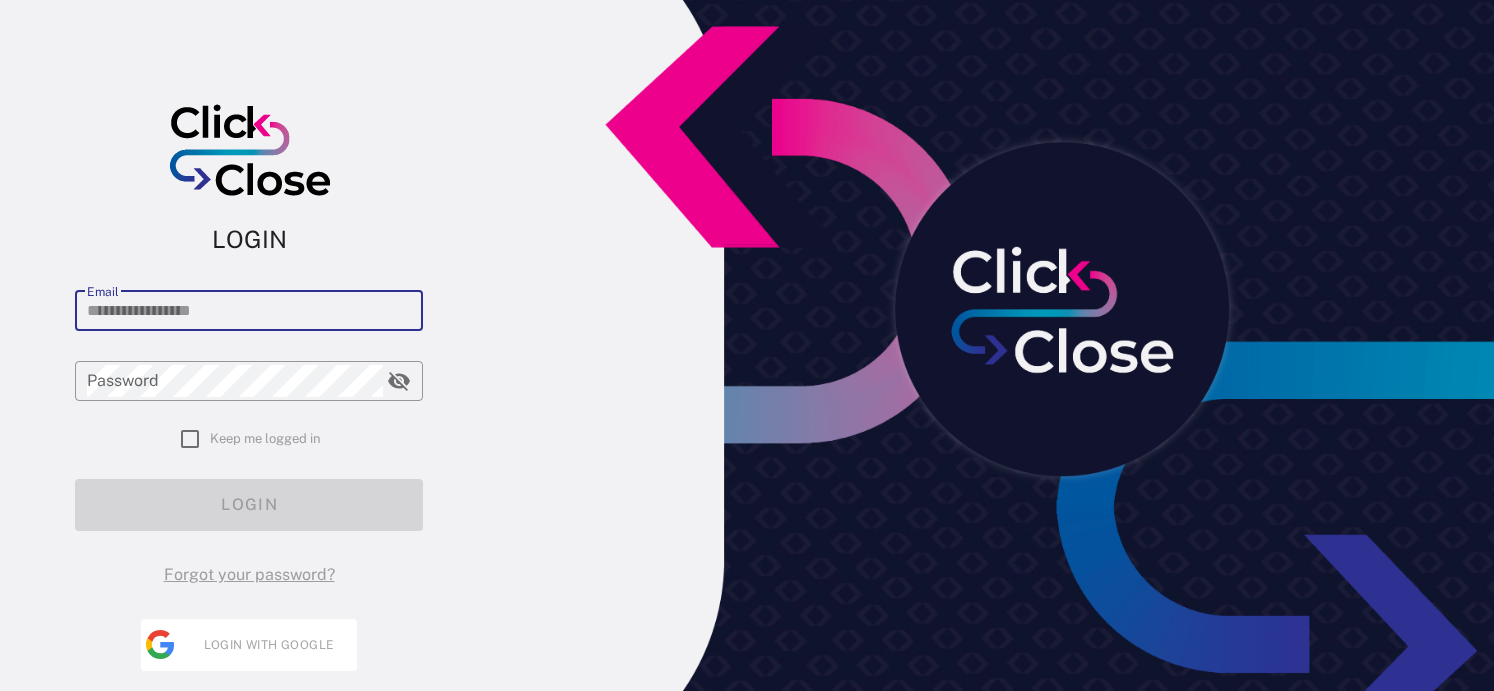 scroll, scrollTop: 0, scrollLeft: 0, axis: both 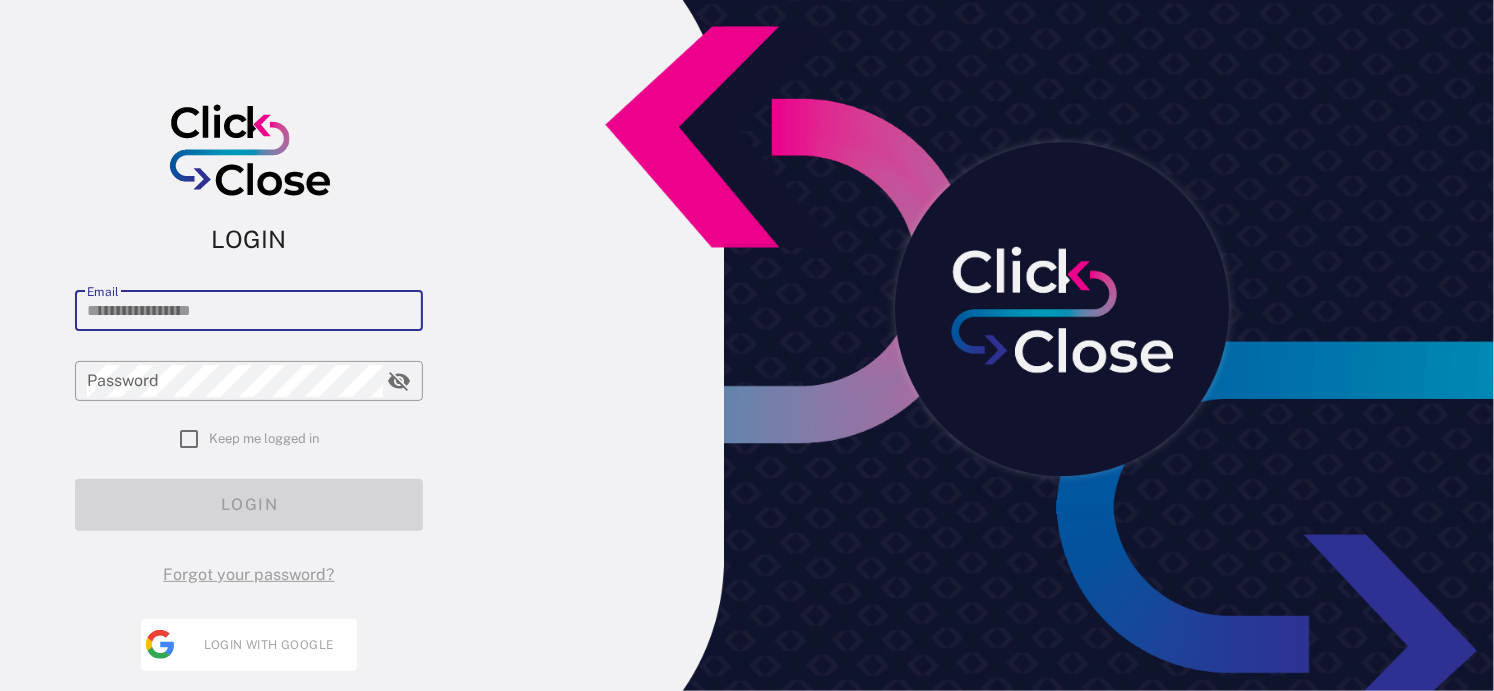 click on "Email" at bounding box center (249, 311) 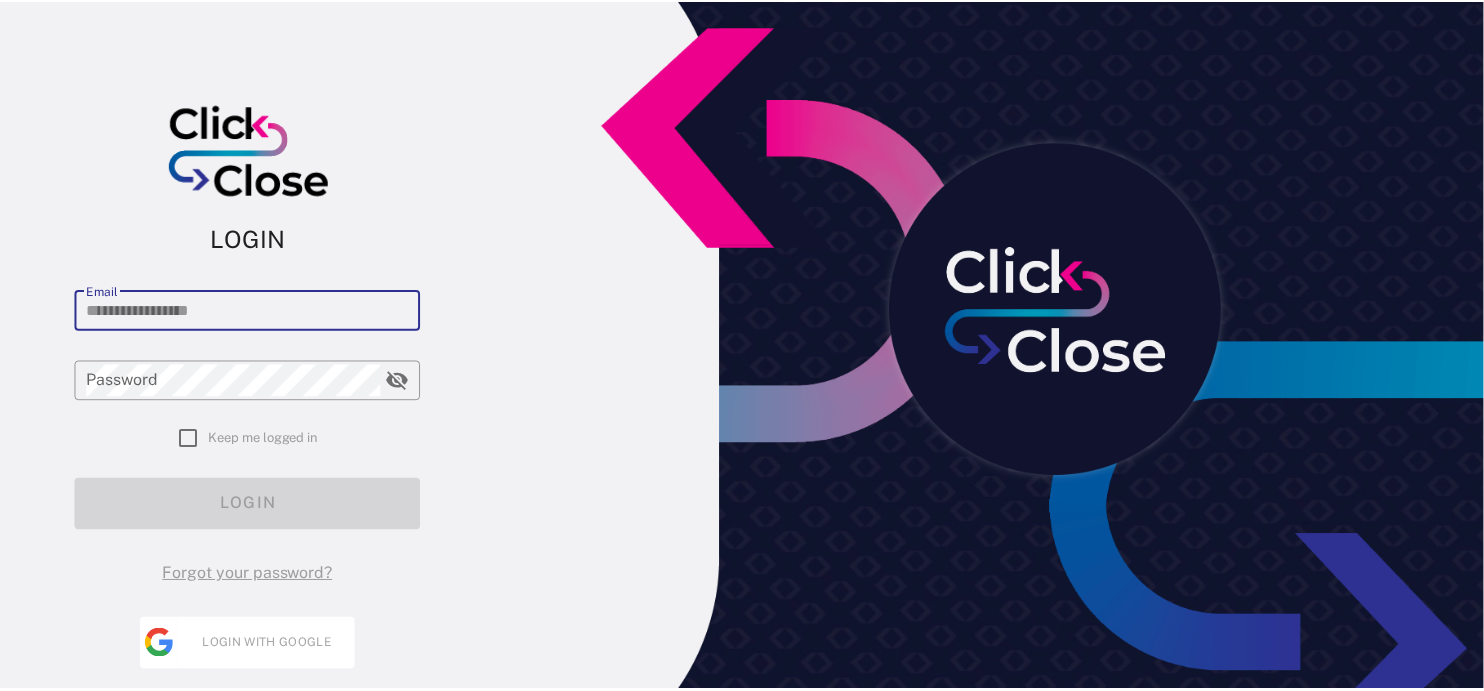 scroll, scrollTop: 0, scrollLeft: 0, axis: both 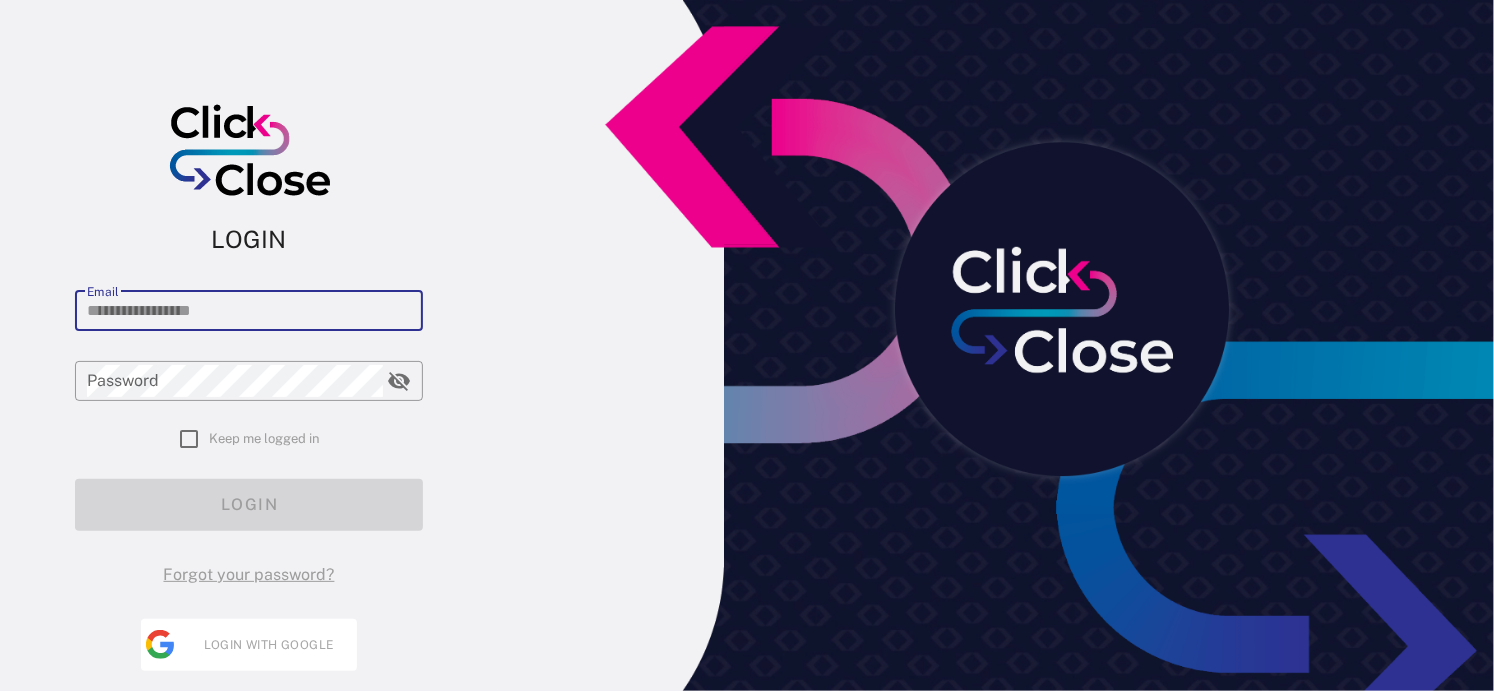 type on "**********" 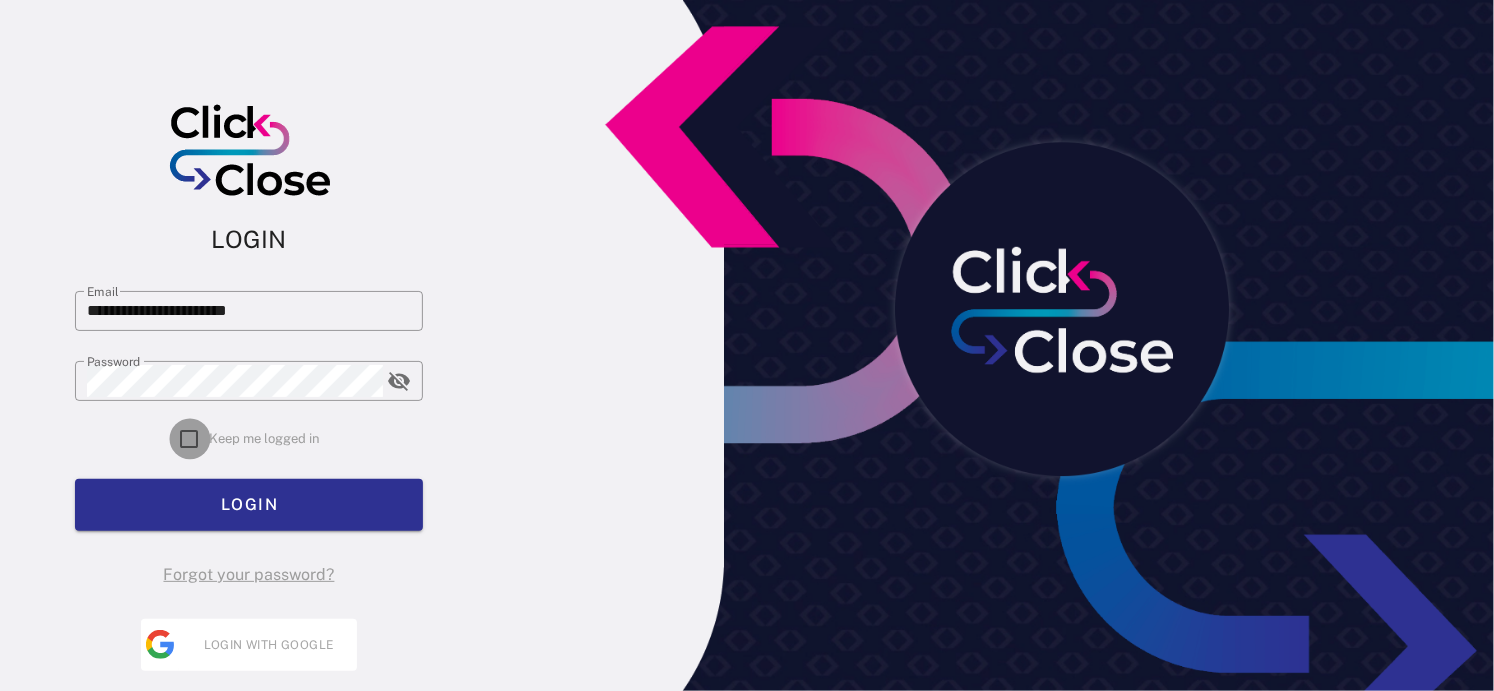click at bounding box center (190, 439) 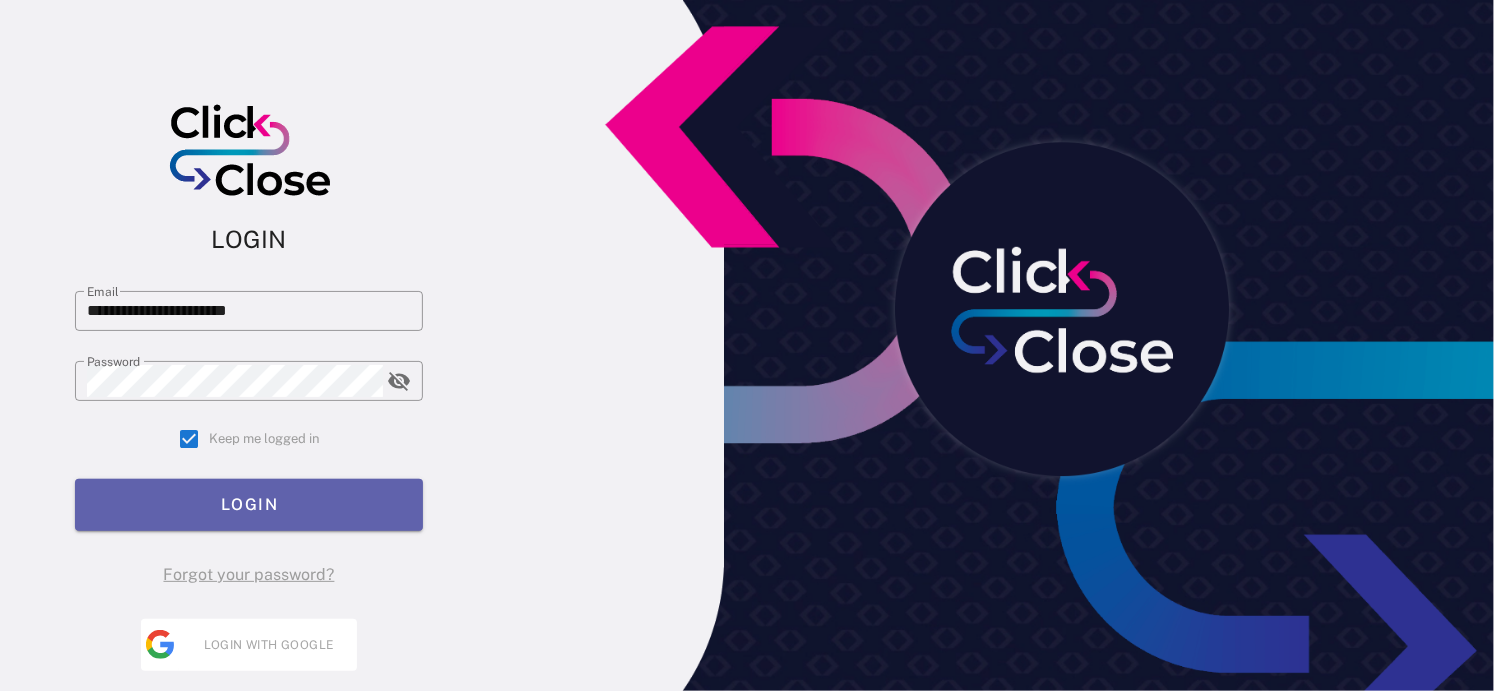click on "LOGIN" at bounding box center (249, 505) 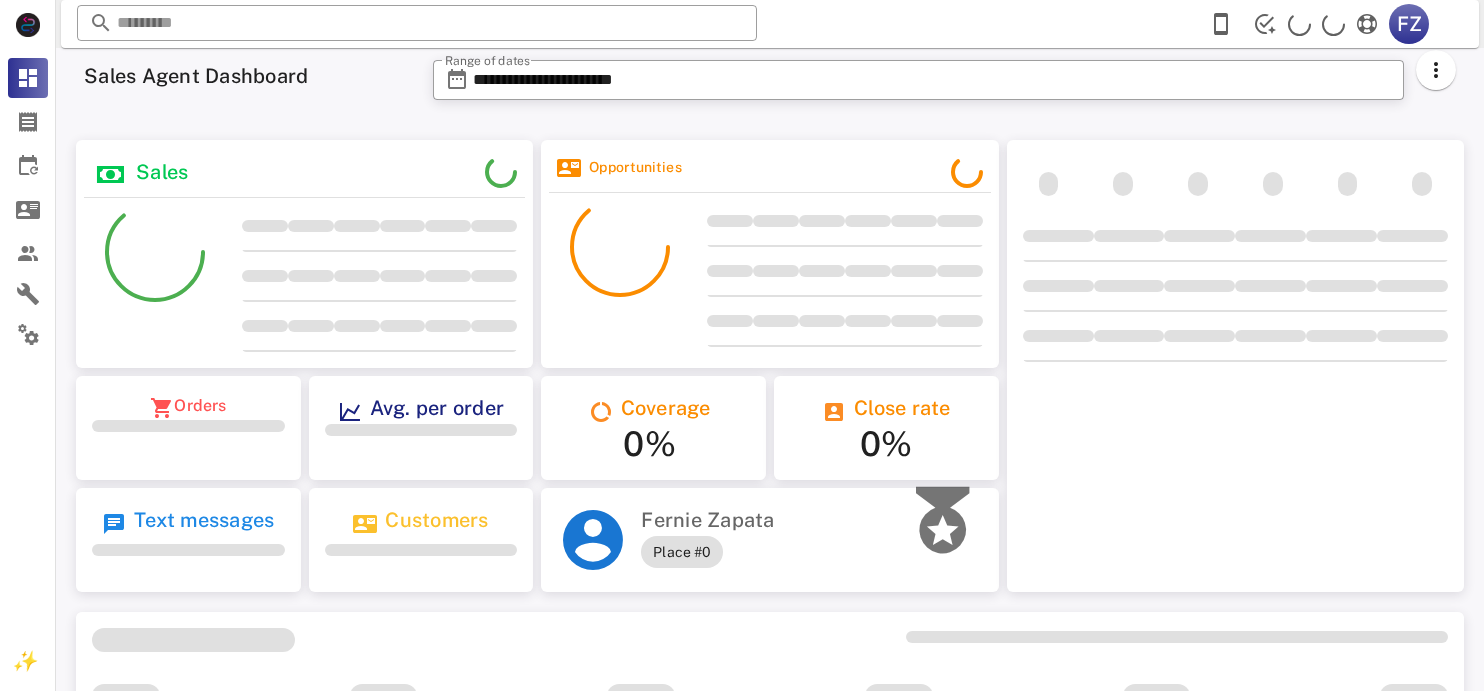 scroll, scrollTop: 0, scrollLeft: 0, axis: both 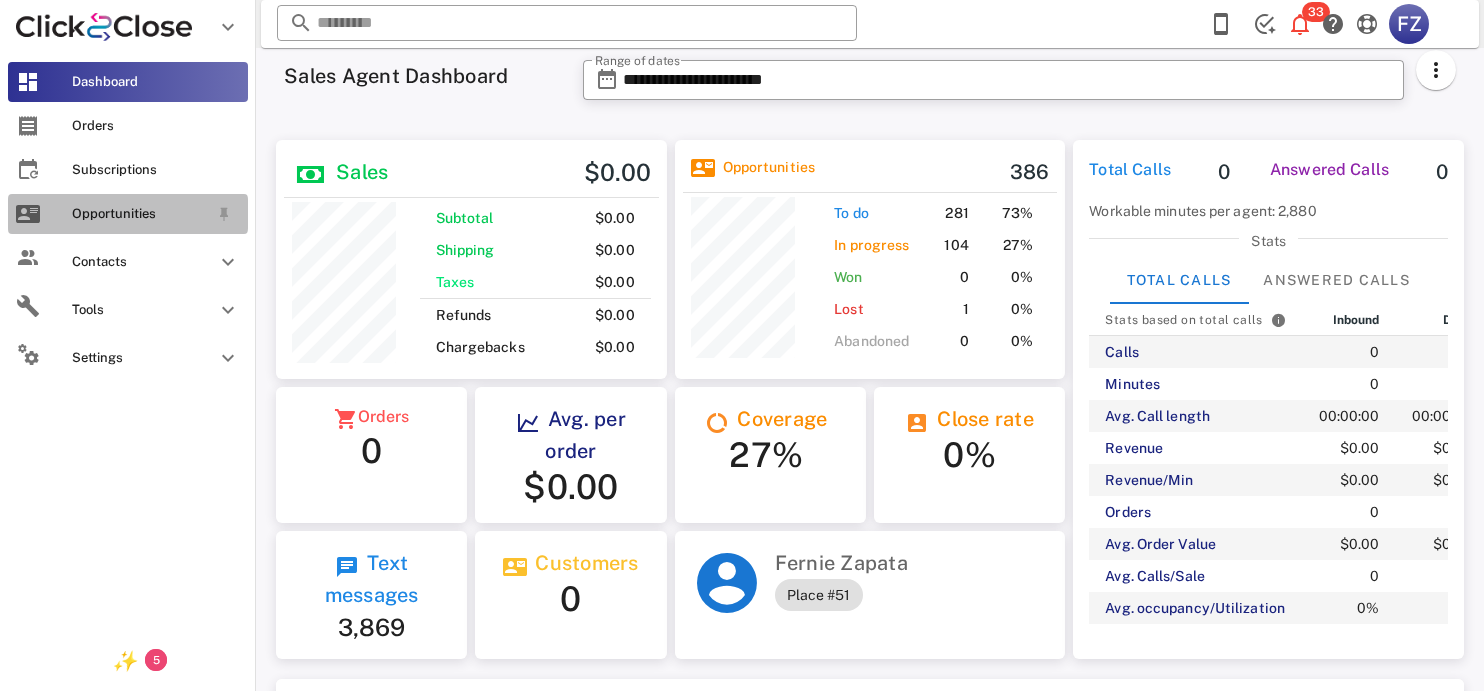click on "Opportunities" at bounding box center [140, 214] 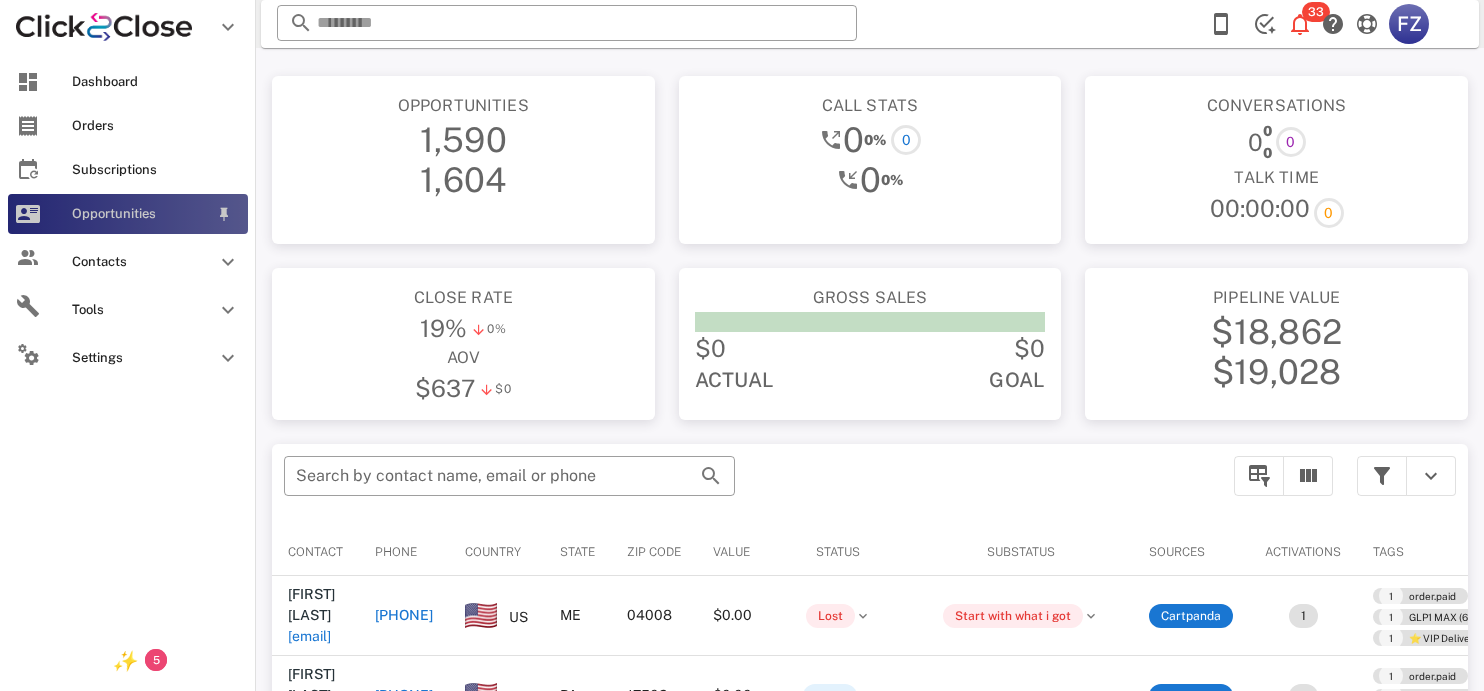 click on "Opportunities" at bounding box center [140, 214] 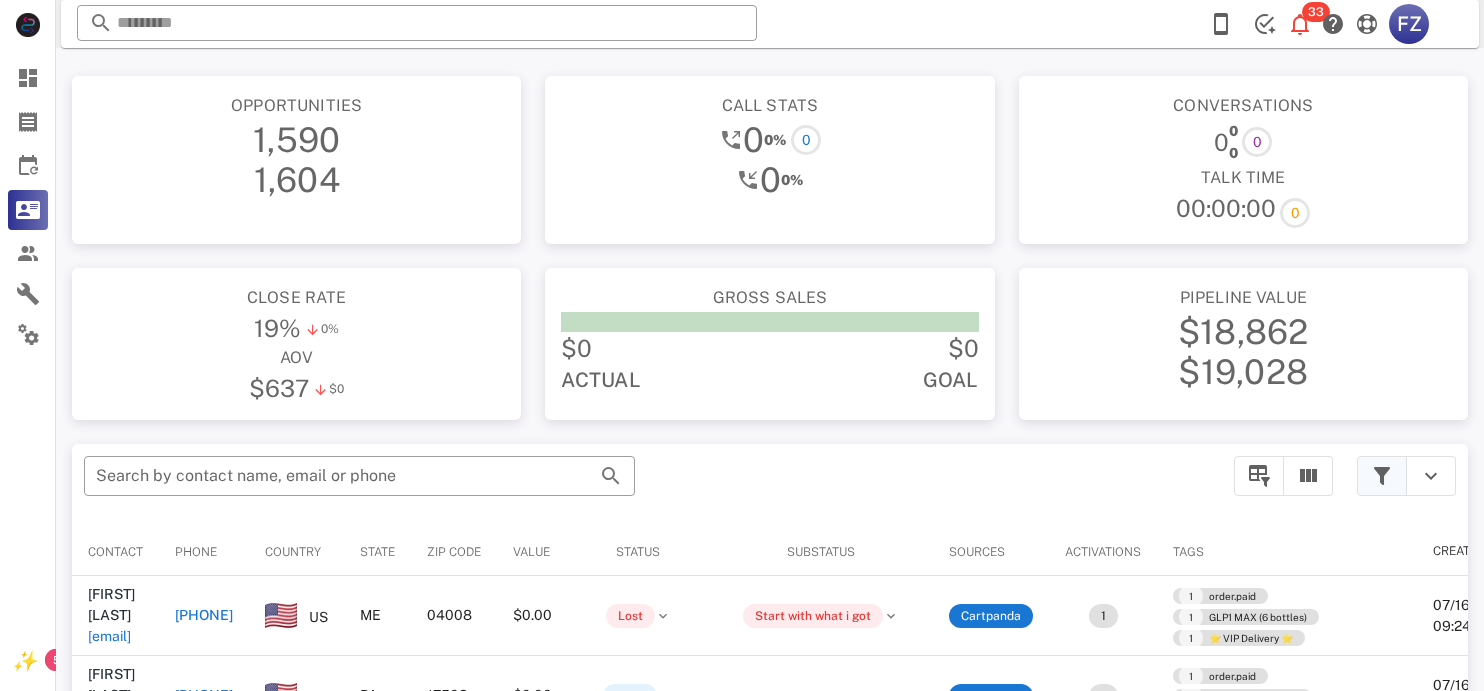 click at bounding box center (1382, 476) 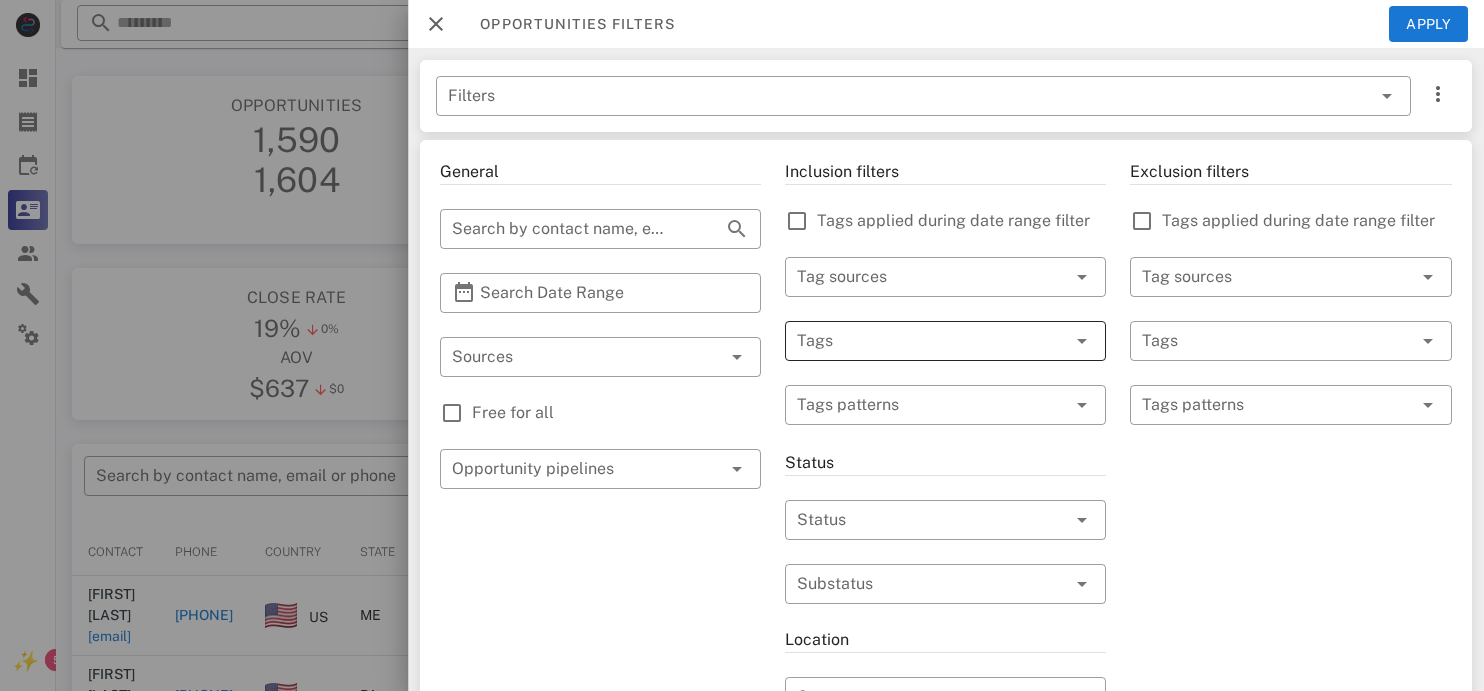 click at bounding box center (918, 341) 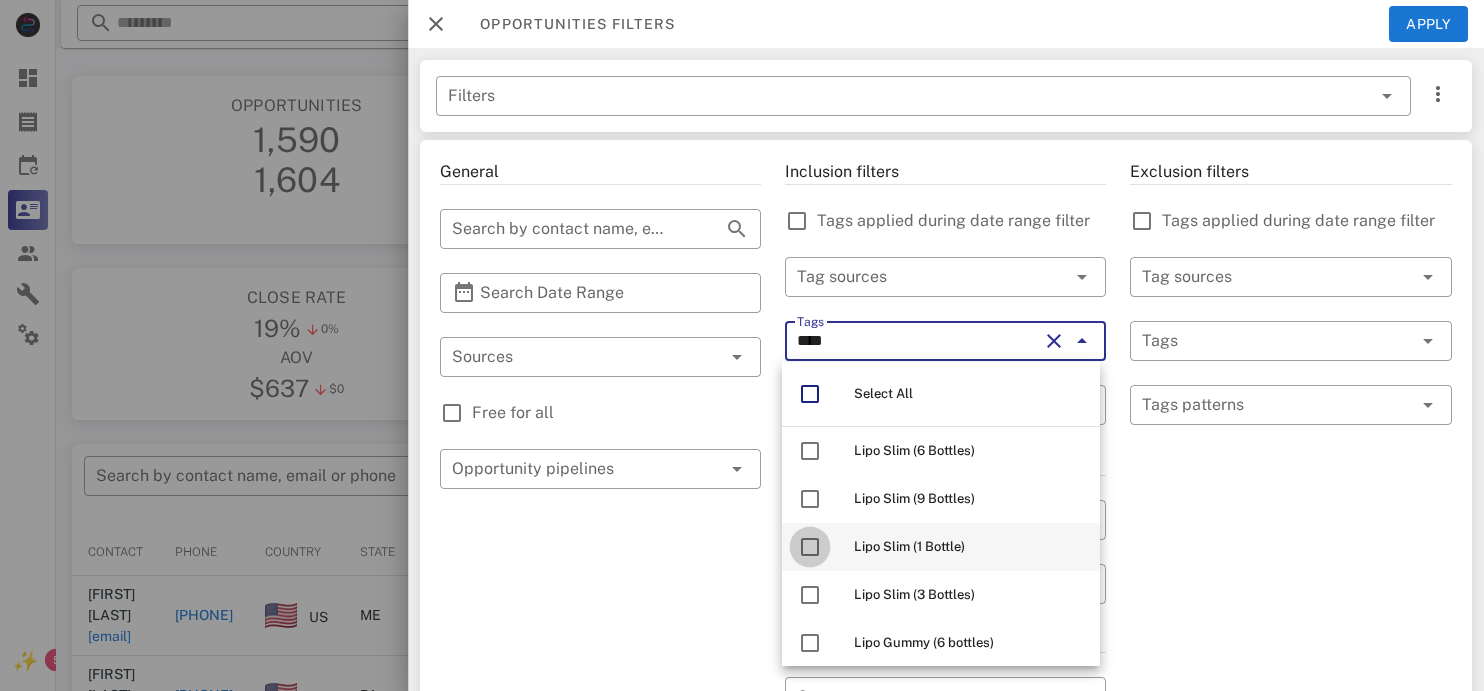 click at bounding box center [810, 547] 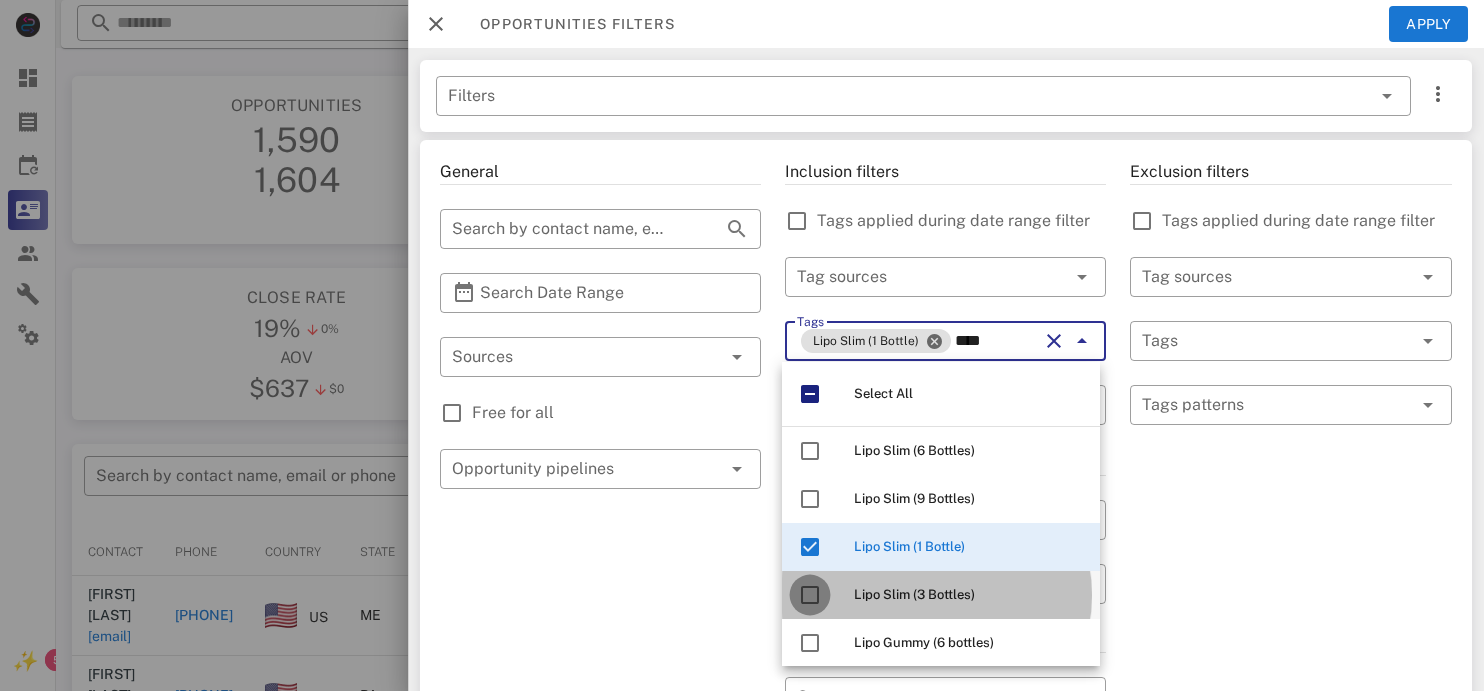 click at bounding box center [810, 595] 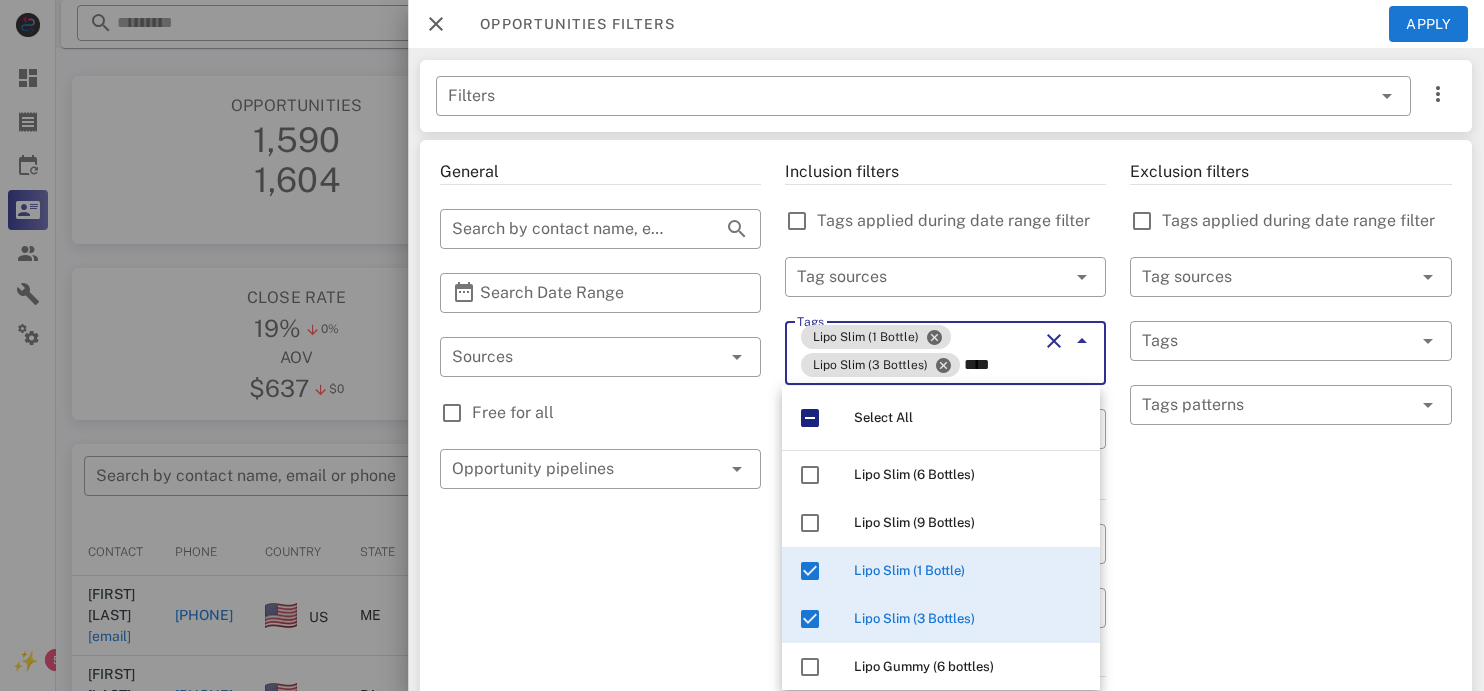 type on "****" 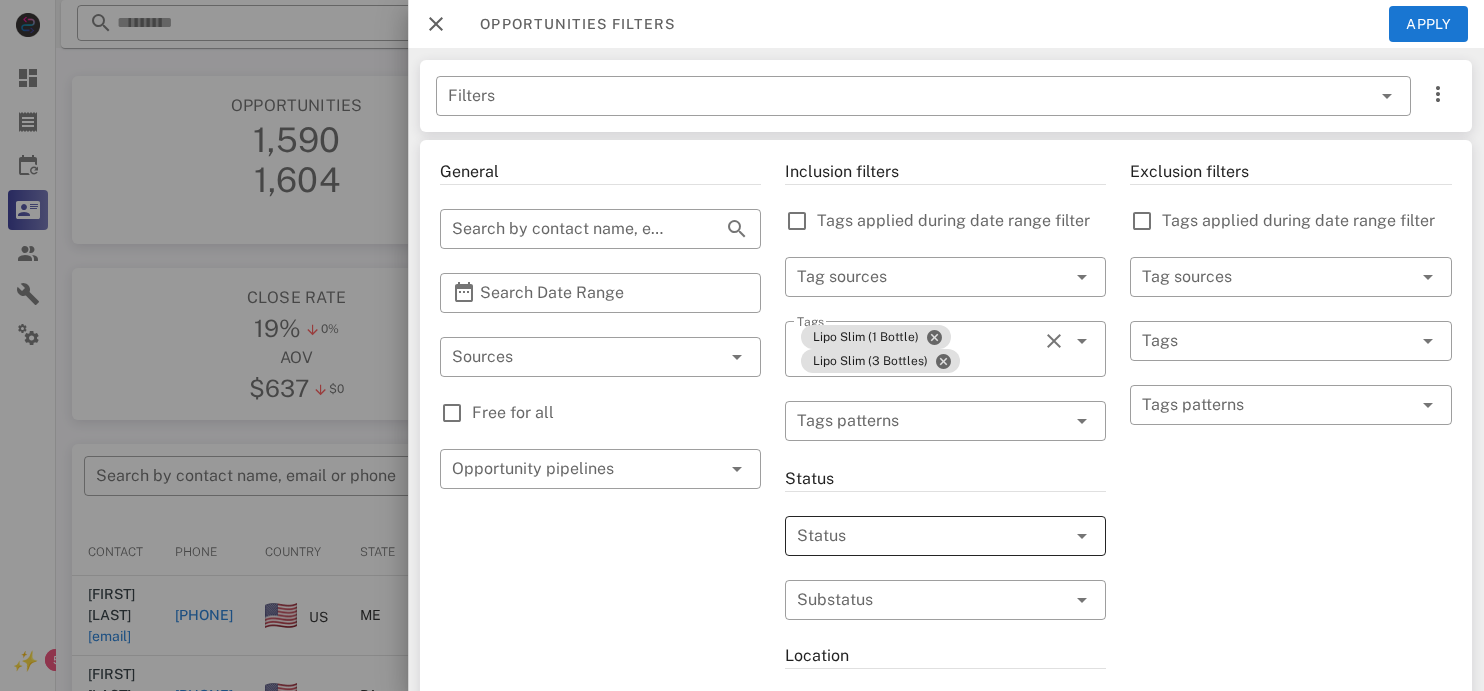 click at bounding box center [918, 536] 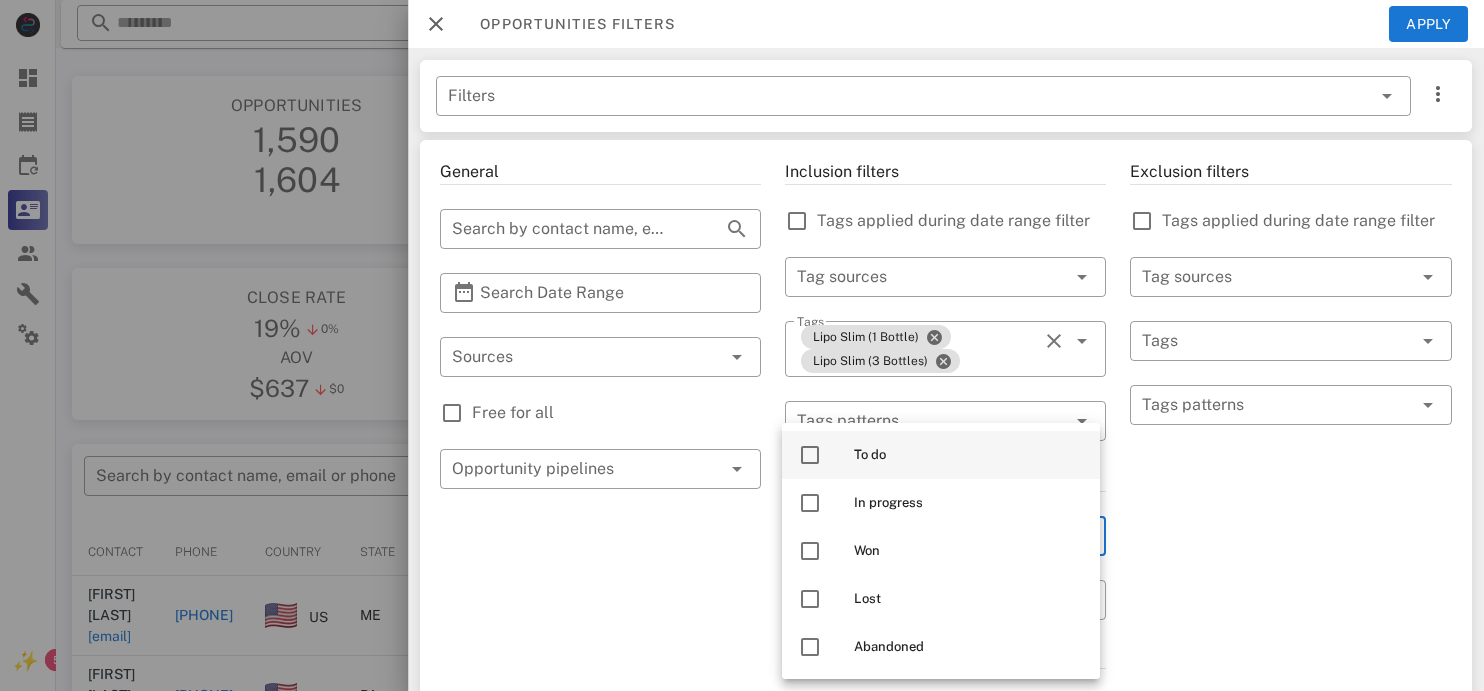 click at bounding box center [810, 455] 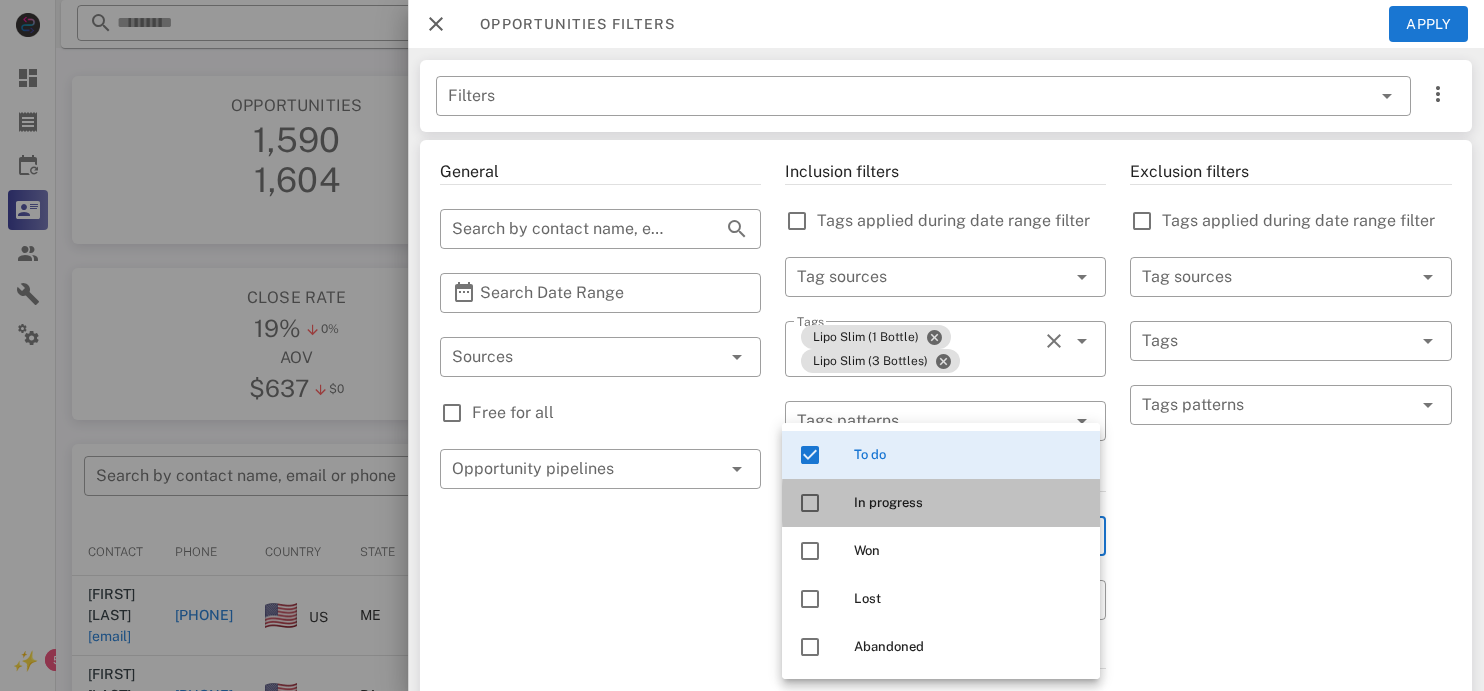 click at bounding box center (810, 503) 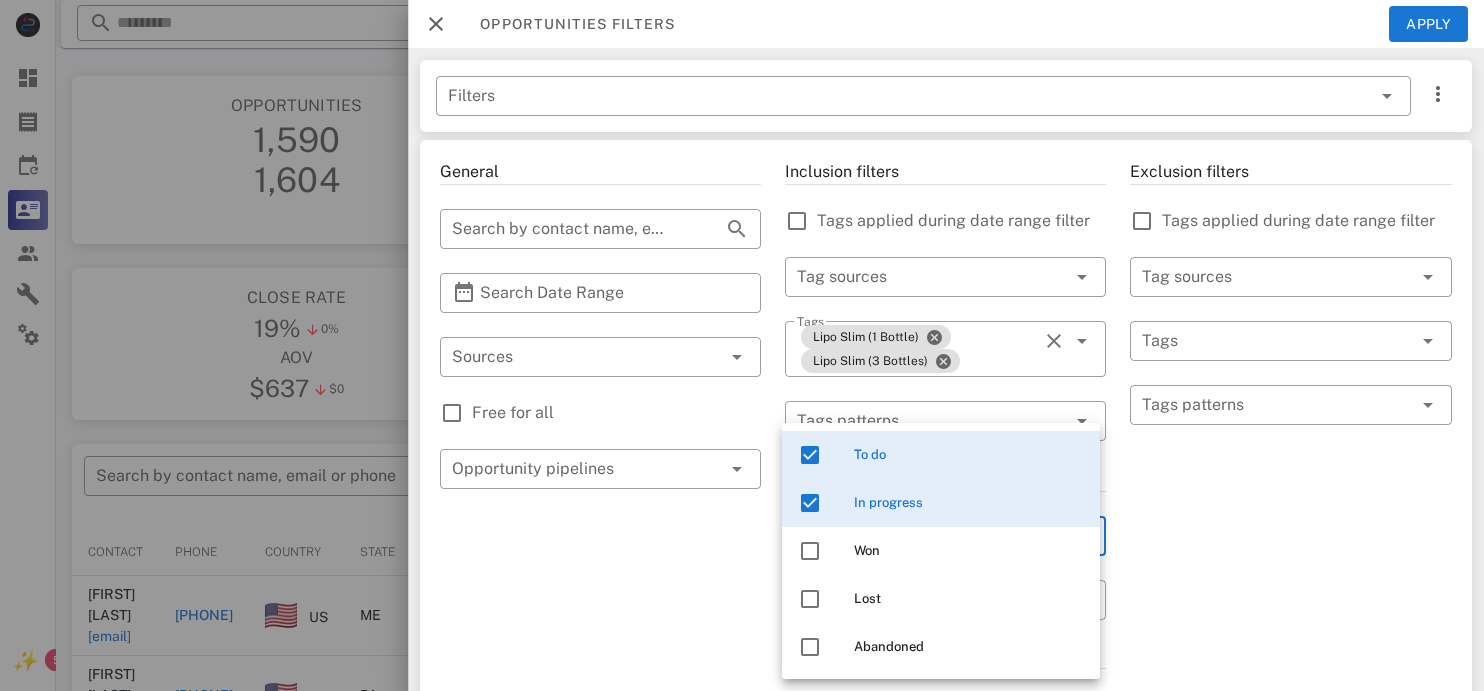 click on "Exclusion filters Tags applied during date range filter ​ Tag sources ​ Tags ​ Tags patterns" at bounding box center (1291, 717) 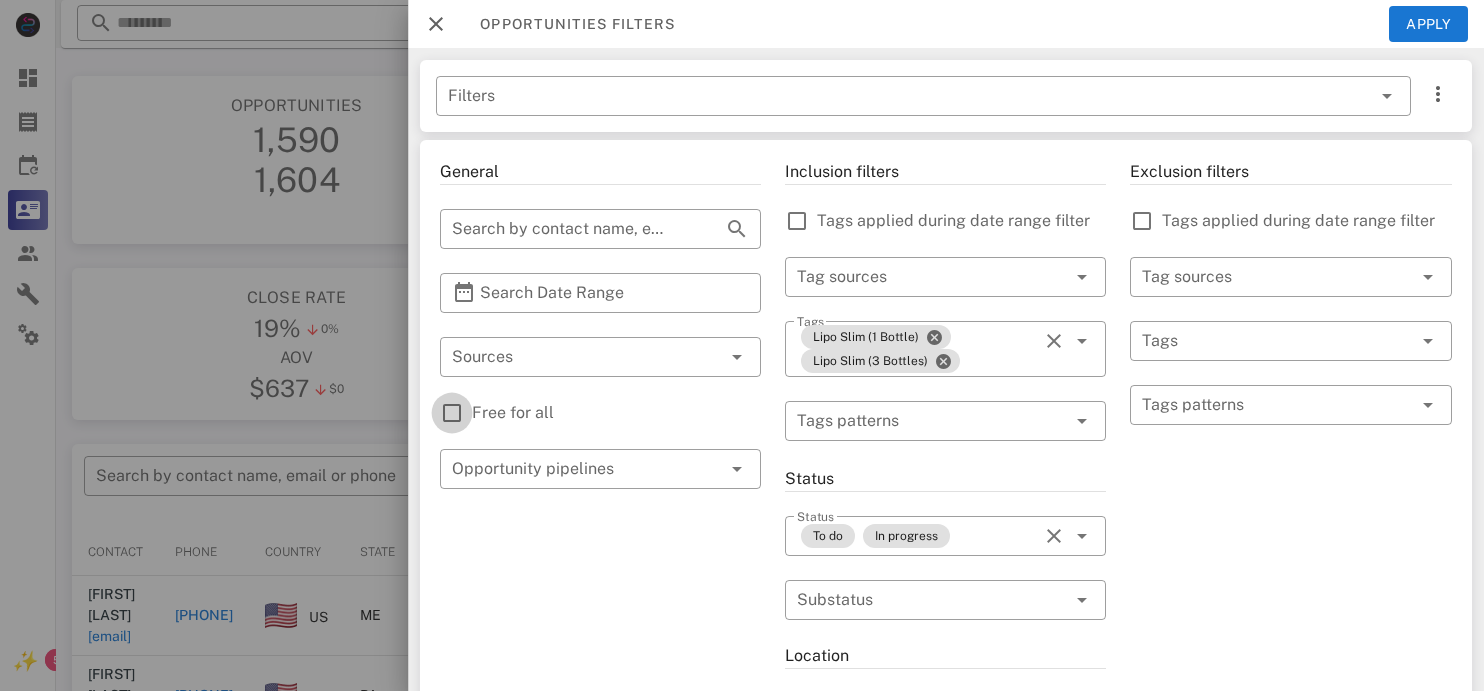 click at bounding box center (452, 413) 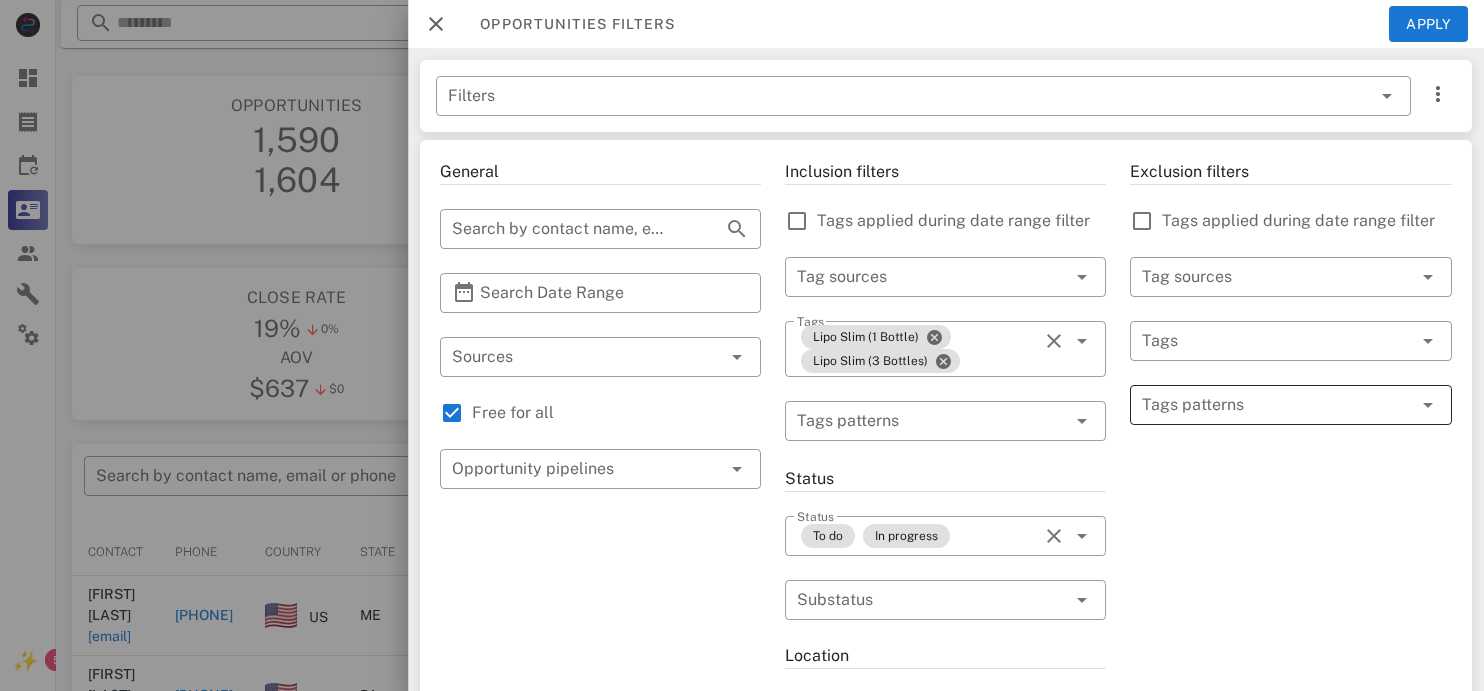 click at bounding box center [1277, 405] 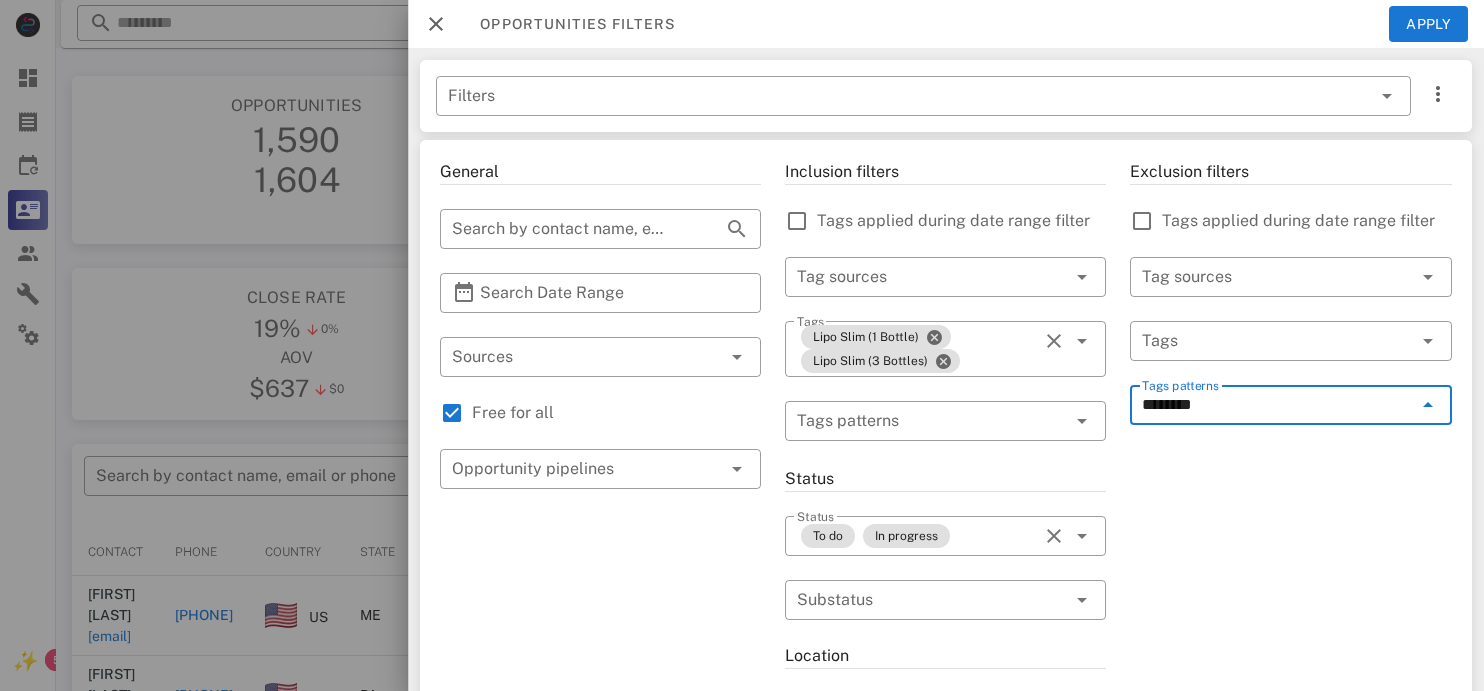 type on "*********" 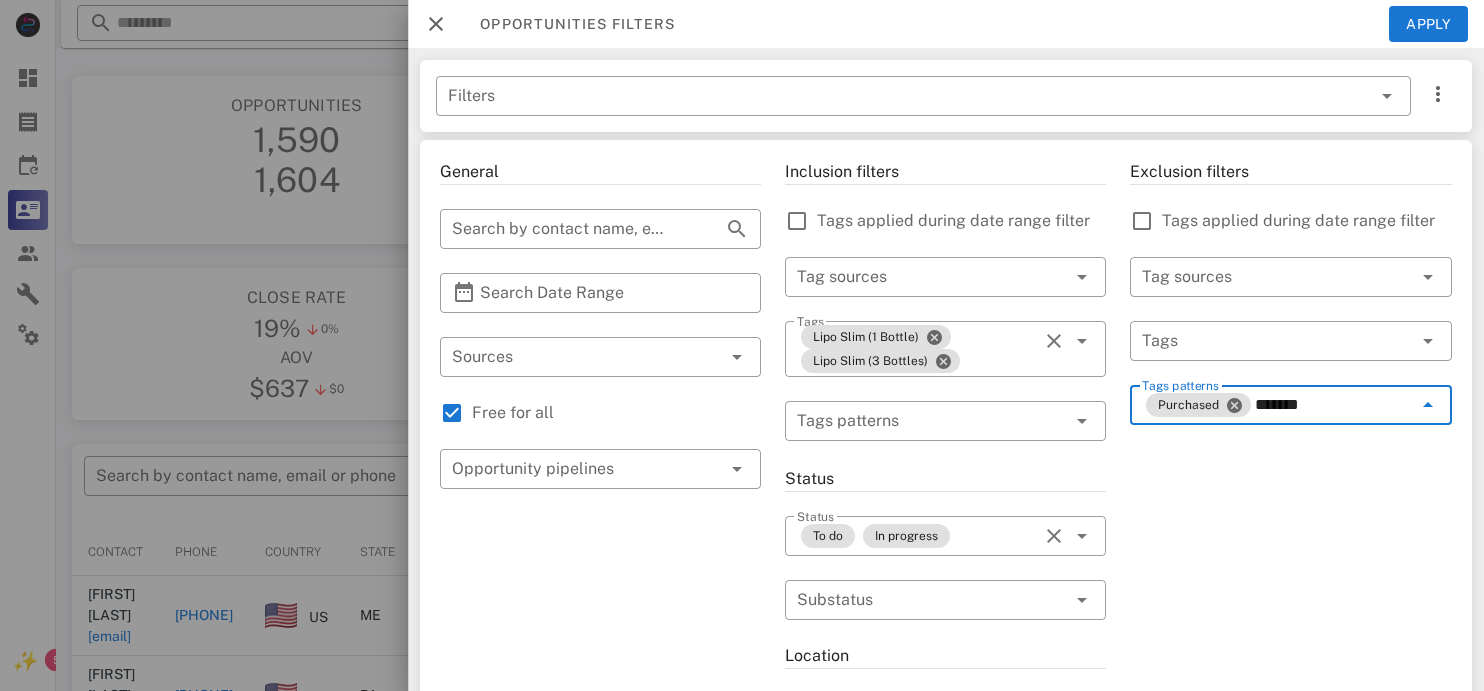 type on "********" 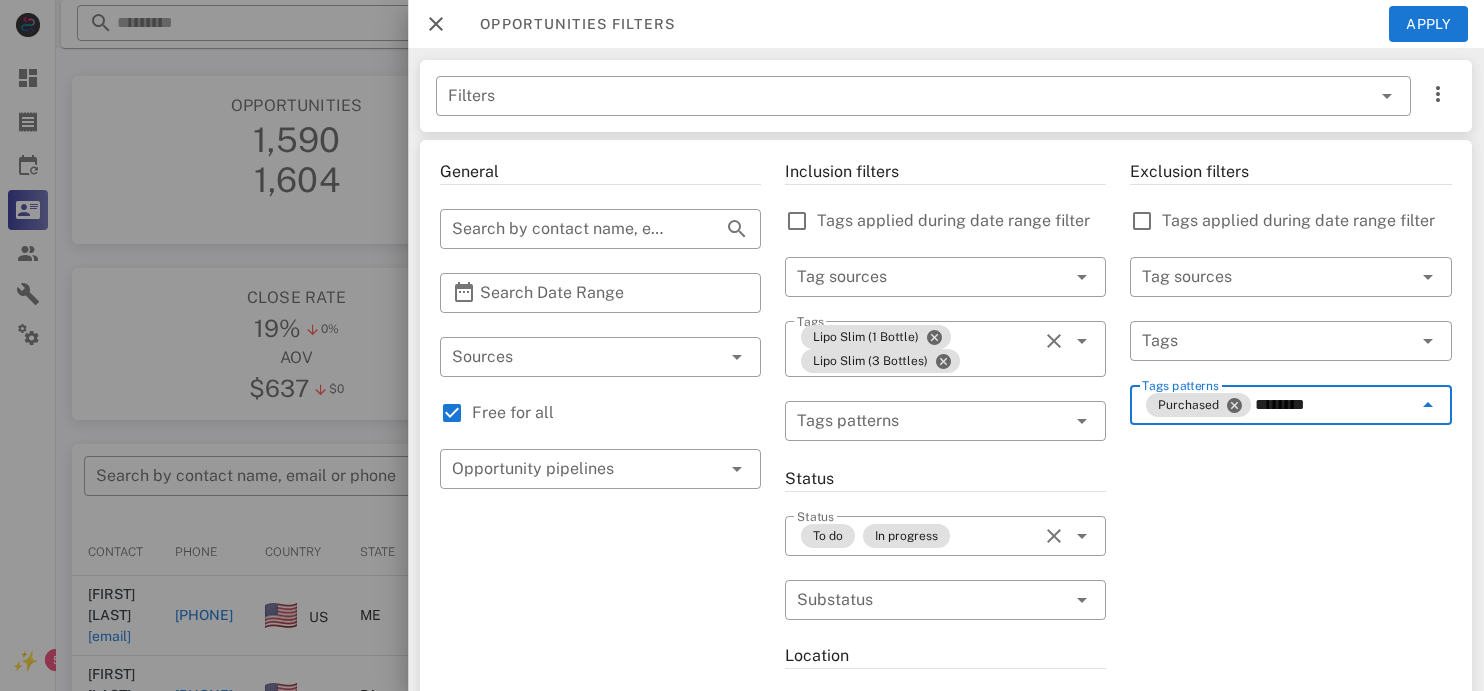 type 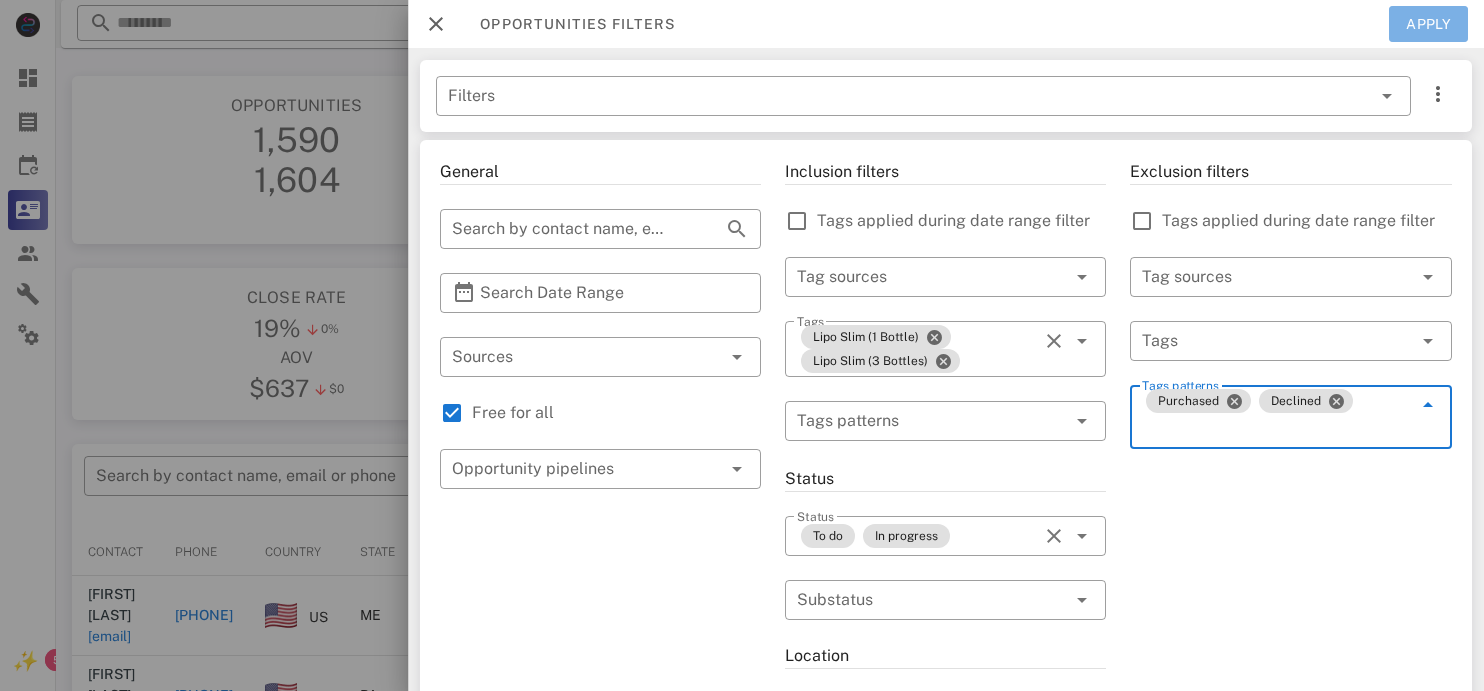 click on "Apply" at bounding box center (1429, 24) 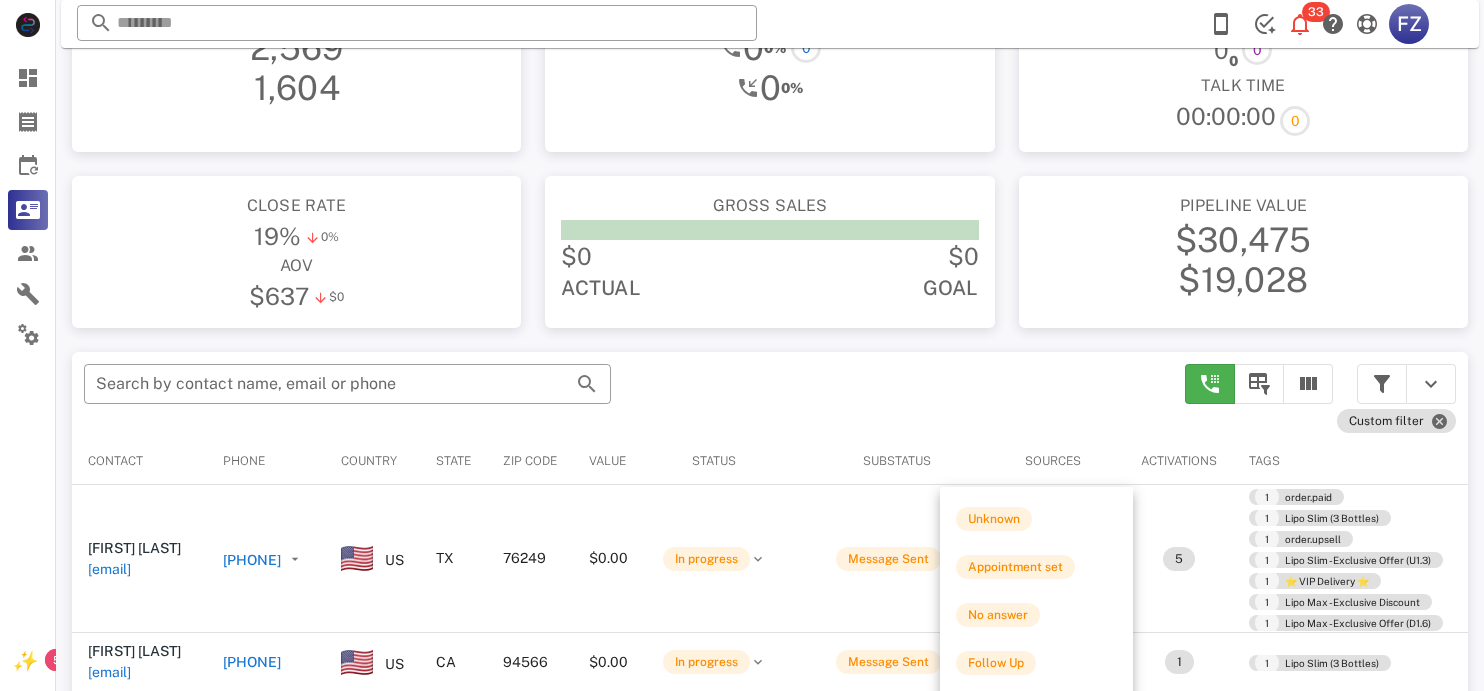 scroll, scrollTop: 0, scrollLeft: 0, axis: both 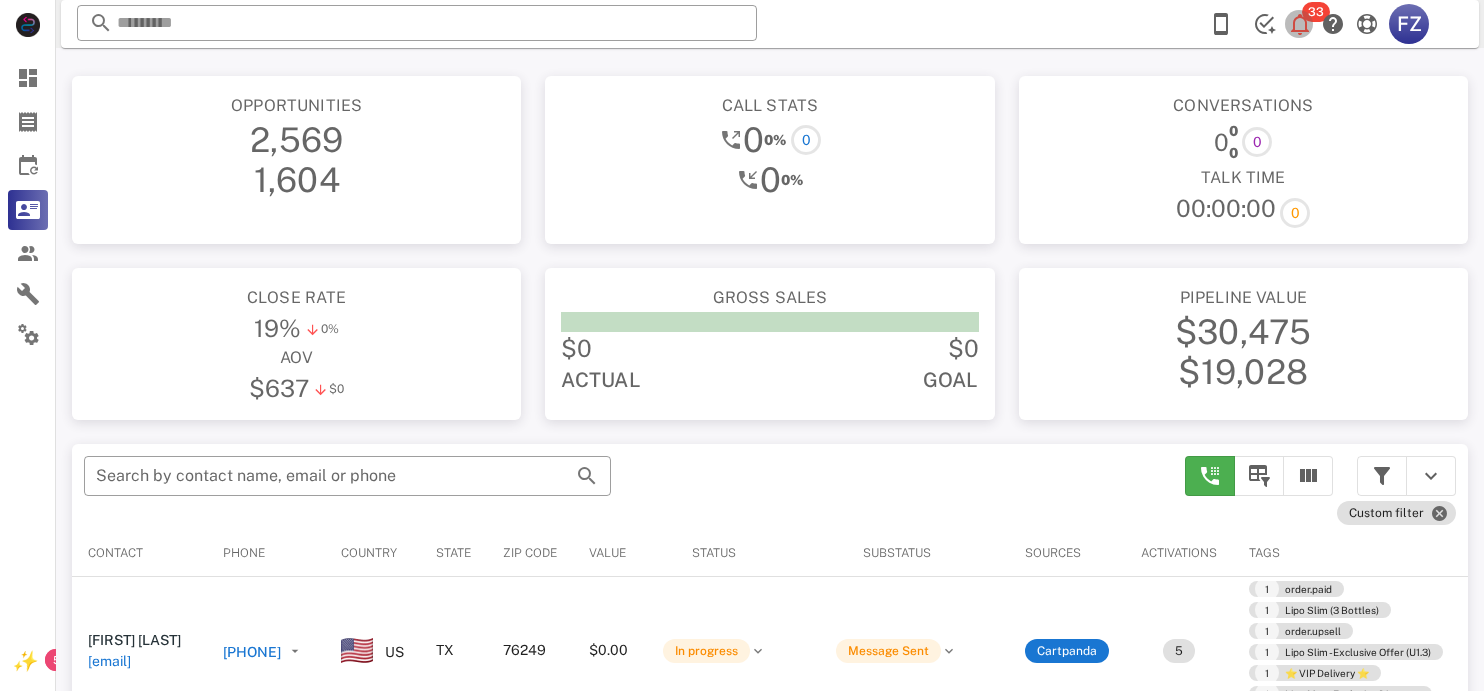 click at bounding box center (1300, 24) 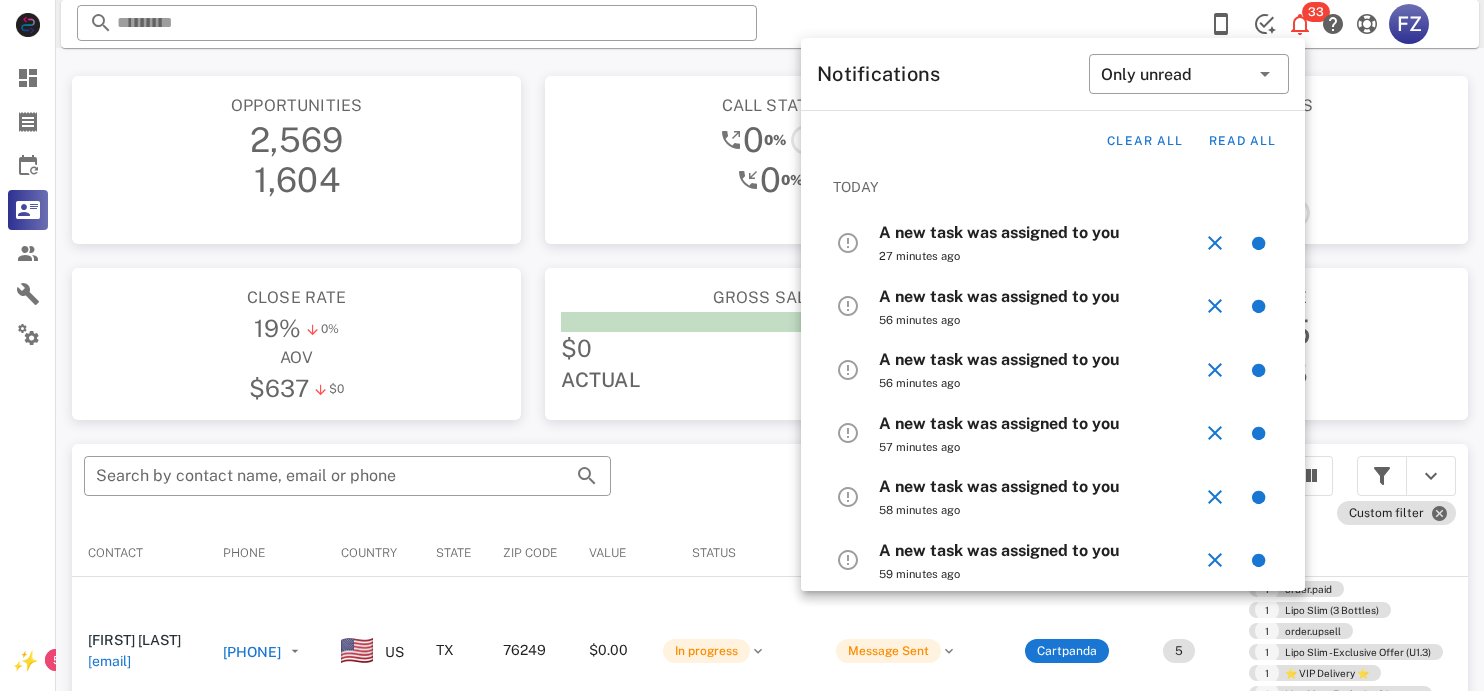 click on "A new task was assigned to you" at bounding box center [999, 232] 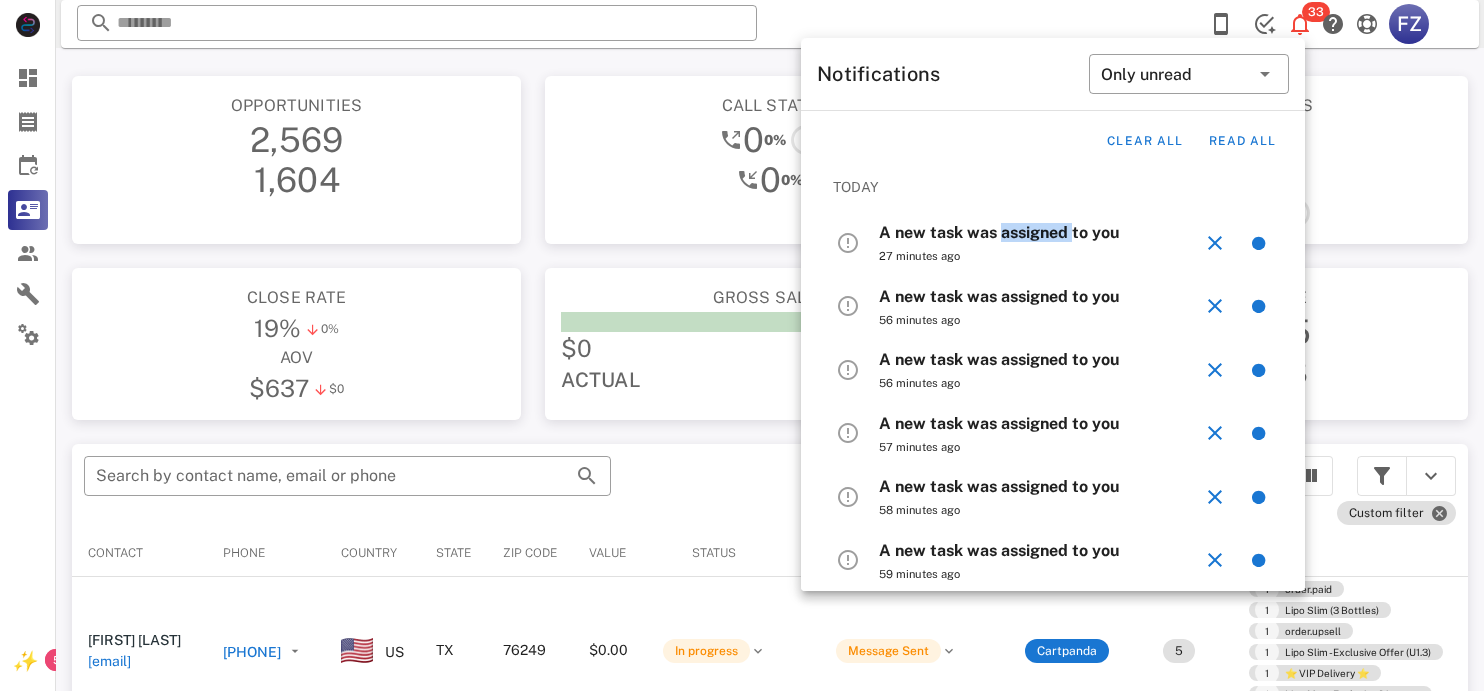 click on "A new task was assigned to you" at bounding box center (999, 232) 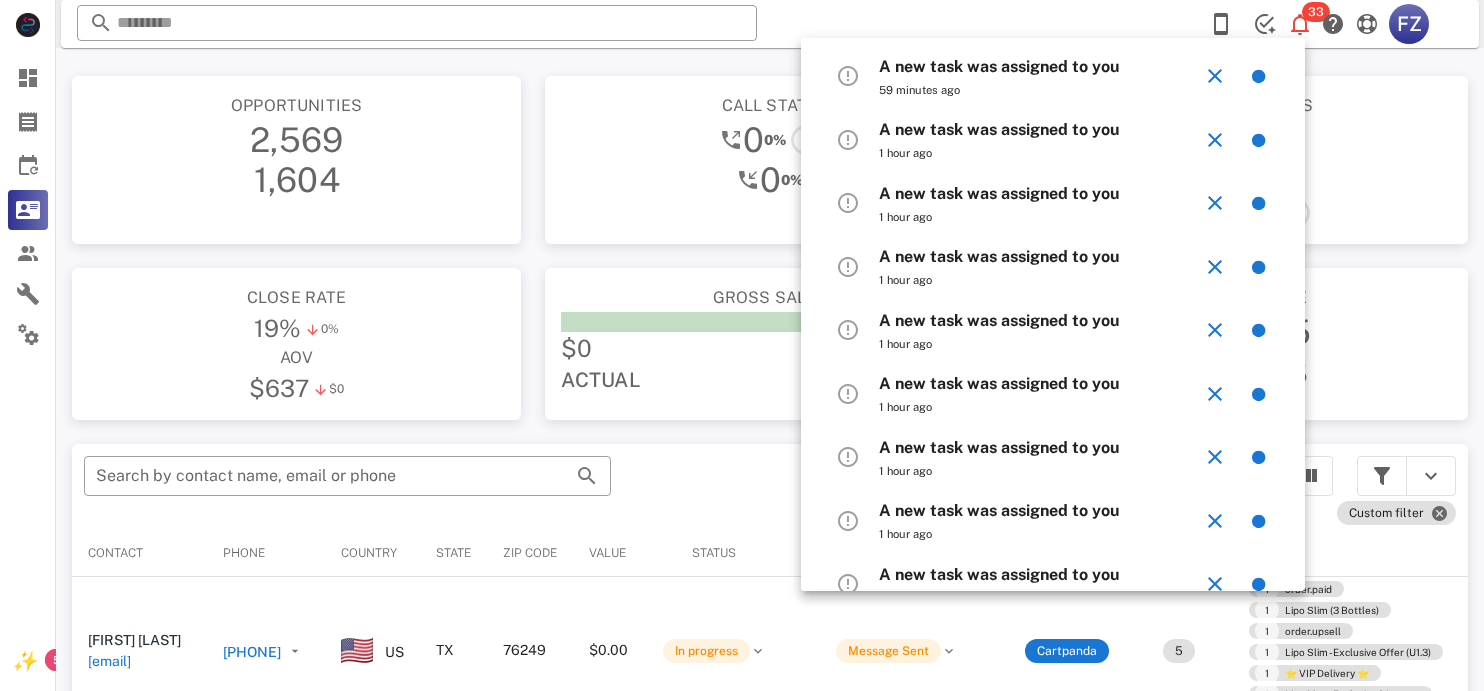 scroll, scrollTop: 0, scrollLeft: 0, axis: both 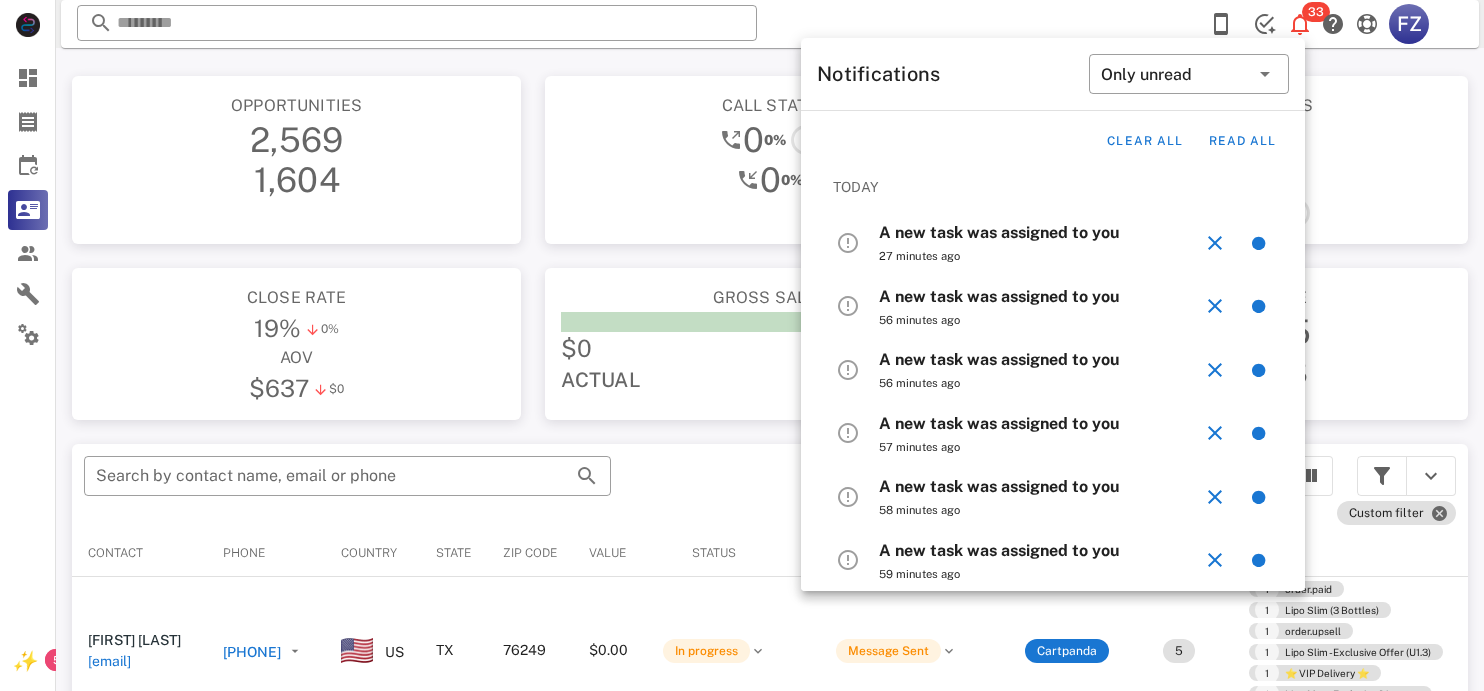 click on "​ 33 FZ Reload browser Accept" at bounding box center [770, 24] 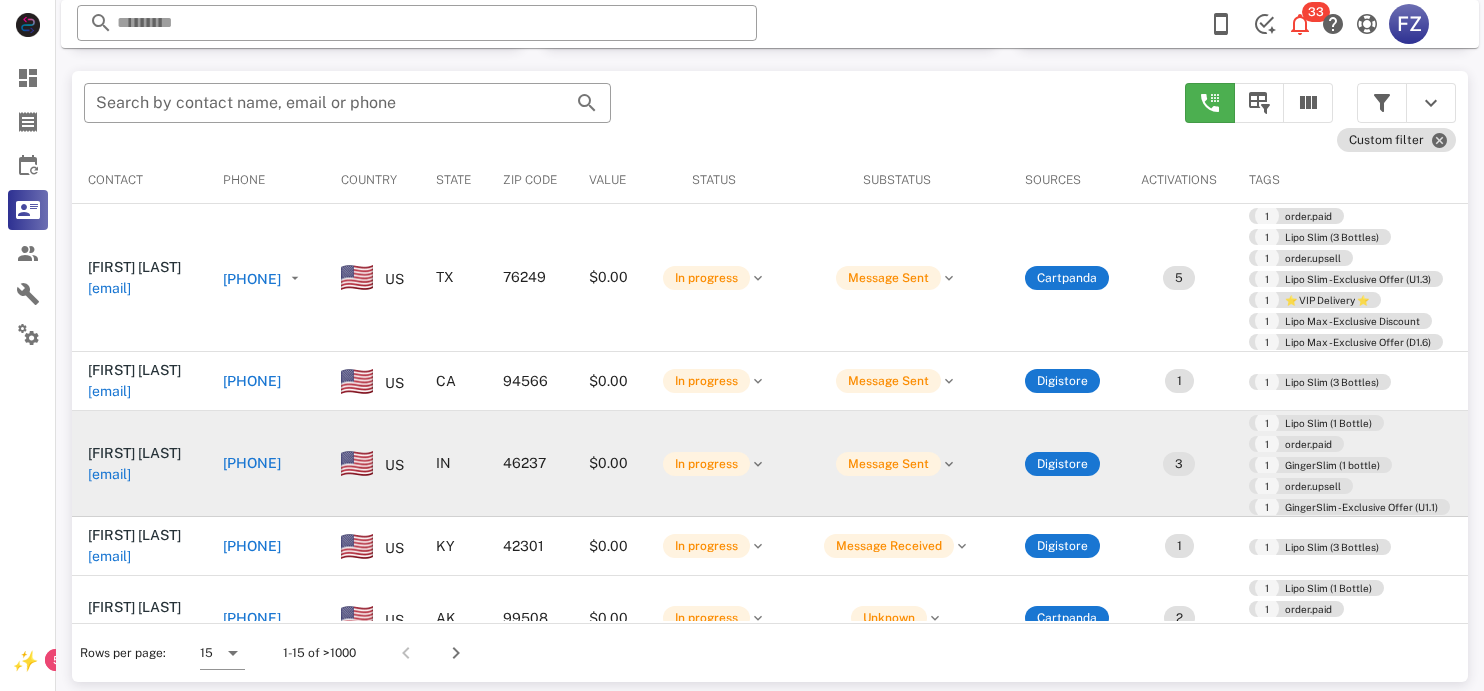 scroll, scrollTop: 380, scrollLeft: 0, axis: vertical 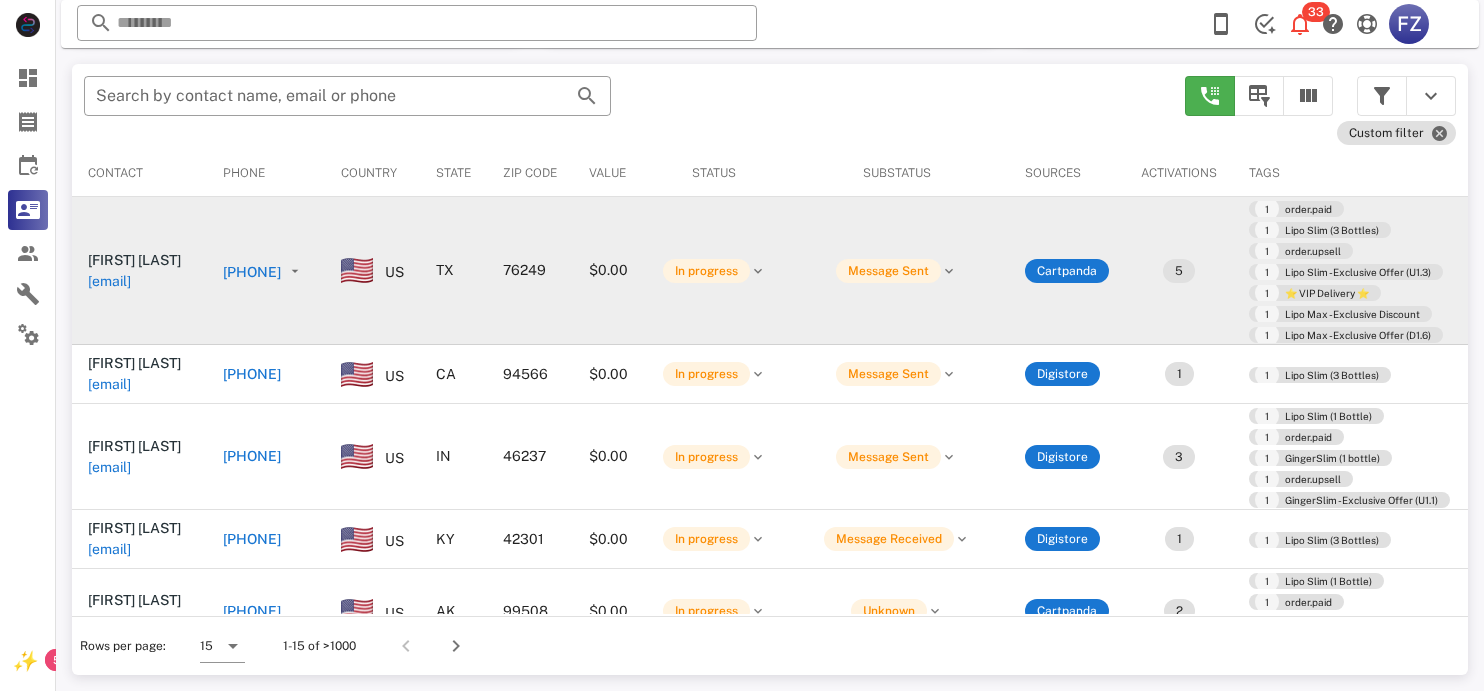 click on "[FIRST] [LAST]" at bounding box center (134, 260) 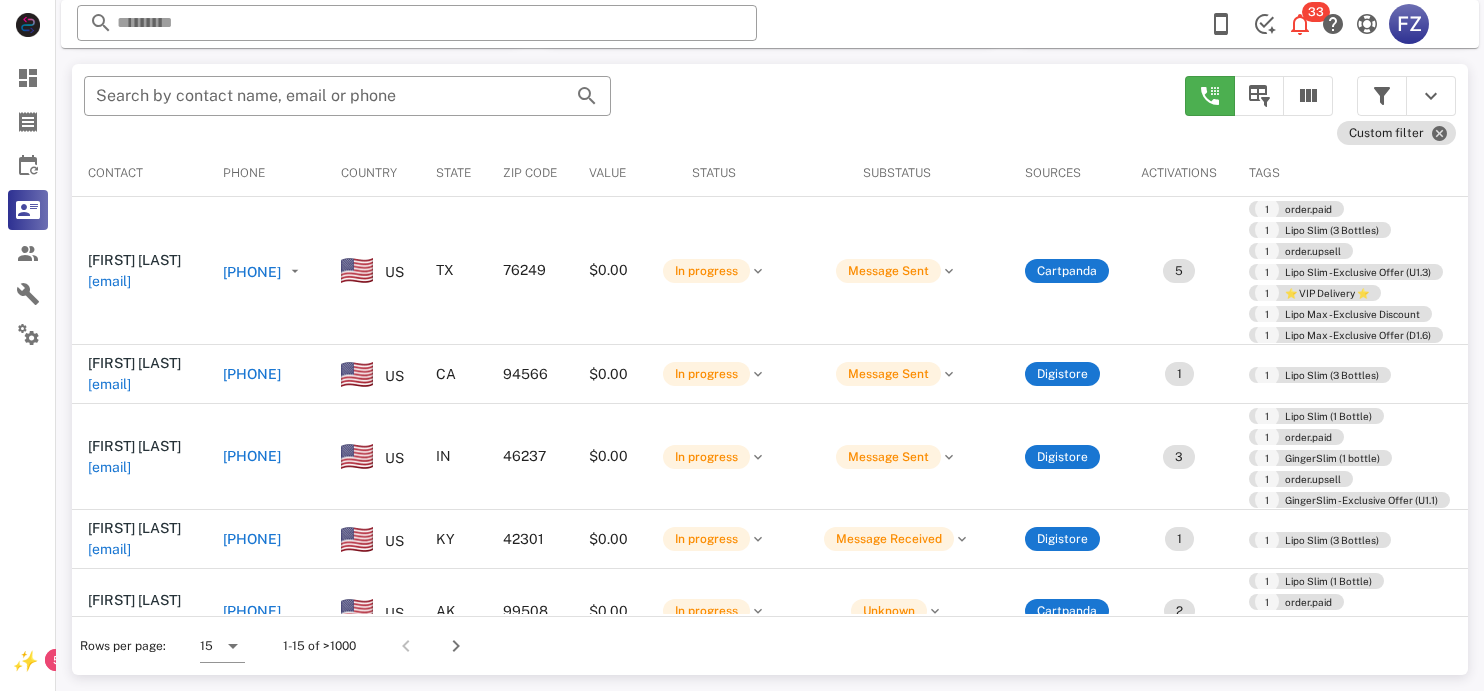 type on "**********" 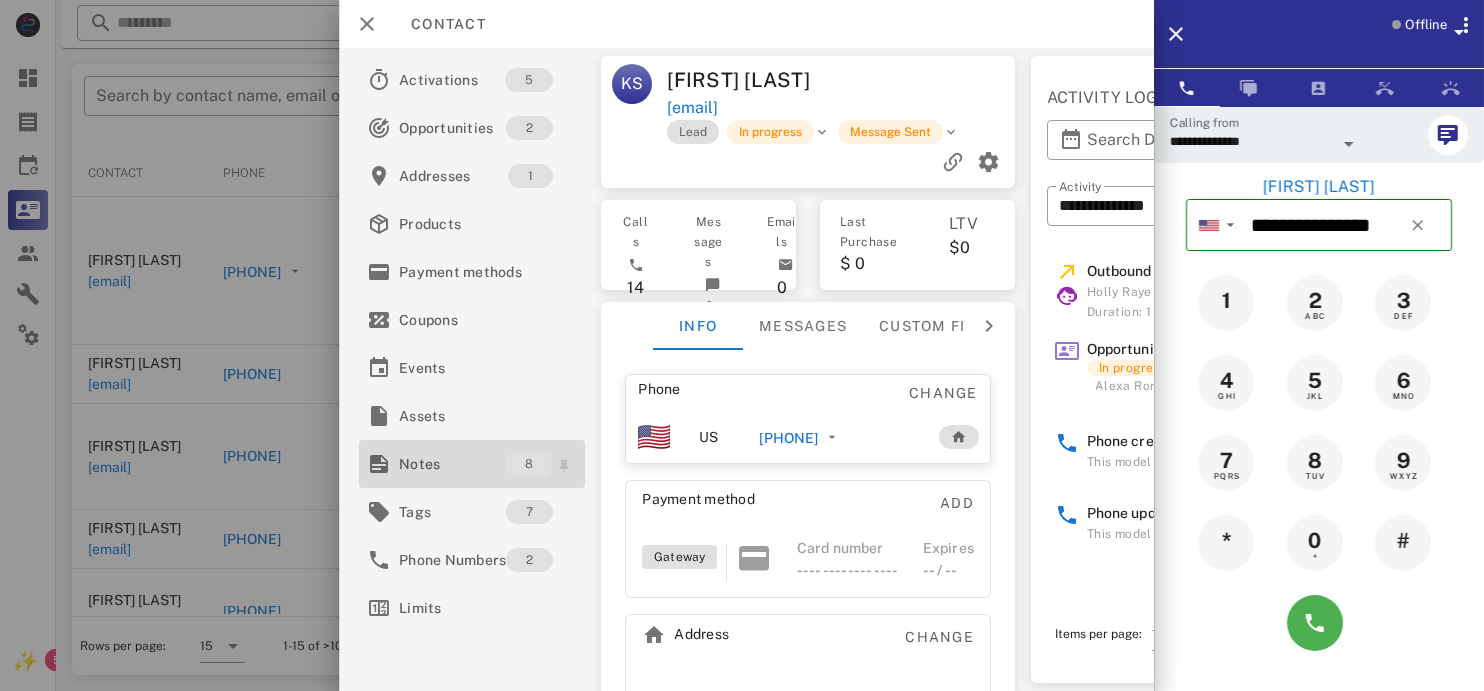 click on "Notes" at bounding box center (452, 464) 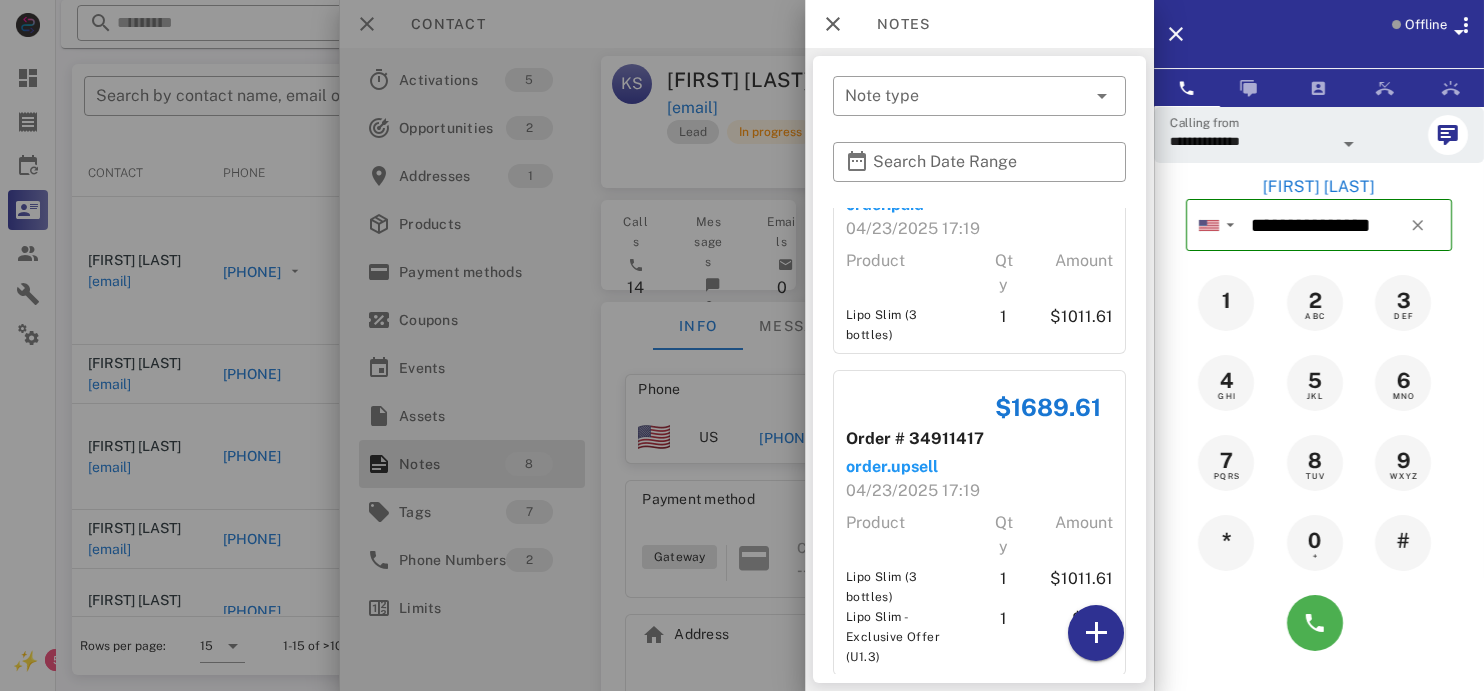 scroll, scrollTop: 0, scrollLeft: 0, axis: both 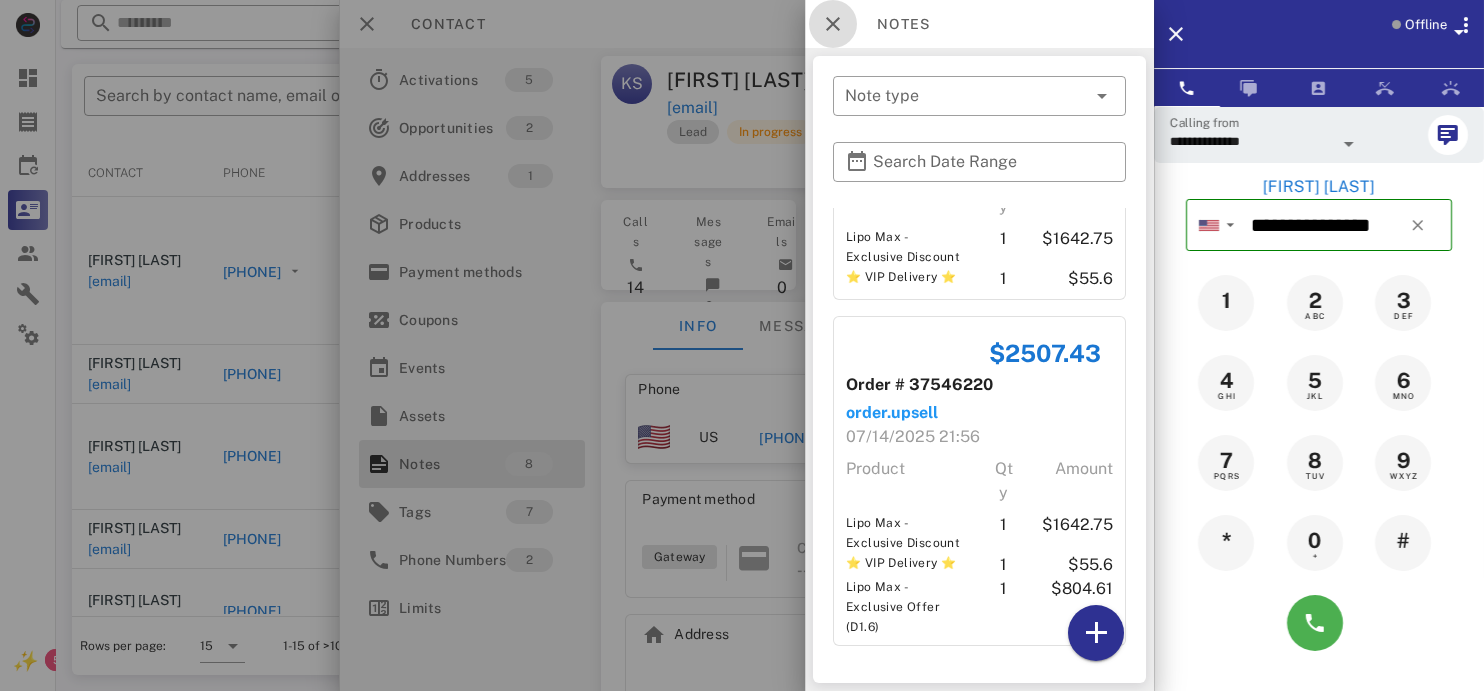 click at bounding box center (833, 24) 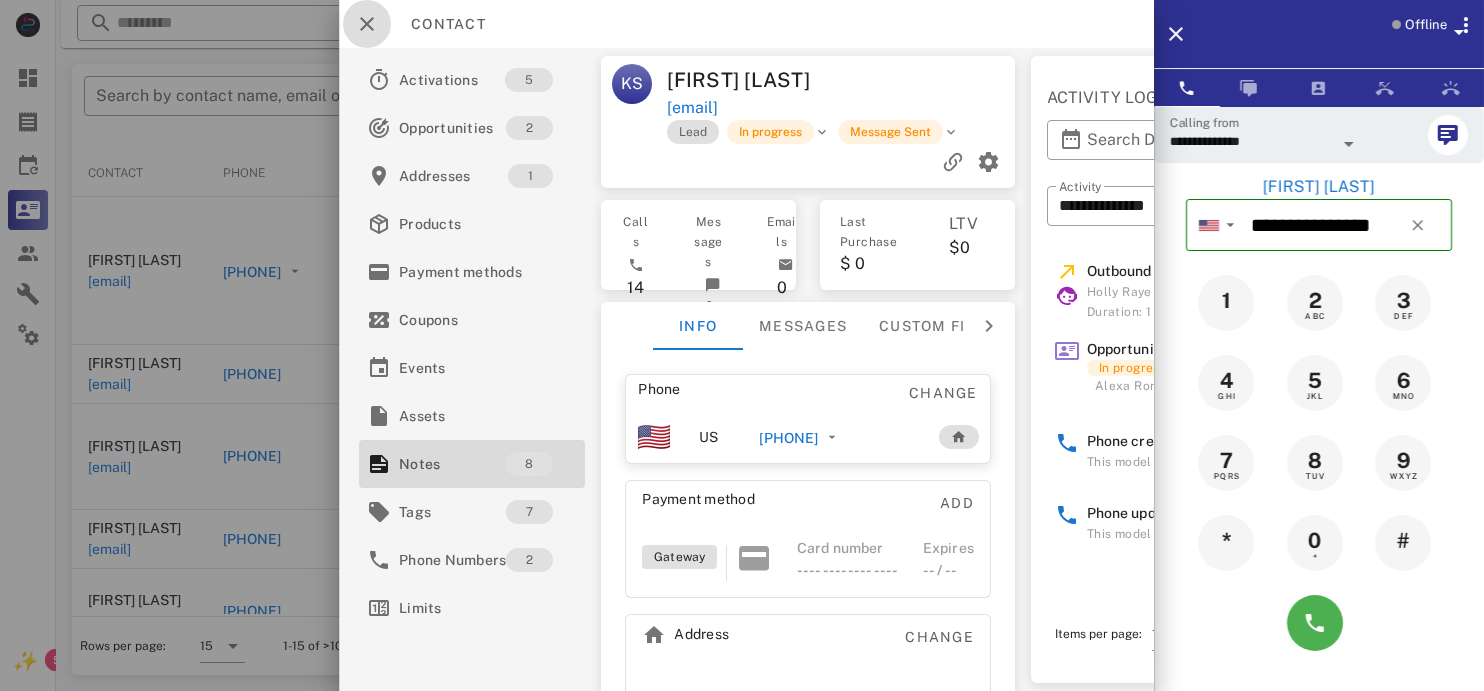 click at bounding box center [367, 24] 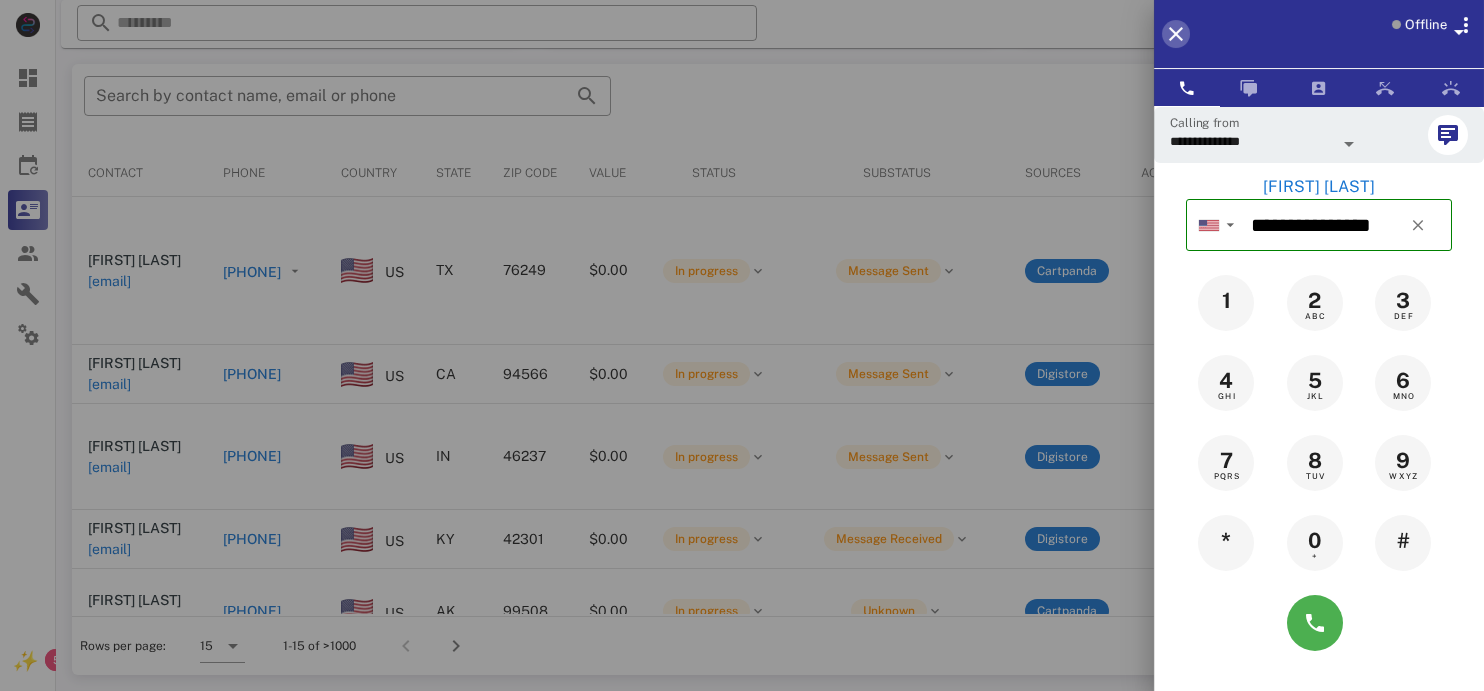 click at bounding box center (1176, 34) 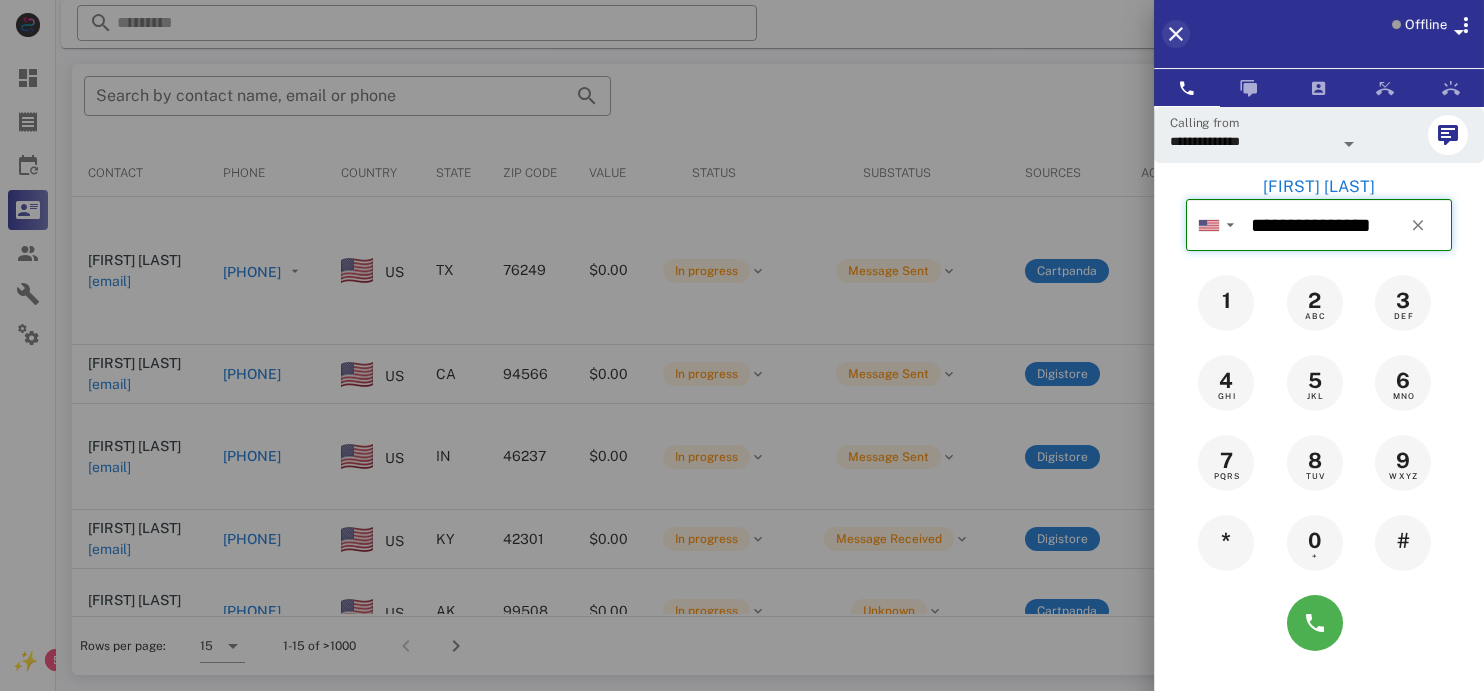 type 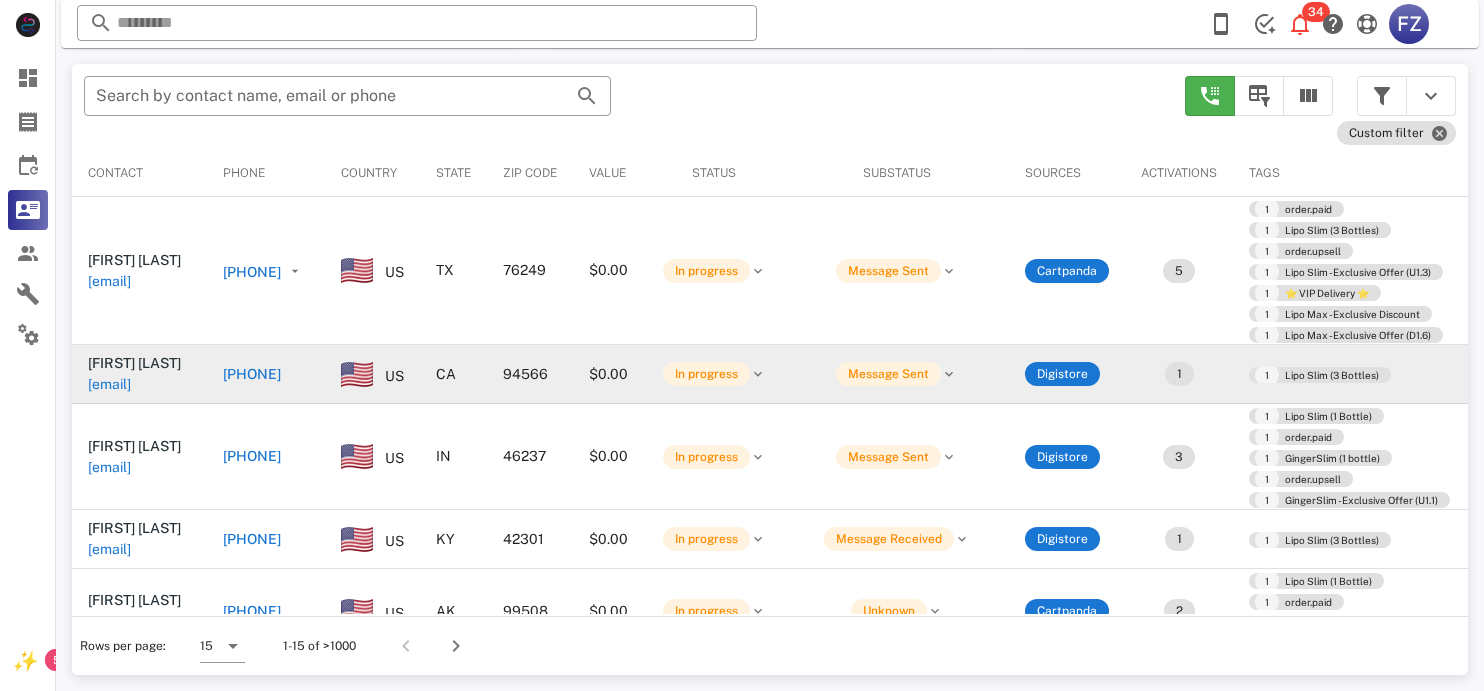 click on "[PHONE]" at bounding box center [252, 374] 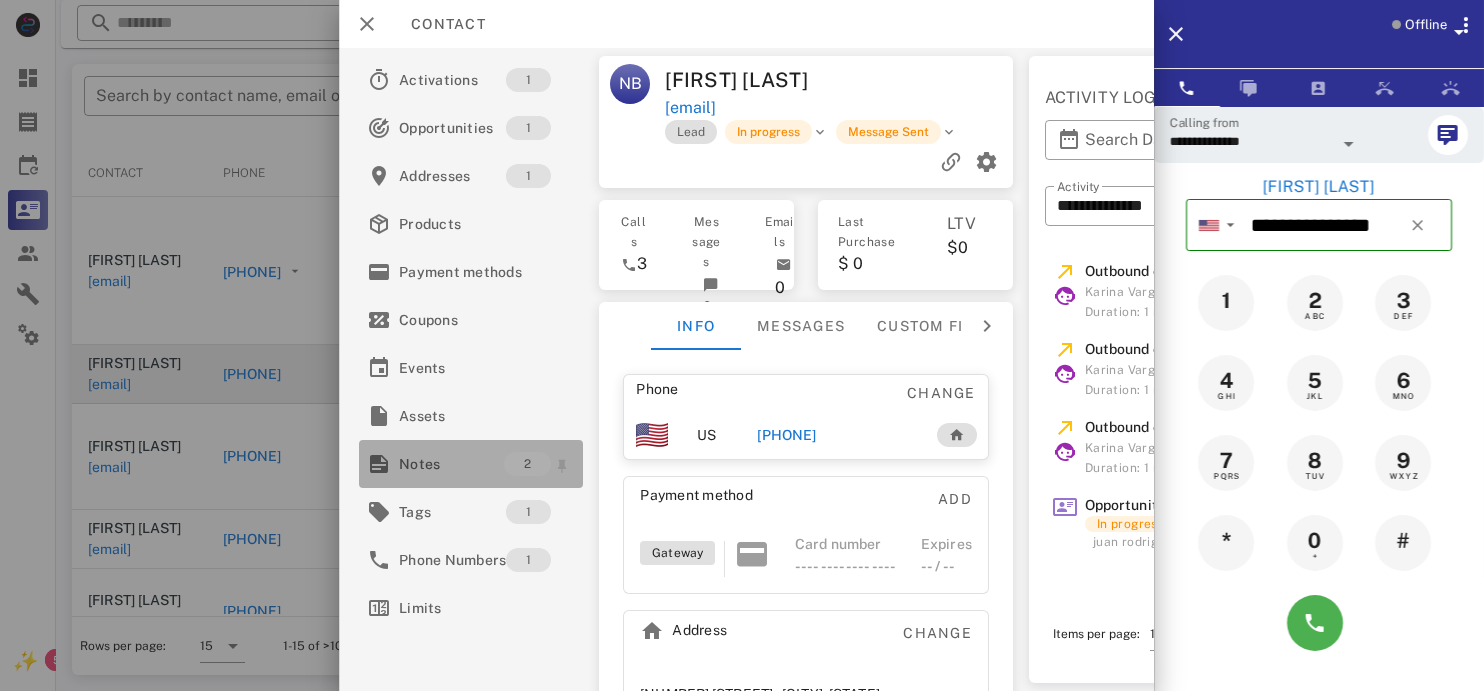 click on "Notes" at bounding box center (451, 464) 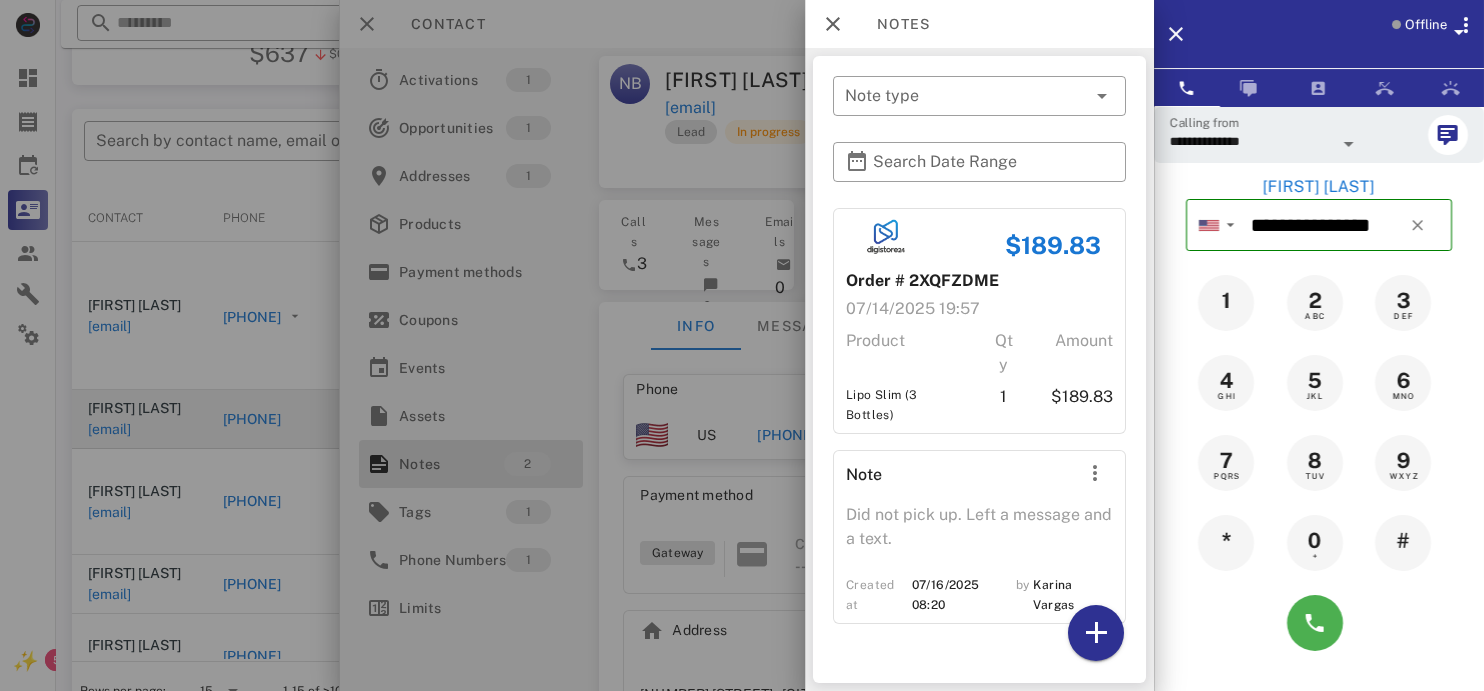 scroll, scrollTop: 380, scrollLeft: 0, axis: vertical 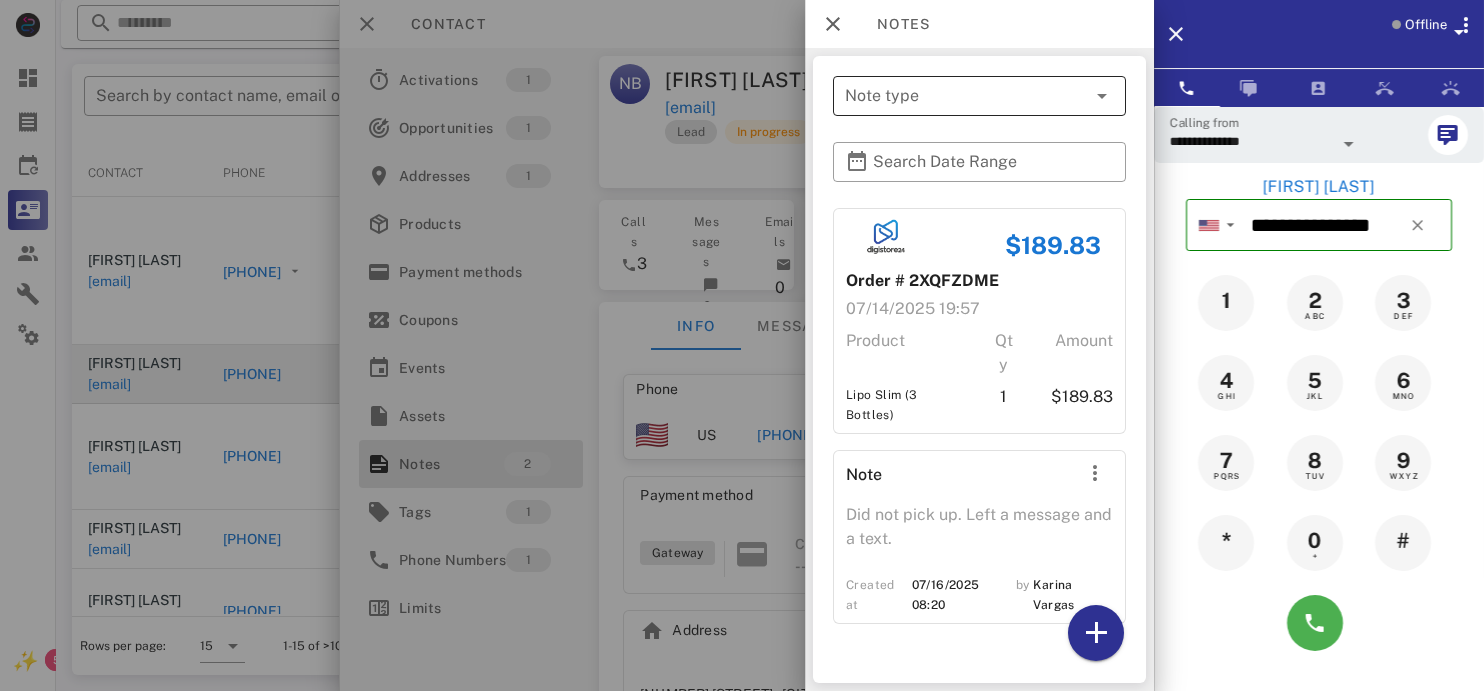 click at bounding box center [1102, 96] 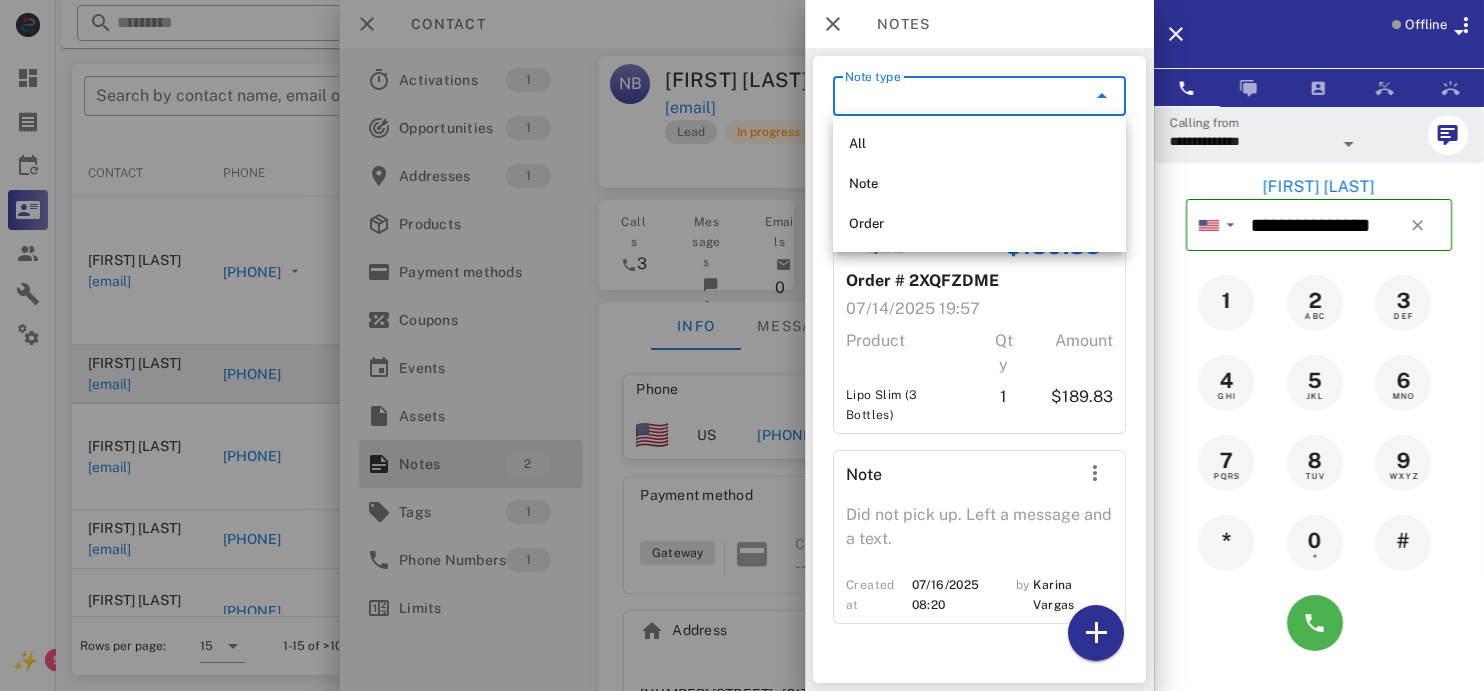 click on "​ Note type ​ Search Date Range  $189.83   Order # 2XQFZDME   07/14/2025 19:57   Product Qty Amount  Lipo Slim (3 Bottles)  1 $189.83  Note  Did not pick up. Left a message and a text.  Created at   07/16/2025 08:20   by   Karina Vargas" at bounding box center [979, 369] 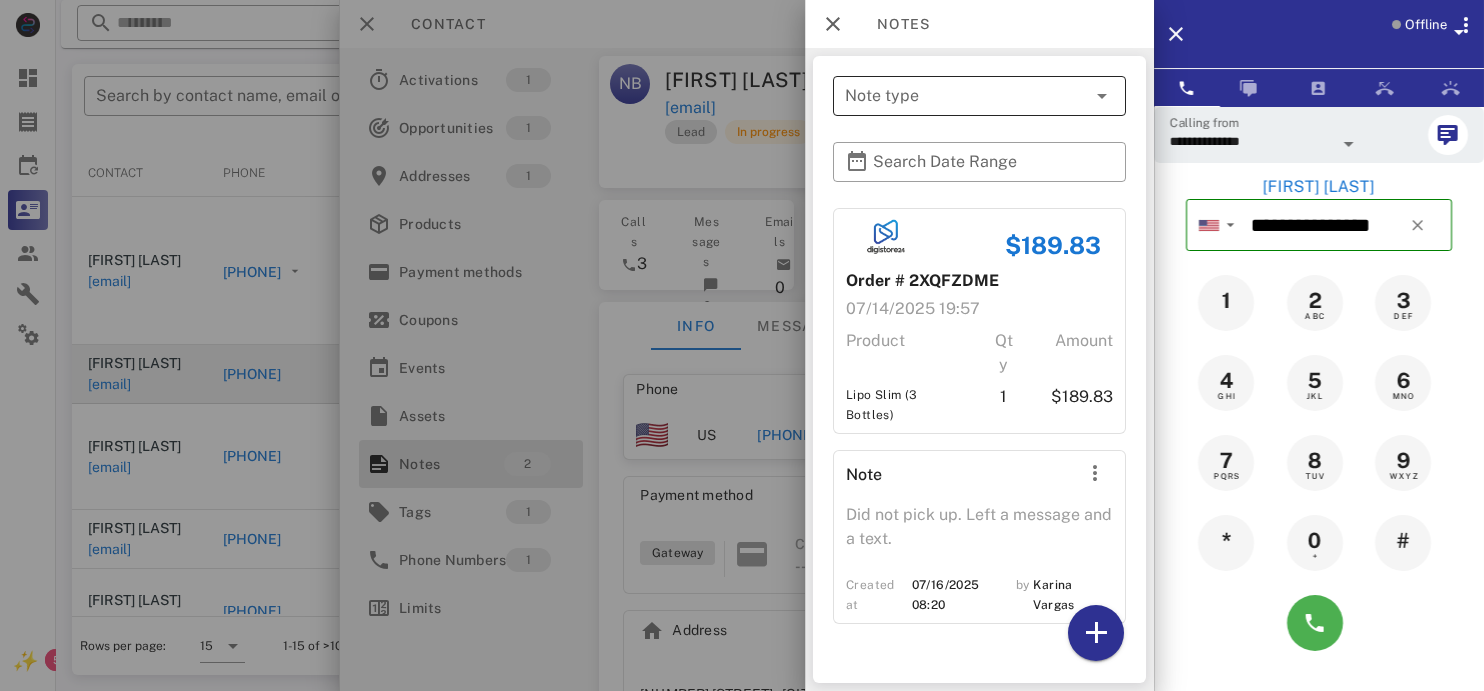 click on "Note type" at bounding box center [965, 96] 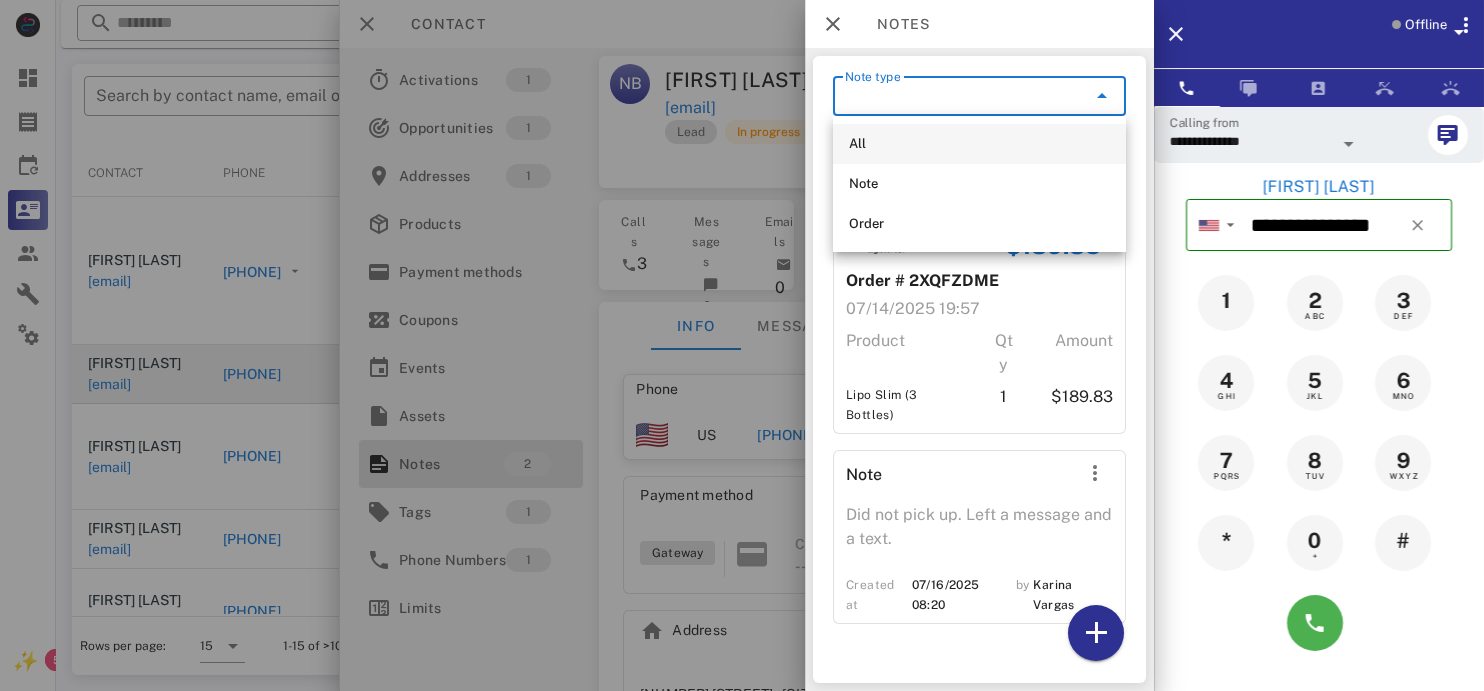 click on "All" at bounding box center [979, 144] 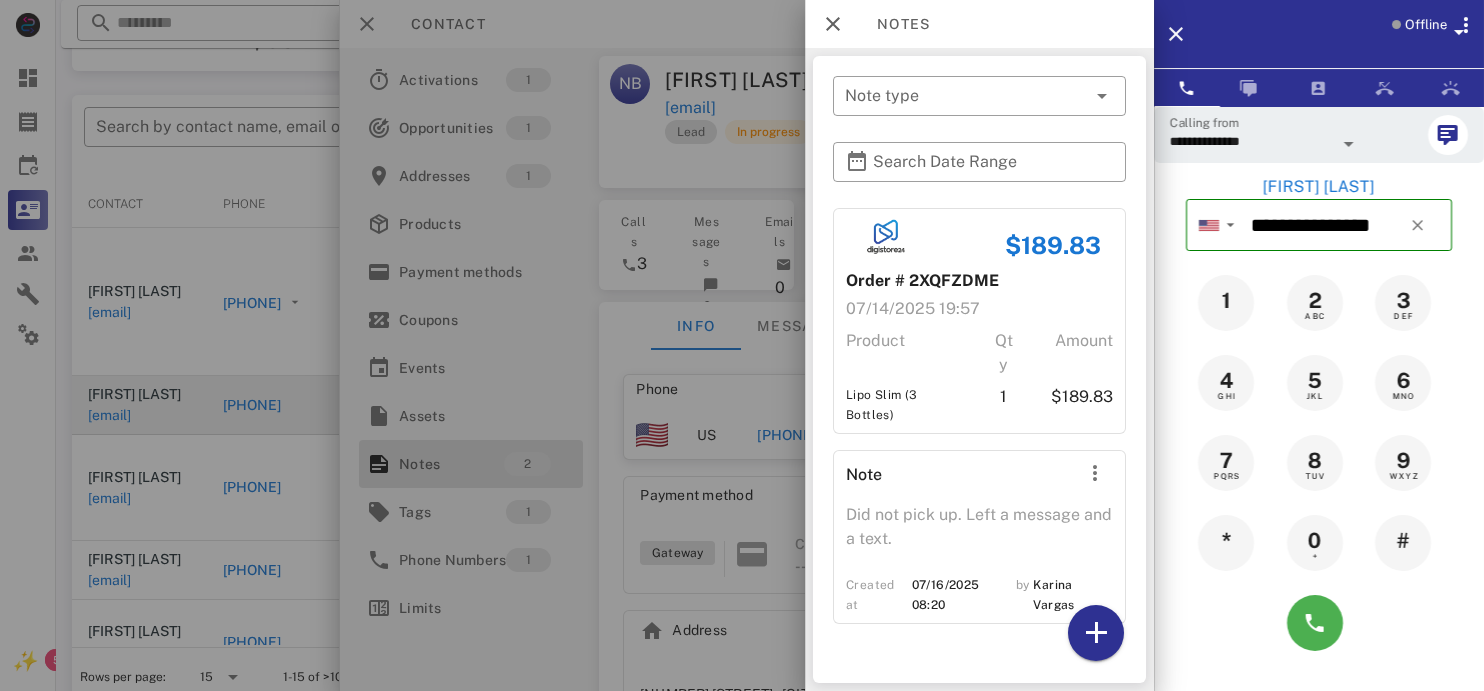 scroll, scrollTop: 380, scrollLeft: 0, axis: vertical 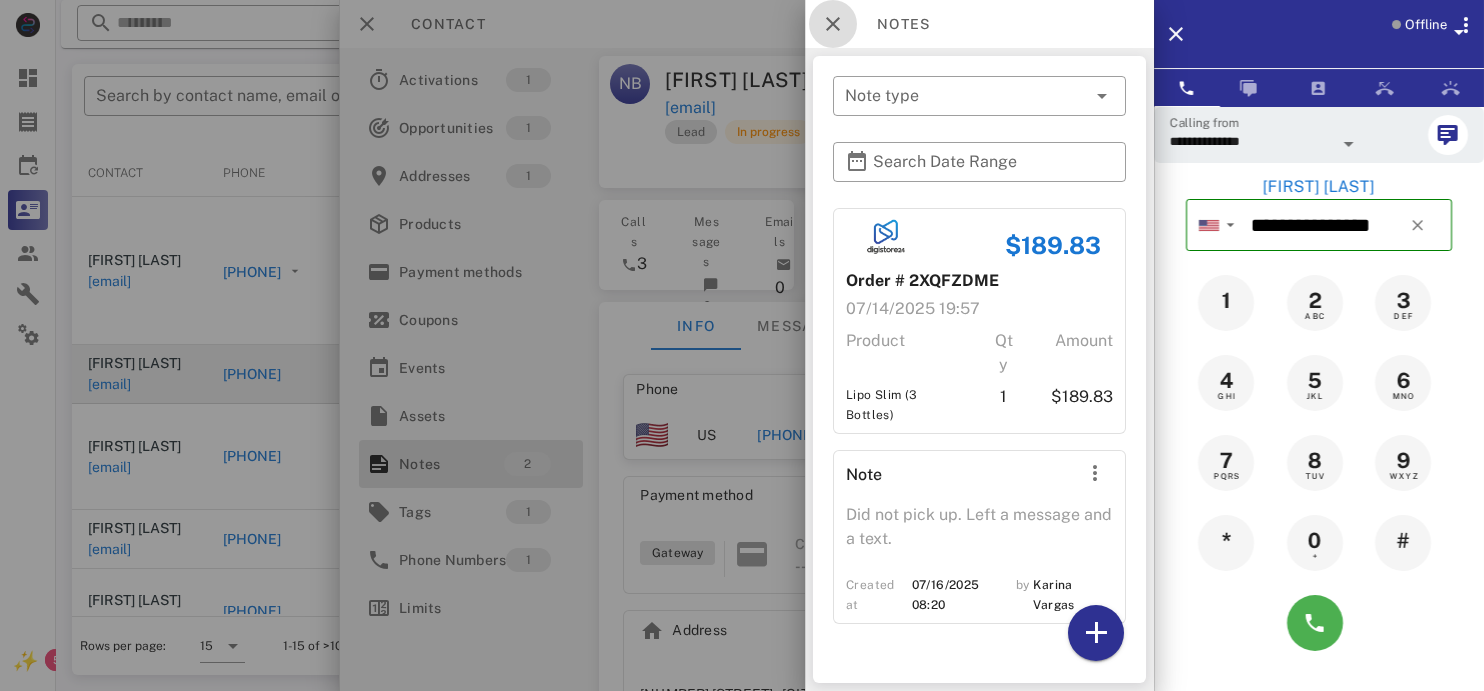 click at bounding box center (833, 24) 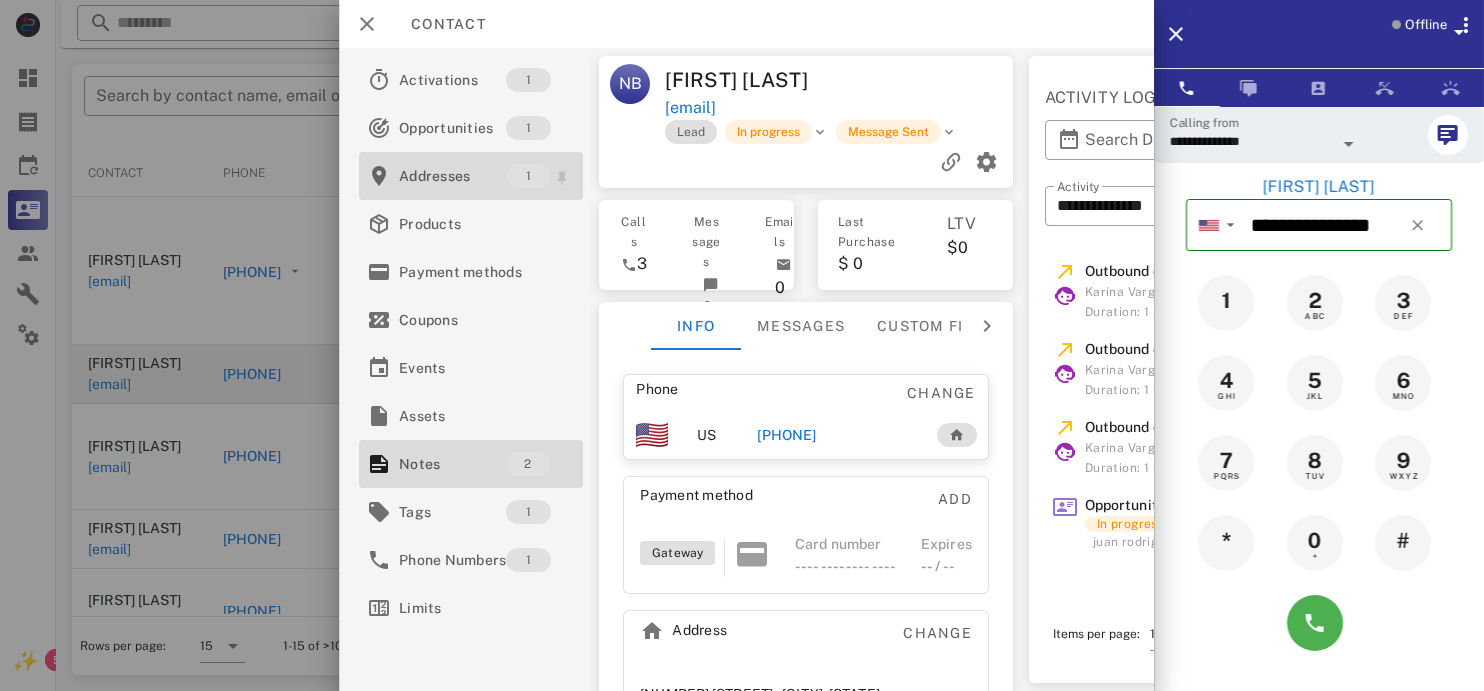 click on "Addresses" at bounding box center [452, 176] 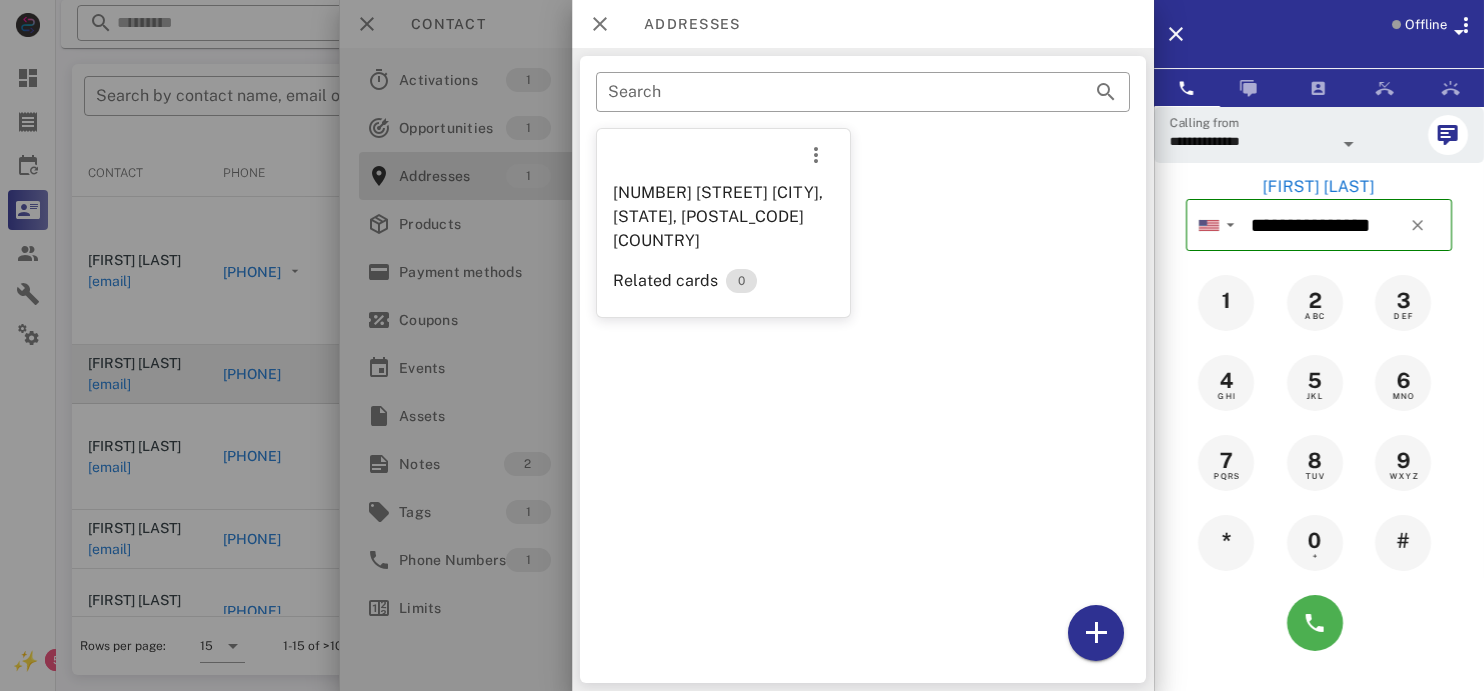 click at bounding box center (742, 345) 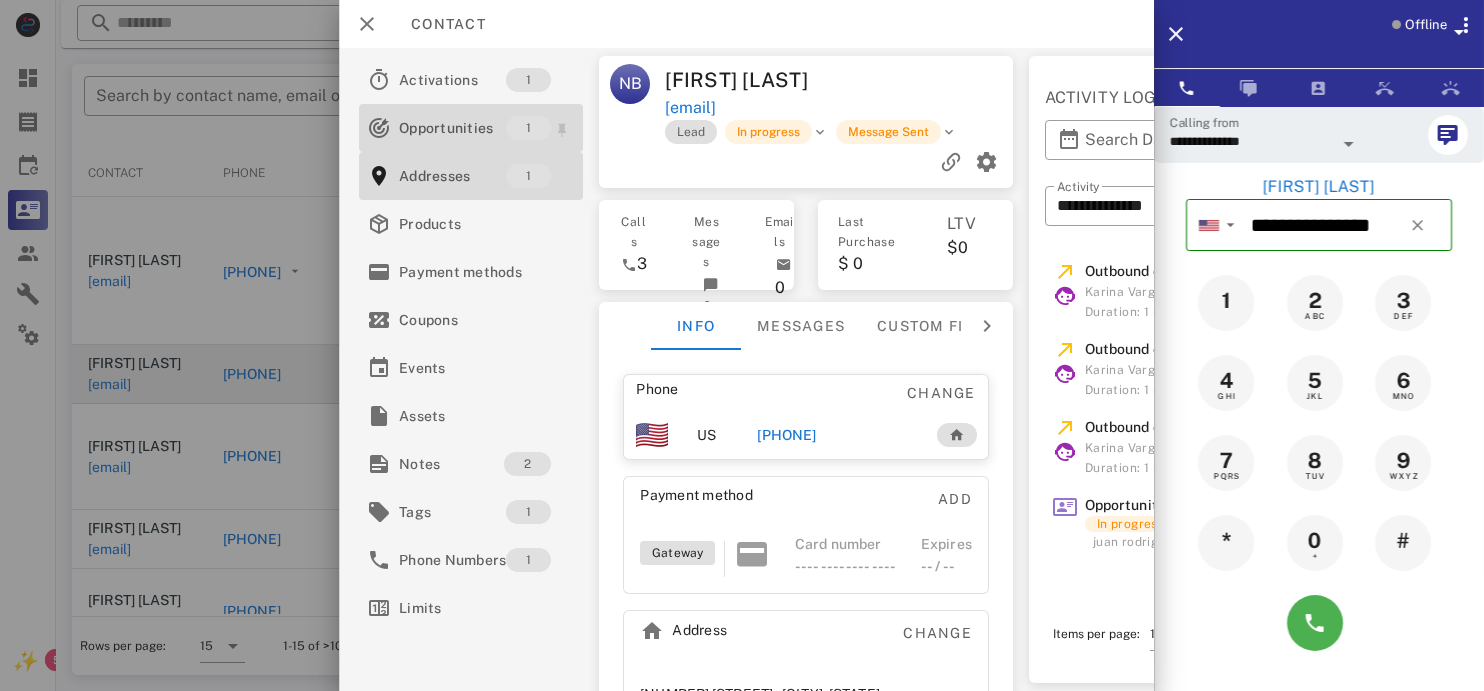 click on "Opportunities" at bounding box center [452, 128] 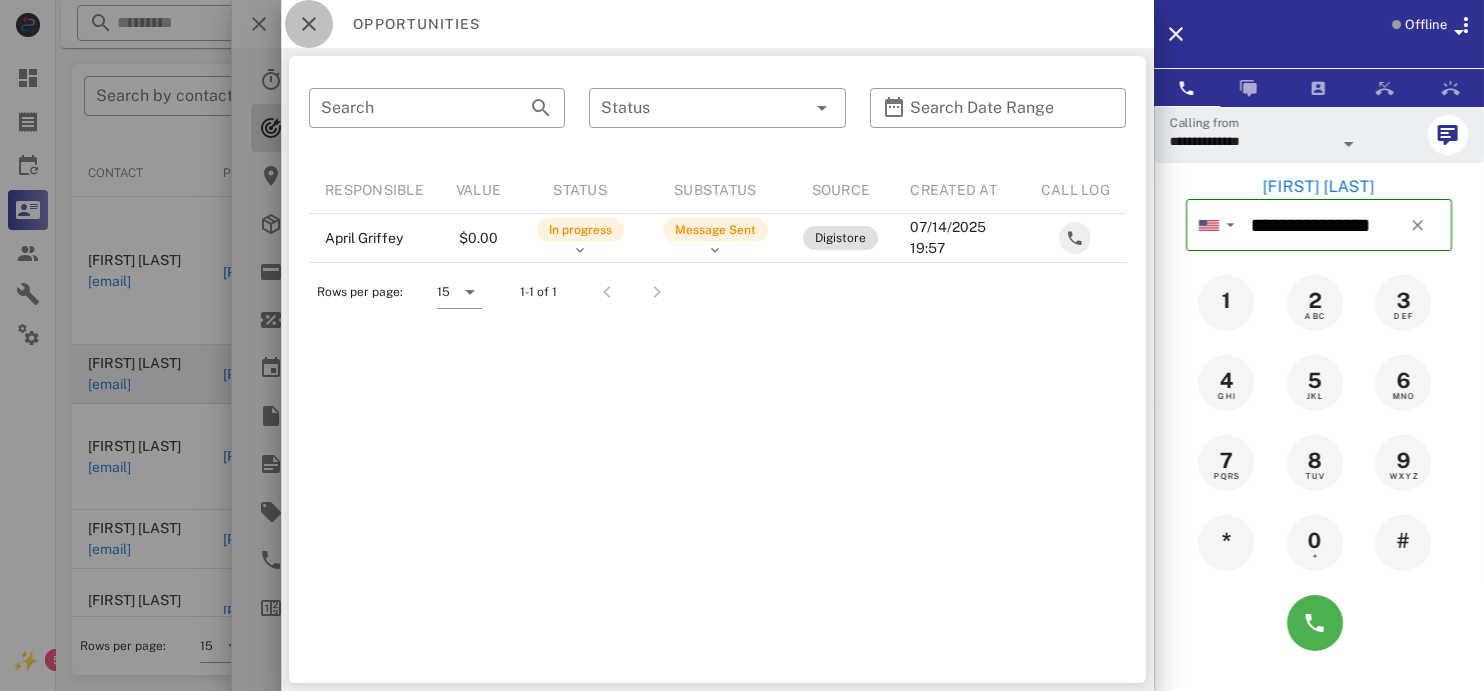 click at bounding box center (309, 24) 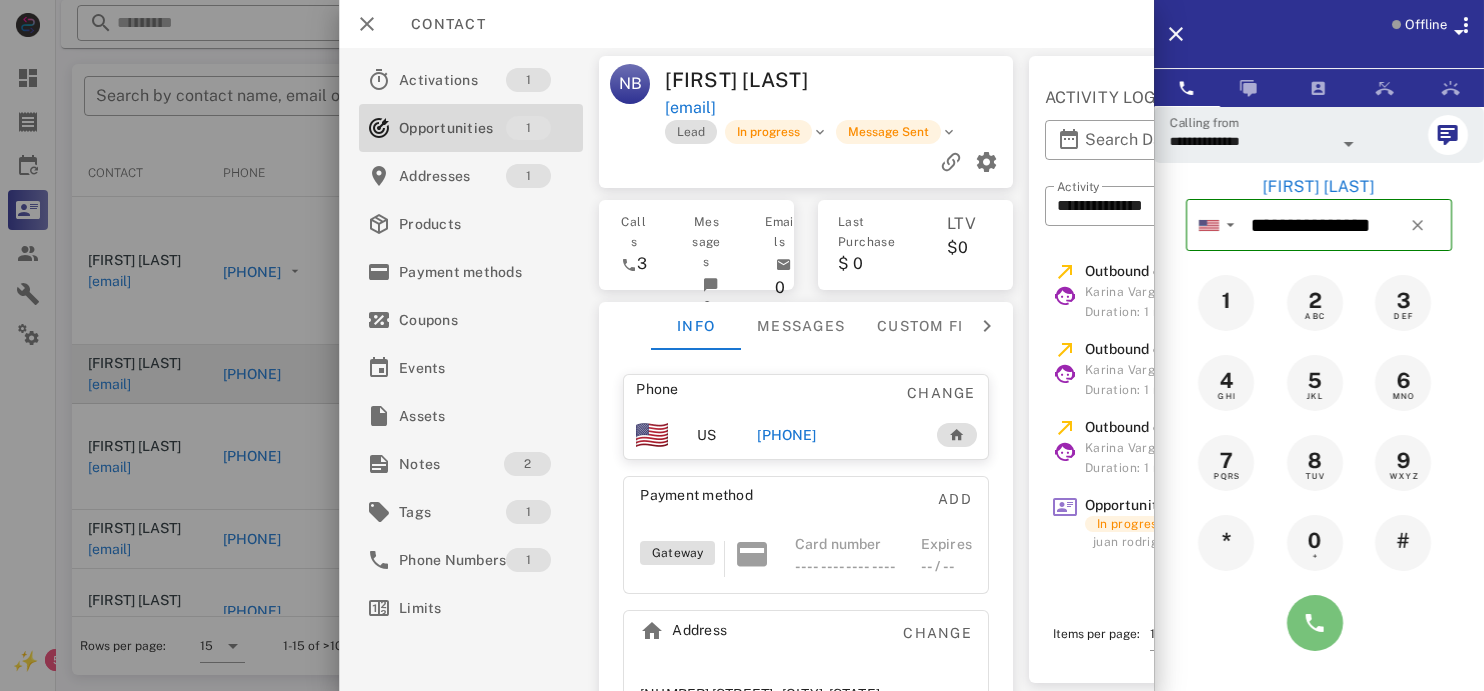 drag, startPoint x: 1312, startPoint y: 625, endPoint x: 1453, endPoint y: 626, distance: 141.00354 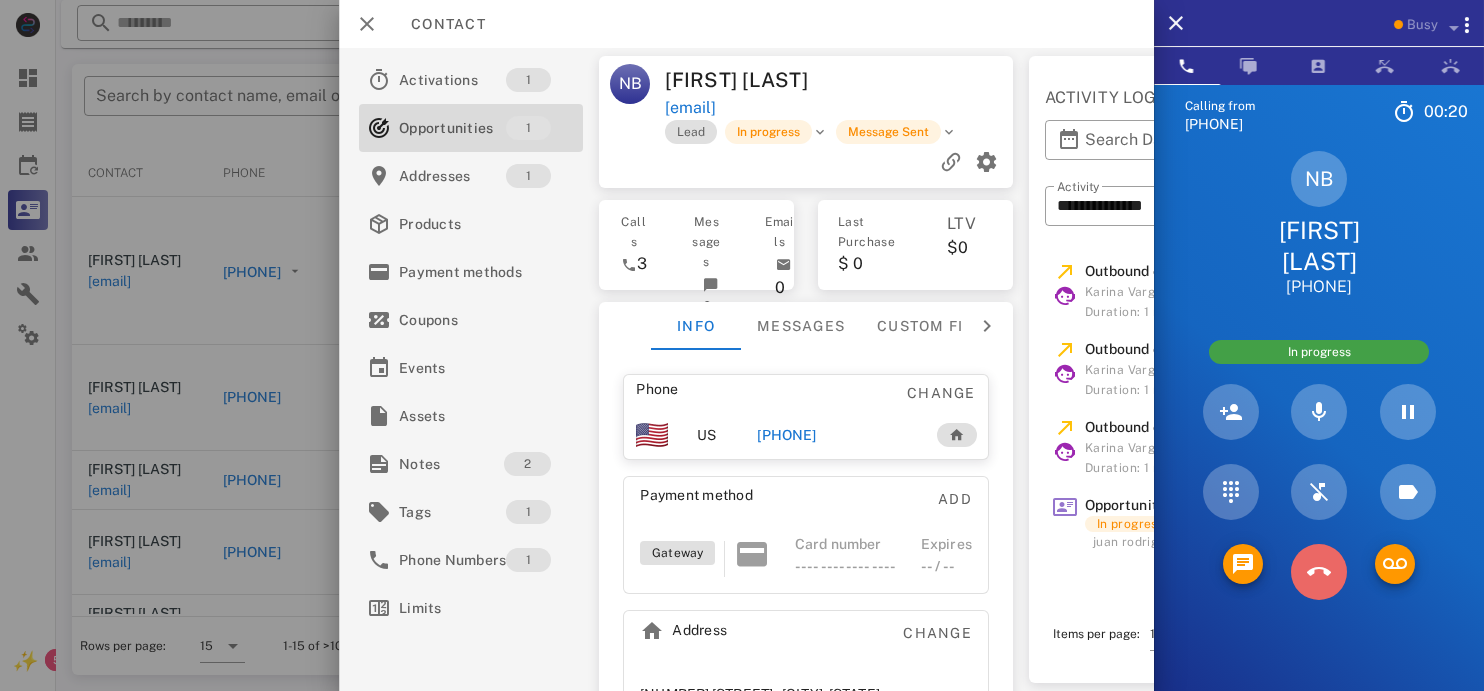 drag, startPoint x: 1311, startPoint y: 568, endPoint x: 1485, endPoint y: 561, distance: 174.14075 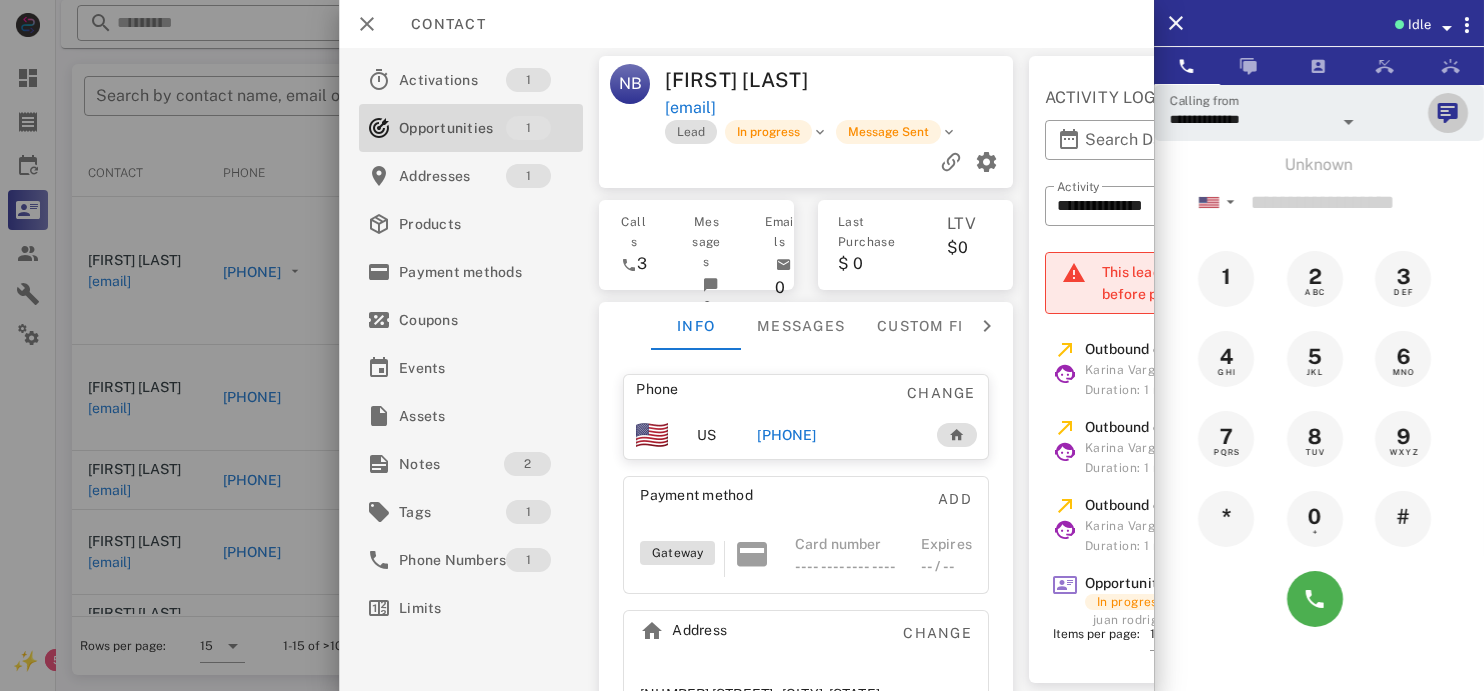 click at bounding box center (1448, 113) 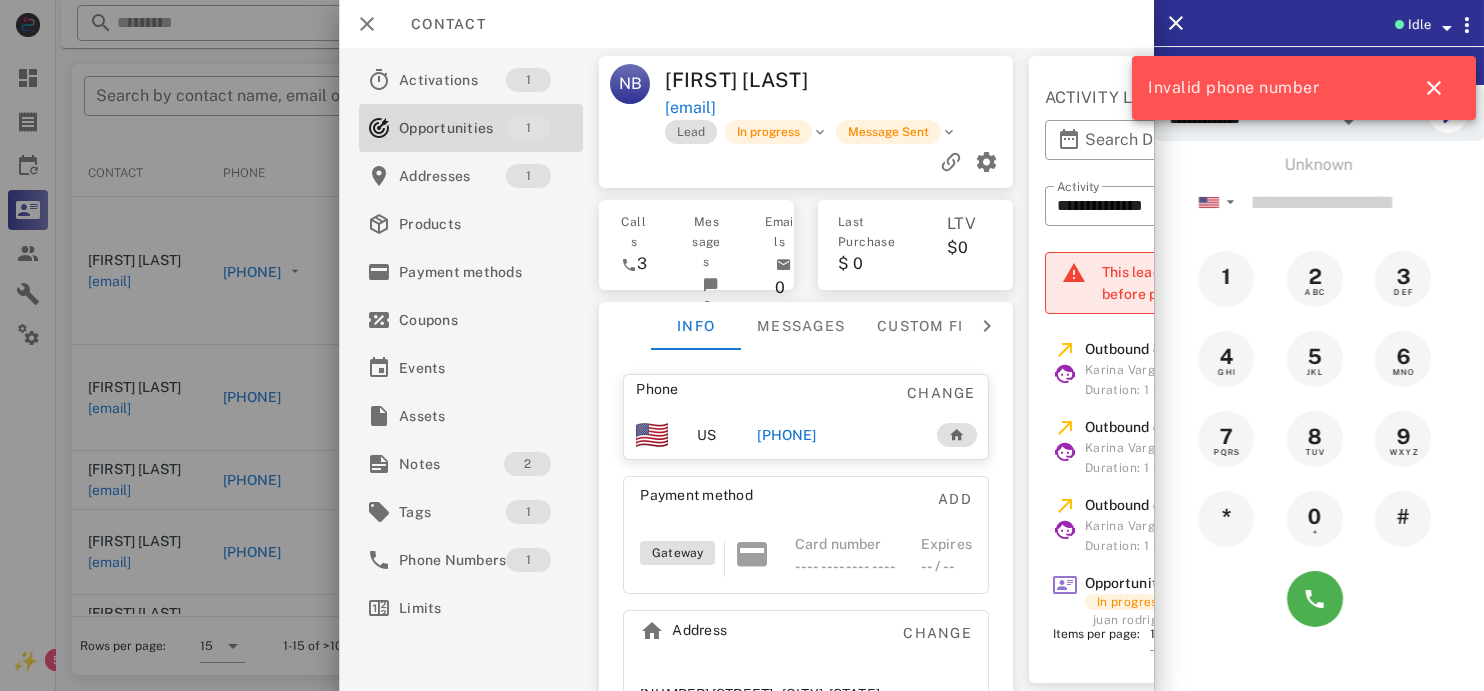 click on "Unknown      ▼     Australia
+61
Canada
+1
Guam
+1671
Mexico (México)
+52
New Zealand
+64
United Kingdom
+44
United States
+1
1 2 ABC 3 DEF 4 GHI 5 JKL 6 MNO 7 PQRS 8 TUV 9 WXYZ * 0 + #" at bounding box center [1319, 396] 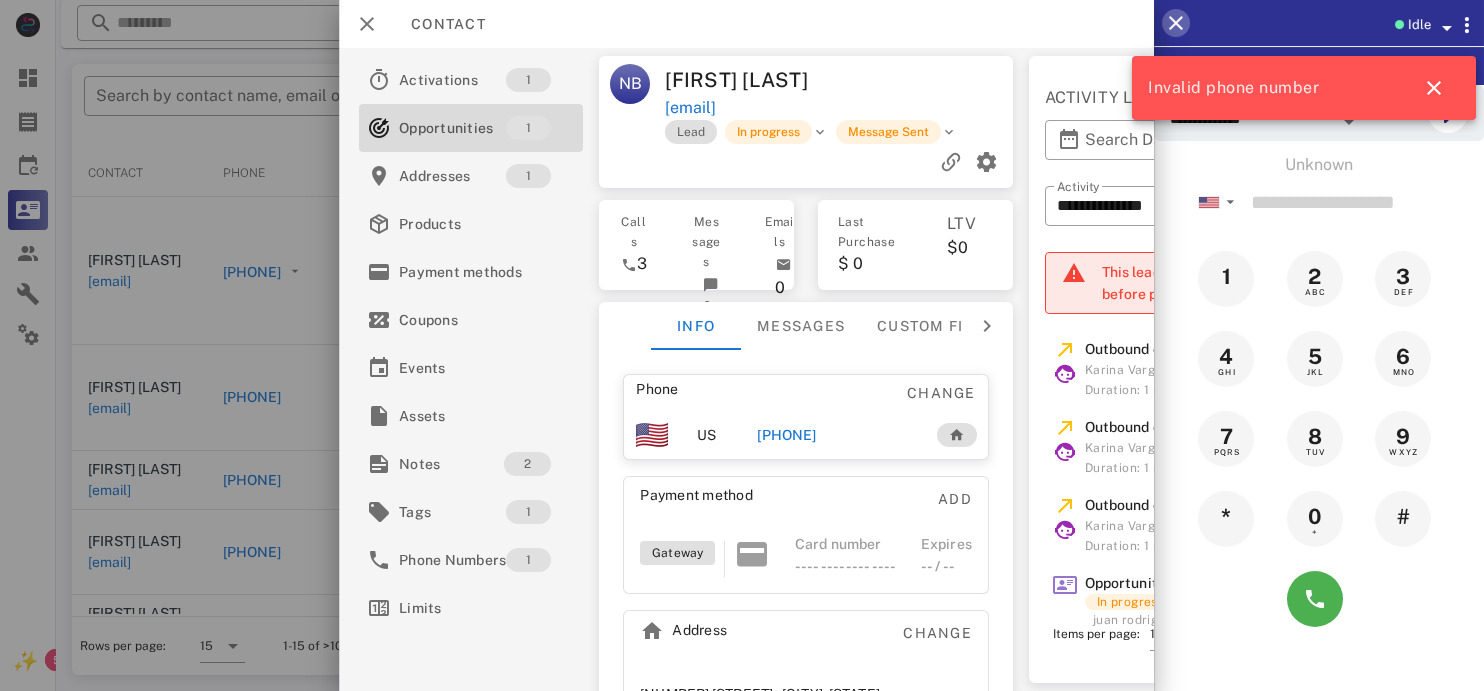 click at bounding box center [1176, 23] 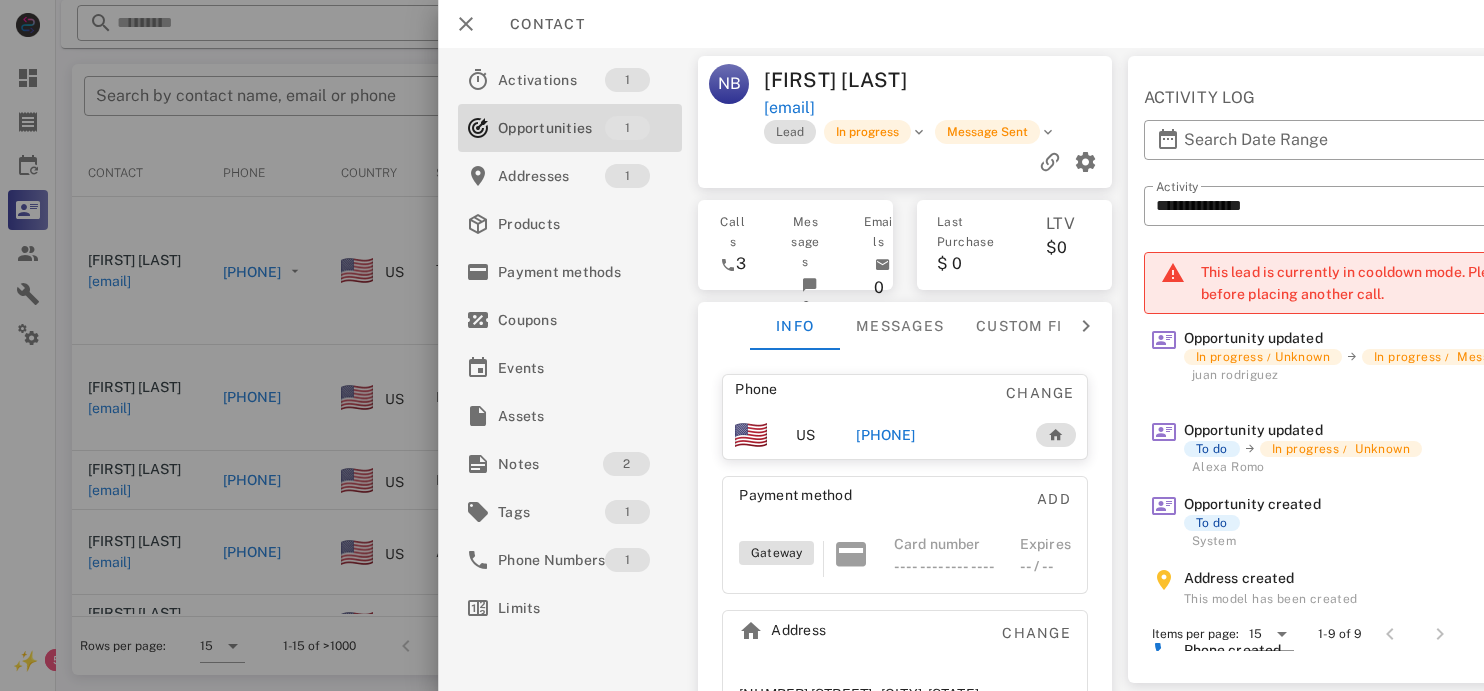 scroll, scrollTop: 0, scrollLeft: 0, axis: both 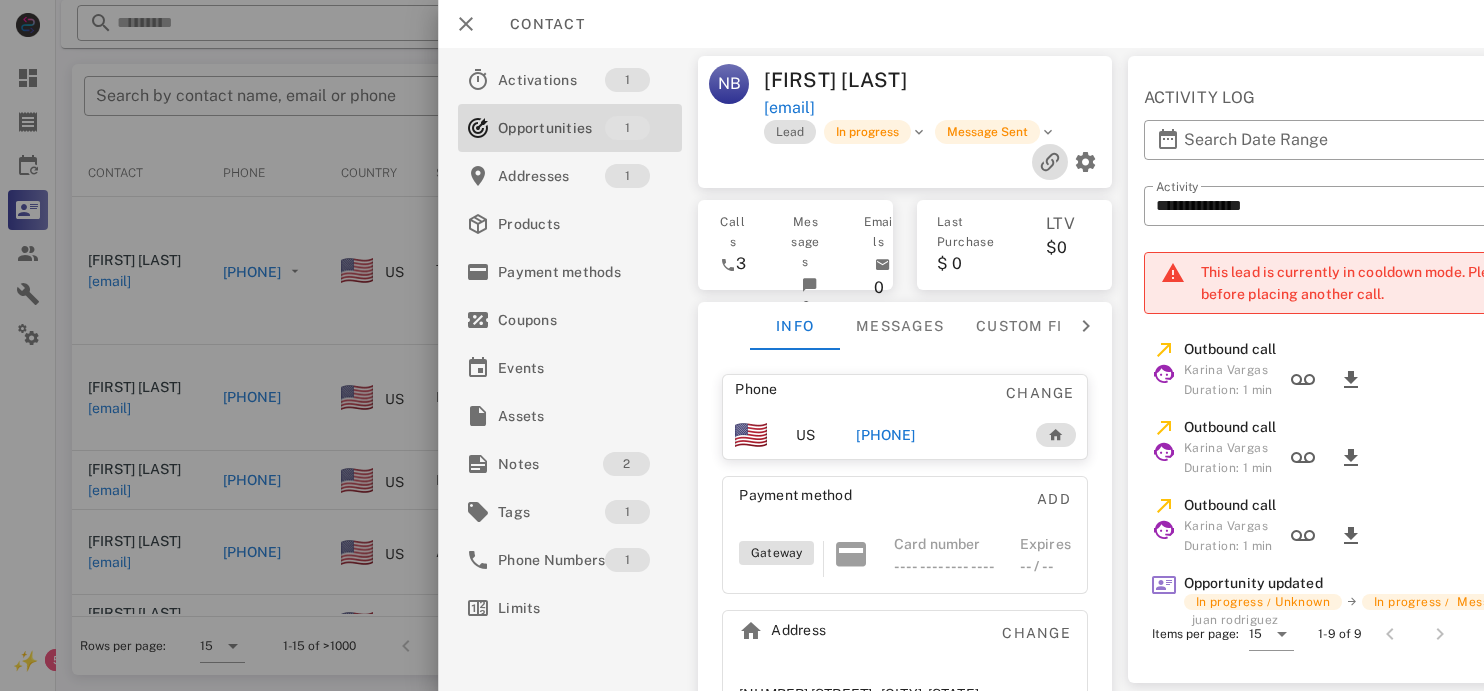 click at bounding box center (1050, 162) 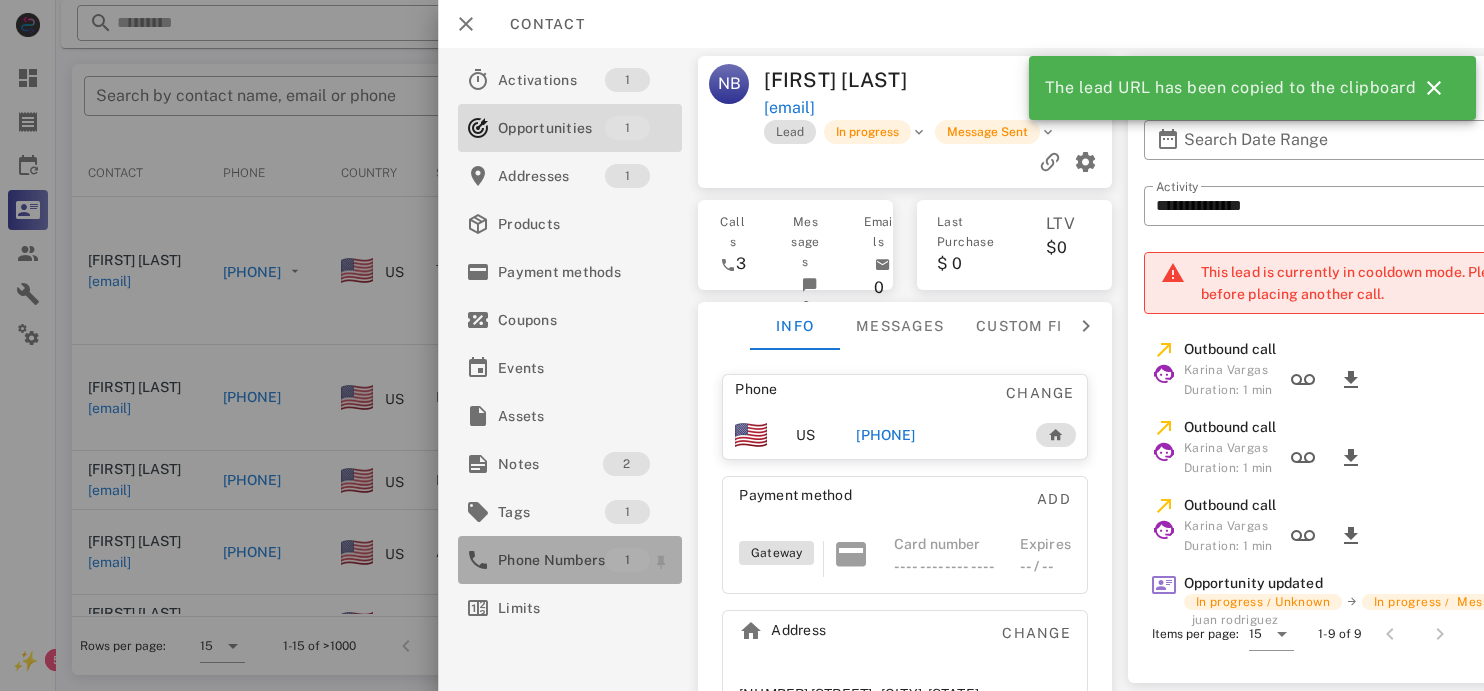 click on "Phone Numbers" at bounding box center [551, 560] 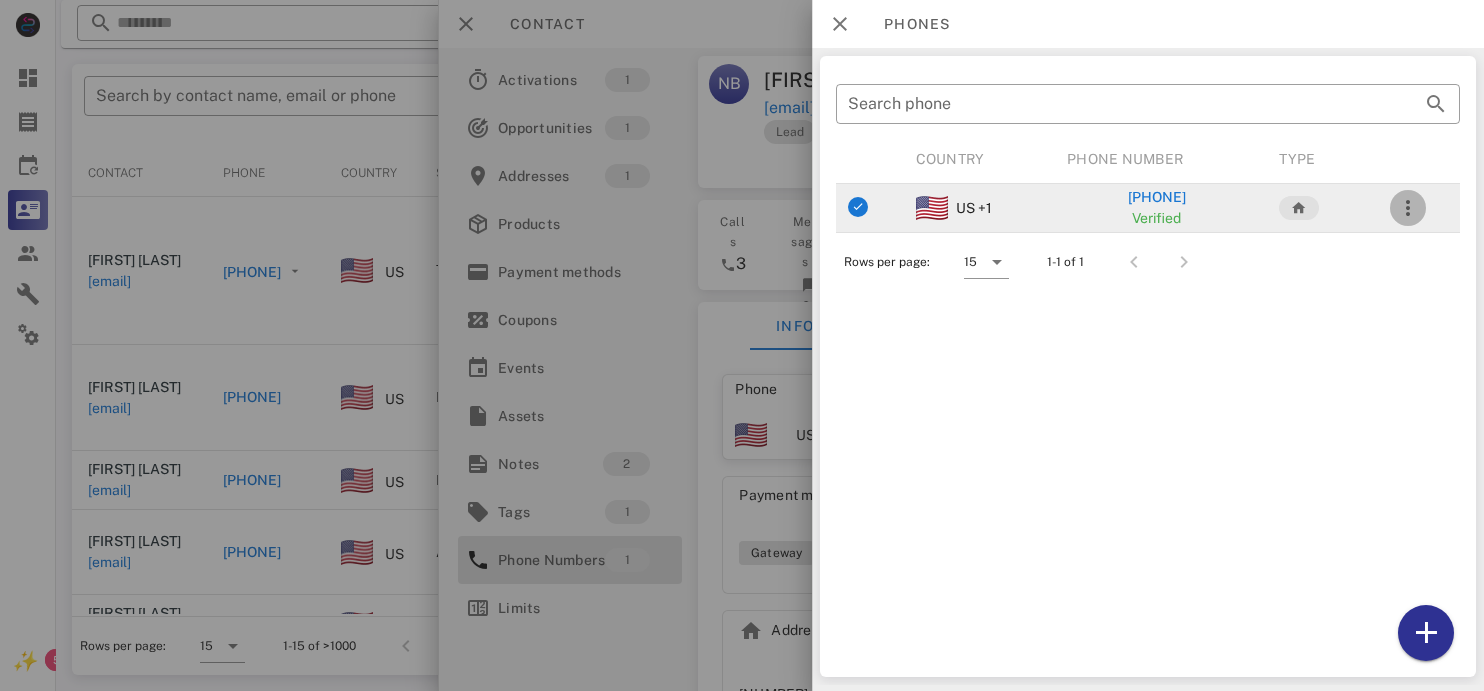 click at bounding box center [1407, 208] 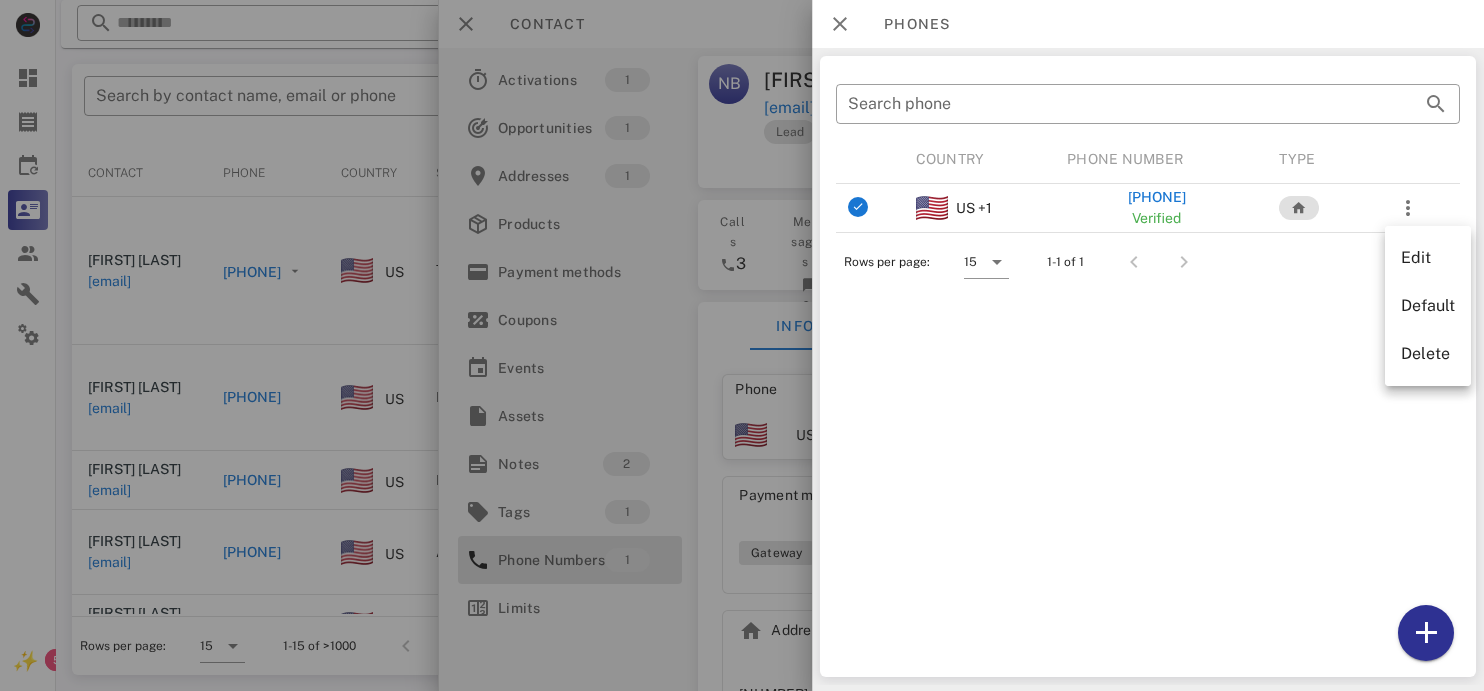 click on "​ Search phone Country Phone Number Type  US +1   +19252008025   Verified  Rows per page: 15  1-1 of 1" at bounding box center (1148, 366) 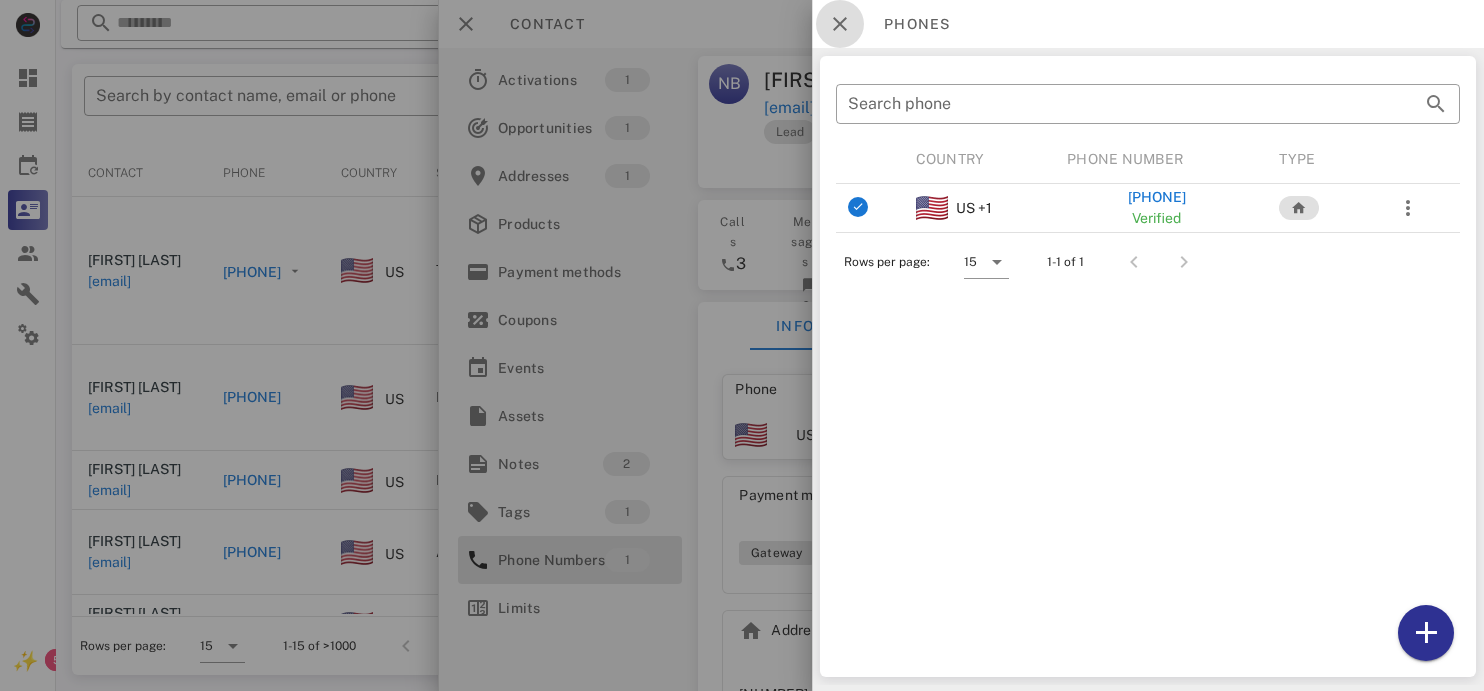 click at bounding box center [840, 24] 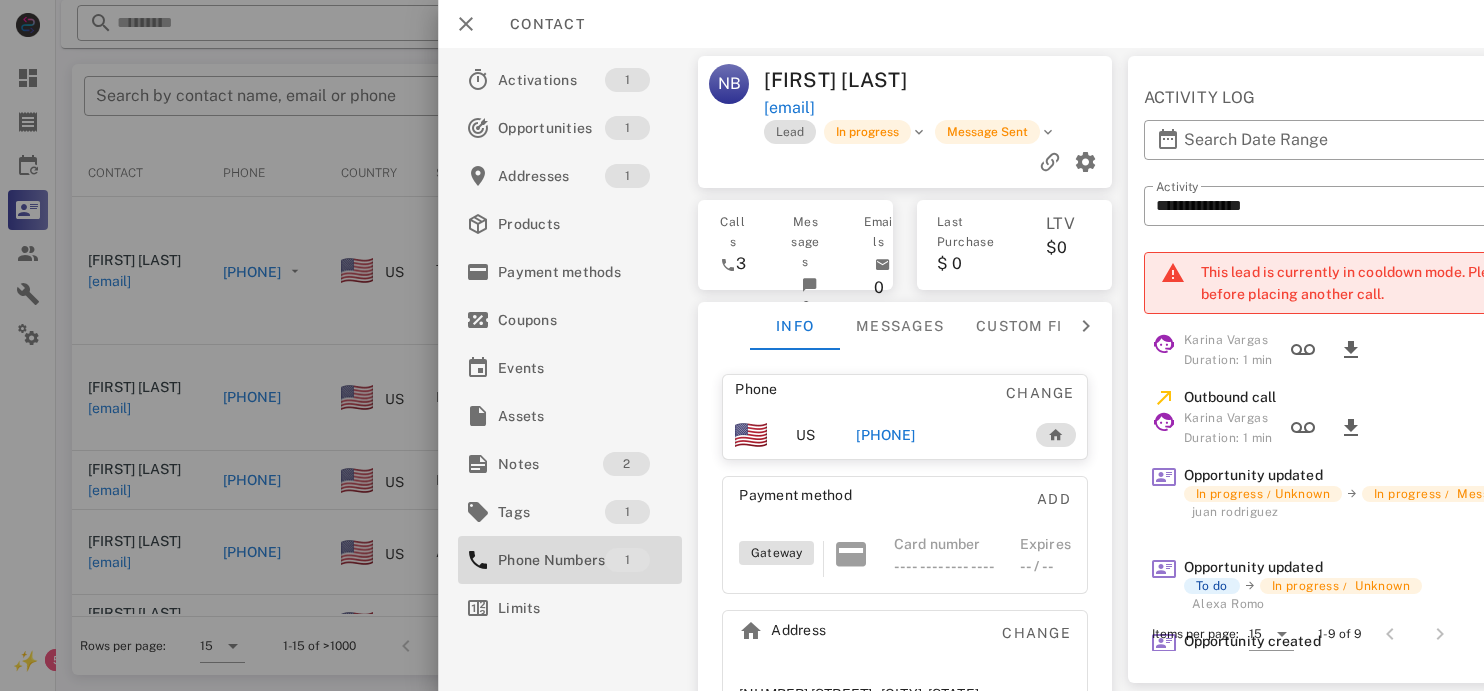 scroll, scrollTop: 0, scrollLeft: 0, axis: both 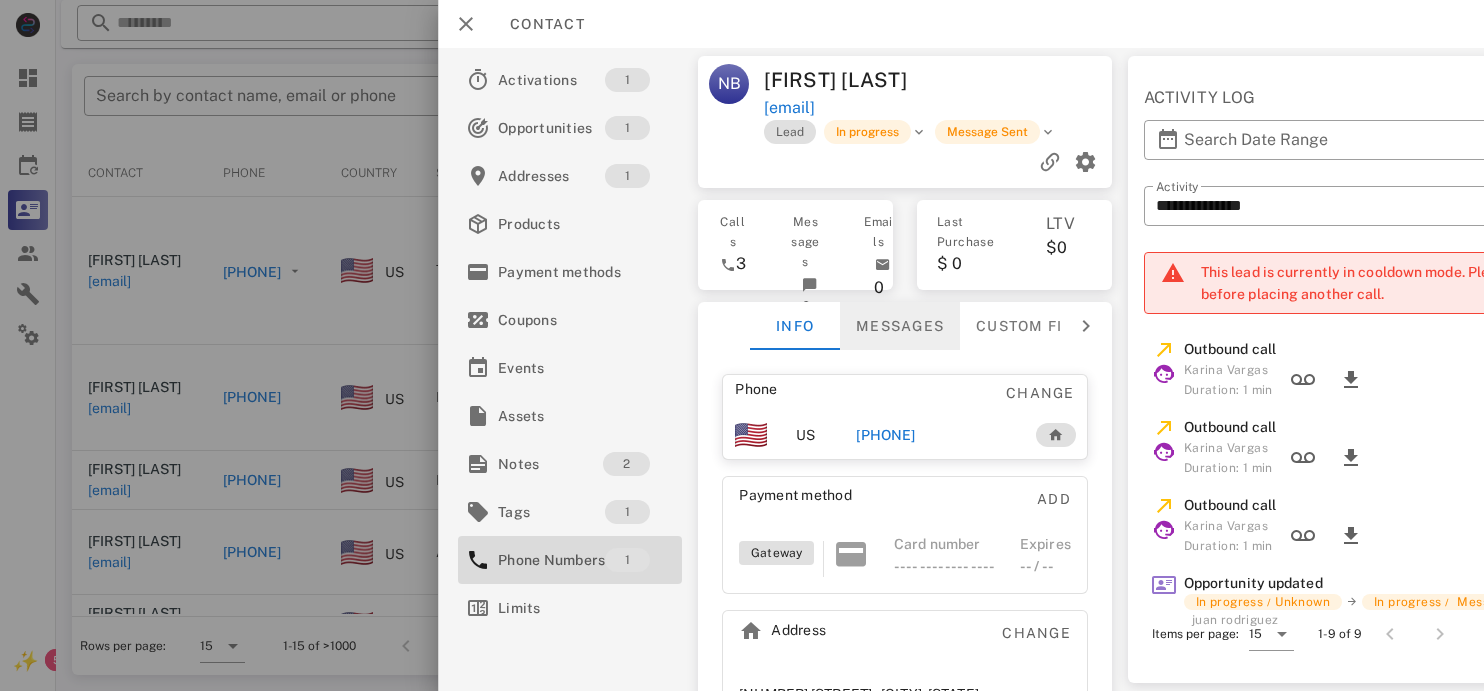 click on "Messages" at bounding box center [900, 326] 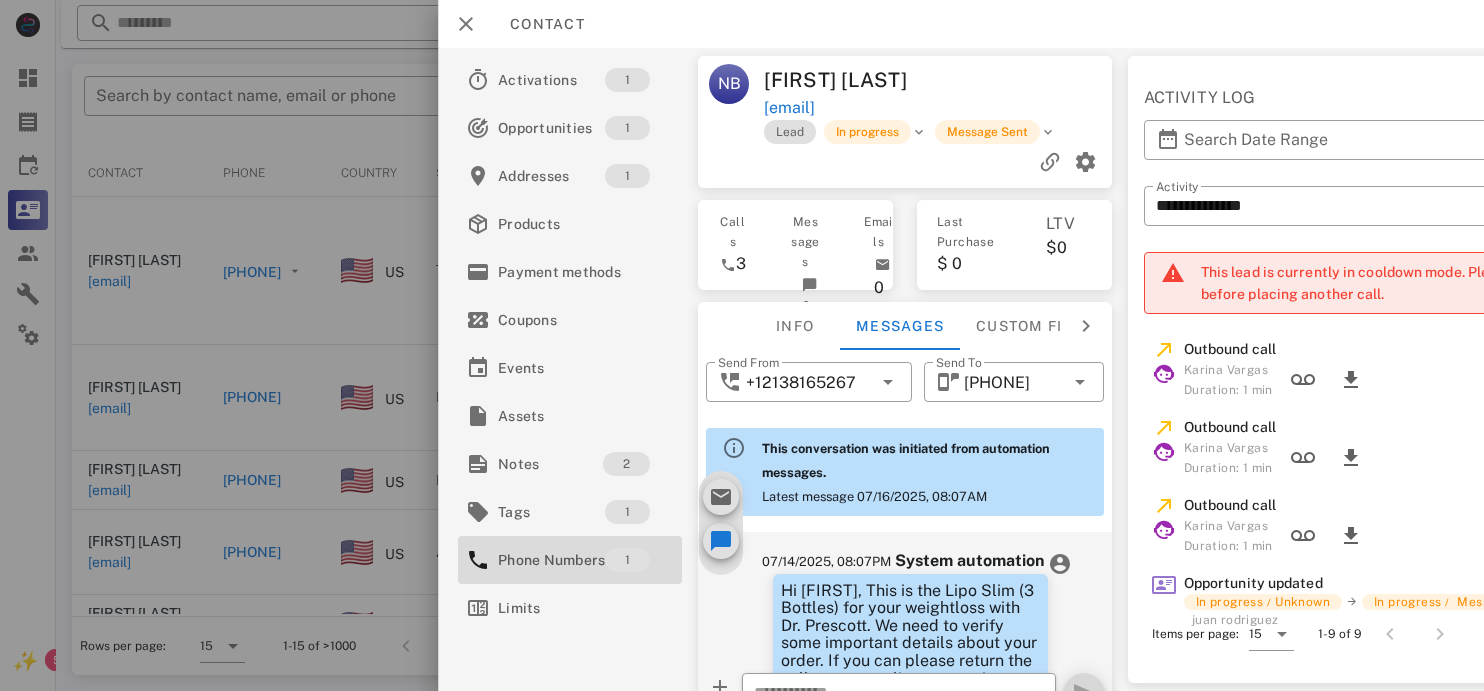 scroll, scrollTop: 1145, scrollLeft: 0, axis: vertical 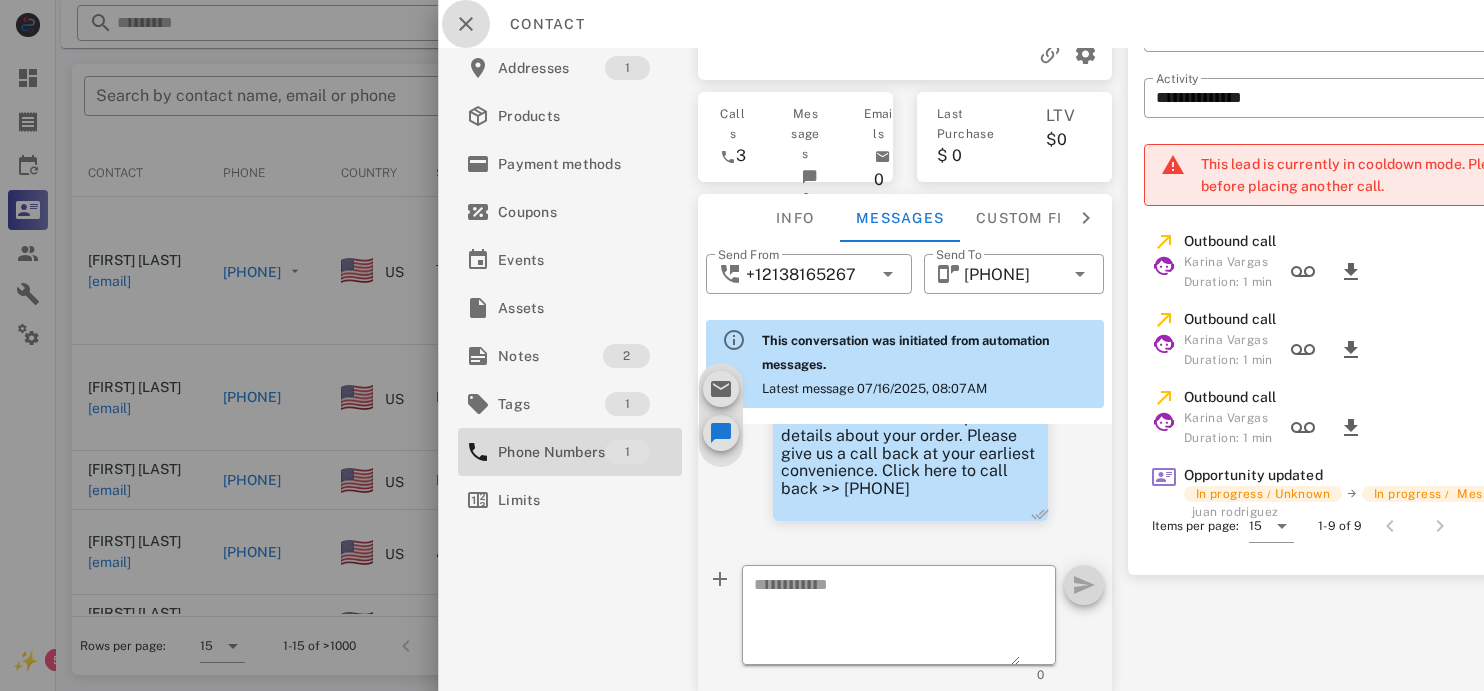 click at bounding box center (466, 24) 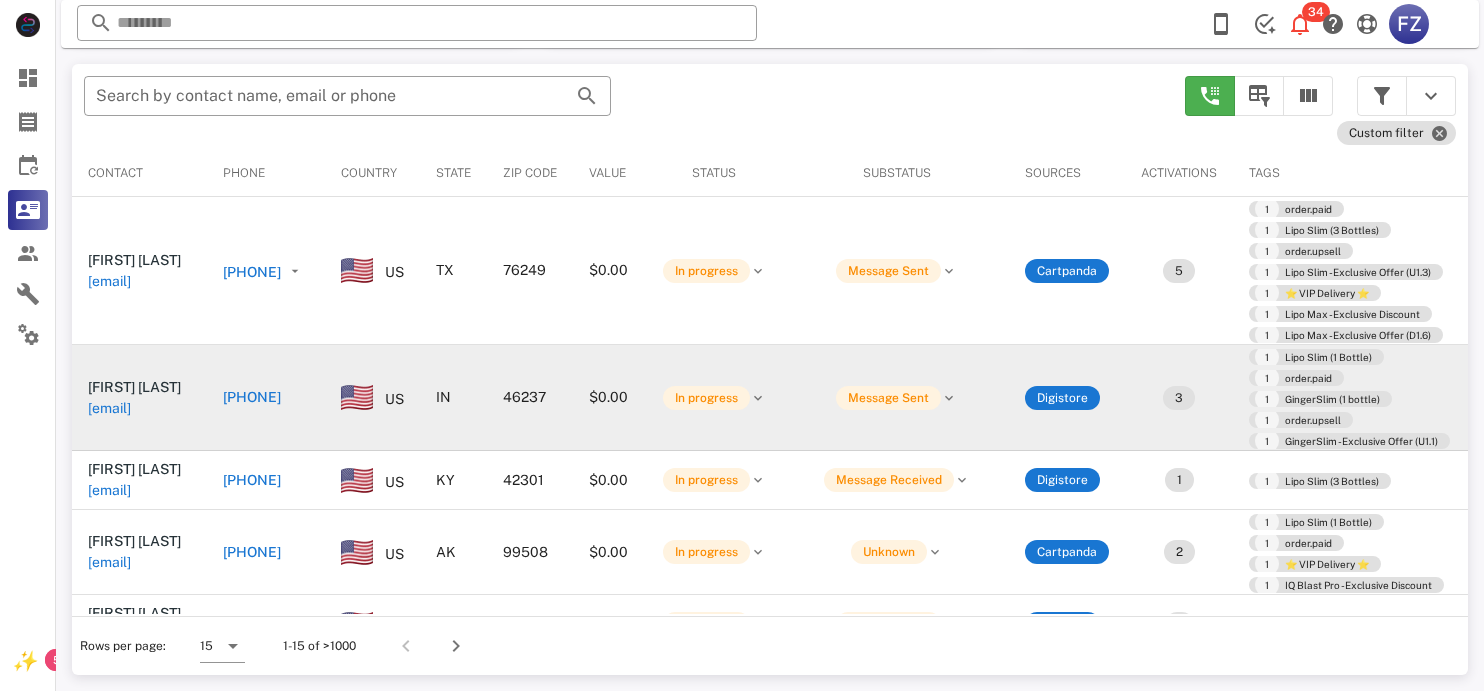 click on "[PHONE]" at bounding box center [252, 397] 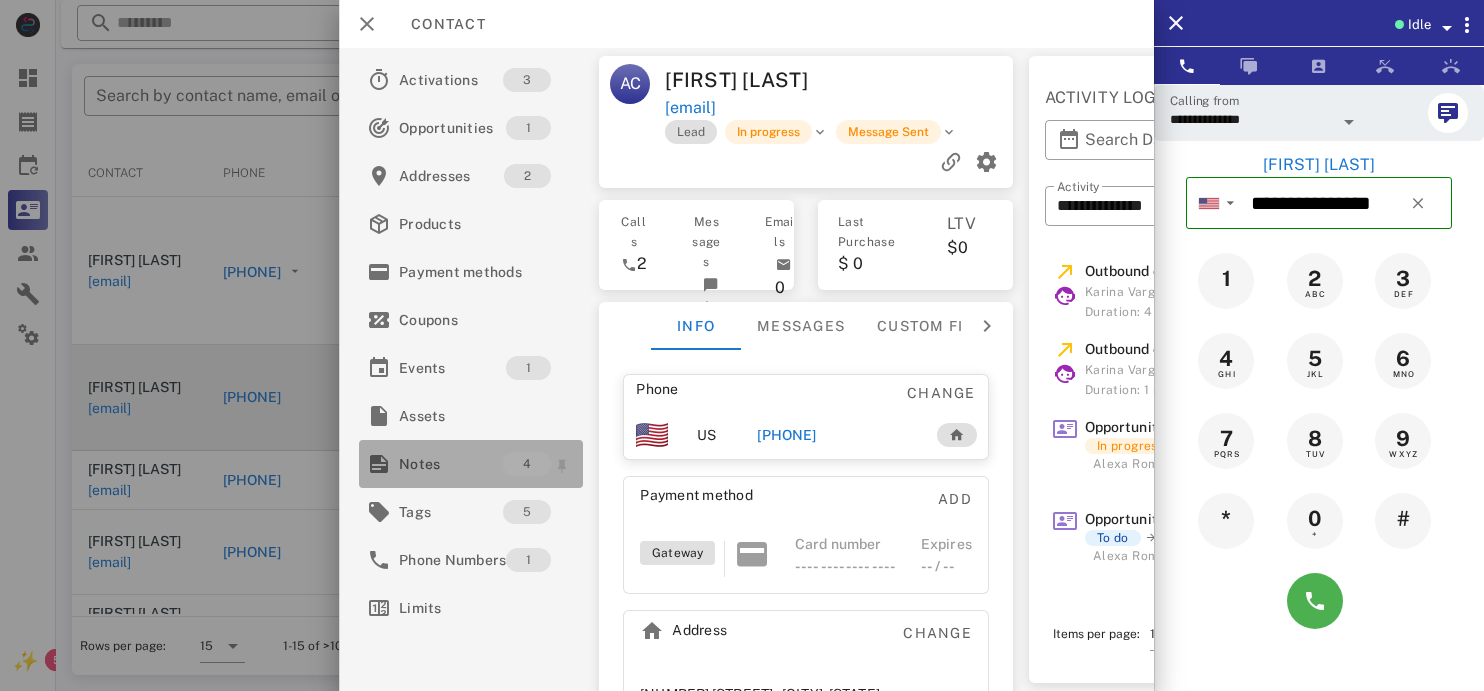 click on "Notes" at bounding box center [451, 464] 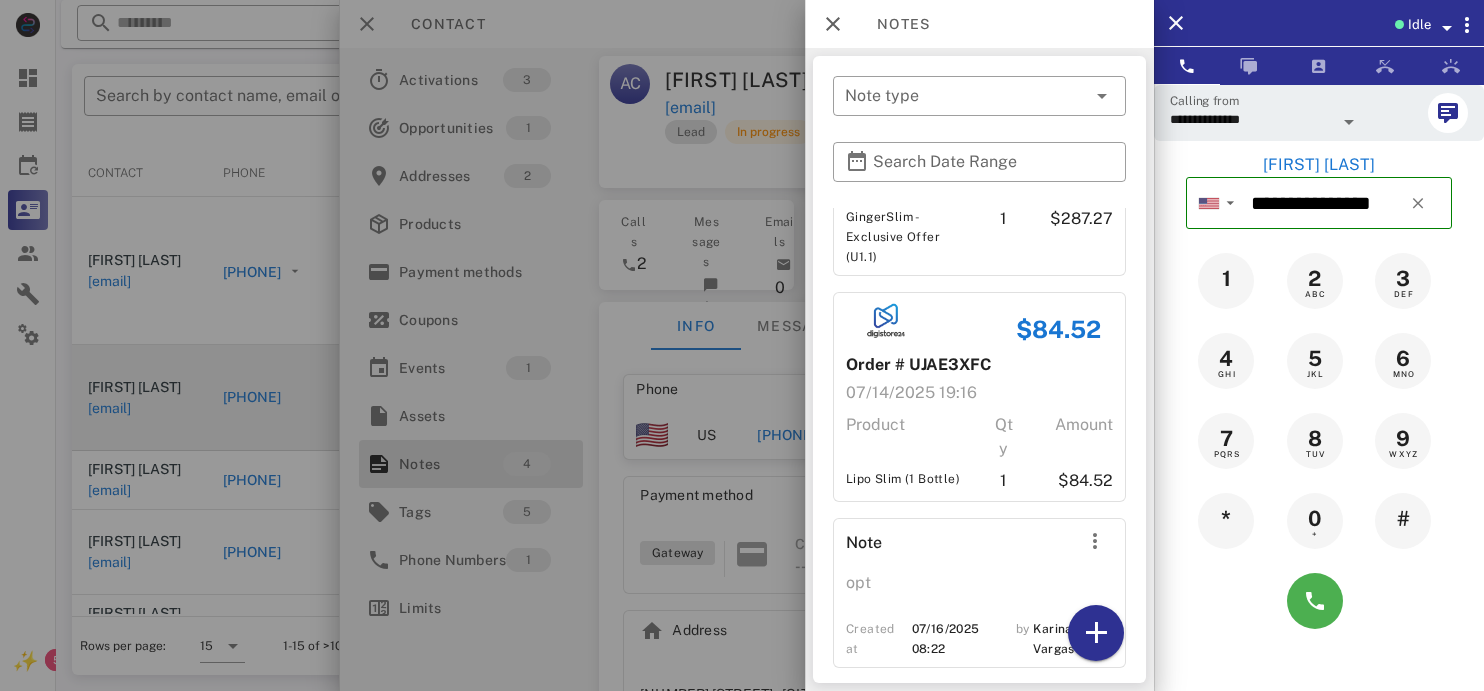 scroll, scrollTop: 518, scrollLeft: 0, axis: vertical 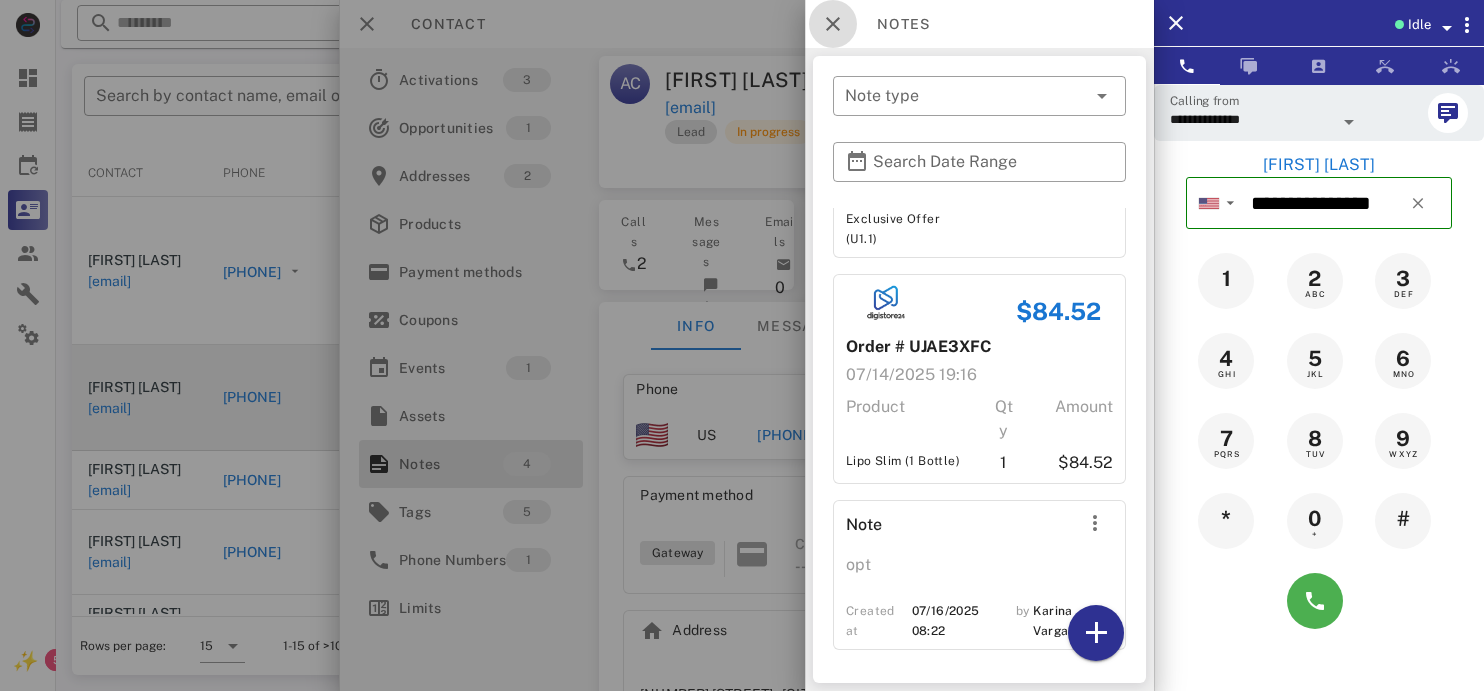 click at bounding box center (833, 24) 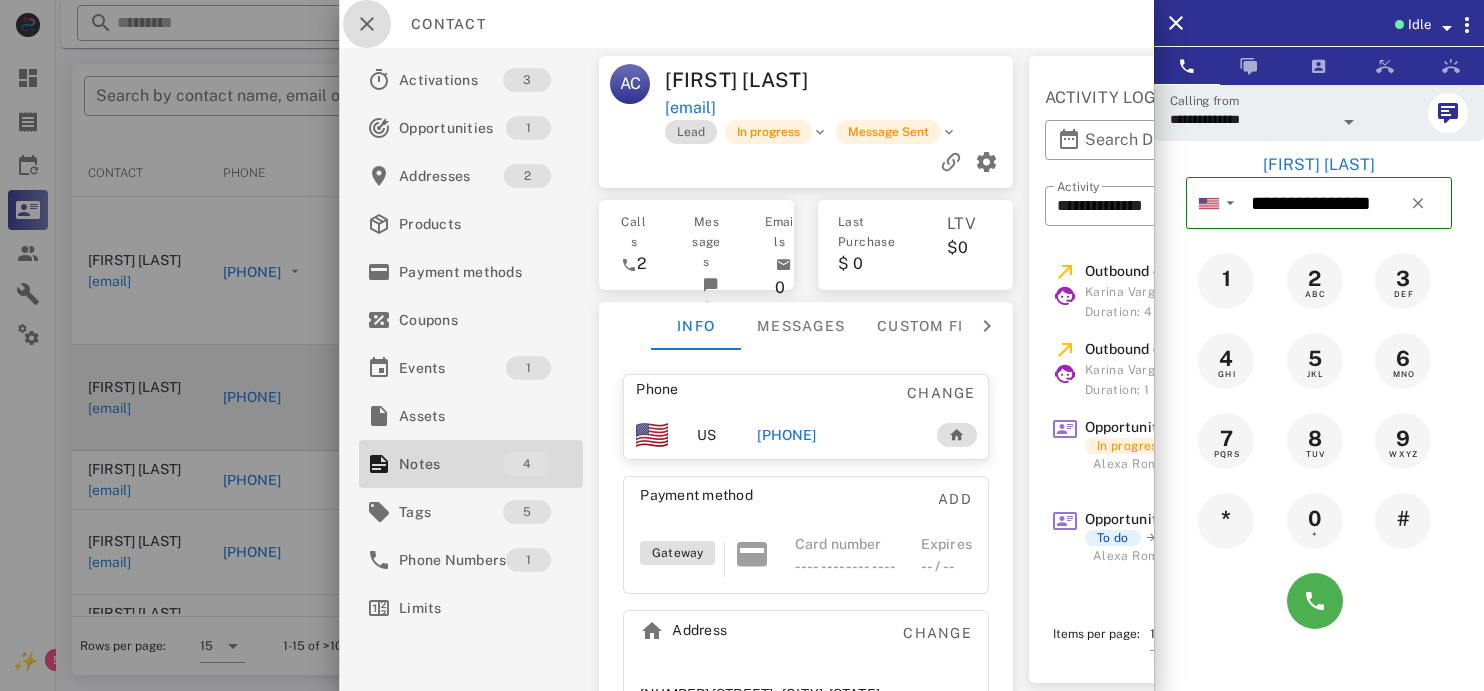 click at bounding box center [367, 24] 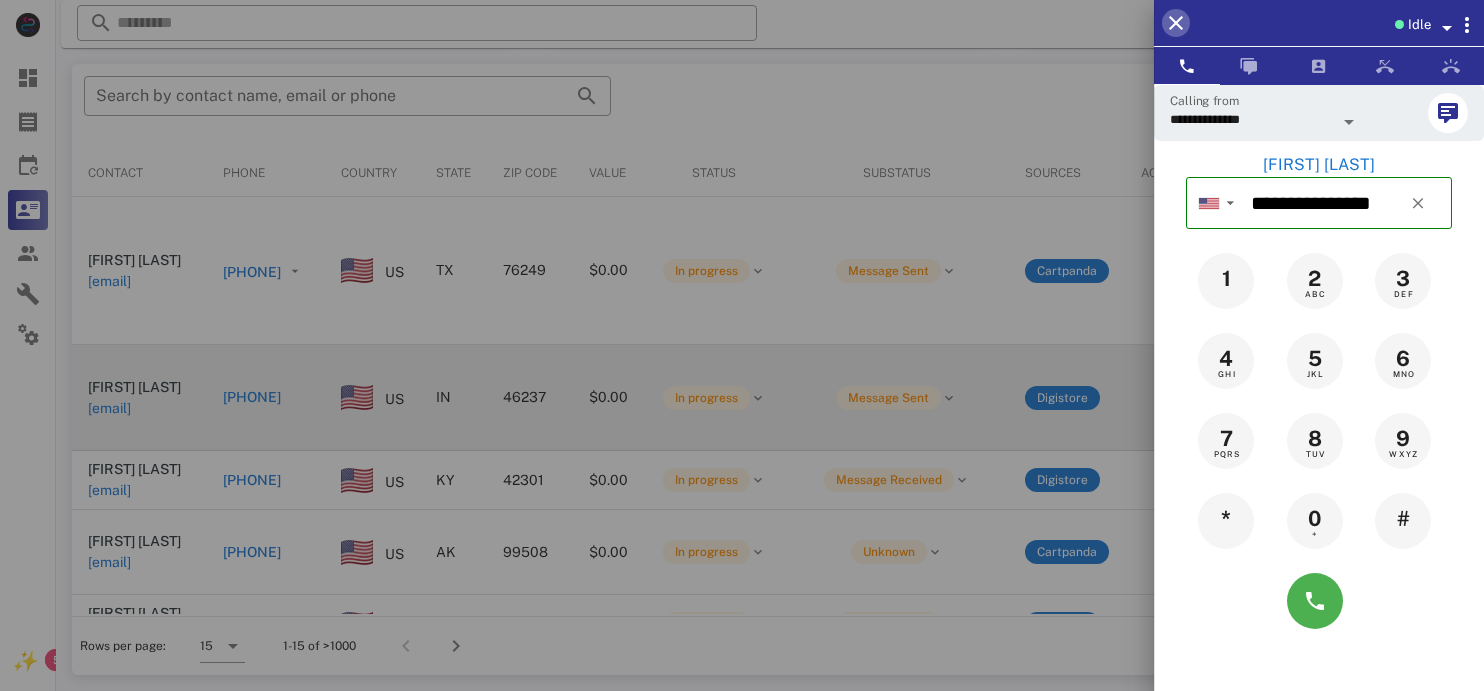 click at bounding box center [1176, 23] 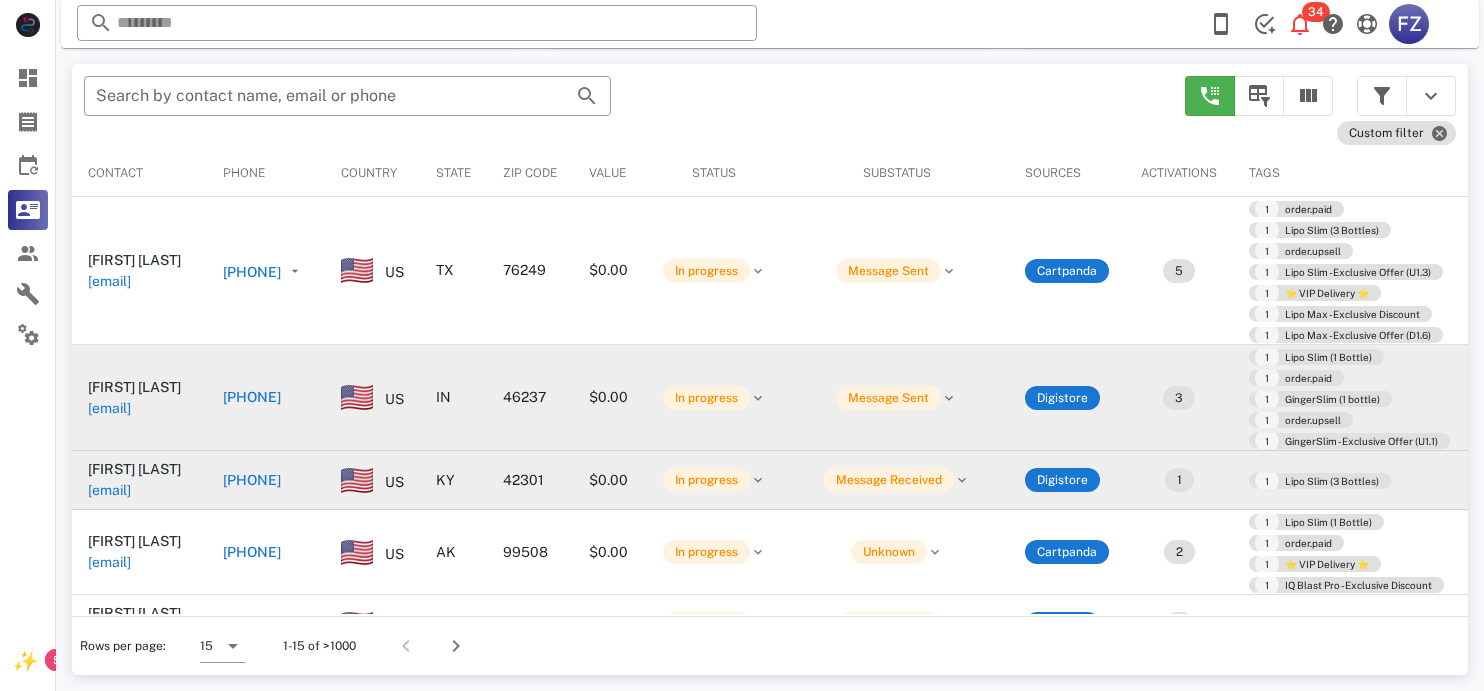 click on "[PHONE]" at bounding box center (252, 480) 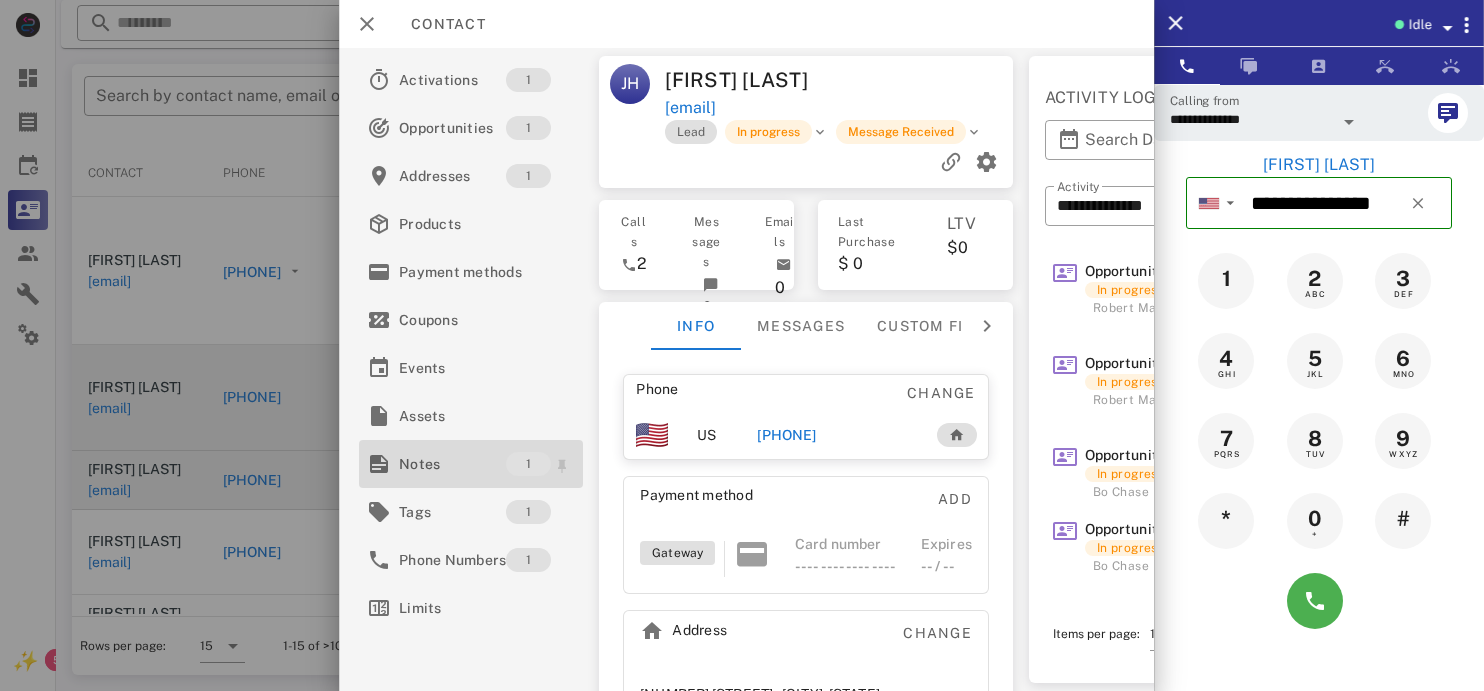 click on "Notes" at bounding box center [452, 464] 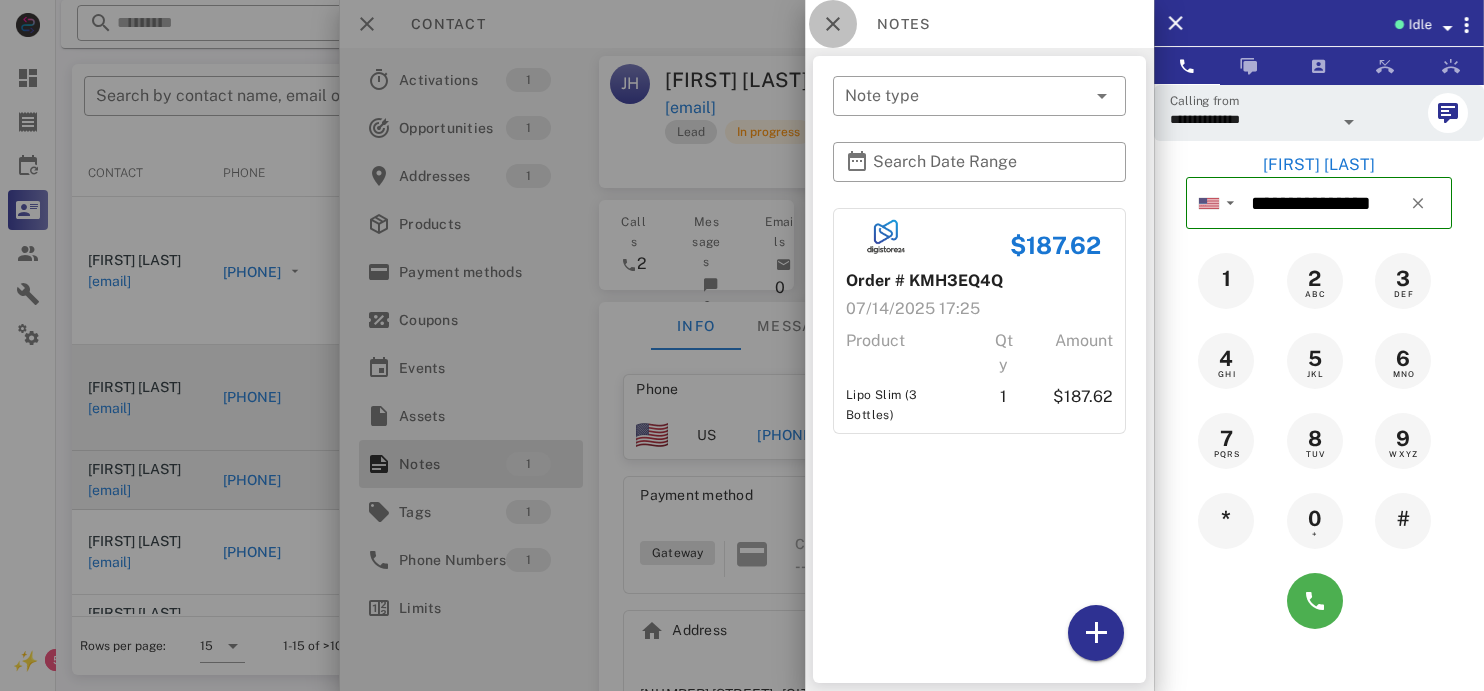click at bounding box center [833, 24] 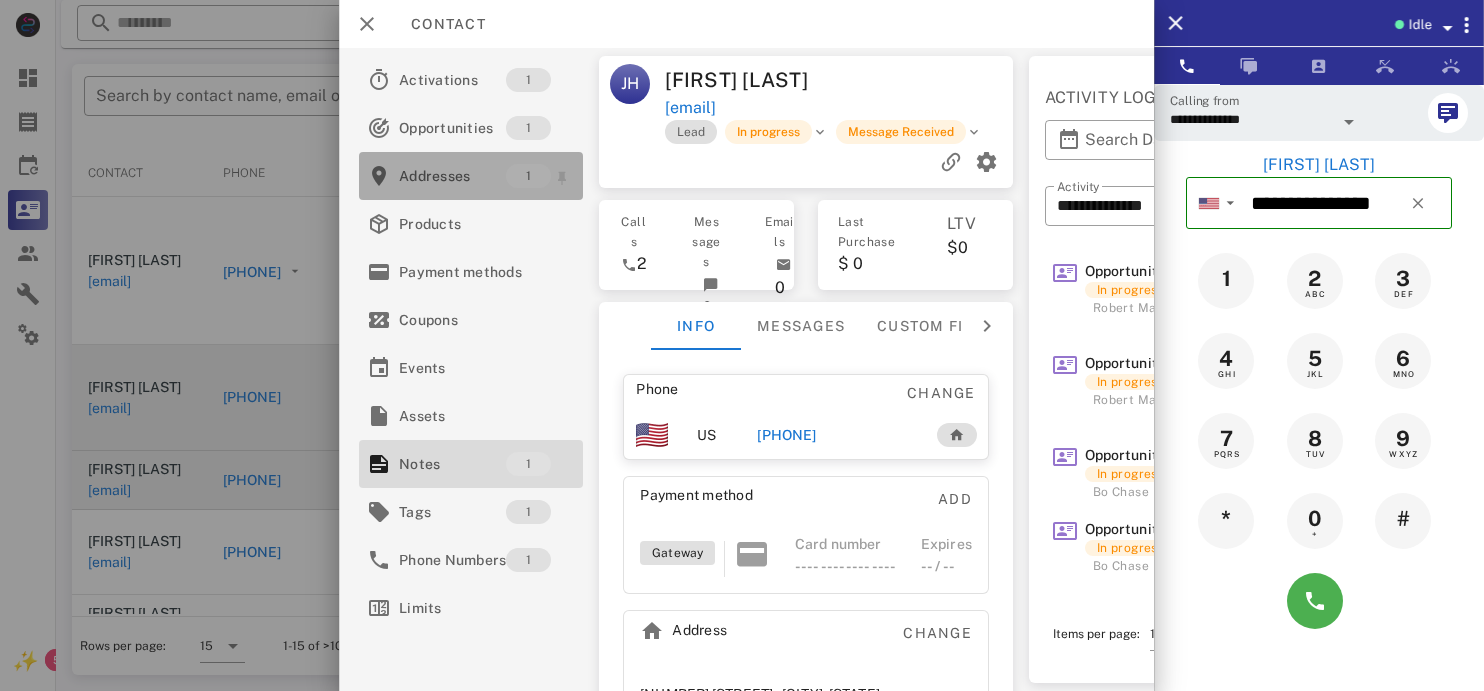 click on "Addresses" at bounding box center [452, 176] 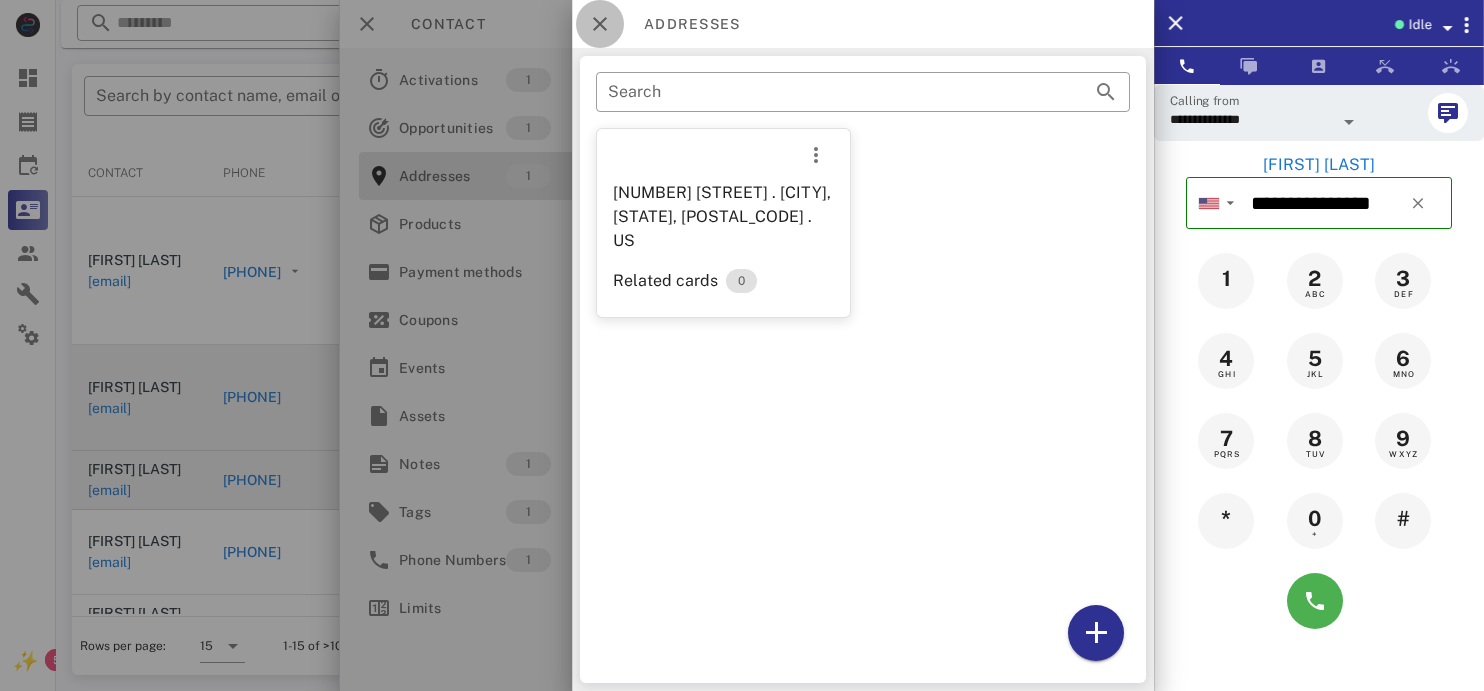 click at bounding box center [600, 24] 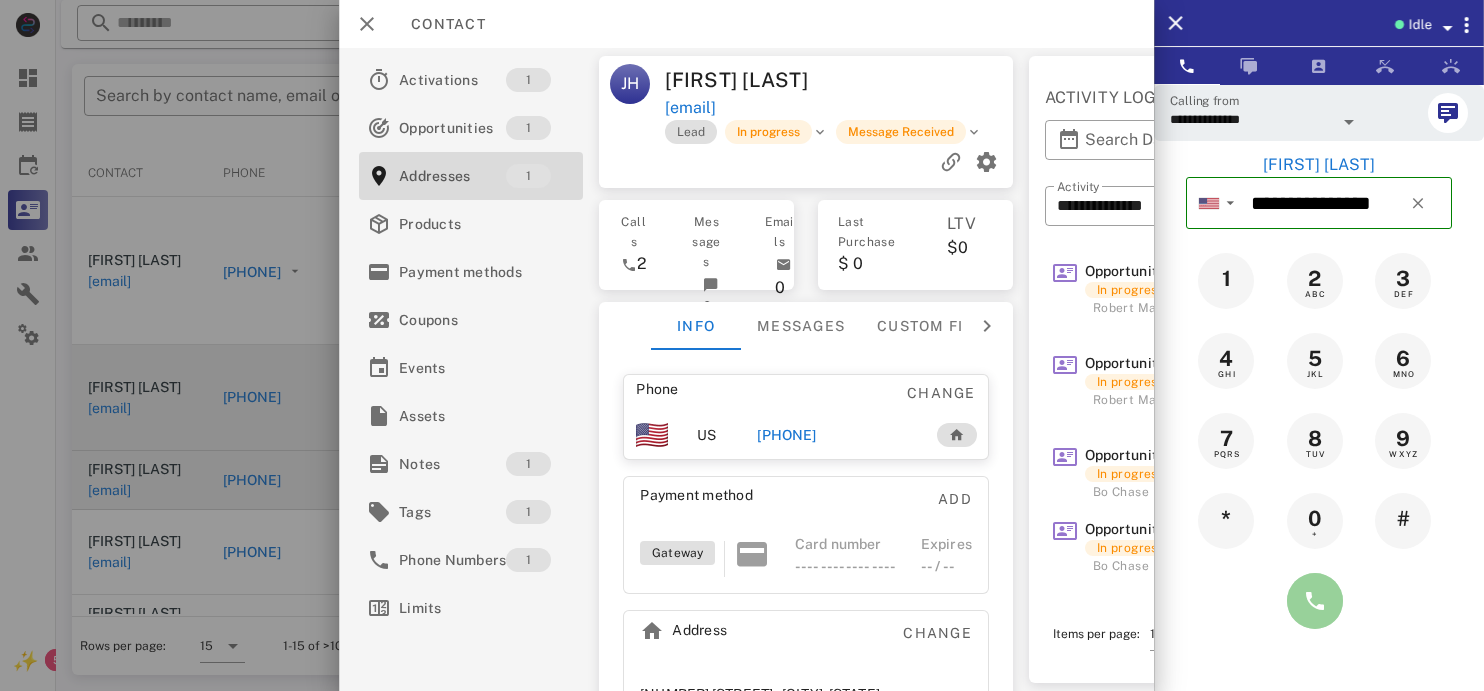 click at bounding box center [1315, 601] 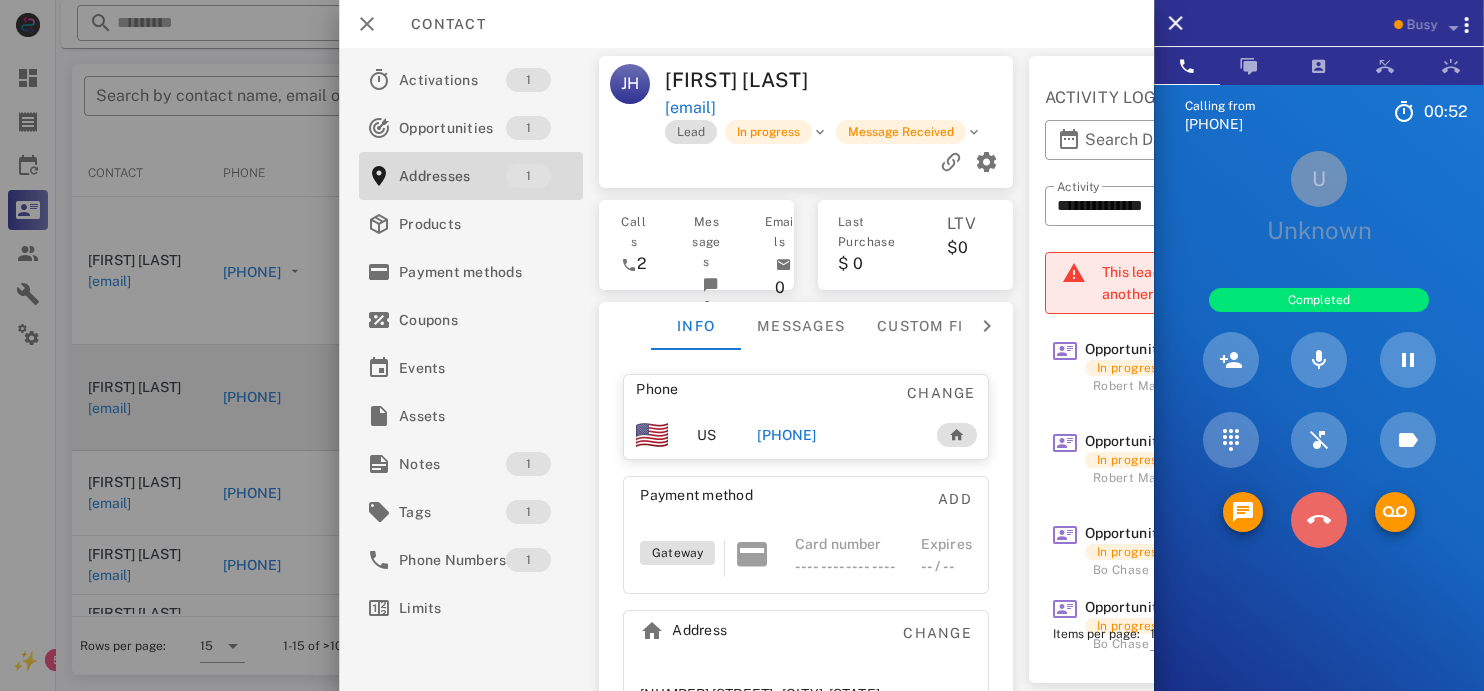 click at bounding box center [1319, 520] 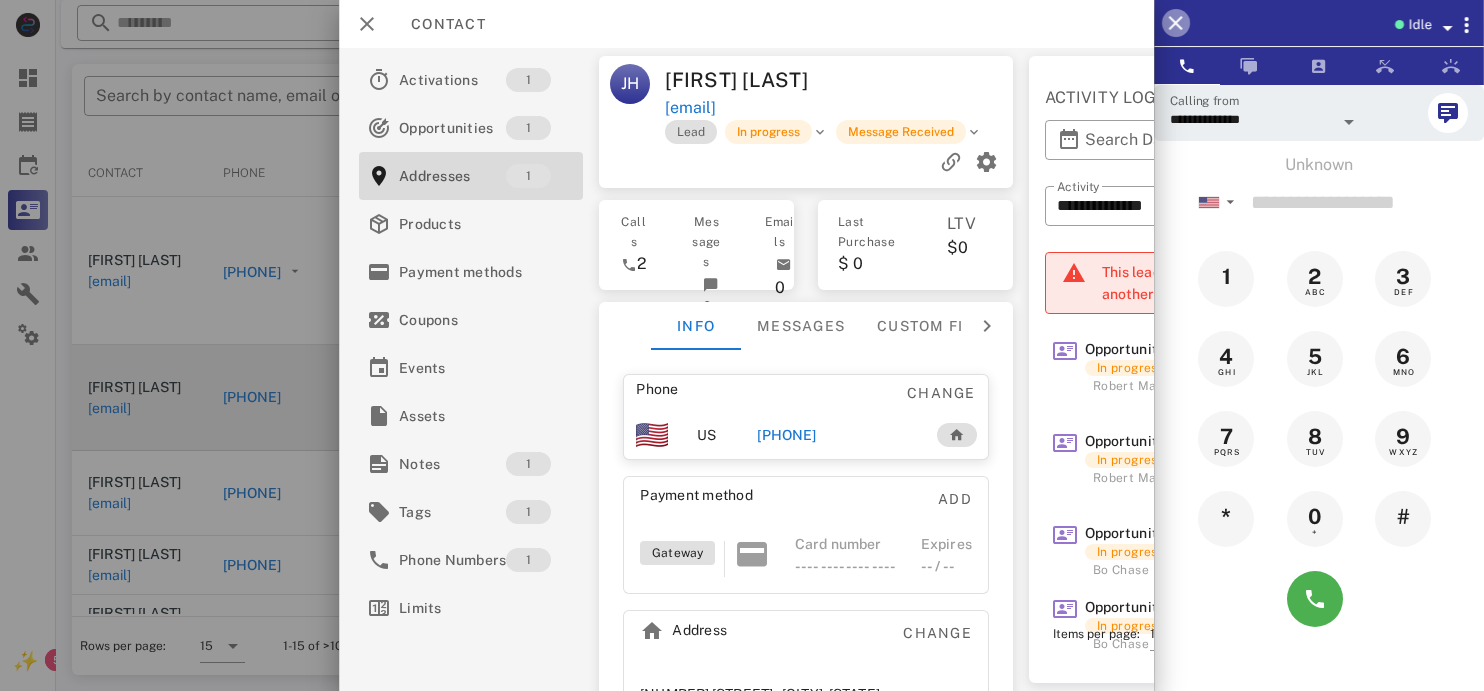 click at bounding box center [1176, 23] 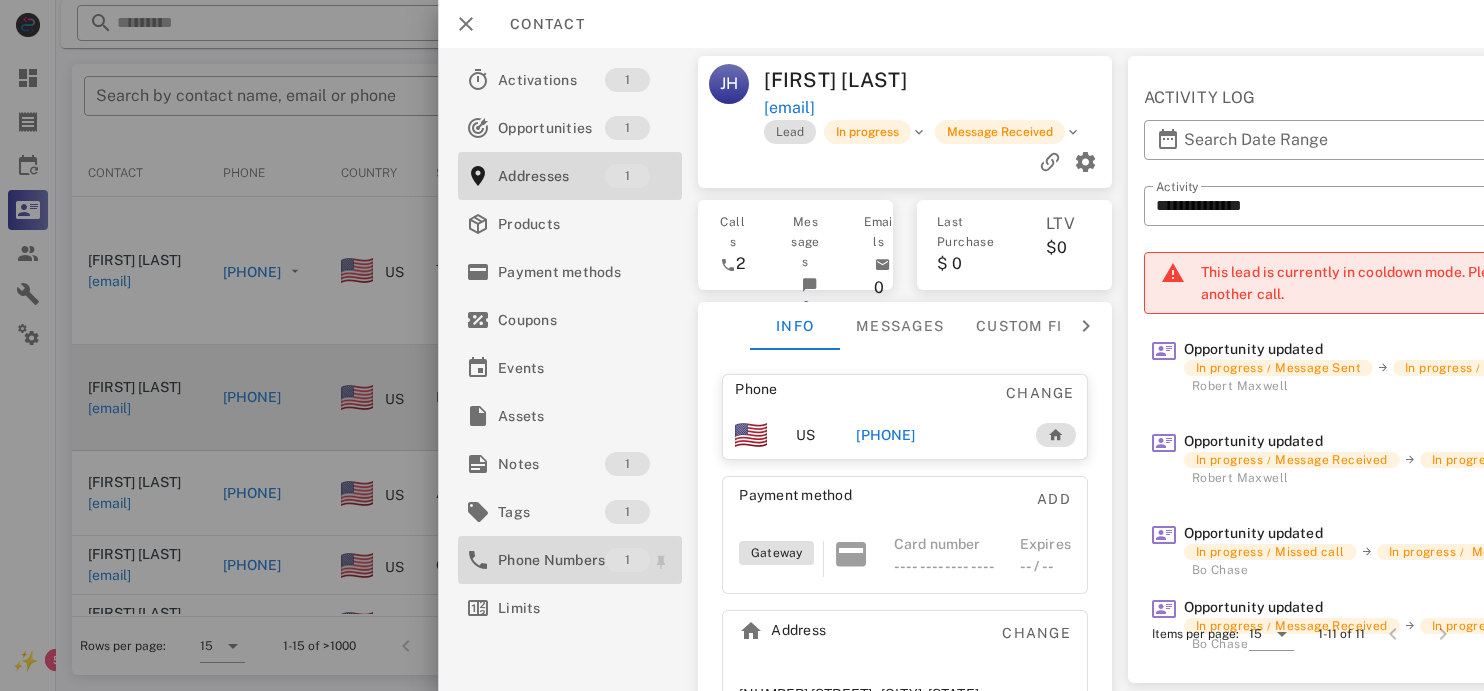 click on "Phone Numbers" at bounding box center (551, 560) 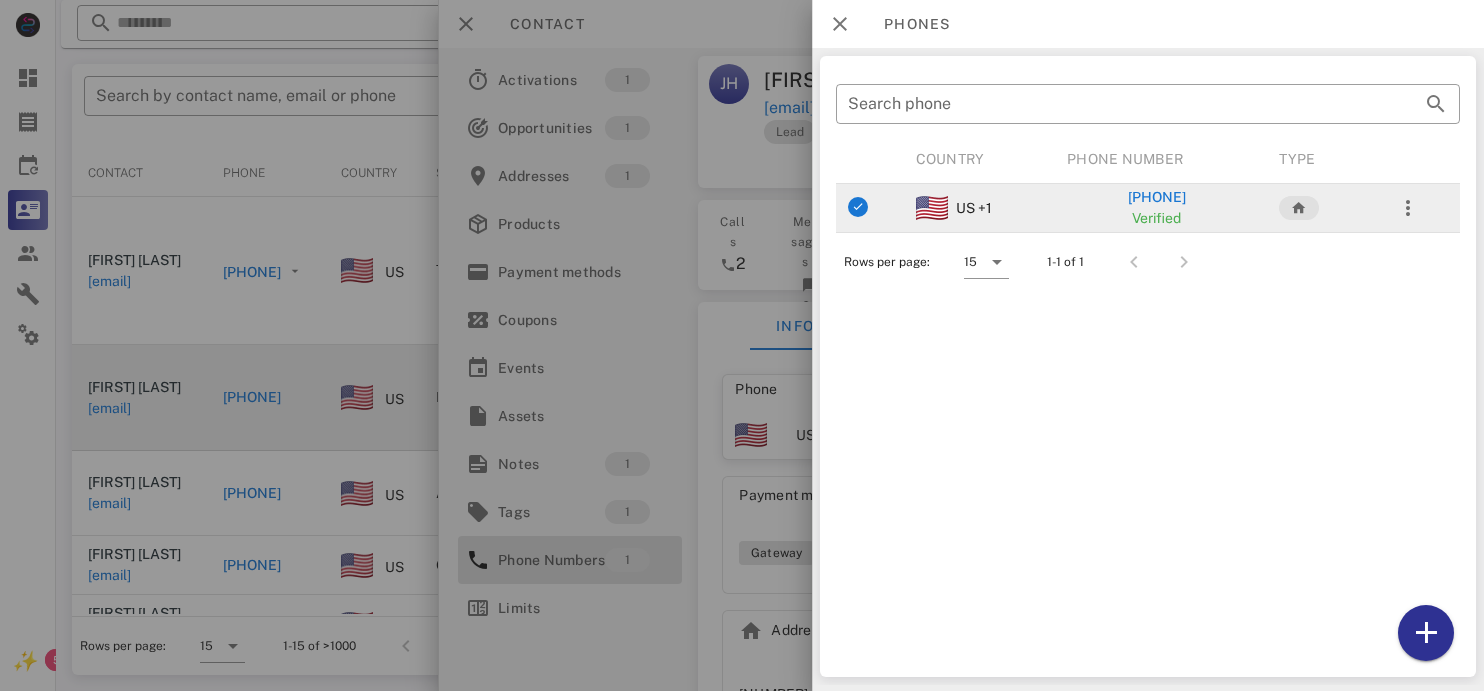 click on "[PHONE]" at bounding box center [1157, 197] 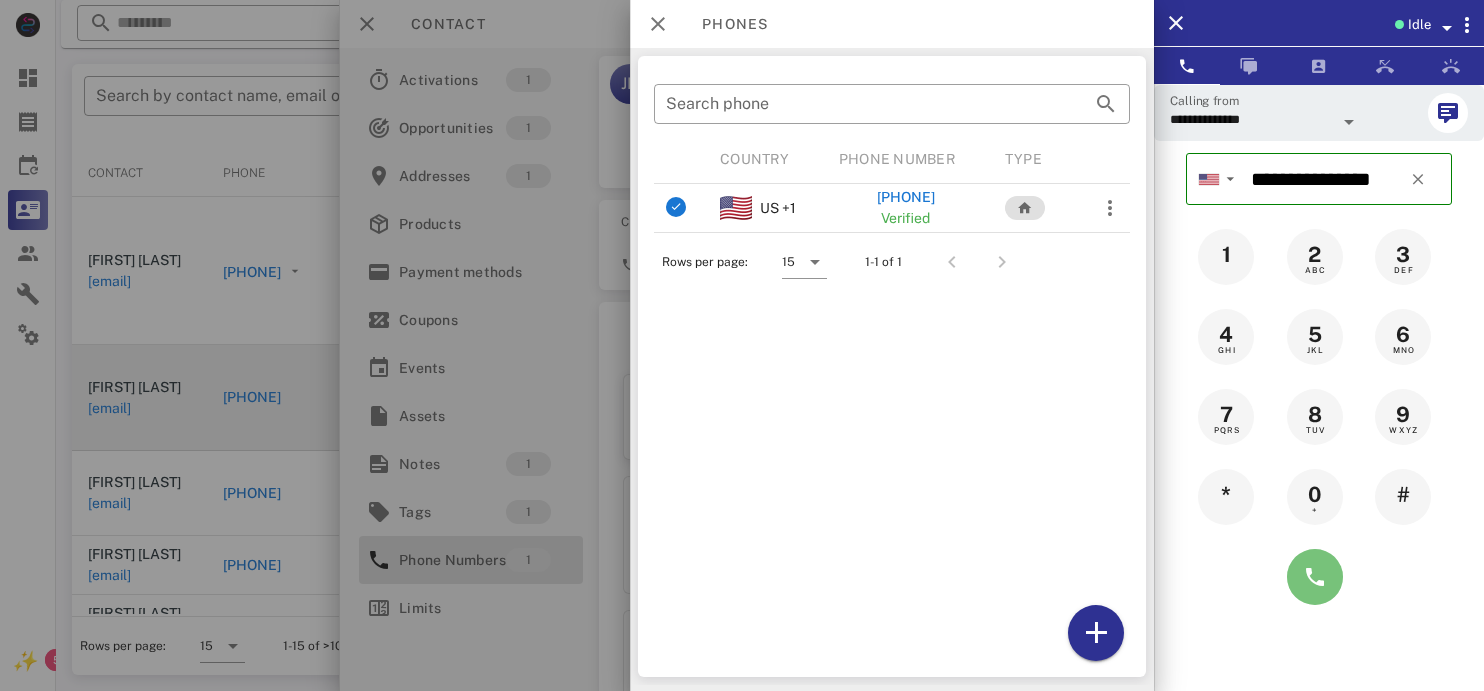 click at bounding box center [1315, 577] 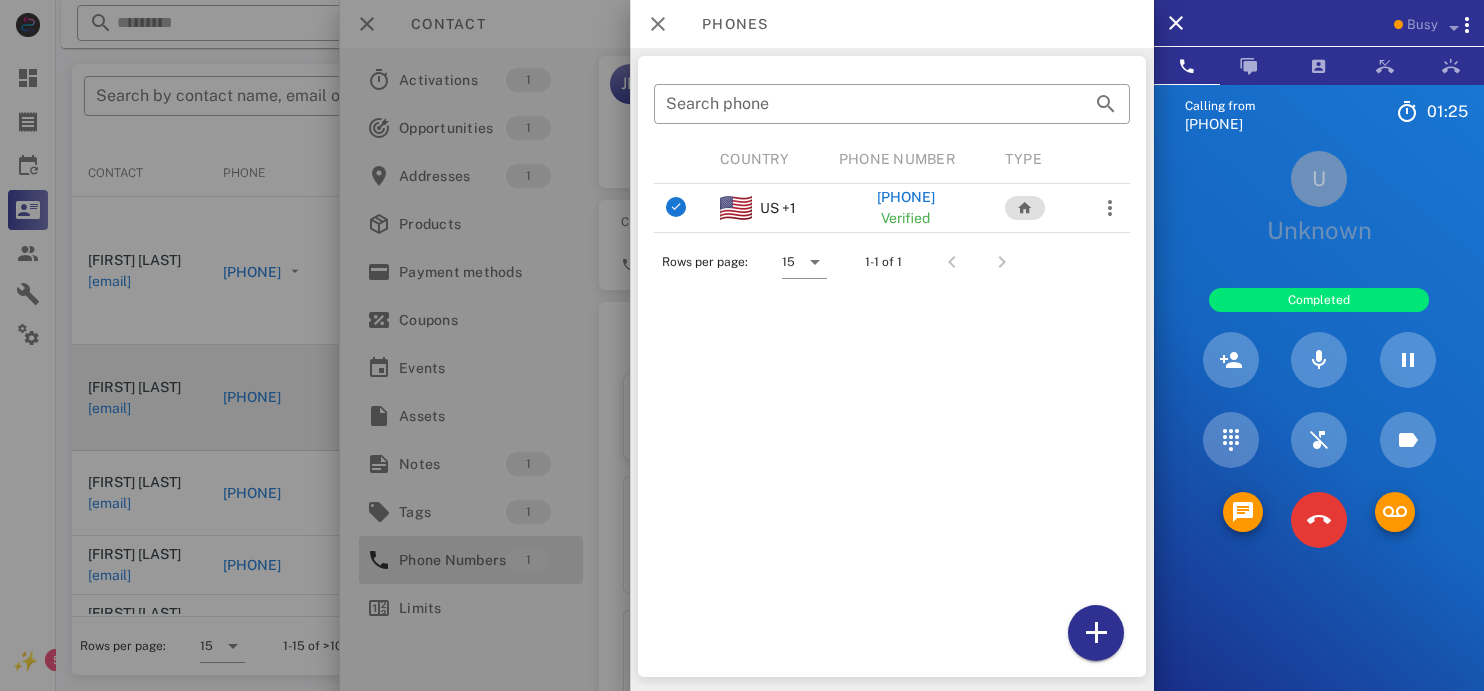 click on "01:" at bounding box center (1437, 111) 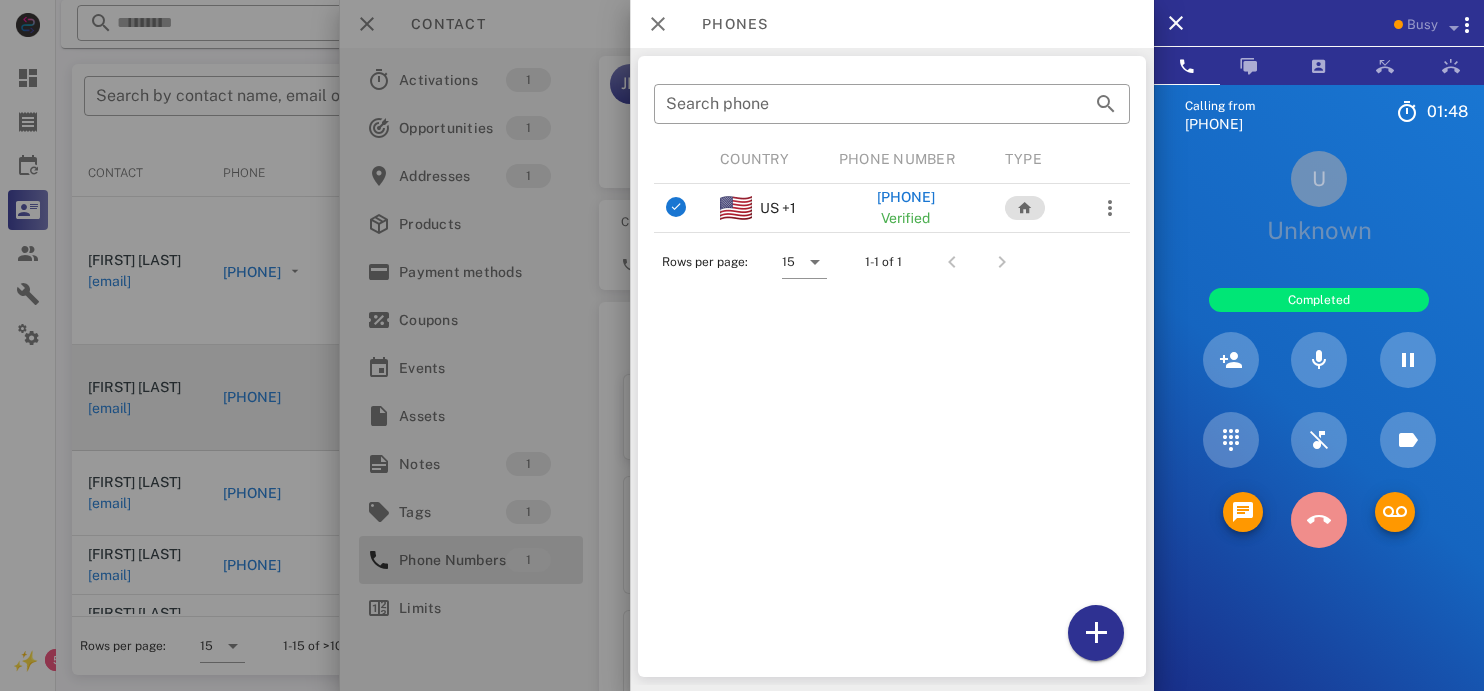 click at bounding box center (1319, 520) 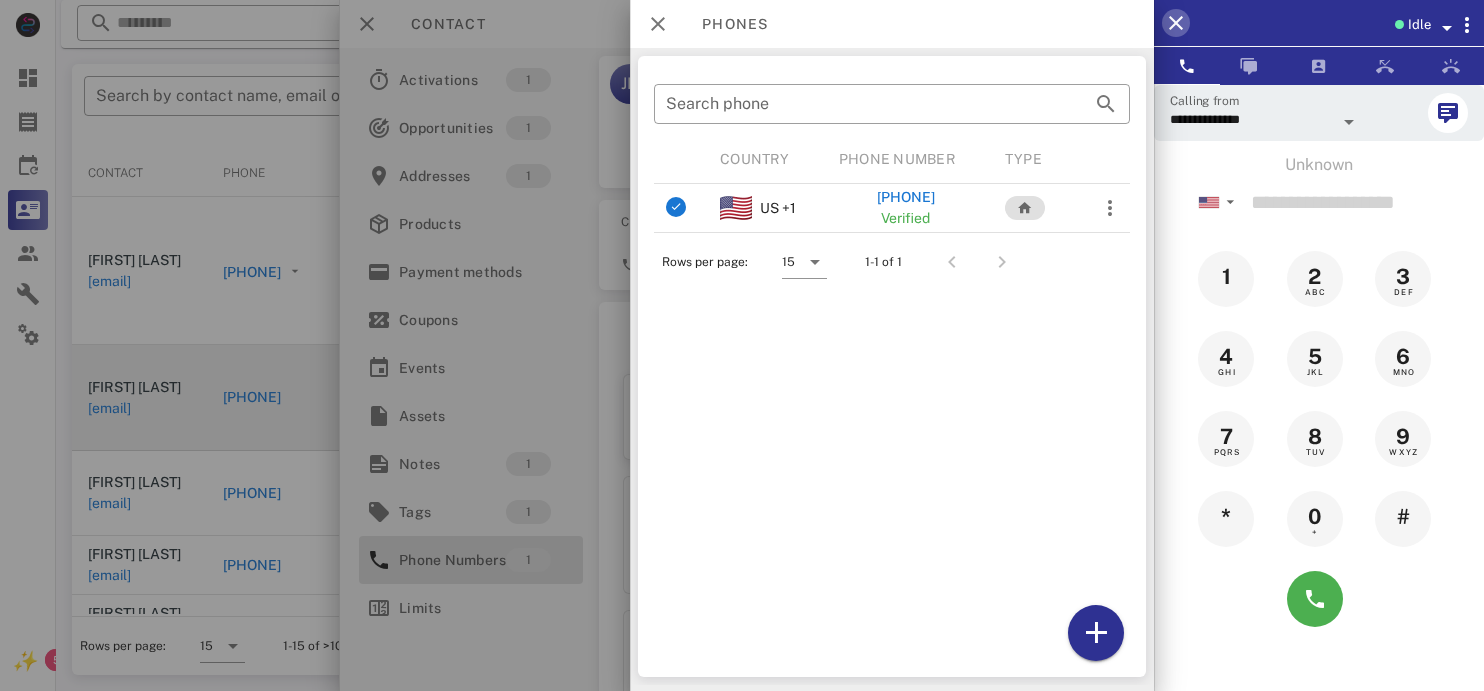 click at bounding box center [1176, 23] 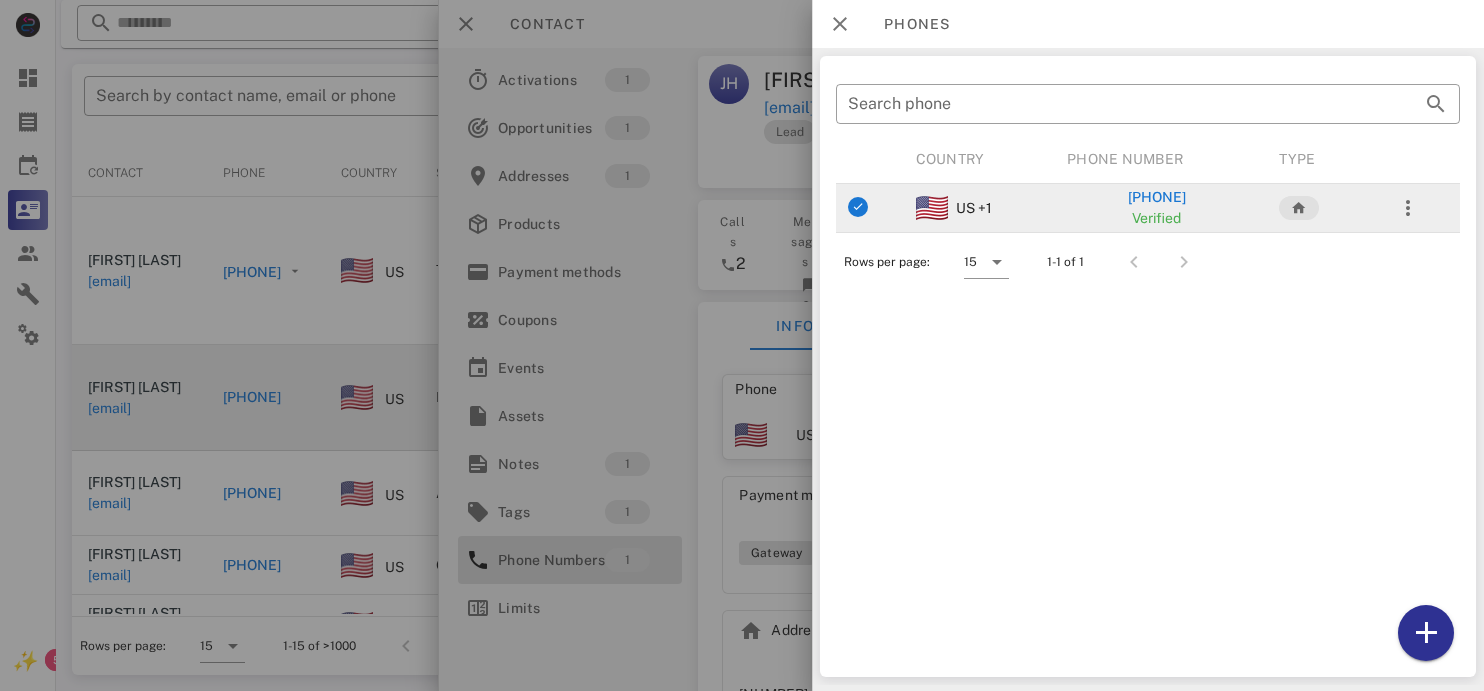 click on "[PHONE]" at bounding box center [1157, 197] 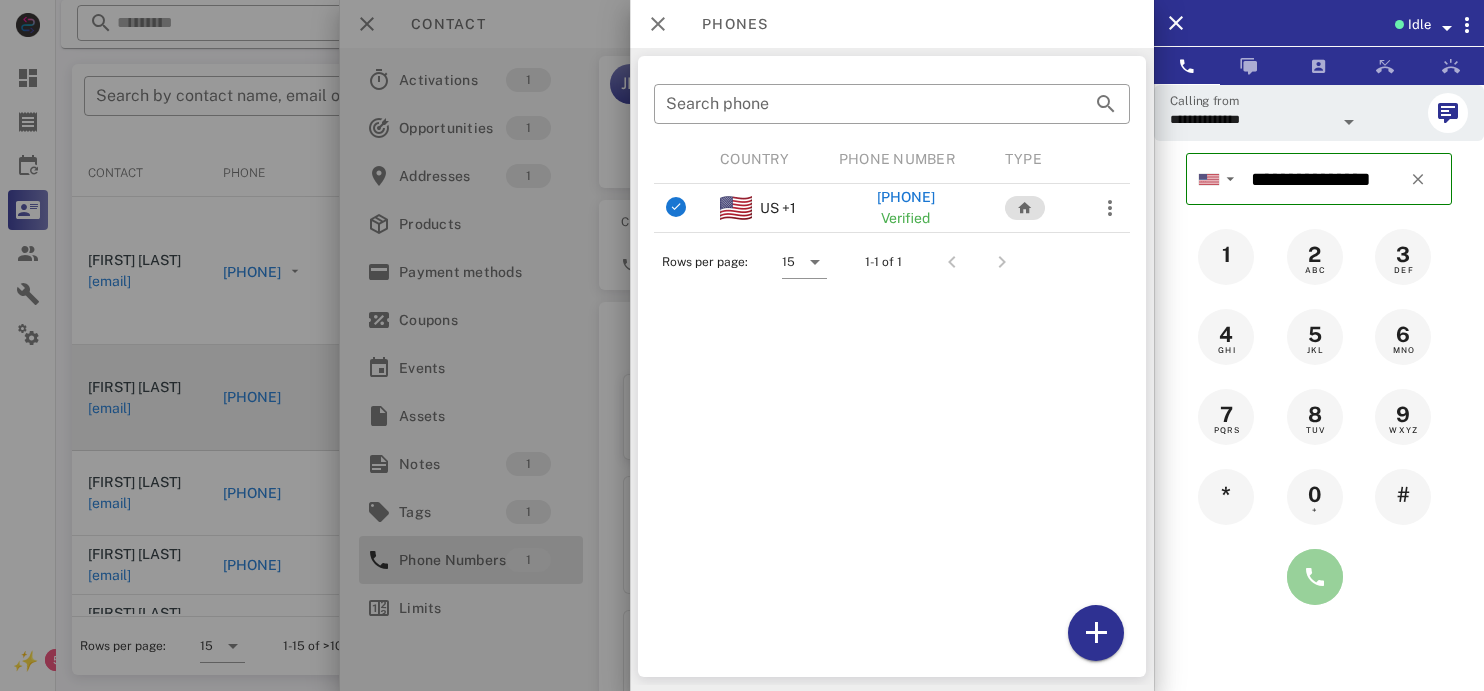 click at bounding box center (1315, 577) 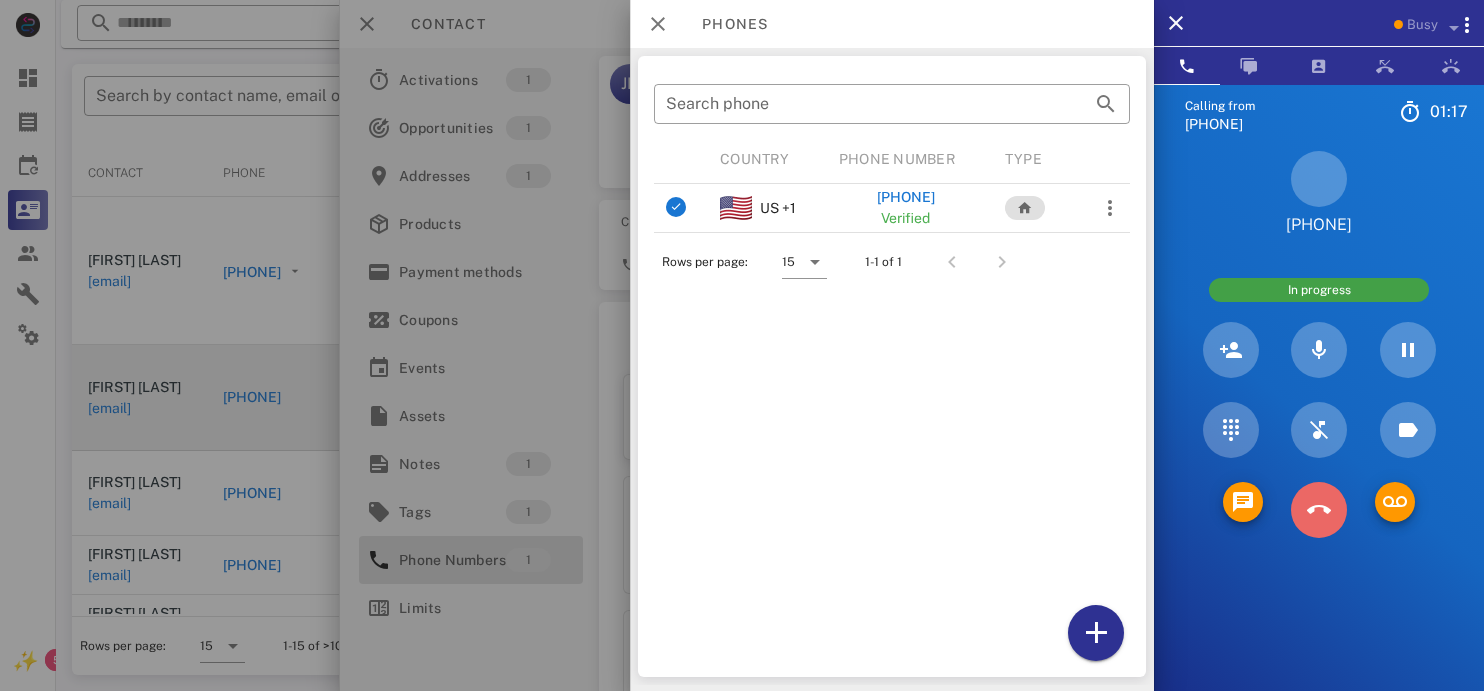 click at bounding box center [1319, 510] 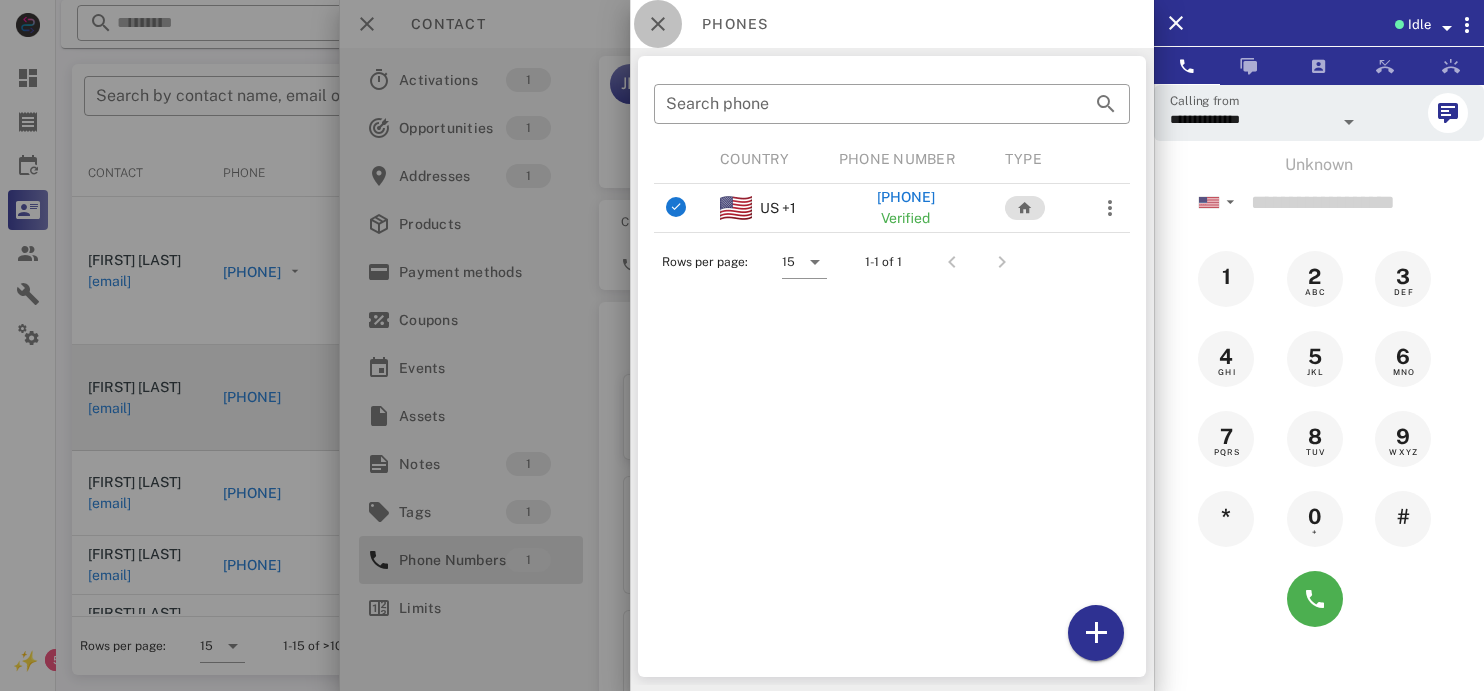 click at bounding box center [658, 24] 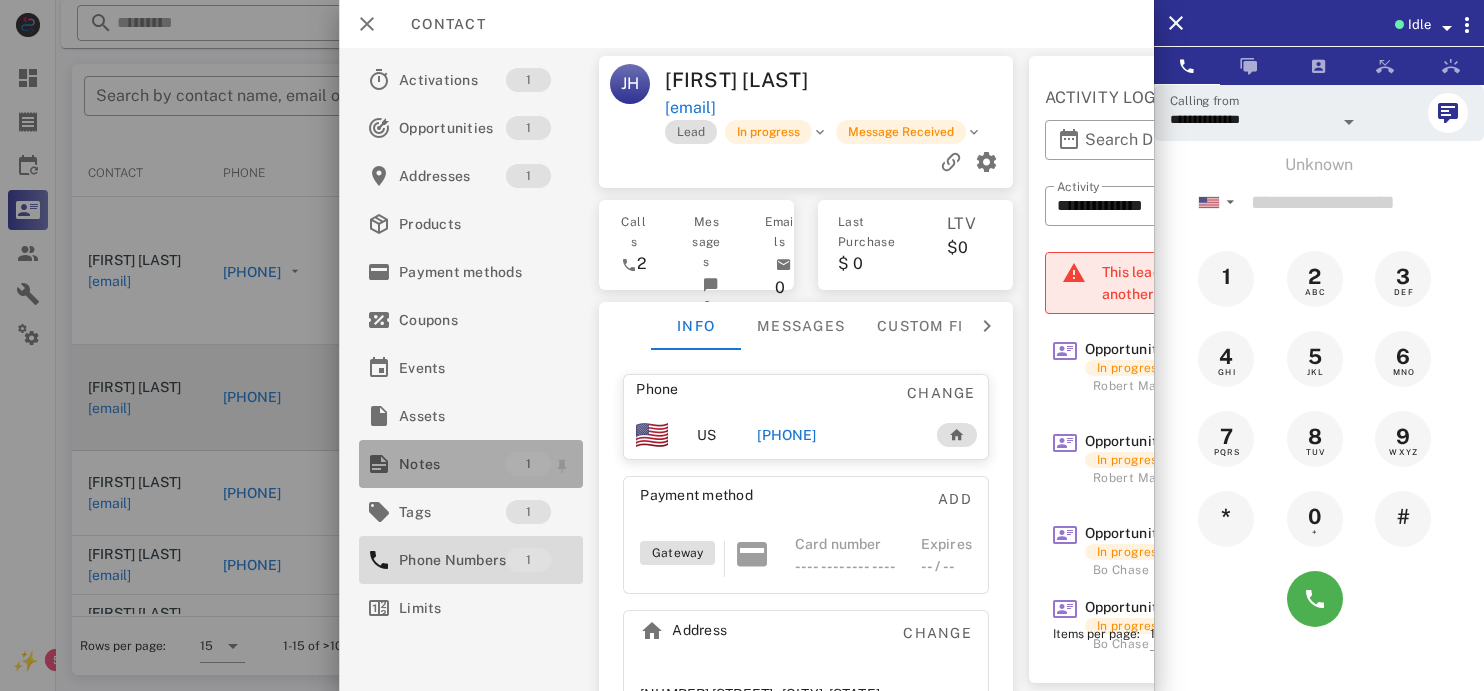 click on "Notes" at bounding box center (452, 464) 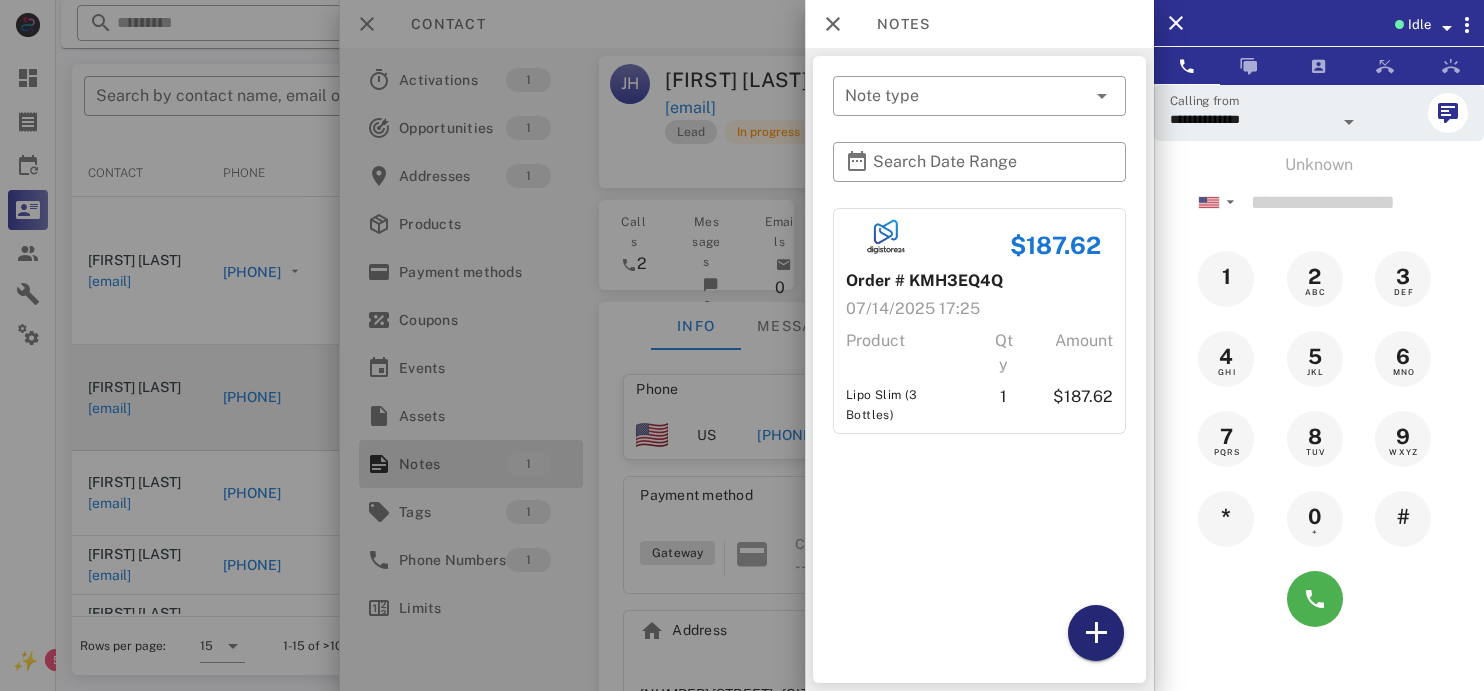 click at bounding box center [1096, 633] 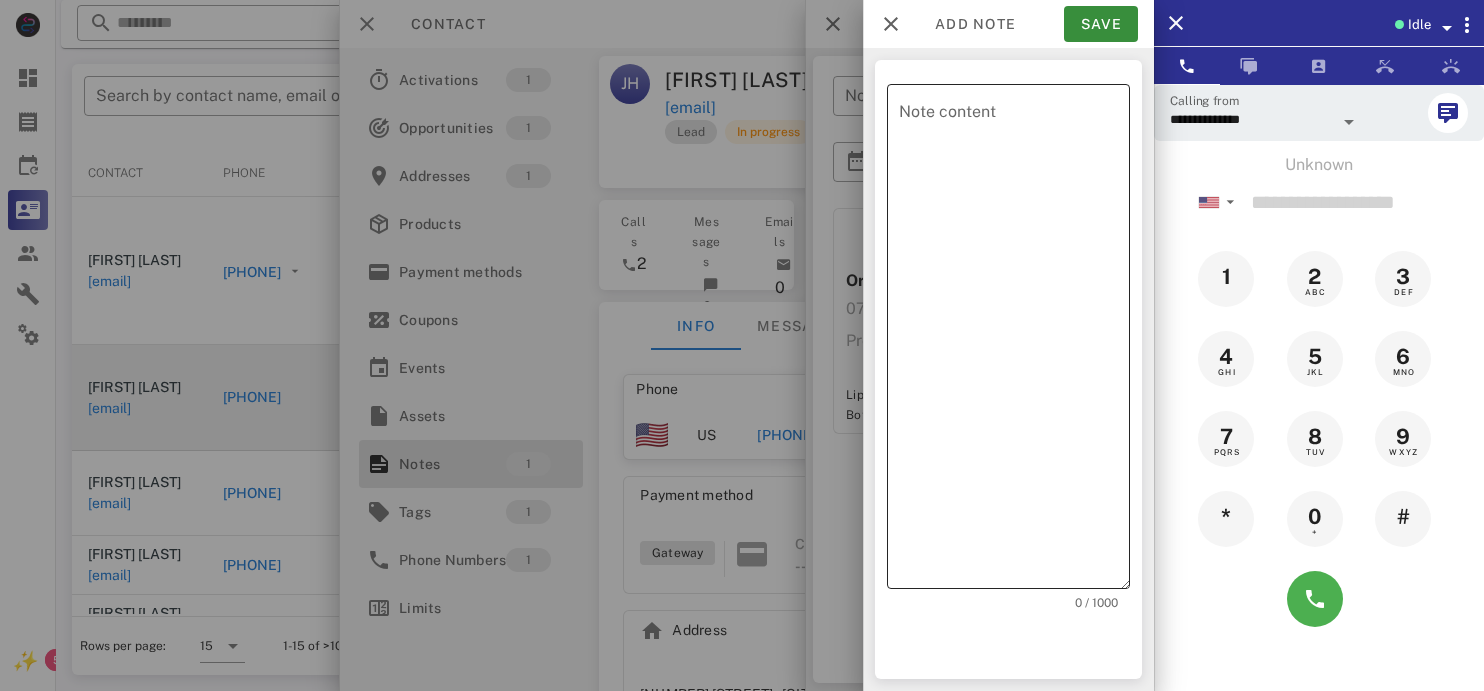 click on "Note content" at bounding box center [1014, 341] 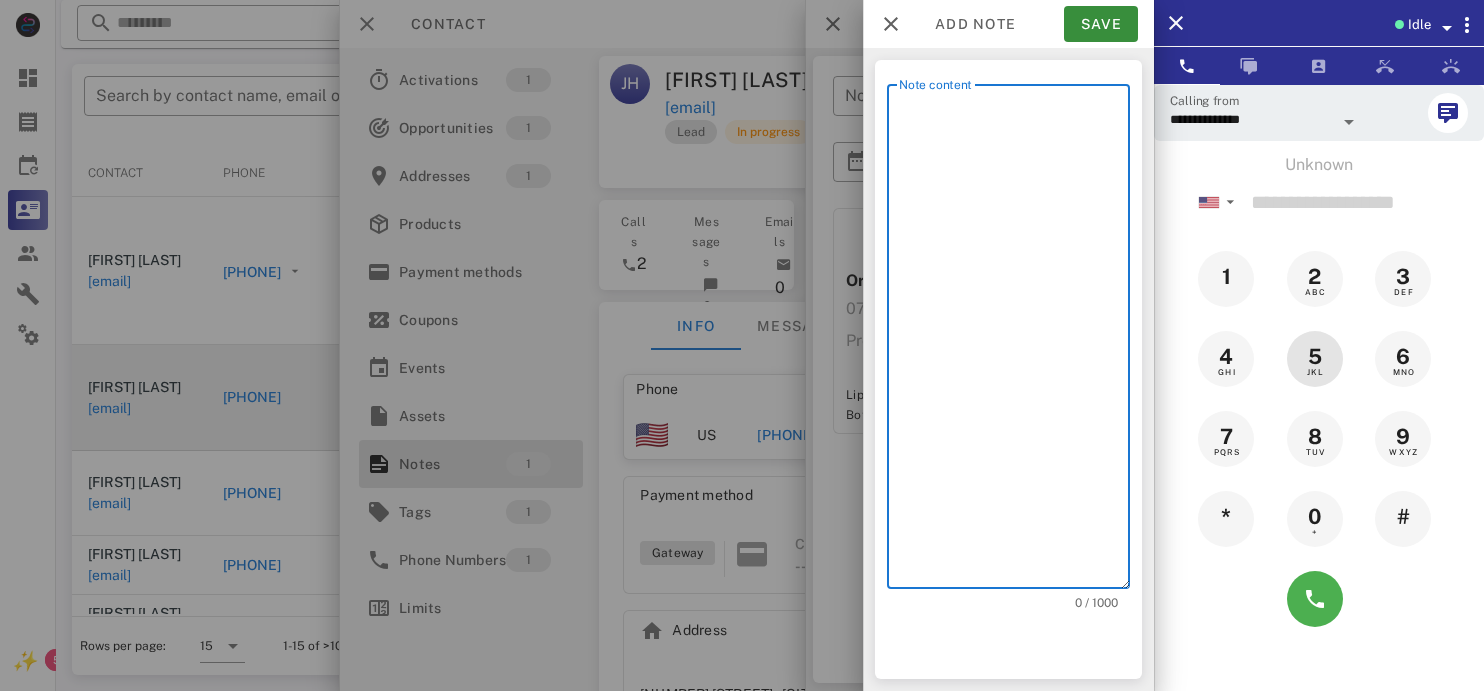 type on "*" 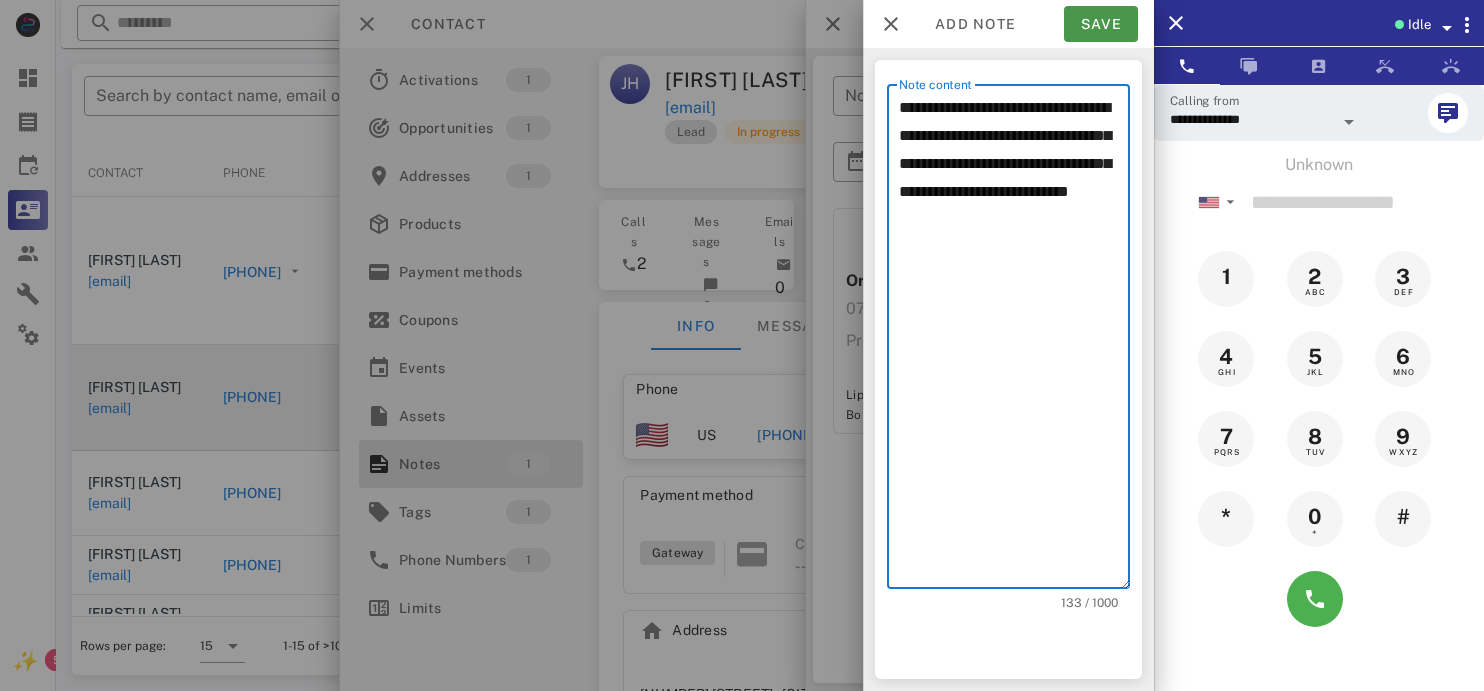 type on "**********" 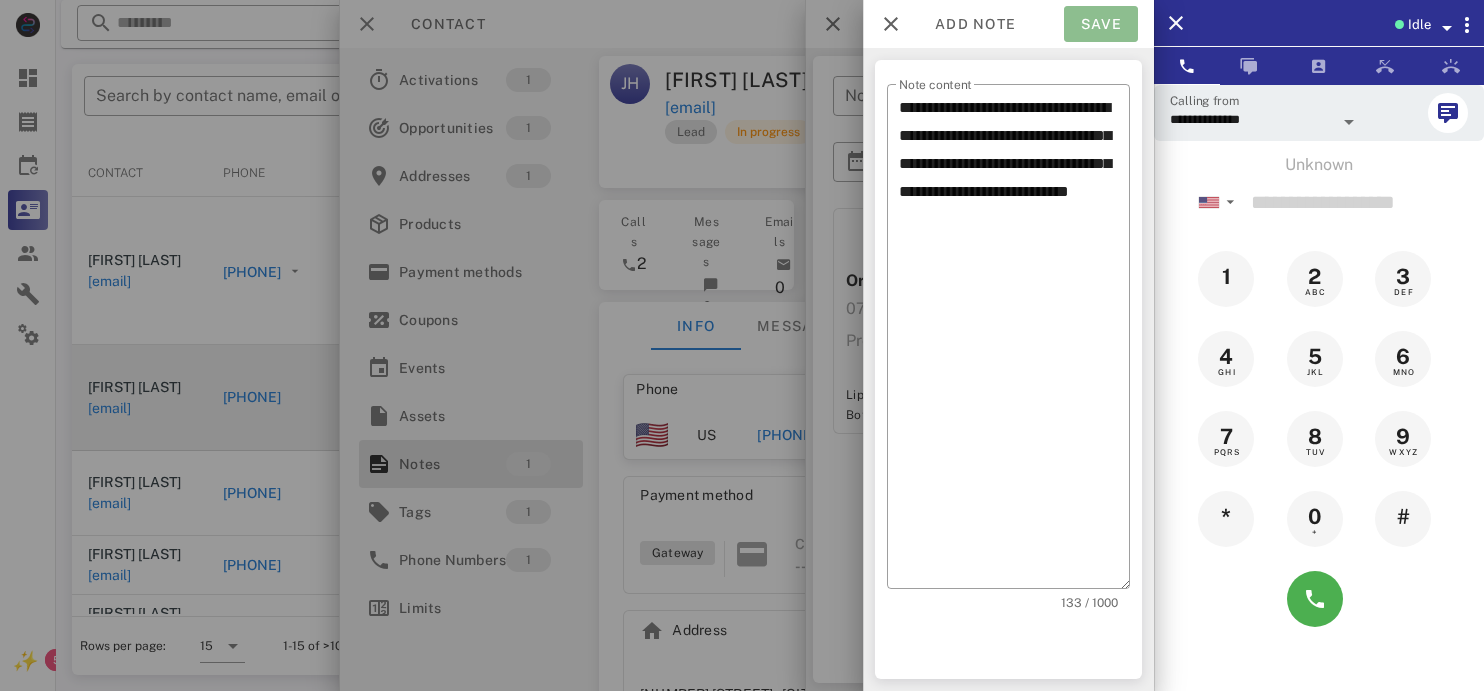 click on "Save" at bounding box center (1101, 24) 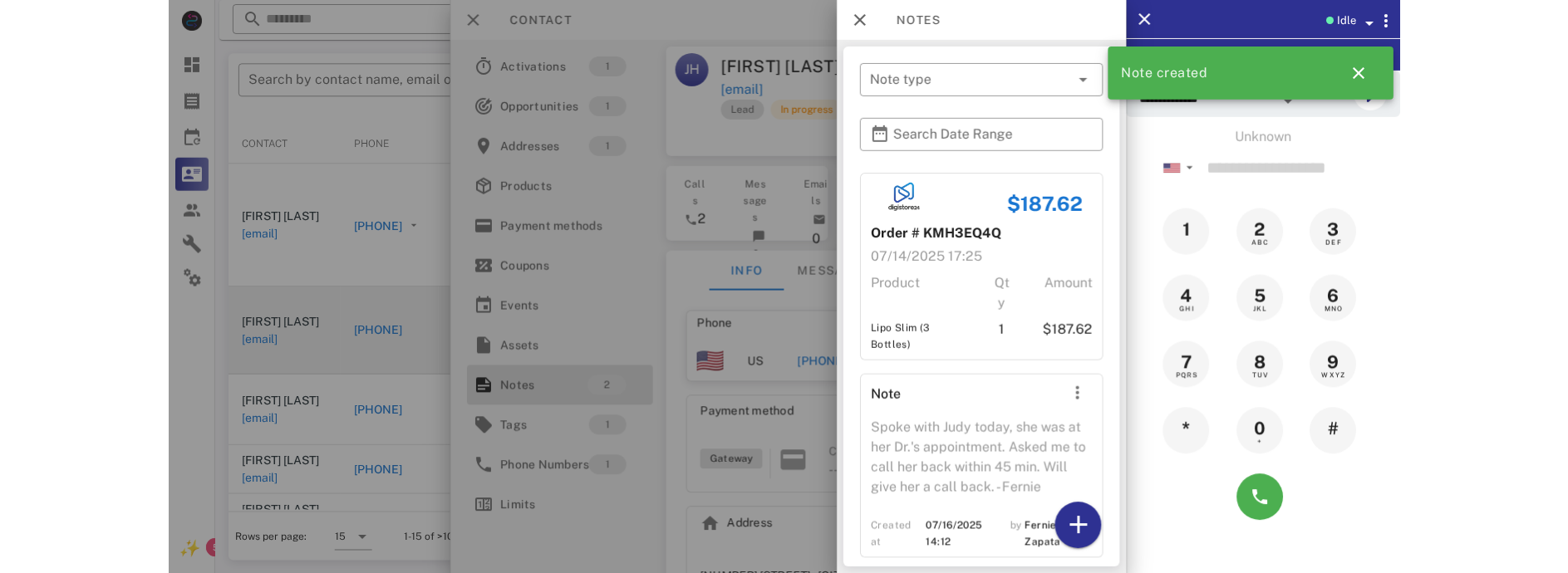 scroll, scrollTop: 19, scrollLeft: 0, axis: vertical 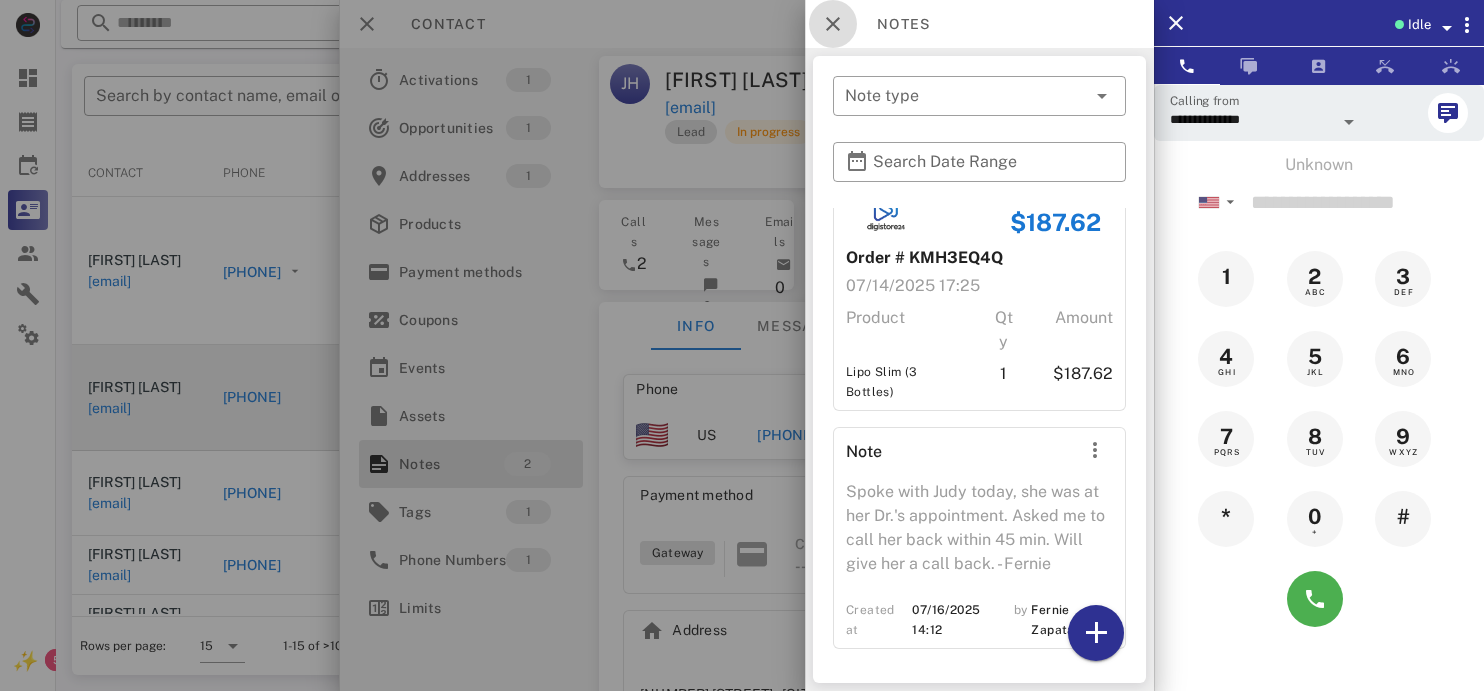click at bounding box center (833, 24) 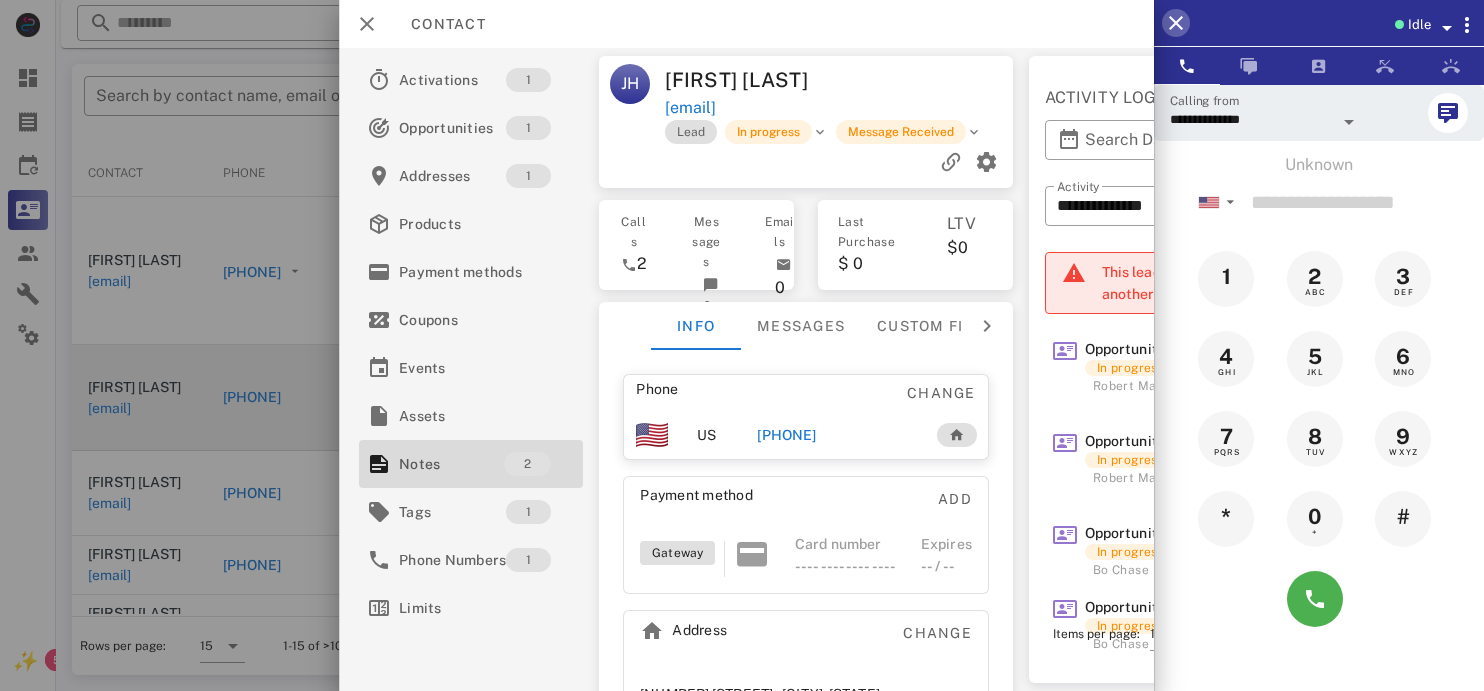 click at bounding box center (1176, 23) 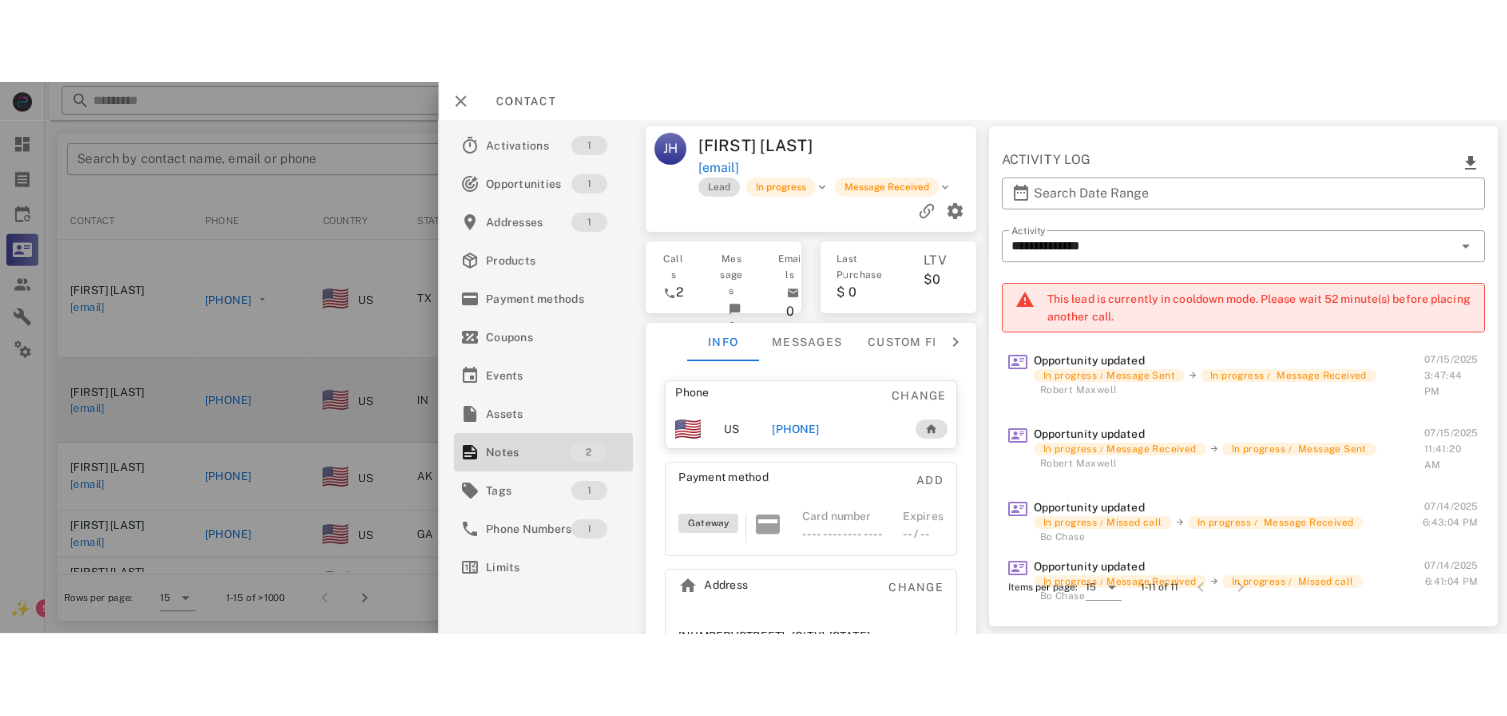scroll, scrollTop: 204, scrollLeft: 0, axis: vertical 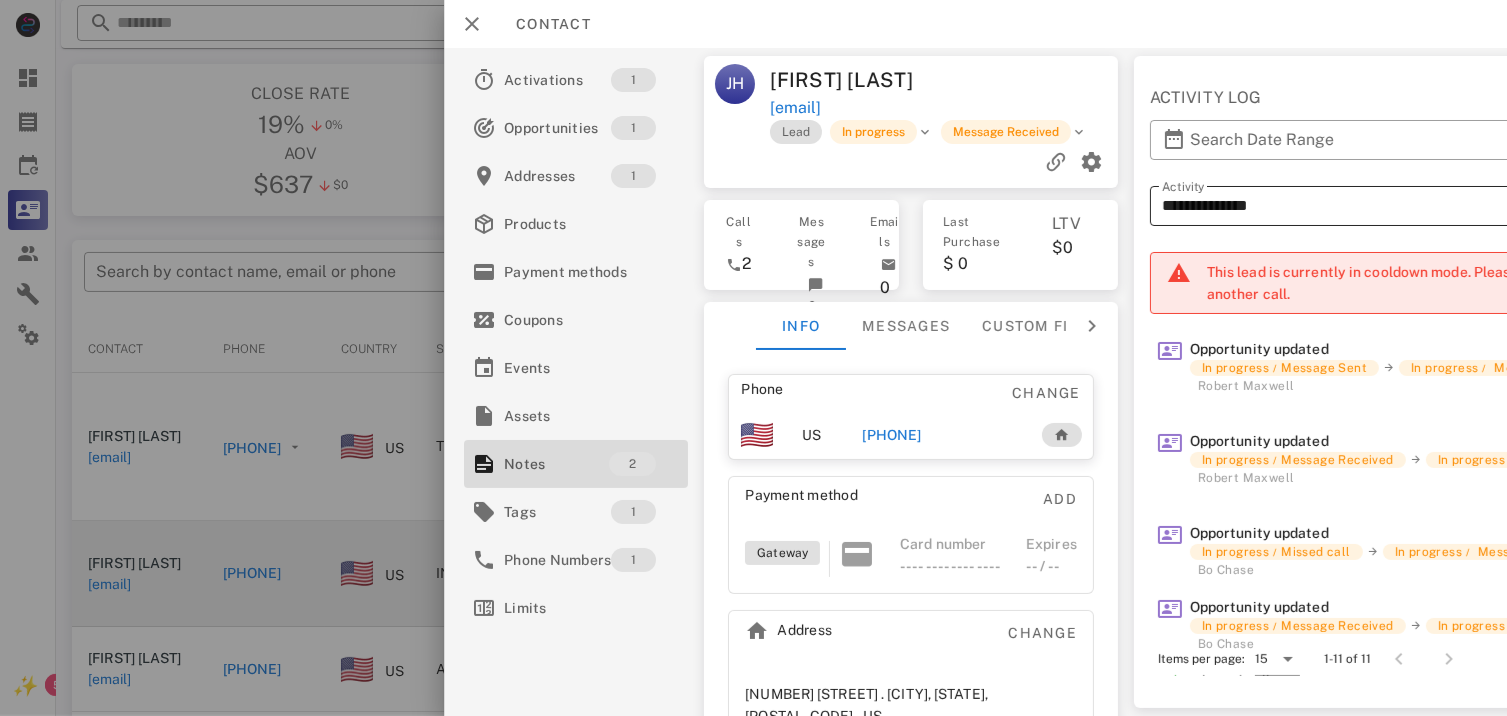 click on "**********" at bounding box center (1438, 206) 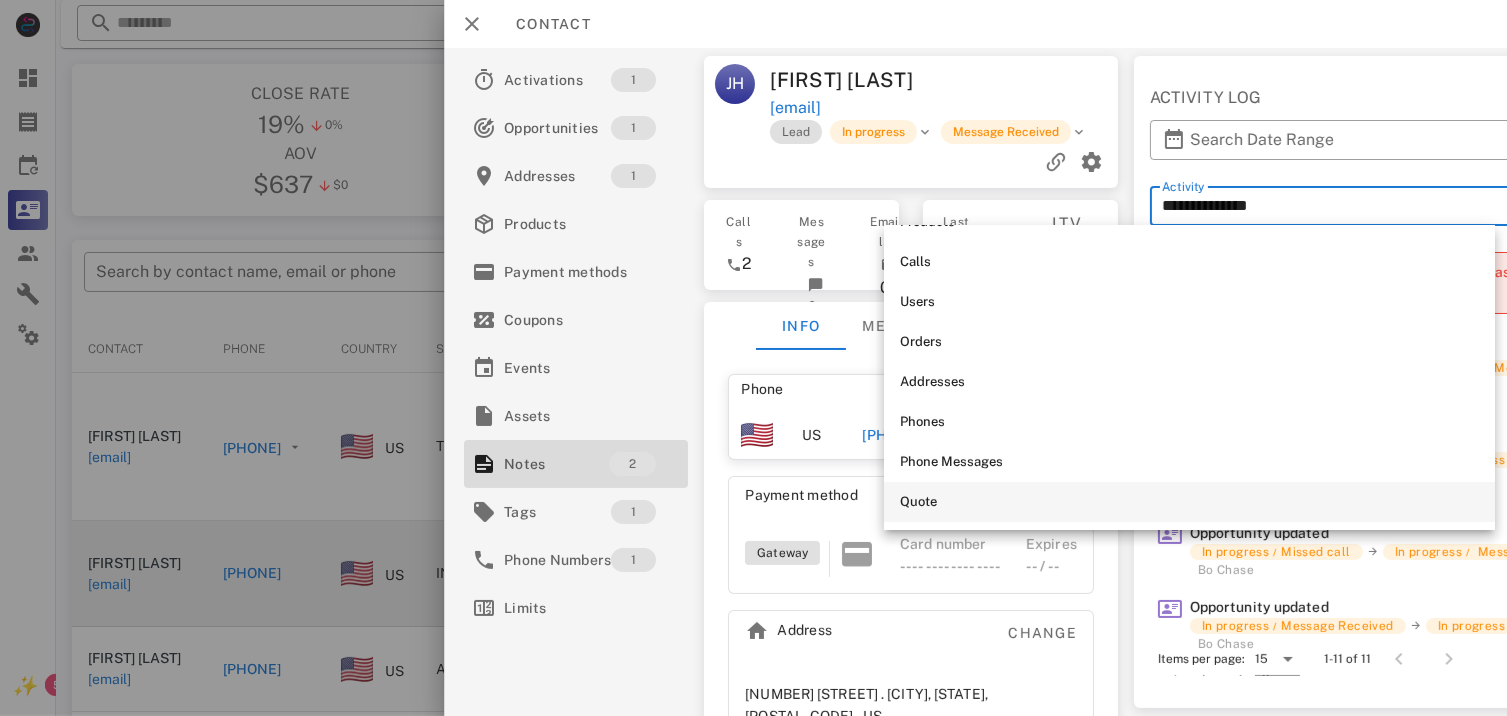 scroll, scrollTop: 0, scrollLeft: 0, axis: both 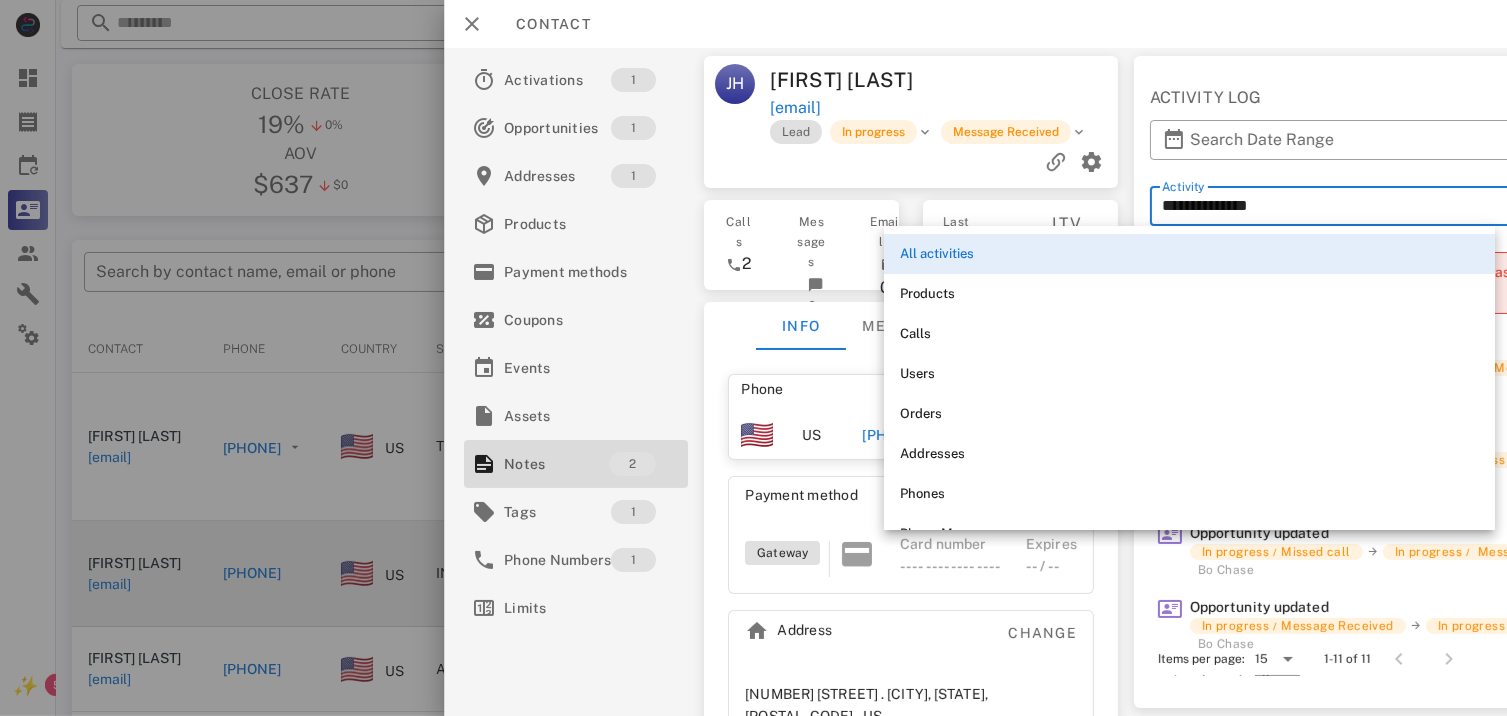 click on "Phone   Change   US   +12709291327   Payment method   Add  Gateway  Card number  ---- ---- ---- ----  Expires  -- / --  Address   Change   8 Maple St .
Owensboro, KY, 42301.
US" at bounding box center [912, 567] 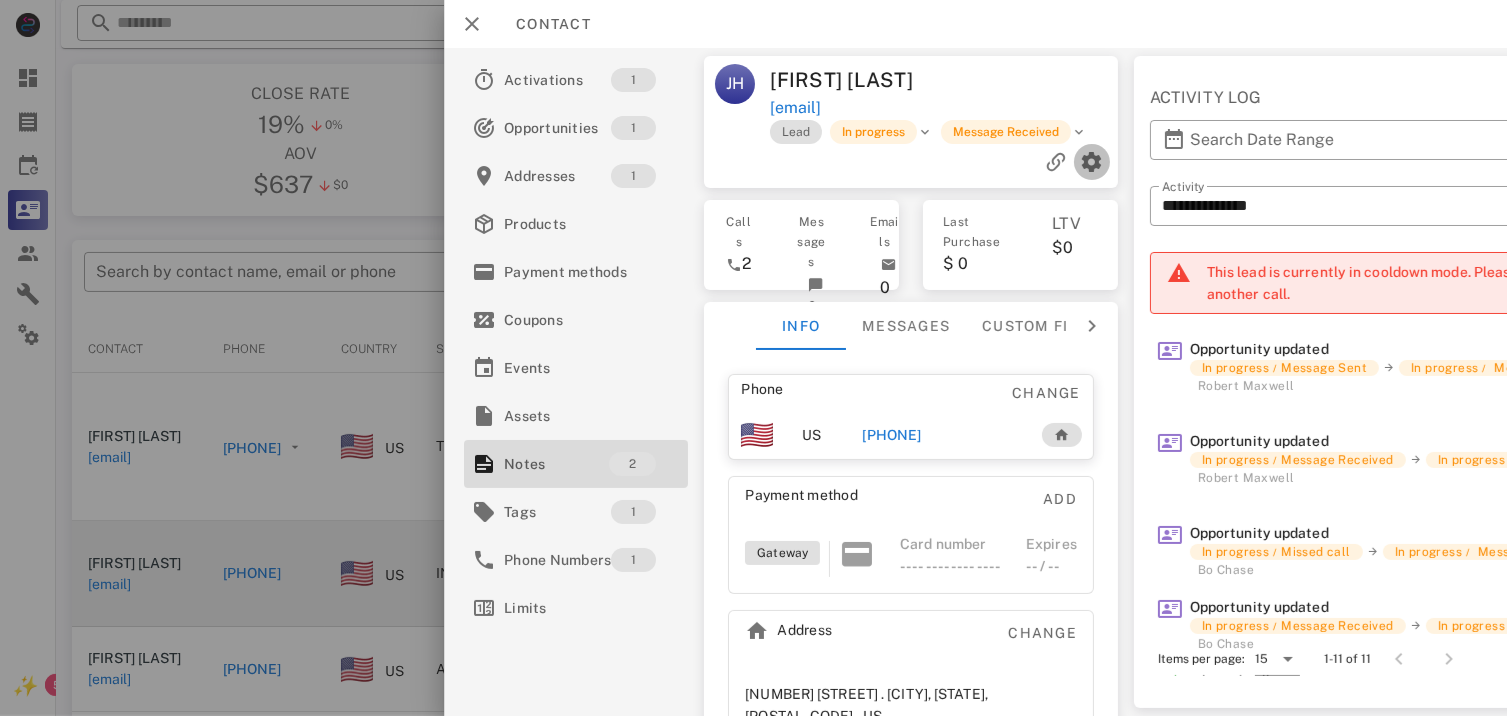 click at bounding box center (1092, 162) 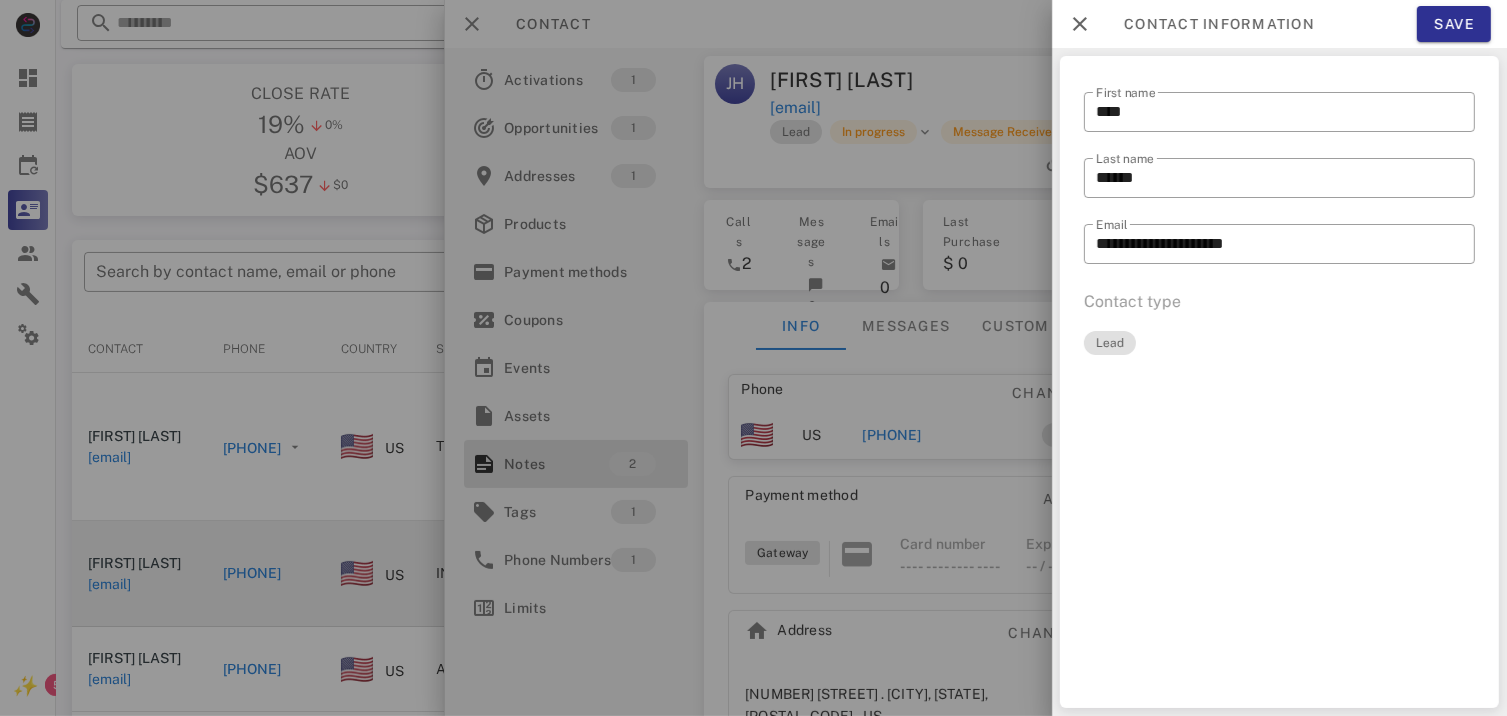 click on "**********" at bounding box center [1279, 382] 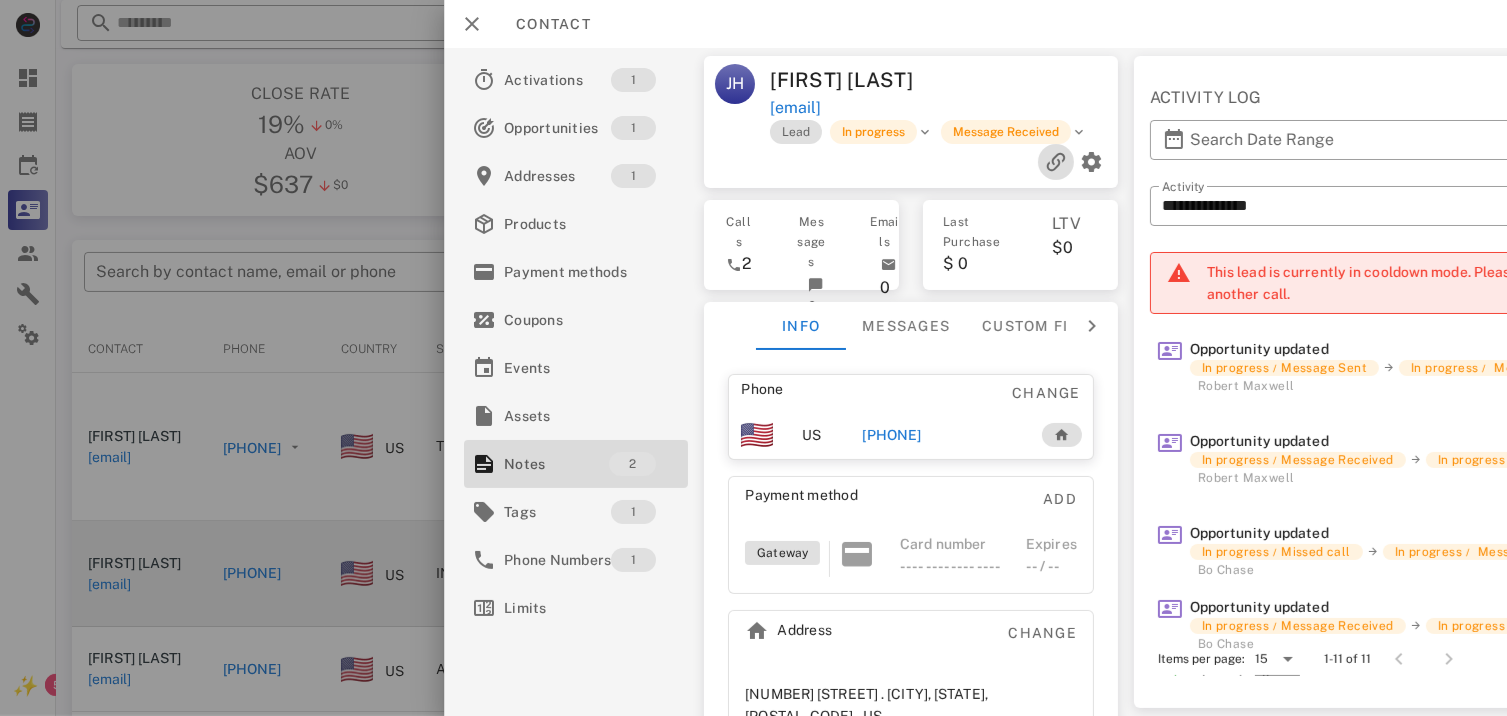 click at bounding box center (1056, 162) 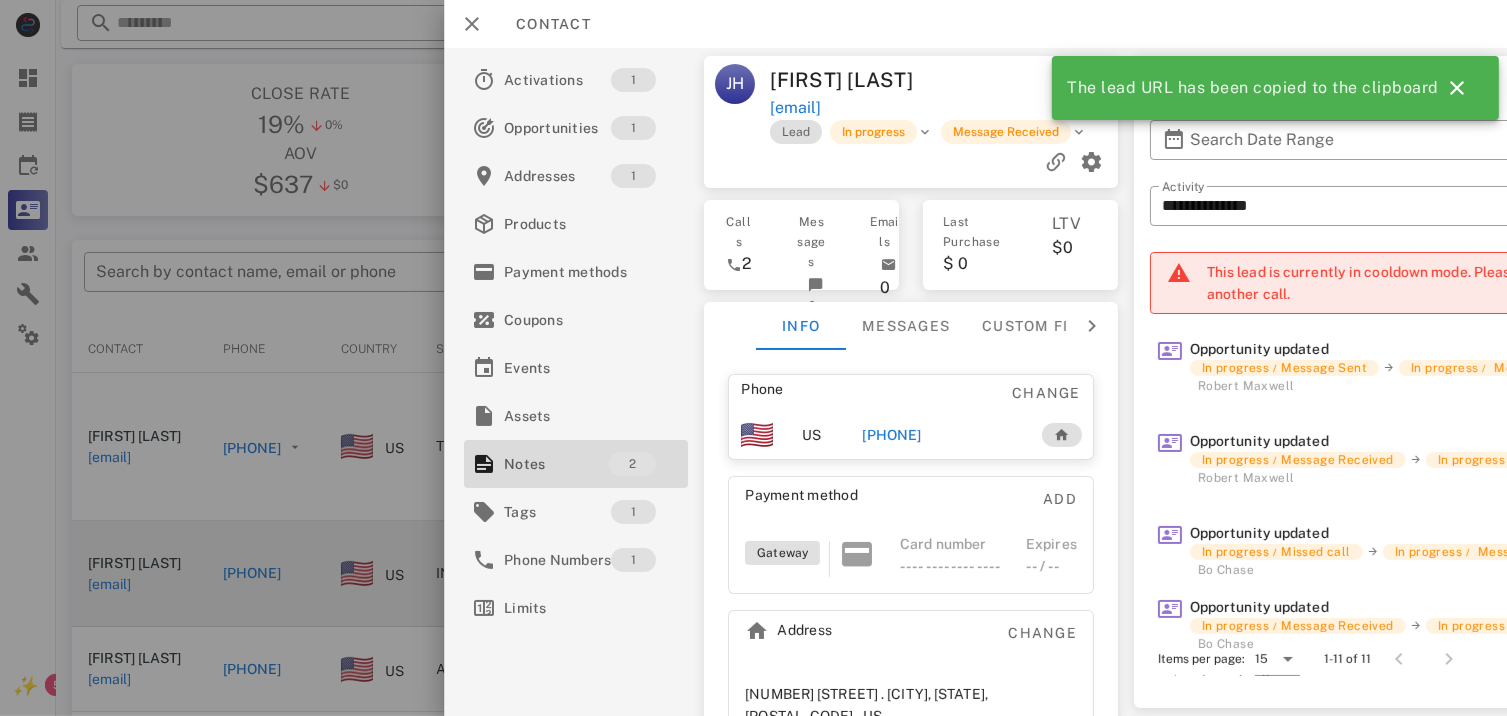 click at bounding box center [912, 162] 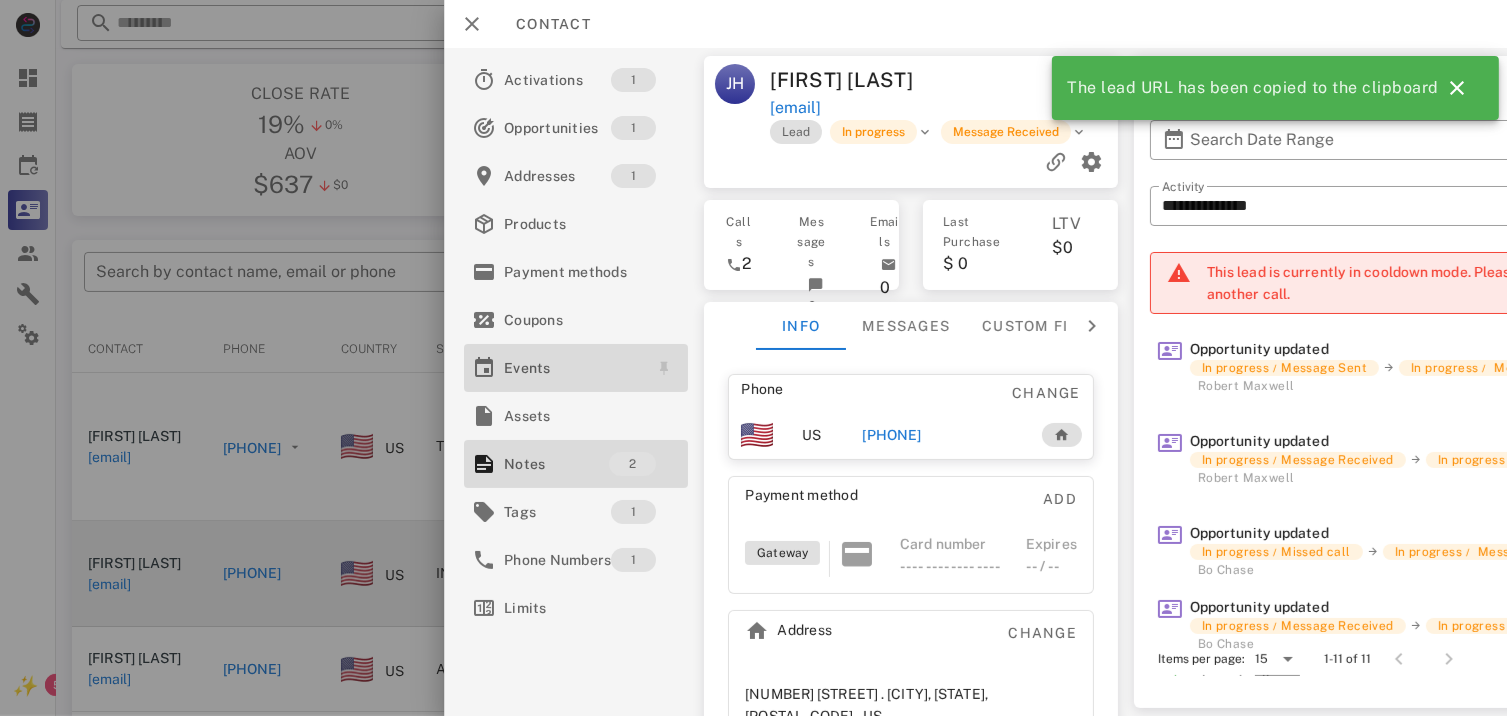 click on "Events" at bounding box center (572, 368) 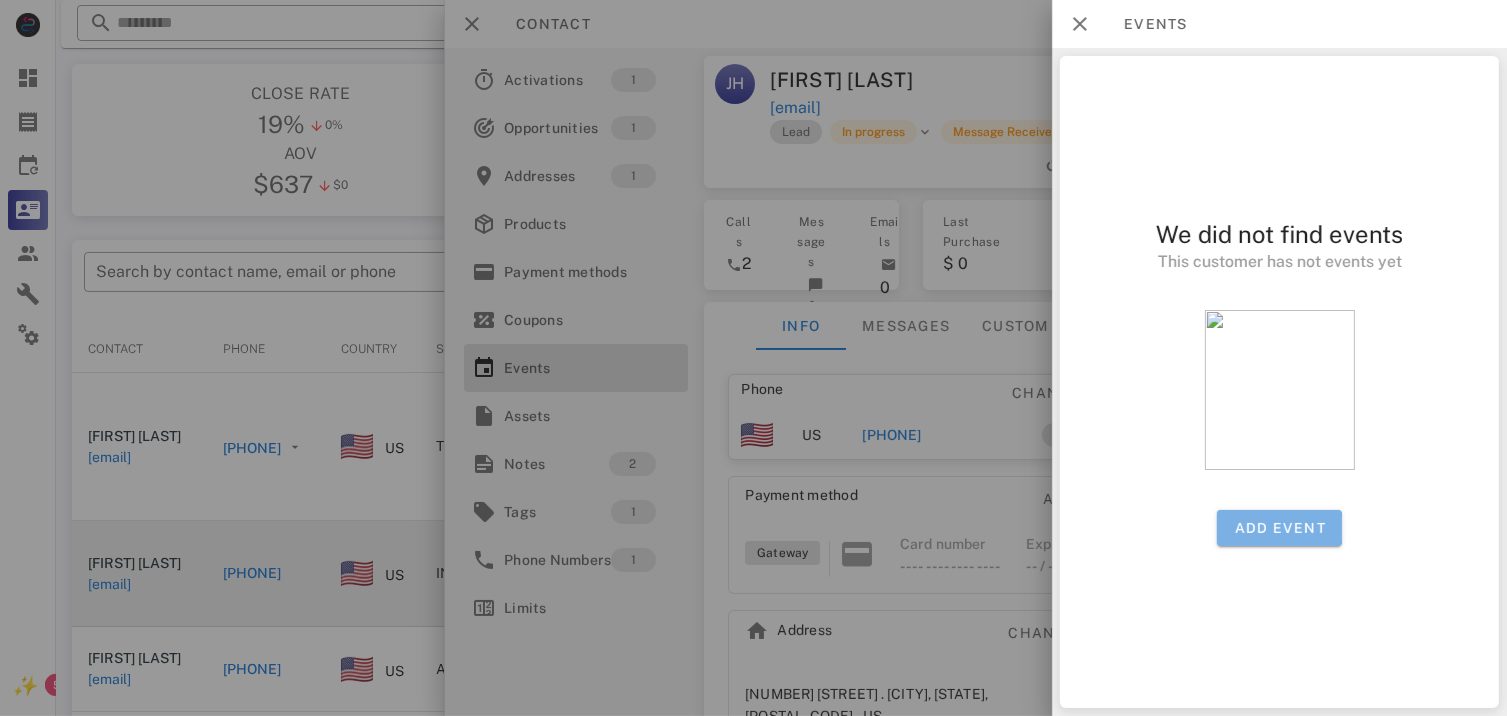 drag, startPoint x: 1272, startPoint y: 519, endPoint x: 1306, endPoint y: 525, distance: 34.525352 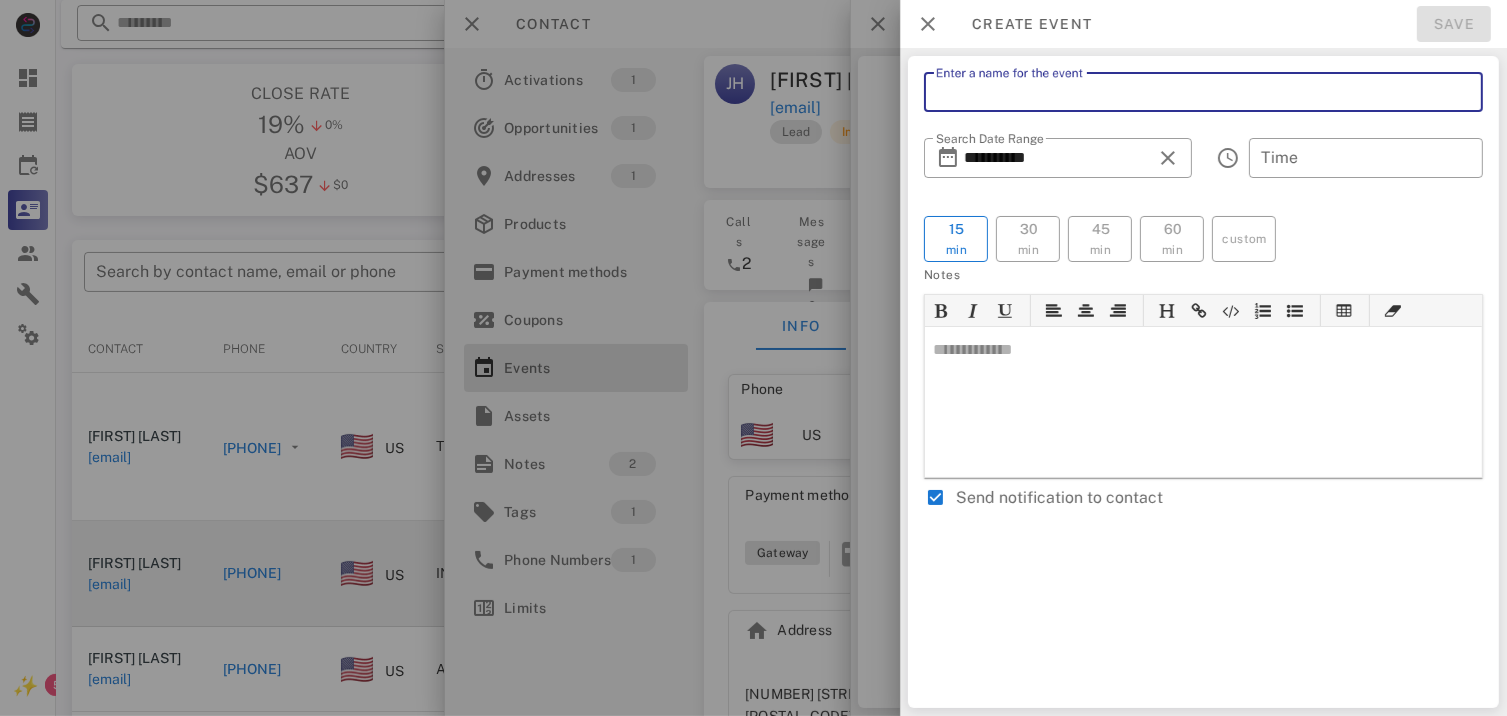 click on "Enter a name for the event" at bounding box center (1203, 92) 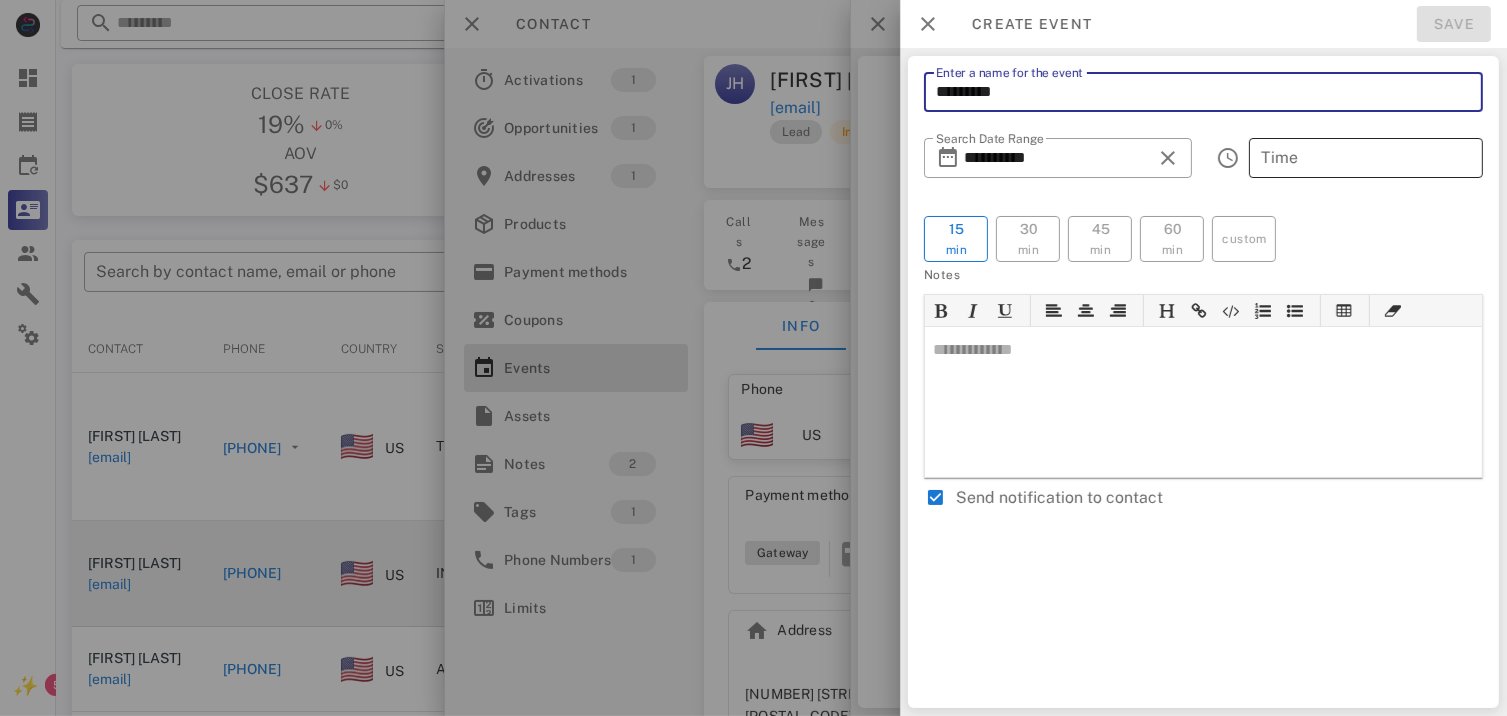 type on "*********" 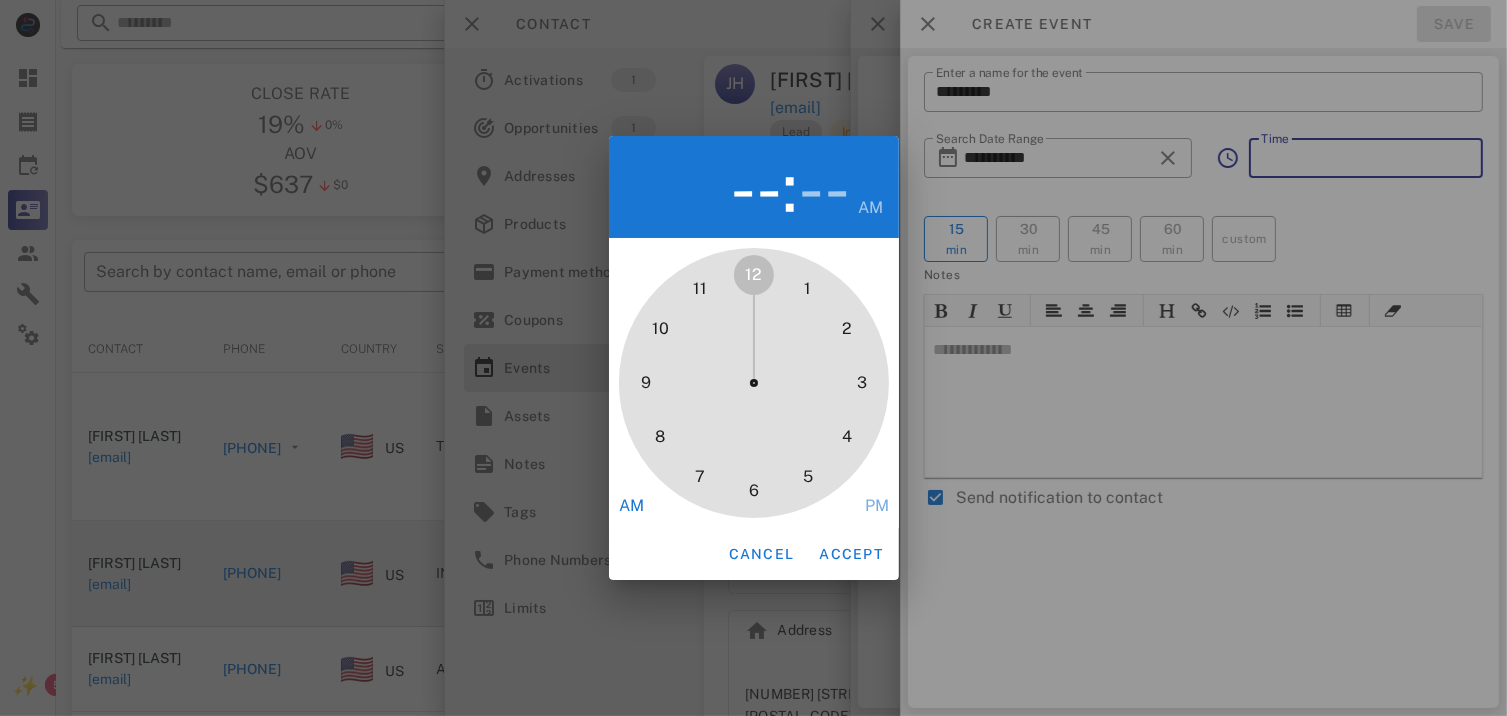 click at bounding box center [753, 358] 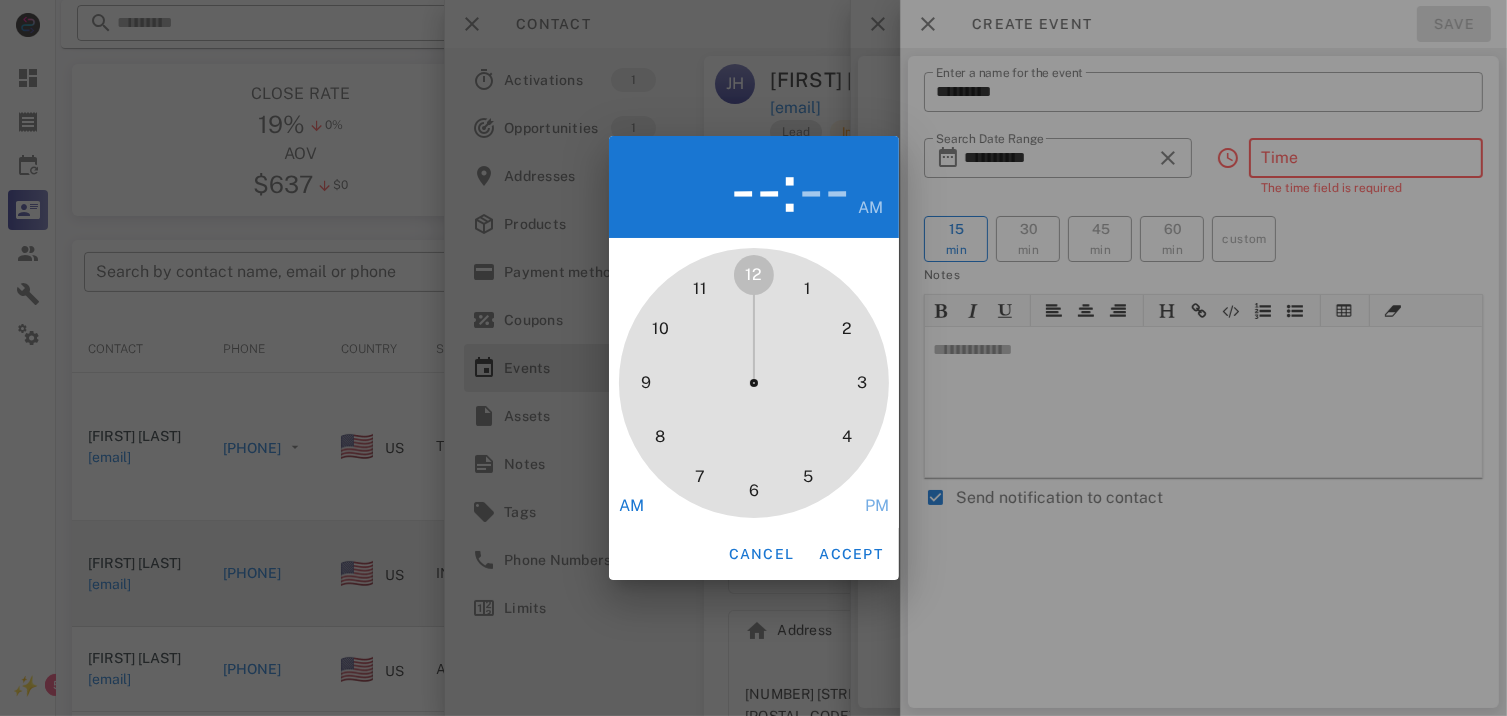 click at bounding box center (753, 358) 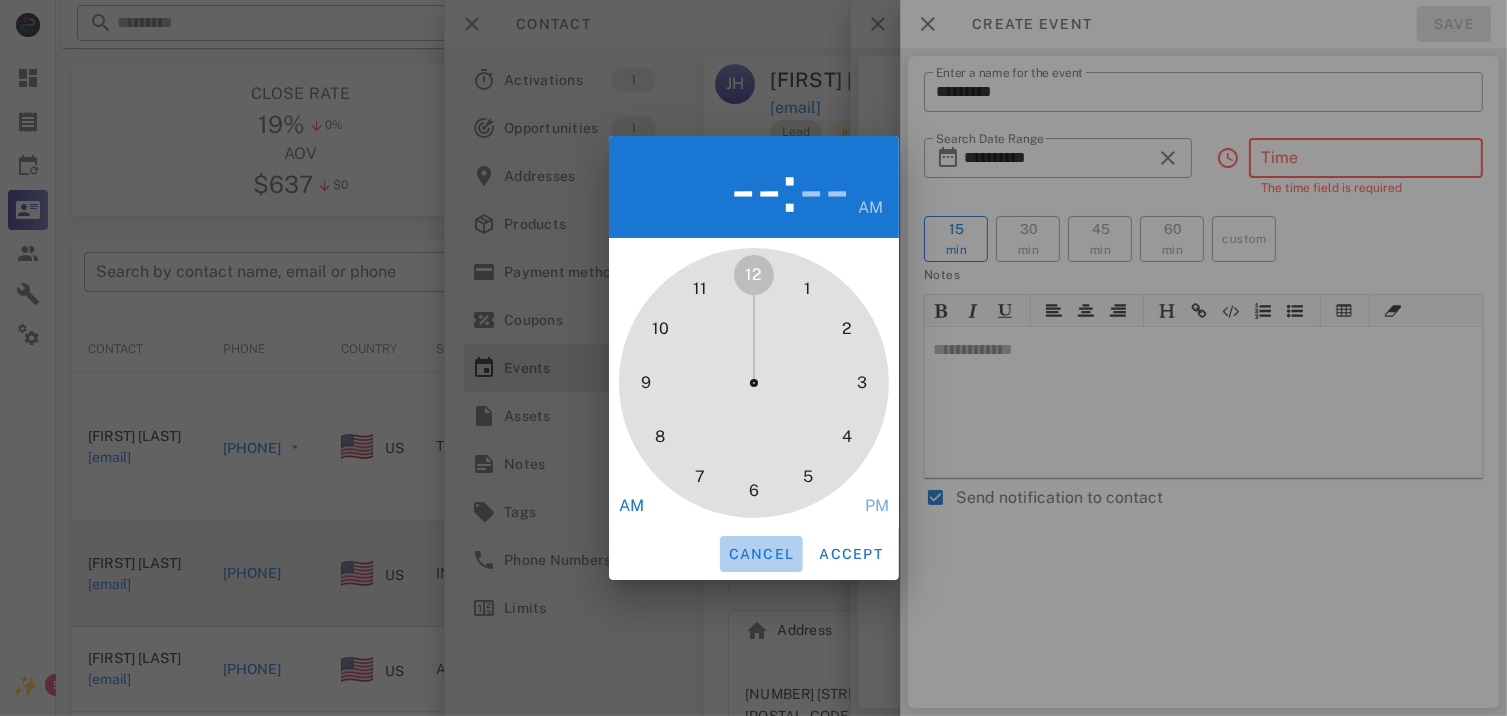 click on "Cancel" at bounding box center (760, 554) 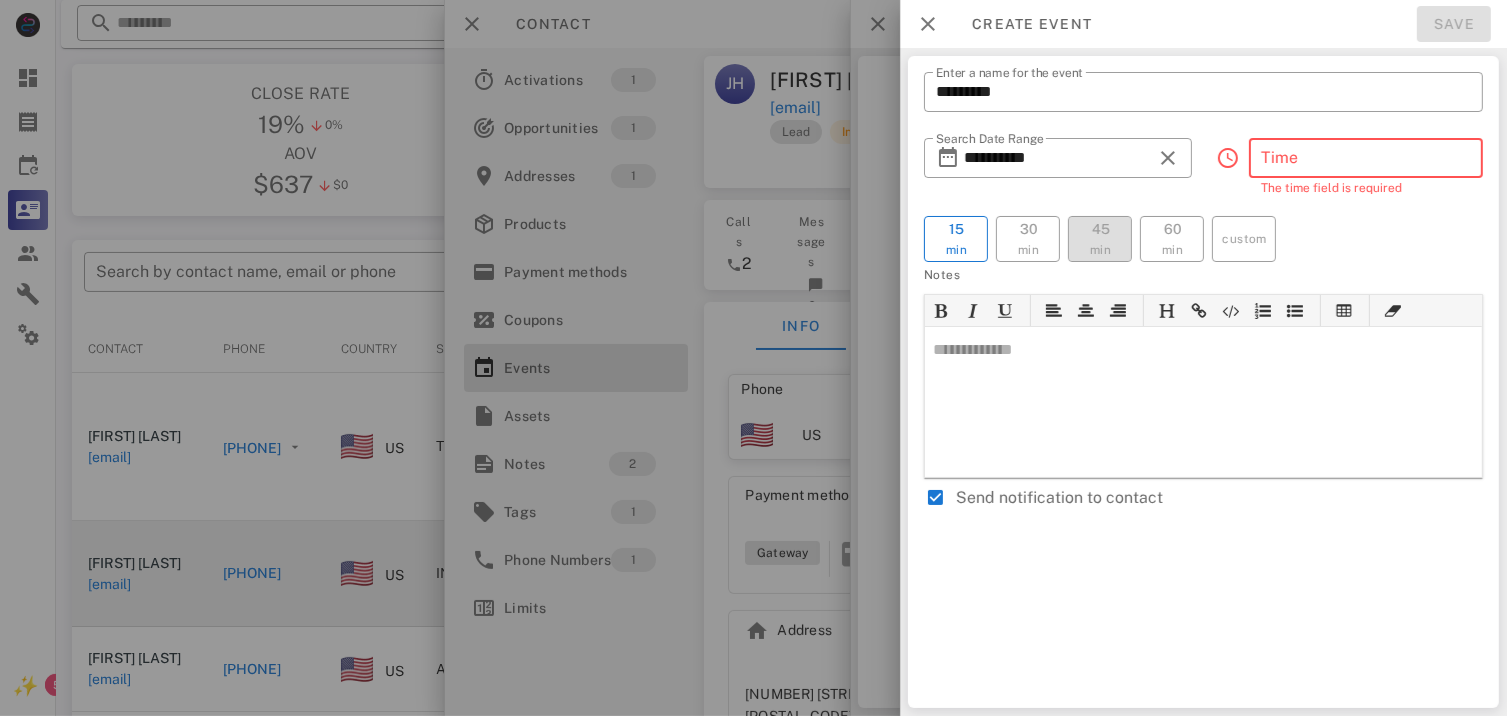 click on "45" at bounding box center [1100, 229] 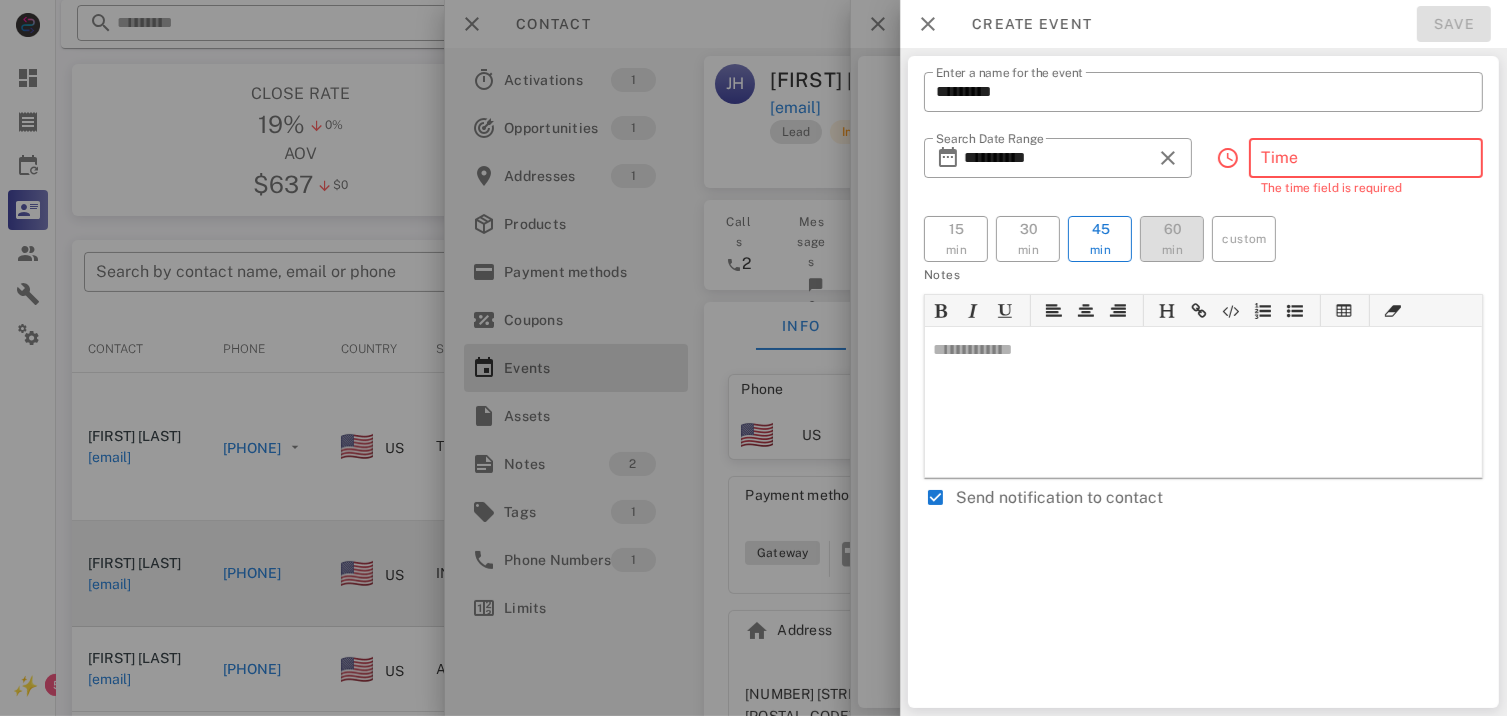 click on "60" at bounding box center (1172, 229) 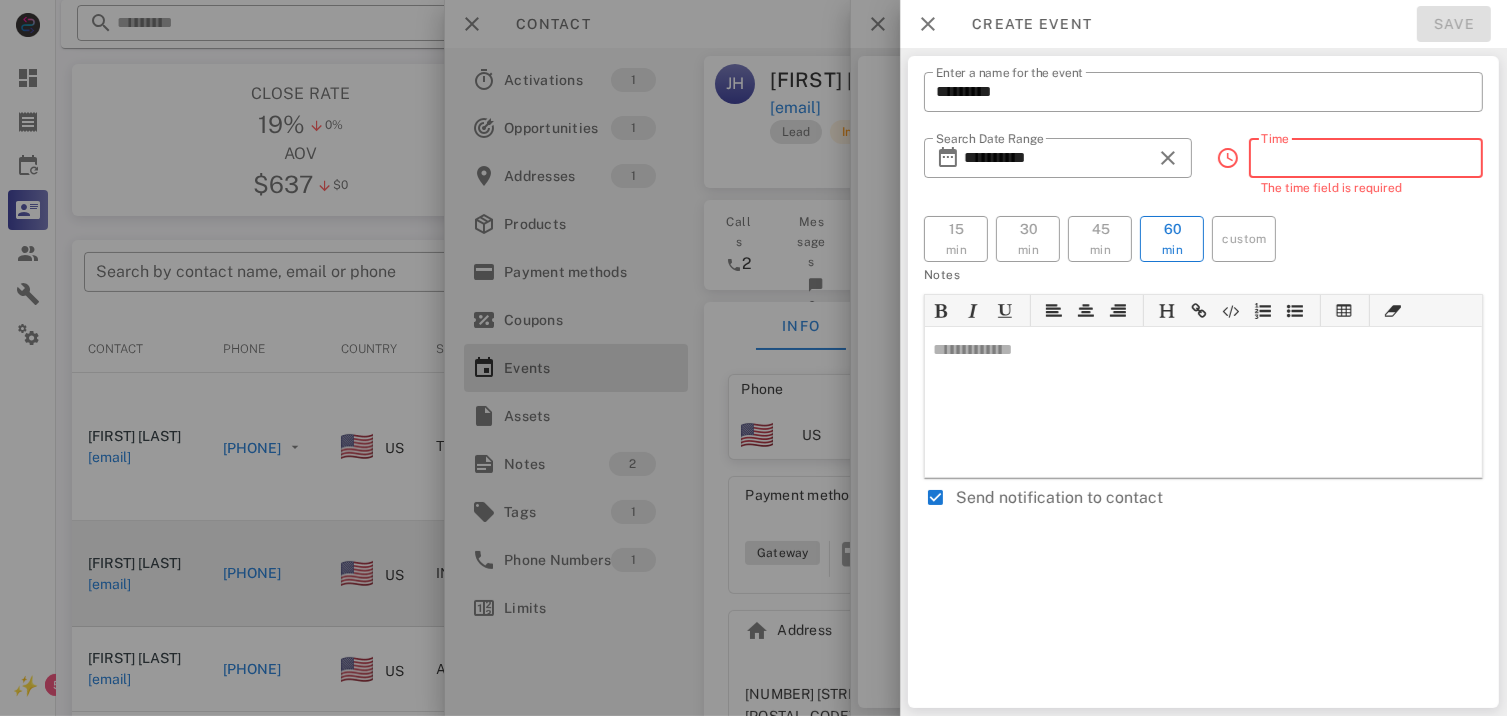 click on "Time" at bounding box center [1365, 158] 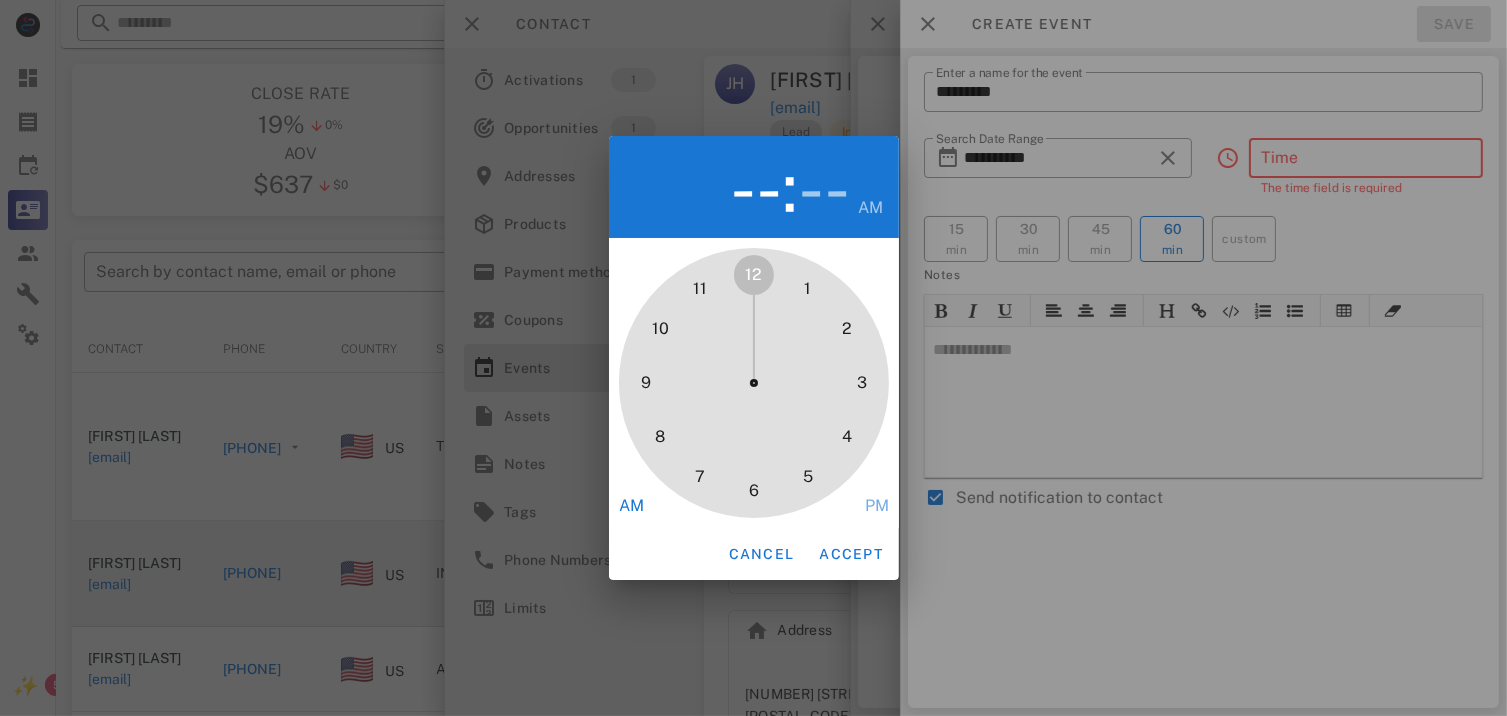 click on "2" at bounding box center [847, 329] 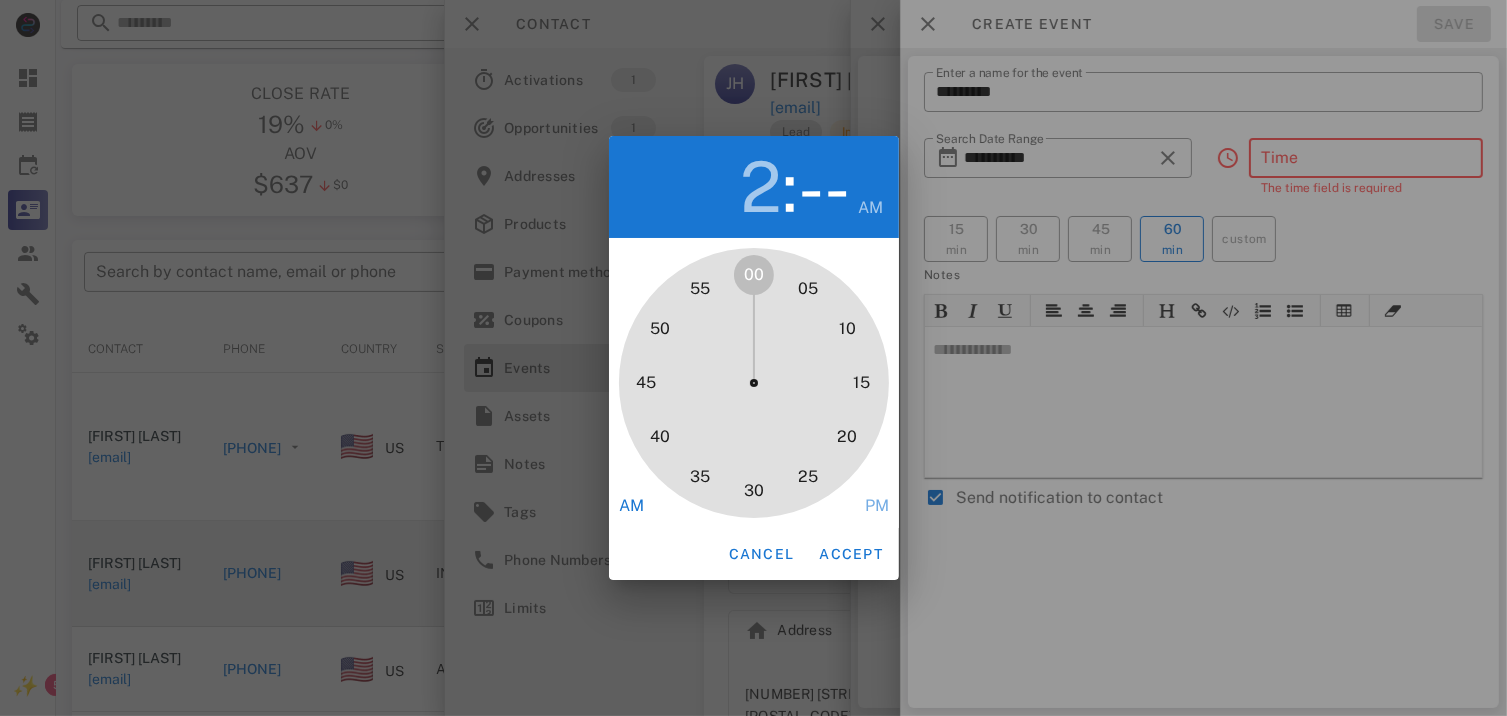 type on "*****" 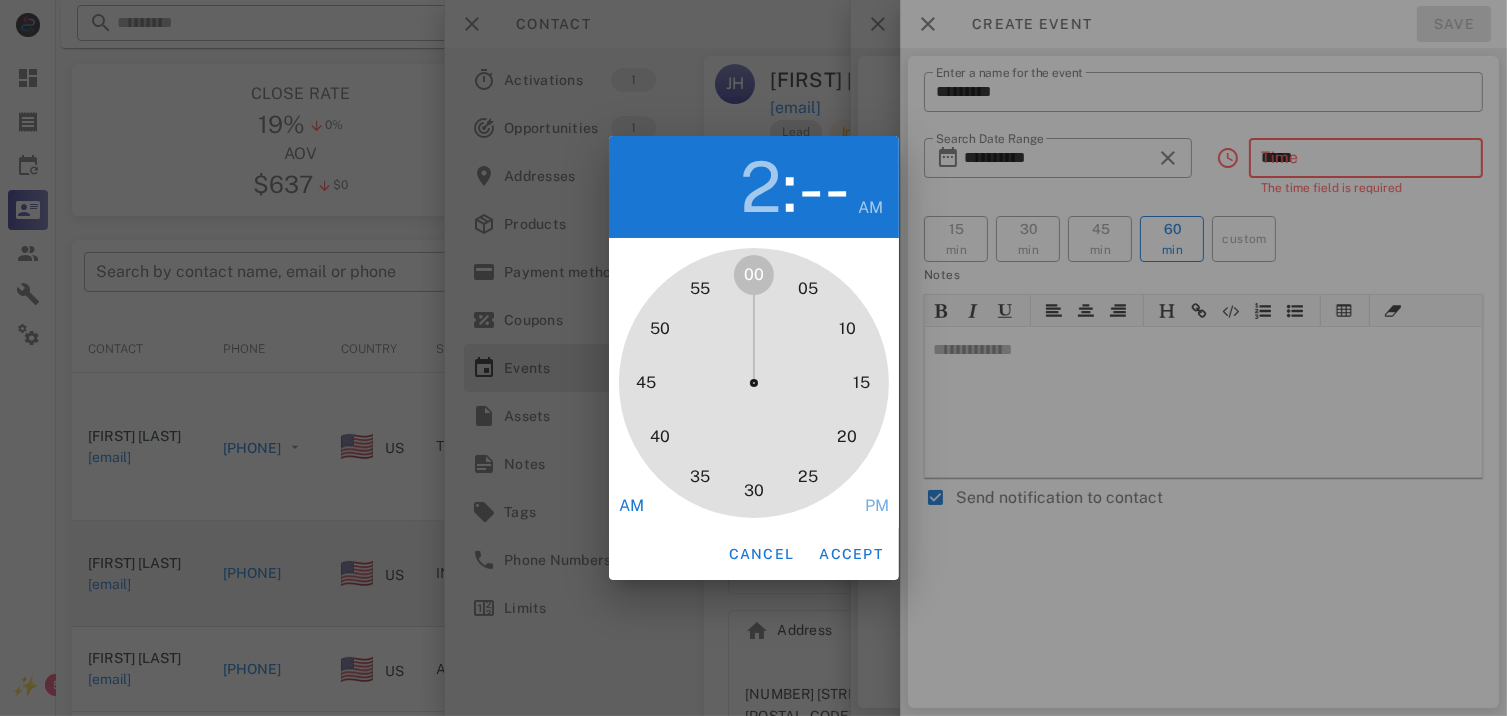 click on "00" at bounding box center [754, 275] 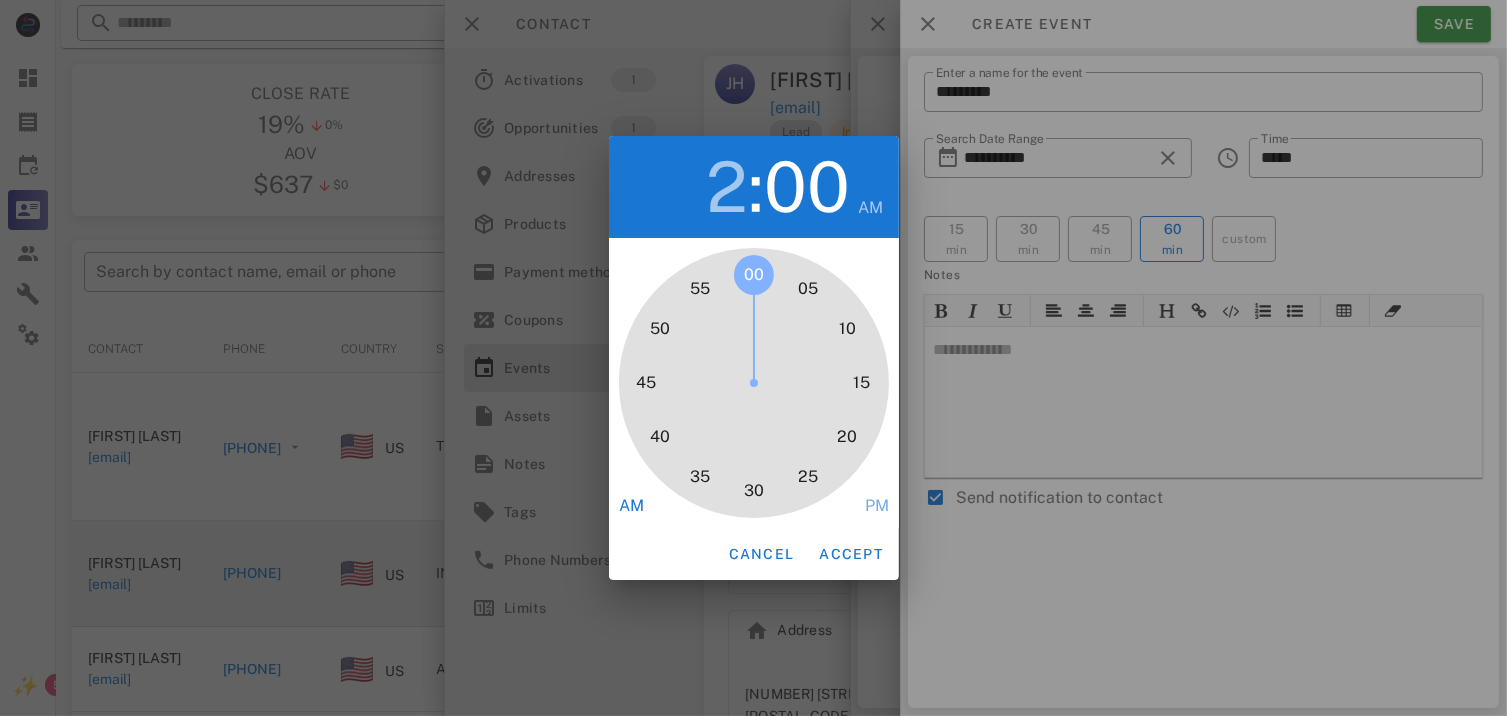 click at bounding box center [753, 358] 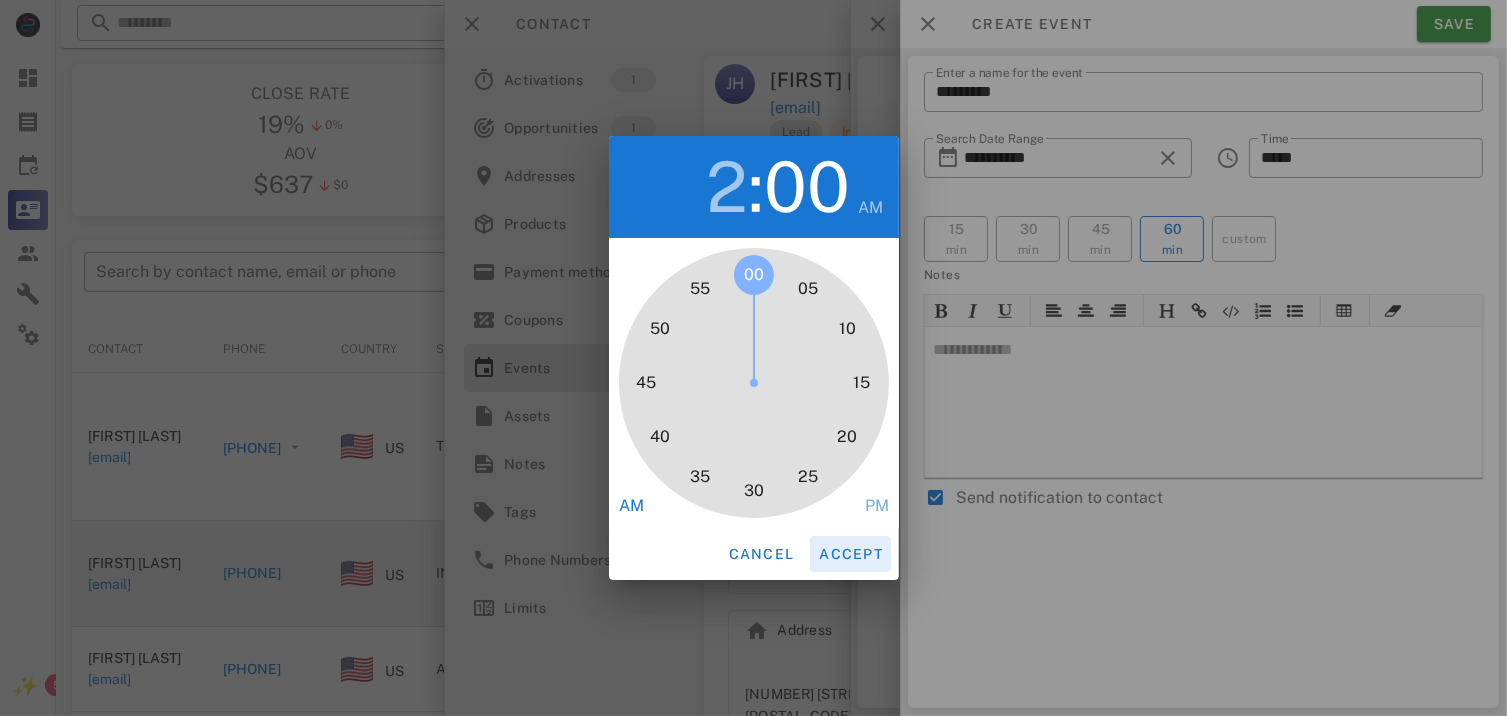 click on "Accept" at bounding box center (850, 554) 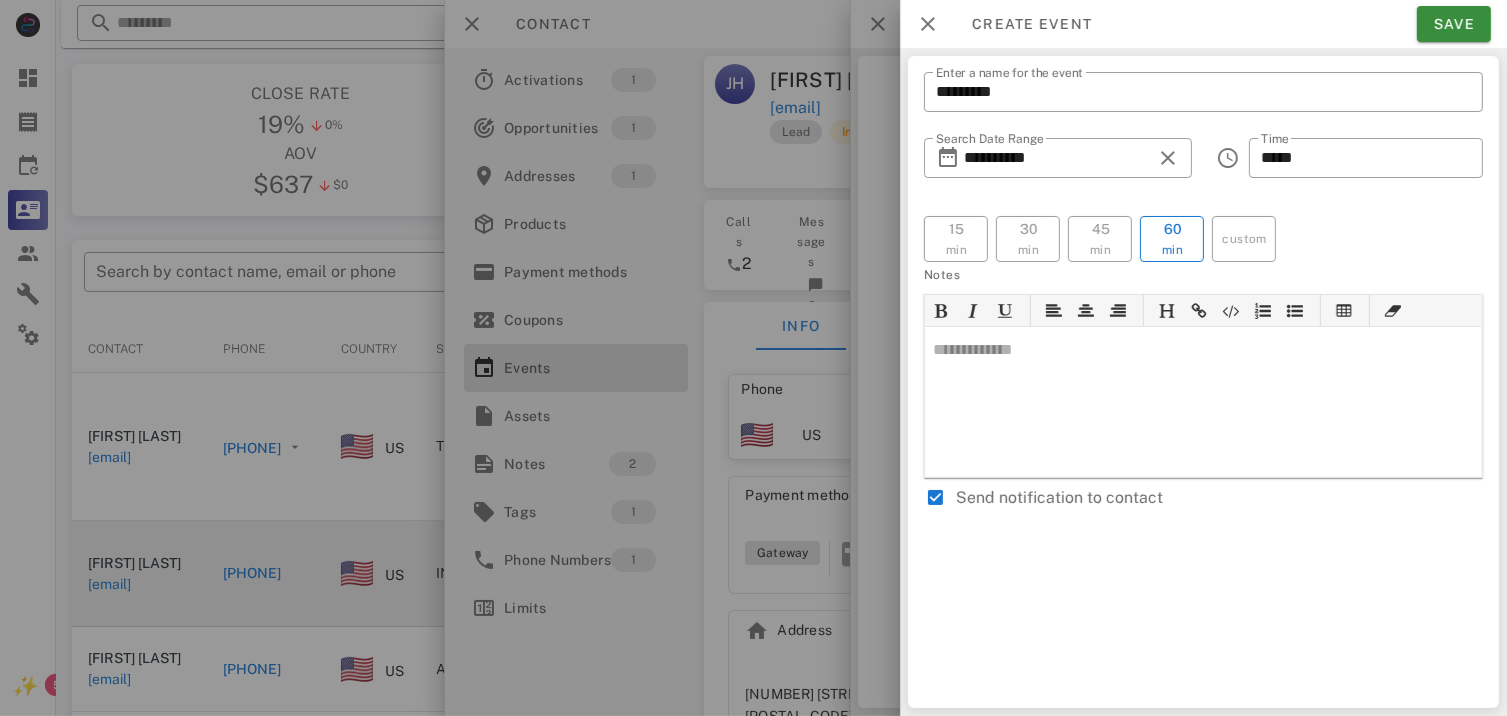 click at bounding box center (1203, 402) 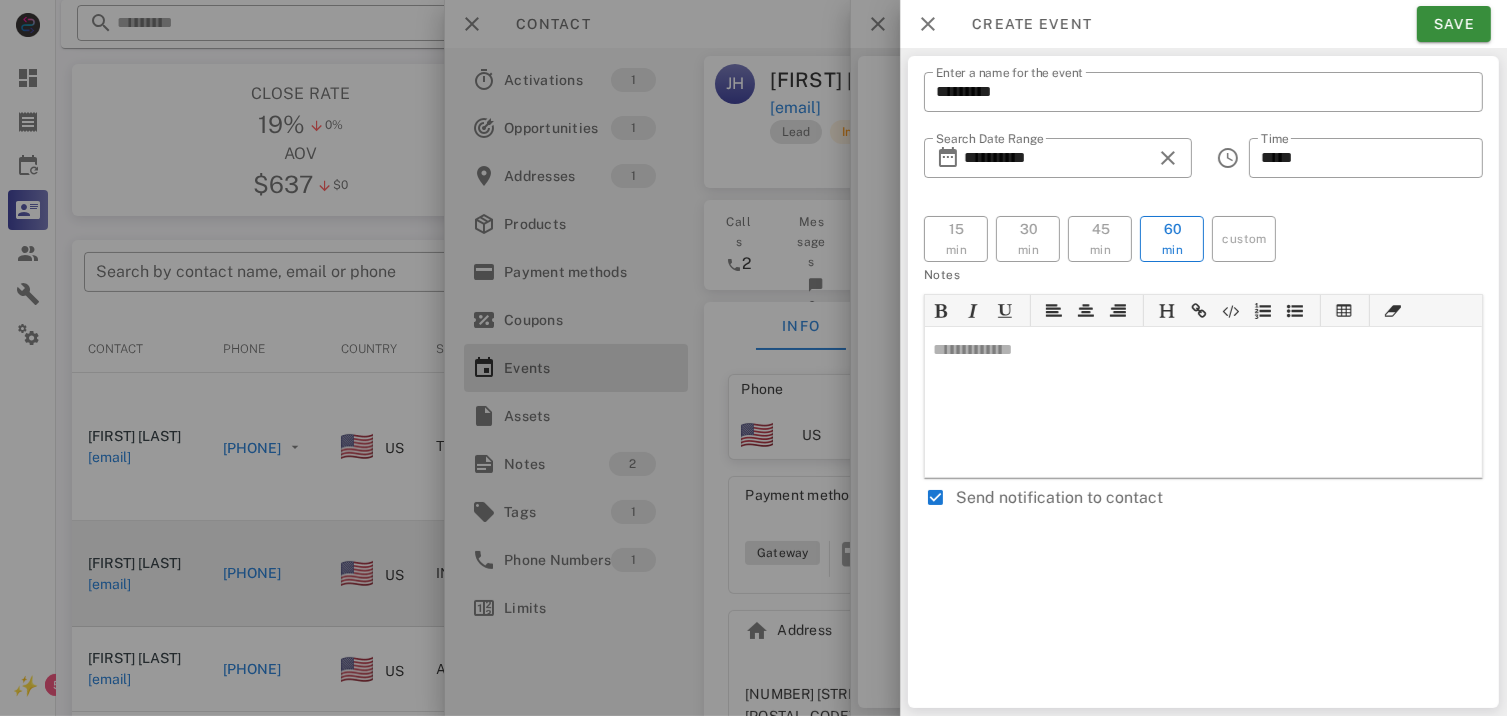 type 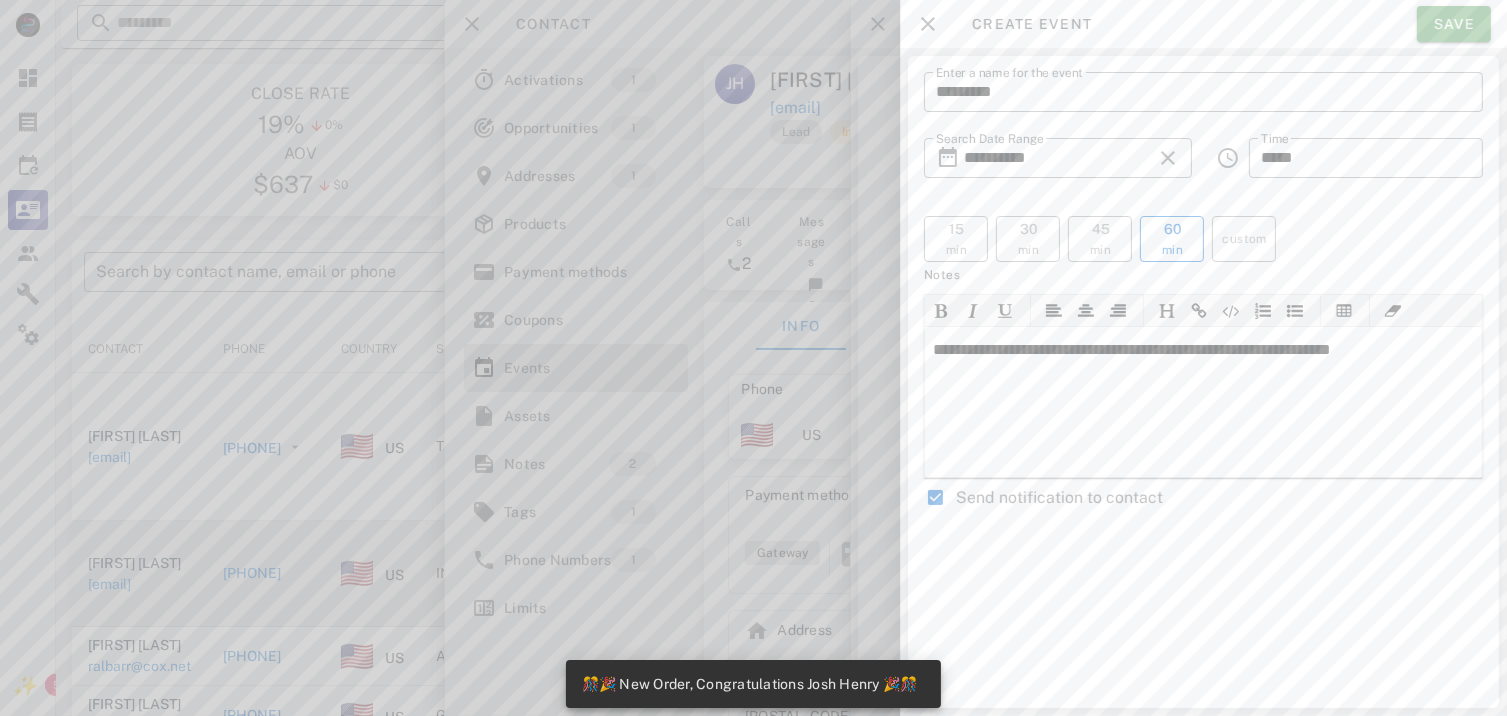click on "Save" at bounding box center [1454, 24] 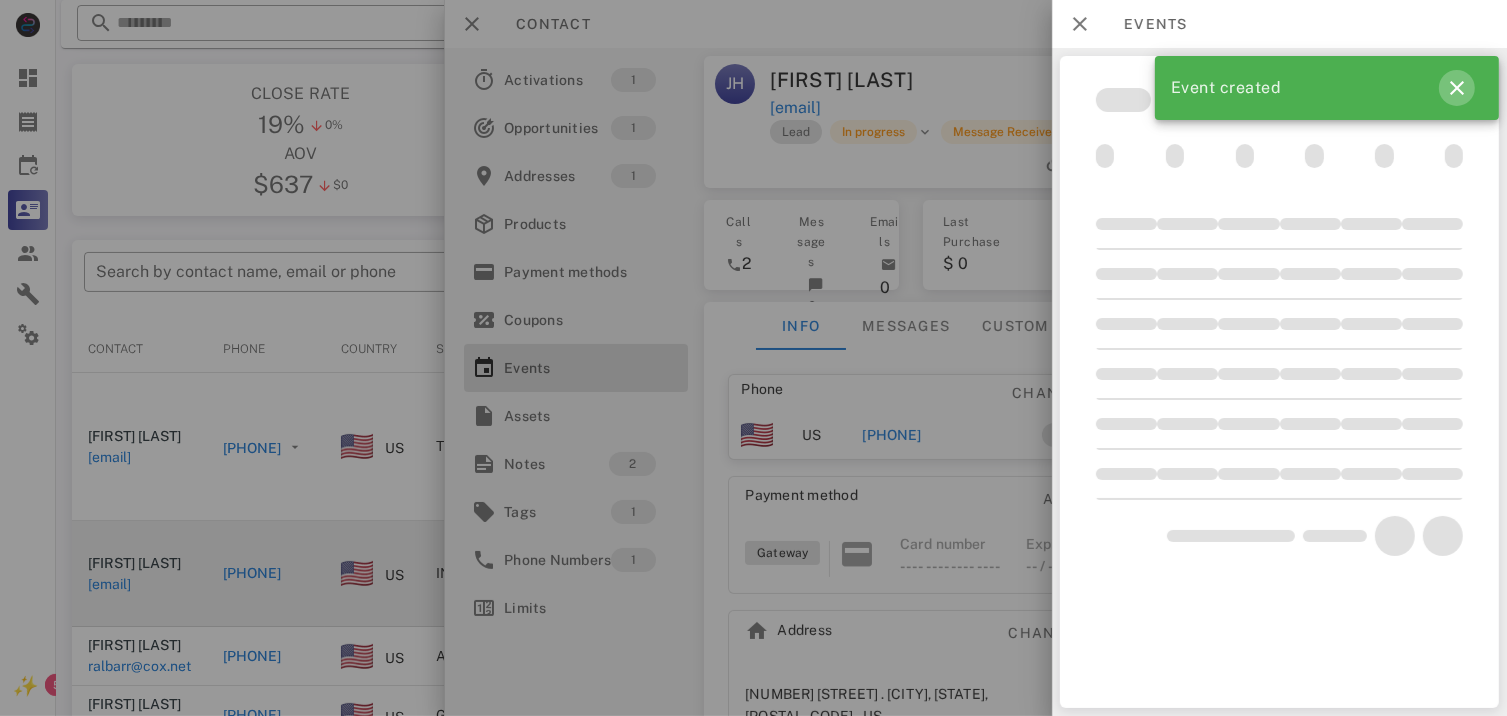 click at bounding box center (1457, 88) 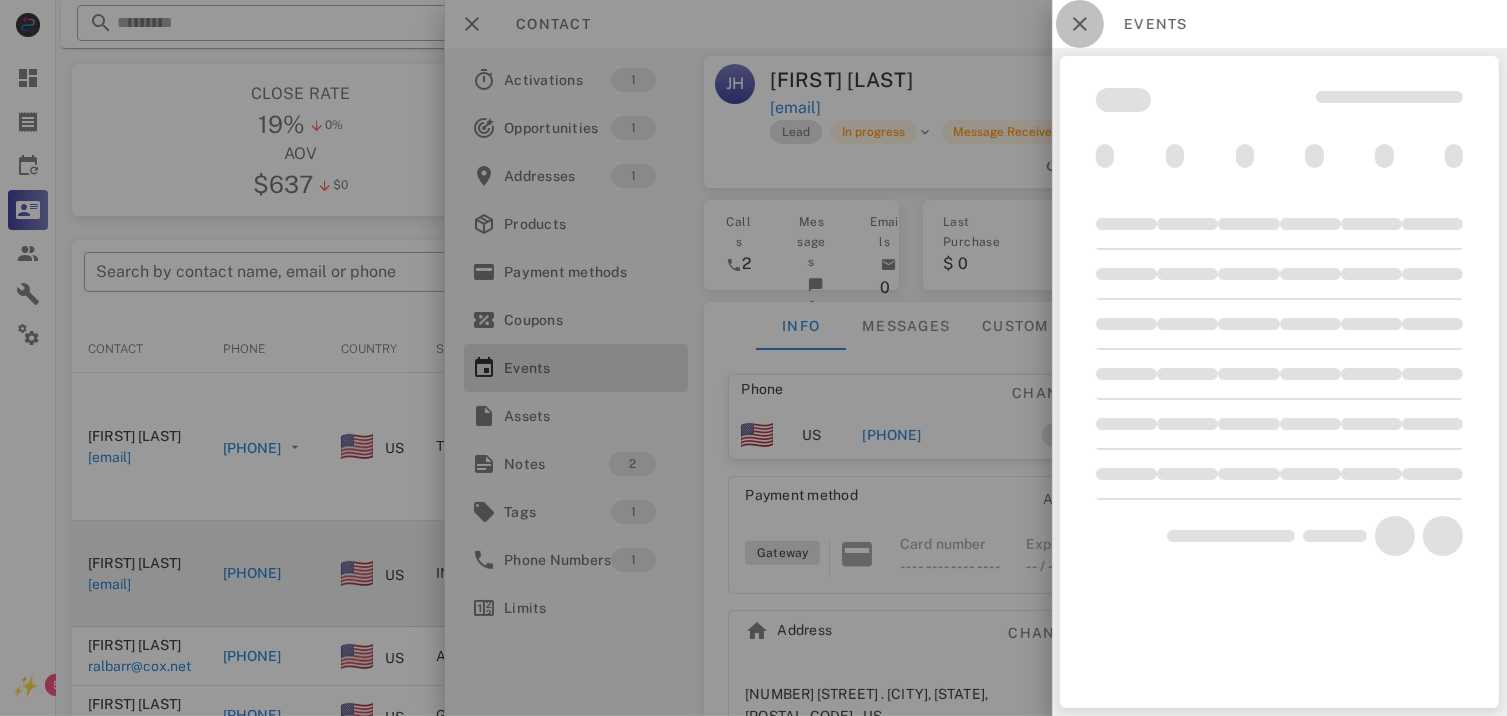 click at bounding box center [1080, 24] 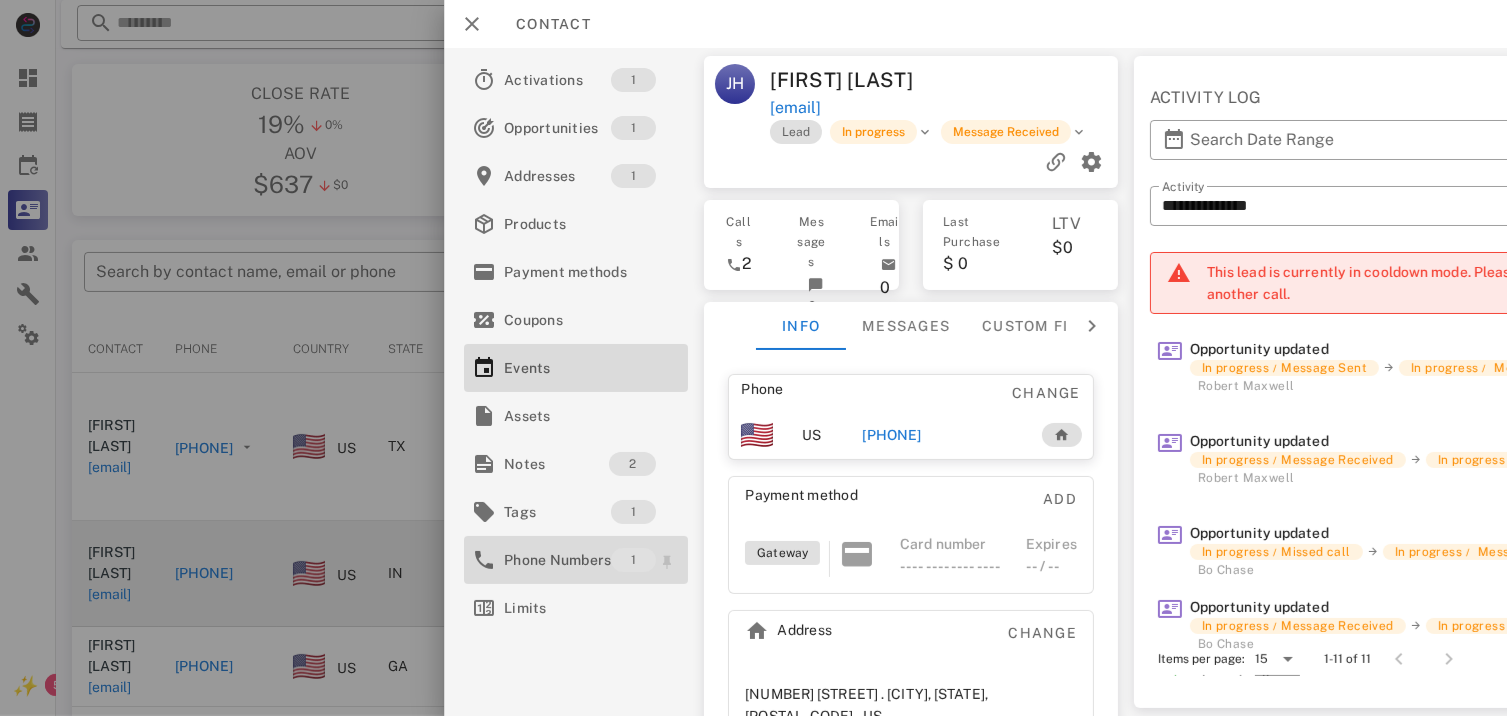 click on "Phone Numbers" at bounding box center (557, 560) 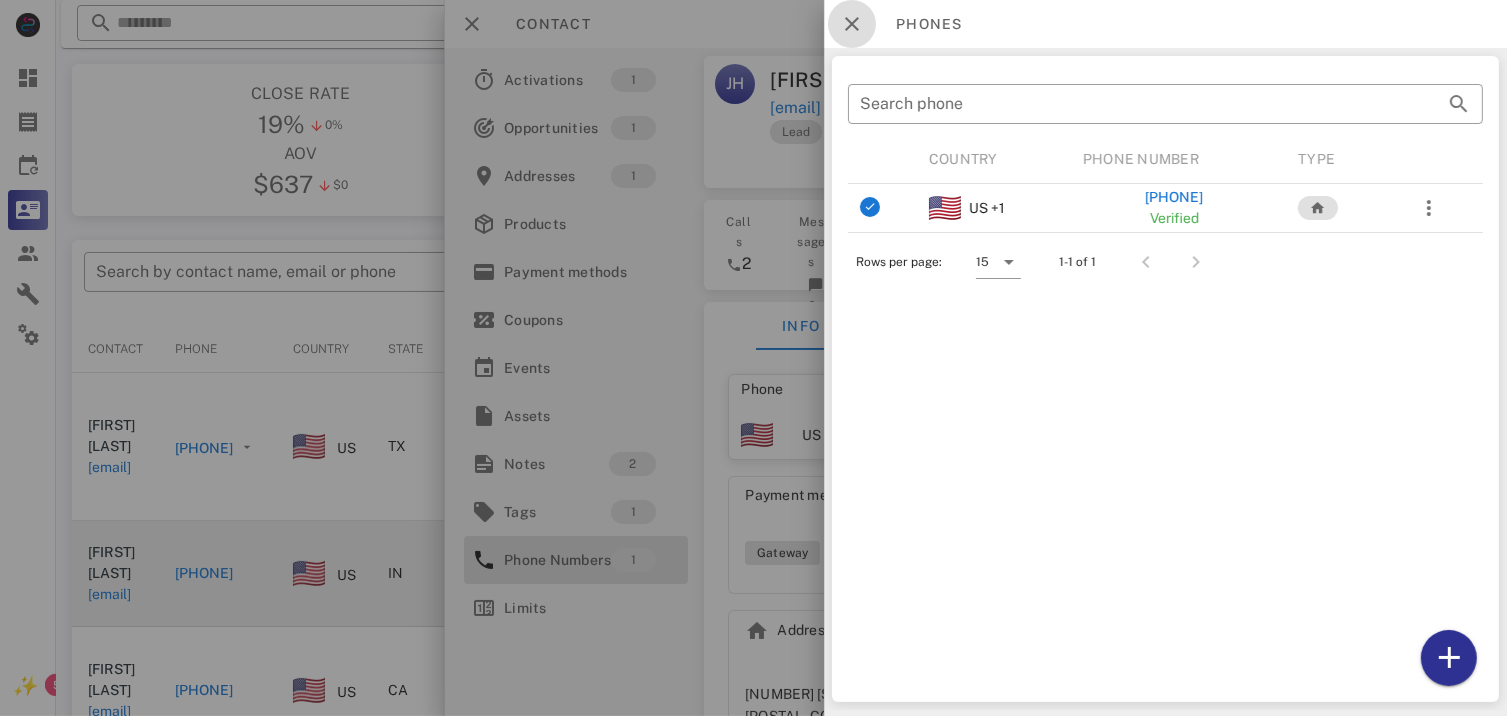 click at bounding box center (852, 24) 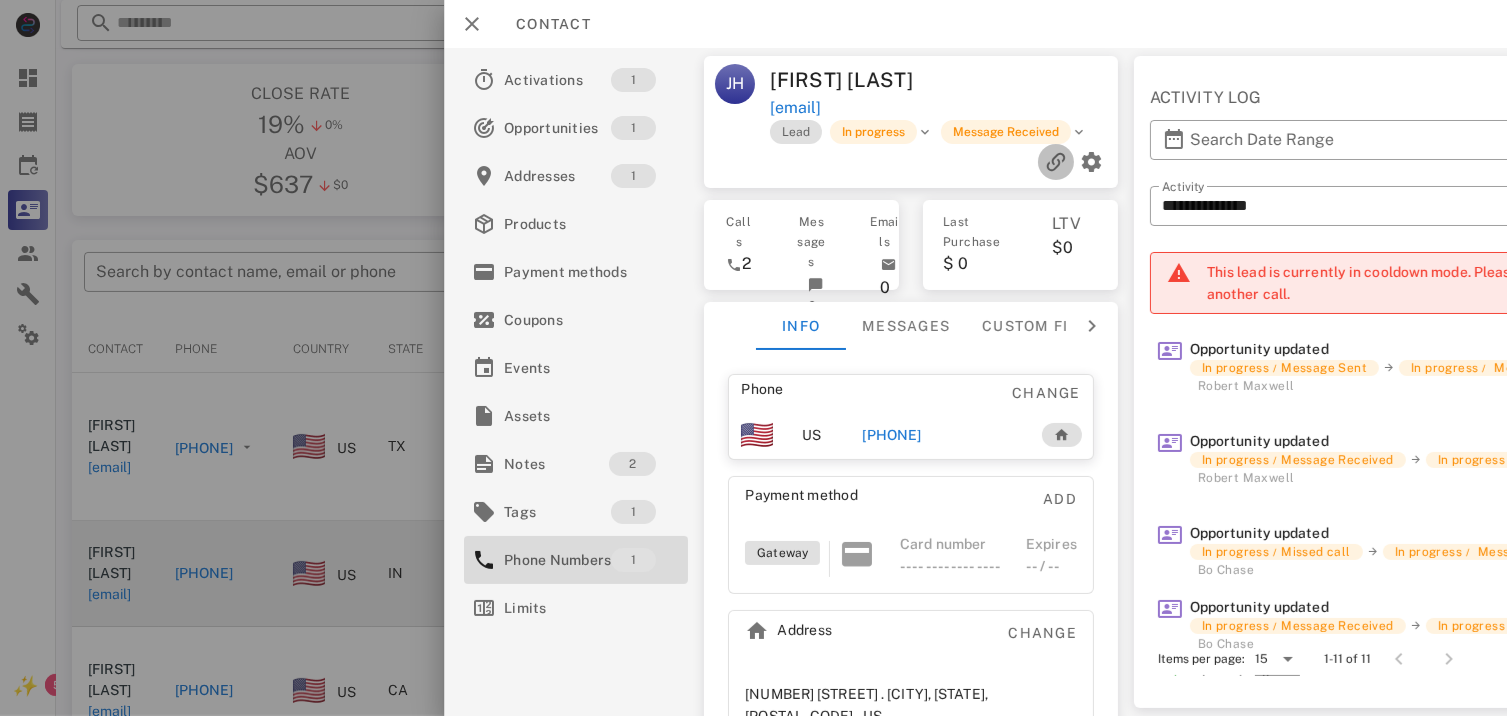 click at bounding box center [1056, 162] 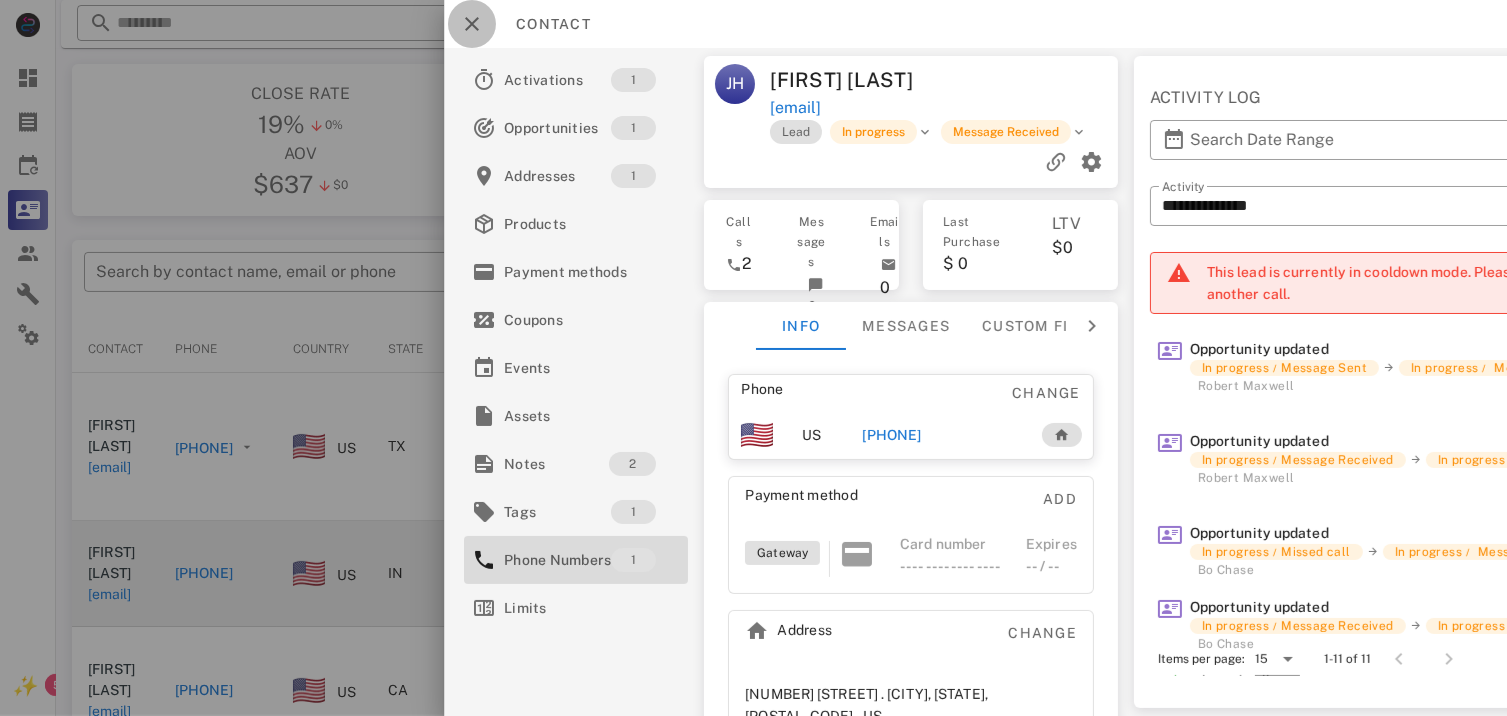 click at bounding box center [472, 24] 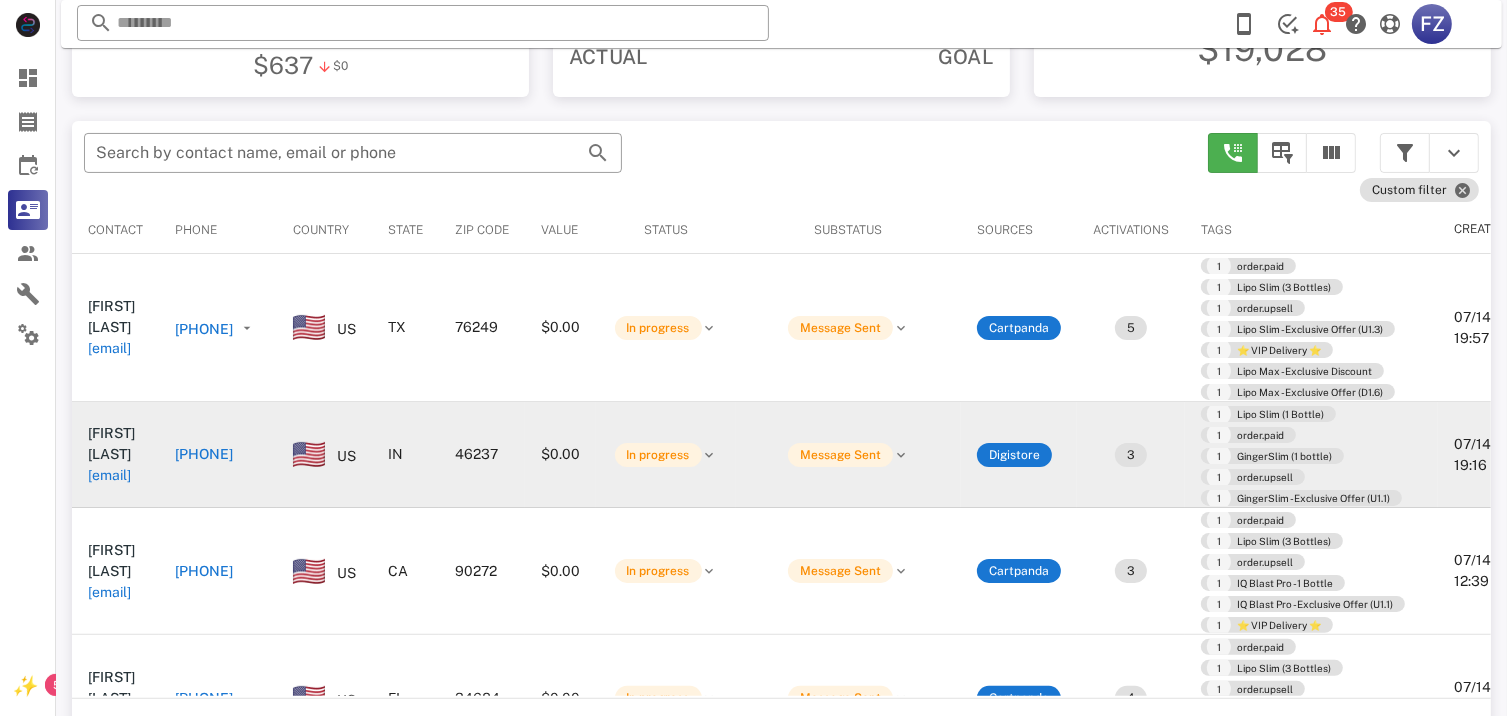scroll, scrollTop: 280, scrollLeft: 0, axis: vertical 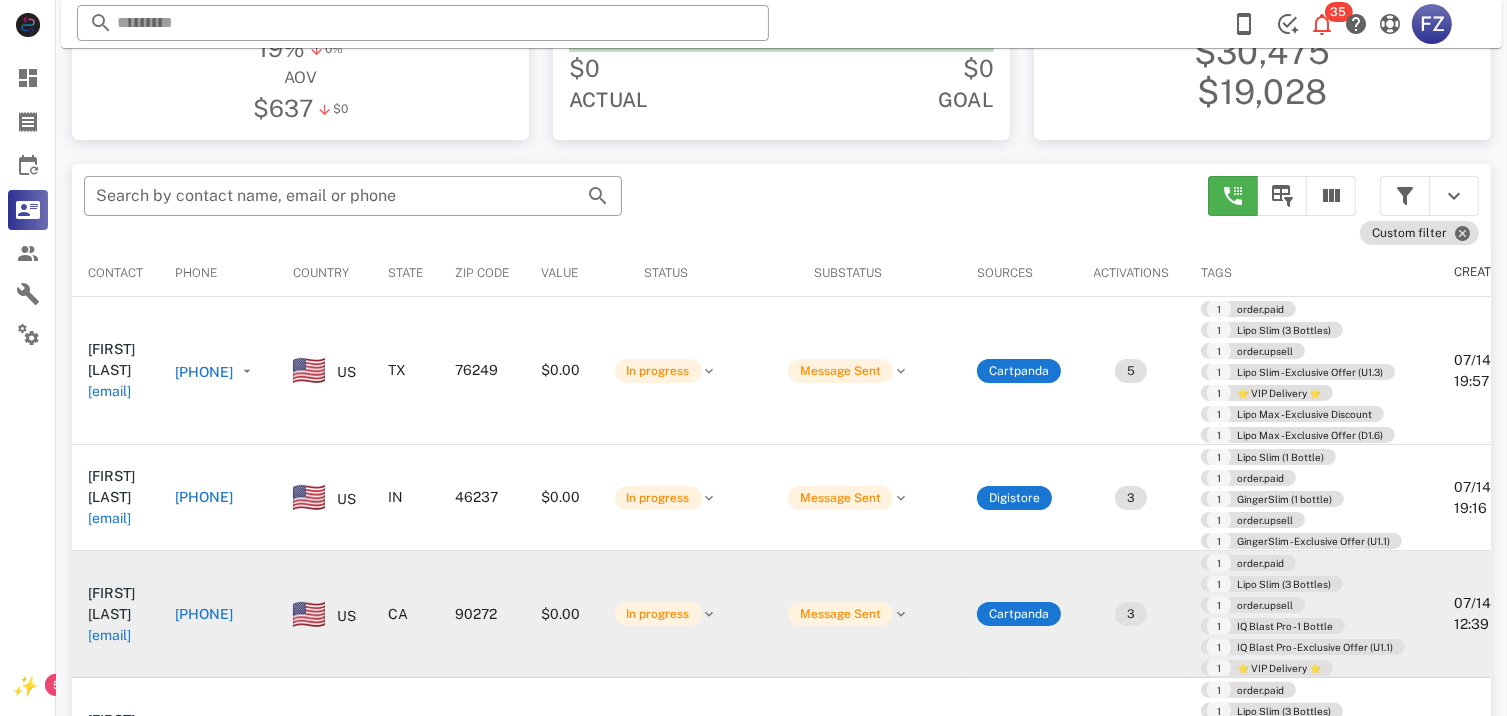 click on "[PHONE]" at bounding box center [204, 614] 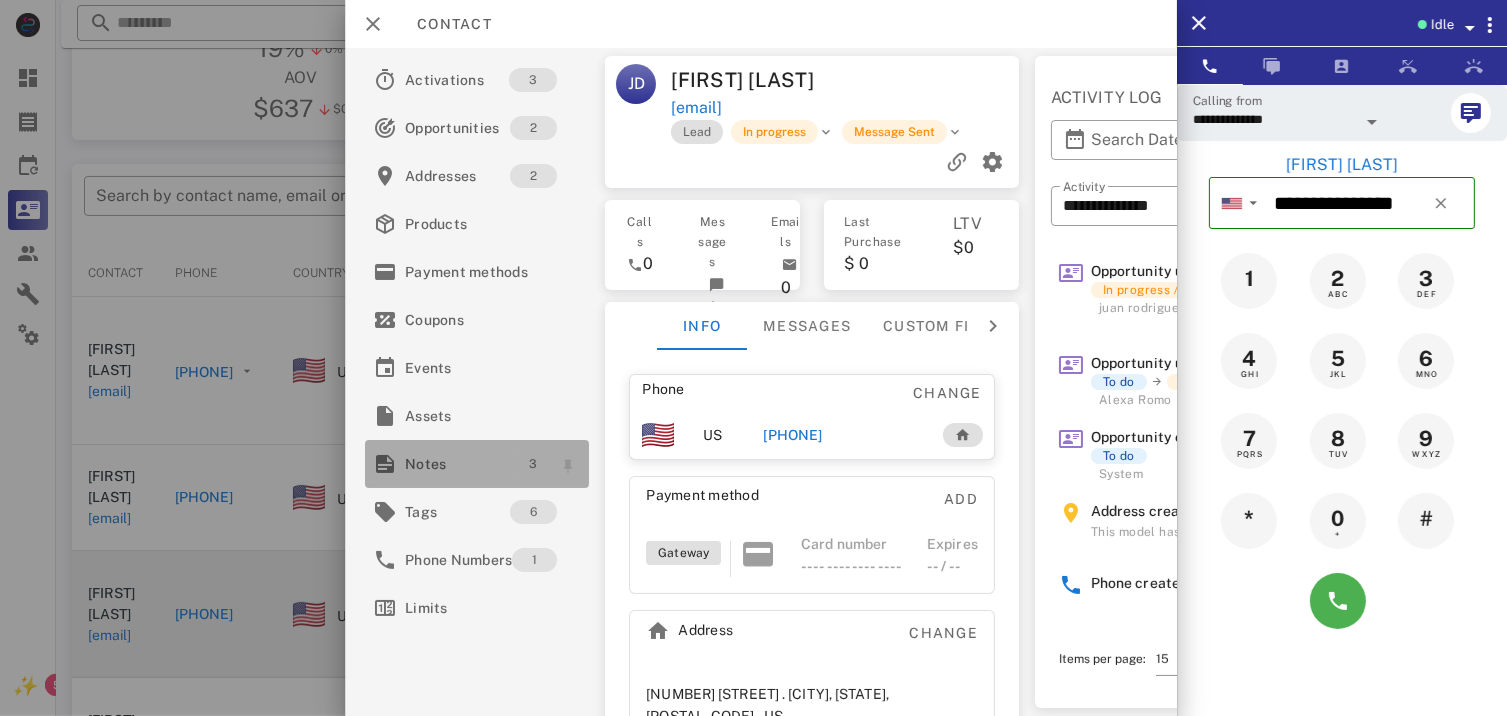 click on "3" at bounding box center (534, 464) 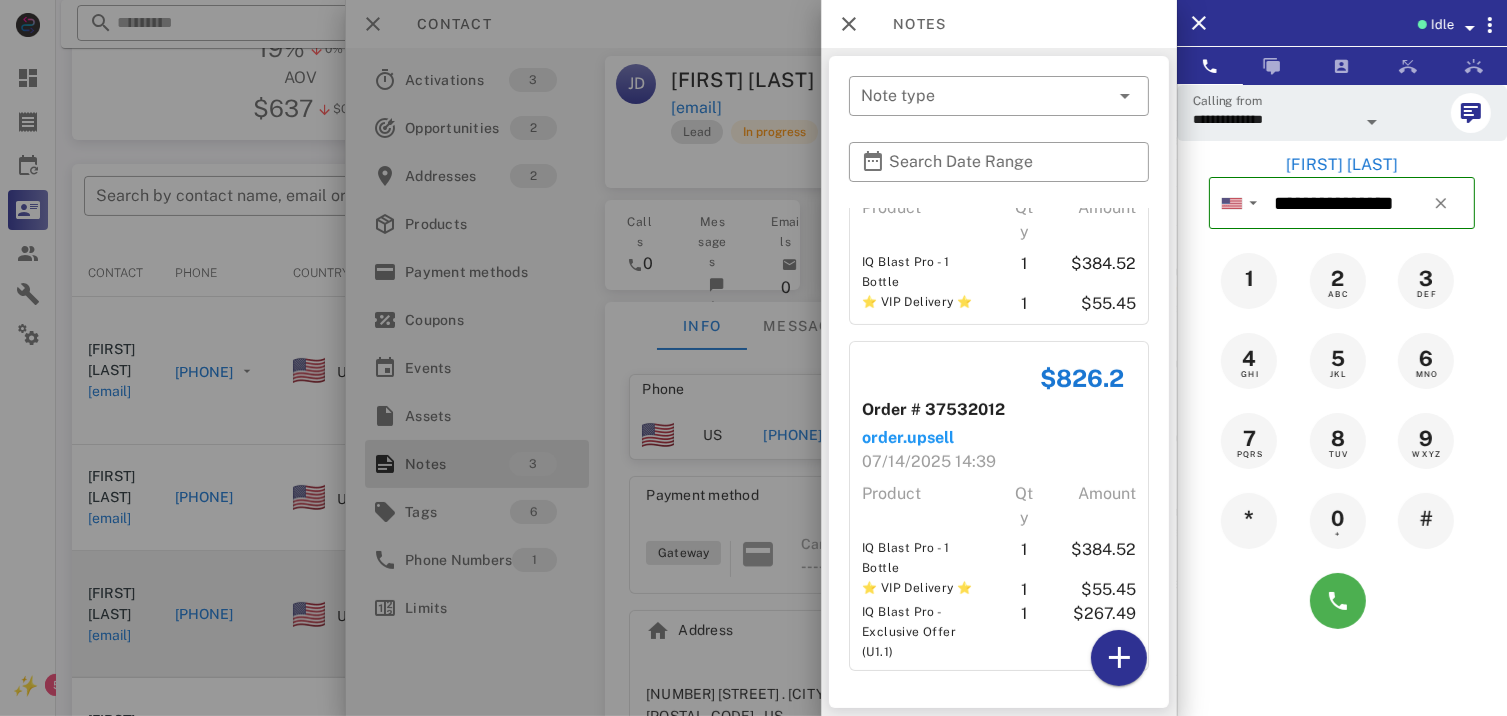 scroll, scrollTop: 413, scrollLeft: 0, axis: vertical 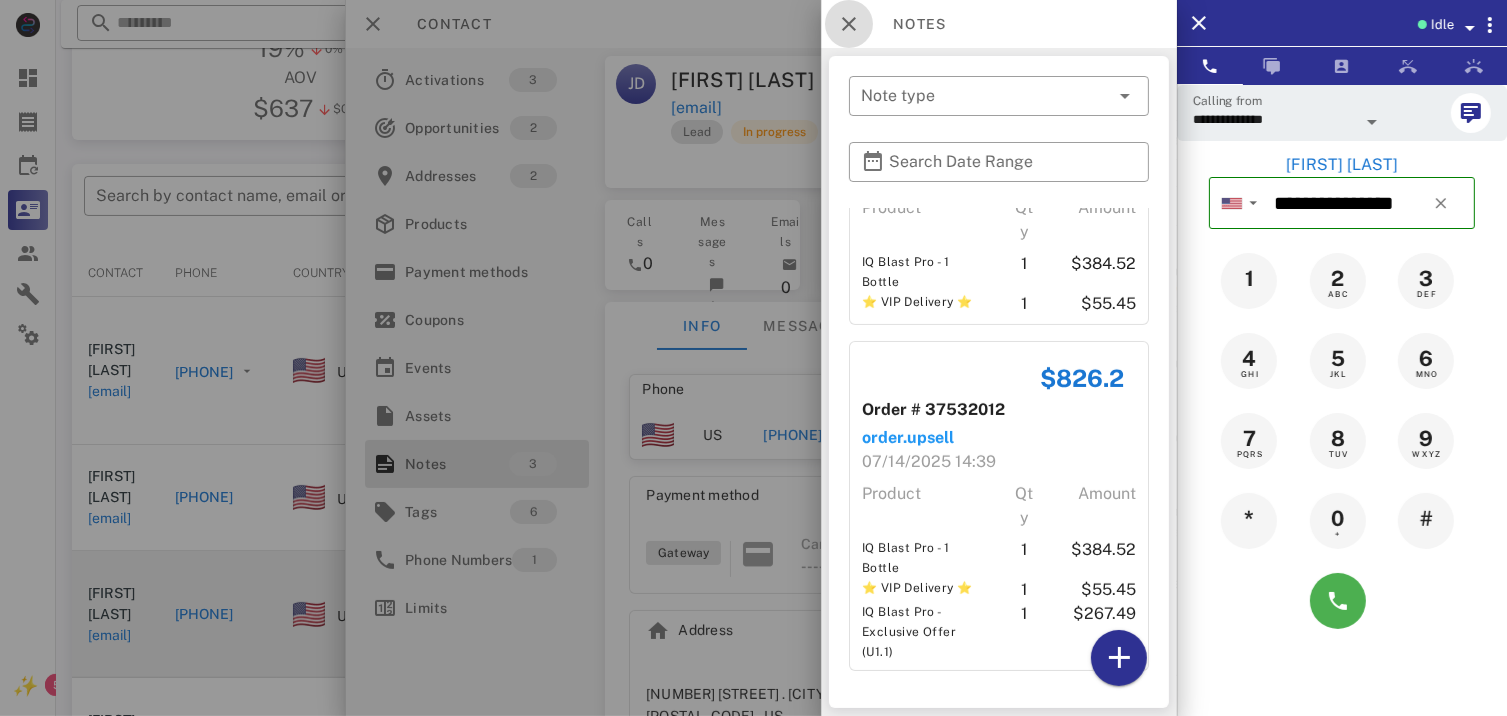 click at bounding box center (849, 24) 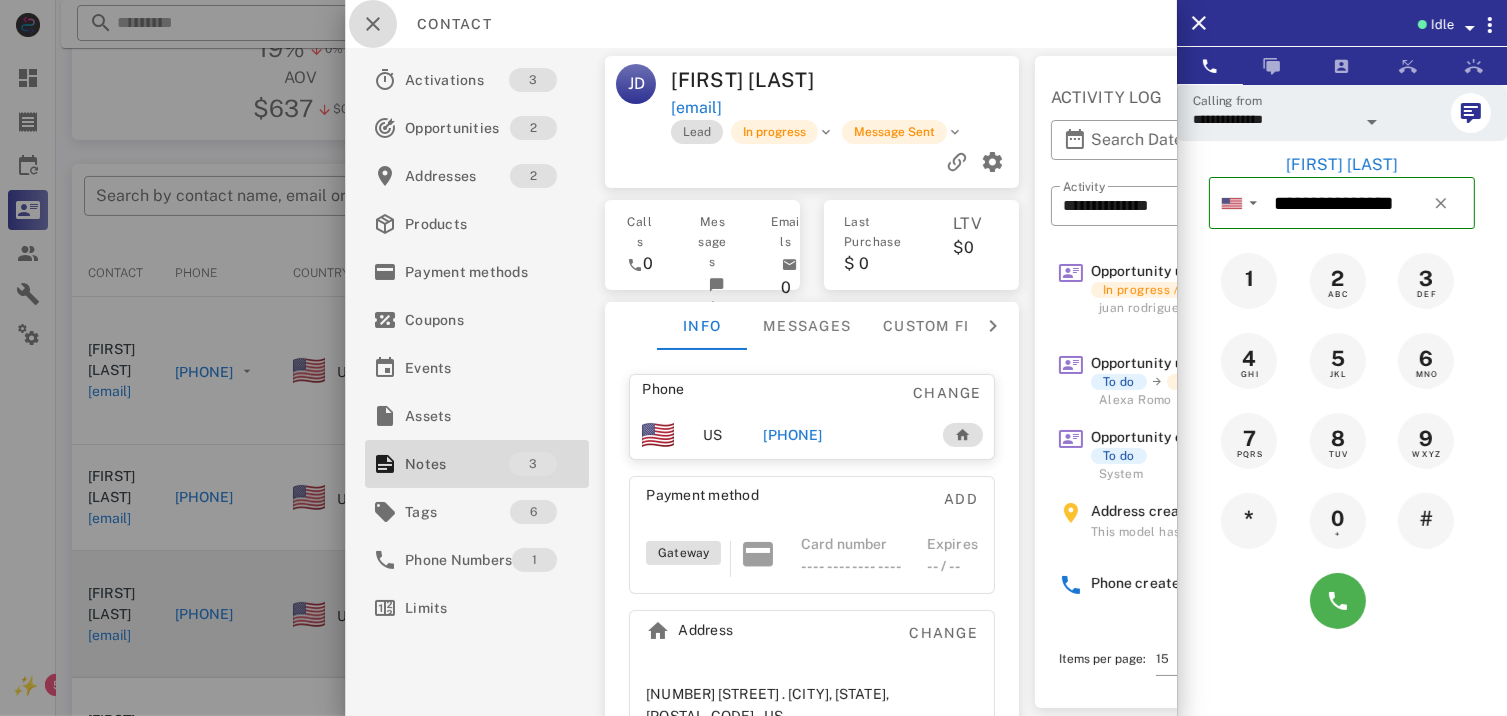 click at bounding box center (373, 24) 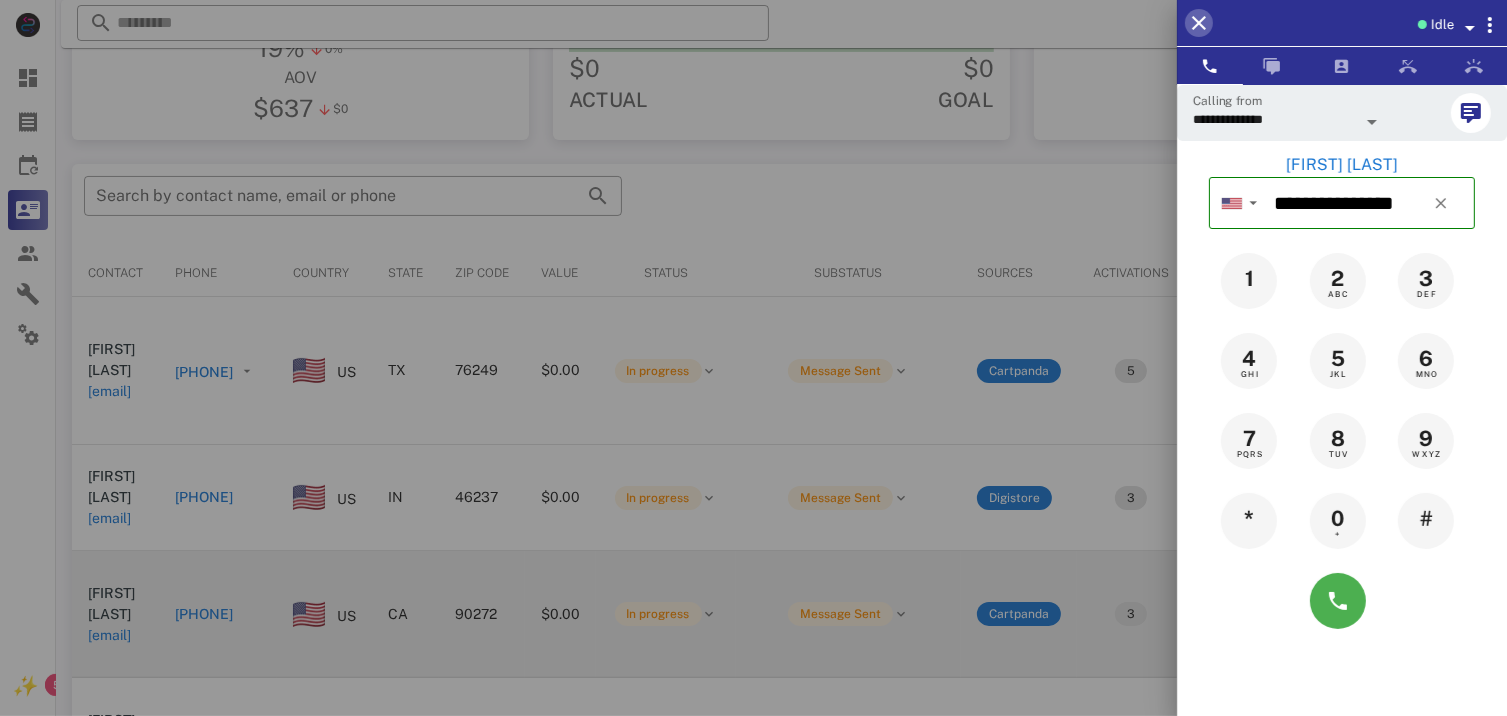 click at bounding box center (1199, 23) 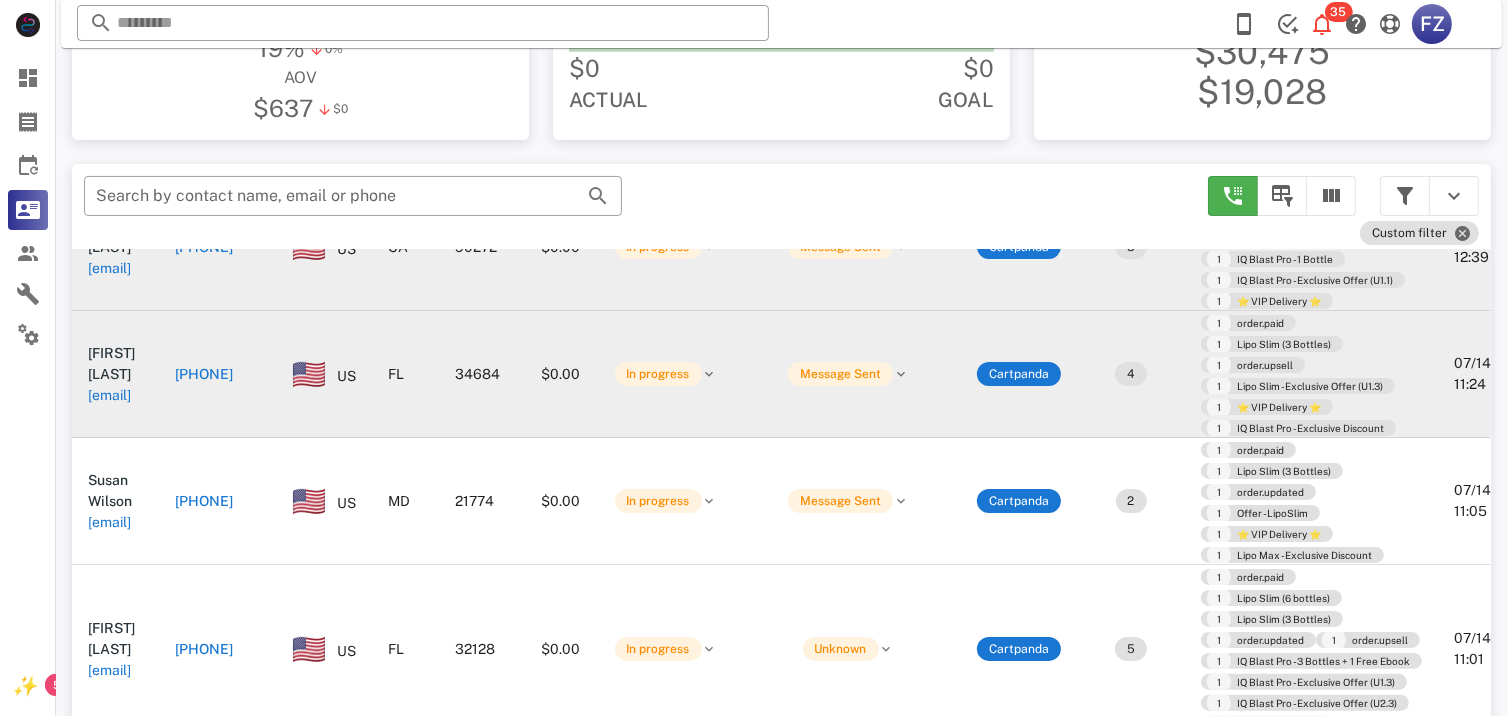 scroll, scrollTop: 400, scrollLeft: 0, axis: vertical 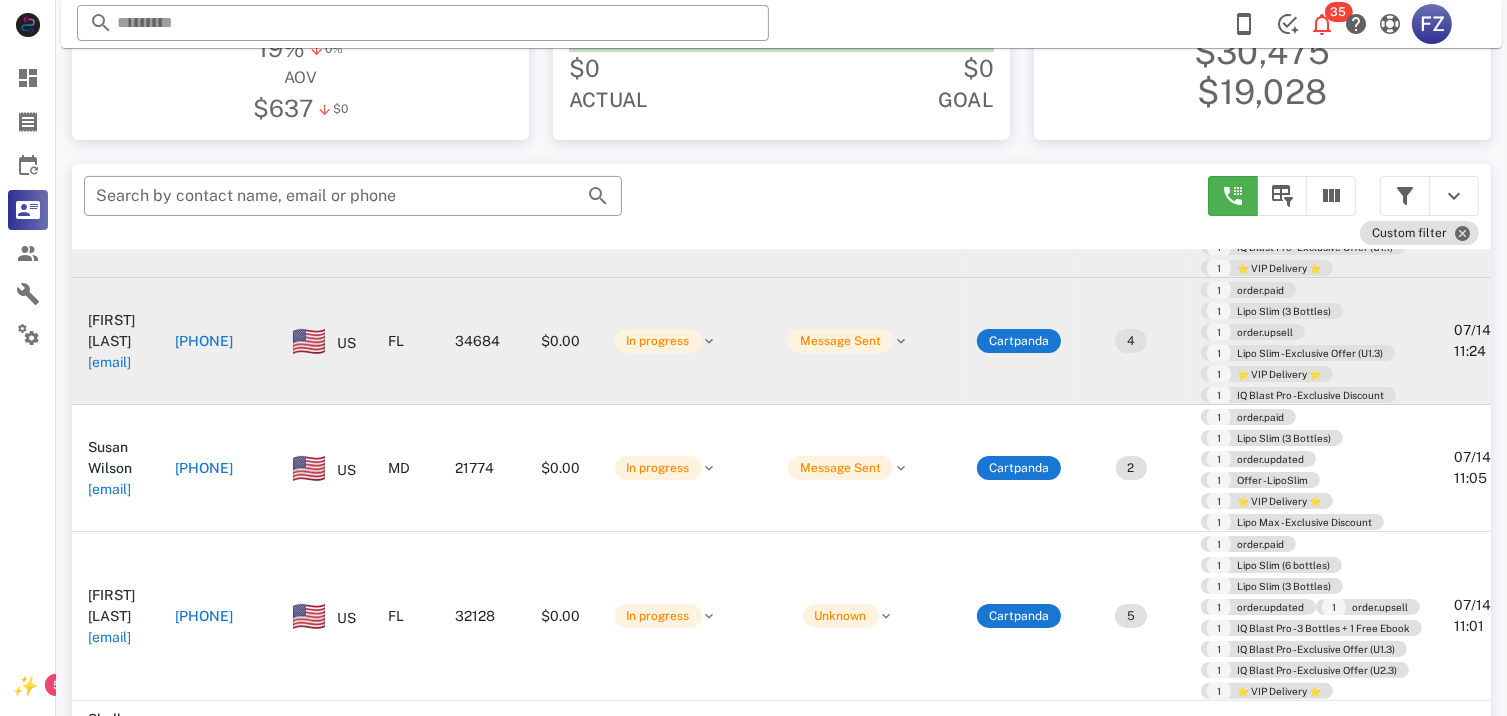 click on "[PHONE]" at bounding box center (204, 341) 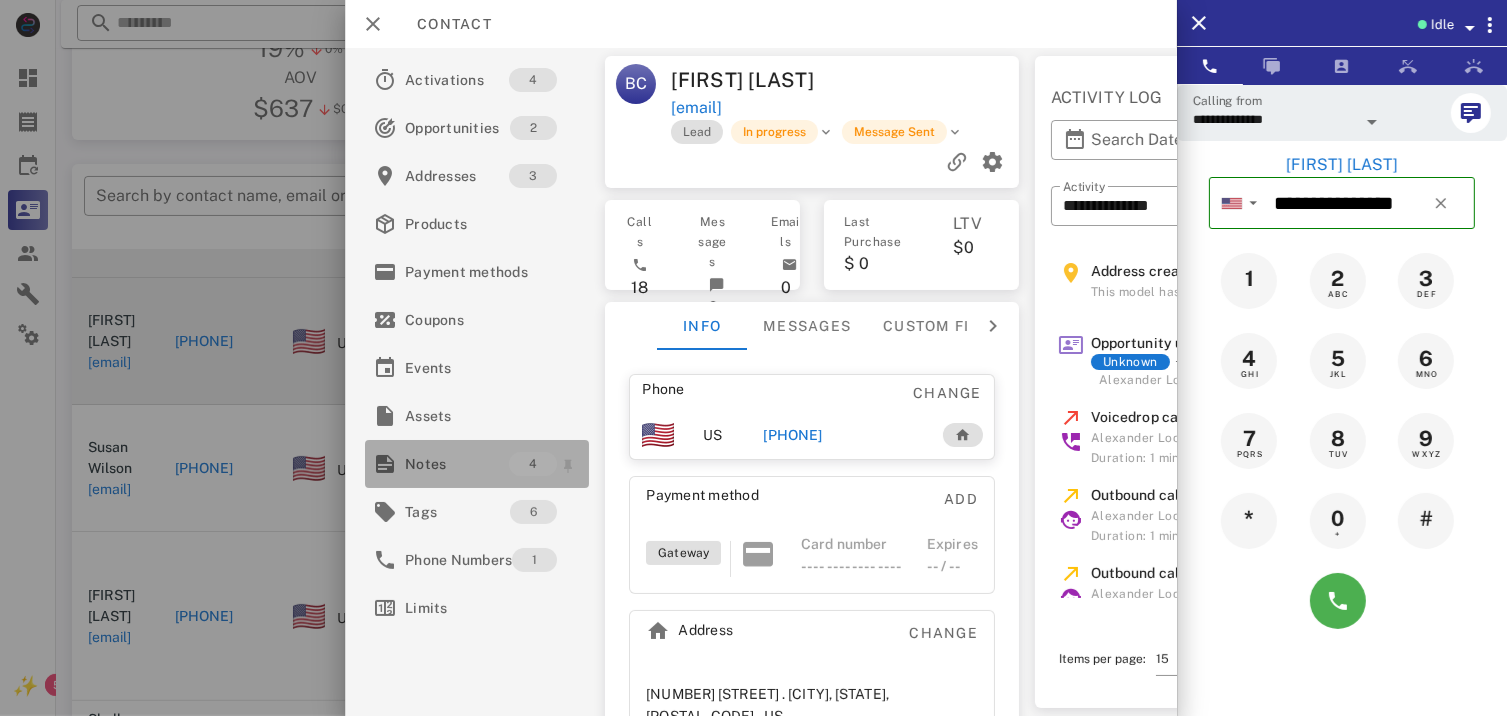 click on "Notes" at bounding box center (457, 464) 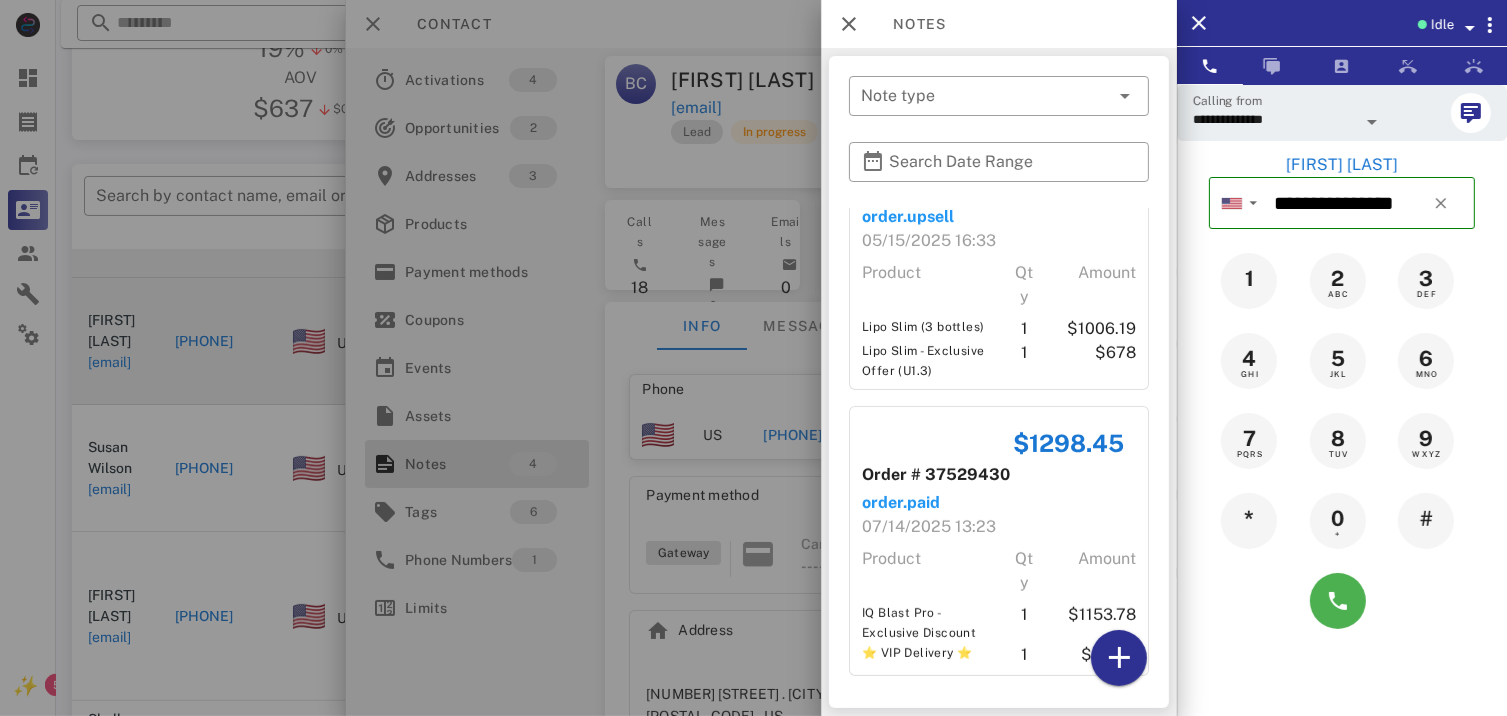 scroll, scrollTop: 599, scrollLeft: 0, axis: vertical 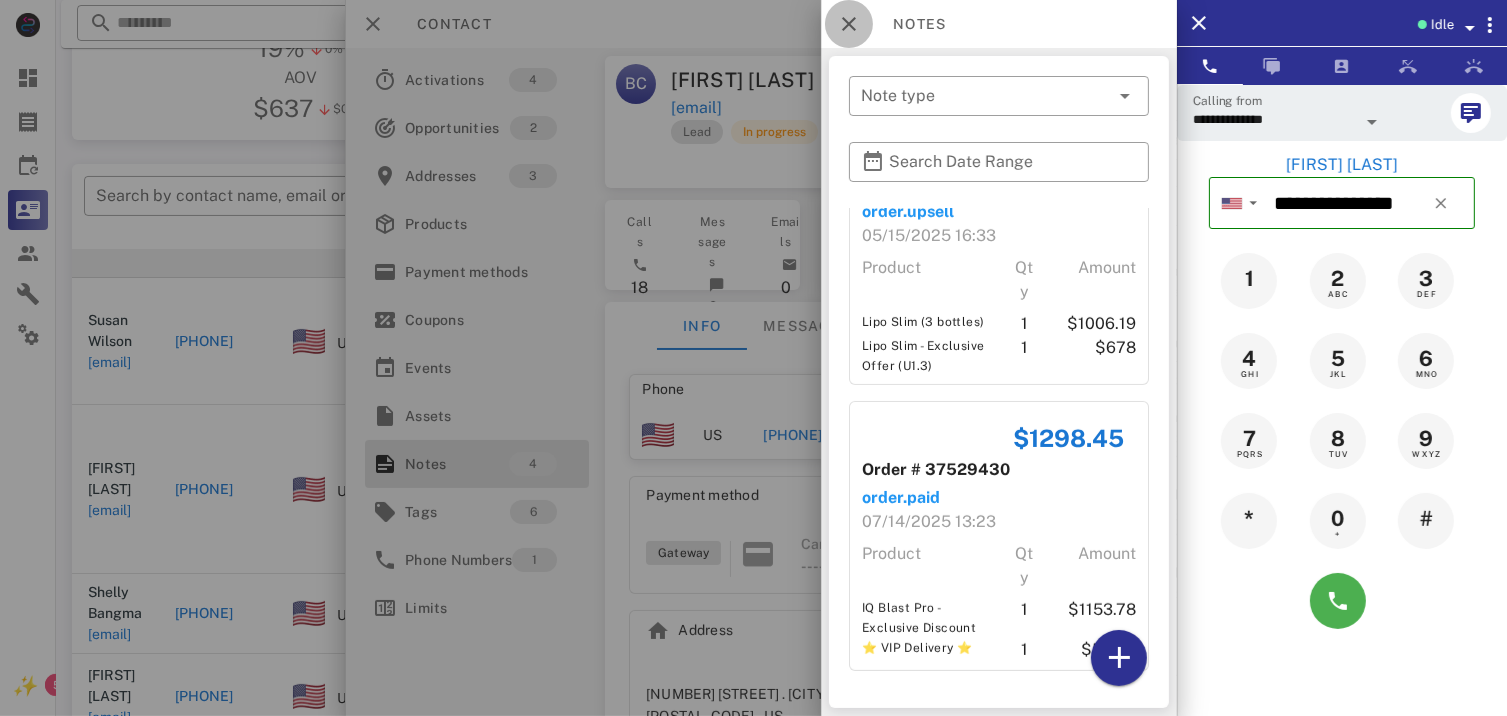 click at bounding box center (849, 24) 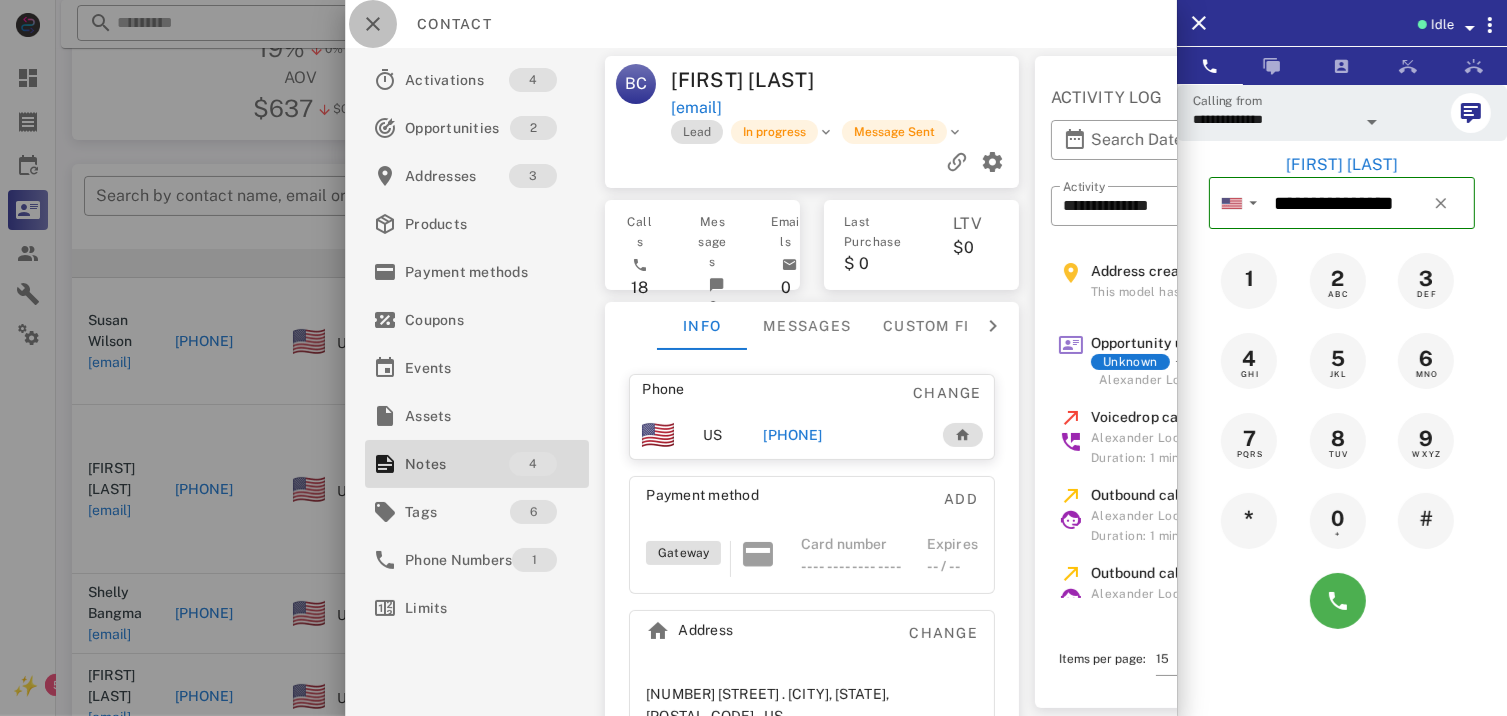 click at bounding box center (373, 24) 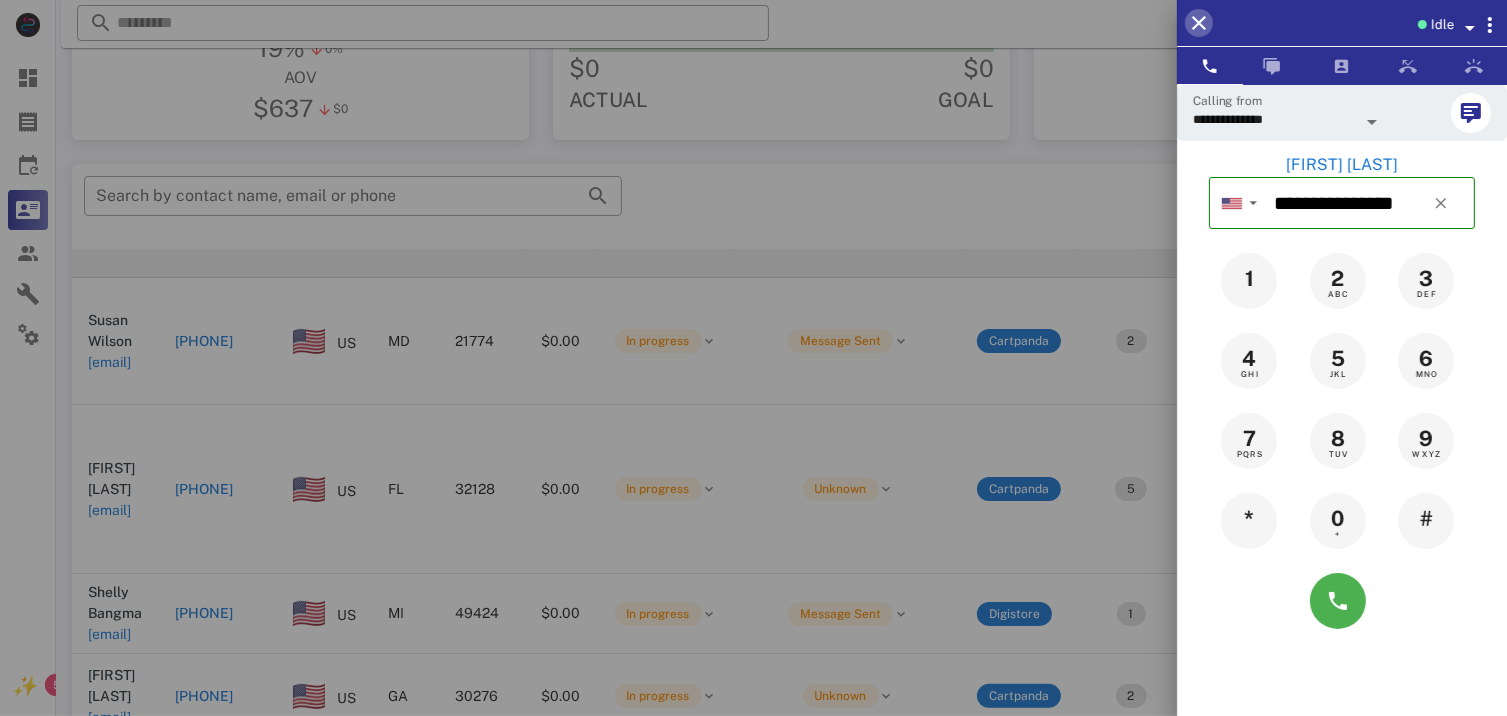 click at bounding box center [1199, 23] 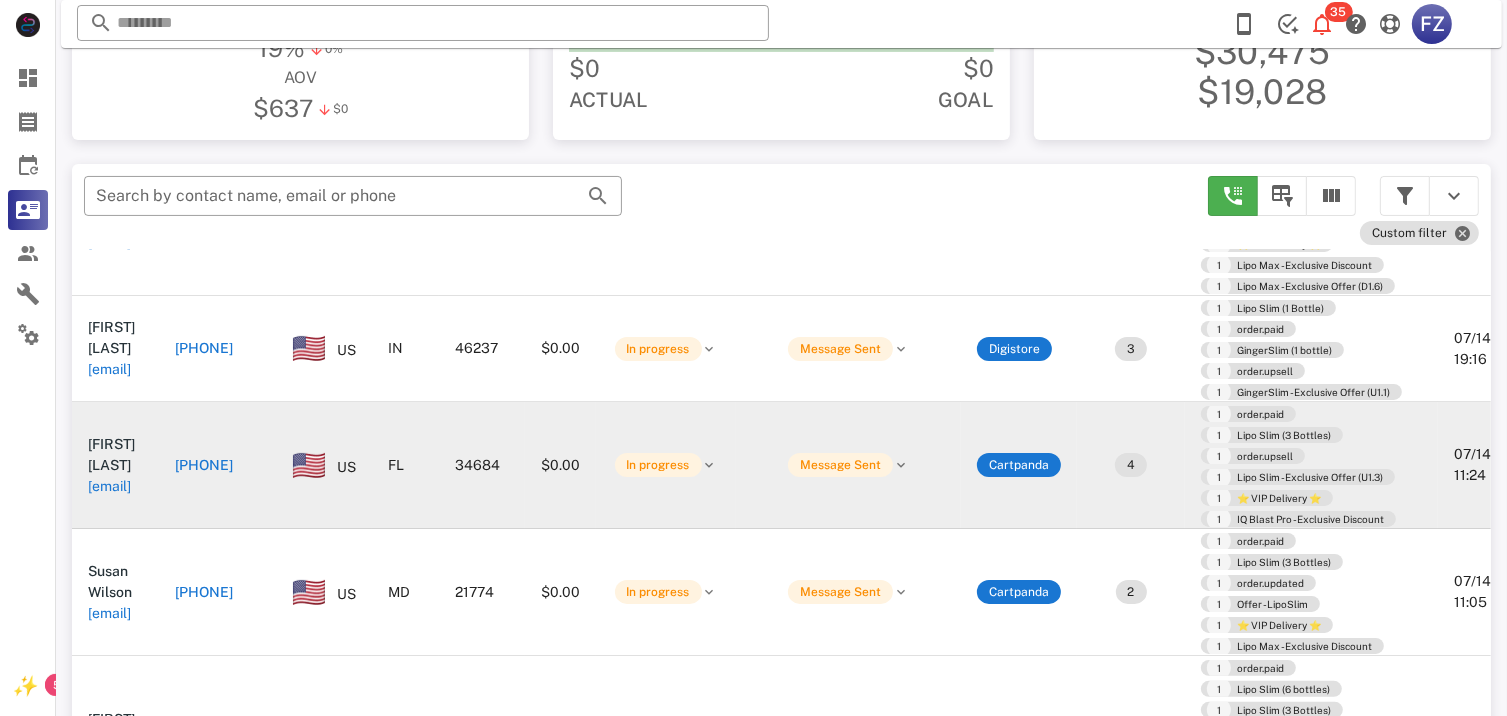 scroll, scrollTop: 200, scrollLeft: 0, axis: vertical 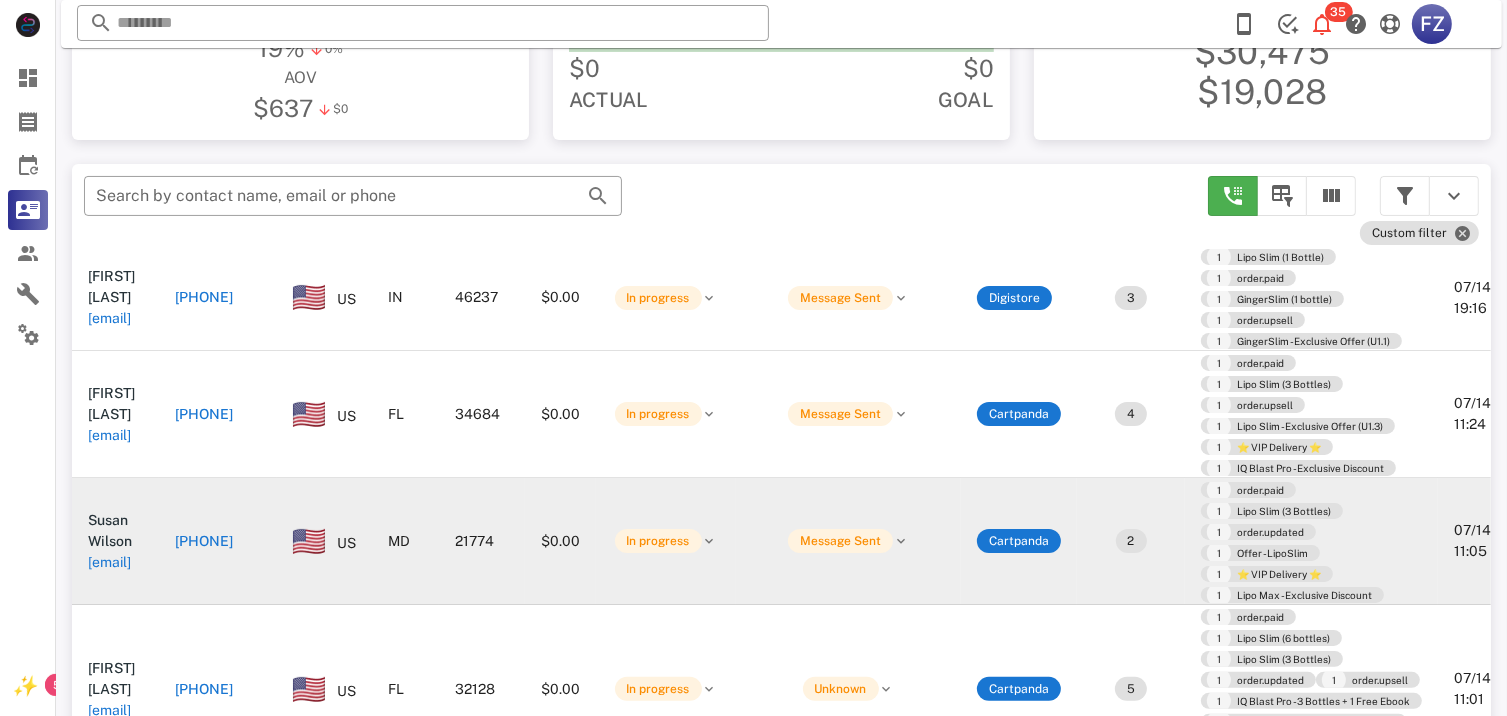 click on "[PHONE]" at bounding box center (204, 541) 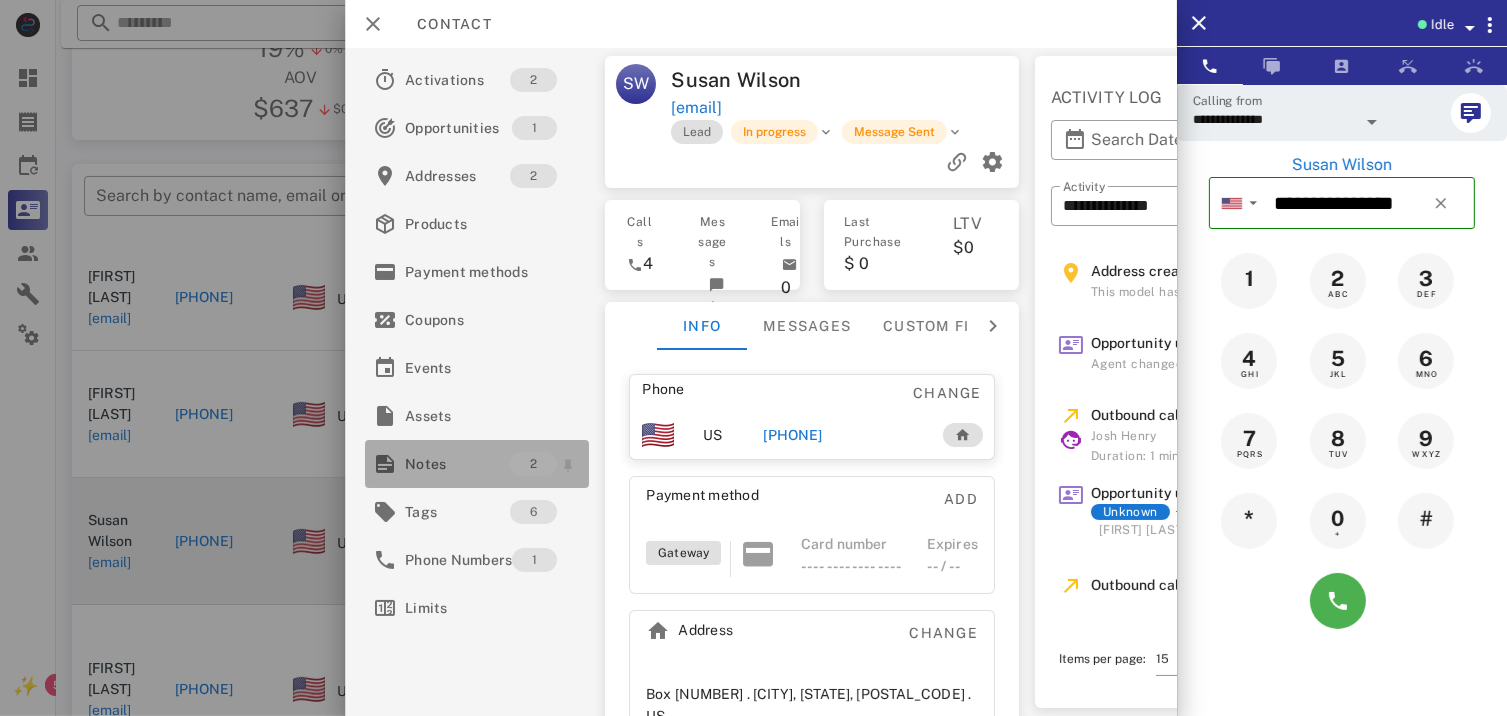 click on "Notes" at bounding box center (457, 464) 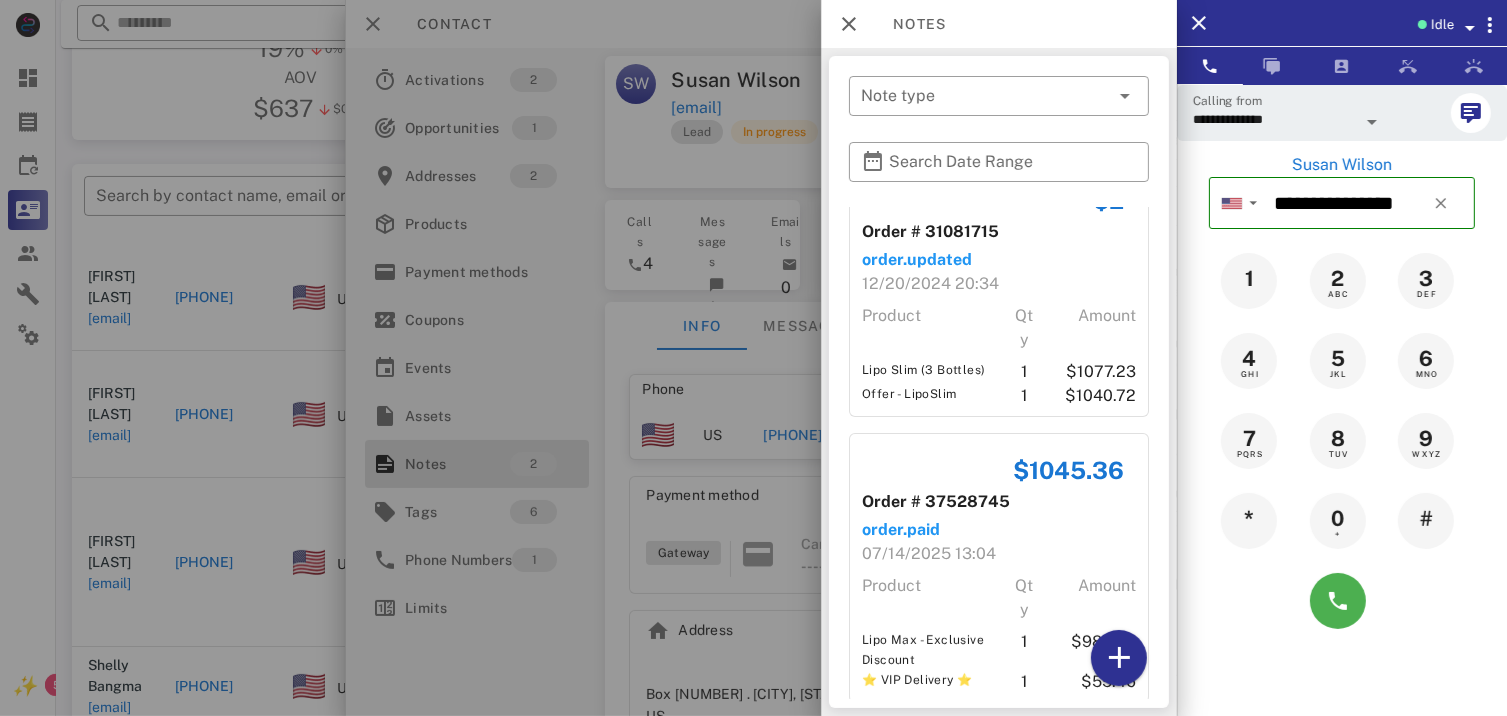 scroll, scrollTop: 92, scrollLeft: 0, axis: vertical 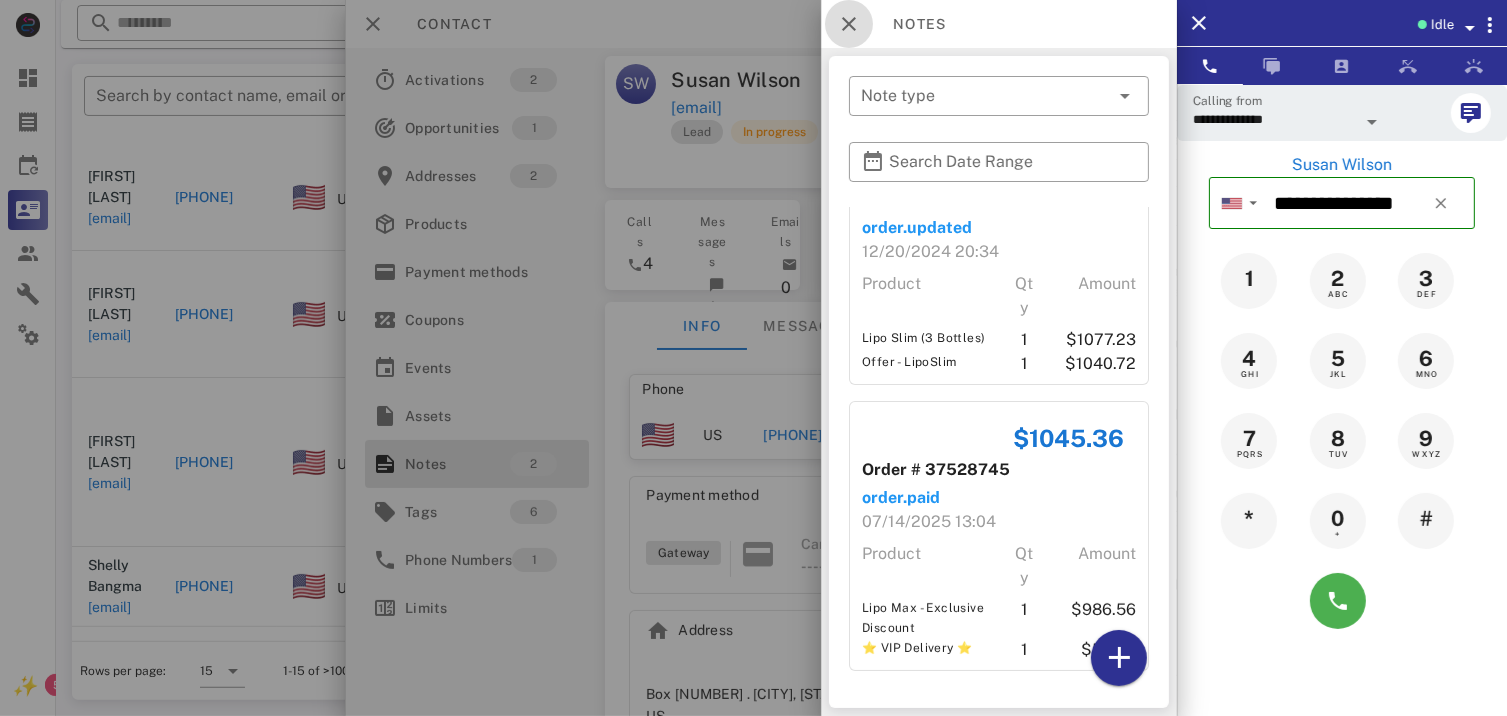 click at bounding box center [849, 24] 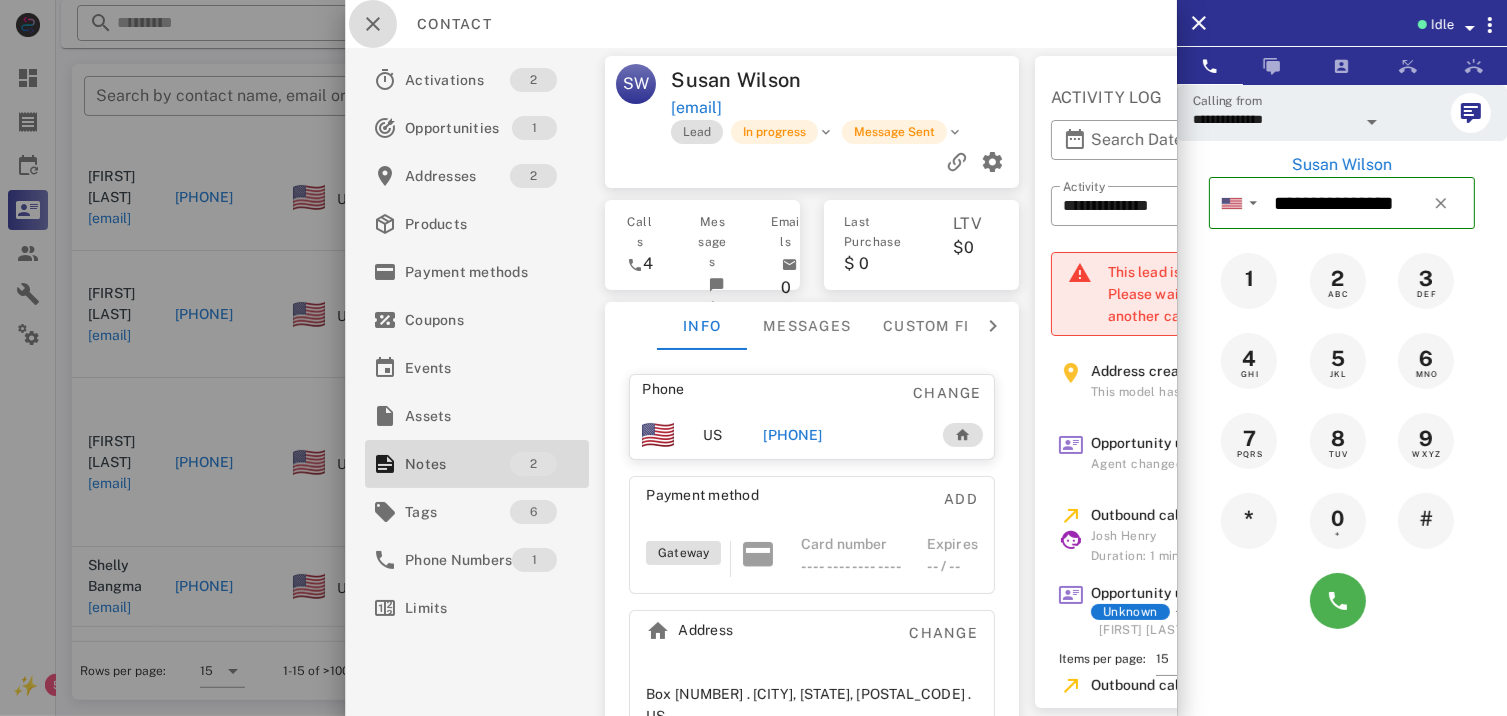 click at bounding box center [373, 24] 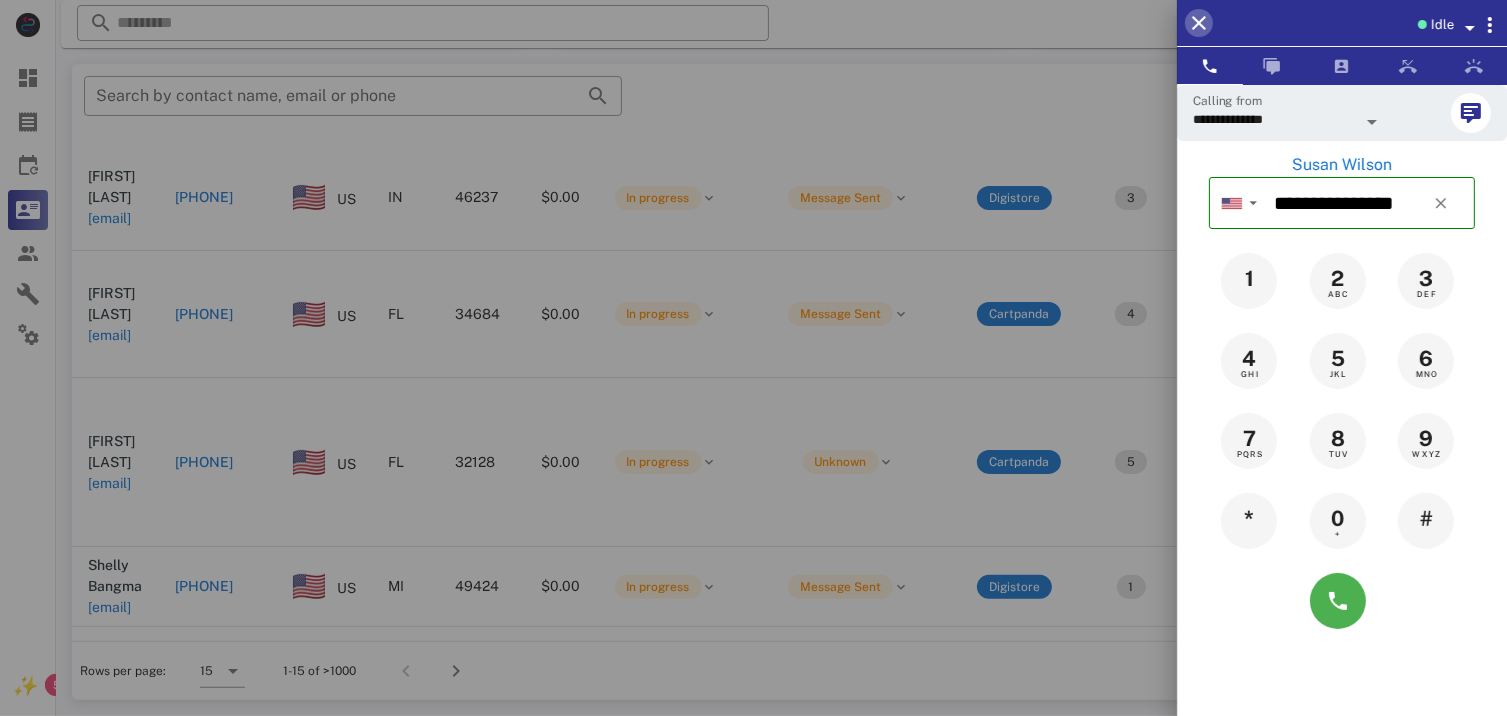 click at bounding box center (1199, 23) 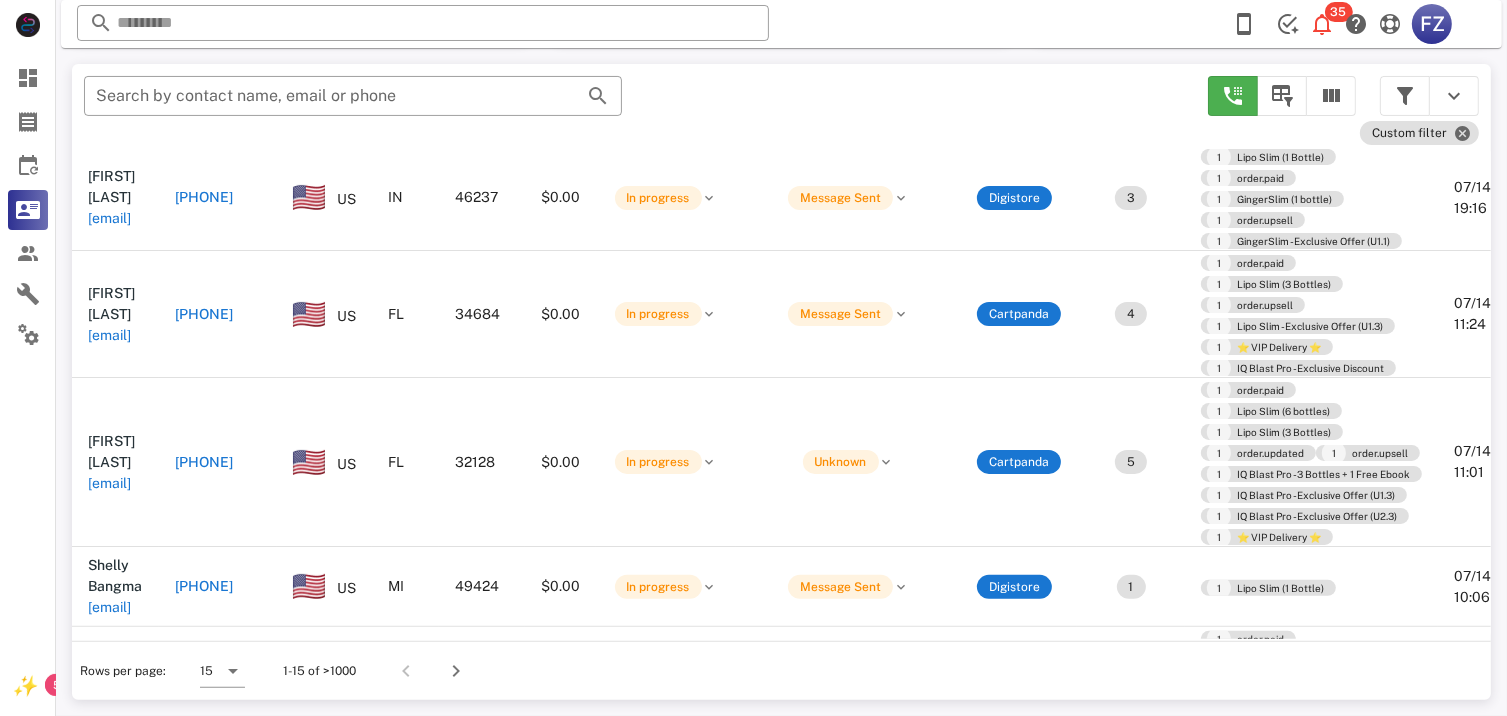 type 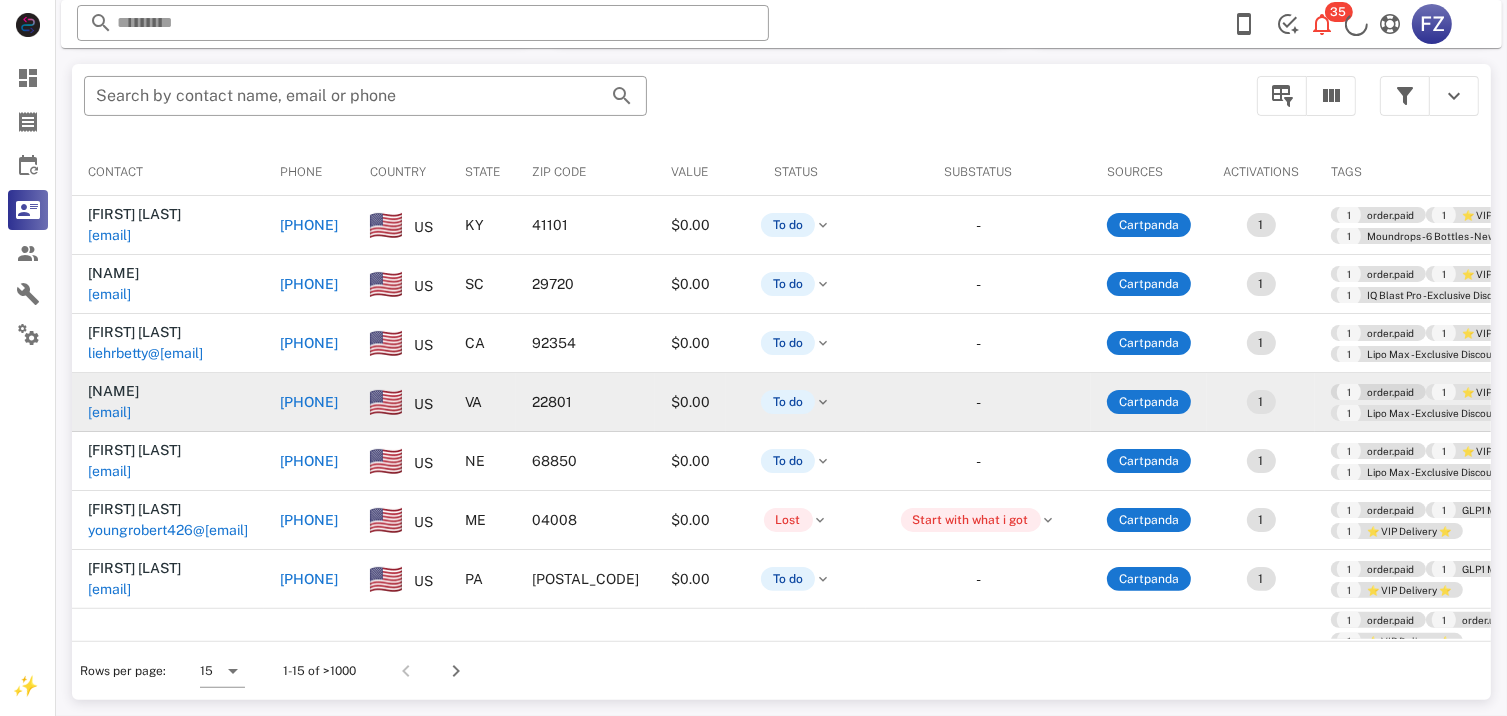 scroll, scrollTop: 377, scrollLeft: 0, axis: vertical 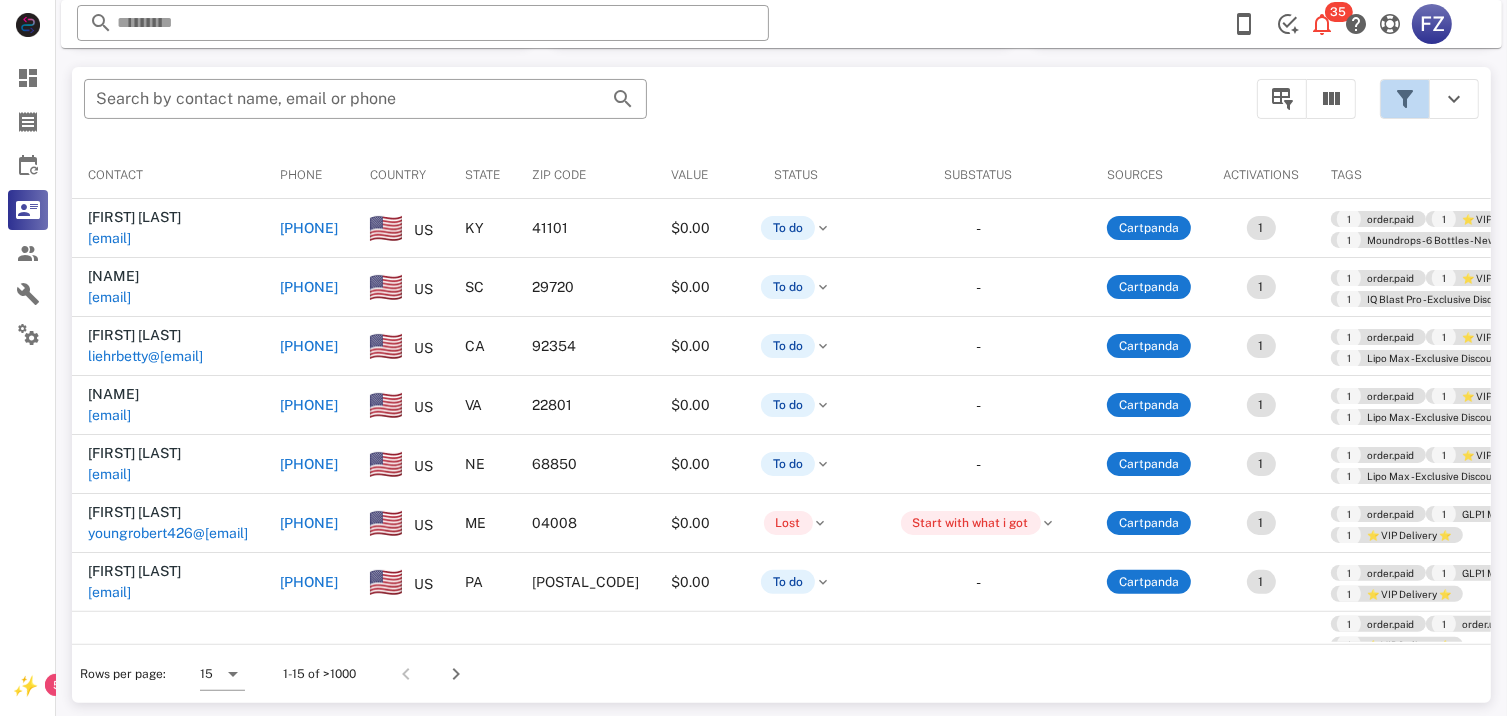 click at bounding box center [1405, 99] 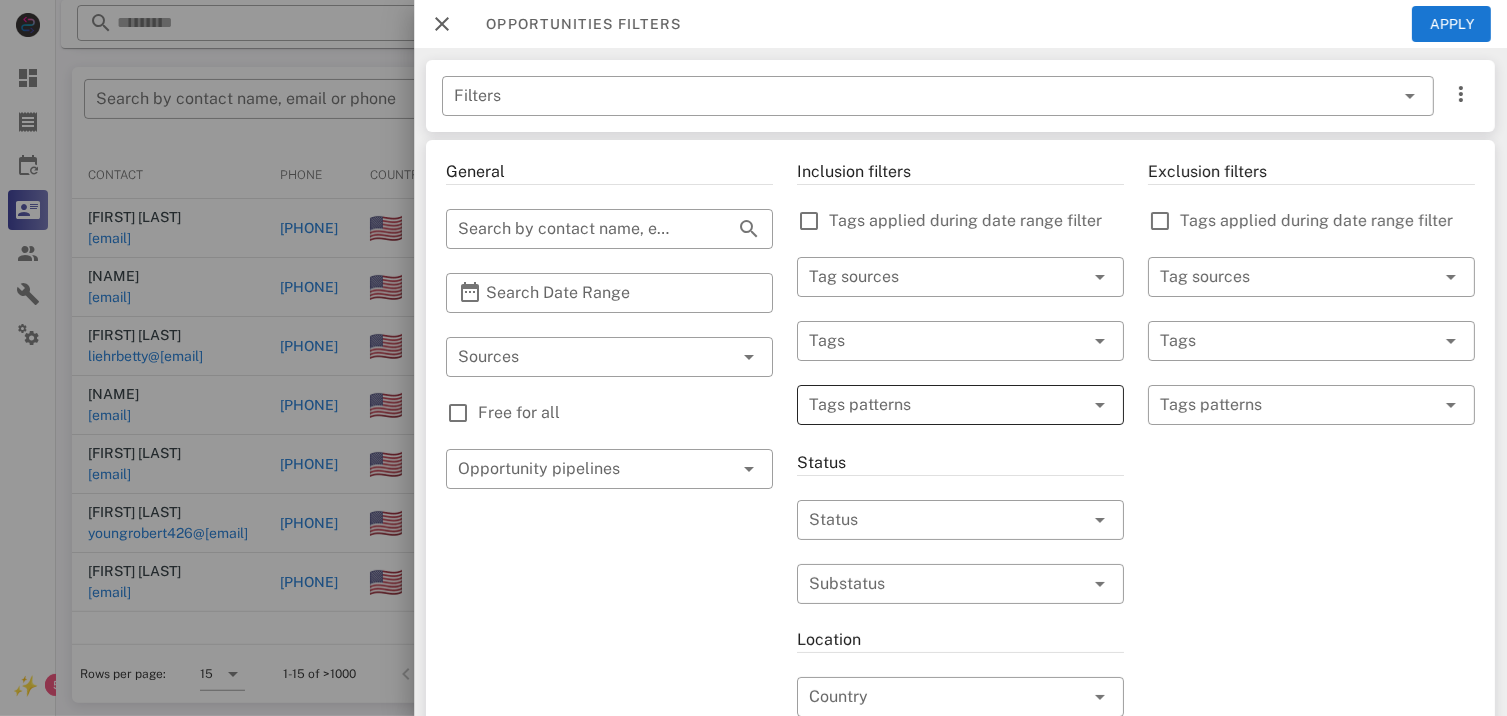 click at bounding box center (946, 405) 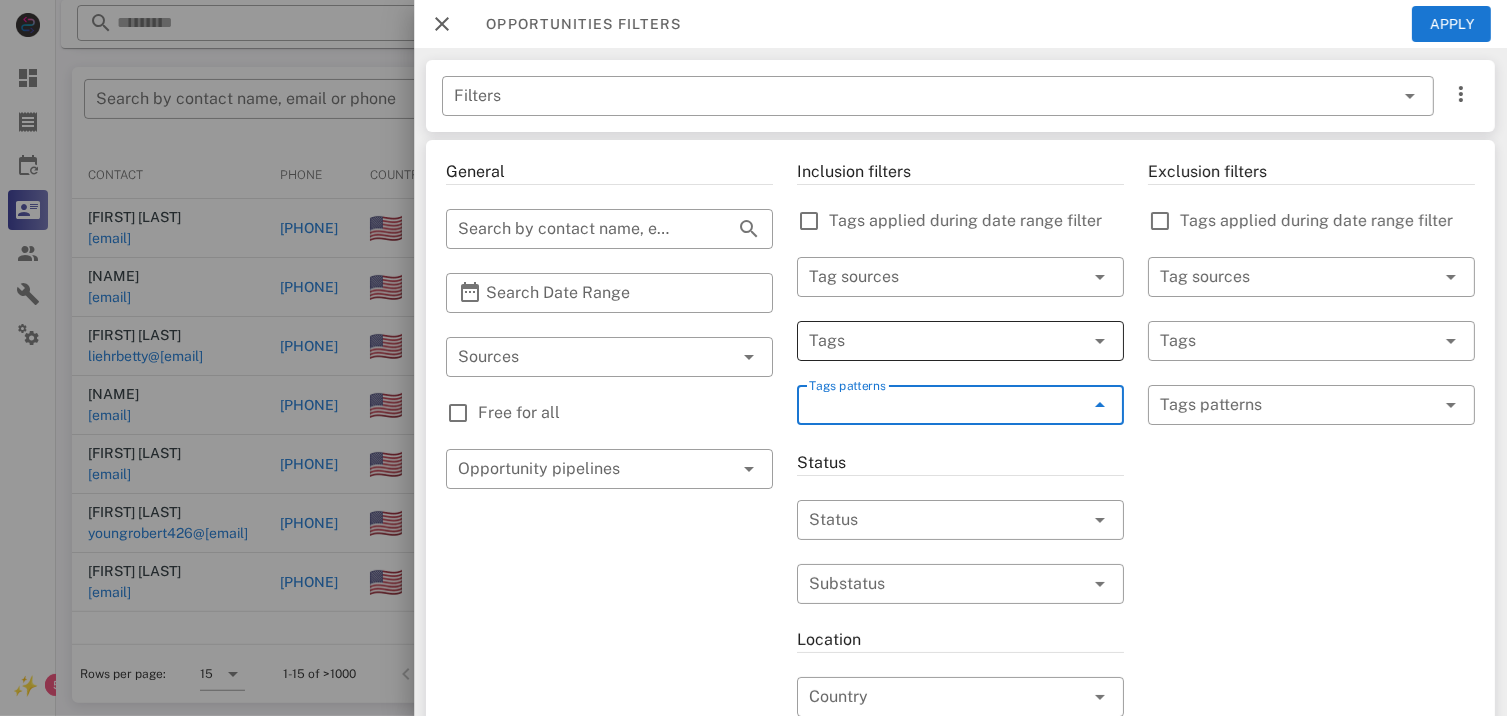click at bounding box center (932, 341) 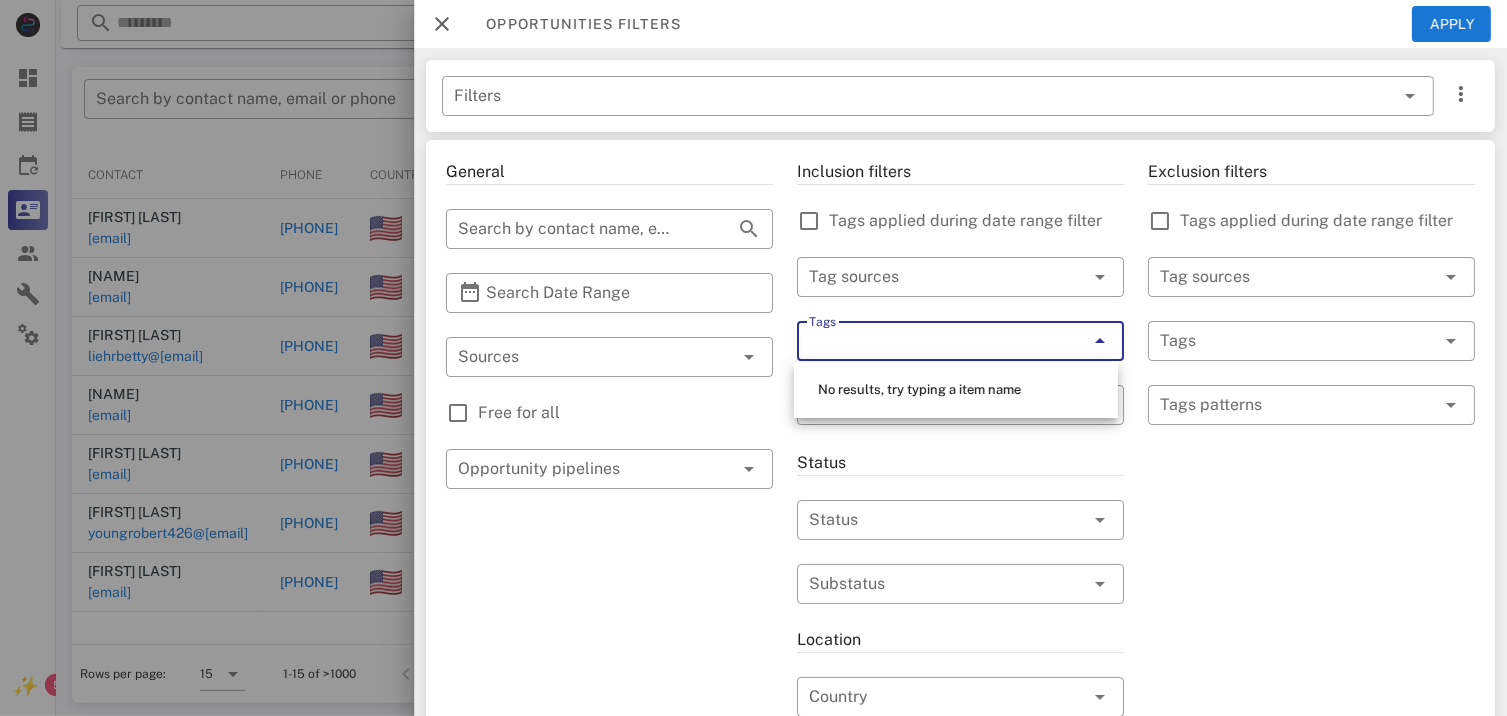 click on "Tags" at bounding box center (932, 341) 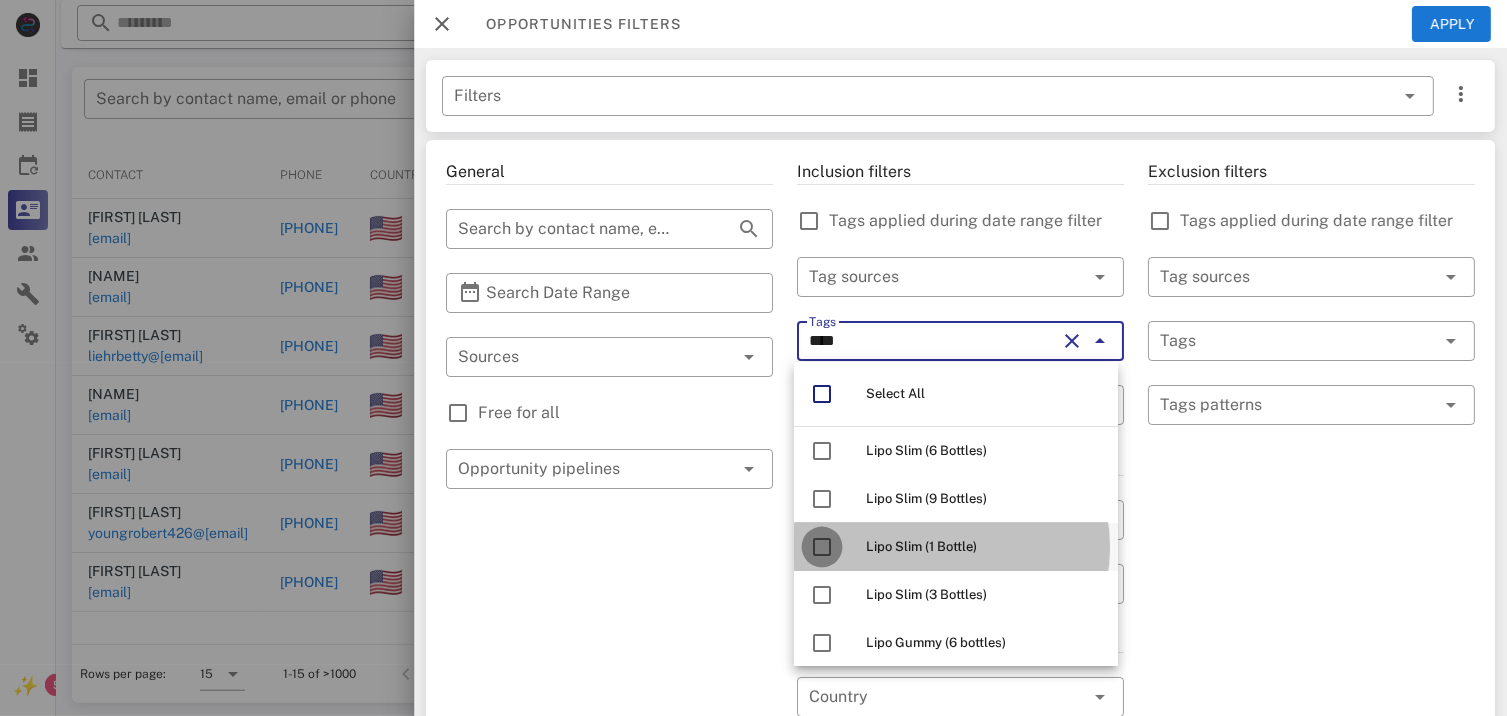 click at bounding box center (822, 547) 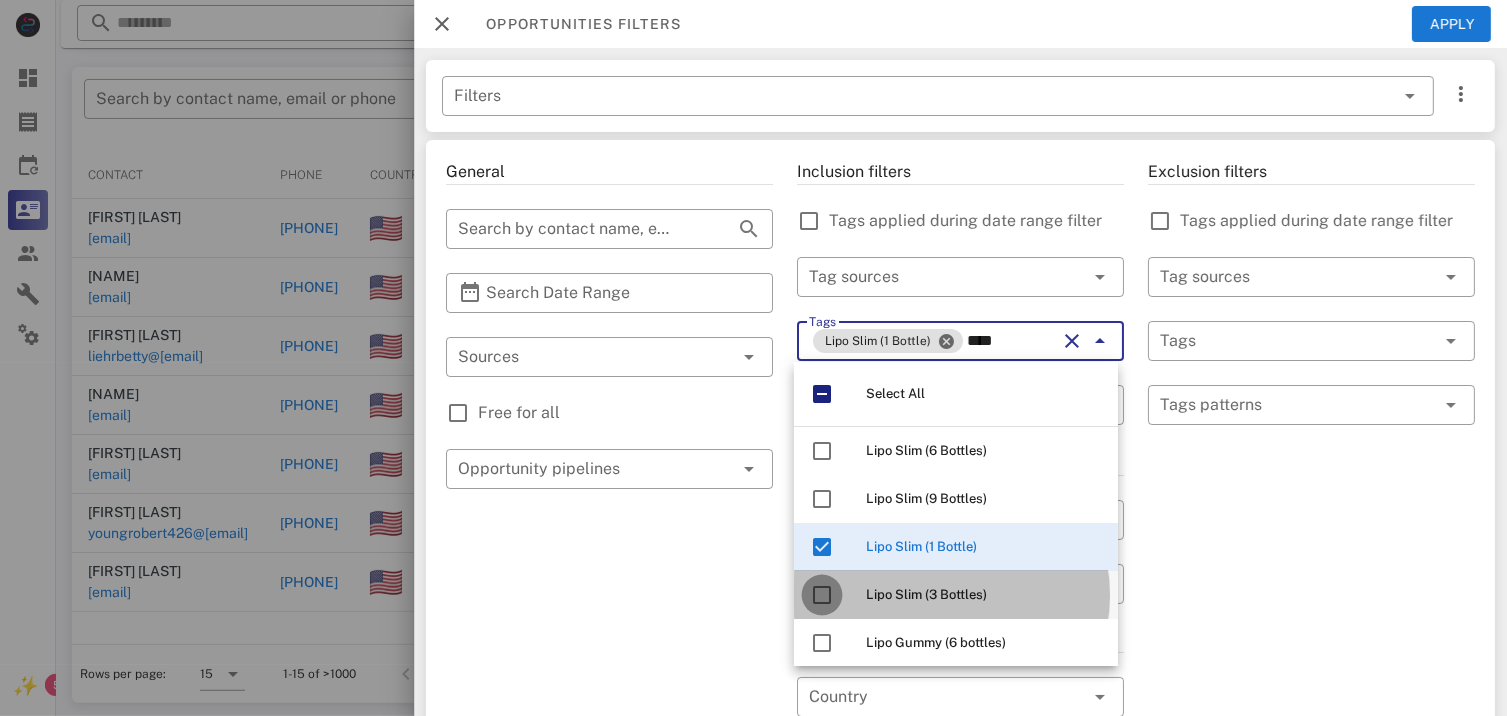click at bounding box center [822, 595] 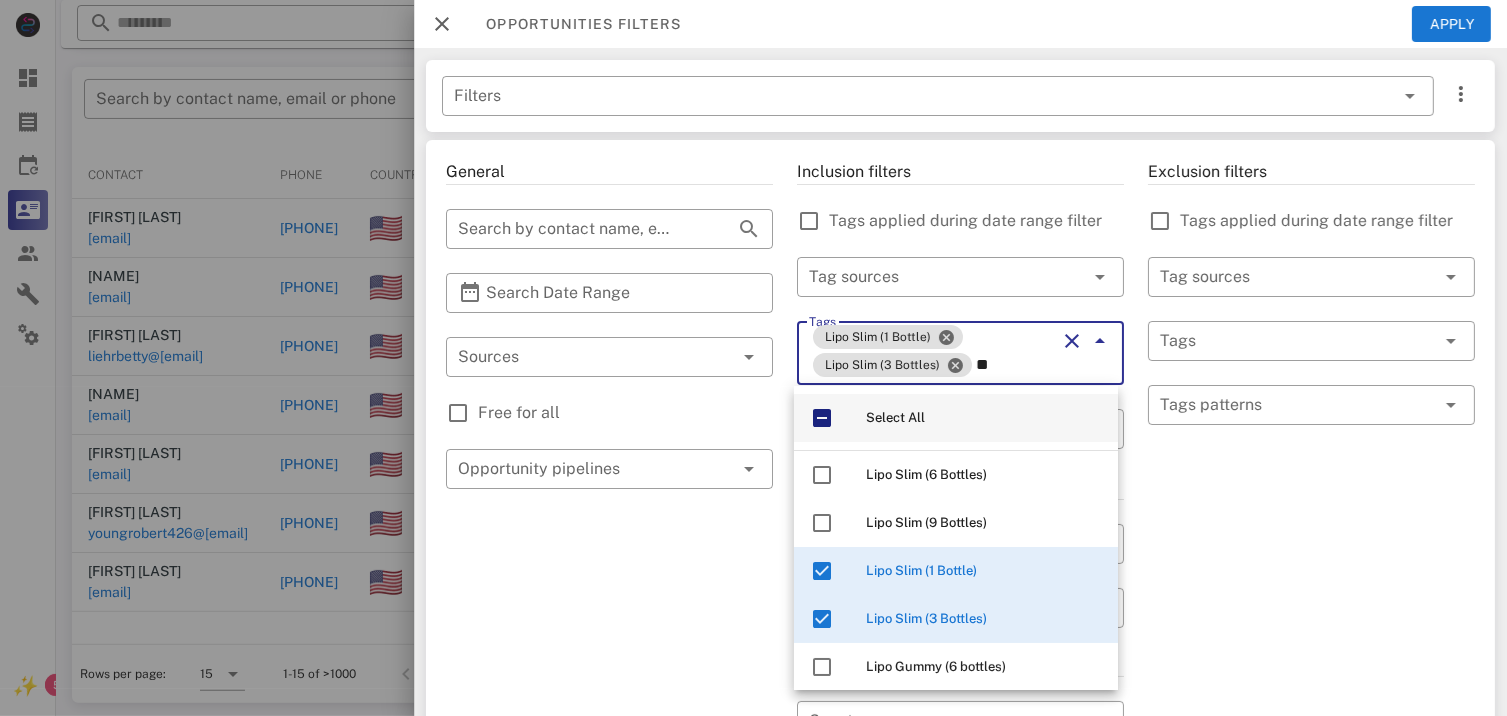 type on "*" 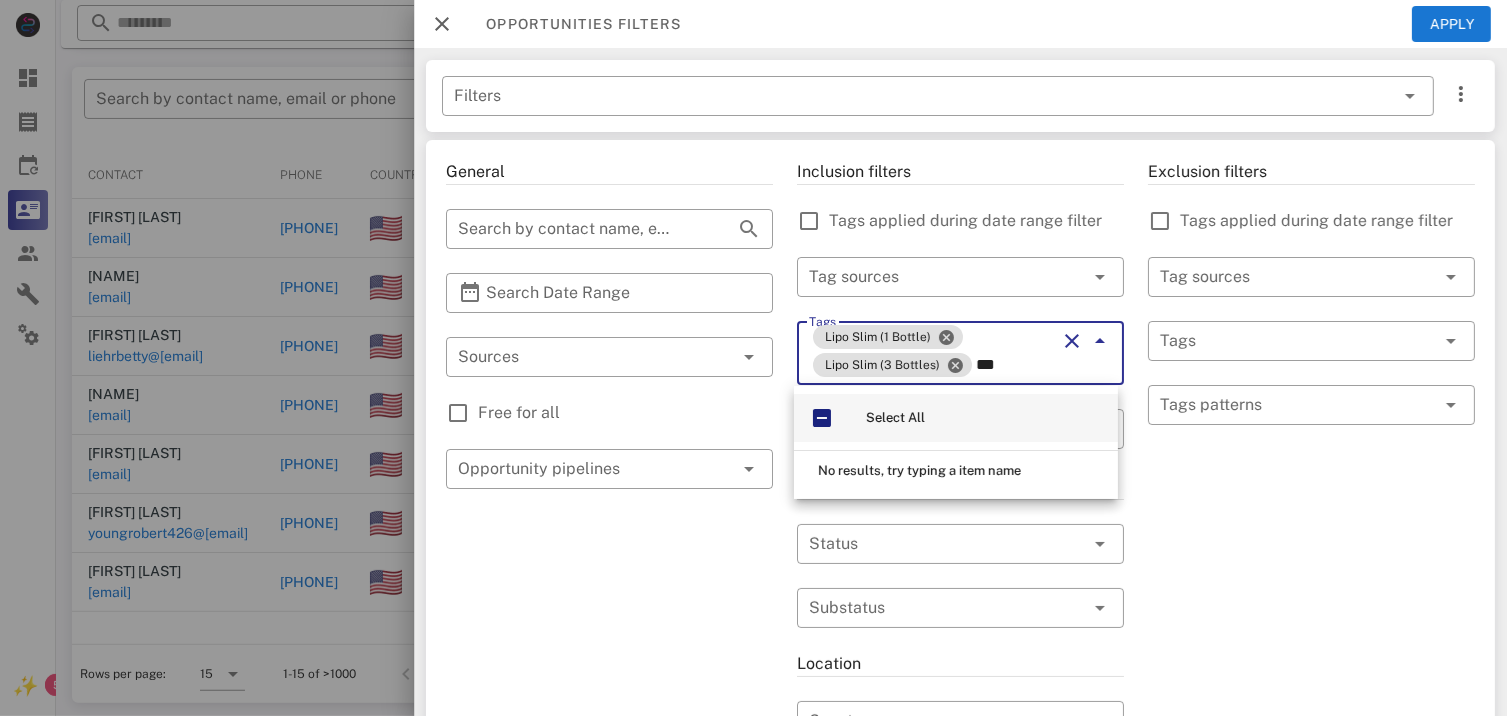 type on "****" 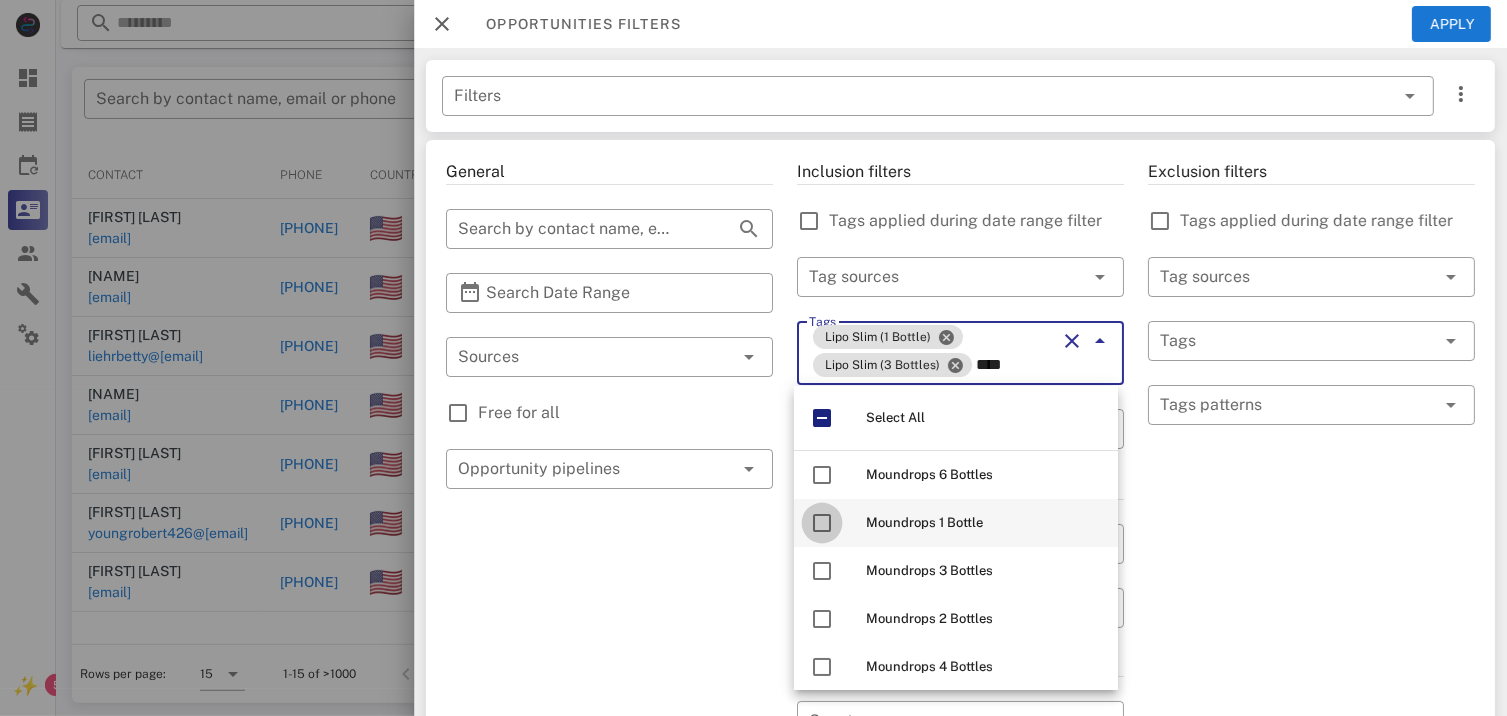 click at bounding box center (822, 523) 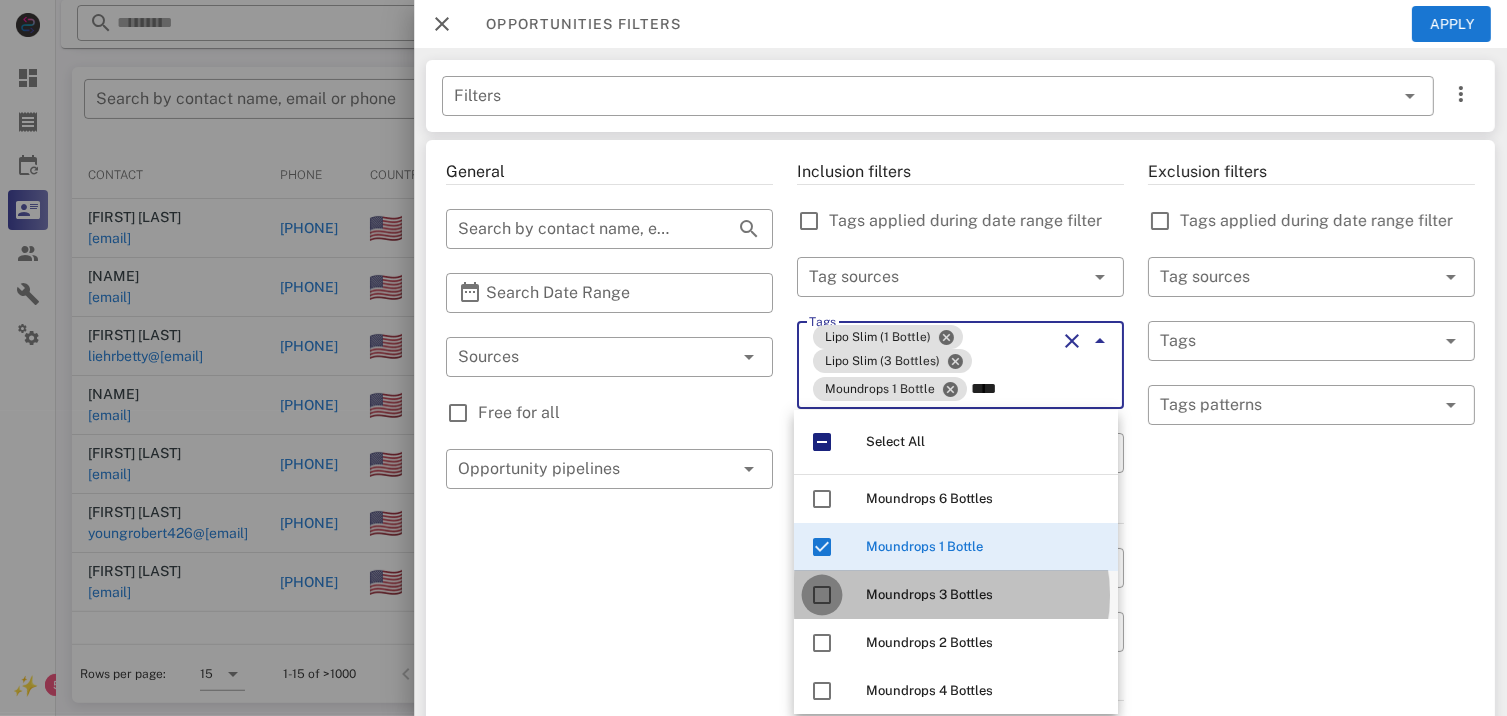 click at bounding box center [822, 595] 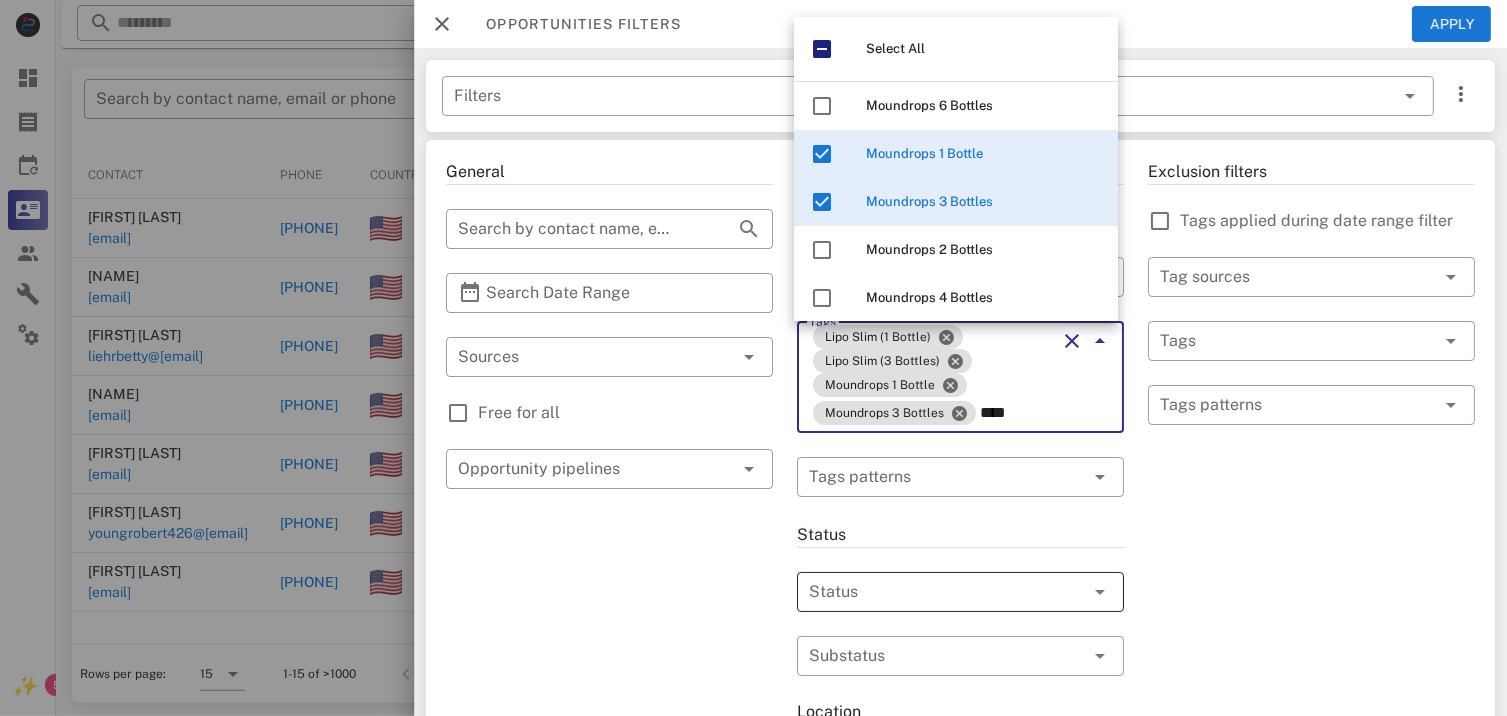click at bounding box center [932, 592] 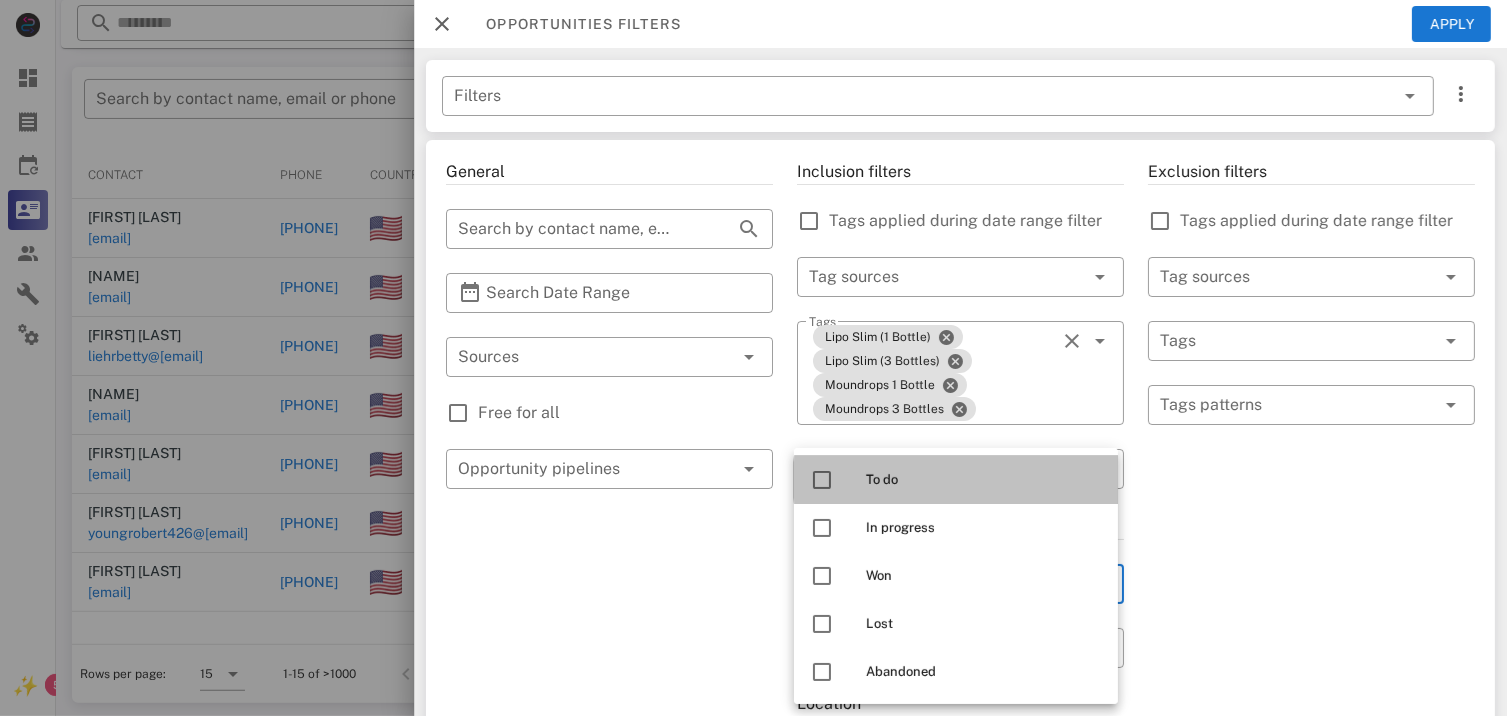 click at bounding box center (822, 480) 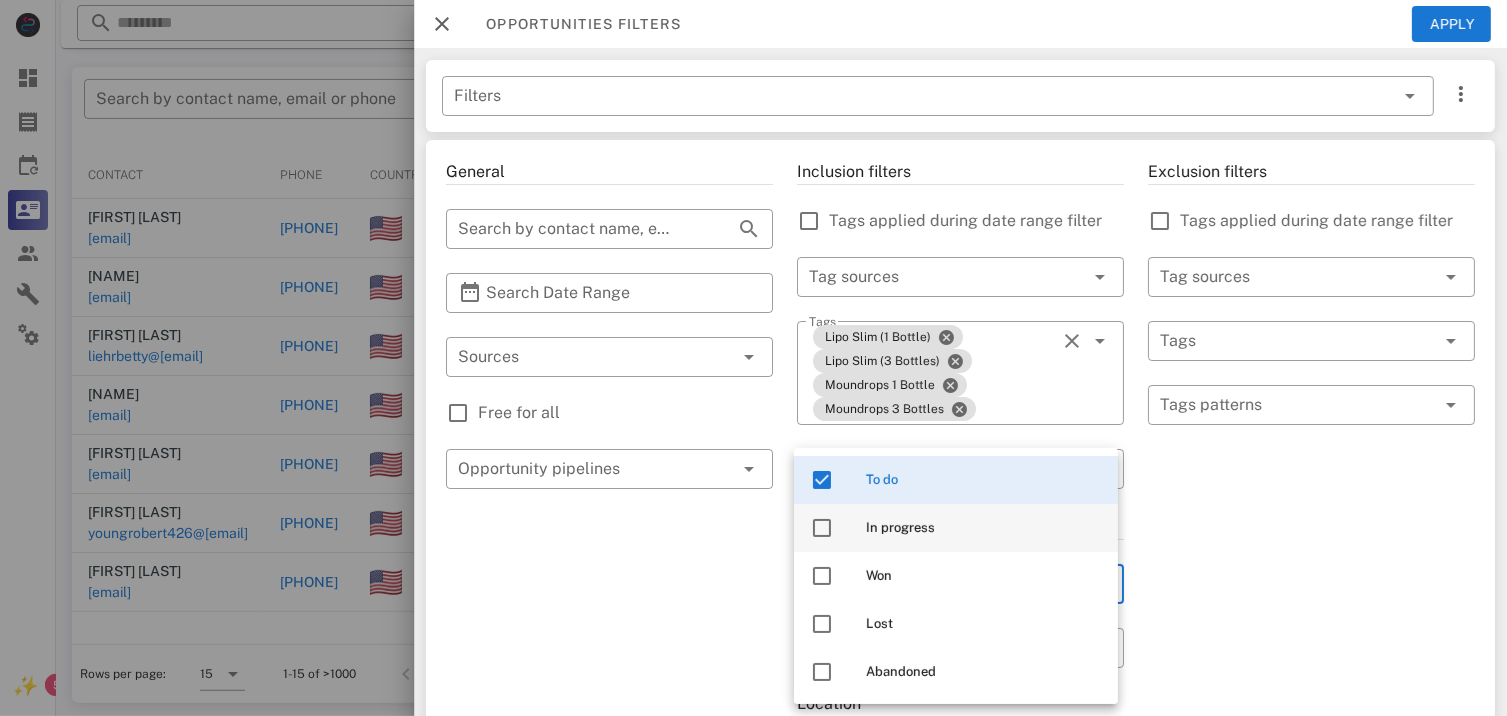 click at bounding box center [822, 528] 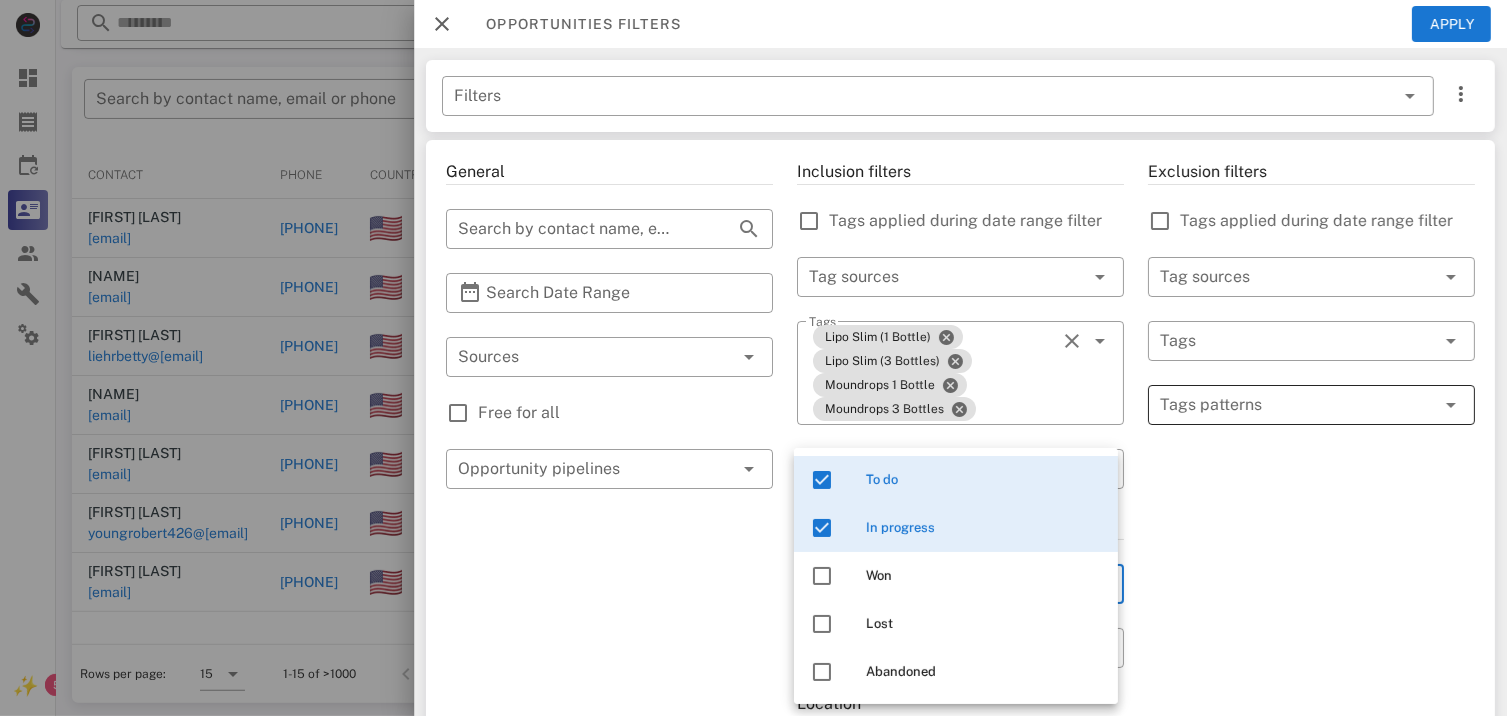 click at bounding box center (1297, 405) 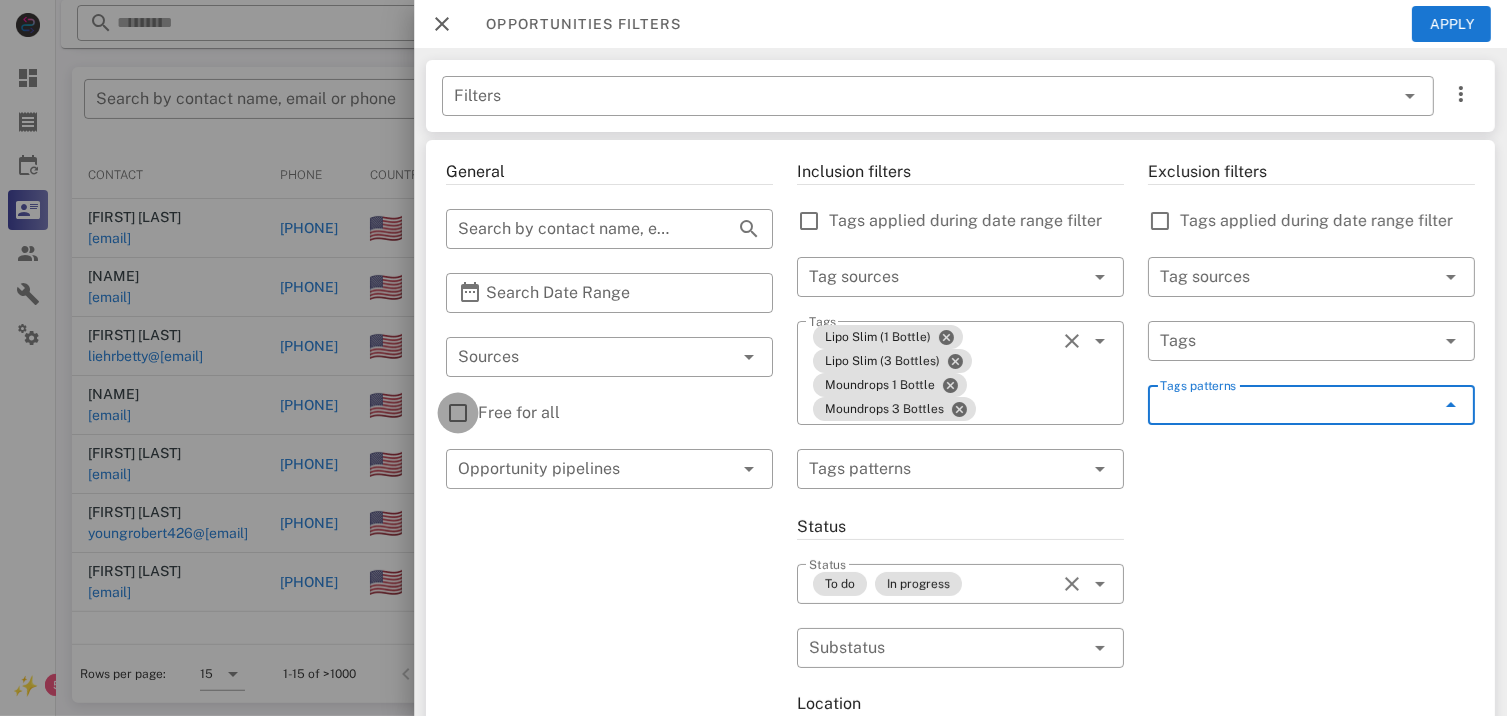 click at bounding box center [458, 413] 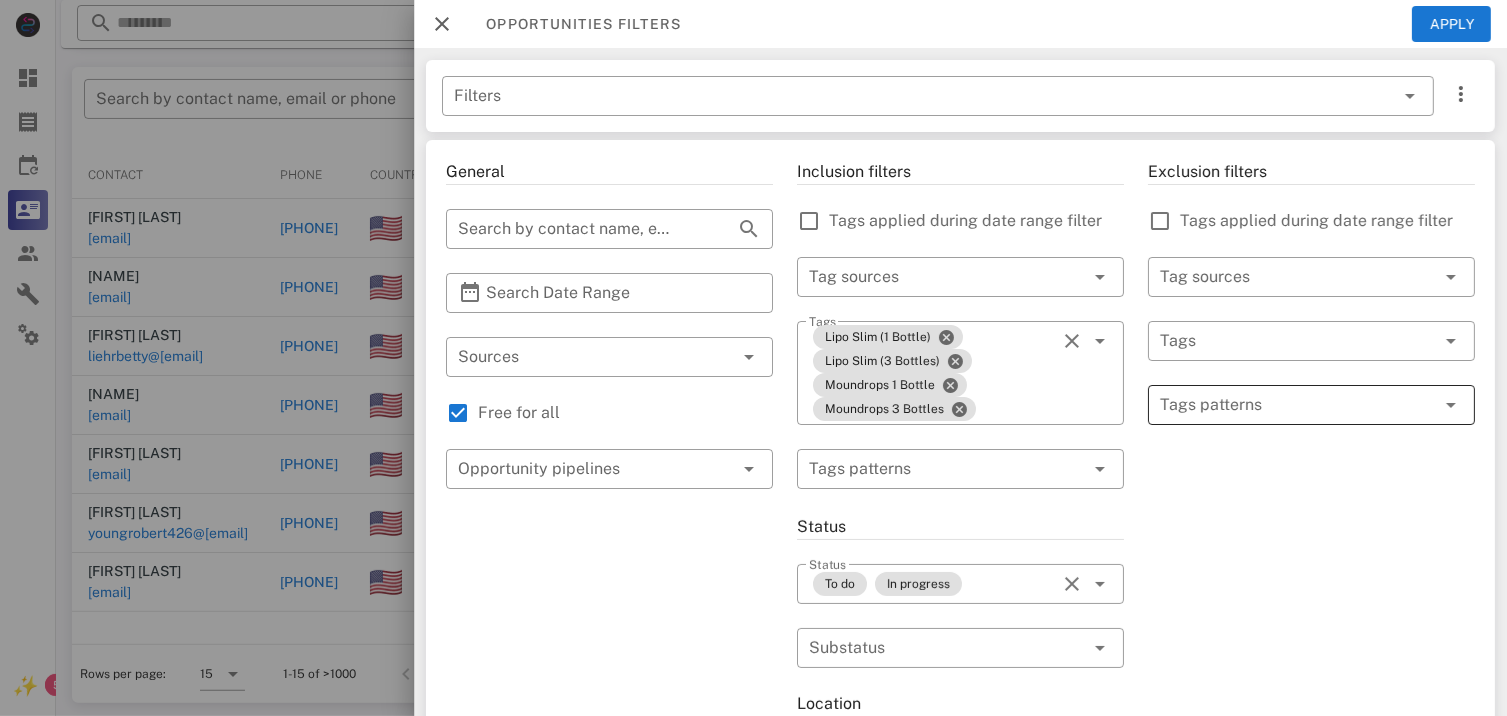 click at bounding box center [1297, 405] 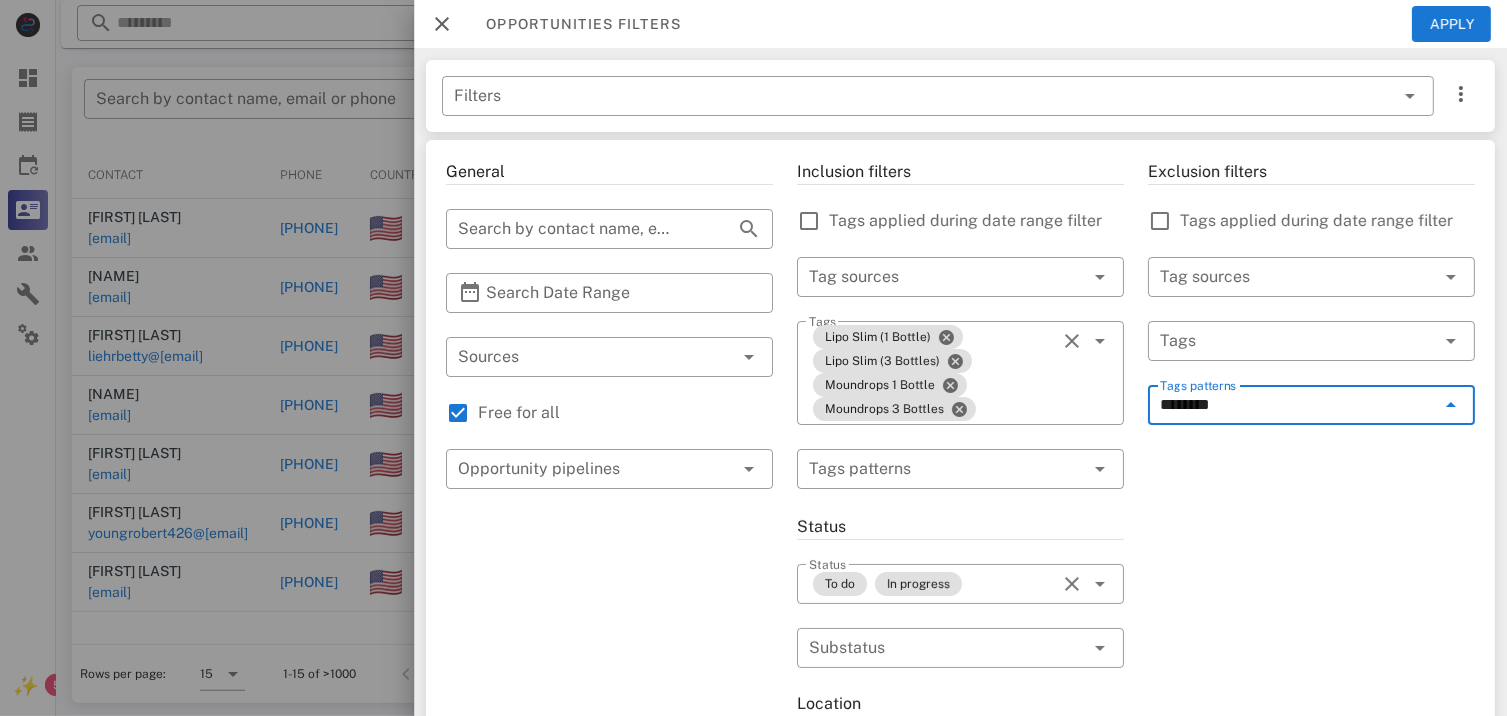 type on "*********" 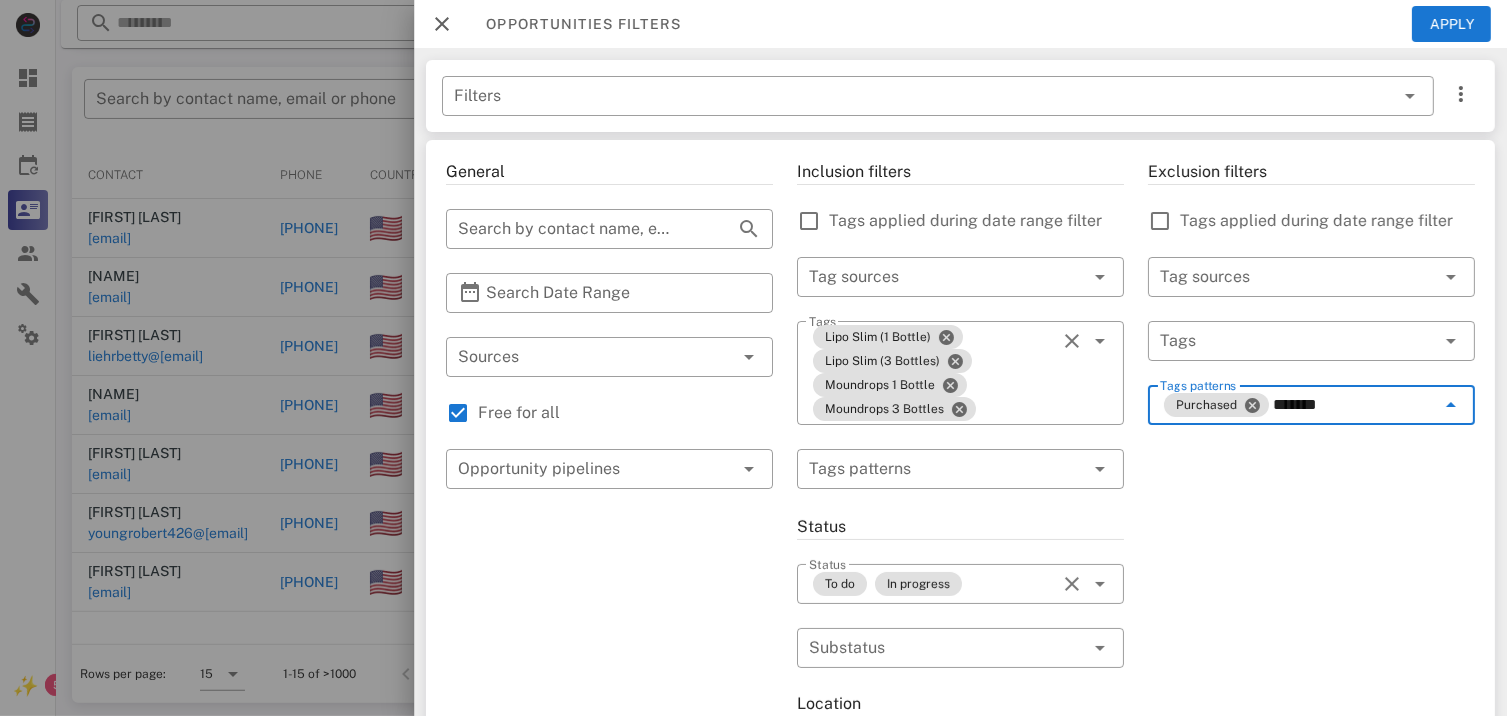 type on "********" 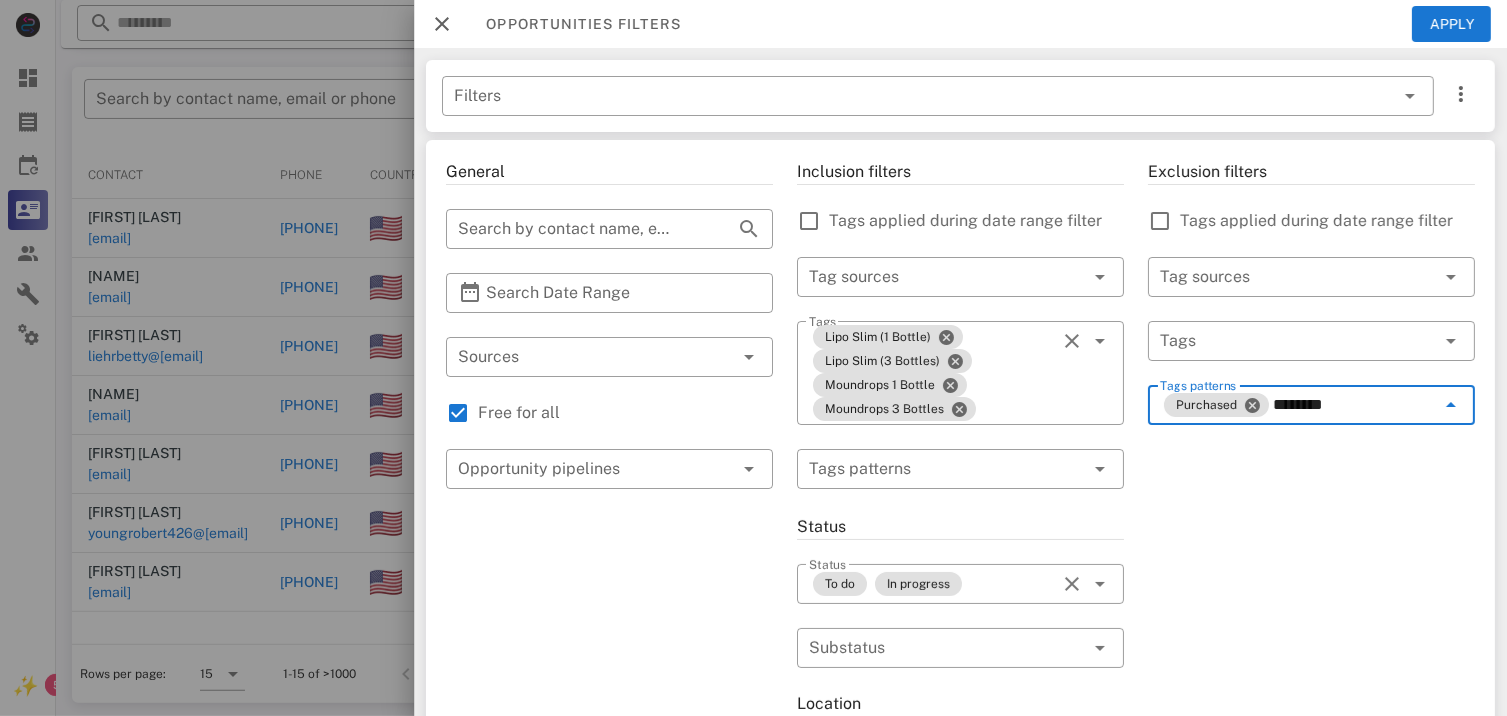 type 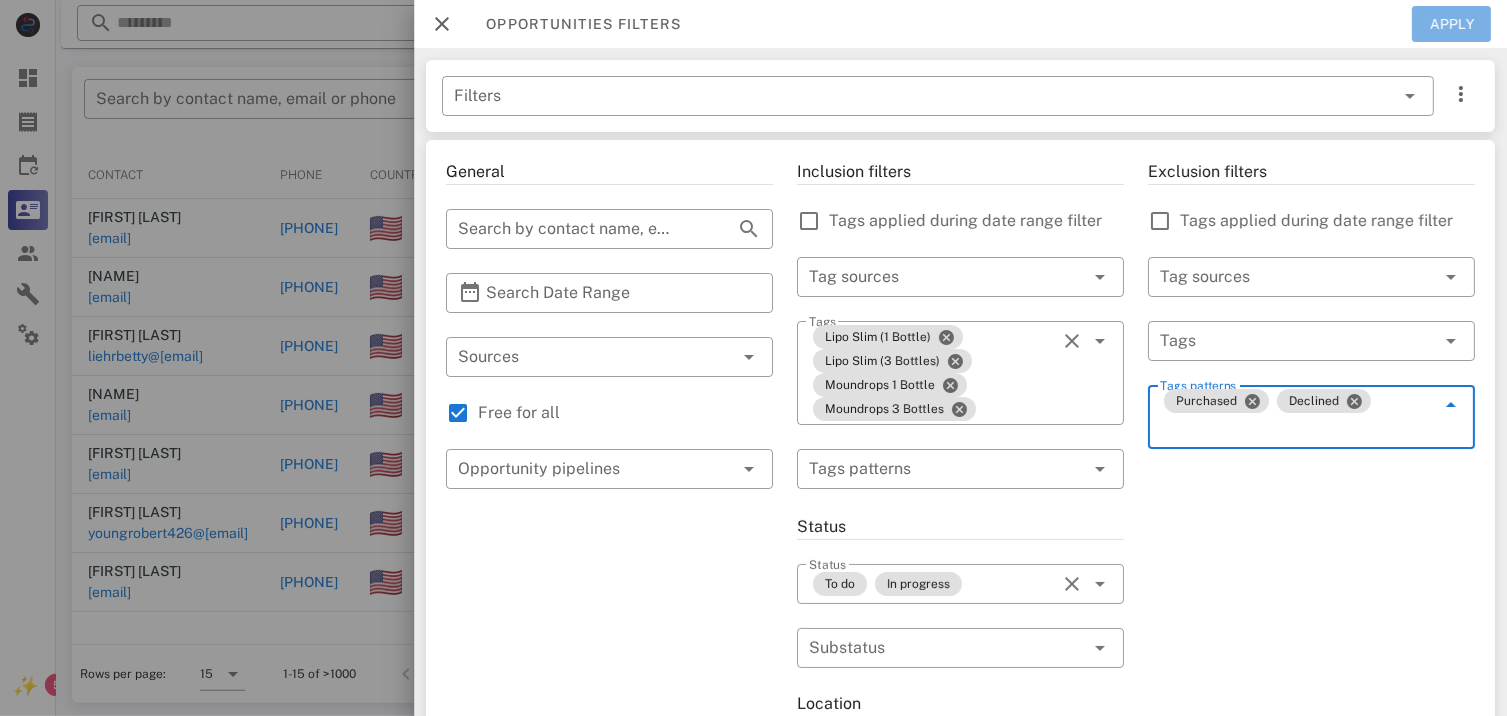 click on "Apply" at bounding box center (1452, 24) 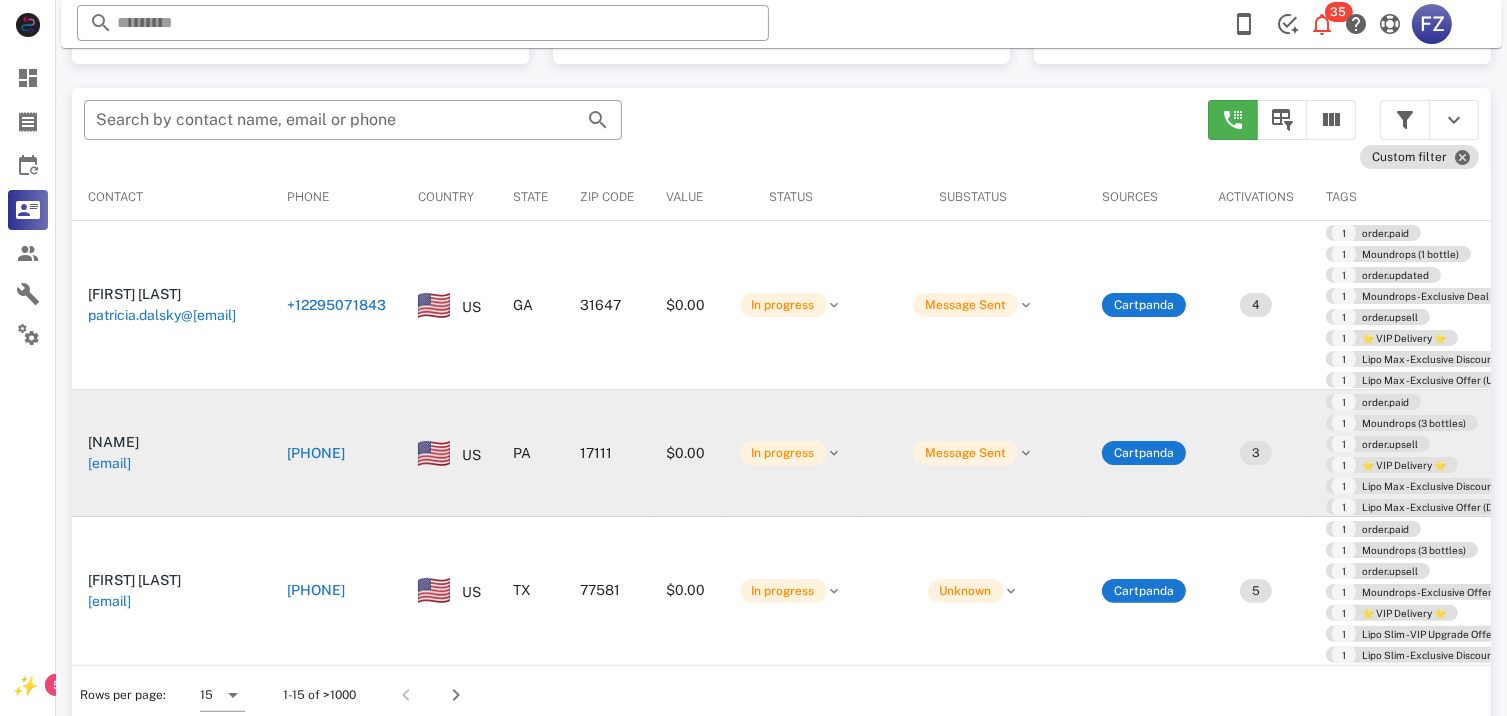scroll, scrollTop: 377, scrollLeft: 0, axis: vertical 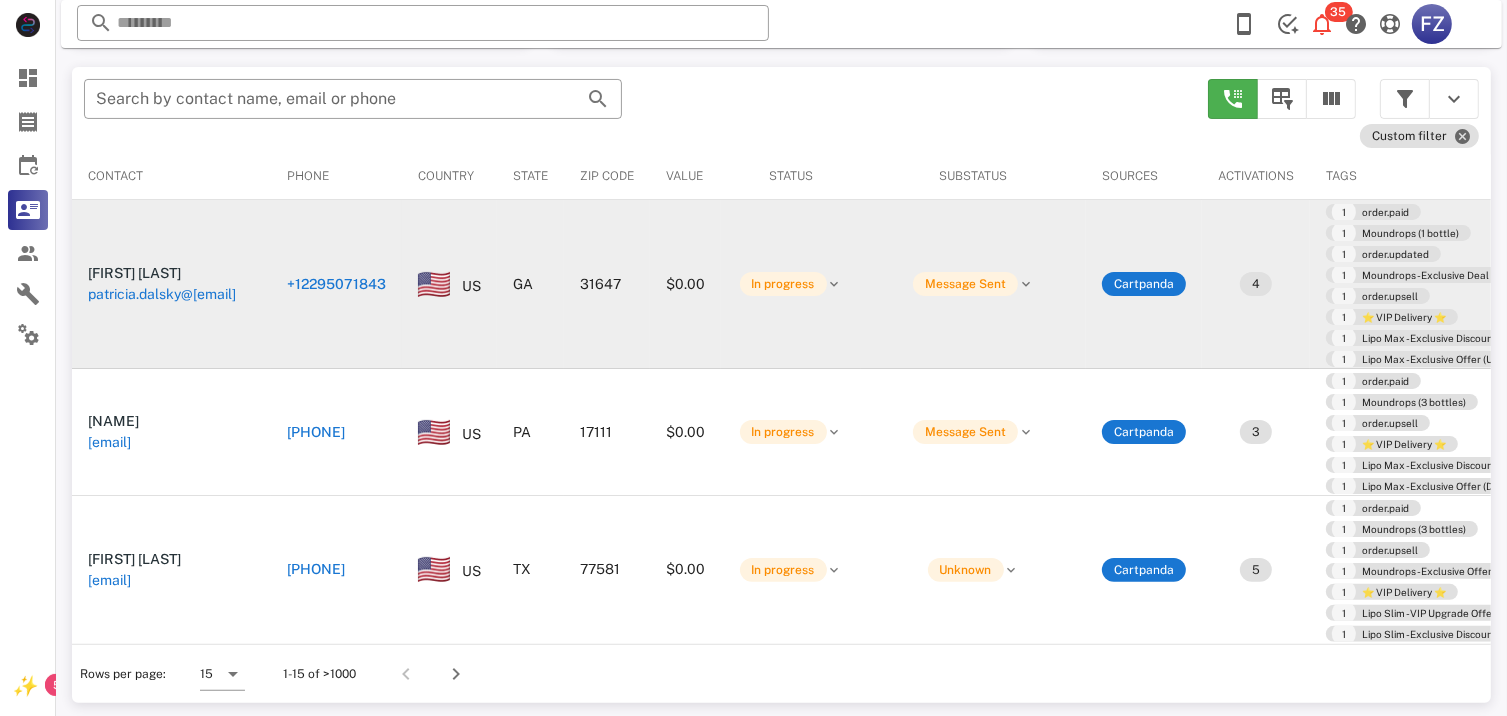 click on "+12295071843" at bounding box center [336, 284] 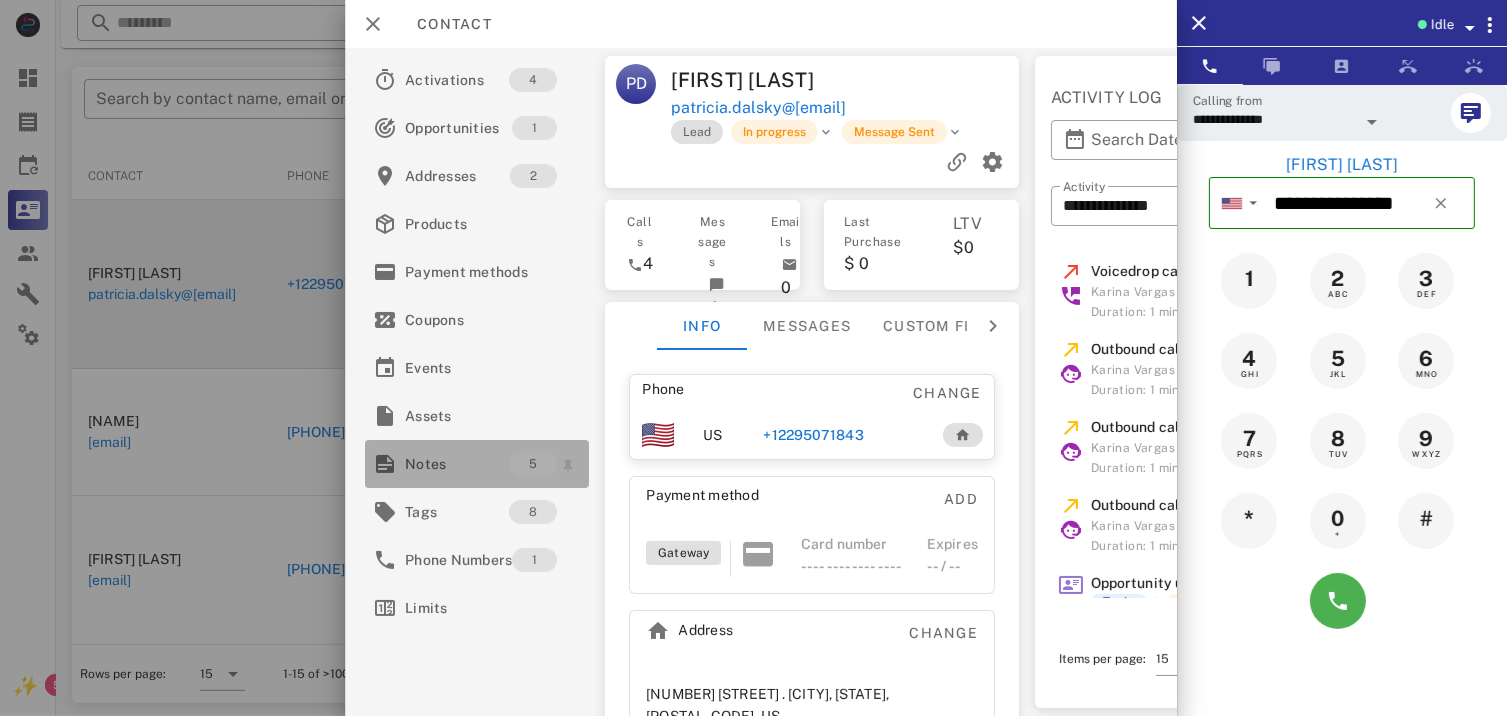 click on "Notes" at bounding box center [457, 464] 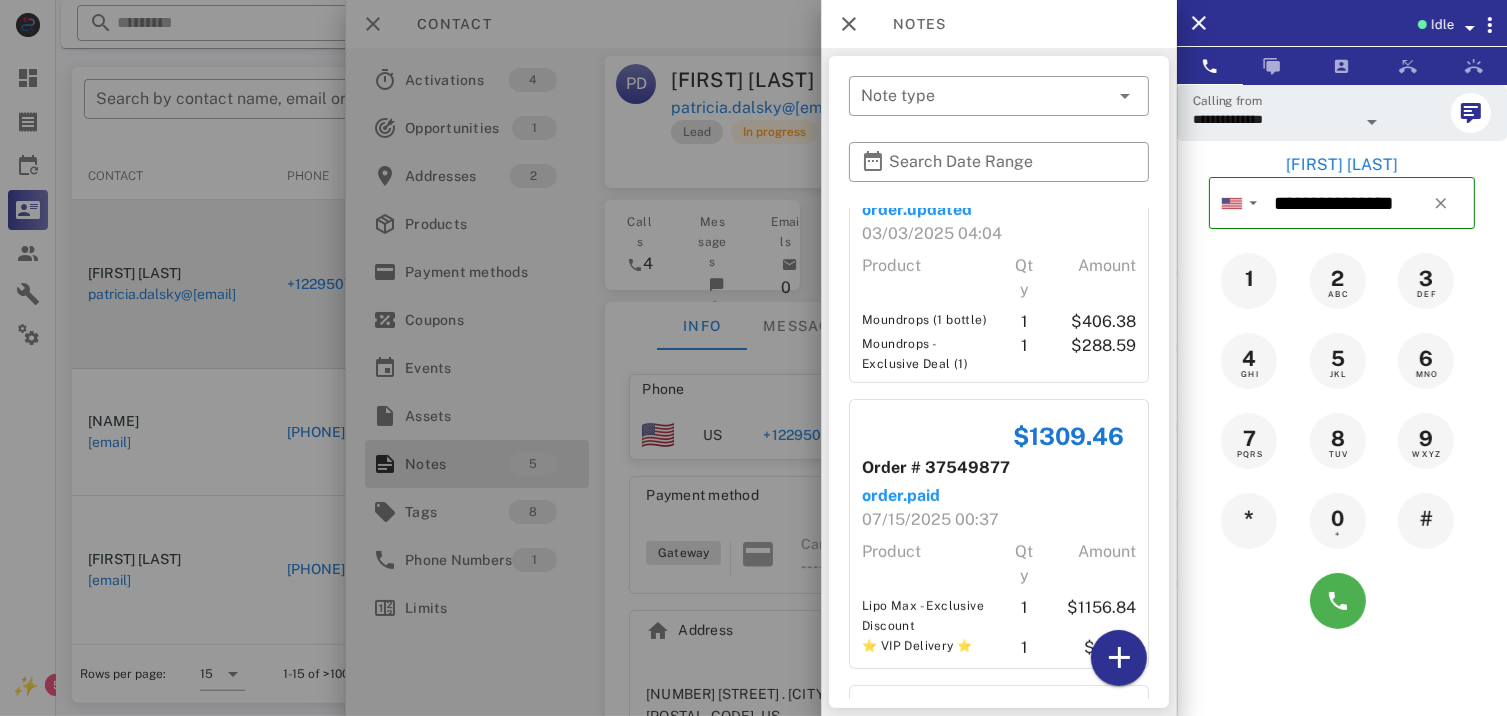 scroll, scrollTop: 996, scrollLeft: 0, axis: vertical 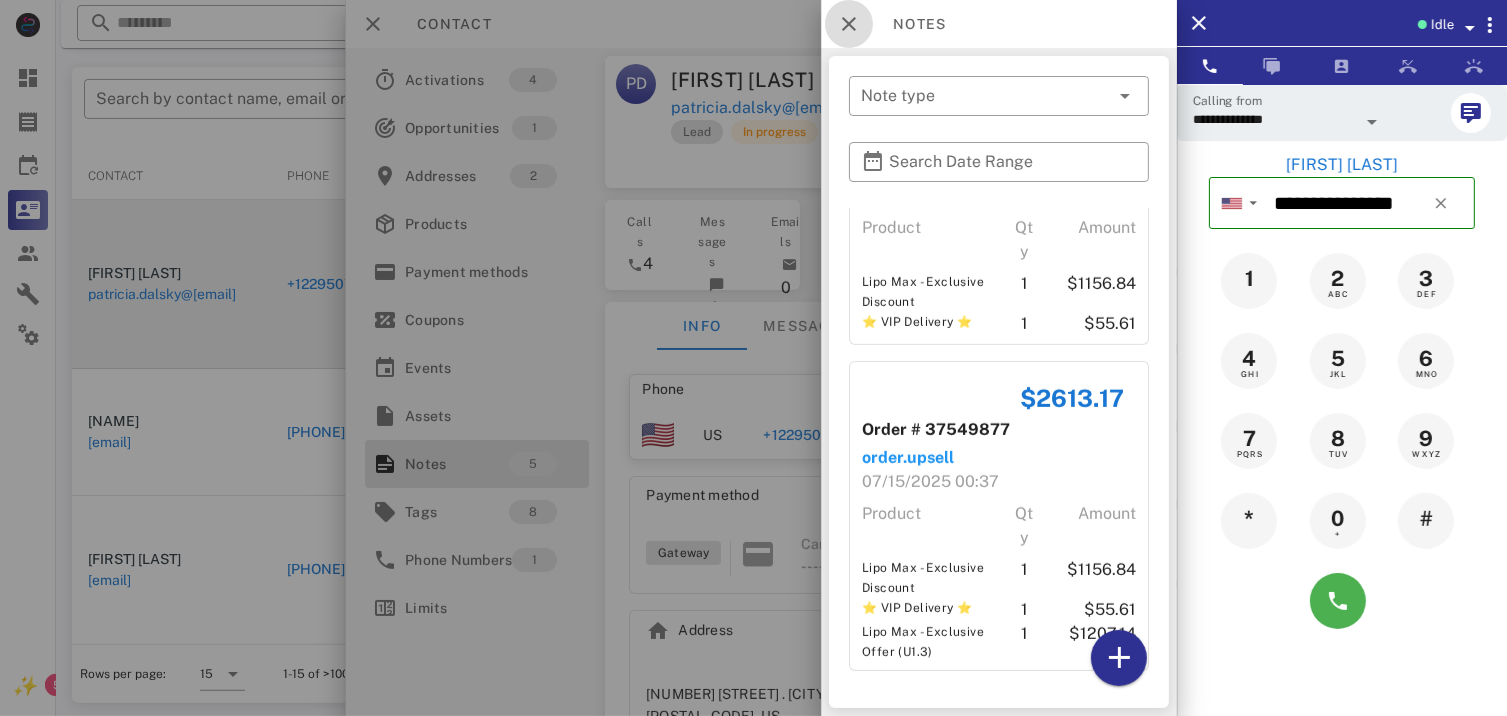 click at bounding box center (849, 24) 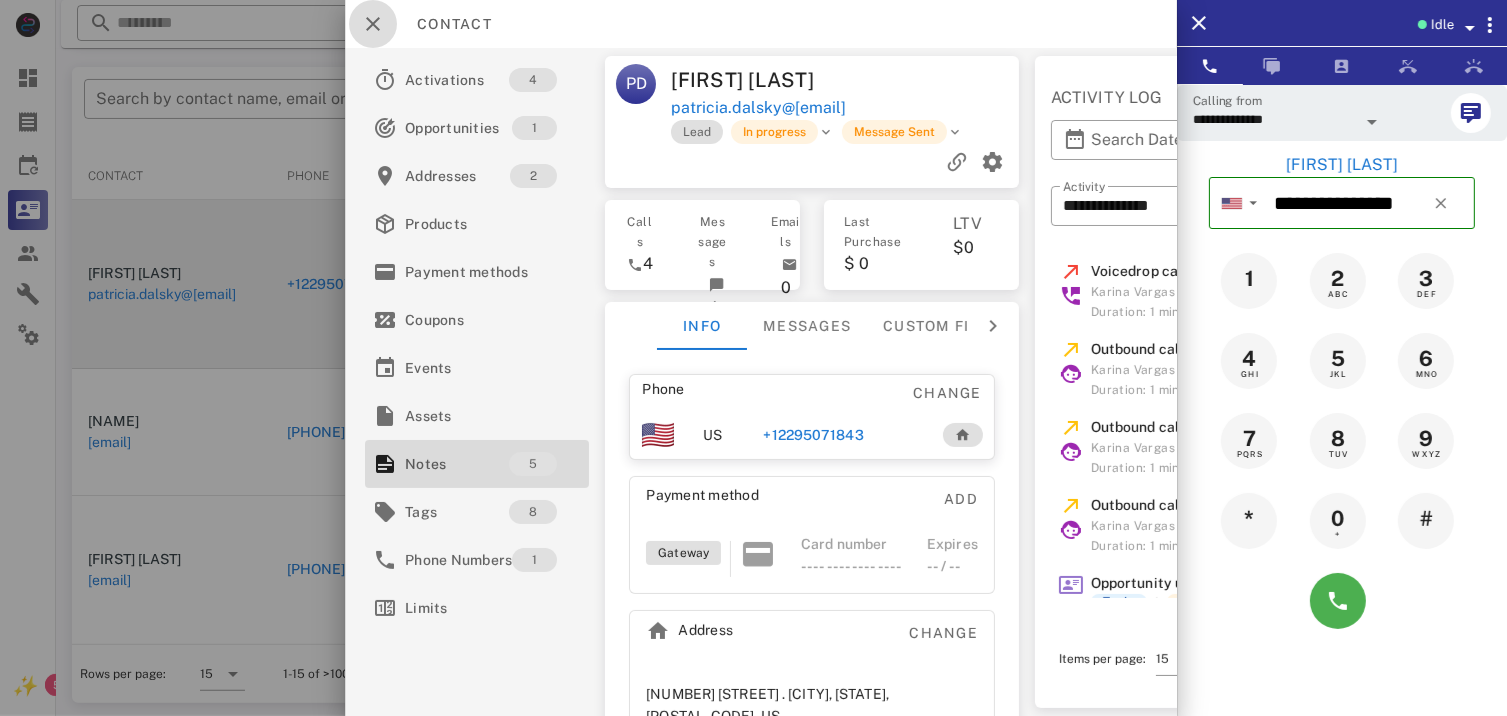 click at bounding box center [373, 24] 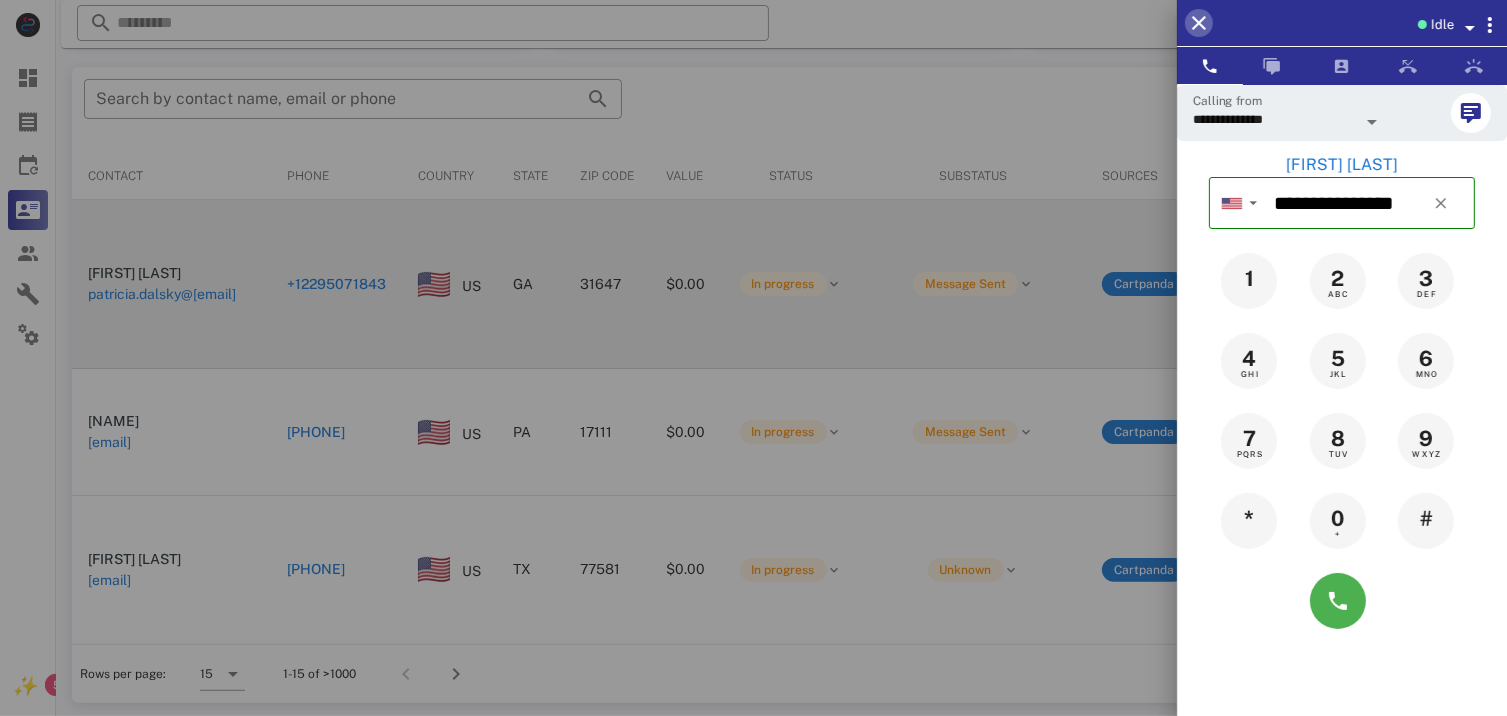 click at bounding box center (1199, 23) 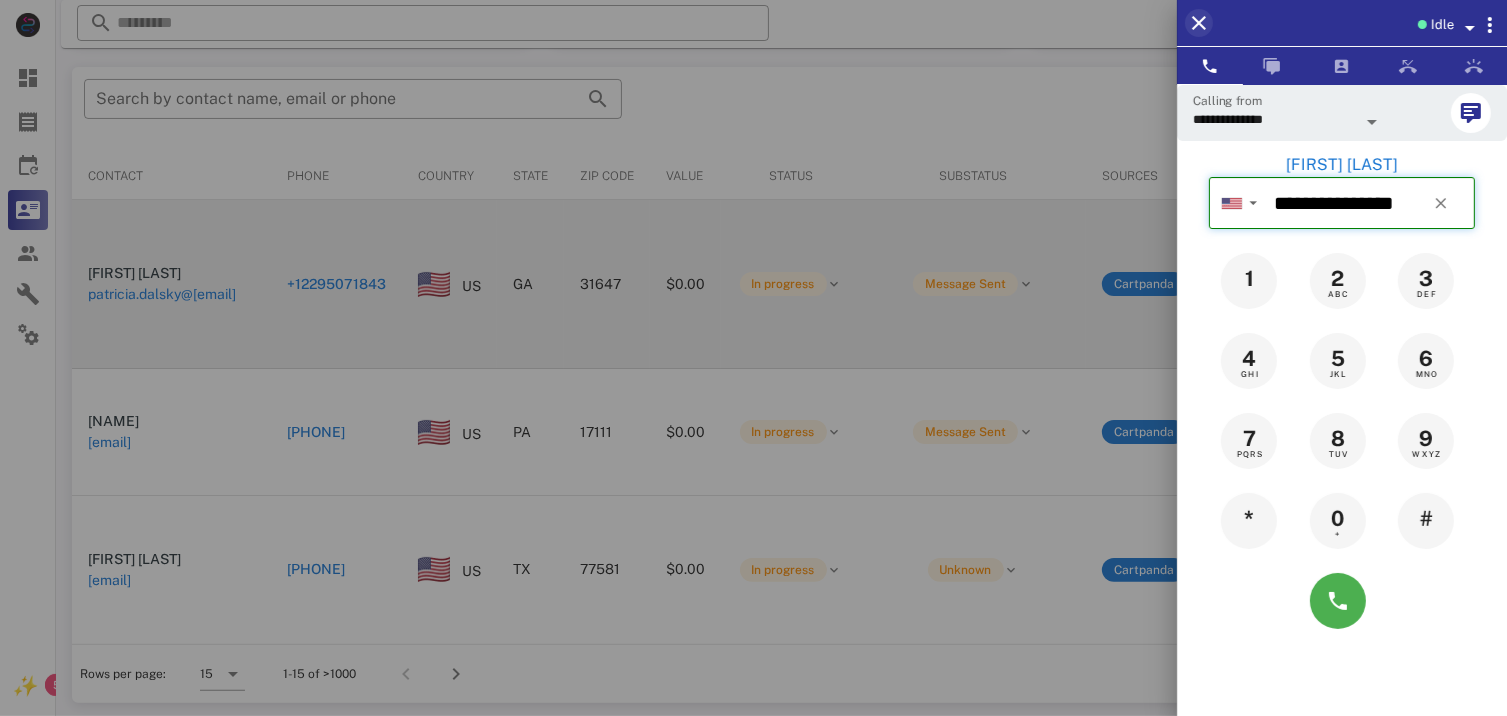 type 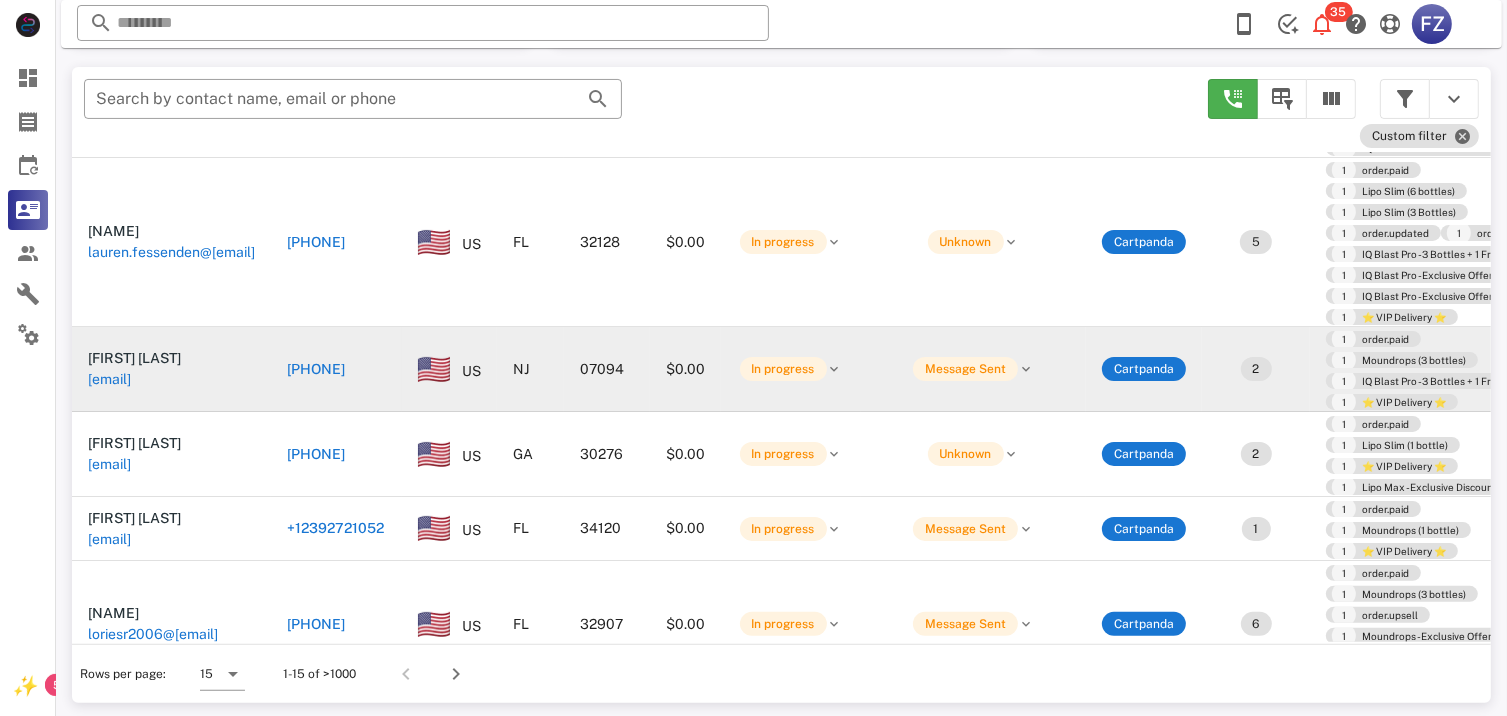 scroll, scrollTop: 1300, scrollLeft: 0, axis: vertical 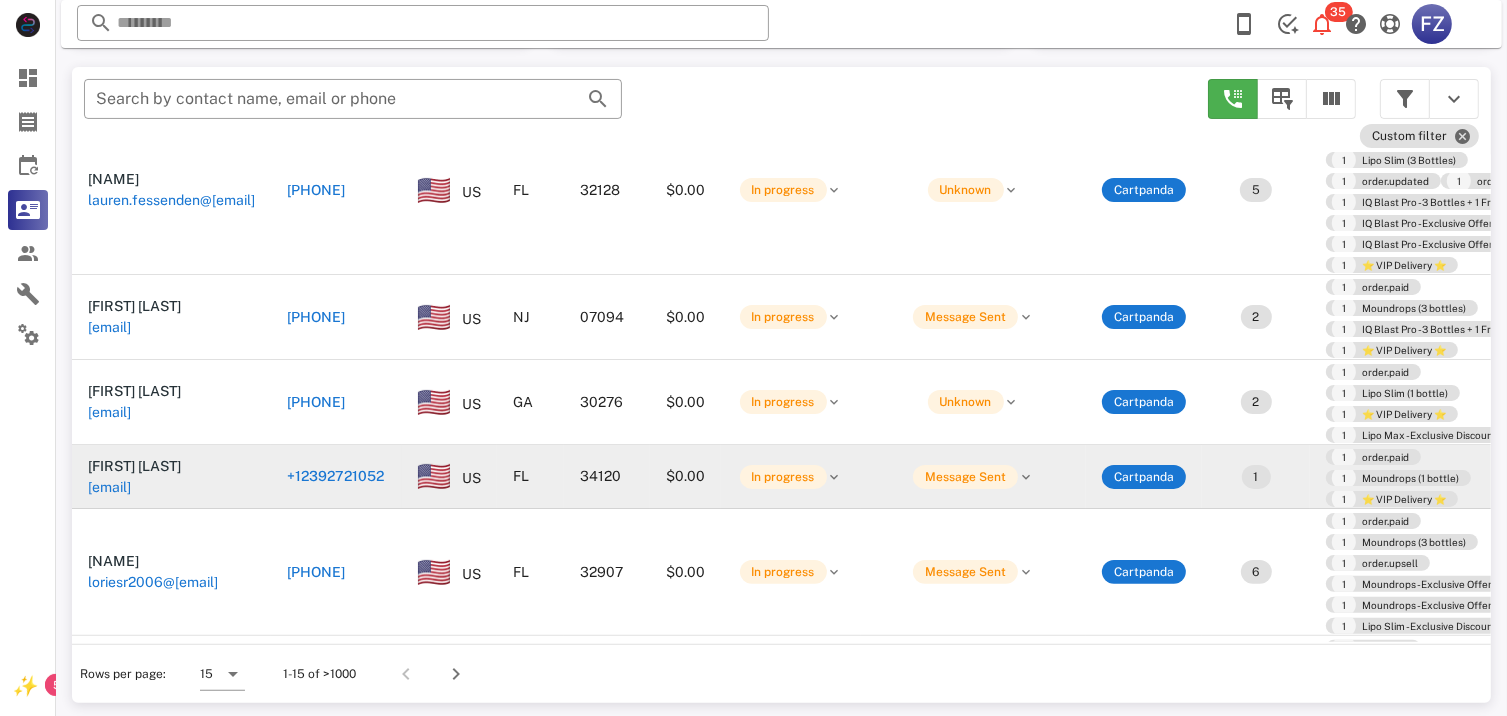 click on "+12392721052" at bounding box center [335, 476] 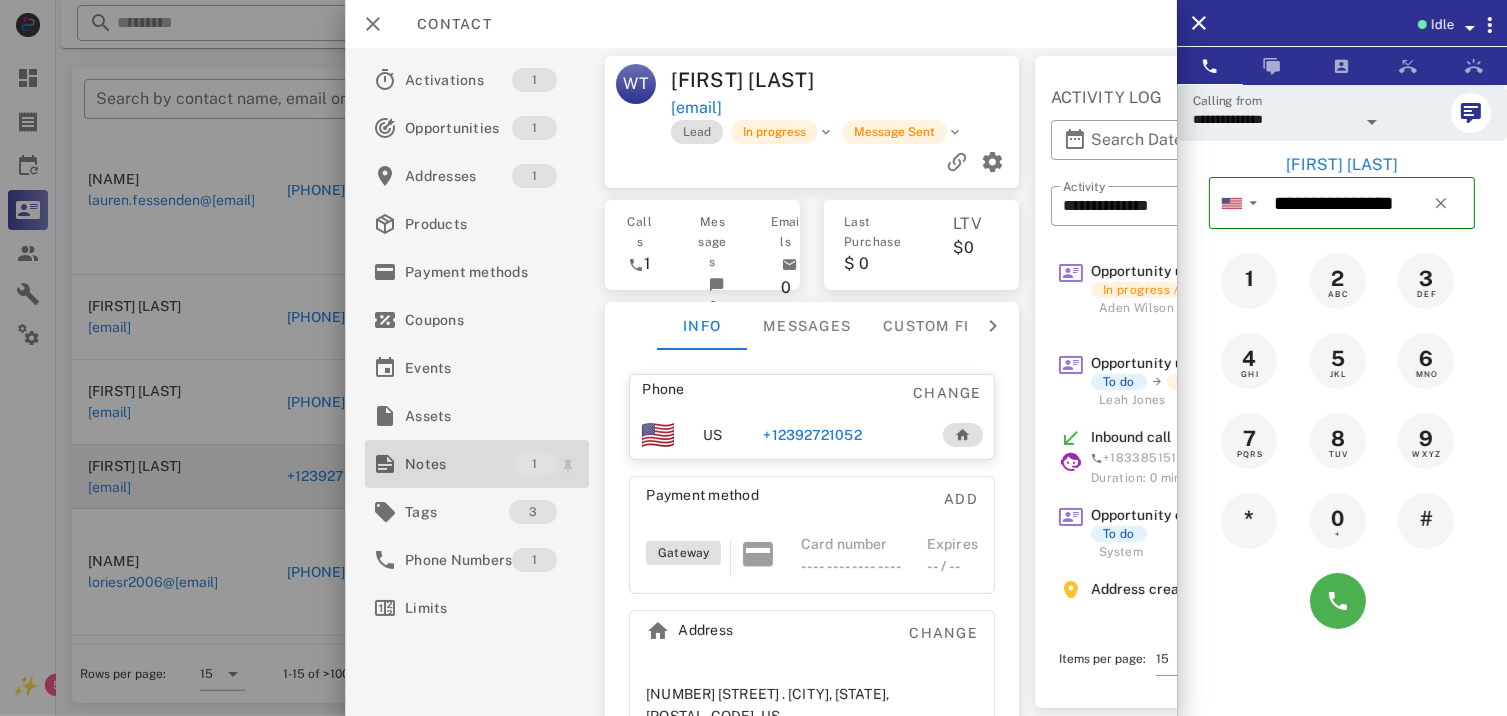 click on "Notes" at bounding box center [458, 464] 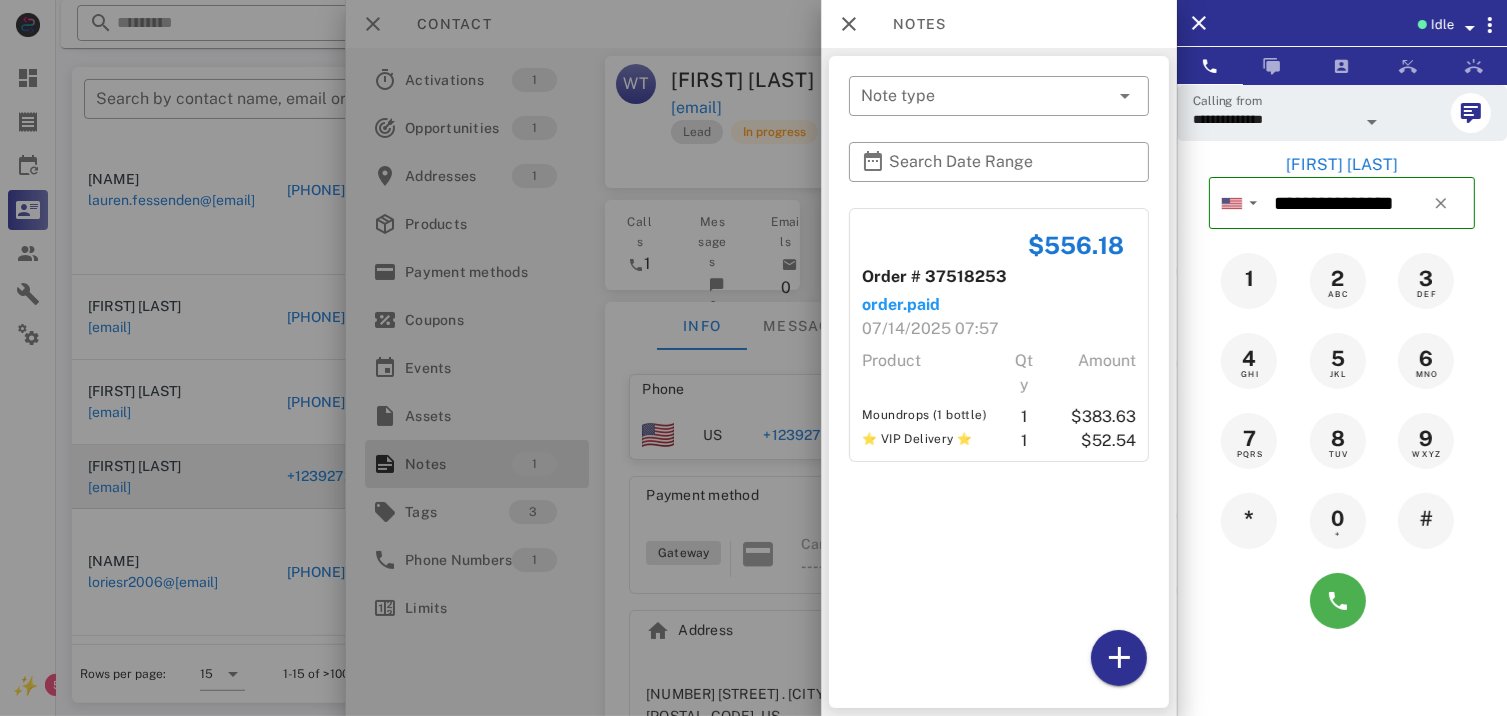 scroll, scrollTop: 380, scrollLeft: 0, axis: vertical 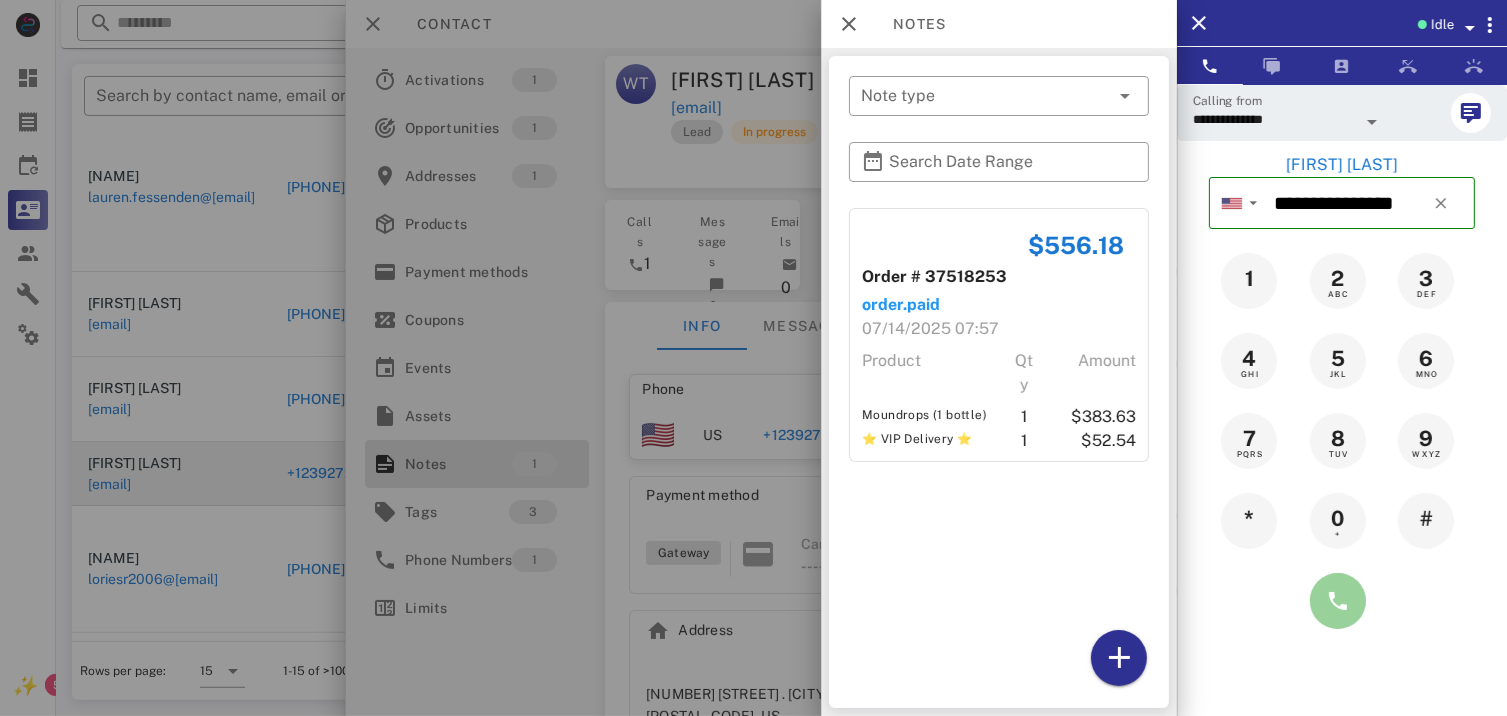 click at bounding box center (1338, 601) 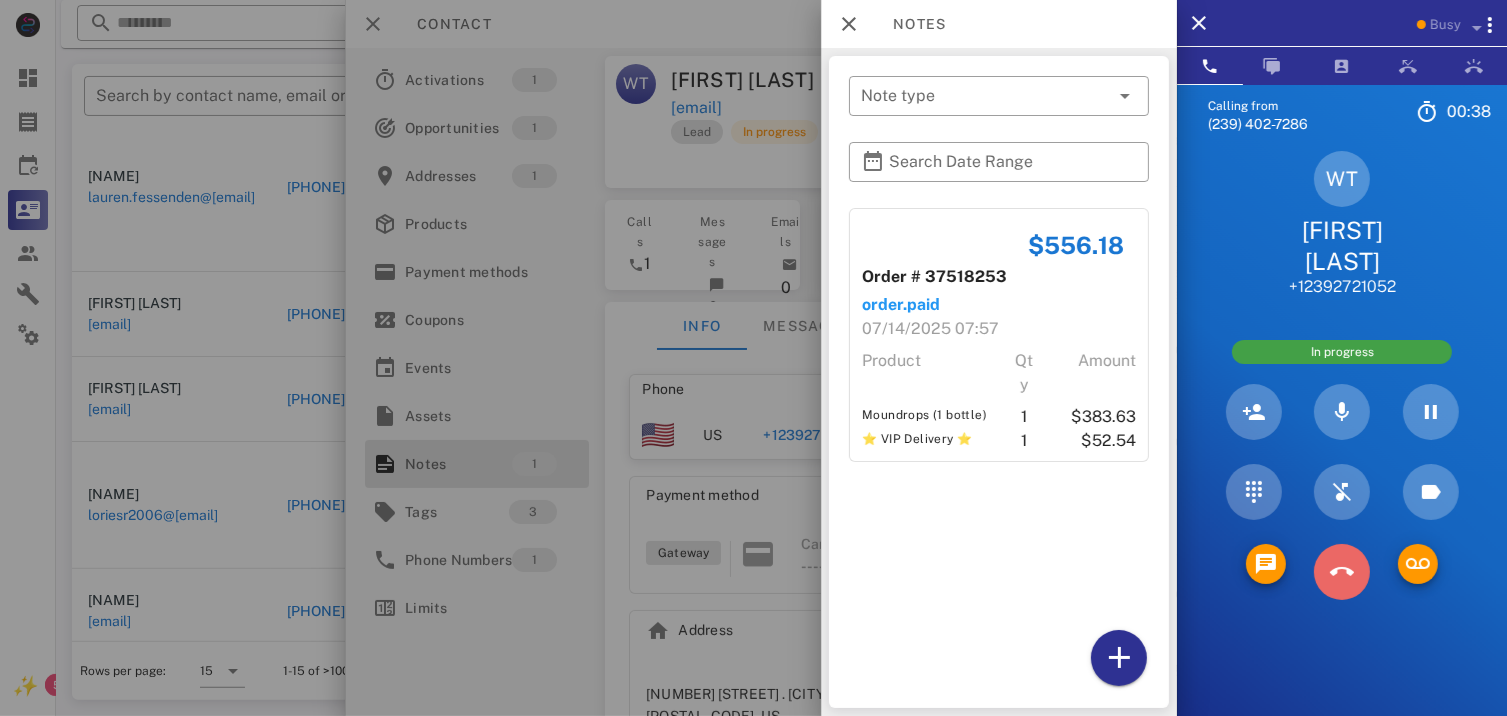 click at bounding box center (1342, 572) 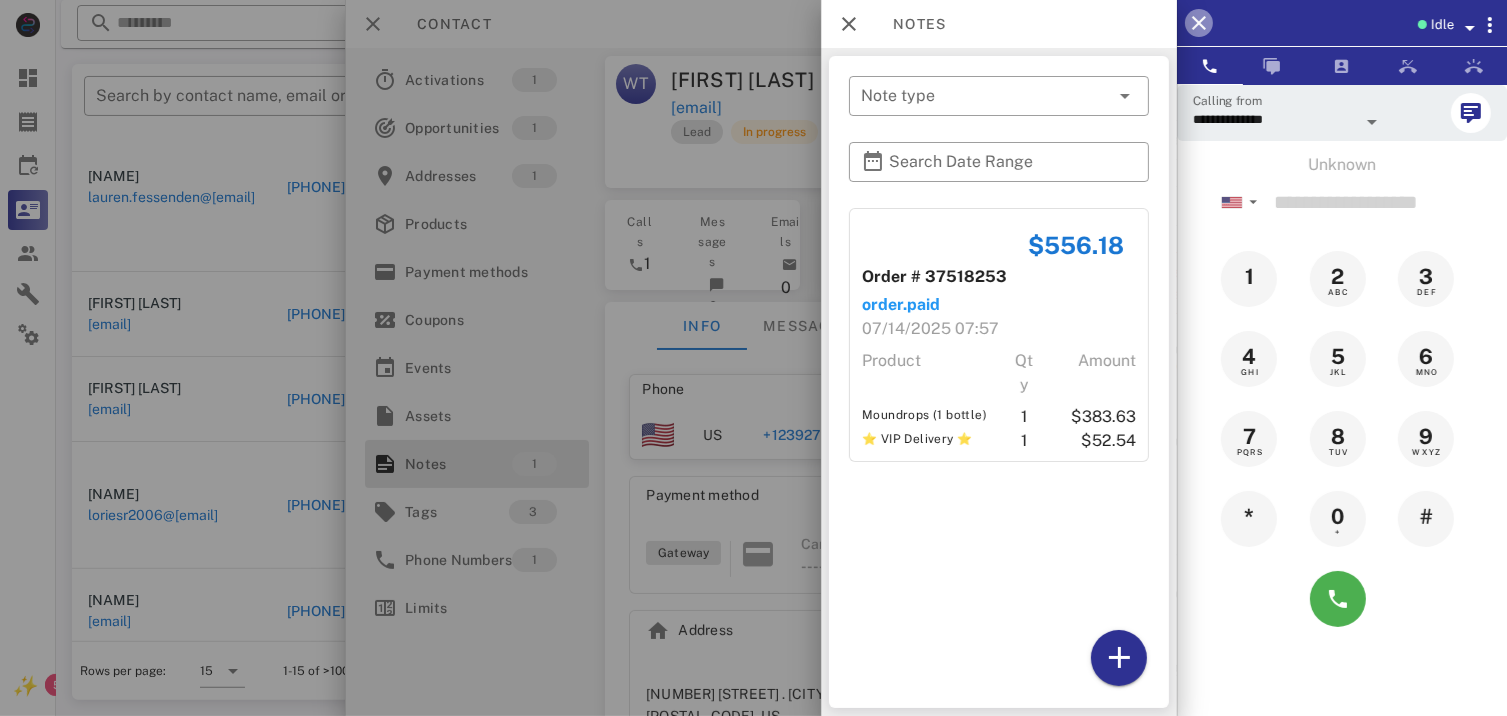 click at bounding box center [1199, 23] 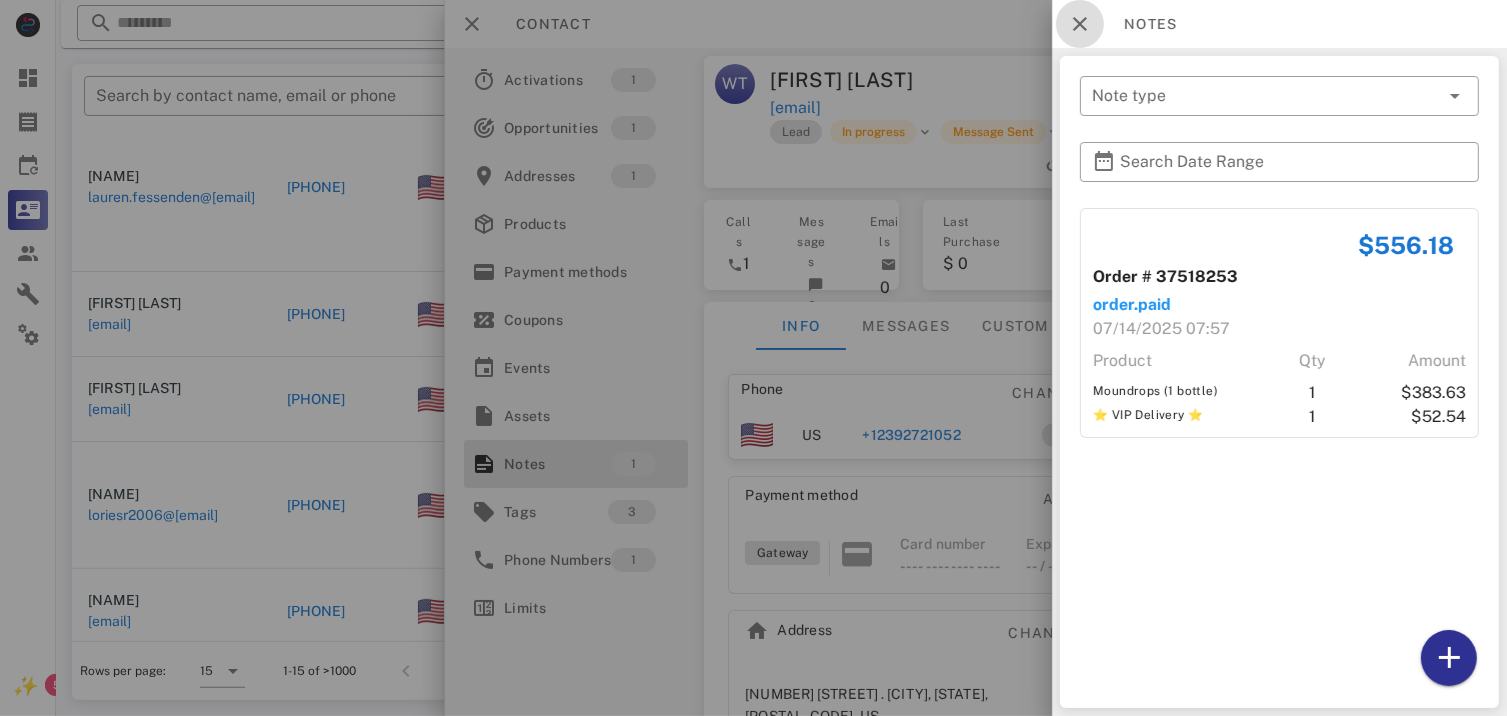 click at bounding box center [1080, 24] 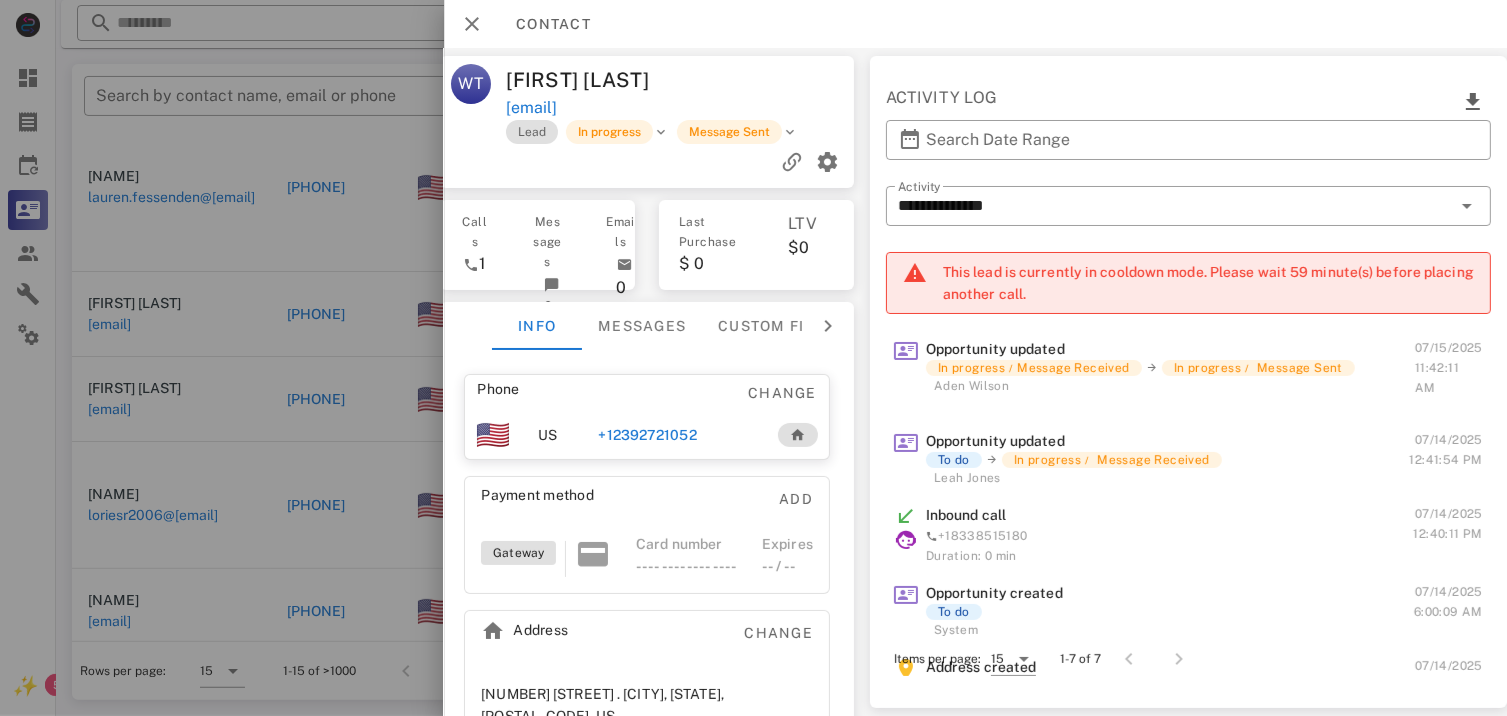 scroll, scrollTop: 0, scrollLeft: 281, axis: horizontal 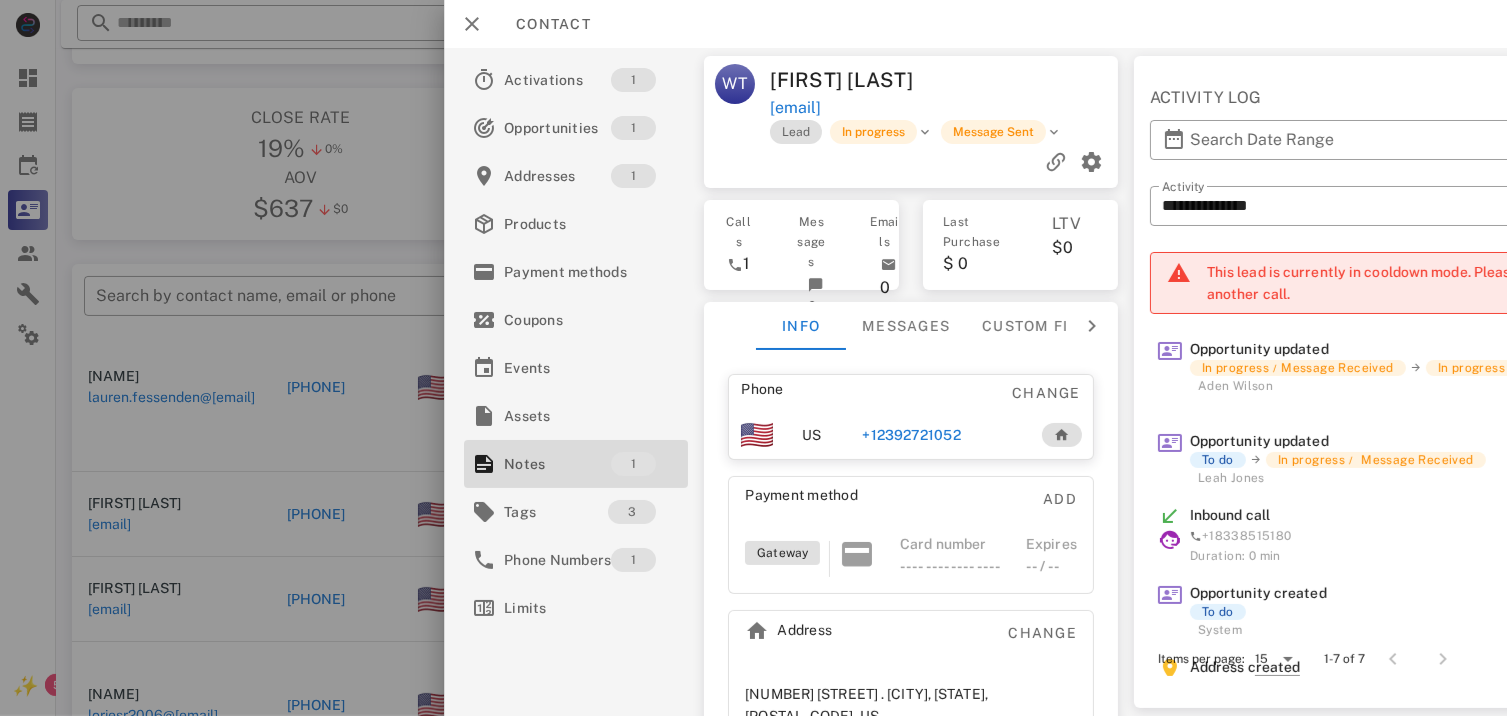 click at bounding box center (816, 285) 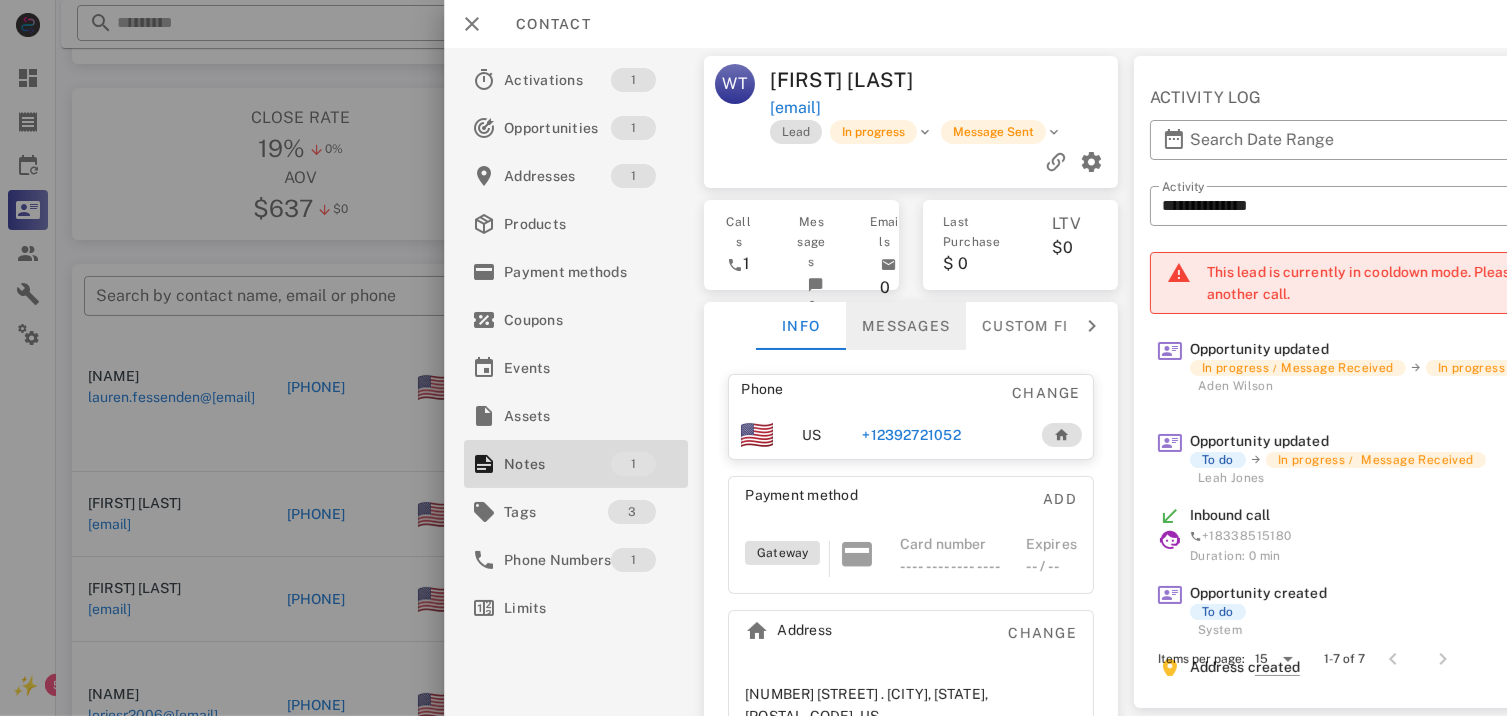 click on "Messages" at bounding box center [907, 326] 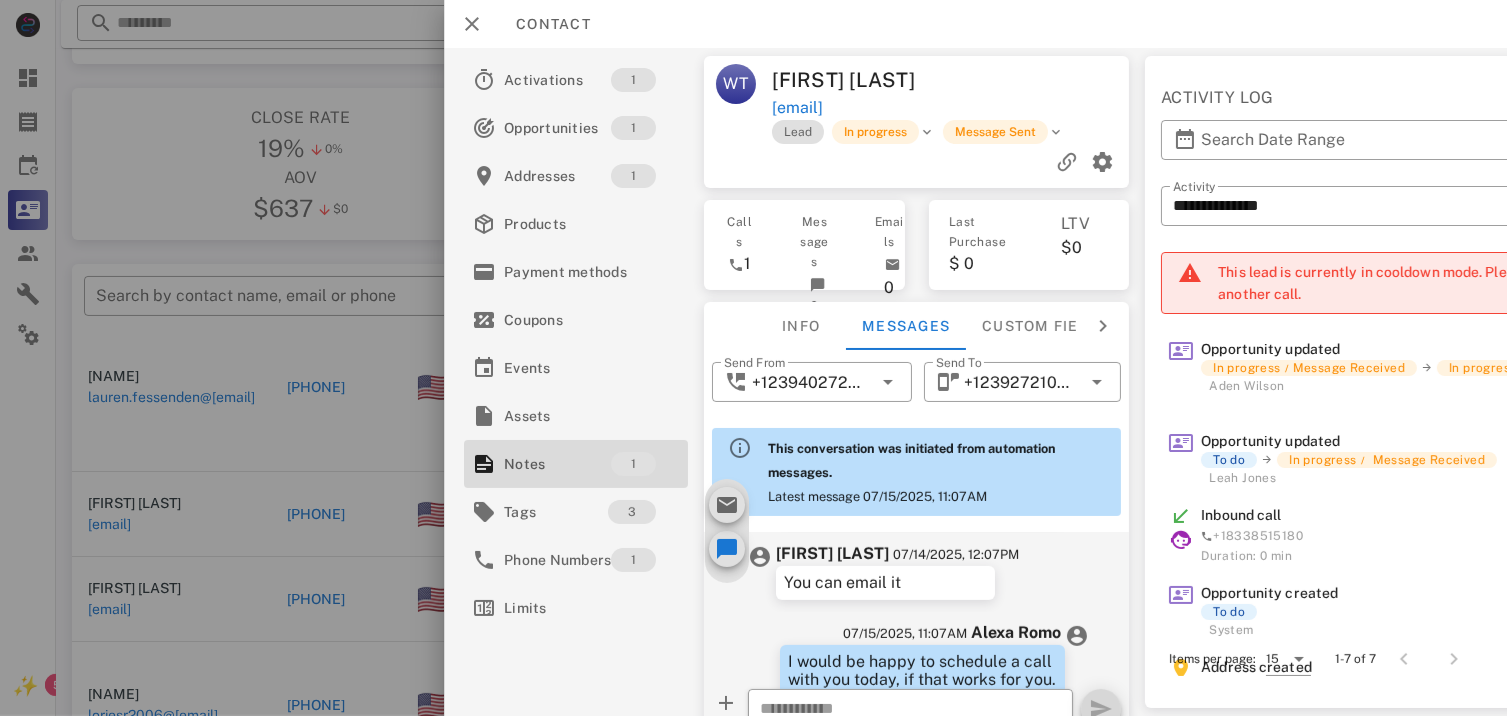 scroll, scrollTop: 900, scrollLeft: 0, axis: vertical 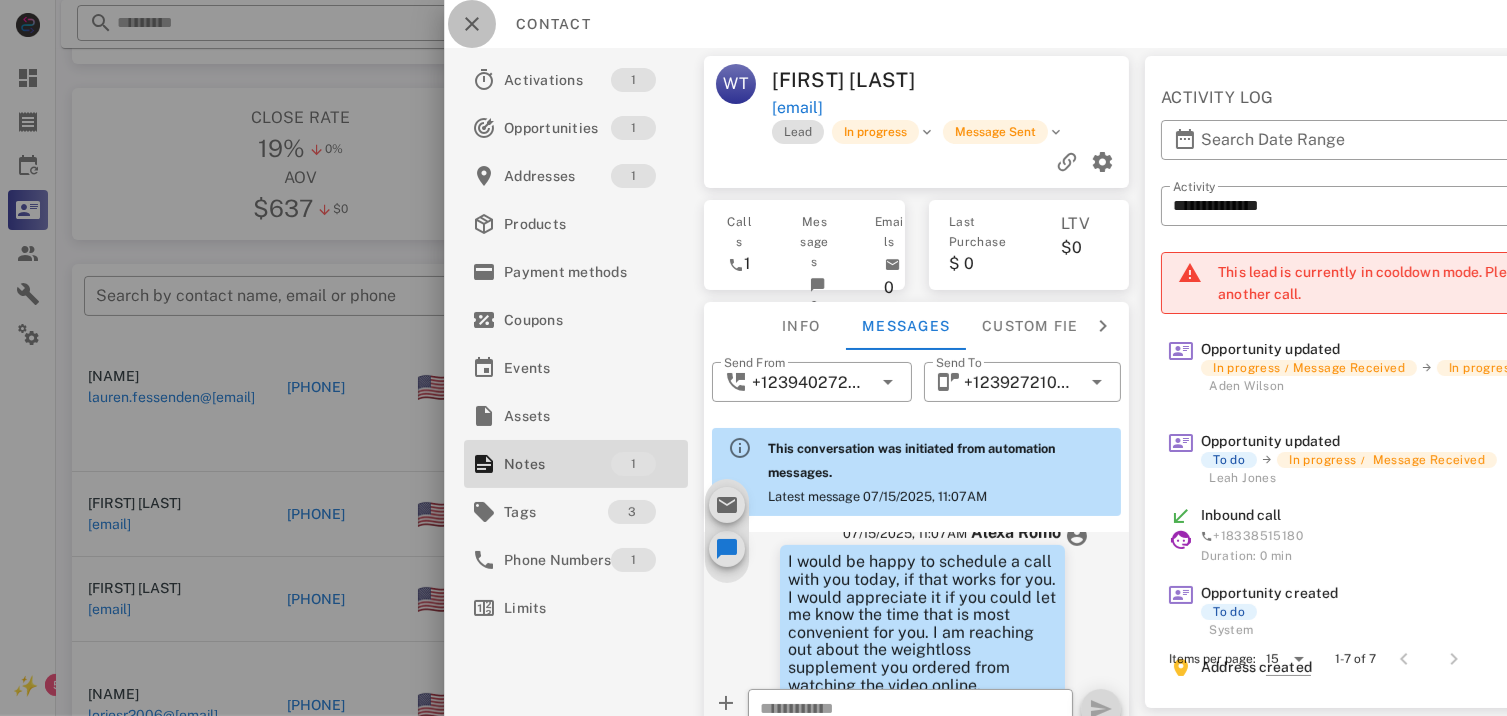 click at bounding box center (472, 24) 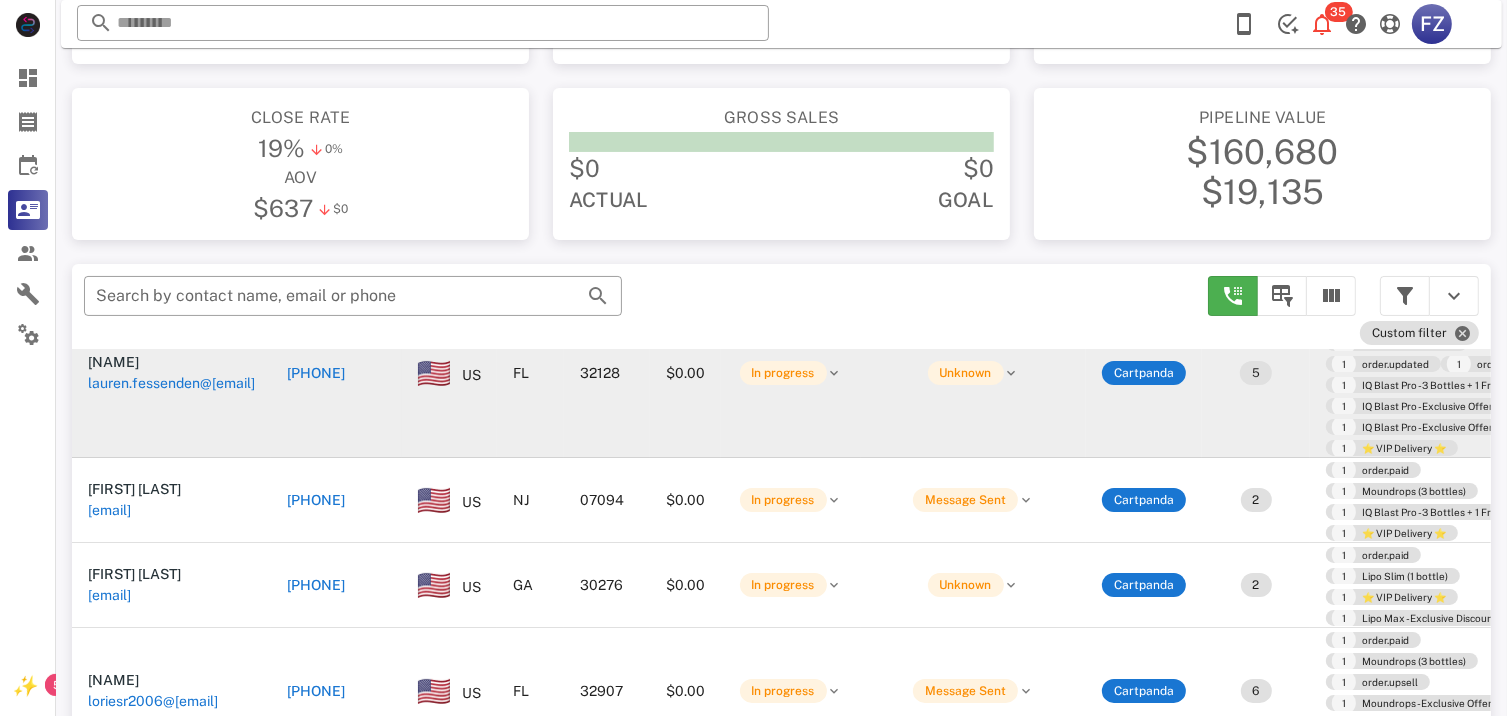 scroll, scrollTop: 1321, scrollLeft: 0, axis: vertical 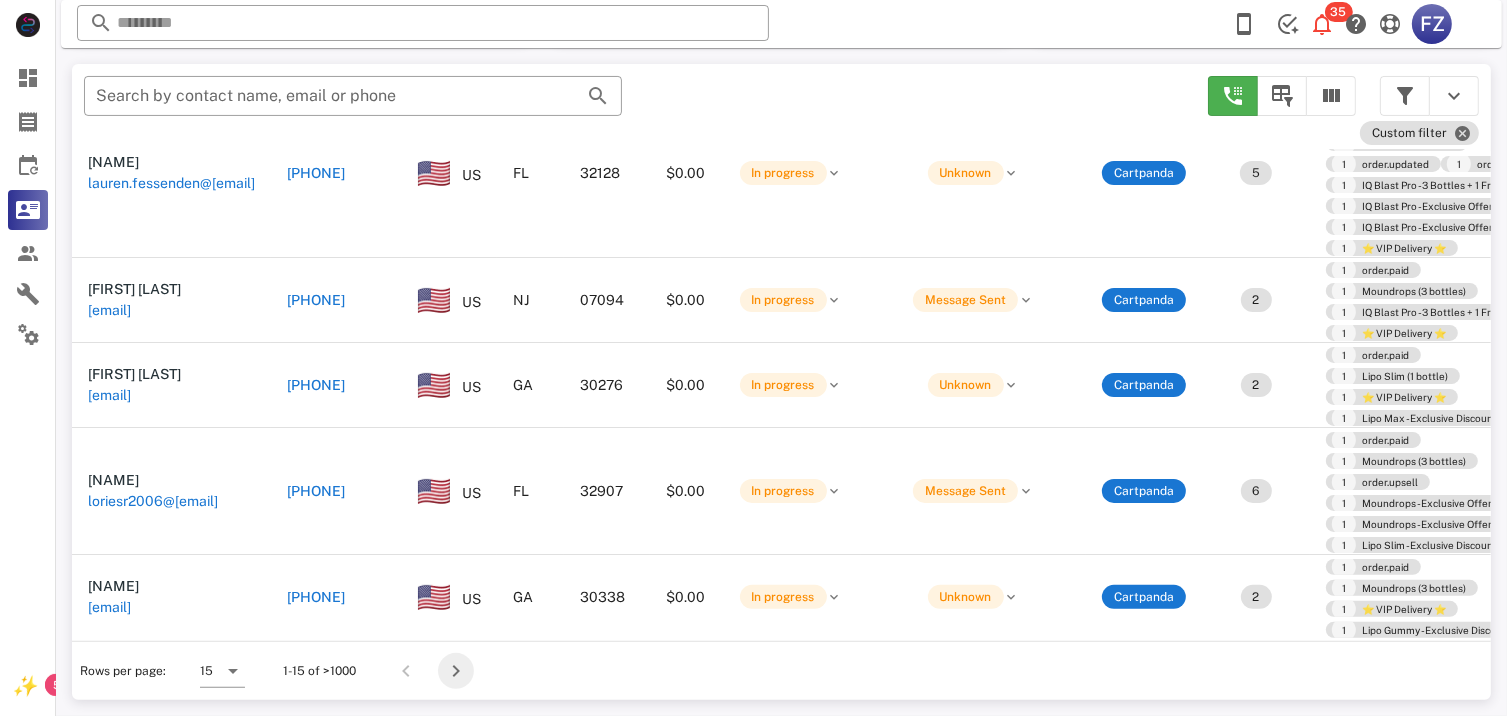 click at bounding box center (456, 671) 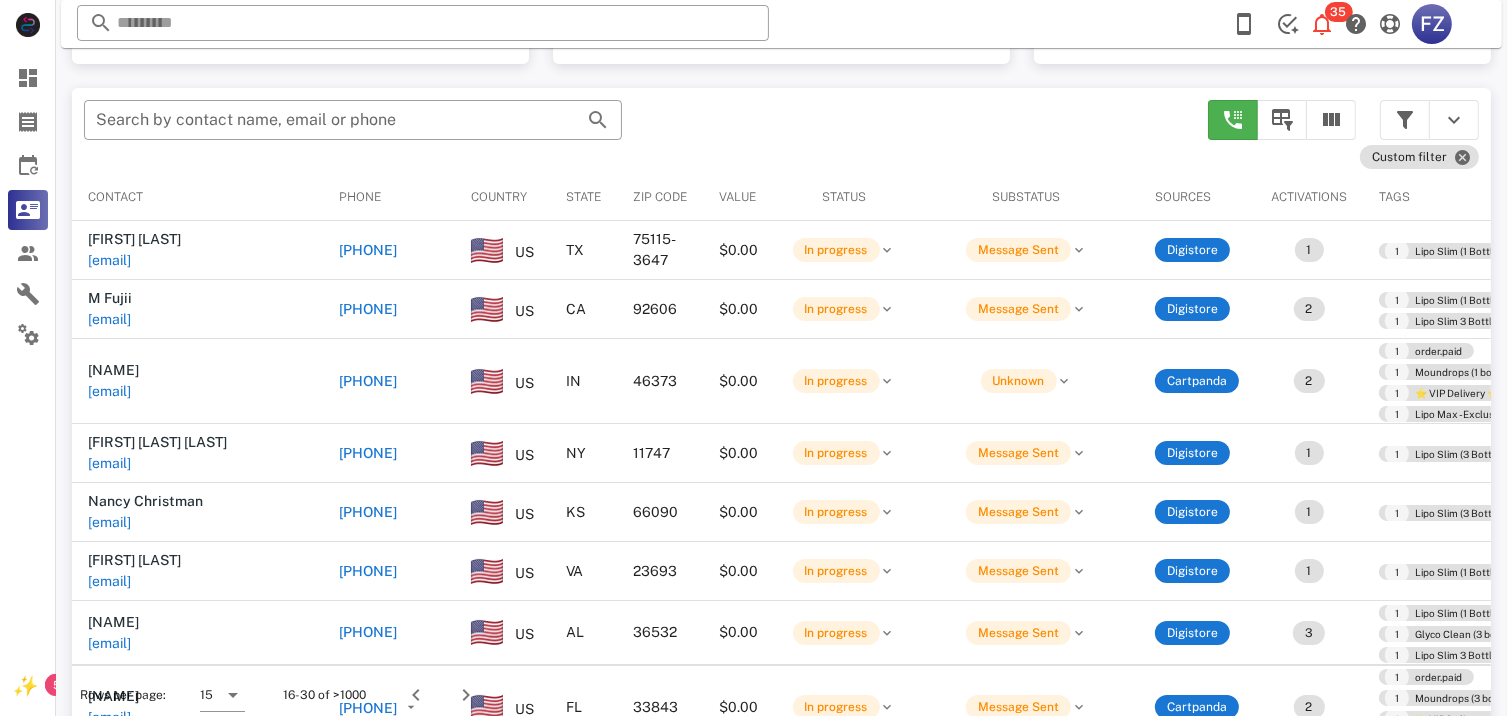 scroll, scrollTop: 380, scrollLeft: 0, axis: vertical 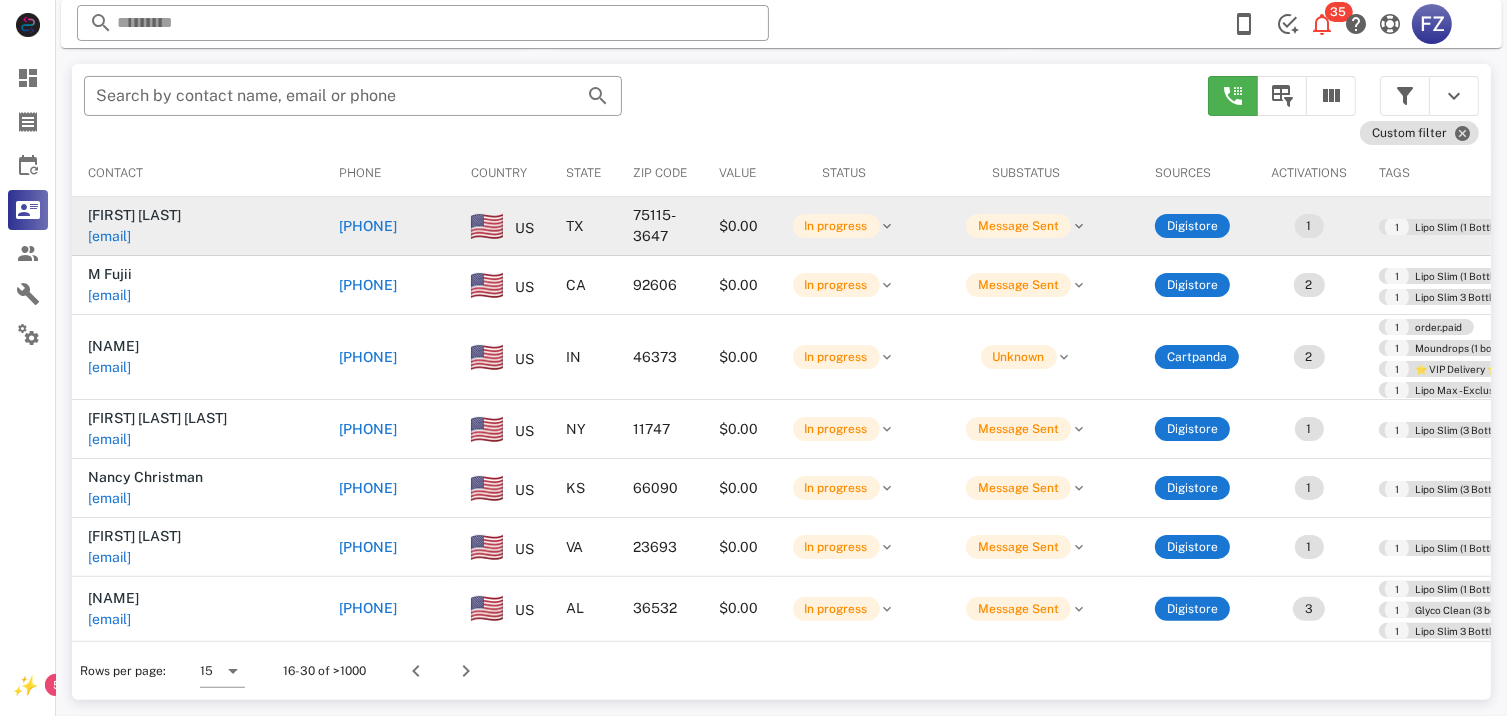 click on "[PHONE]" at bounding box center [368, 226] 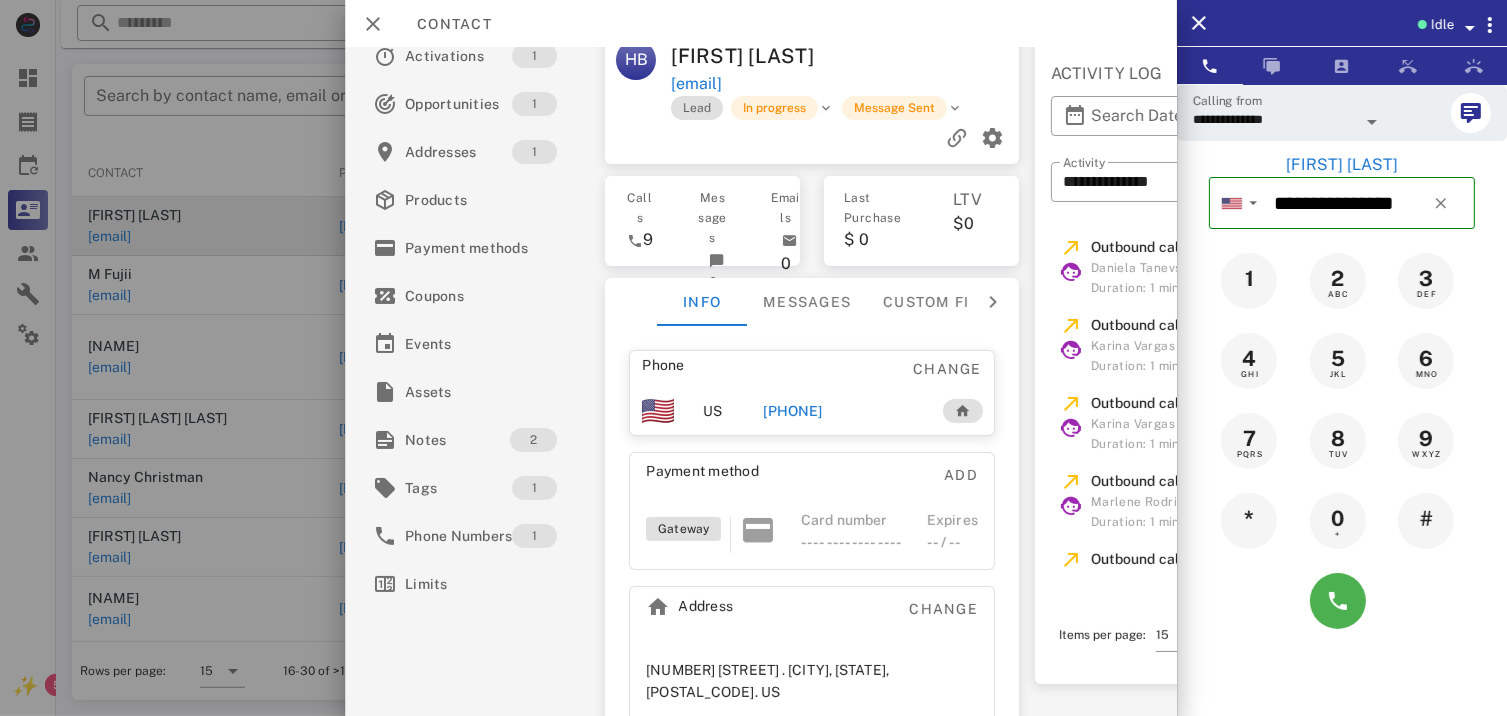 scroll, scrollTop: 0, scrollLeft: 0, axis: both 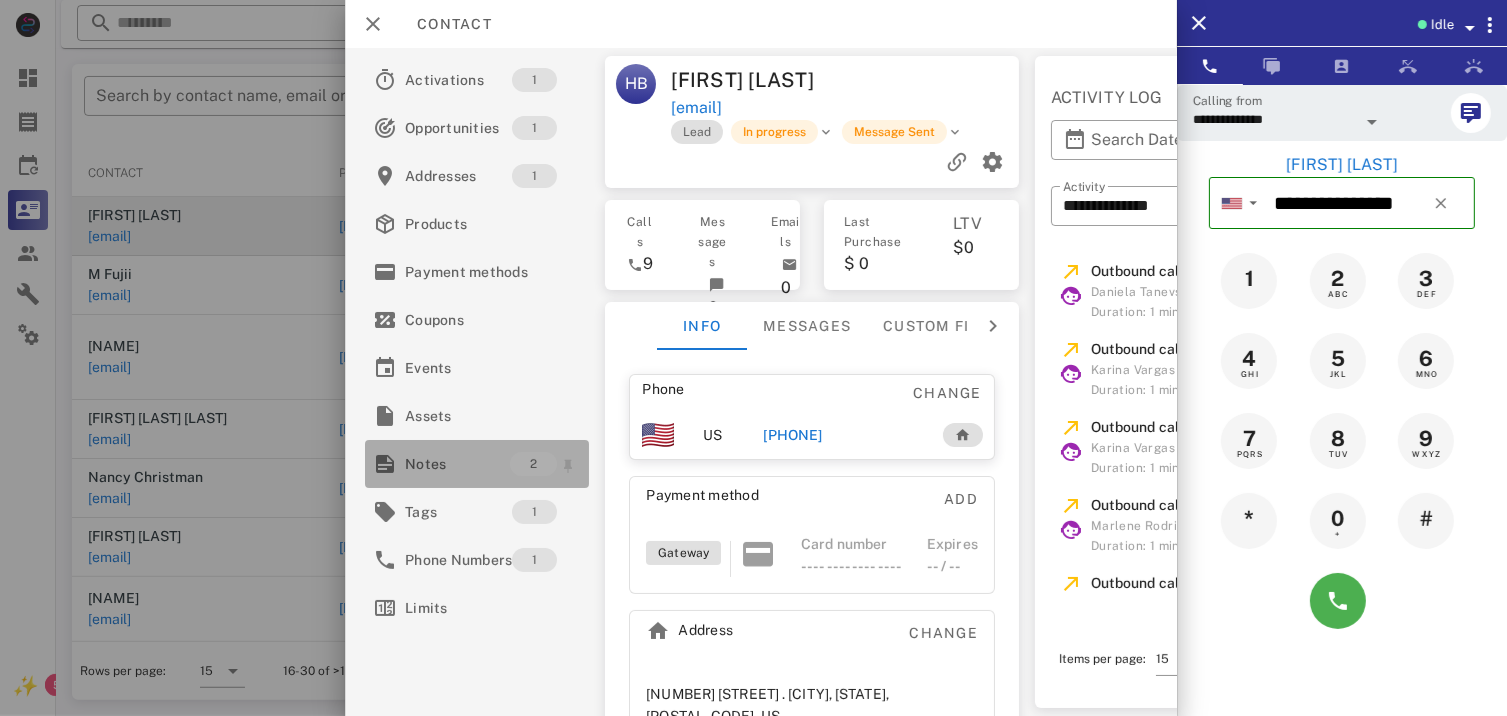 click on "Notes" at bounding box center (457, 464) 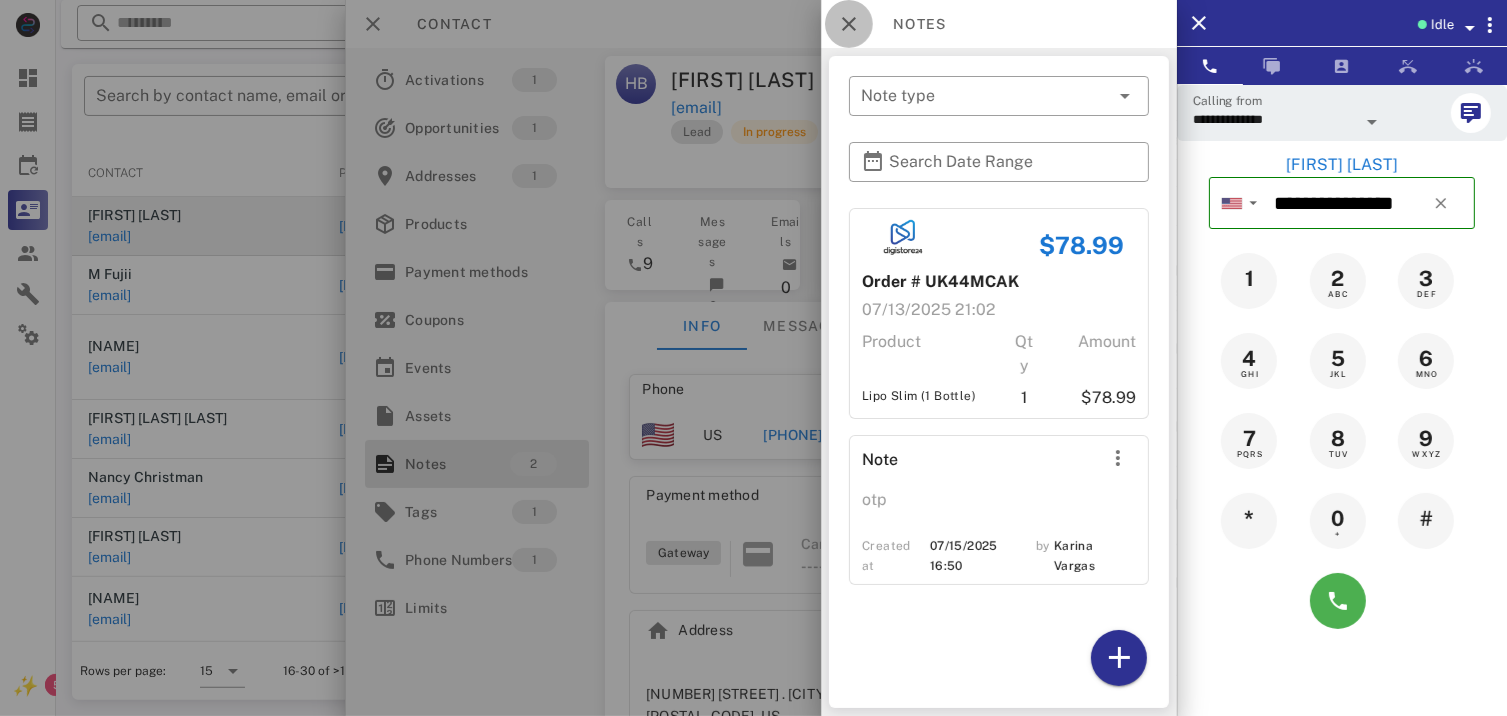 click at bounding box center [849, 24] 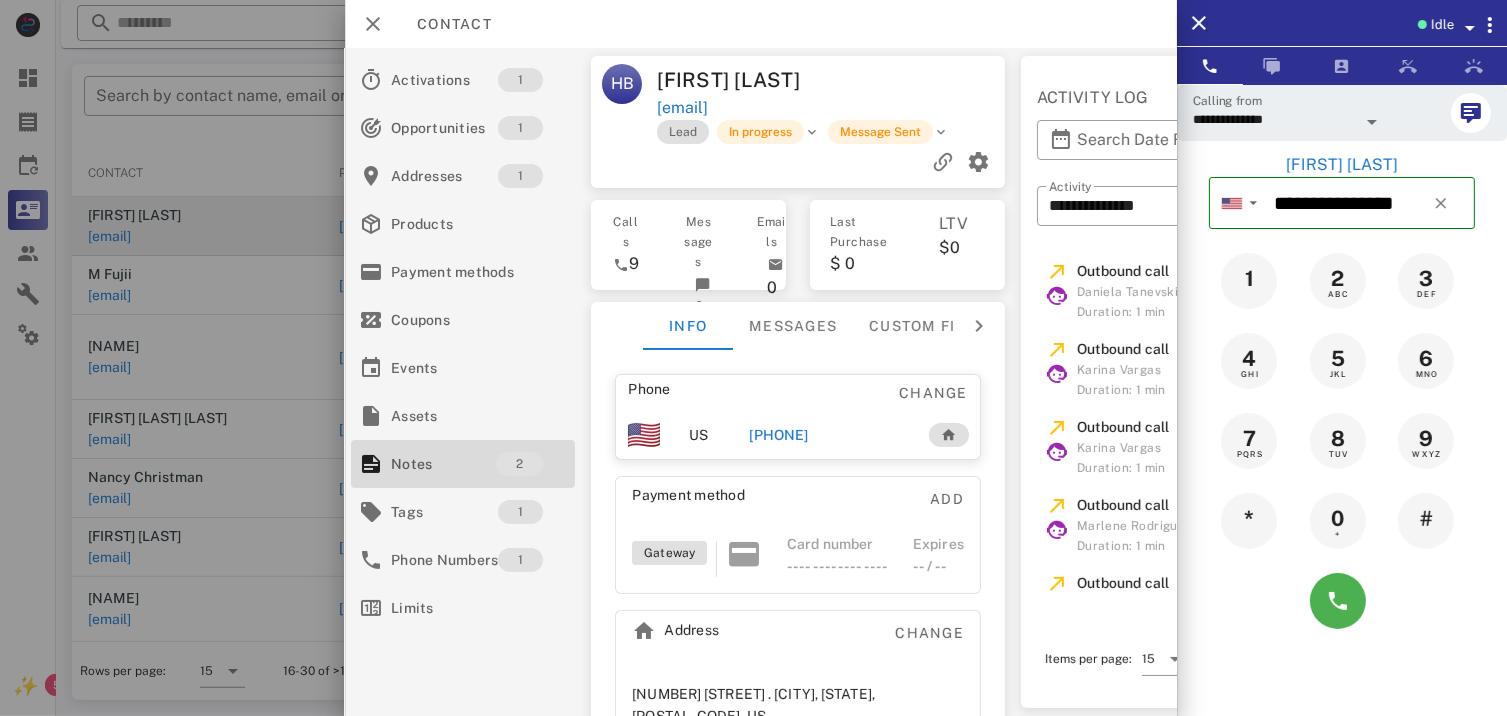 scroll, scrollTop: 0, scrollLeft: 0, axis: both 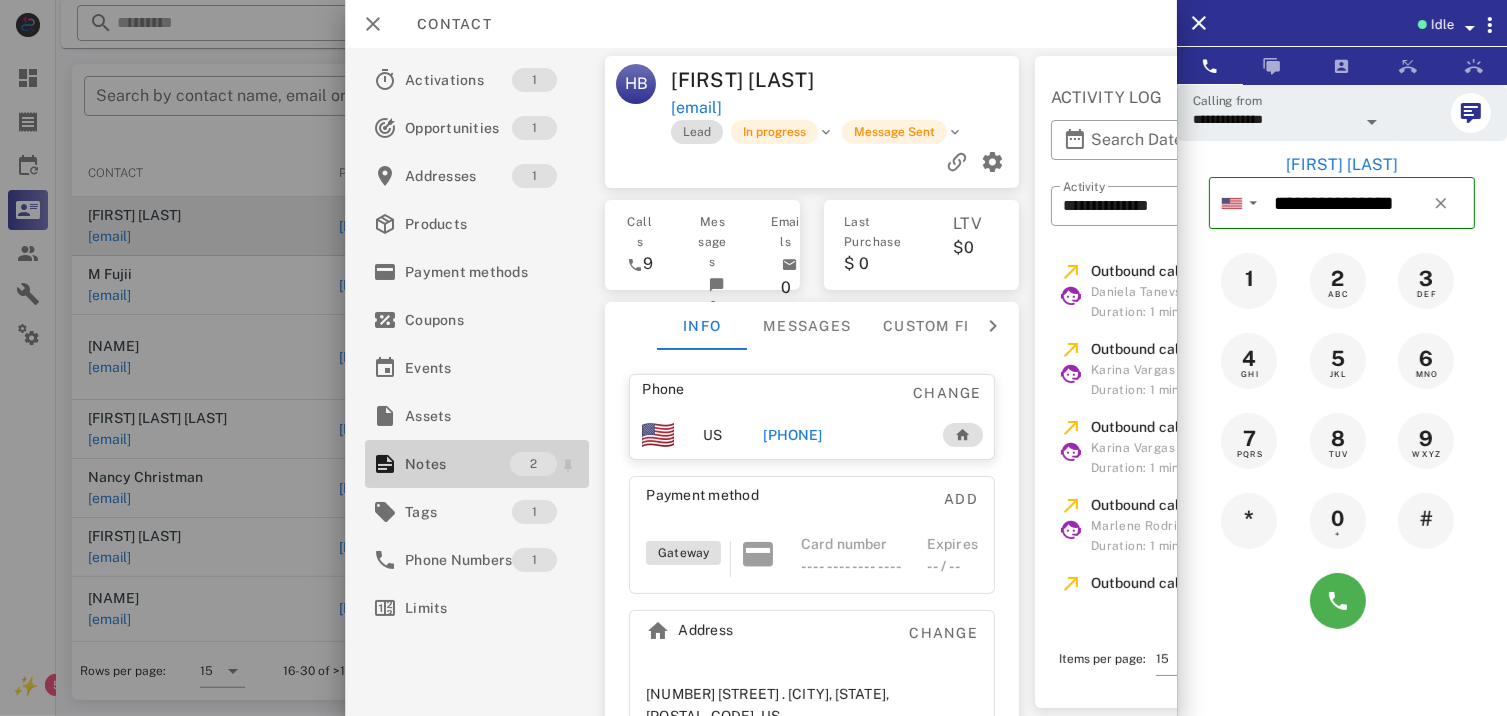 click on "Notes" at bounding box center [457, 464] 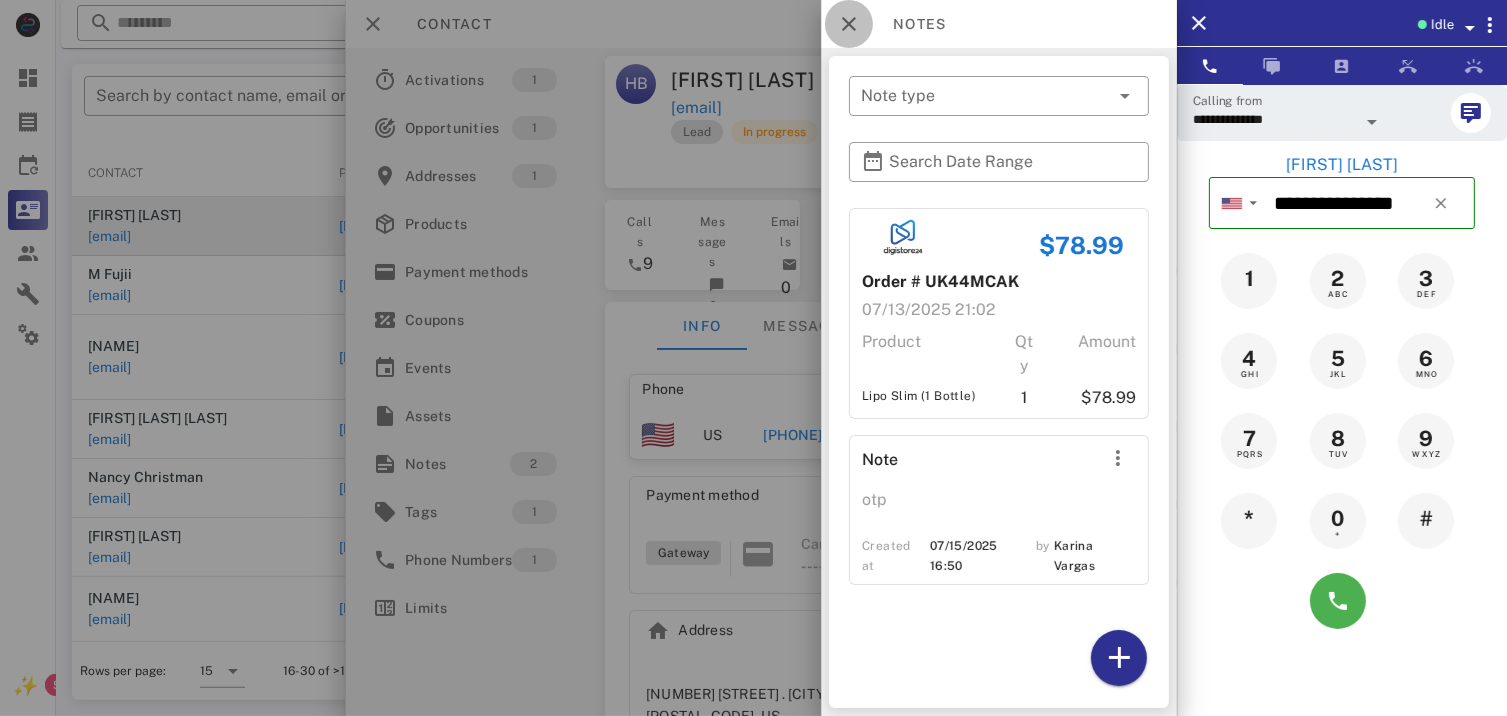 click at bounding box center [849, 24] 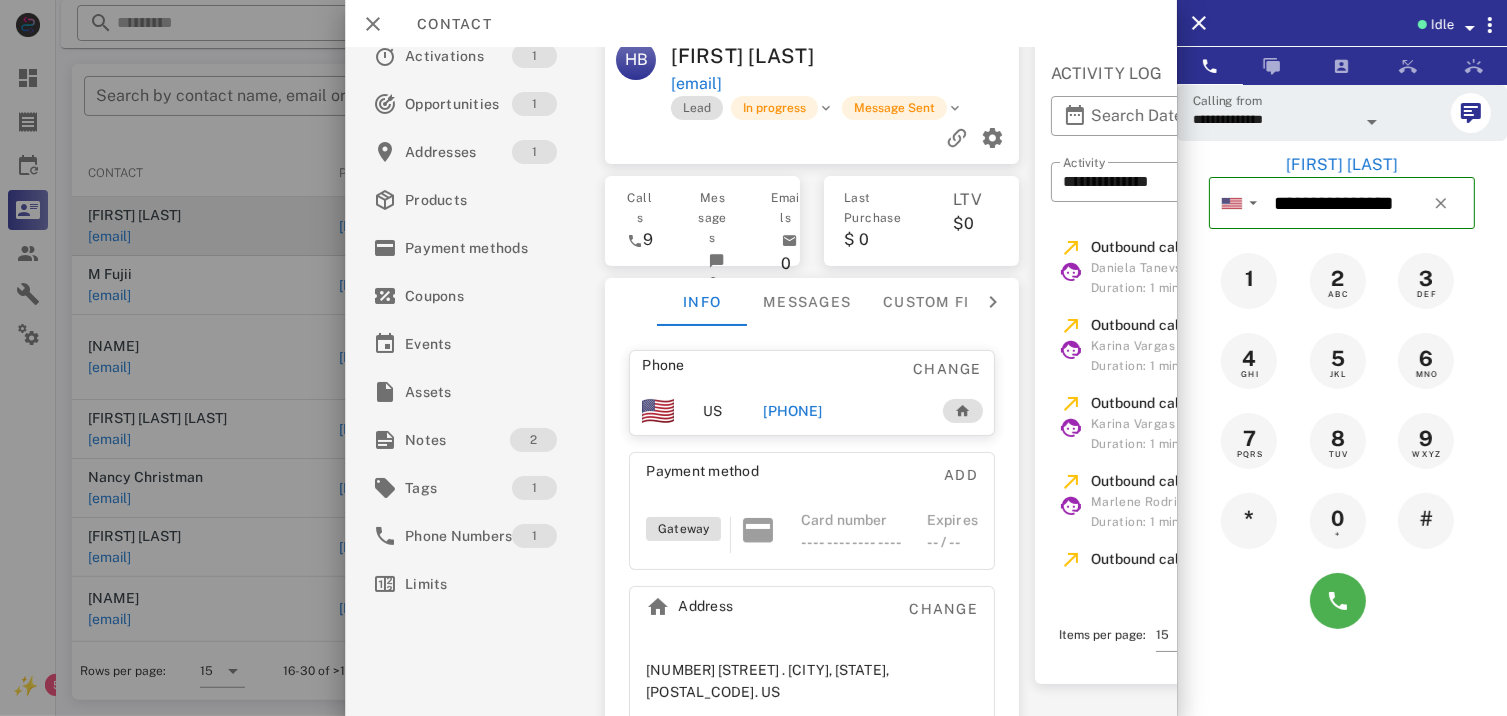 scroll, scrollTop: 0, scrollLeft: 0, axis: both 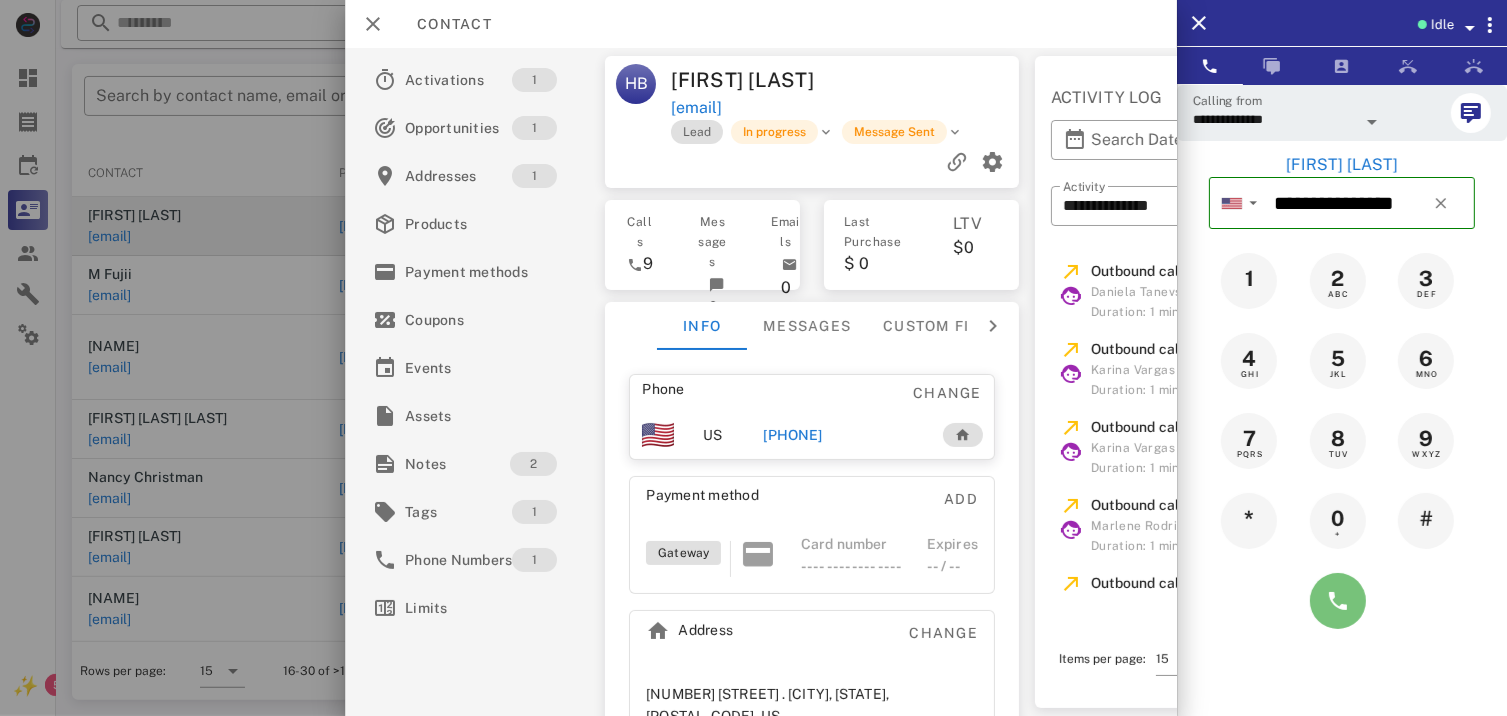 click at bounding box center [1338, 601] 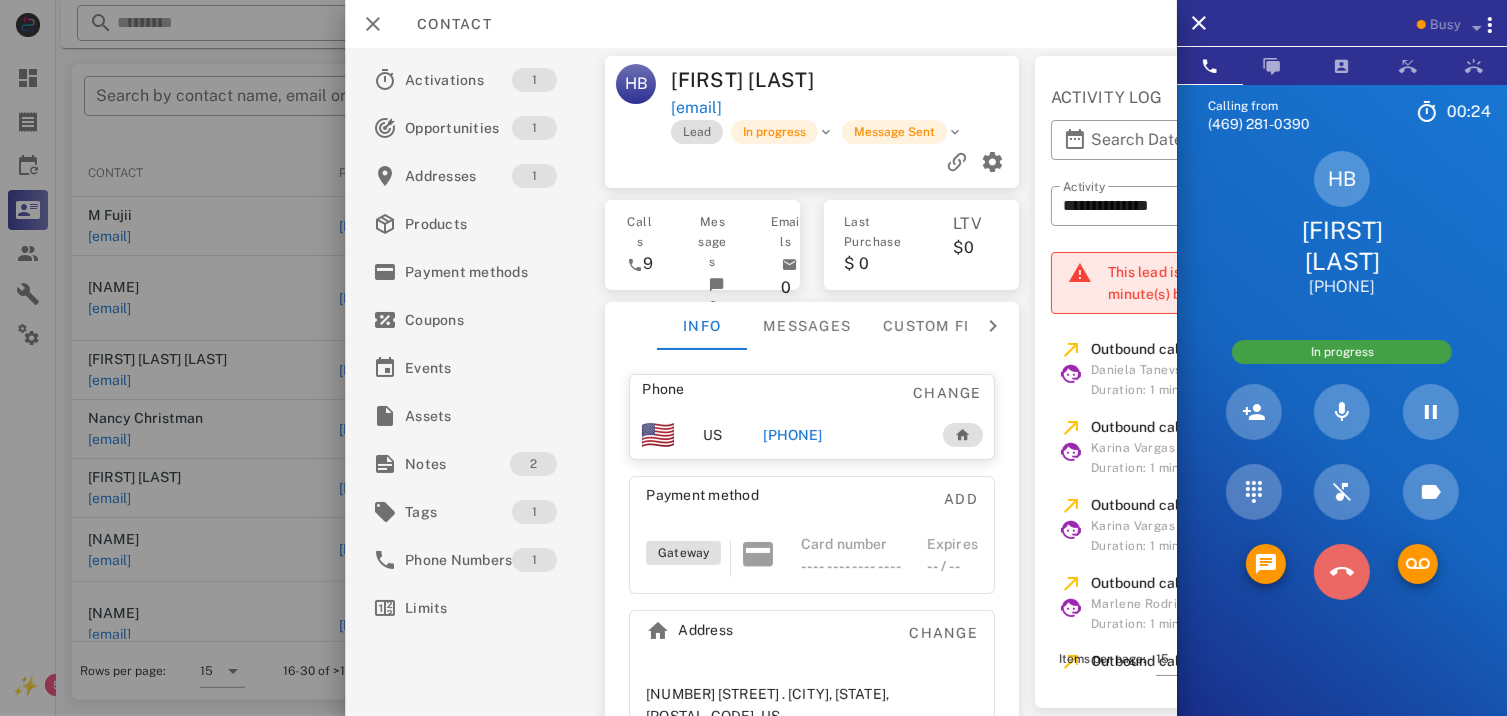 click at bounding box center [1342, 572] 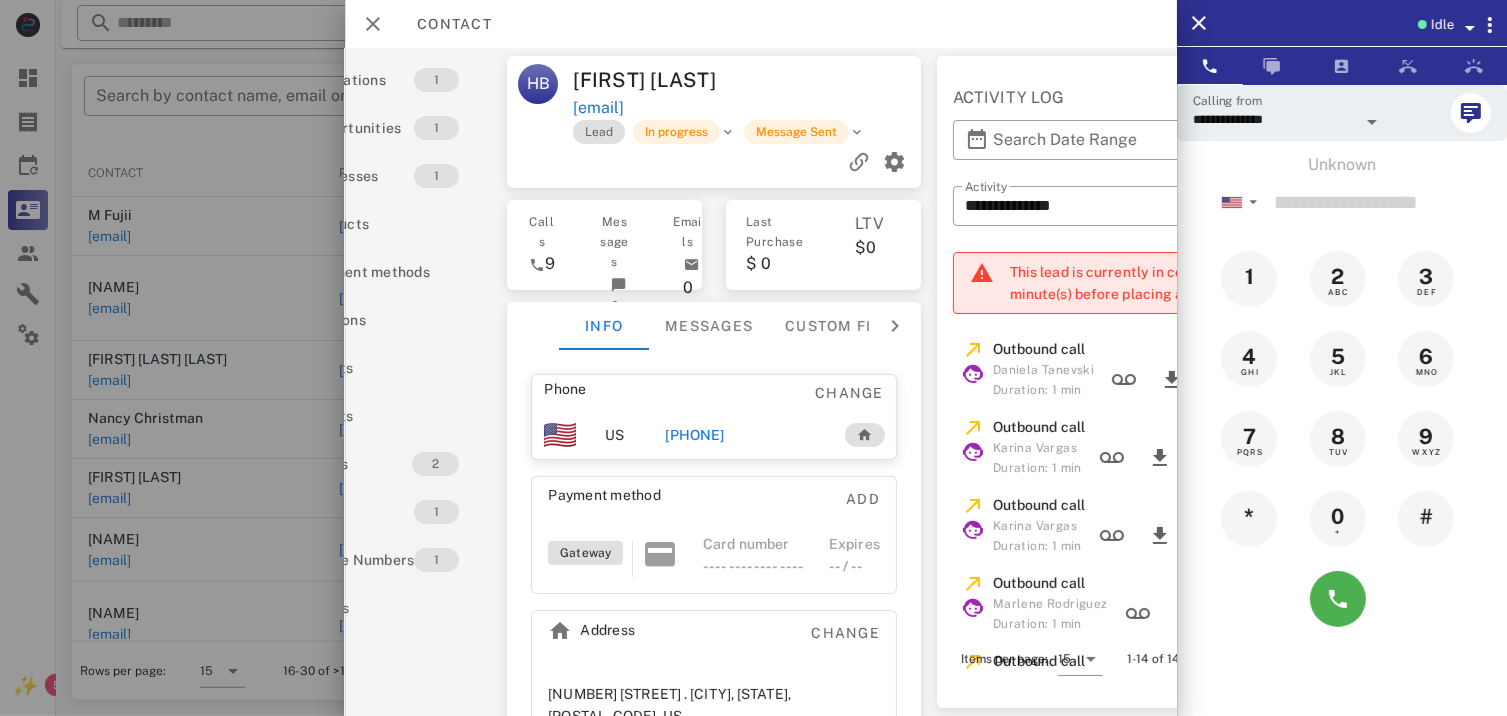scroll, scrollTop: 0, scrollLeft: 0, axis: both 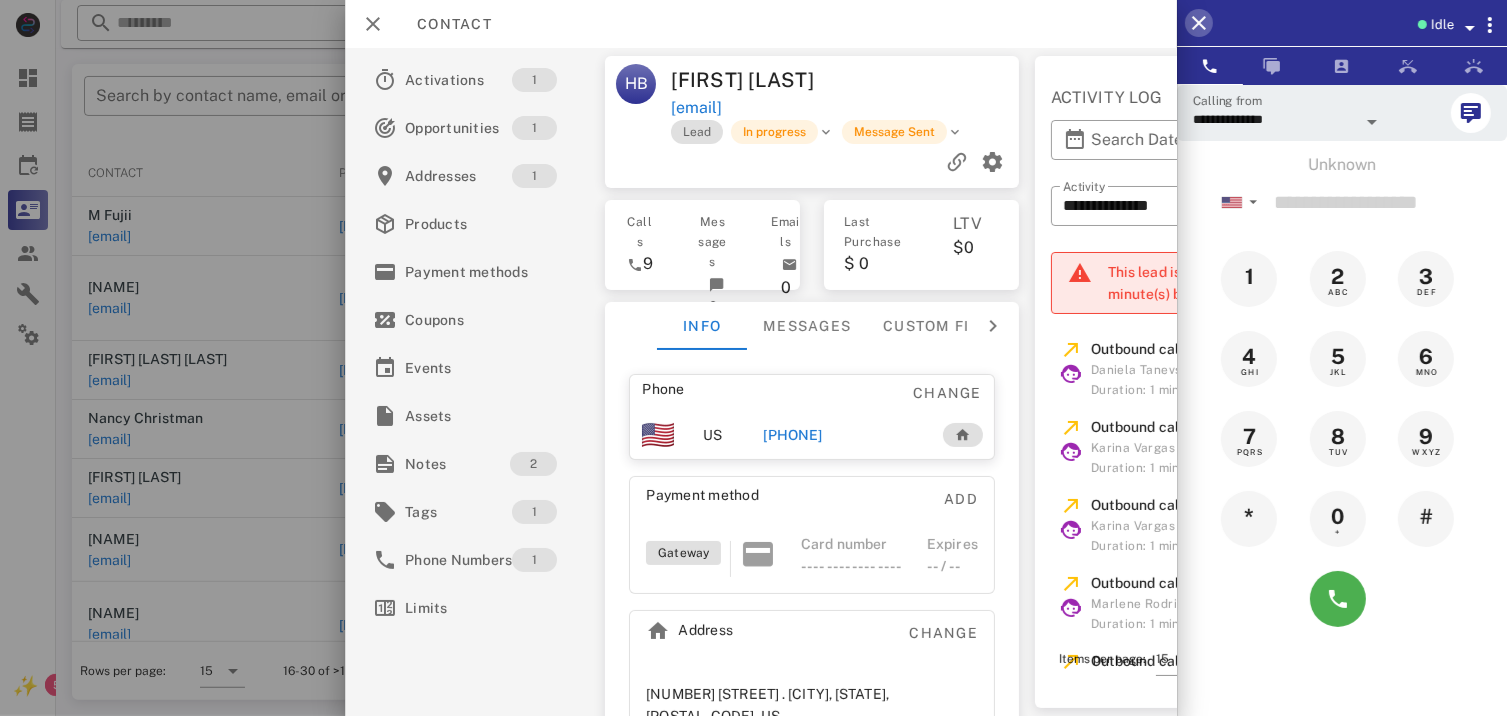 click at bounding box center [1199, 23] 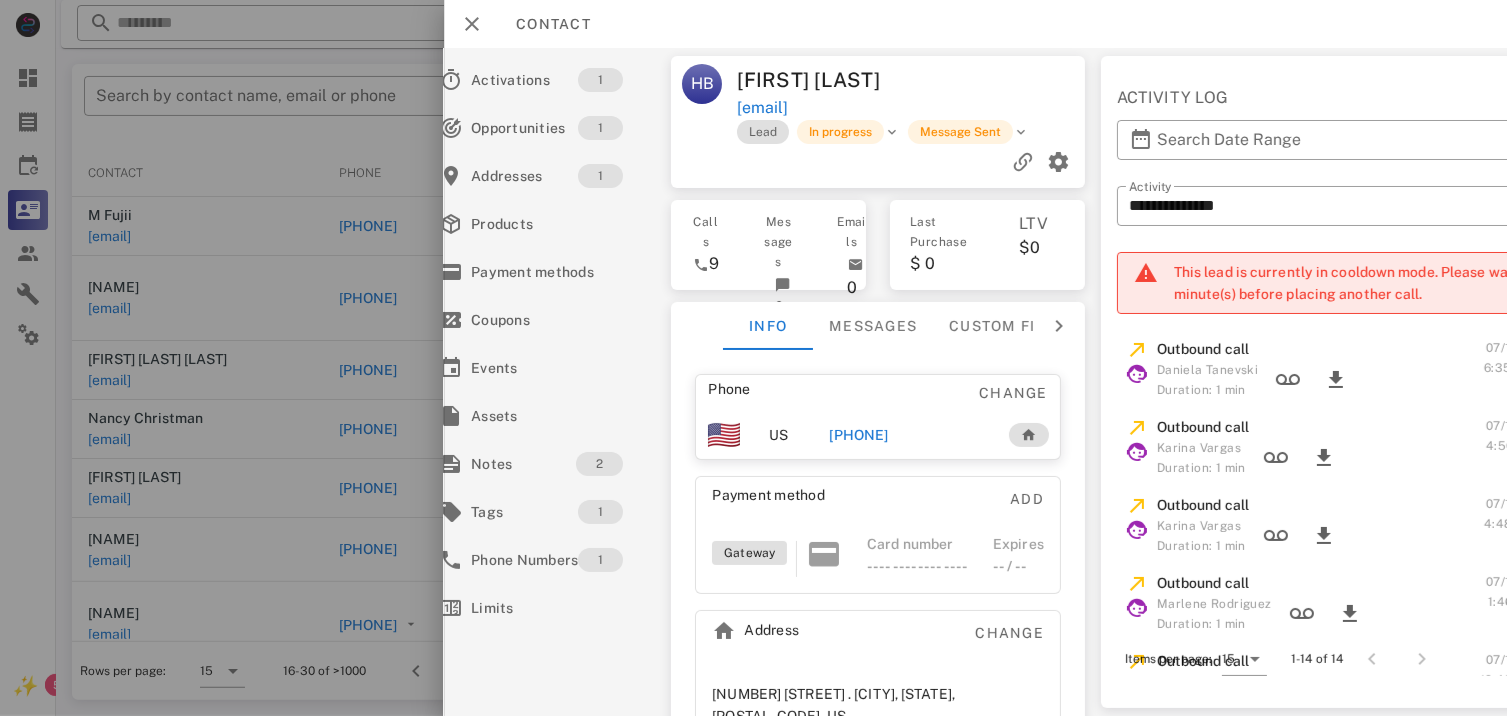 scroll, scrollTop: 0, scrollLeft: 0, axis: both 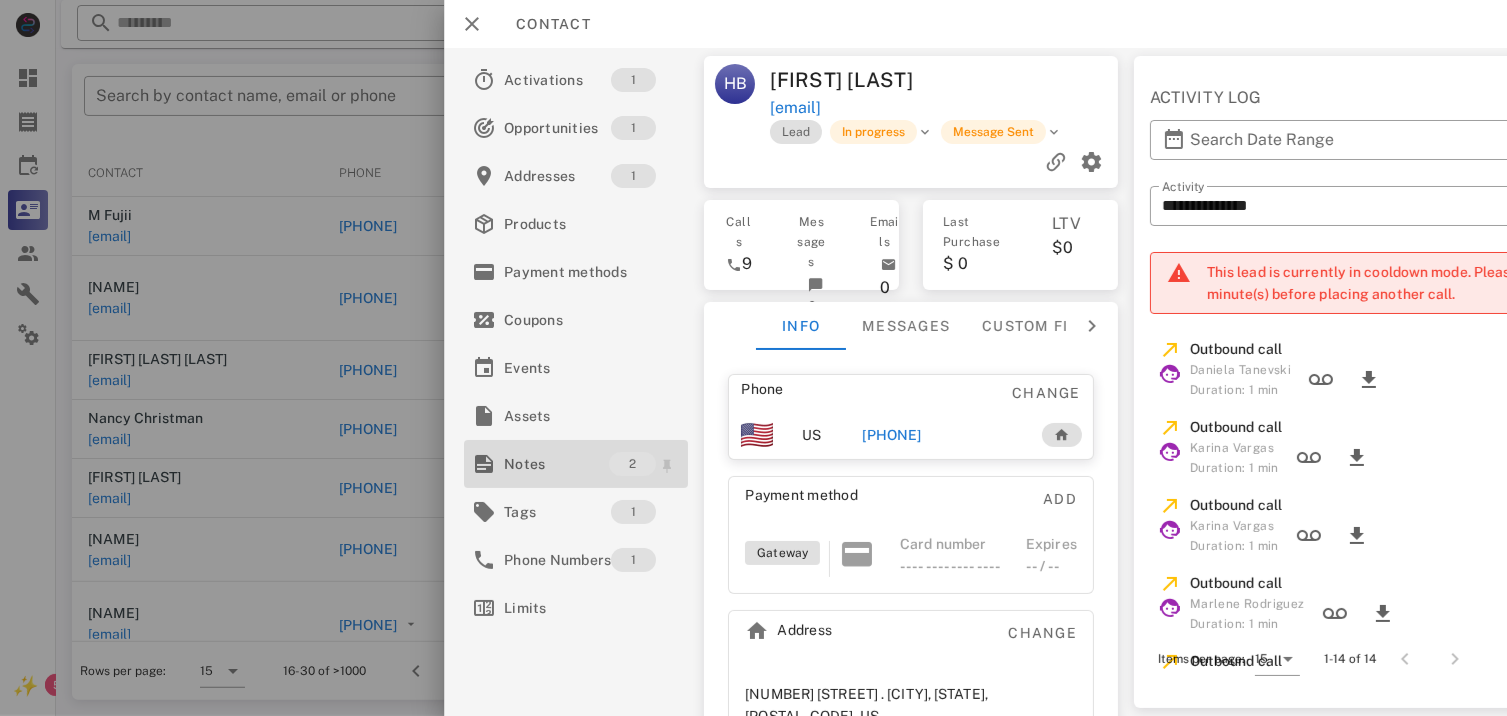 click on "Notes" at bounding box center (556, 464) 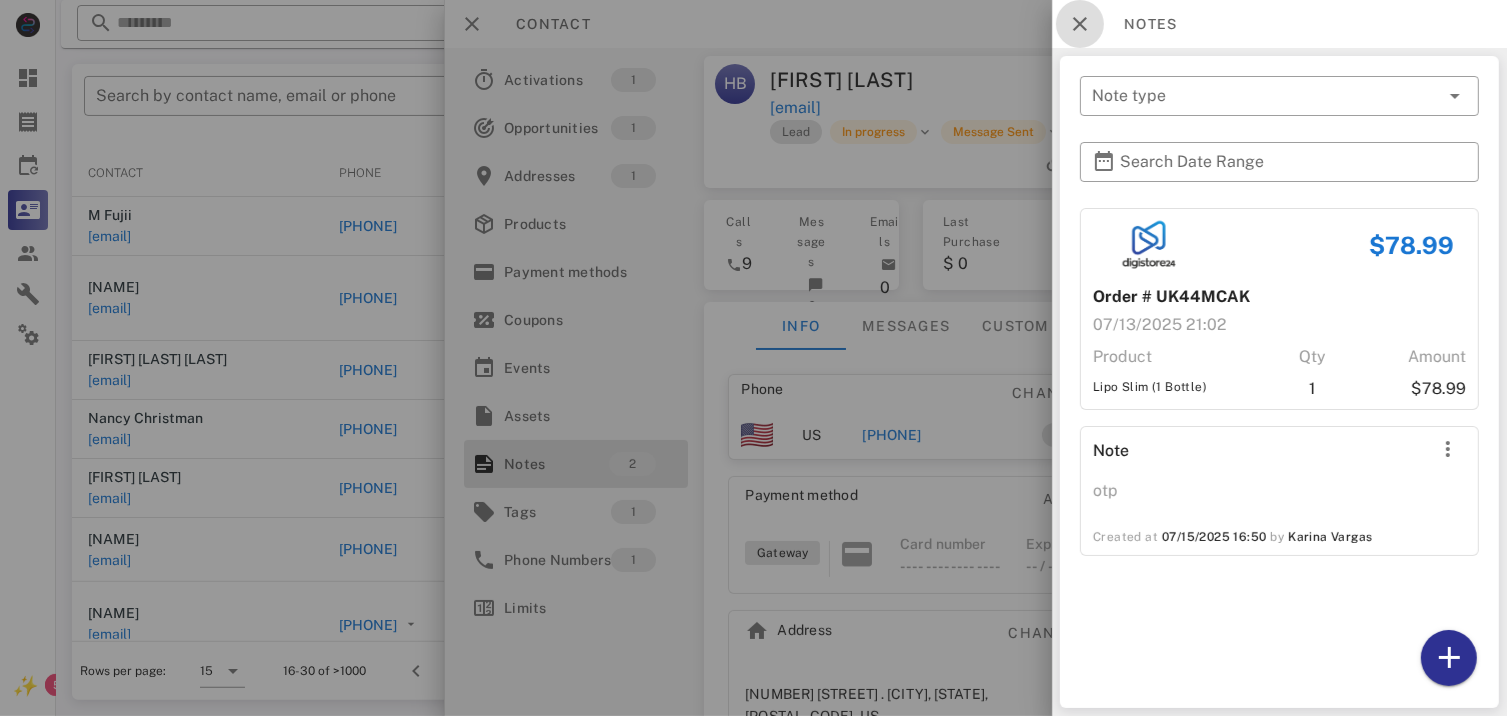click at bounding box center (1080, 24) 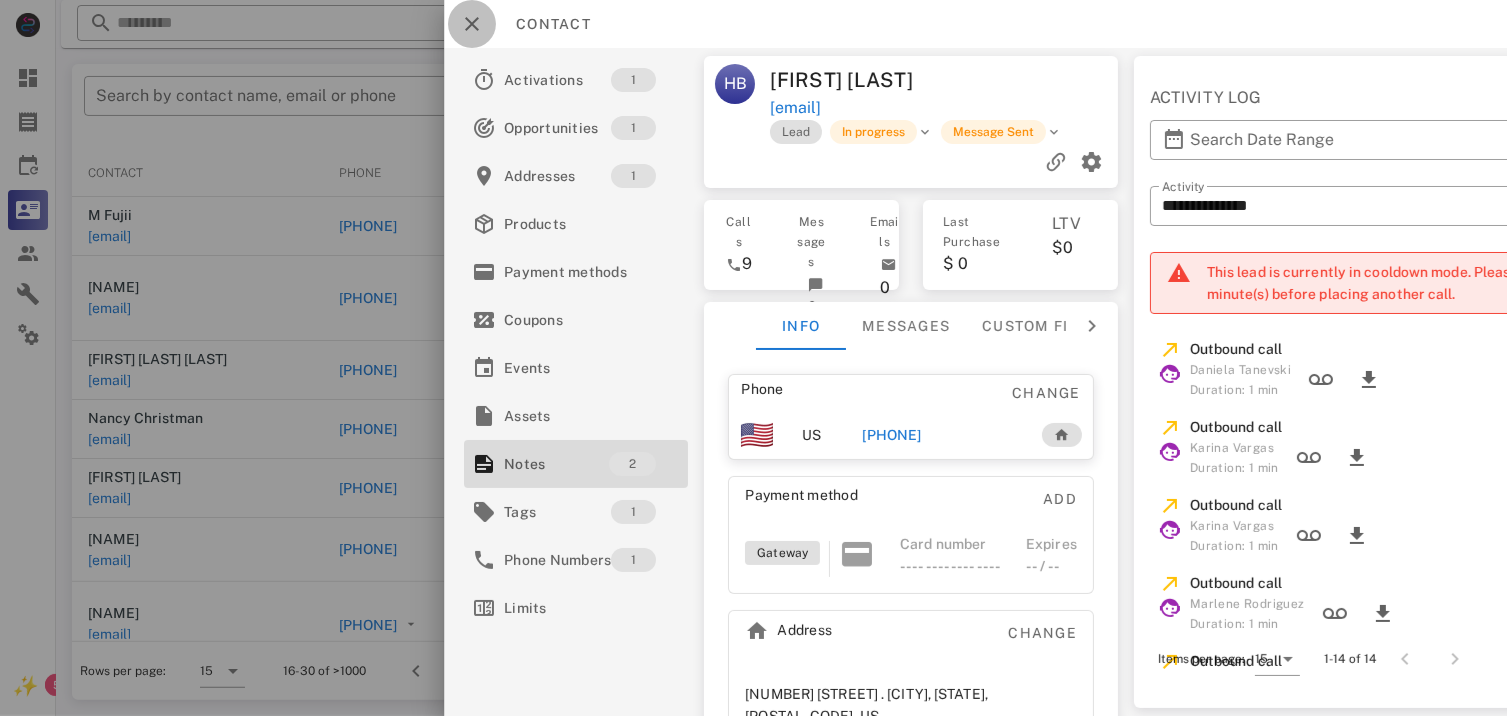 click at bounding box center (472, 24) 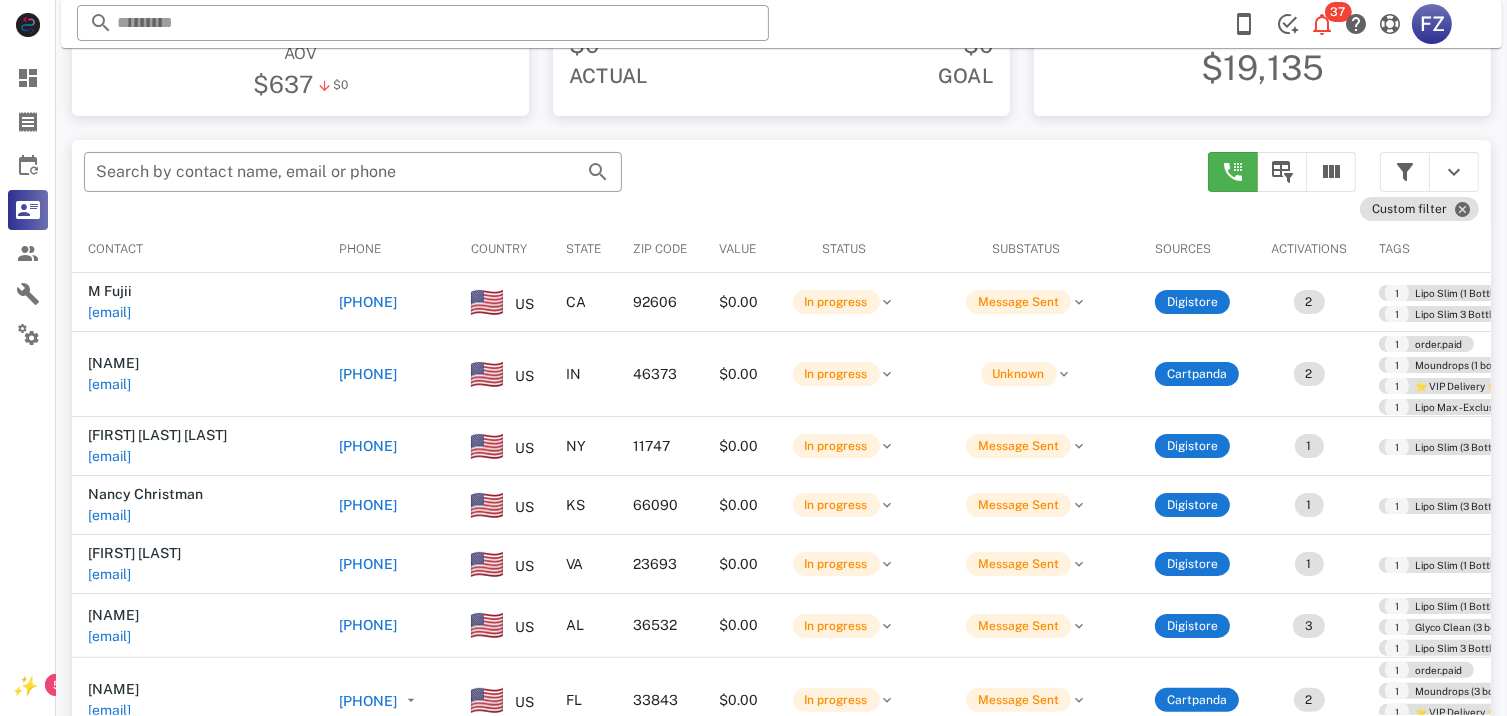 scroll, scrollTop: 380, scrollLeft: 0, axis: vertical 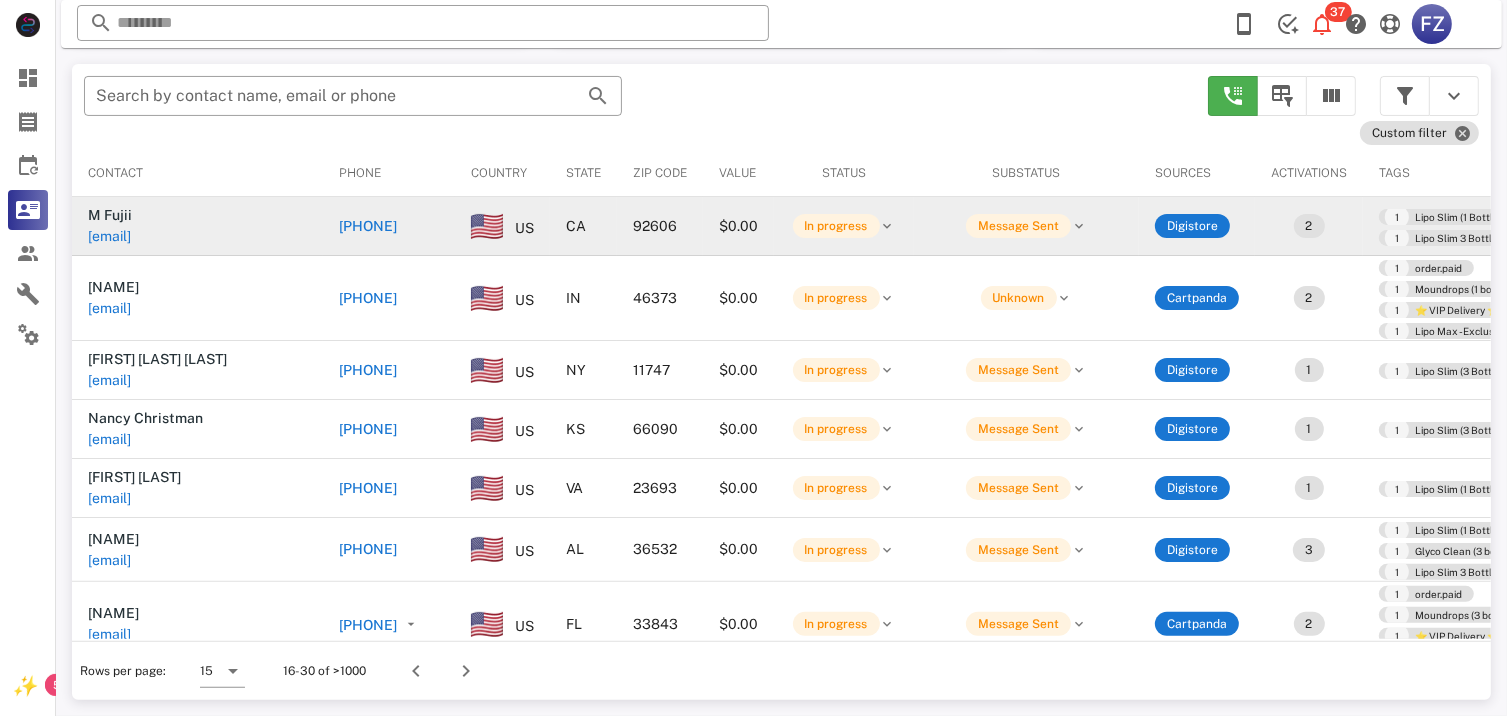 click on "[PHONE]" at bounding box center (368, 226) 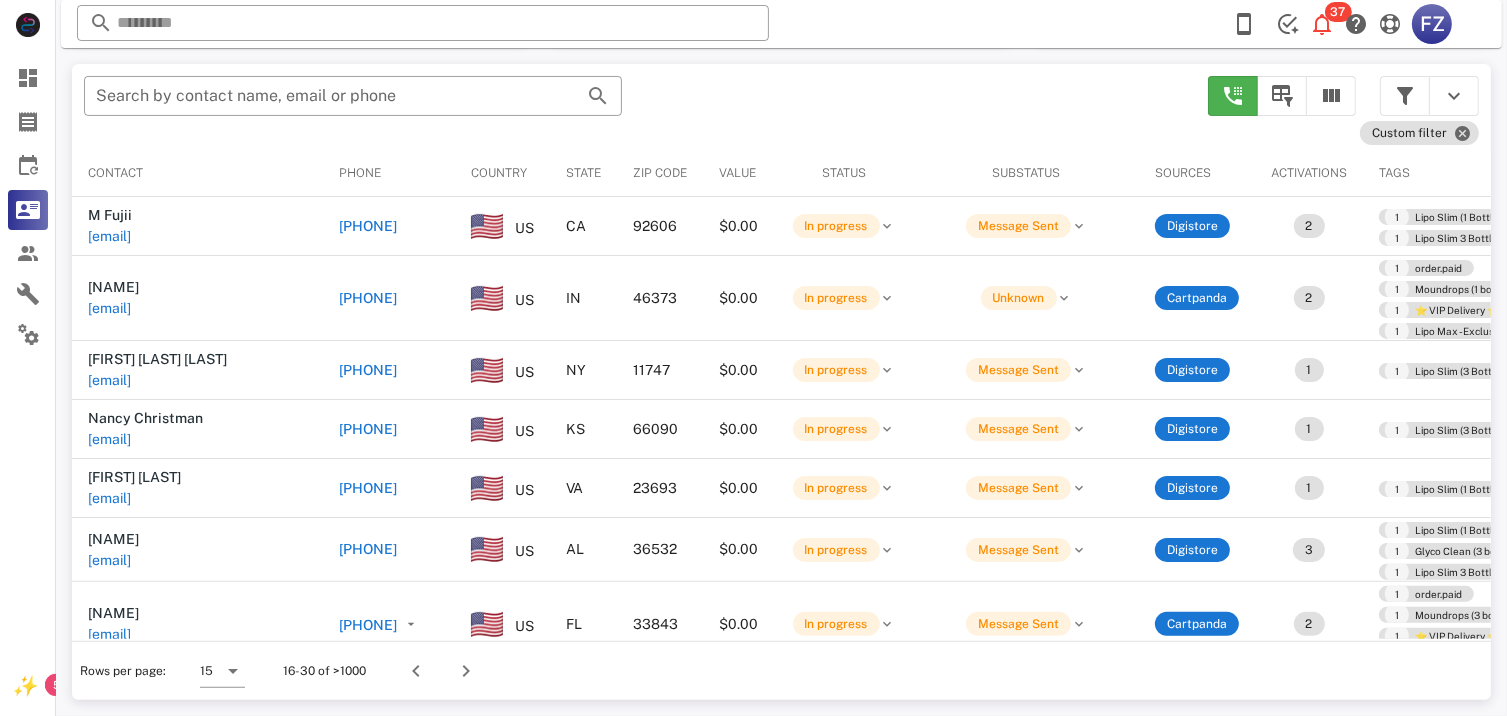 type on "**********" 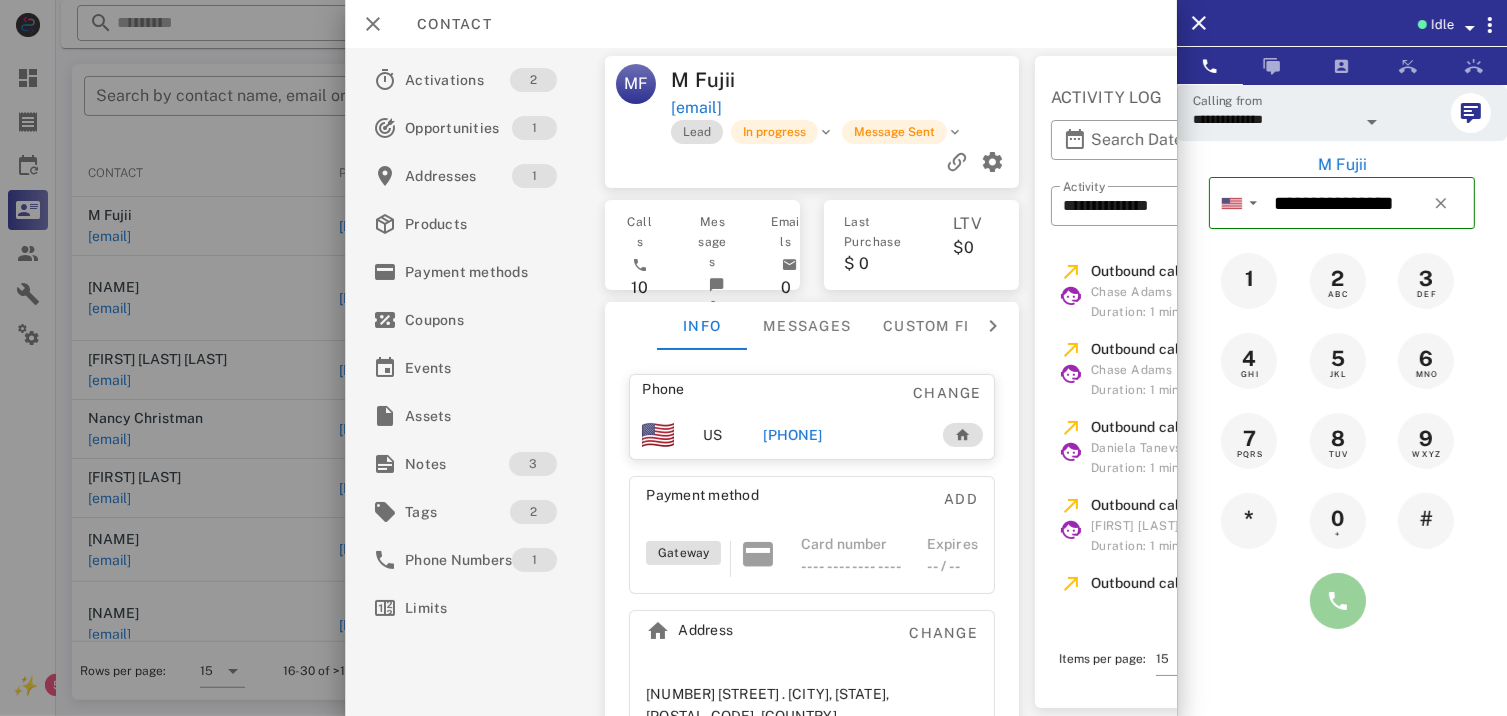 click at bounding box center [1338, 601] 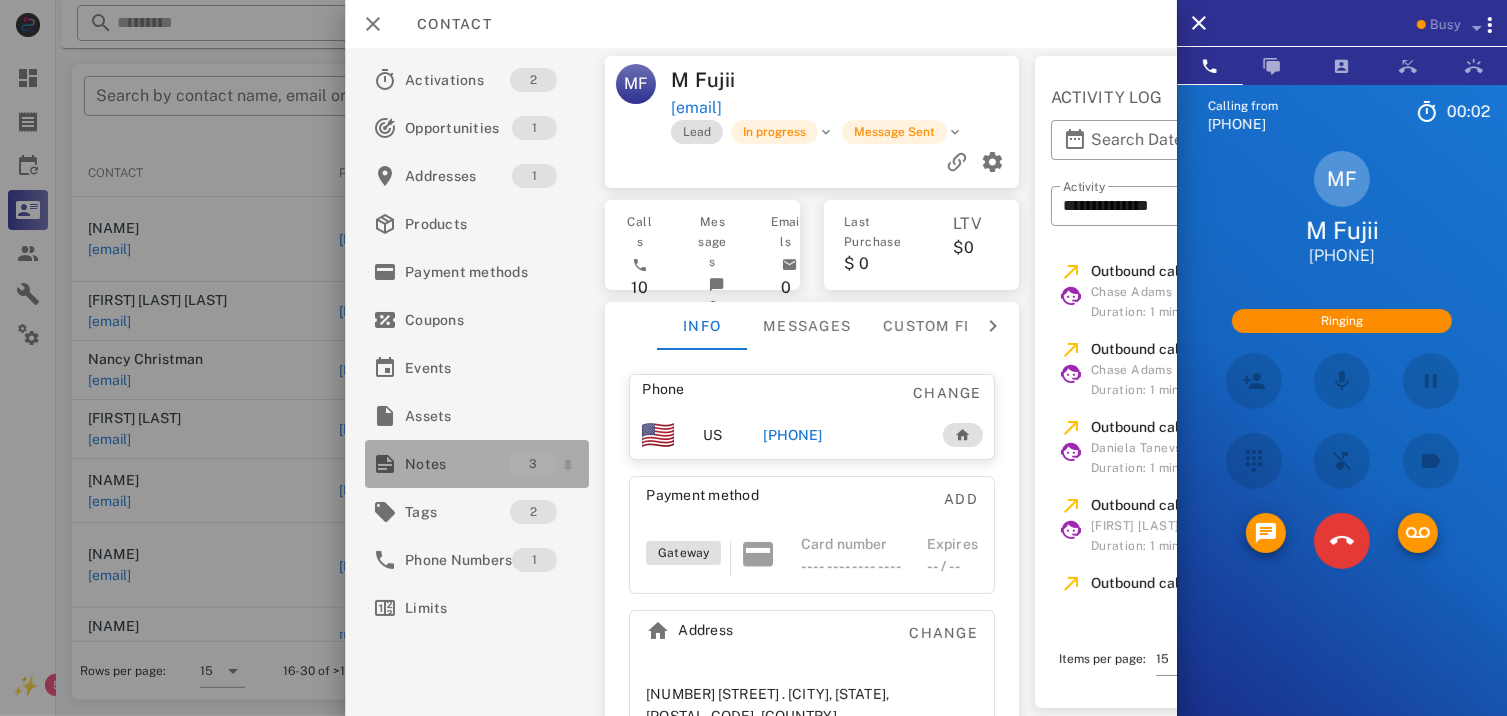 click on "Notes" at bounding box center [457, 464] 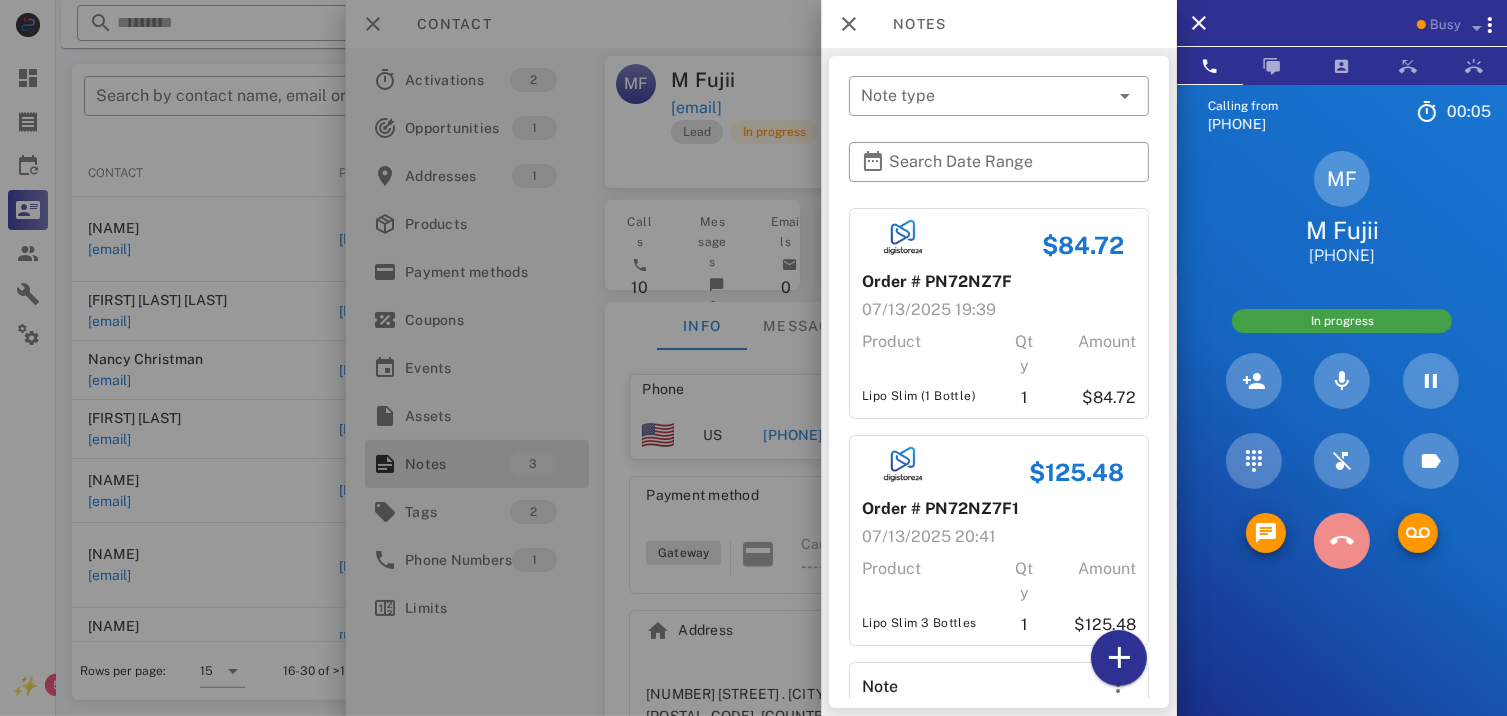 click at bounding box center (1342, 541) 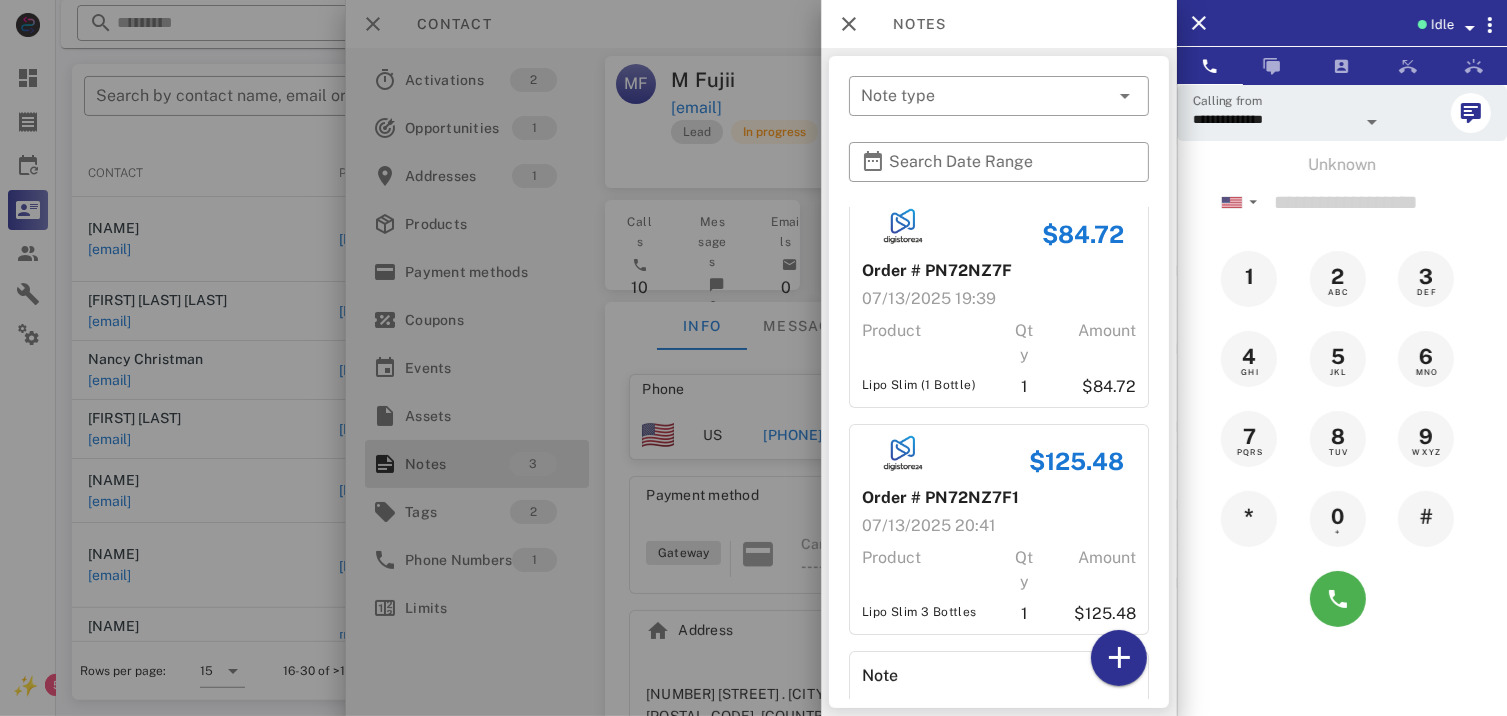 scroll, scrollTop: 0, scrollLeft: 0, axis: both 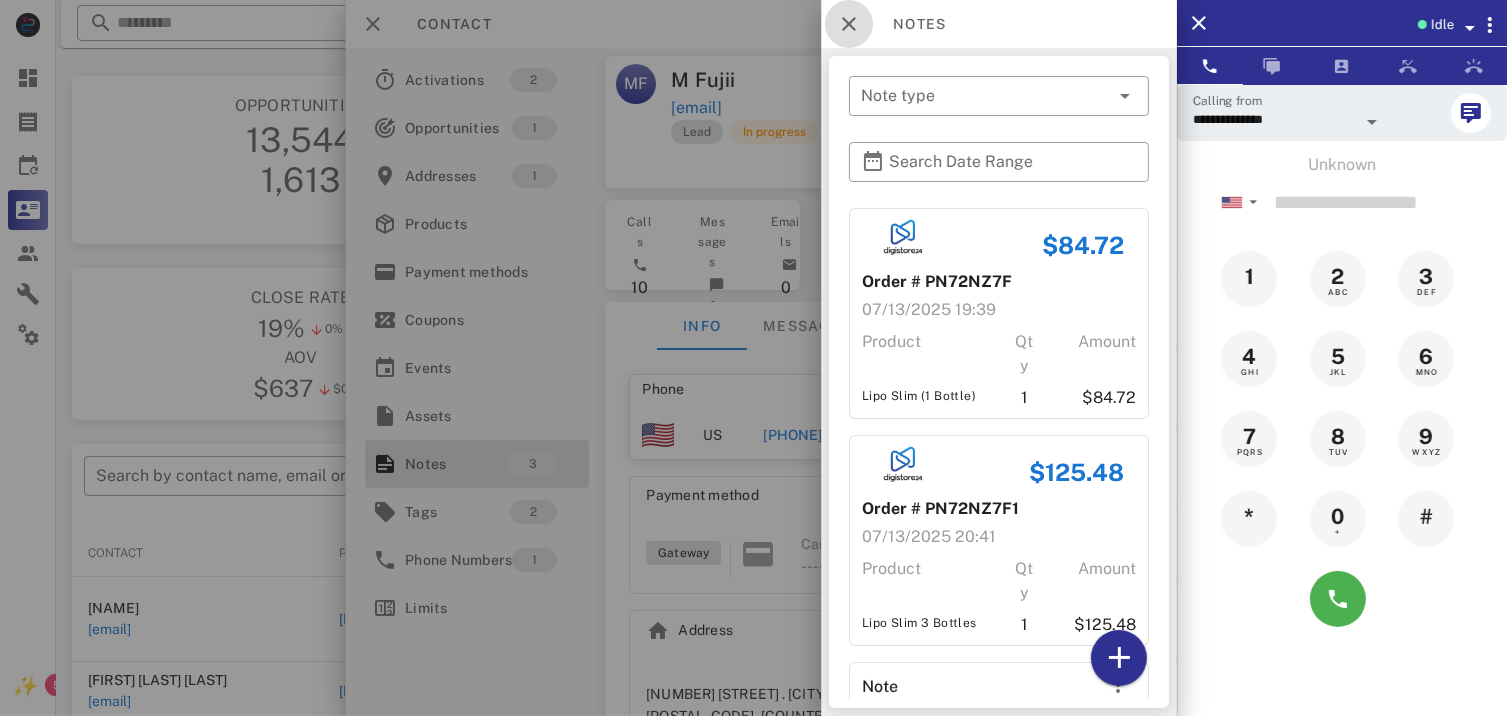 click at bounding box center [849, 24] 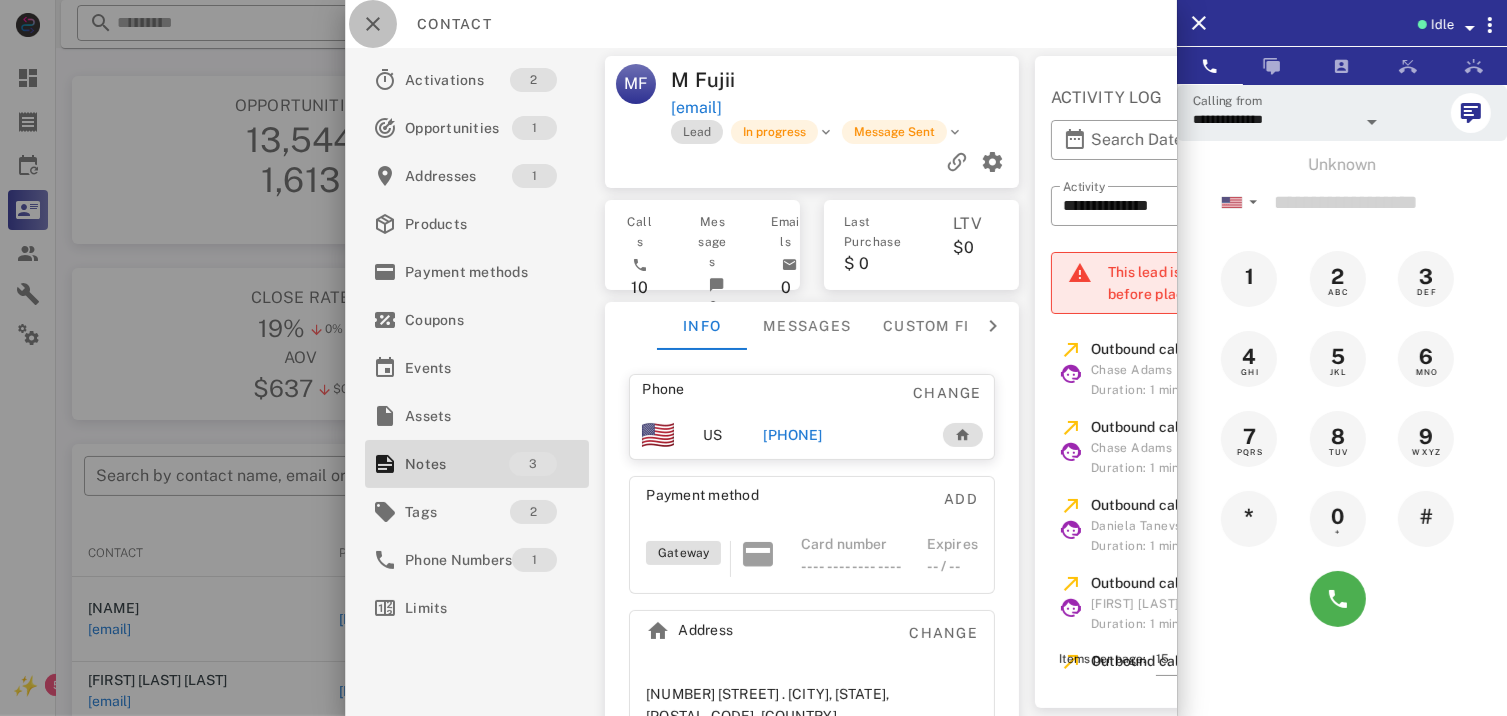 click at bounding box center (373, 24) 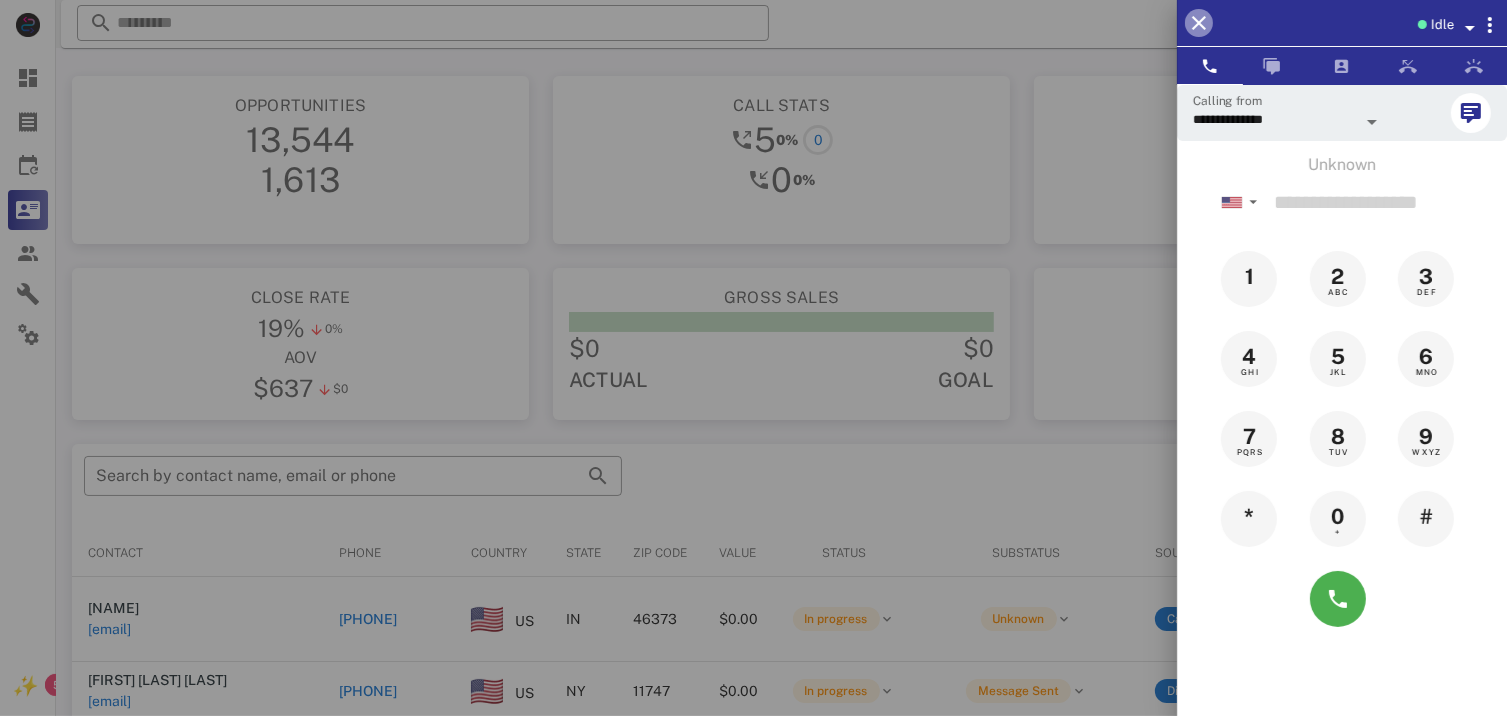 click at bounding box center [1199, 23] 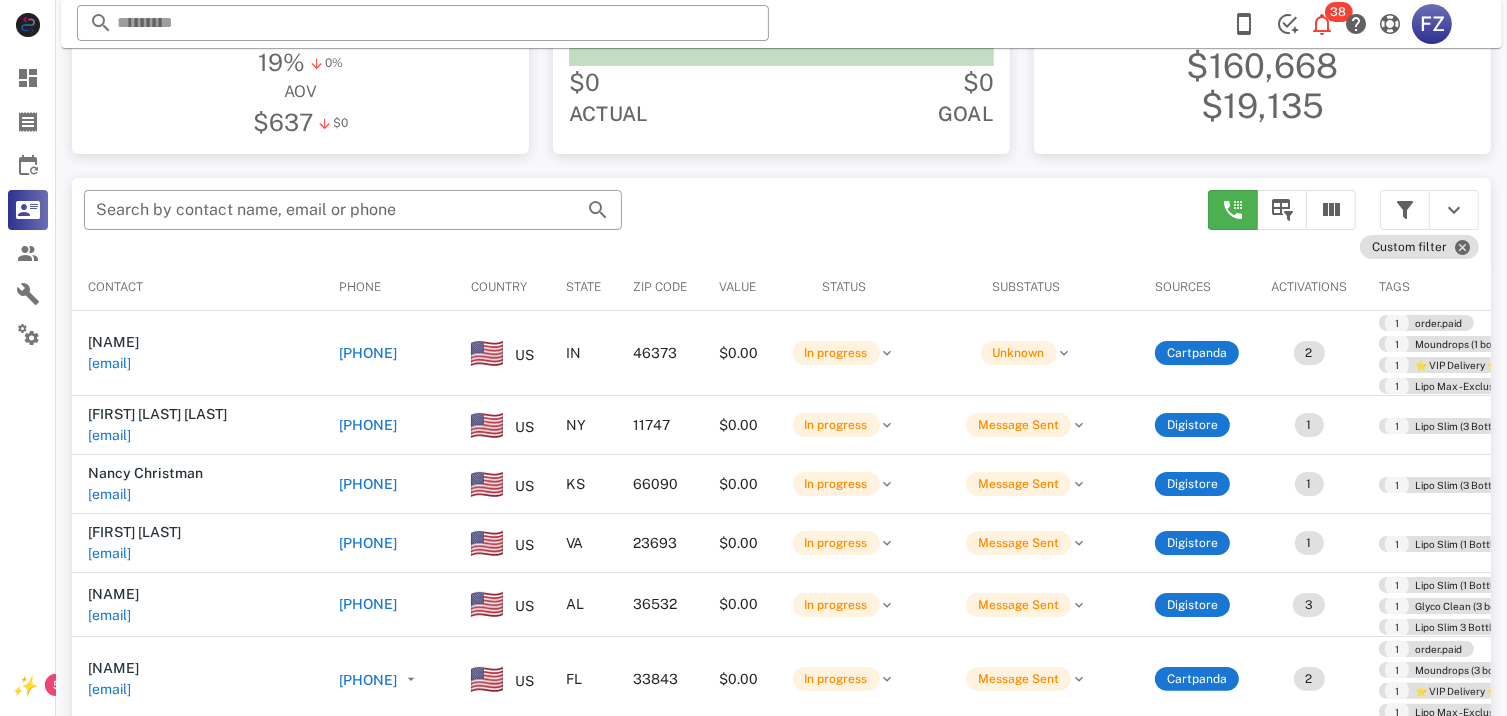 scroll, scrollTop: 300, scrollLeft: 0, axis: vertical 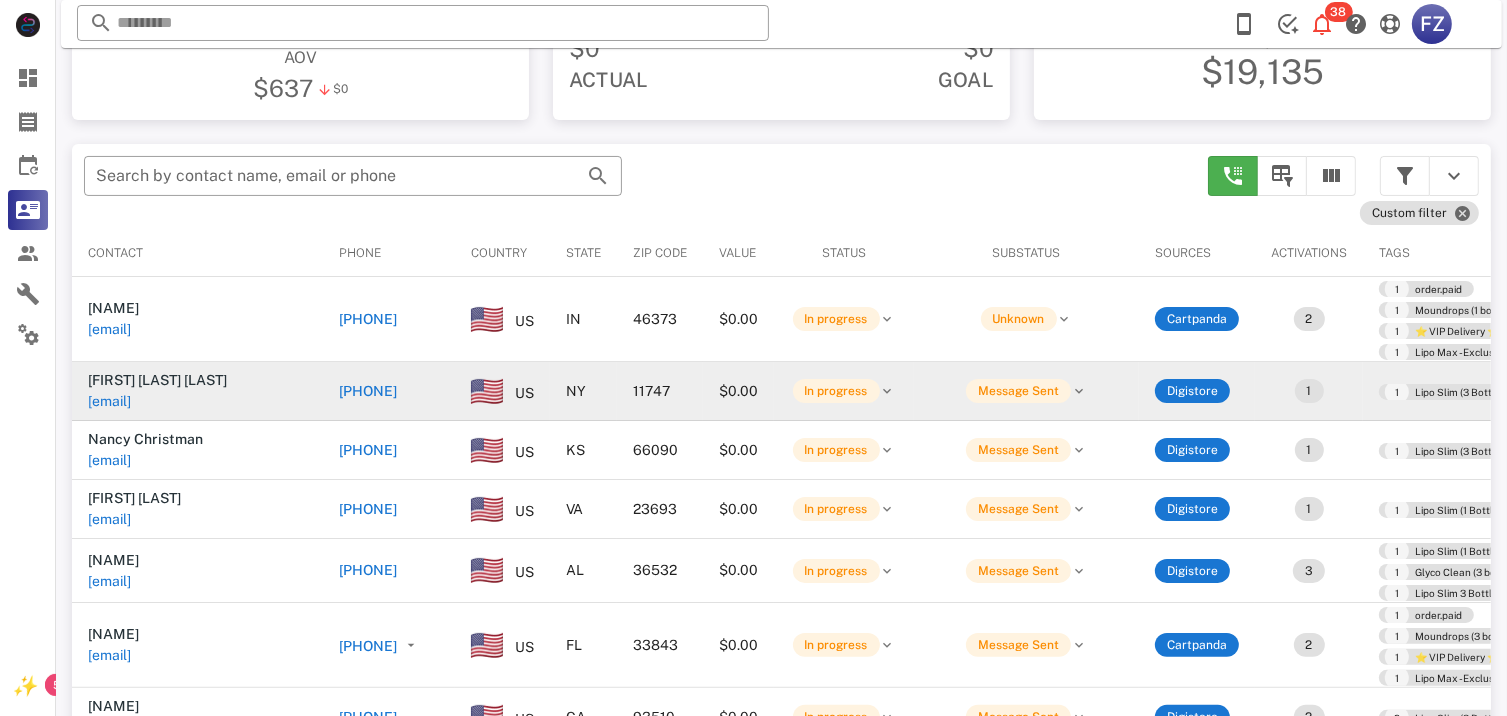 click on "[PHONE]" at bounding box center (368, 391) 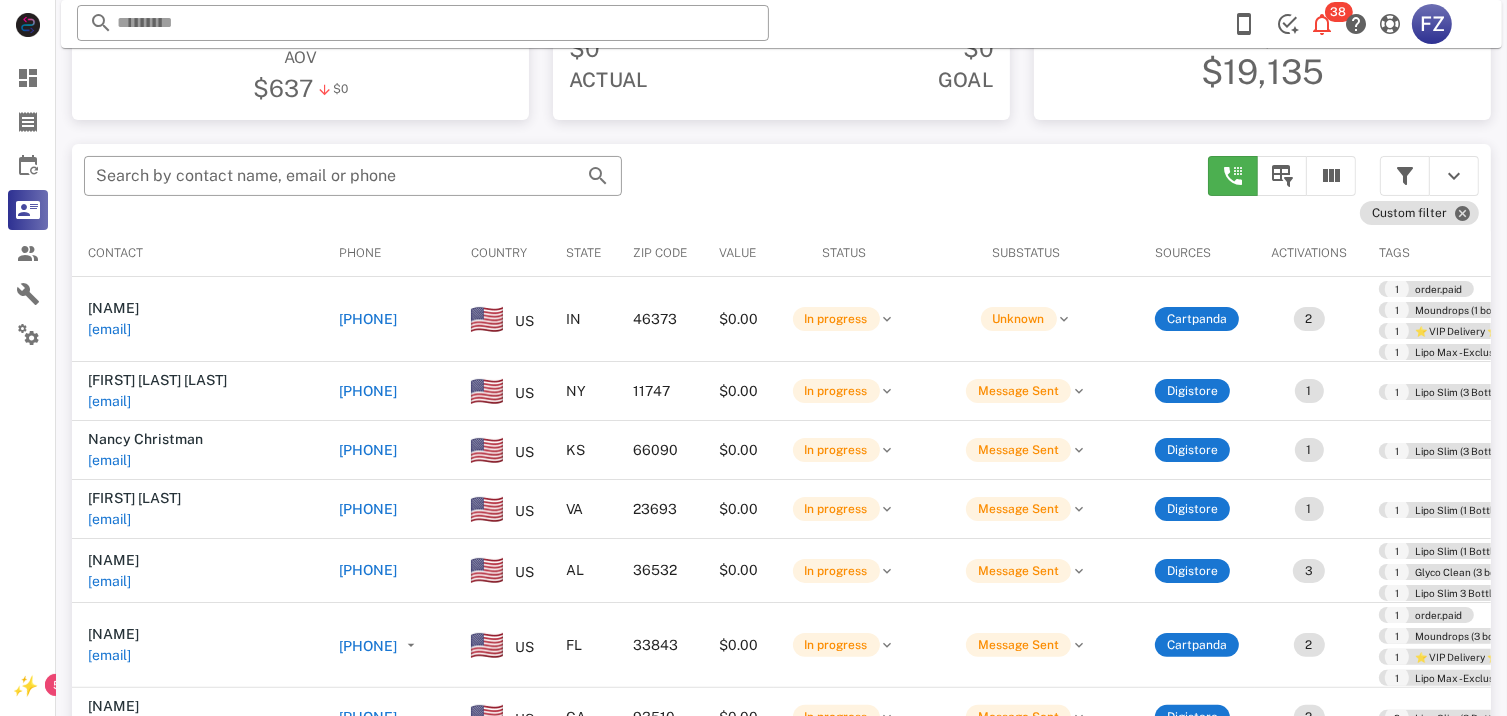 type on "**********" 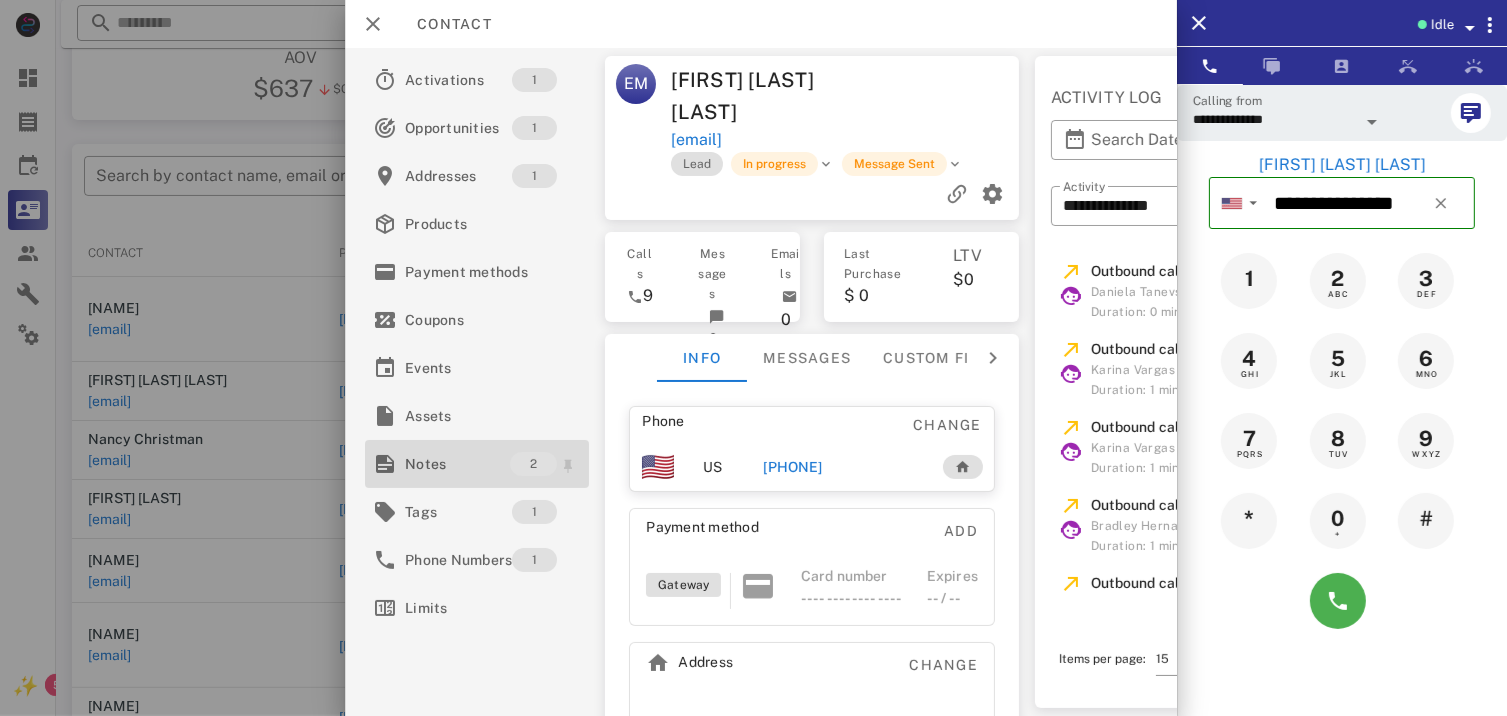click on "Notes" at bounding box center [457, 464] 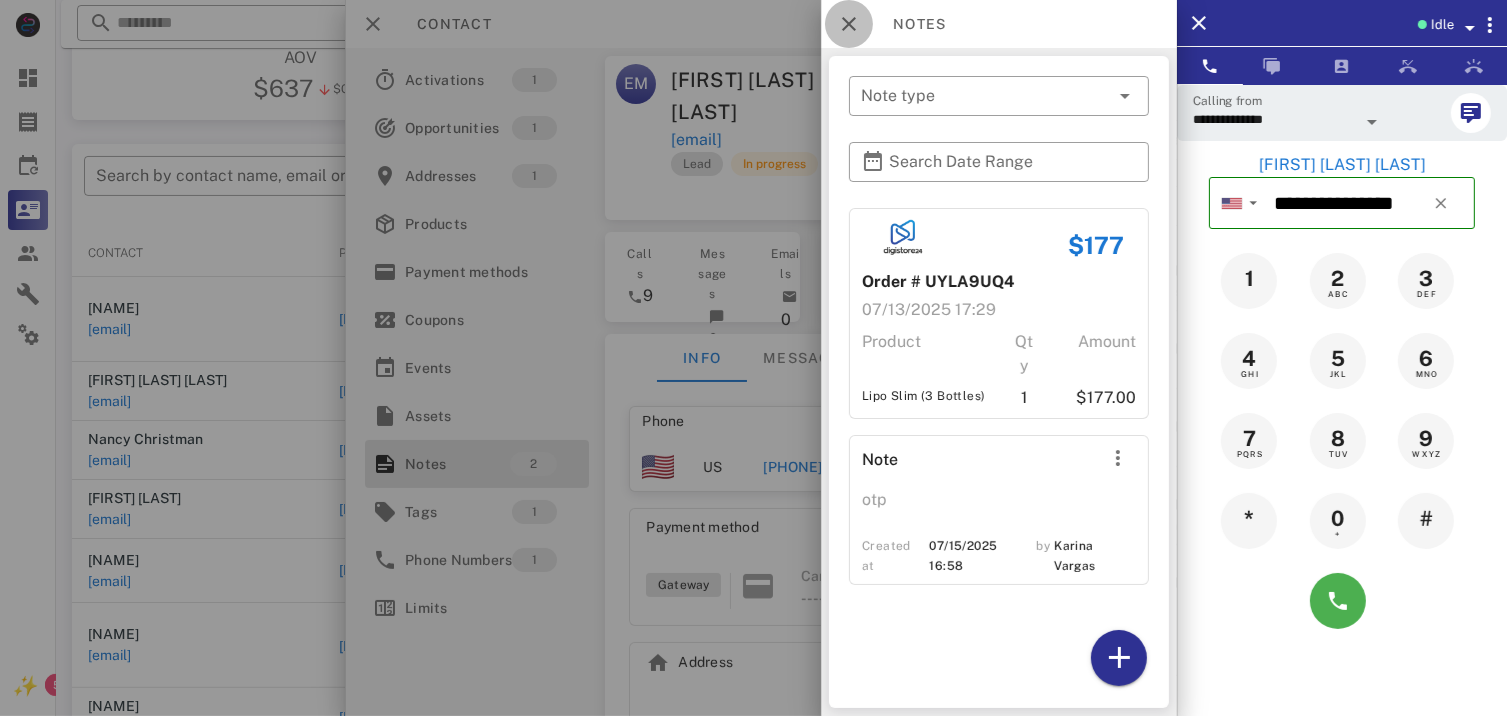 click at bounding box center (849, 24) 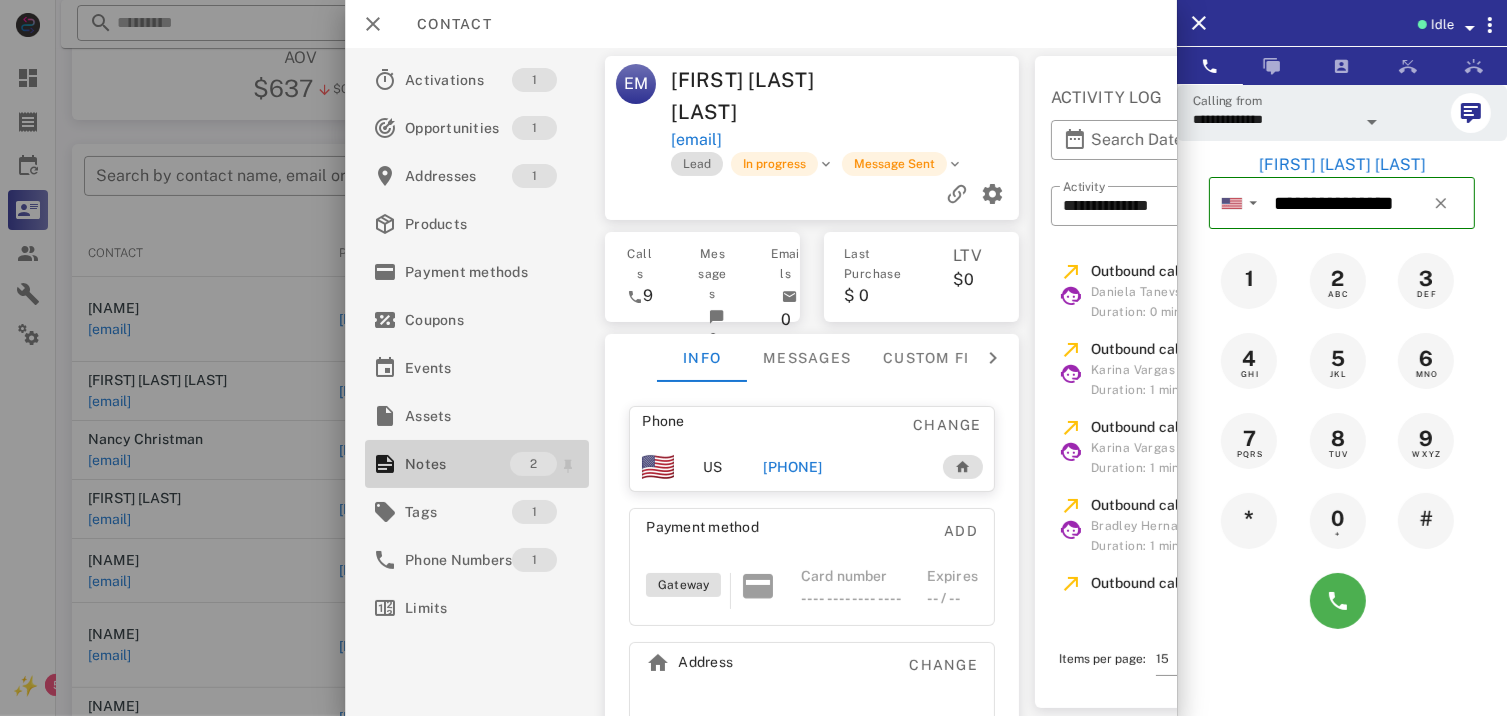 click on "Notes" at bounding box center (457, 464) 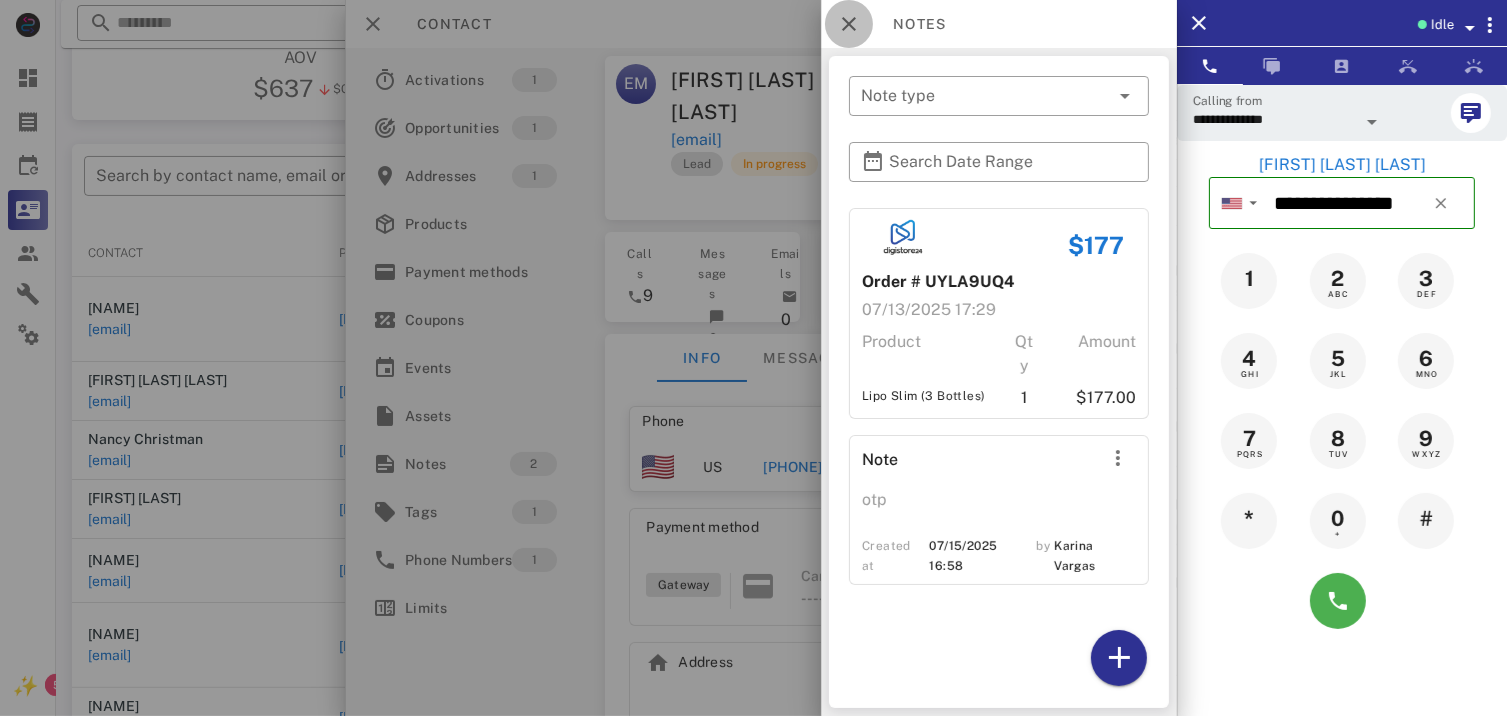 click at bounding box center (849, 24) 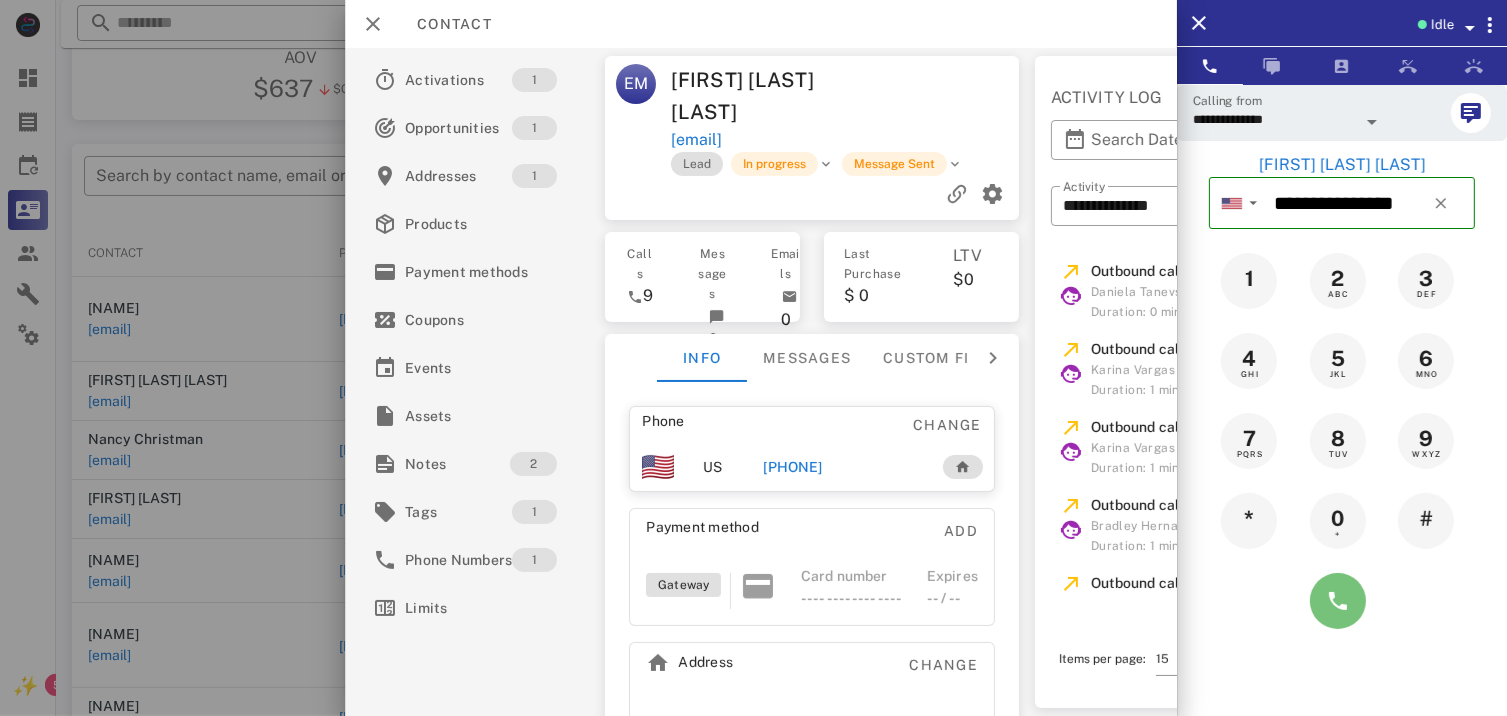 click at bounding box center (1338, 601) 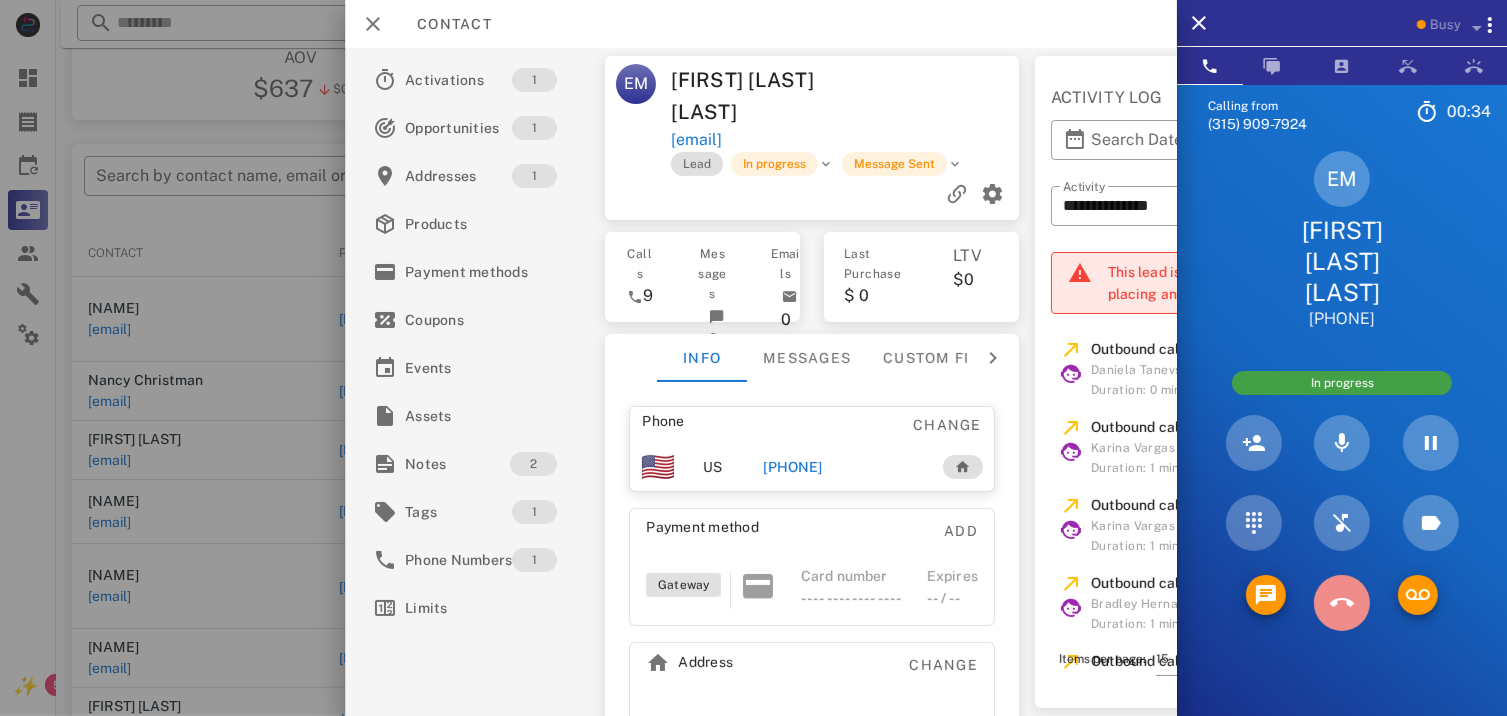 click at bounding box center (1342, 603) 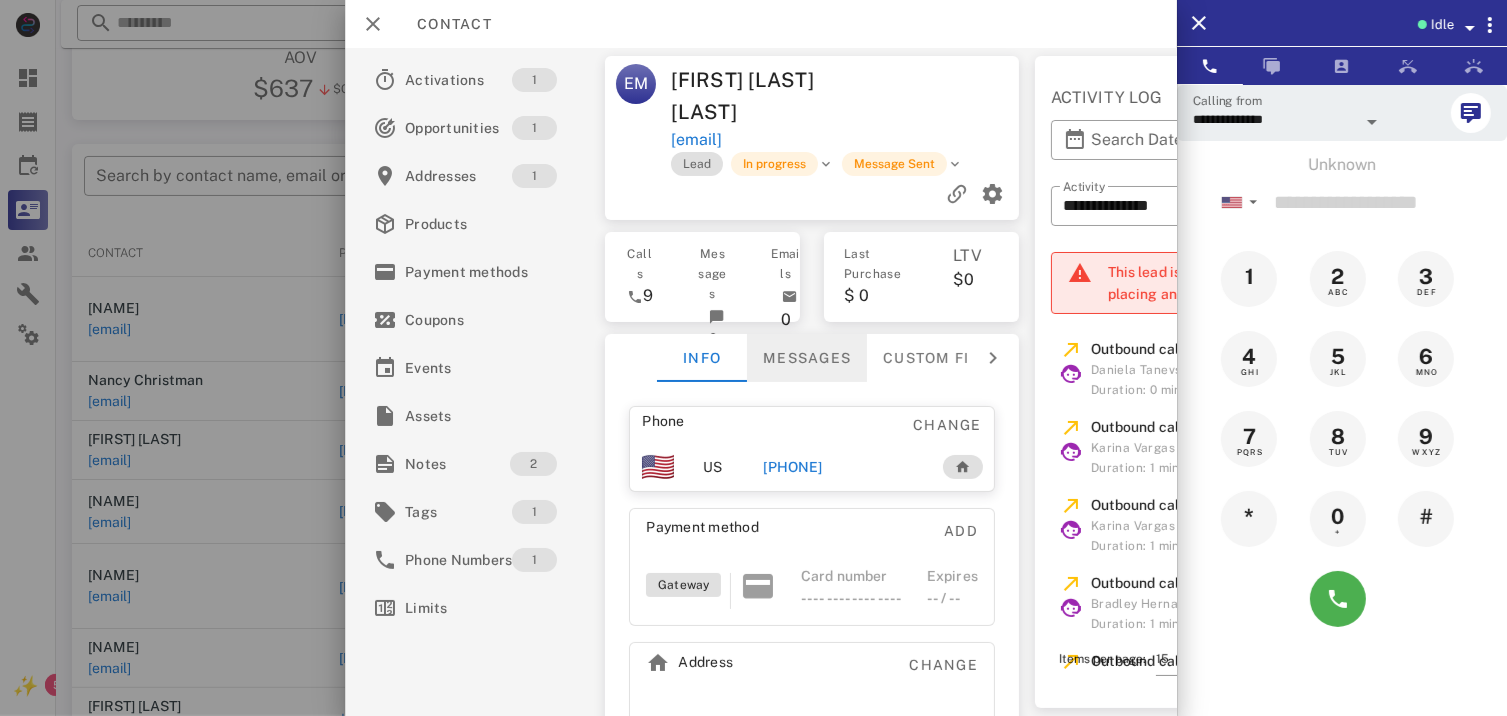 click on "Messages" at bounding box center [808, 358] 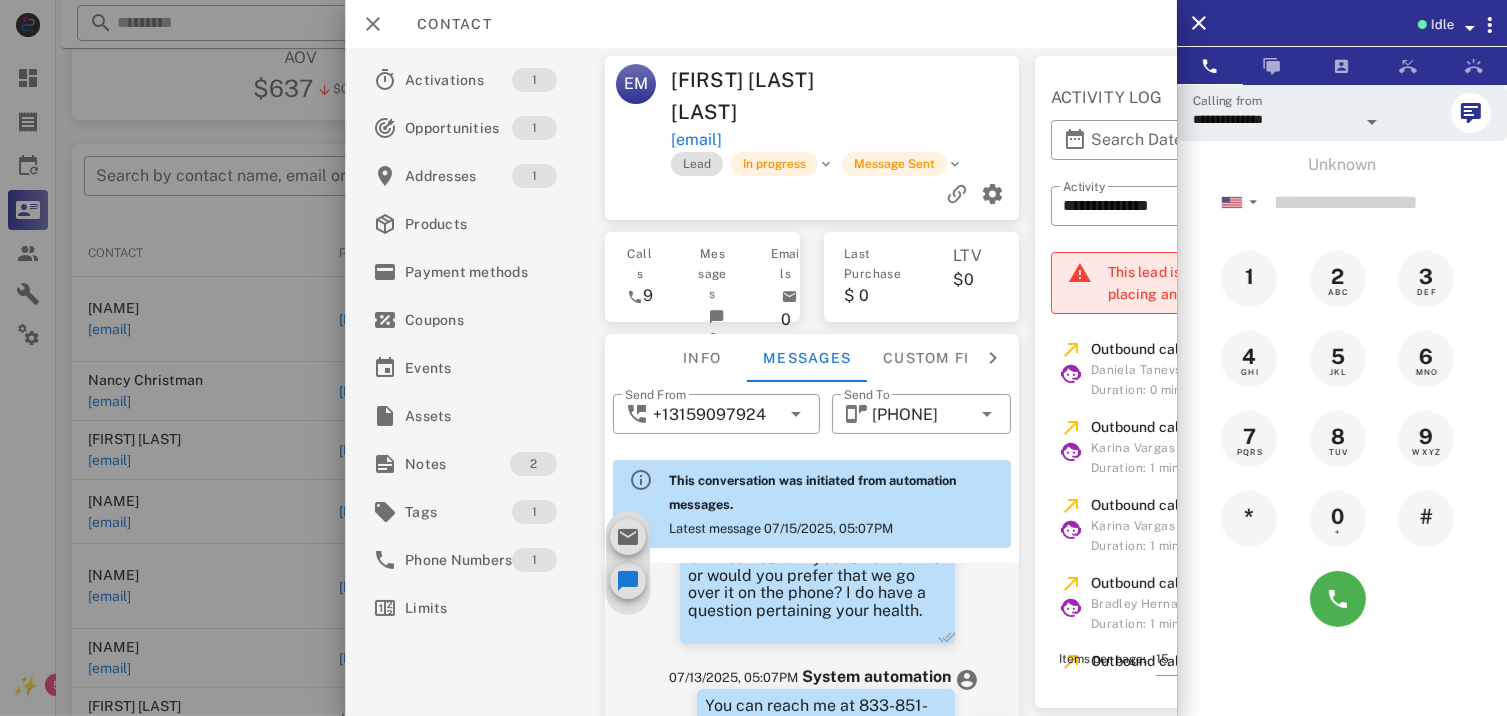 scroll, scrollTop: 0, scrollLeft: 0, axis: both 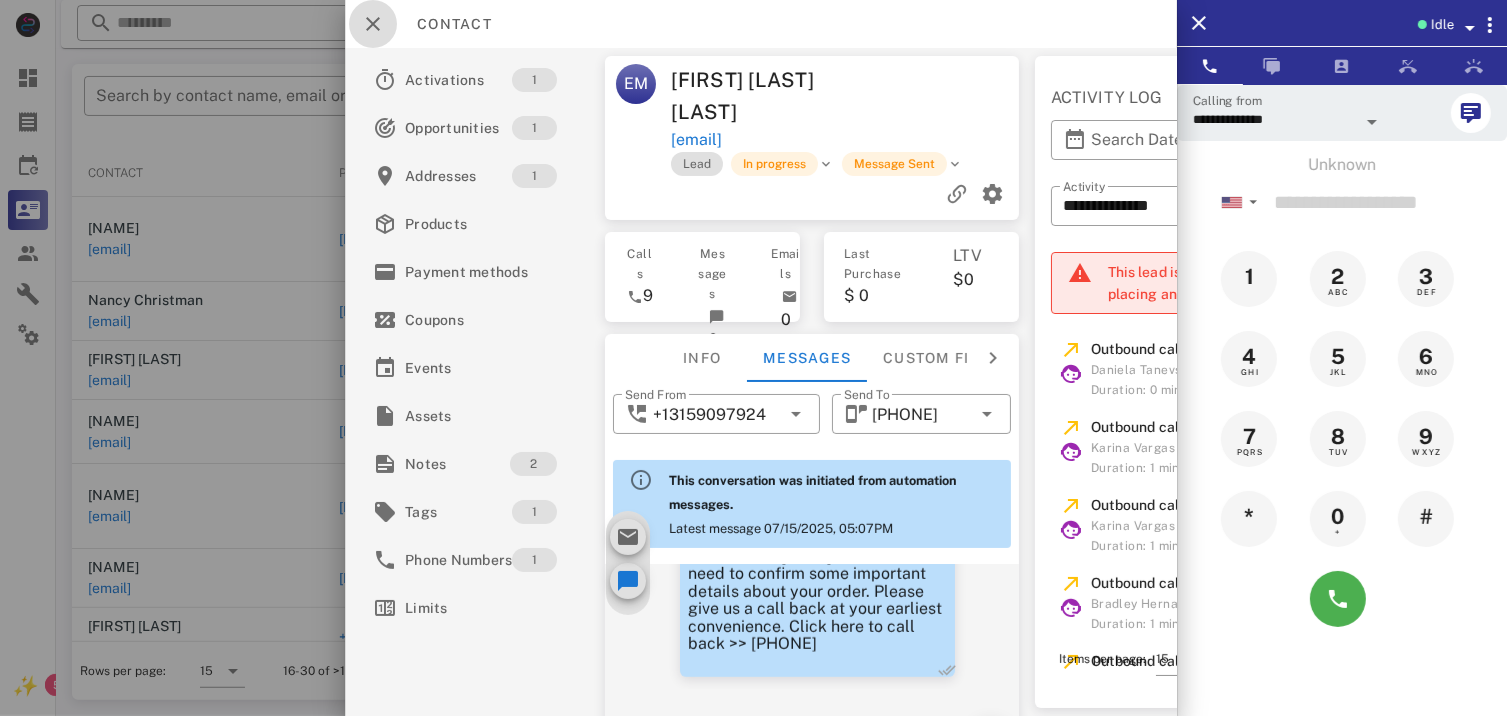click at bounding box center [373, 24] 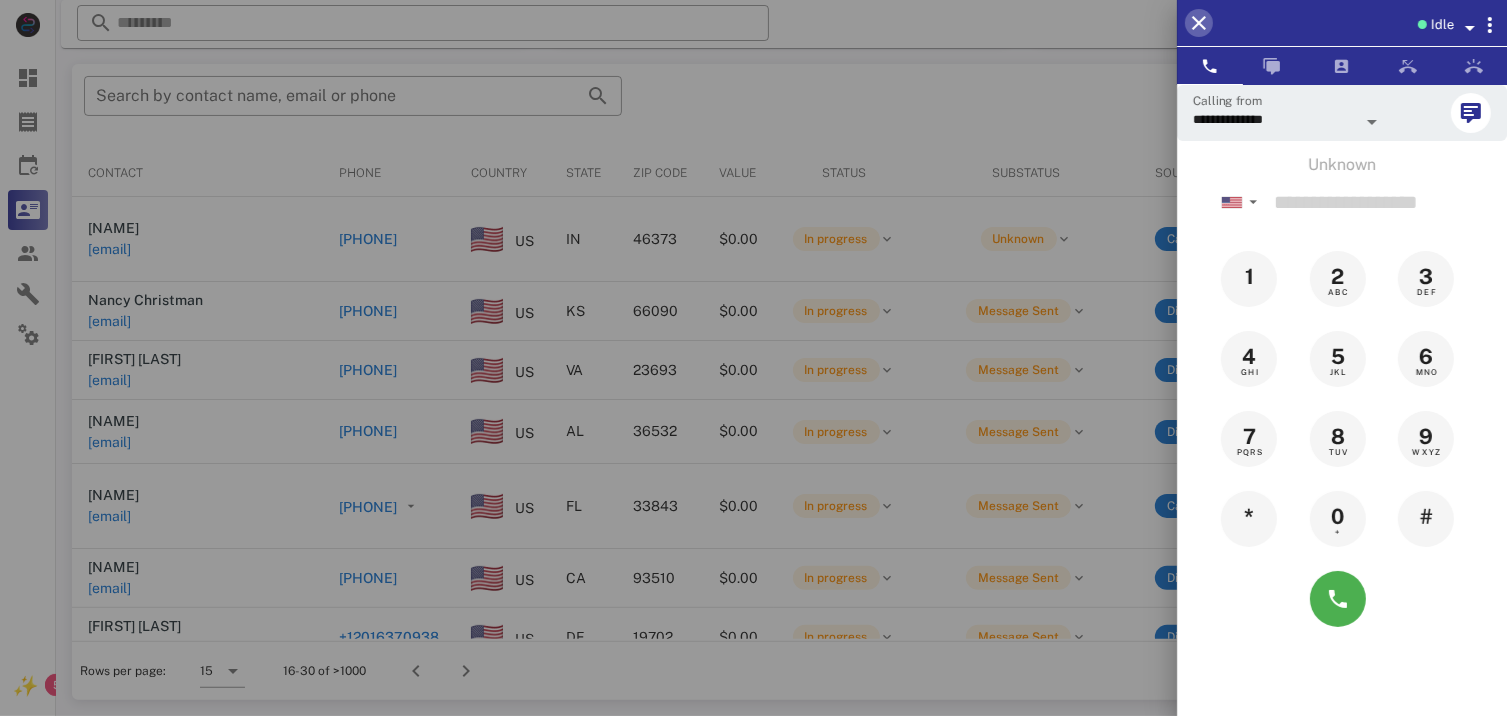 click at bounding box center [1199, 23] 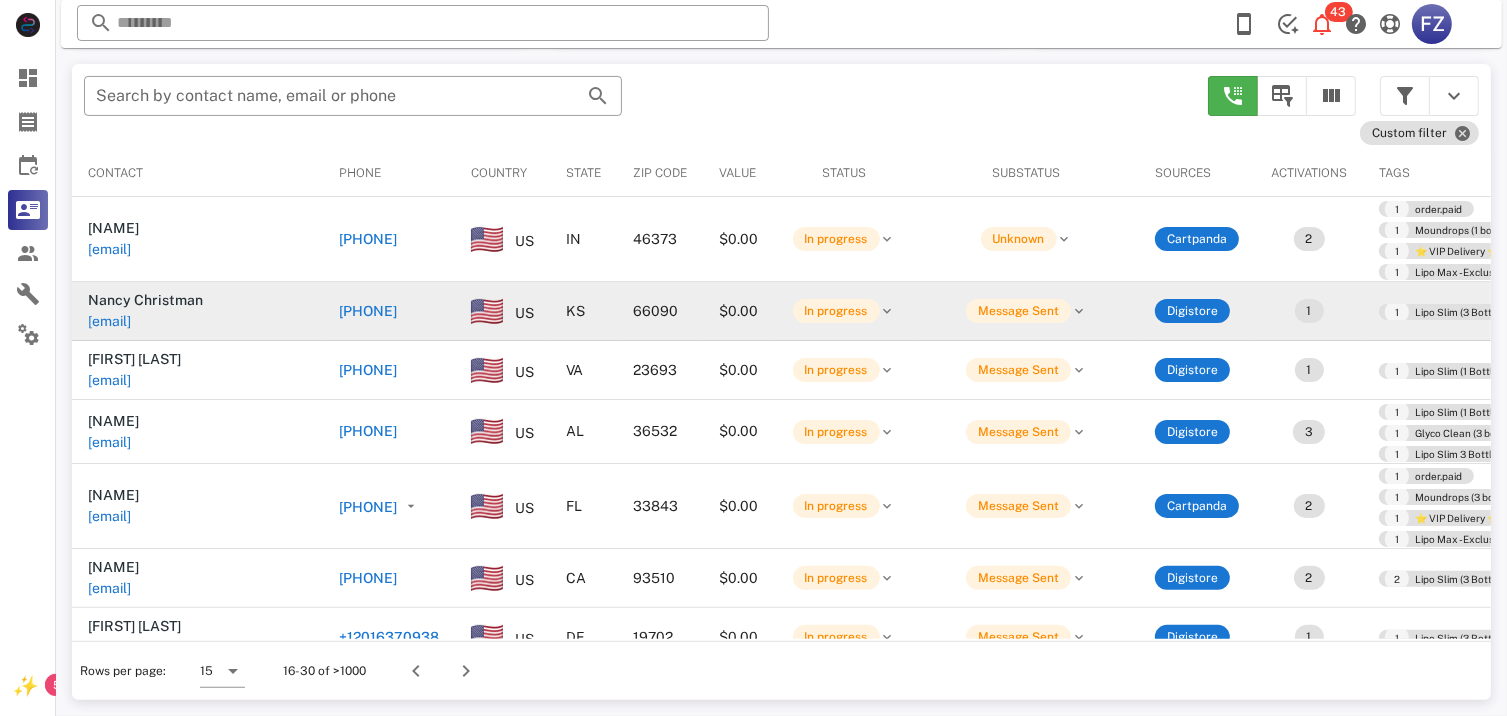 click on "[PHONE]" at bounding box center (368, 311) 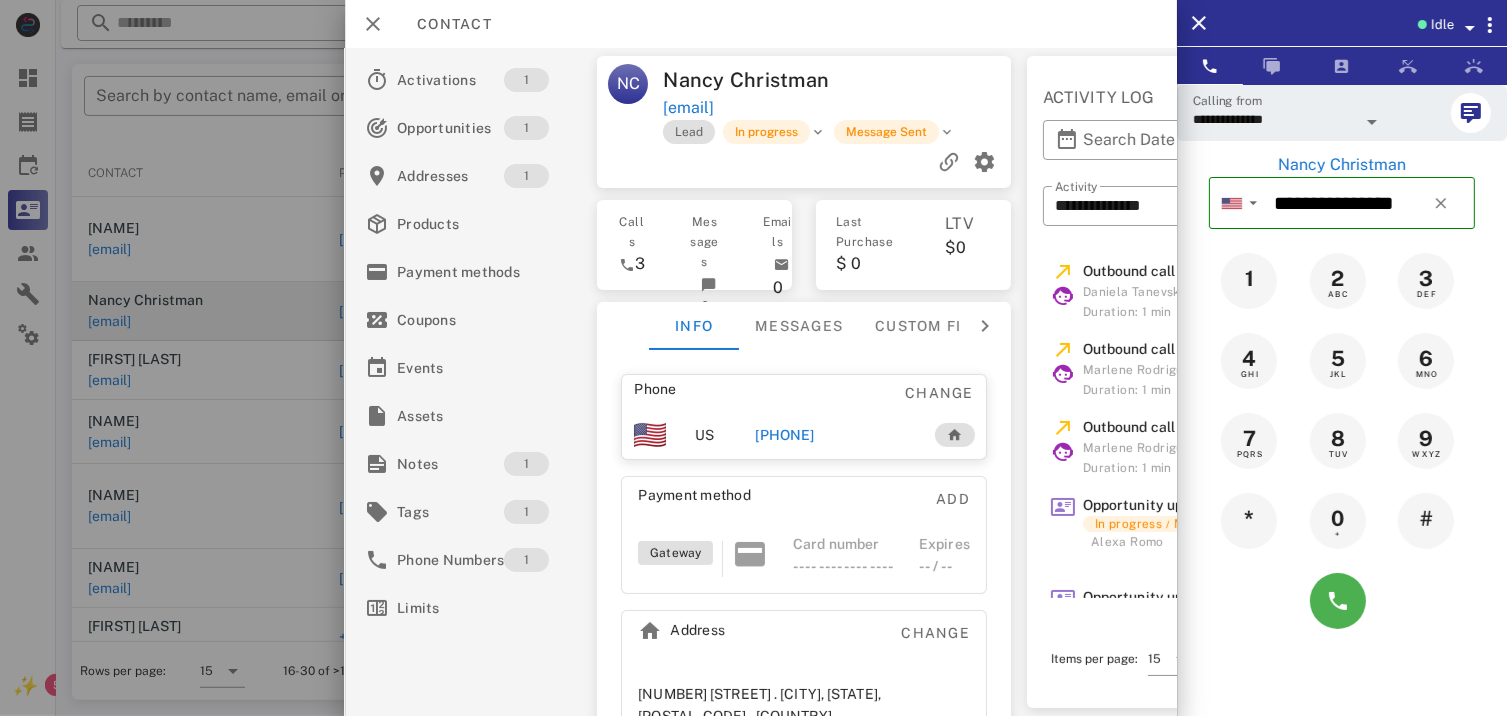 scroll, scrollTop: 0, scrollLeft: 0, axis: both 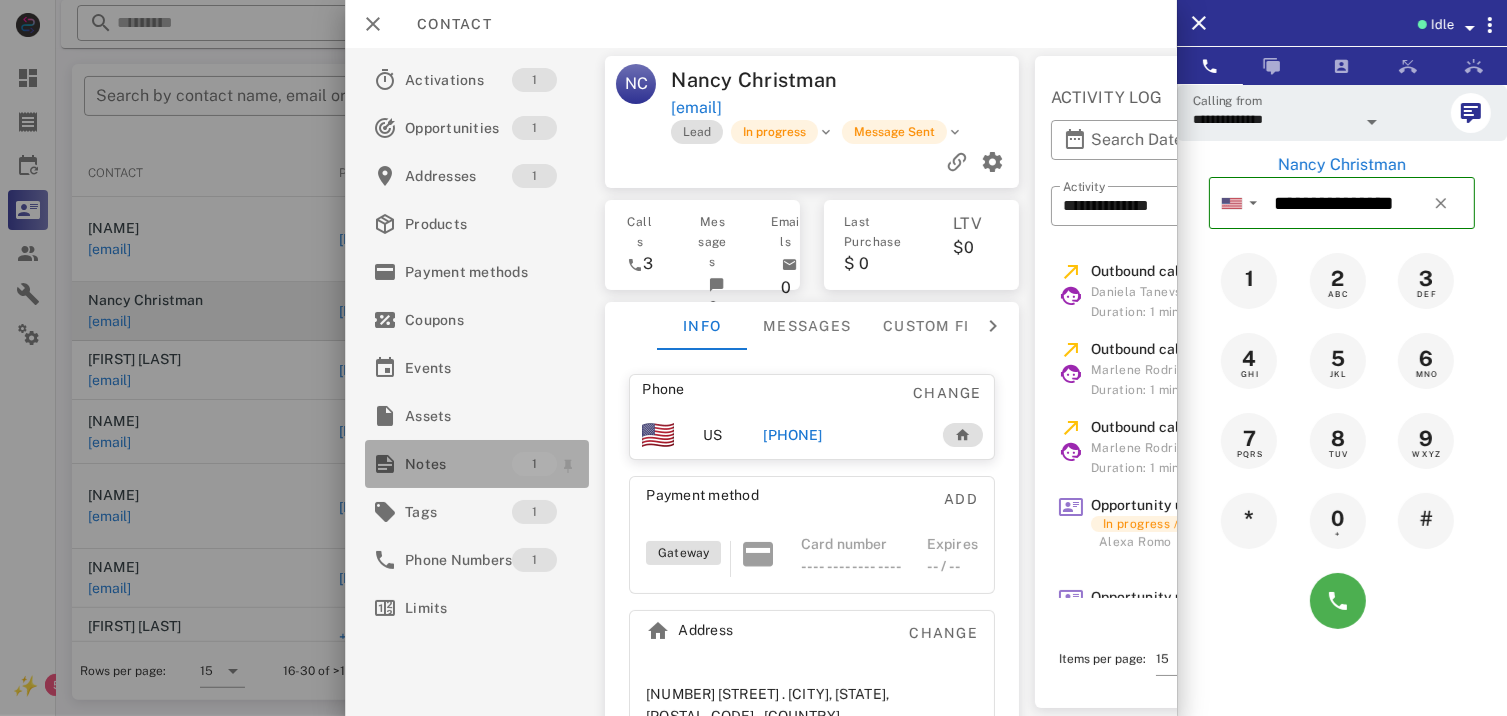 click on "Notes" at bounding box center (458, 464) 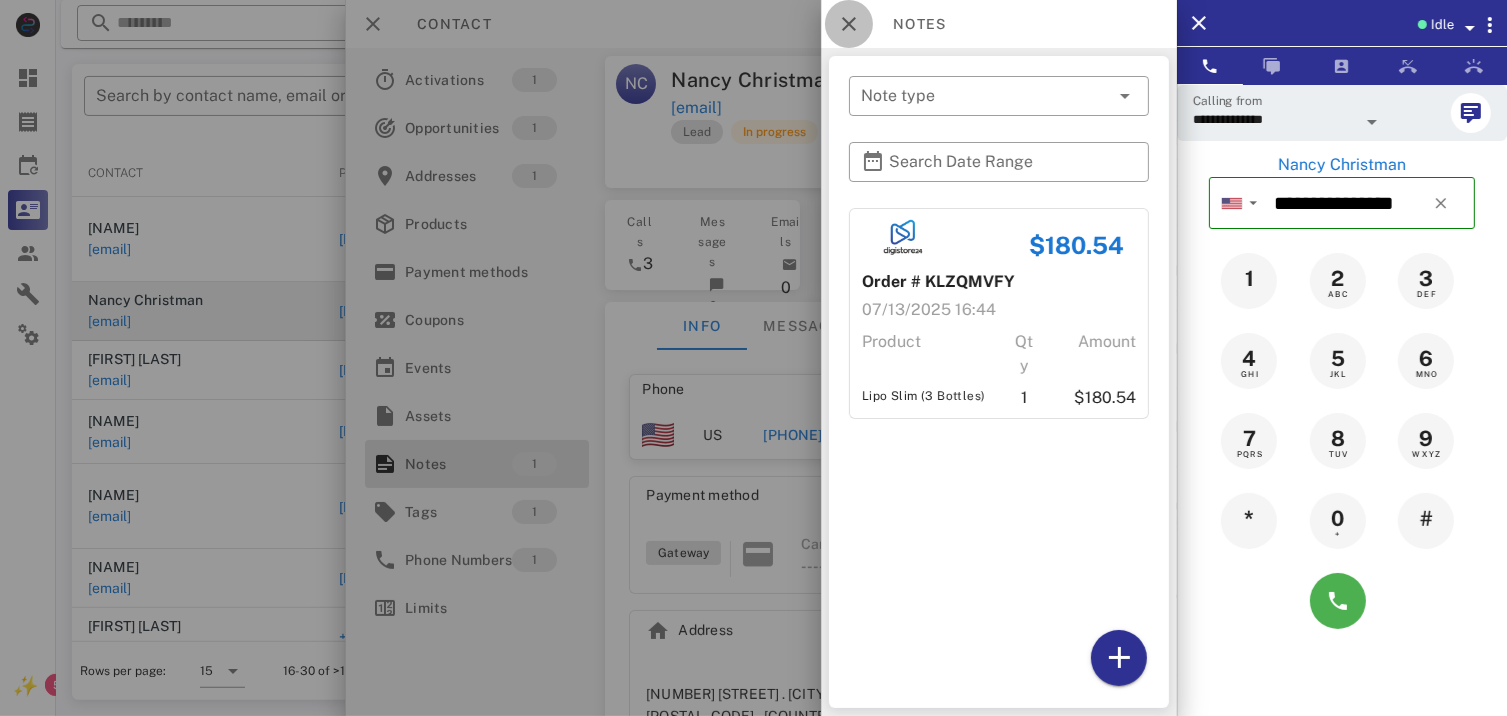 click at bounding box center [849, 24] 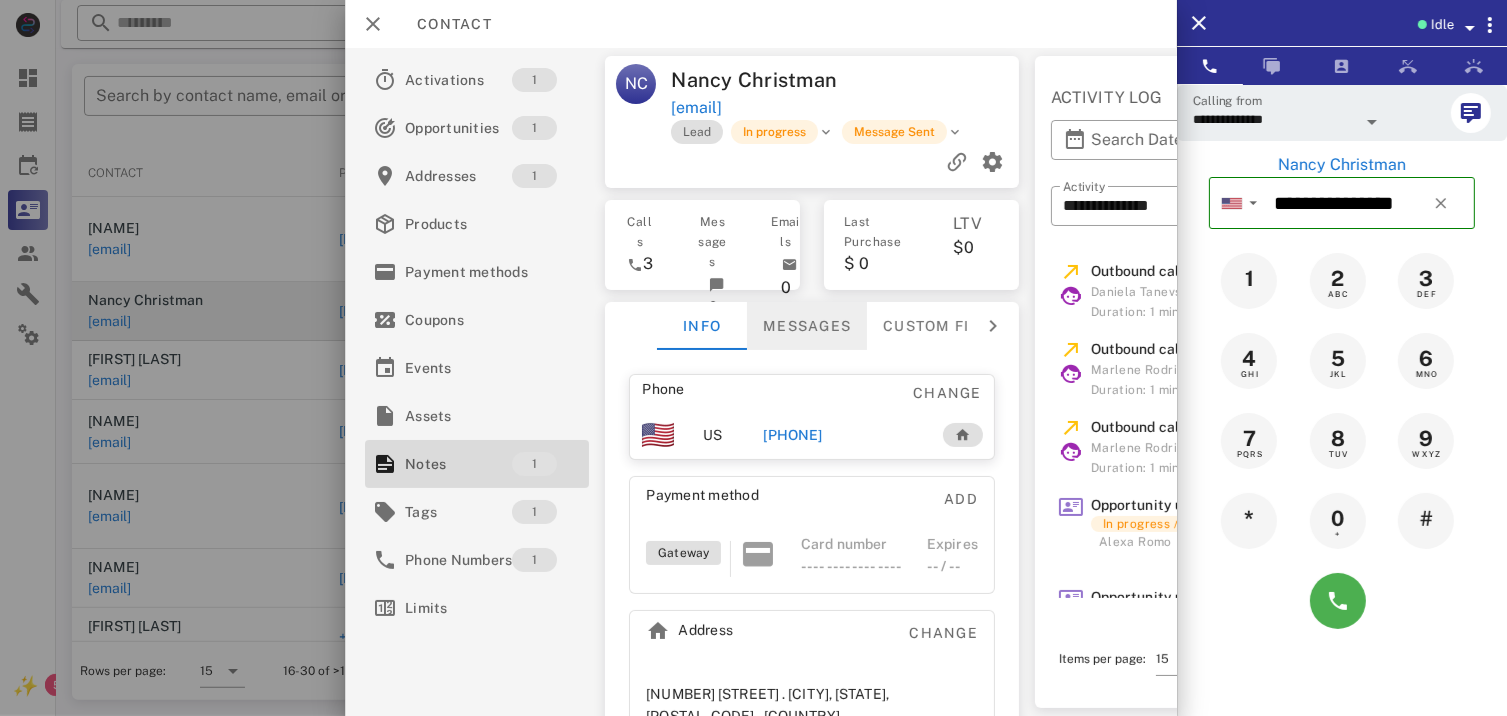 click on "Messages" at bounding box center [808, 326] 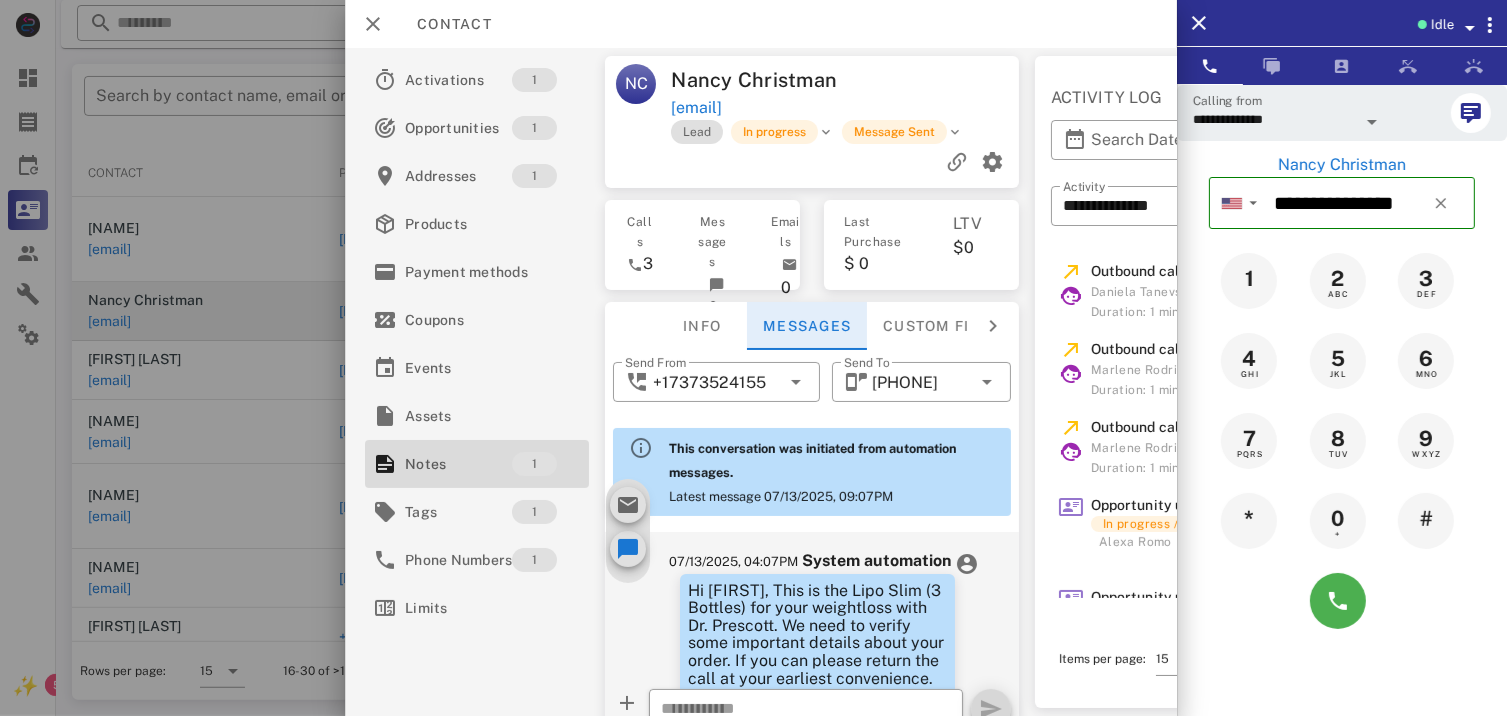scroll, scrollTop: 1044, scrollLeft: 0, axis: vertical 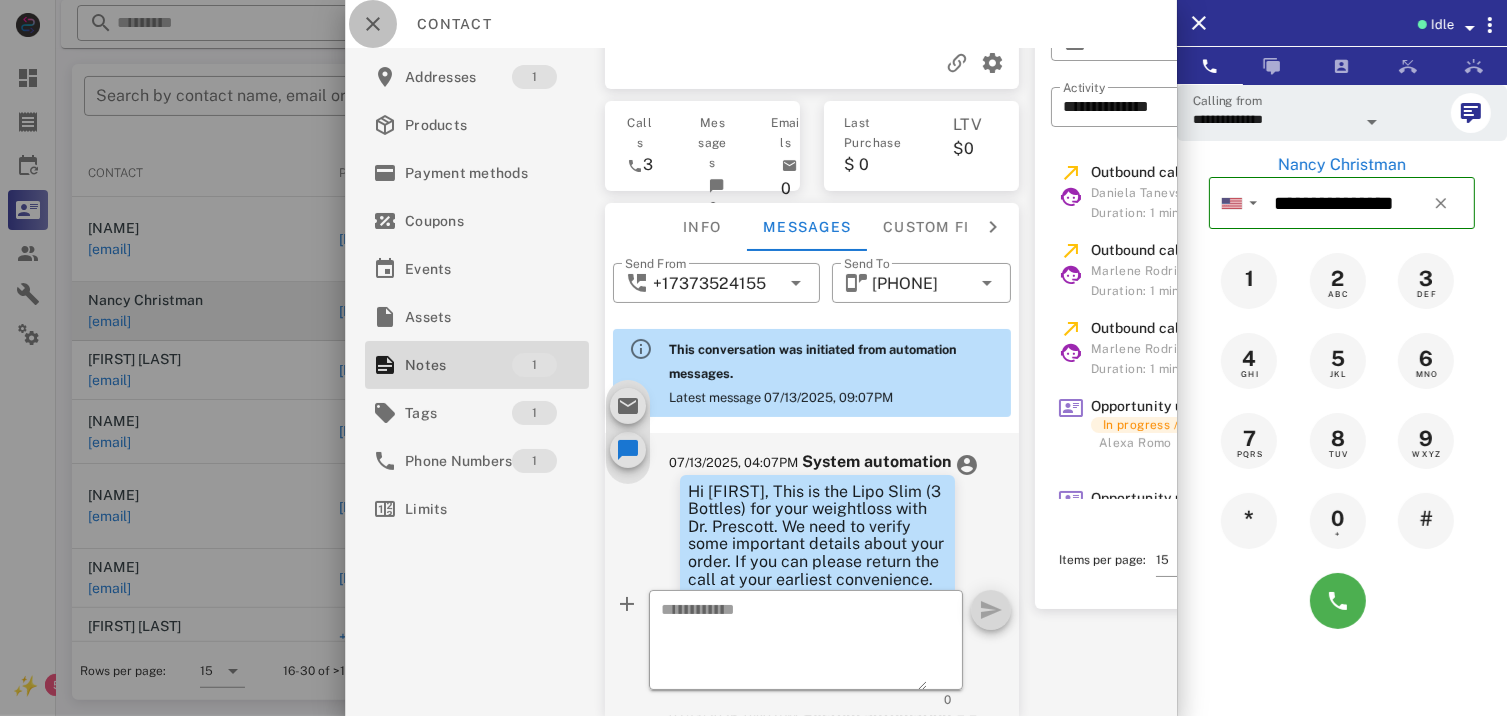 click at bounding box center (373, 24) 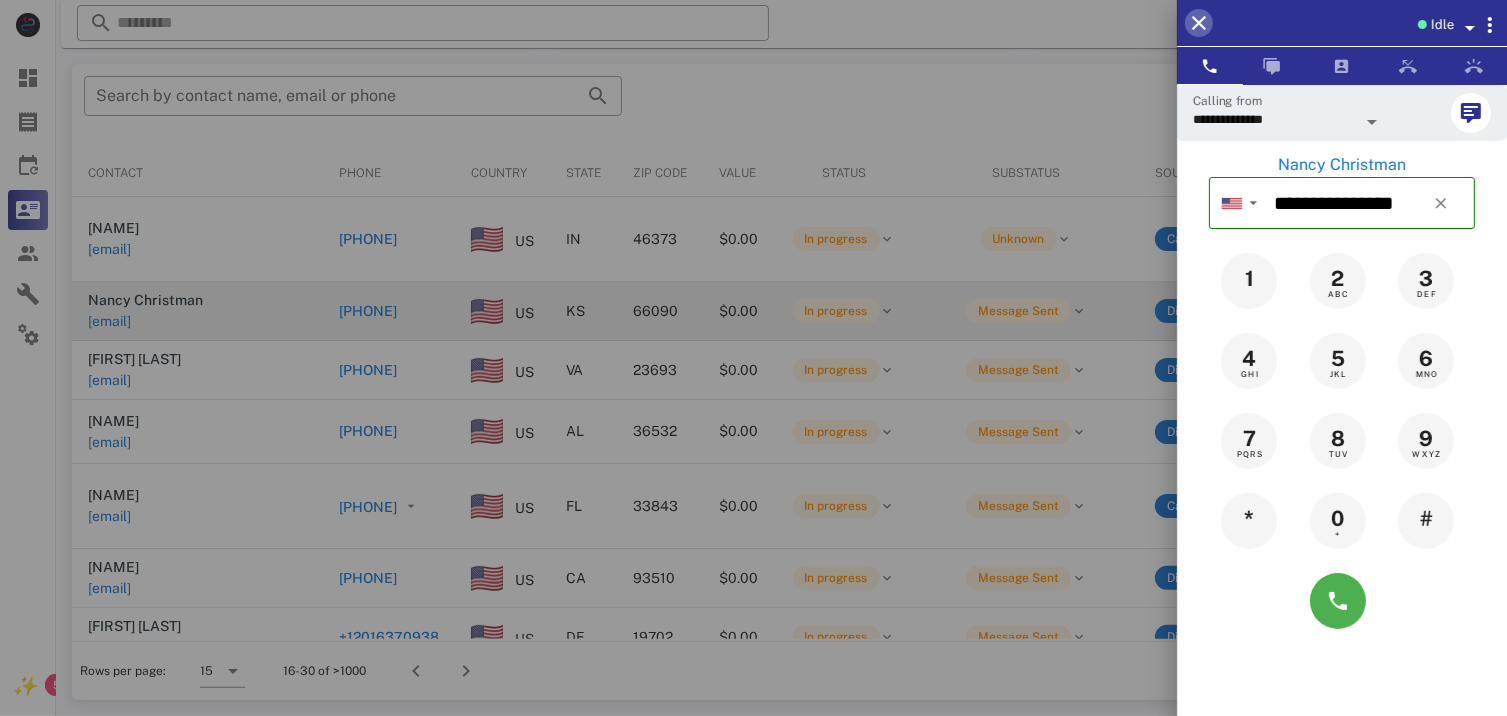 click at bounding box center [1199, 23] 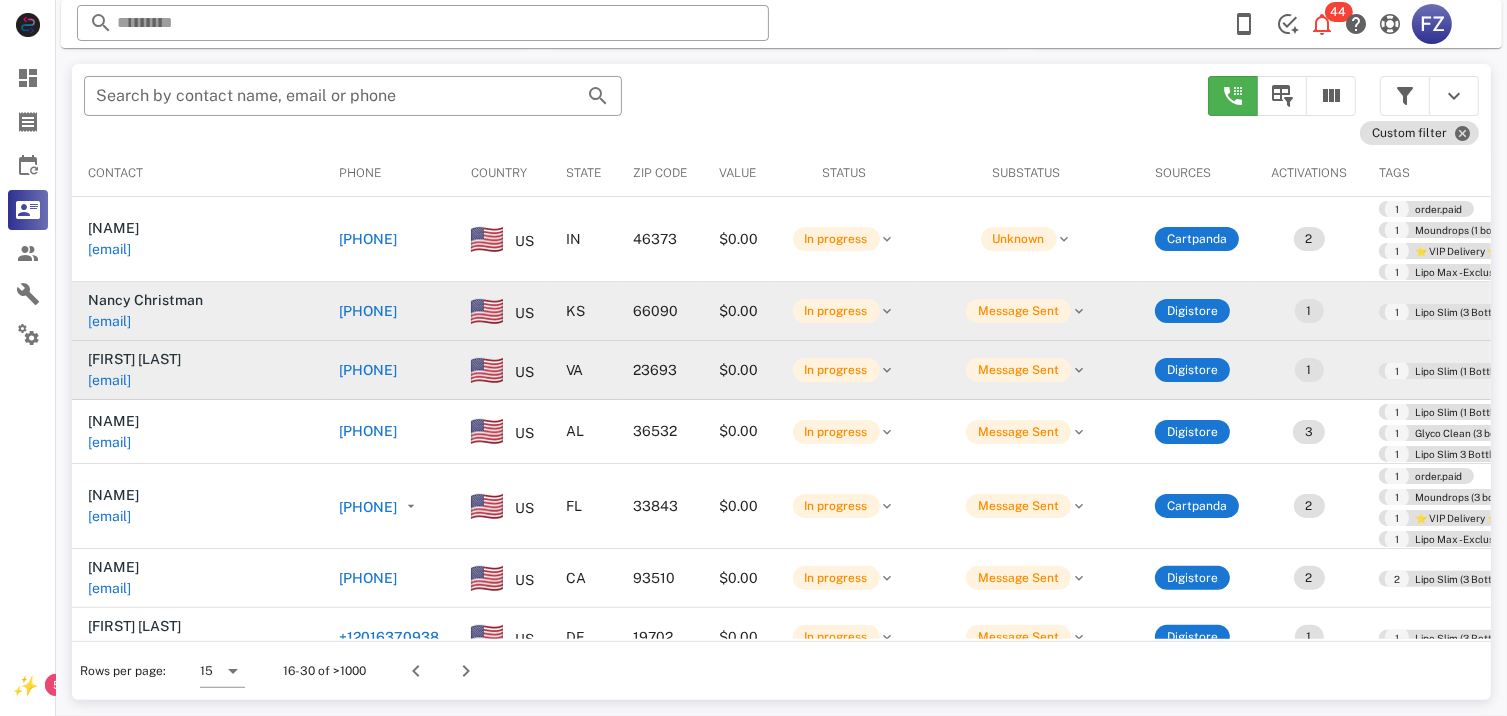 click on "[PHONE]" at bounding box center (368, 370) 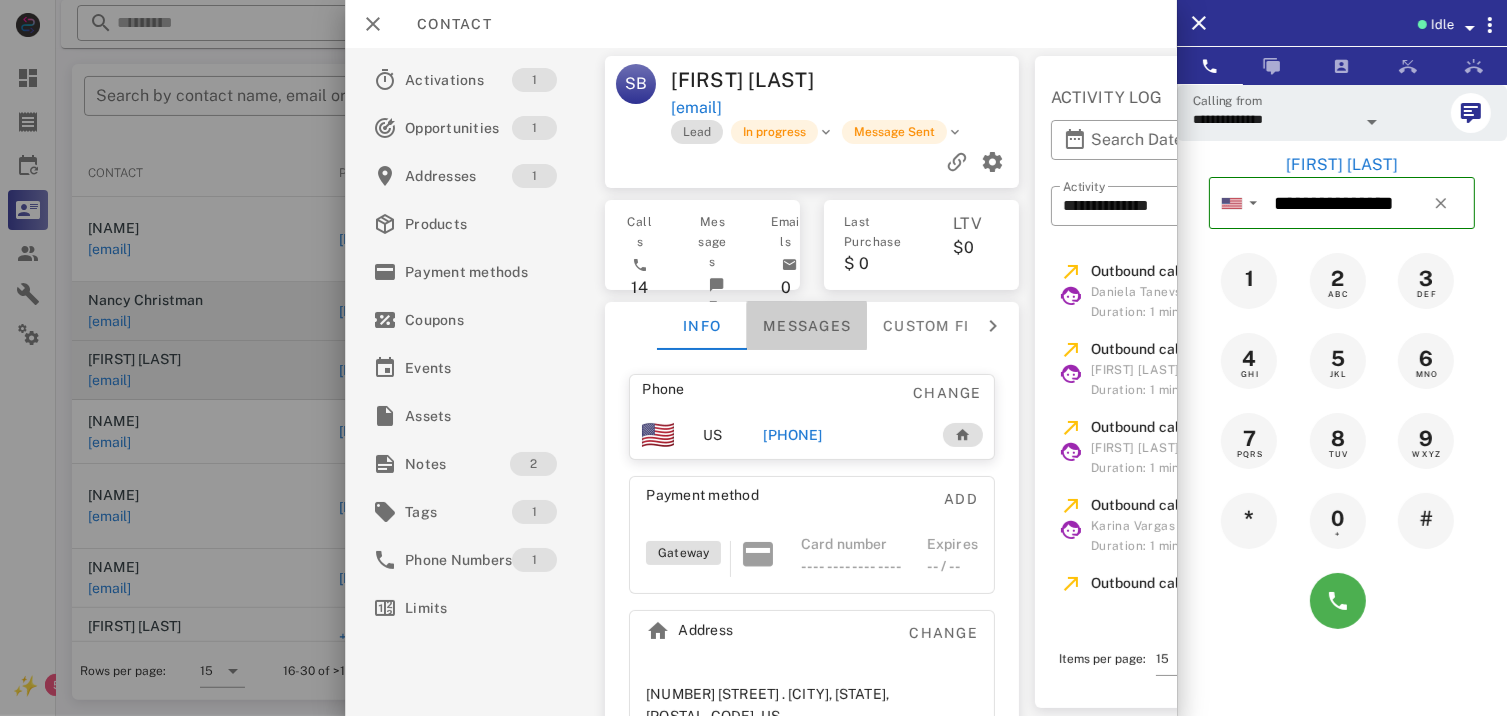 click on "Messages" at bounding box center [808, 326] 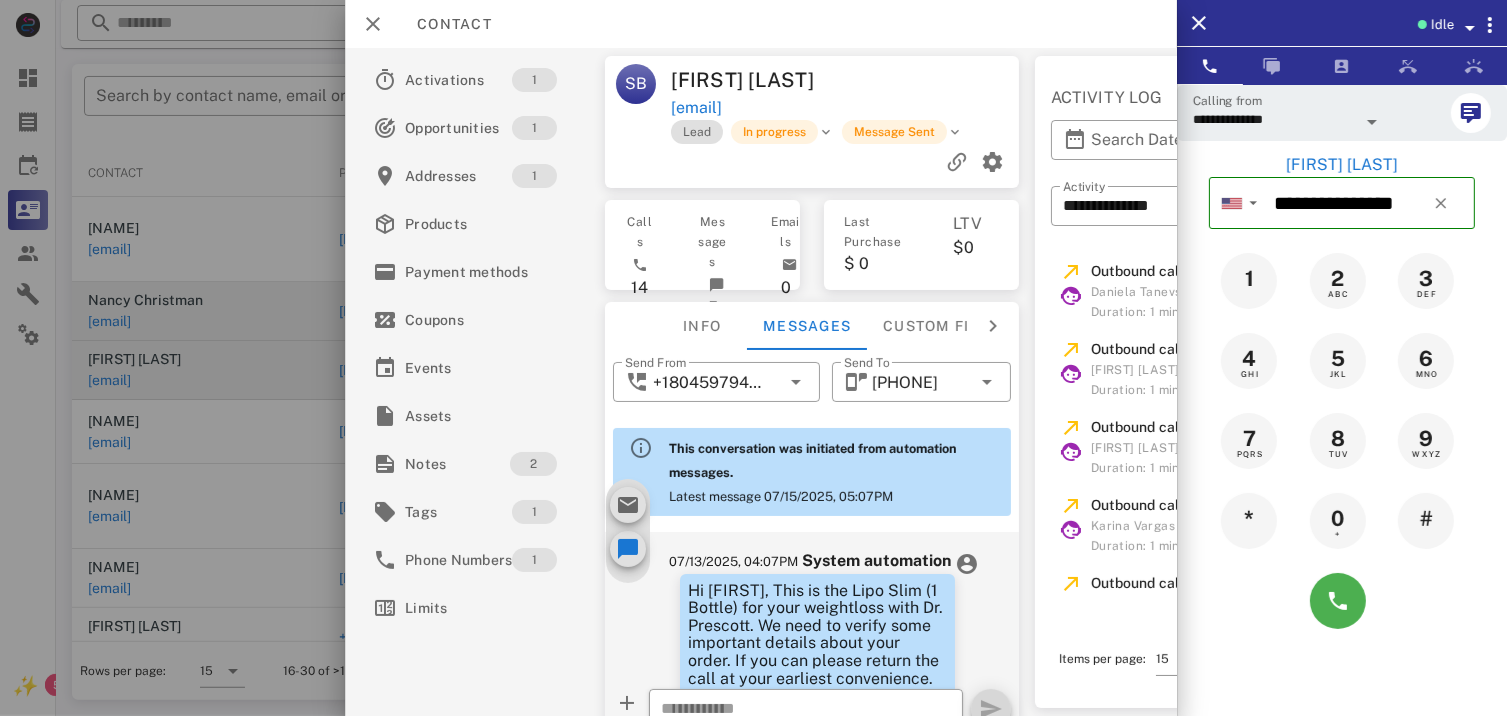 scroll, scrollTop: 1242, scrollLeft: 0, axis: vertical 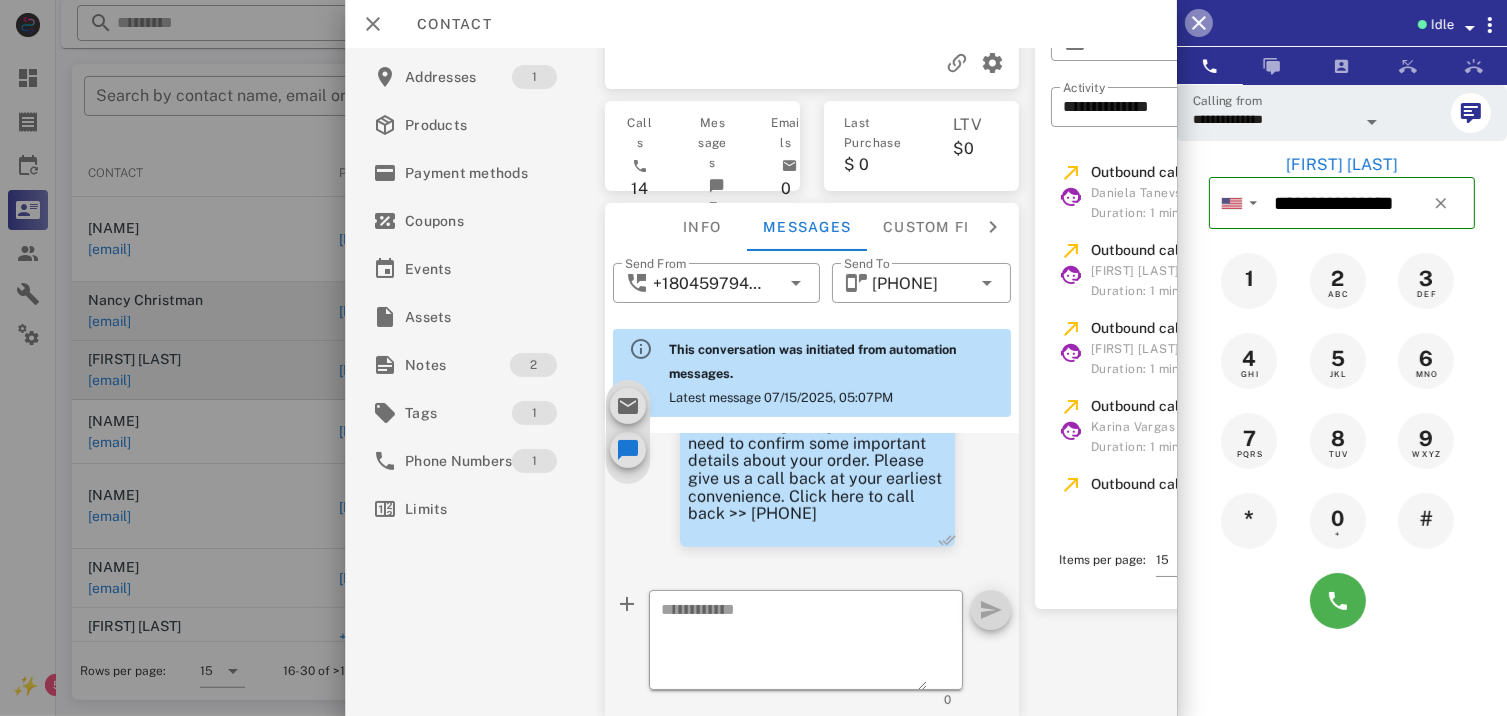 click at bounding box center [1199, 23] 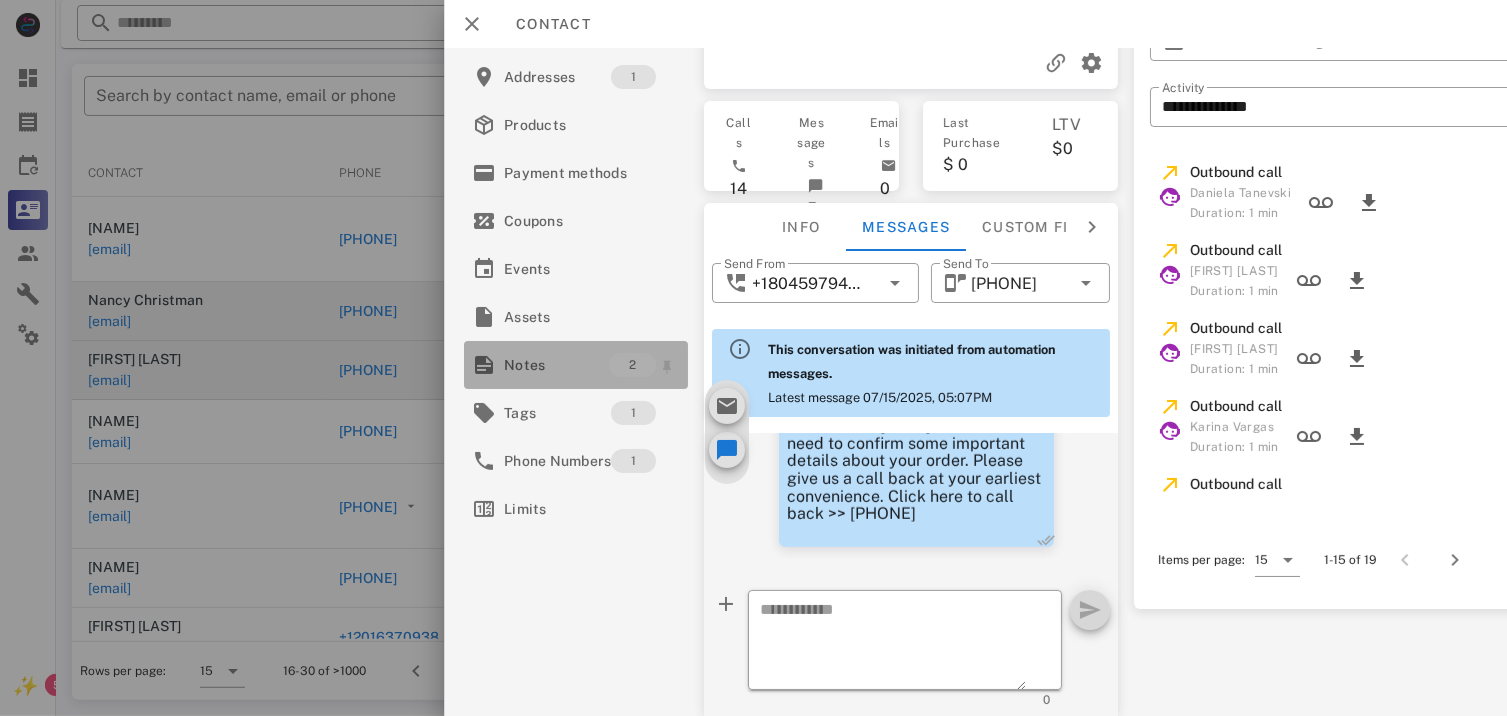 click on "Notes" at bounding box center [556, 365] 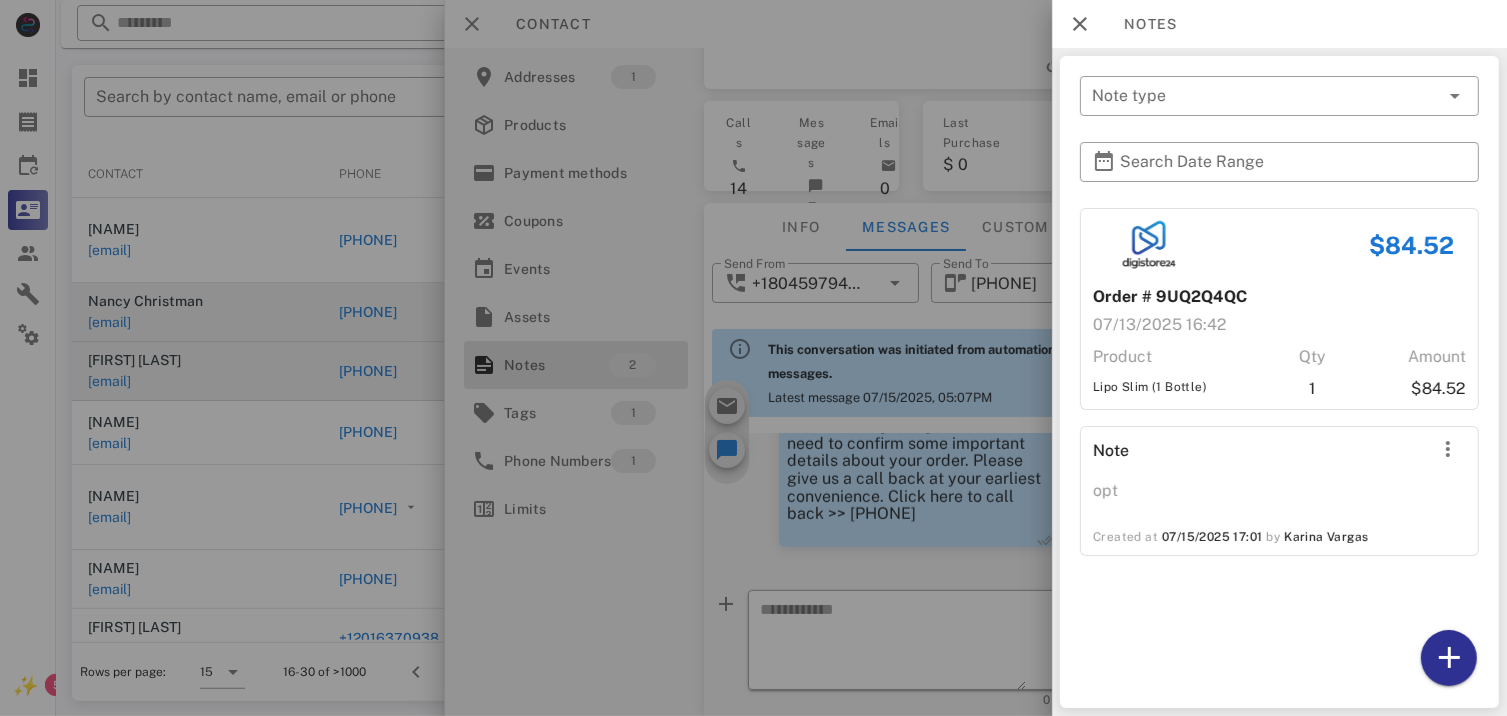 scroll, scrollTop: 380, scrollLeft: 0, axis: vertical 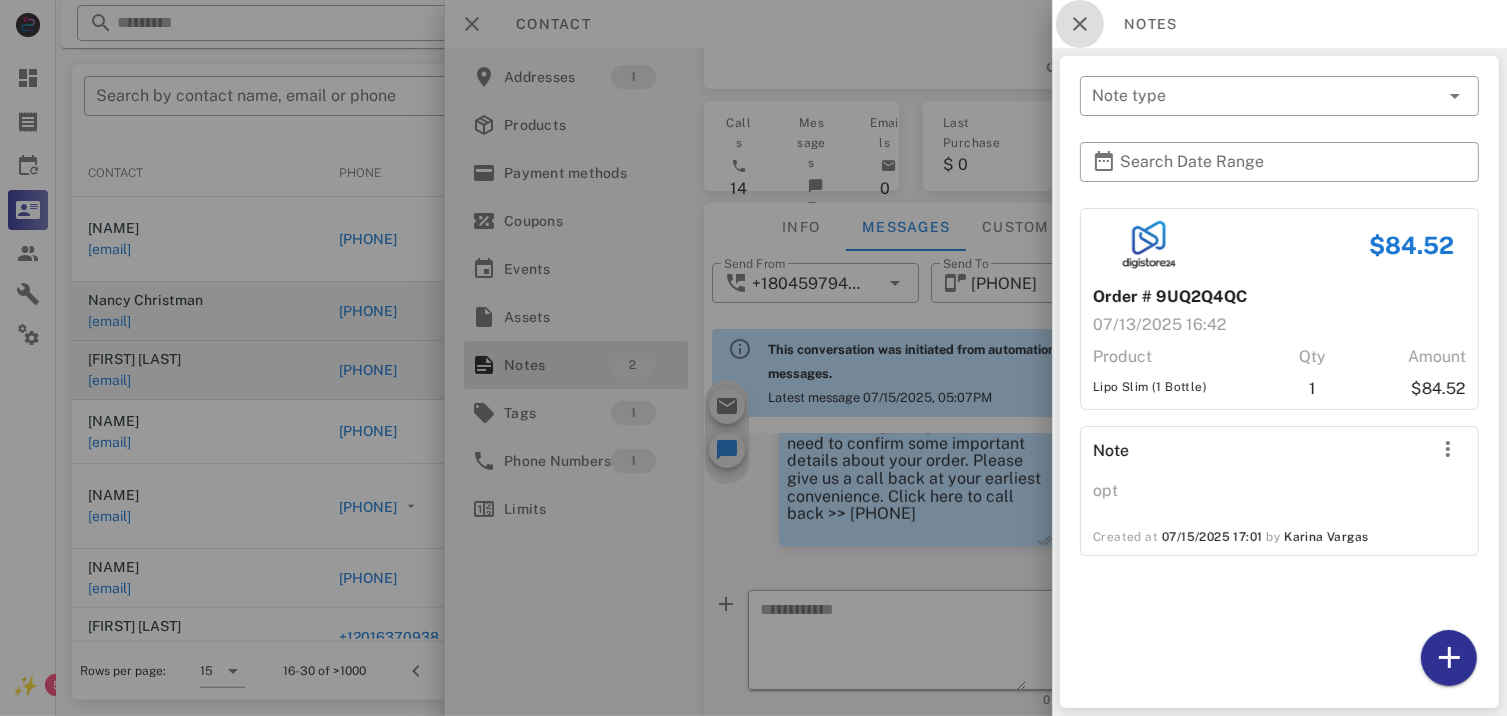 click at bounding box center (1080, 24) 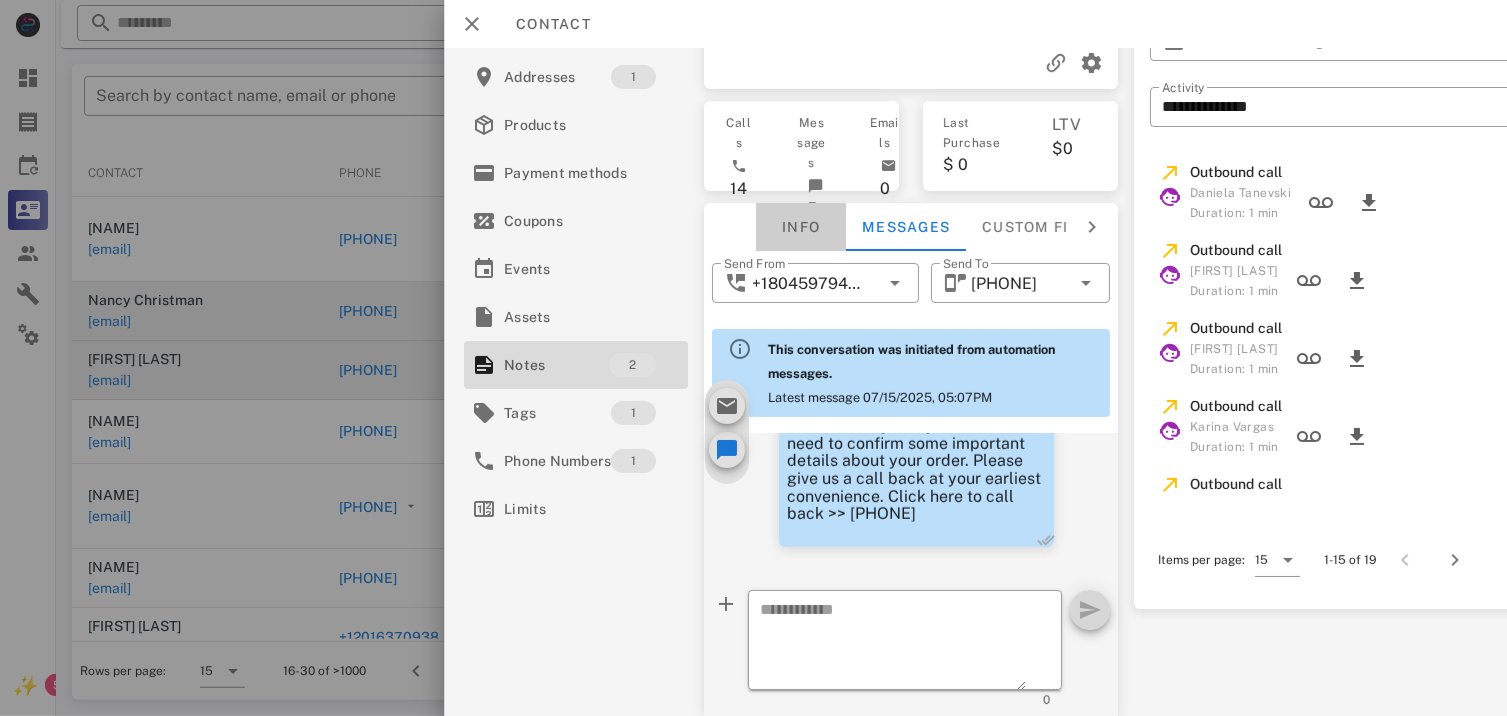 click on "Info" at bounding box center [802, 227] 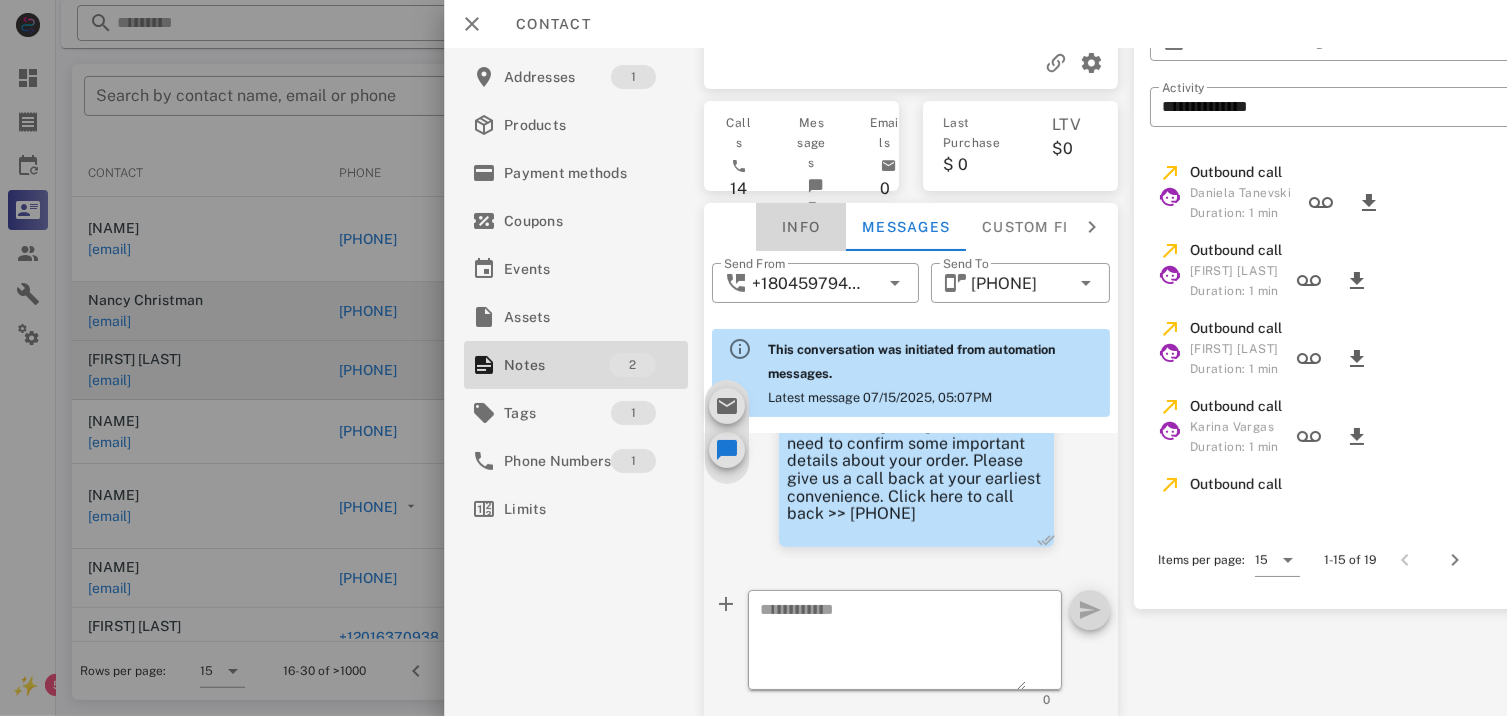 scroll, scrollTop: 55, scrollLeft: 0, axis: vertical 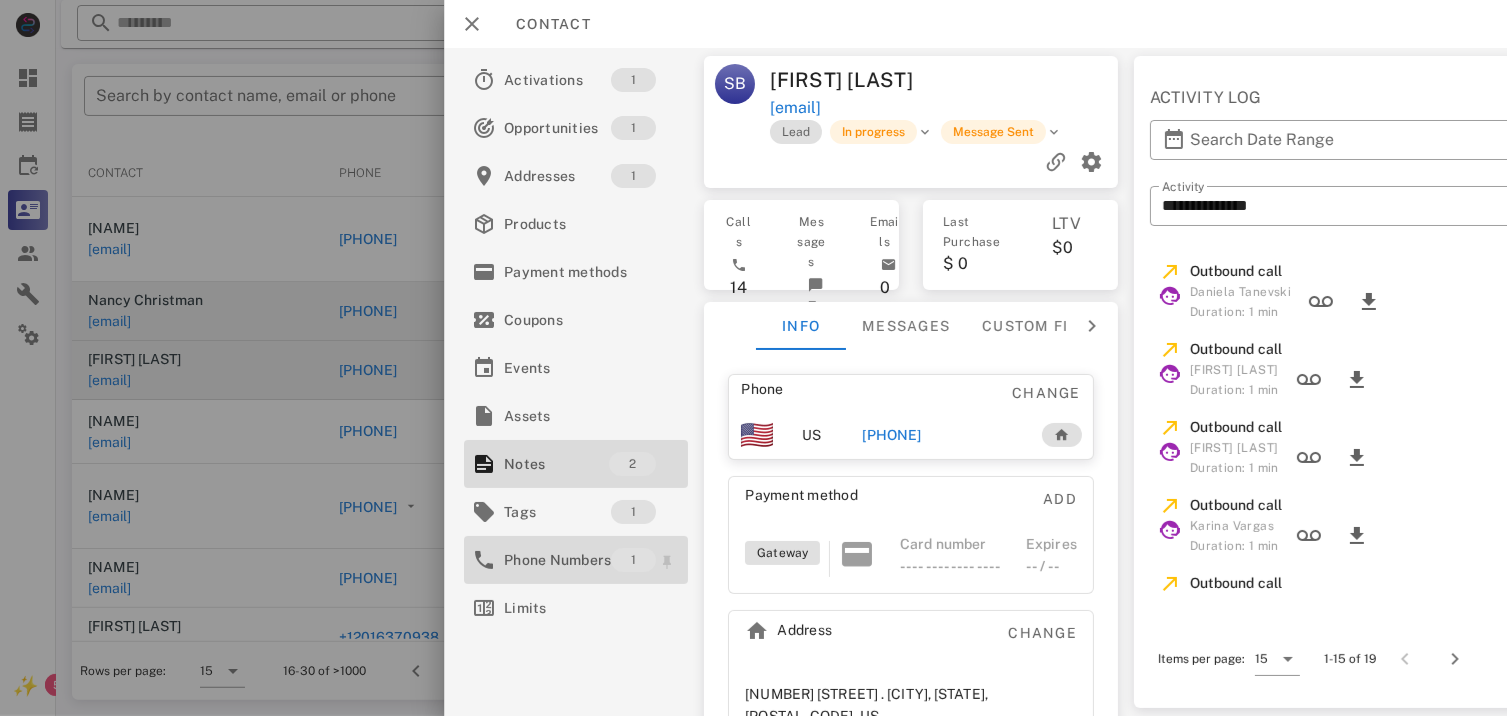 click on "Phone Numbers" at bounding box center [557, 560] 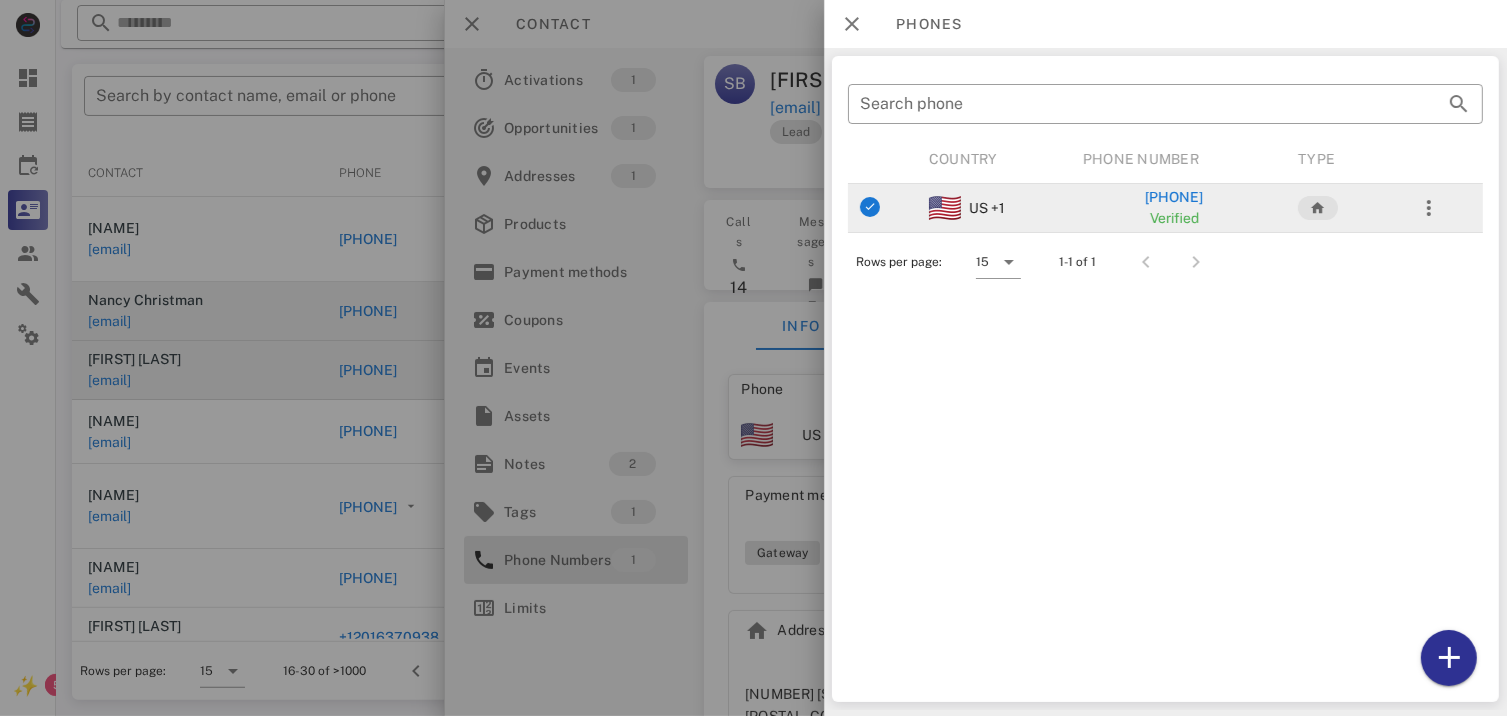 click on "[PHONE]" at bounding box center [1174, 197] 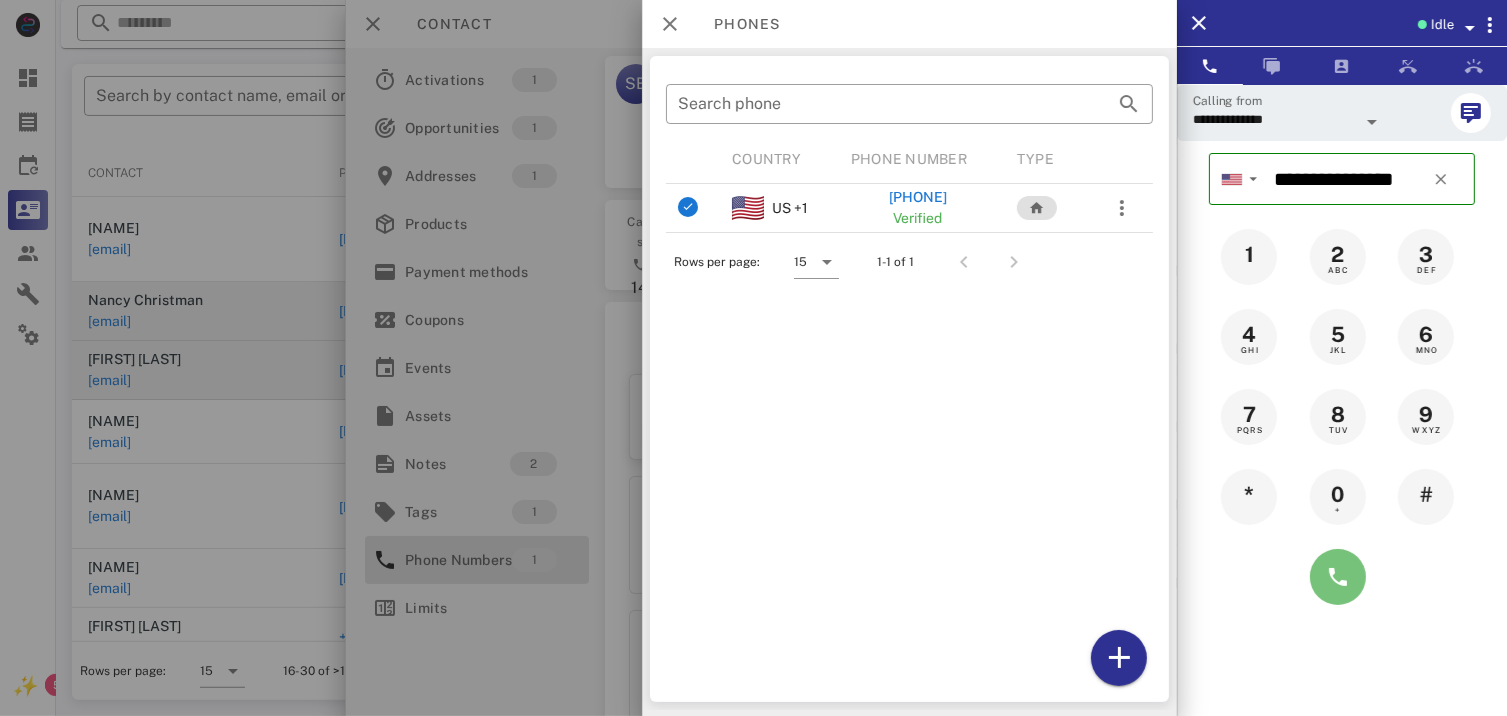 click at bounding box center [1338, 577] 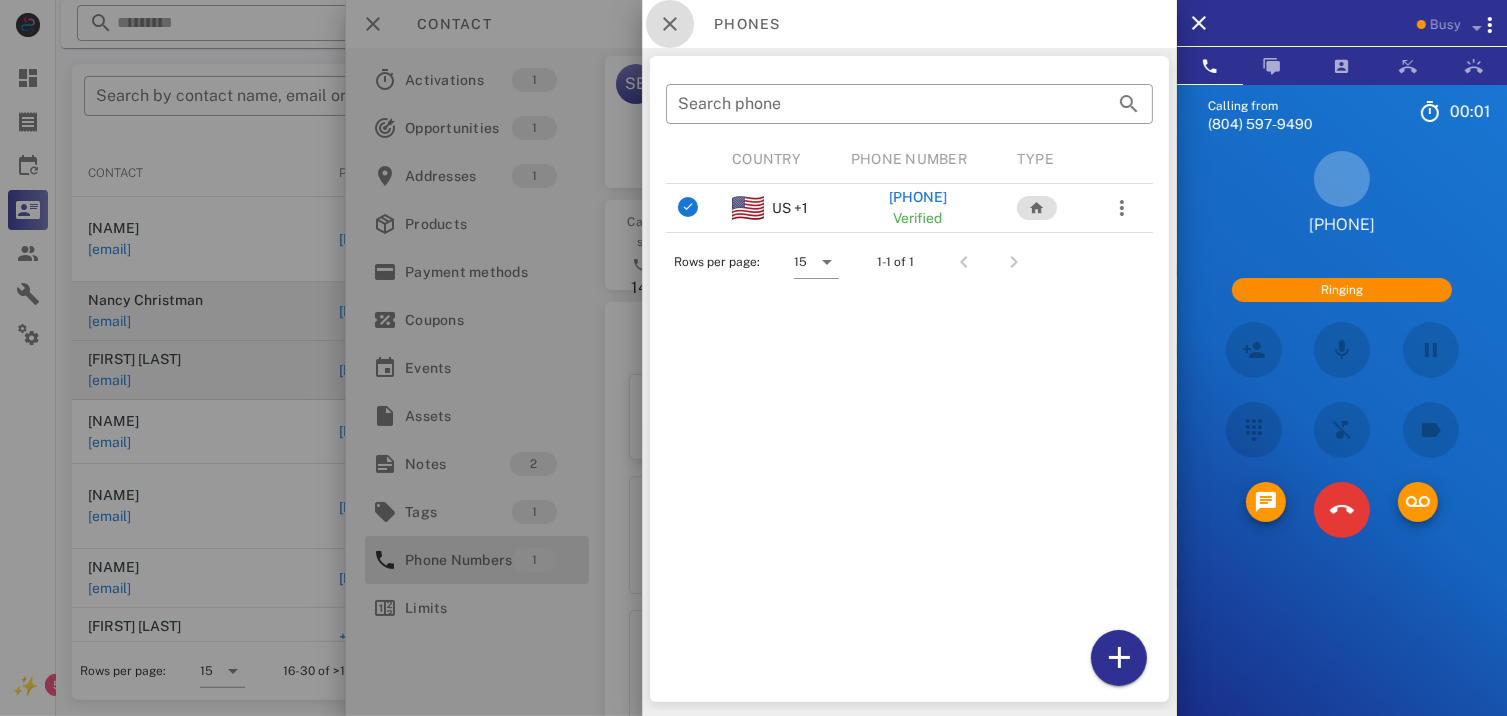 click at bounding box center [670, 24] 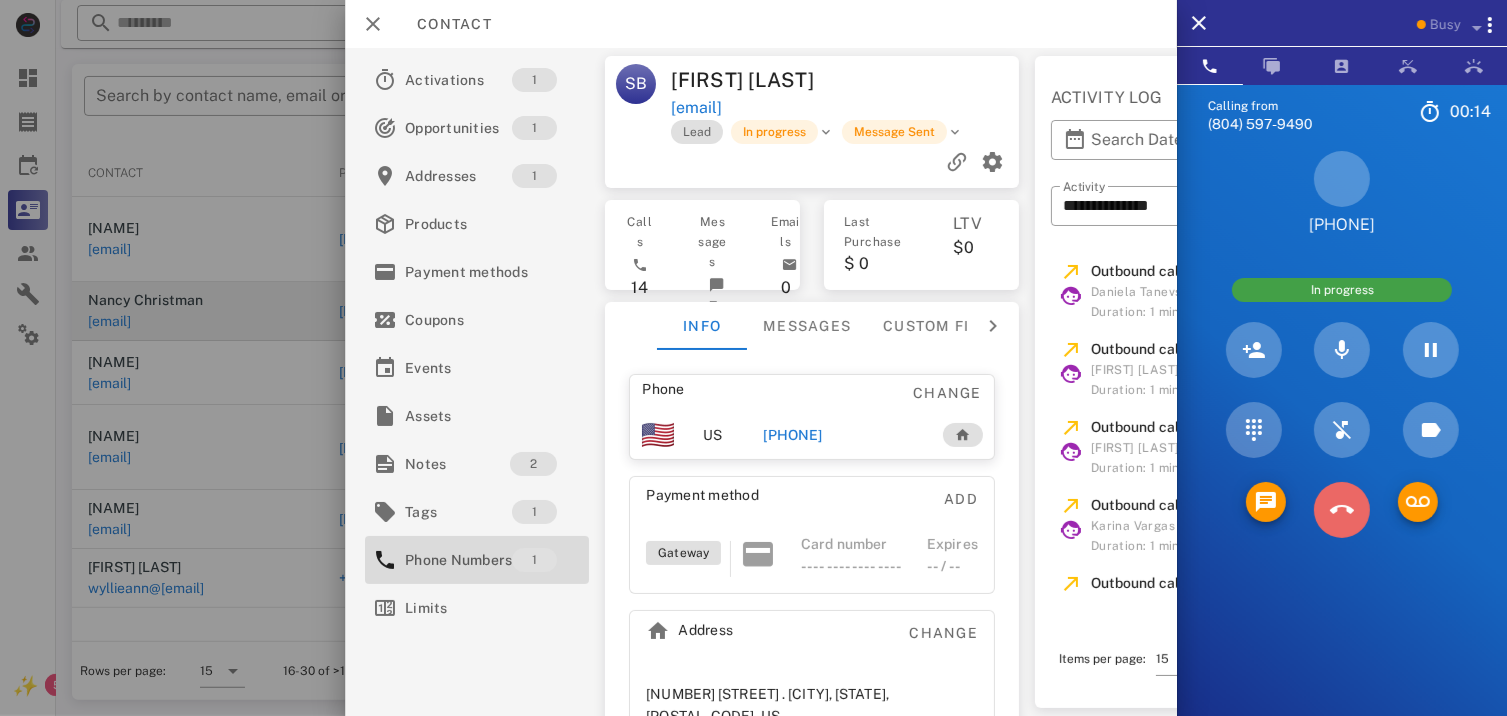 click at bounding box center (1342, 510) 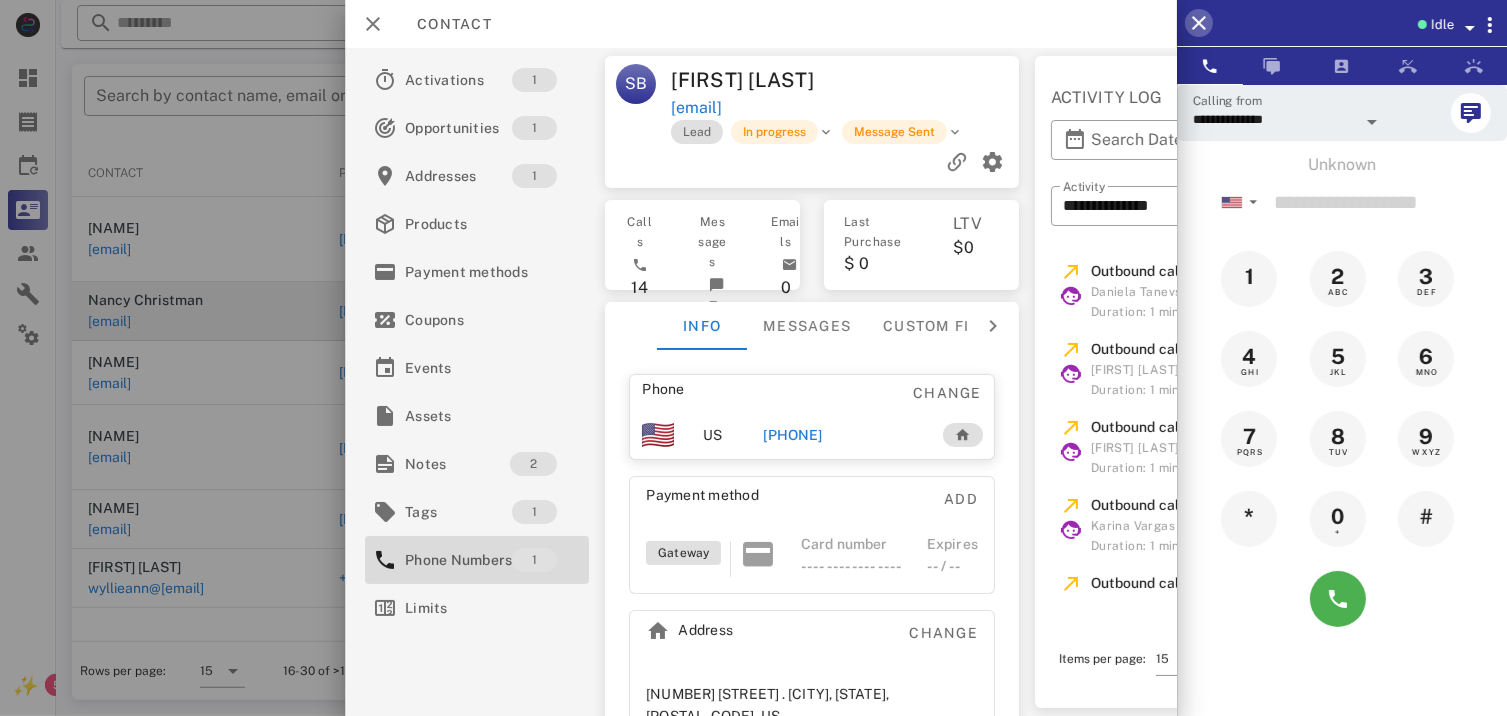 drag, startPoint x: 1195, startPoint y: 31, endPoint x: 1221, endPoint y: 36, distance: 26.476404 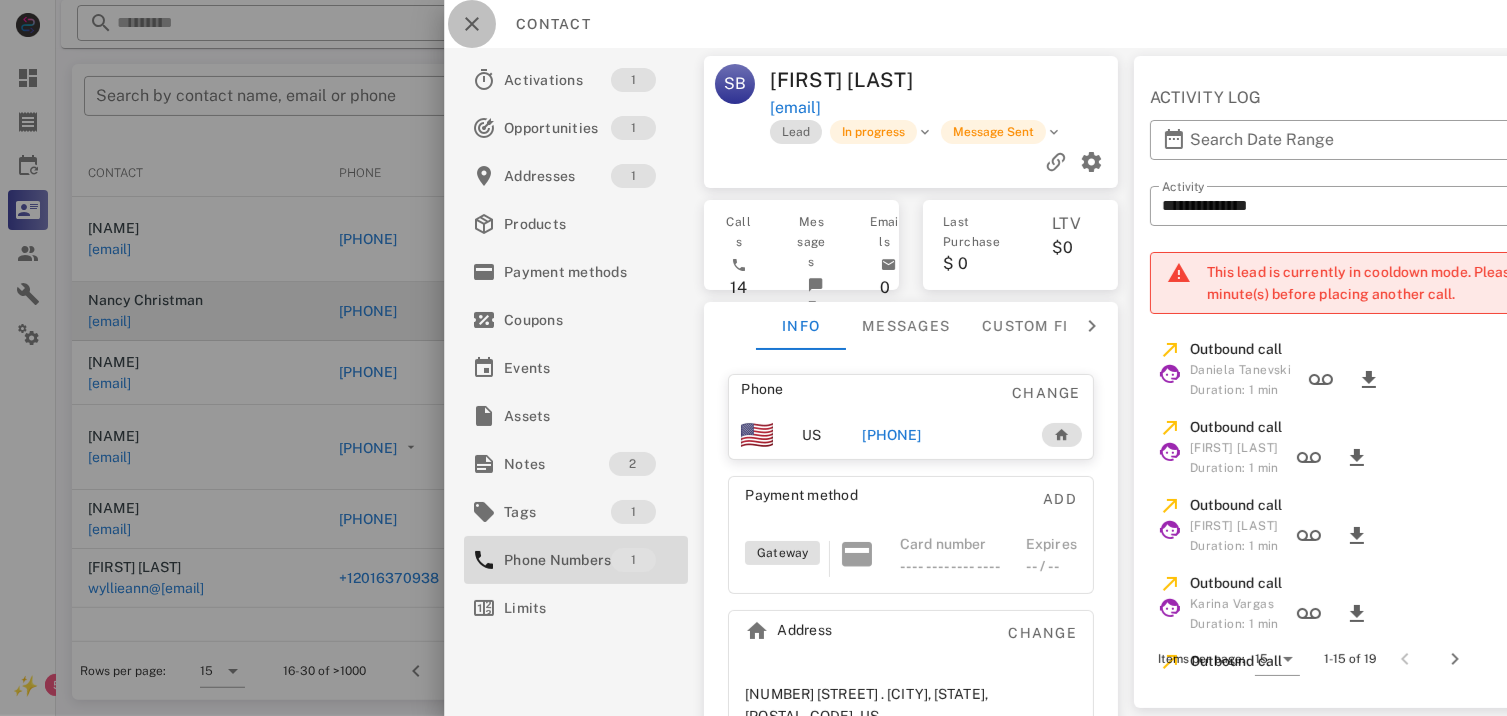 click at bounding box center [472, 24] 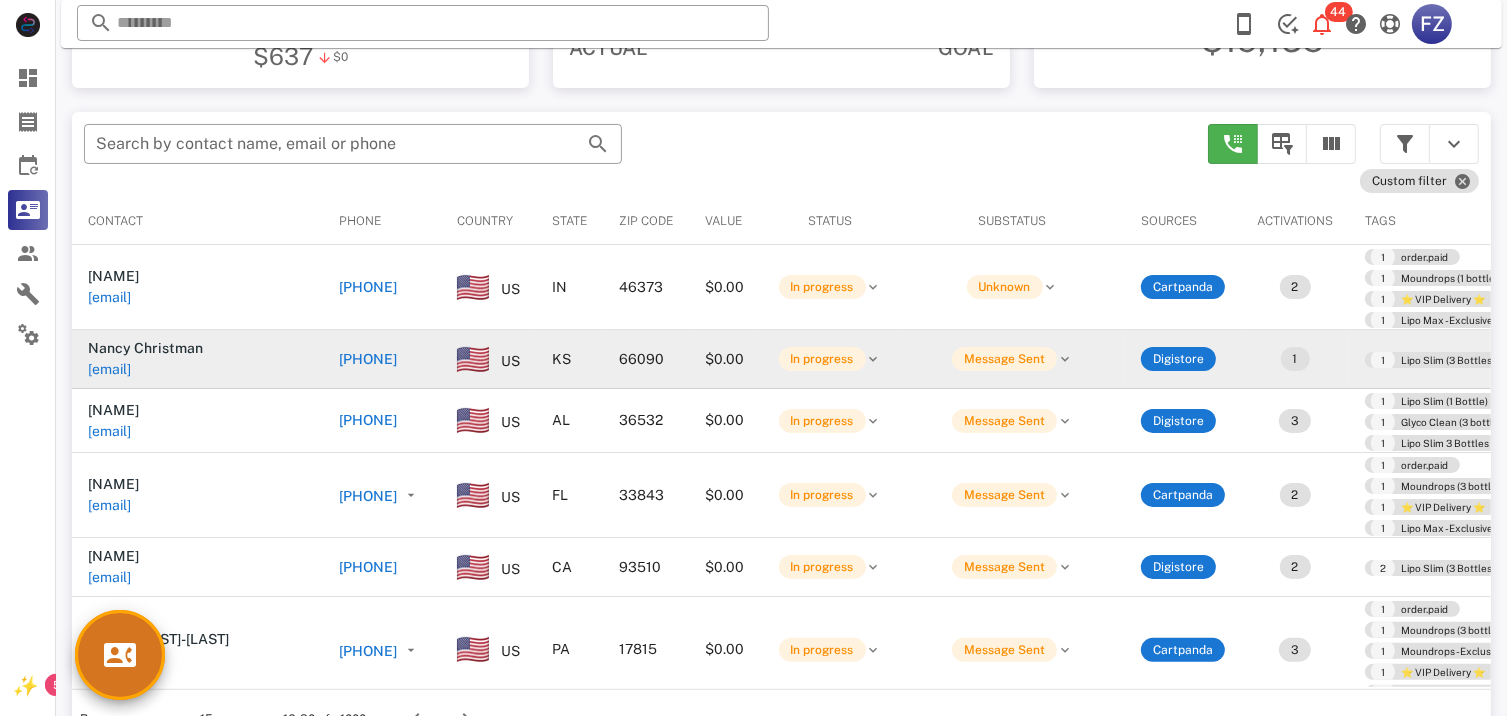 scroll, scrollTop: 280, scrollLeft: 0, axis: vertical 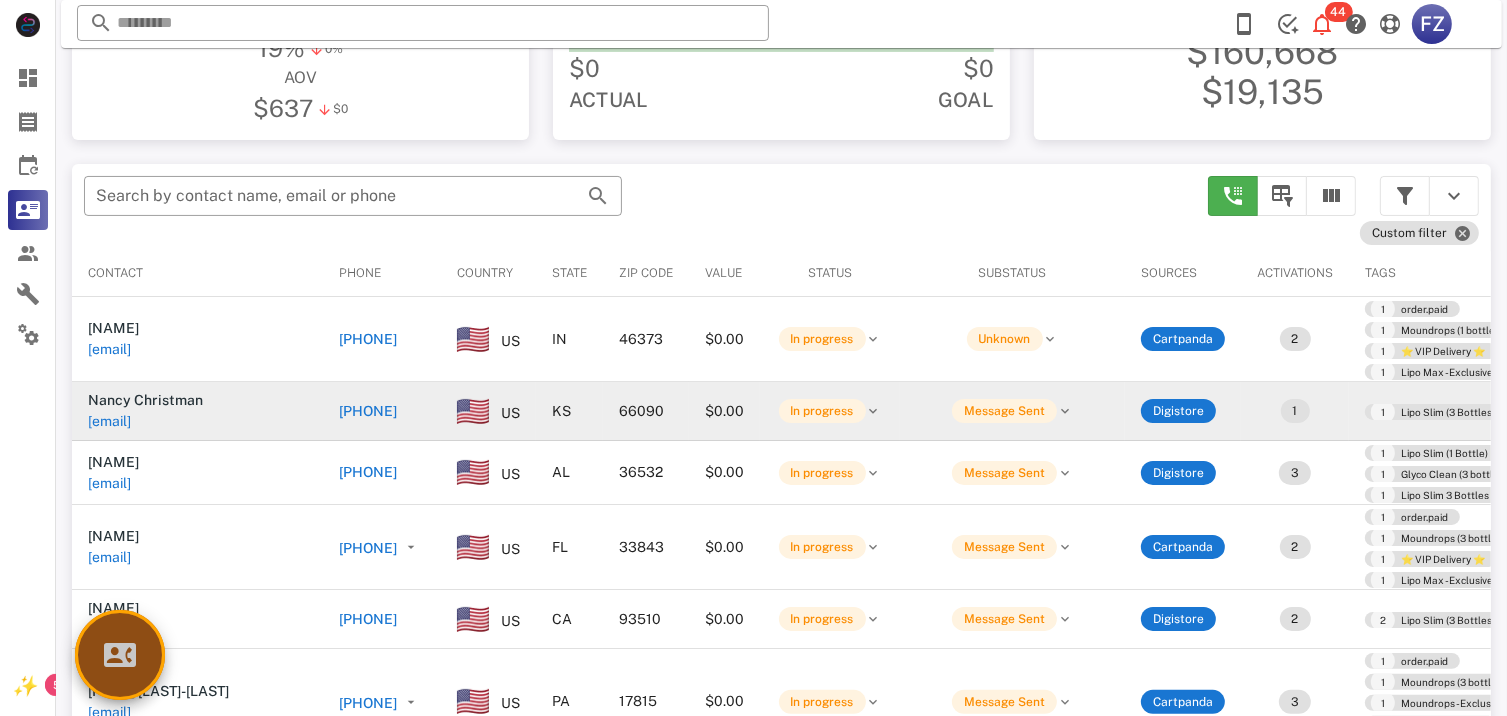 click at bounding box center (120, 655) 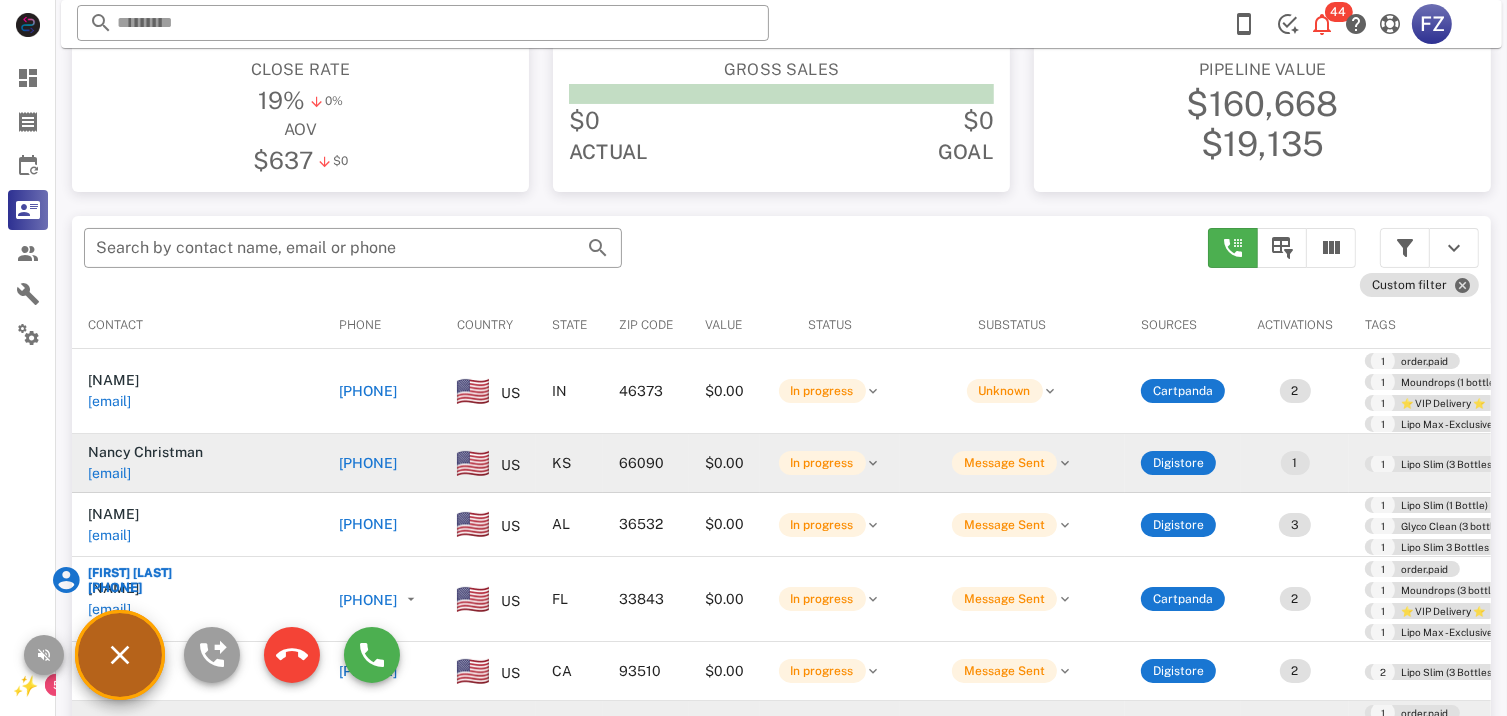 scroll, scrollTop: 380, scrollLeft: 0, axis: vertical 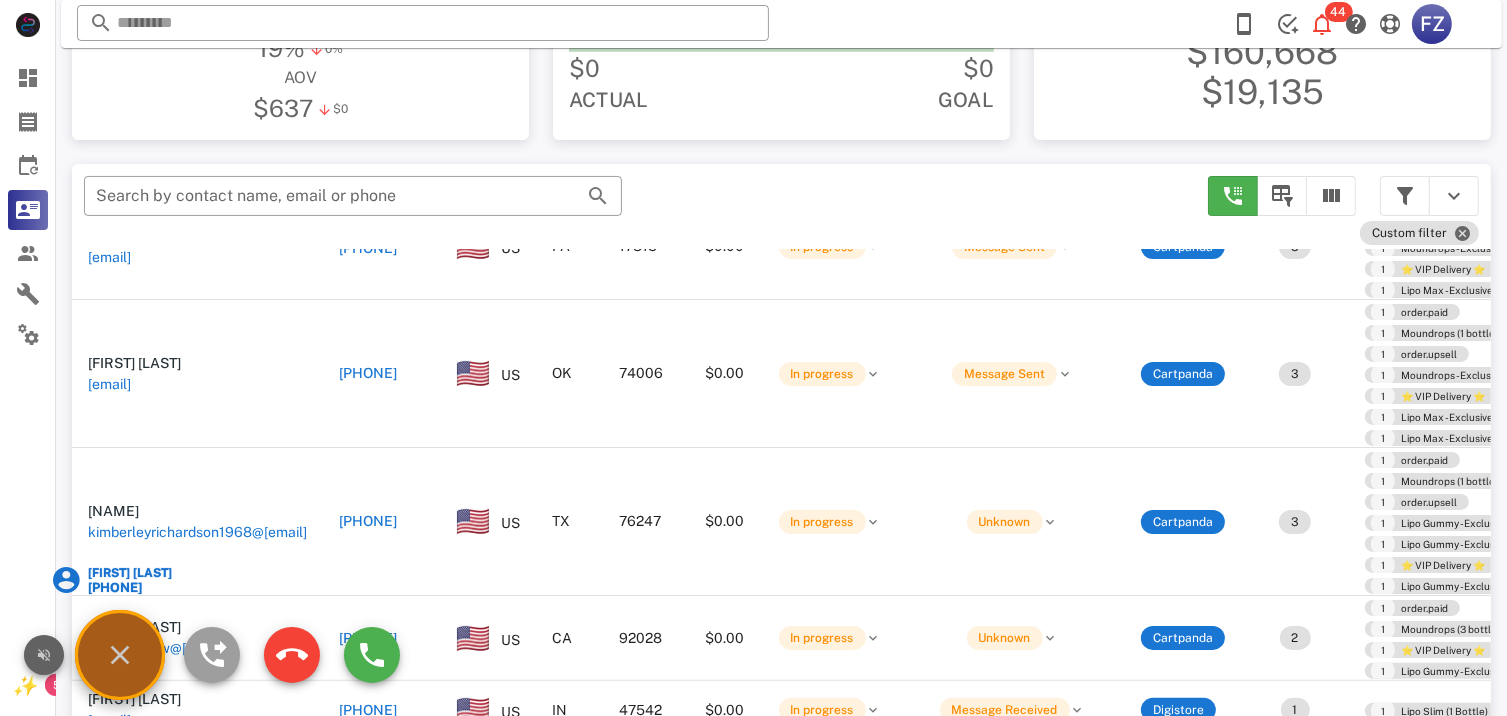 click at bounding box center (44, 655) 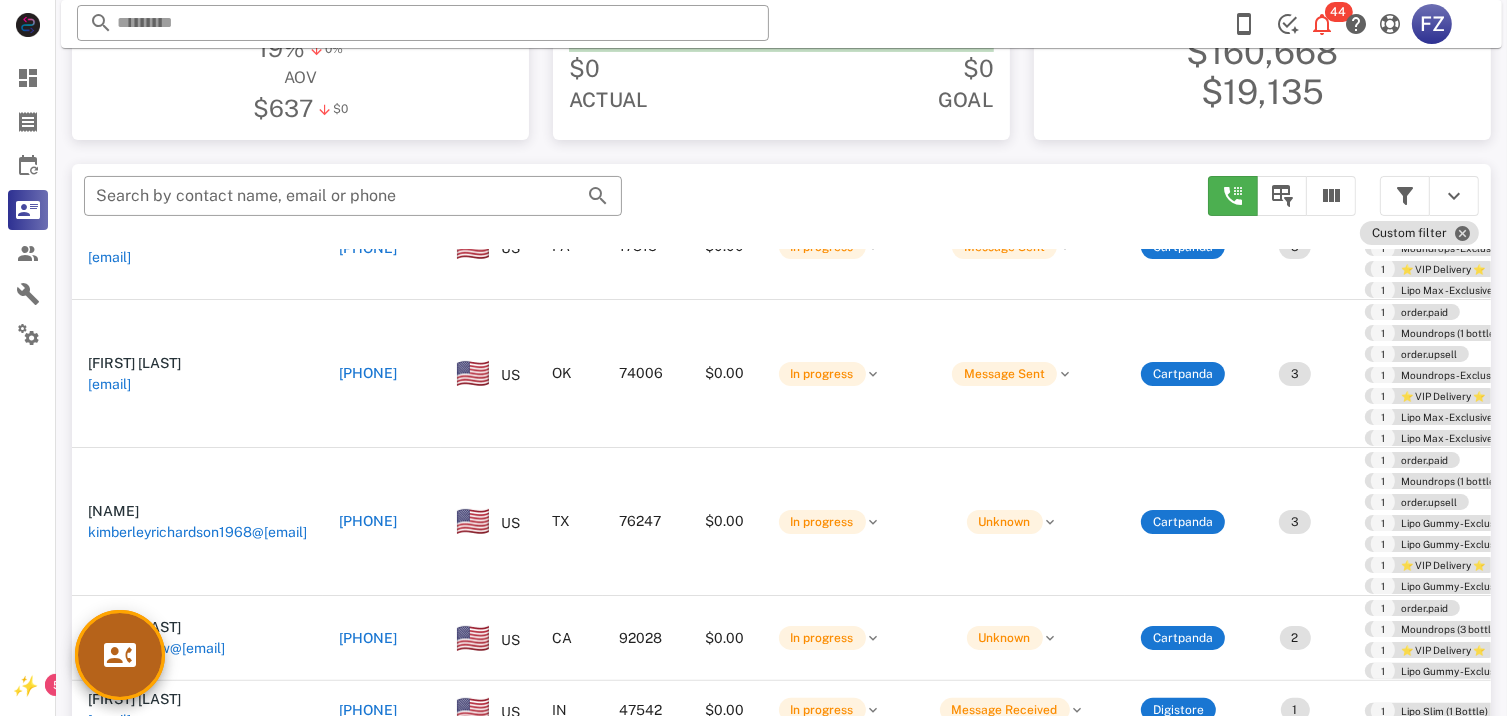 click at bounding box center [120, 655] 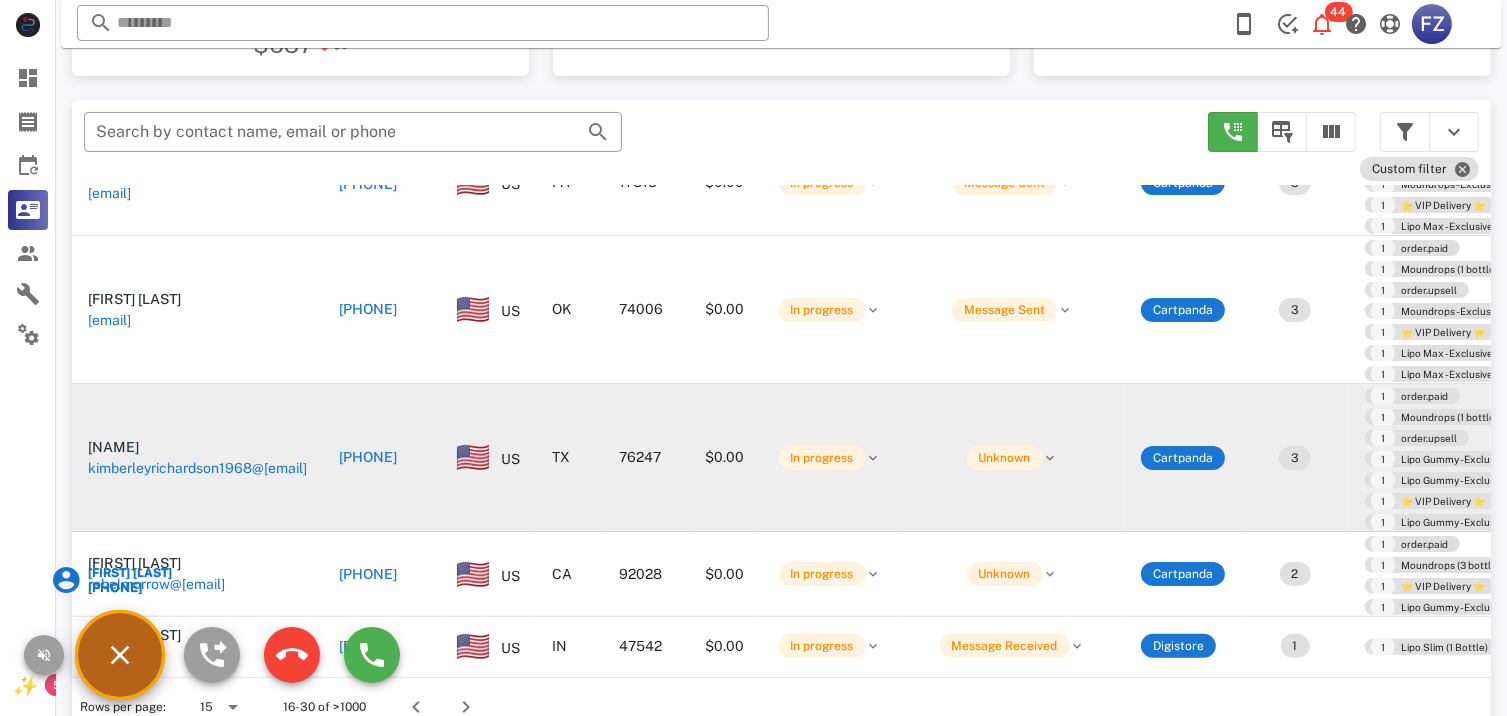 scroll, scrollTop: 380, scrollLeft: 0, axis: vertical 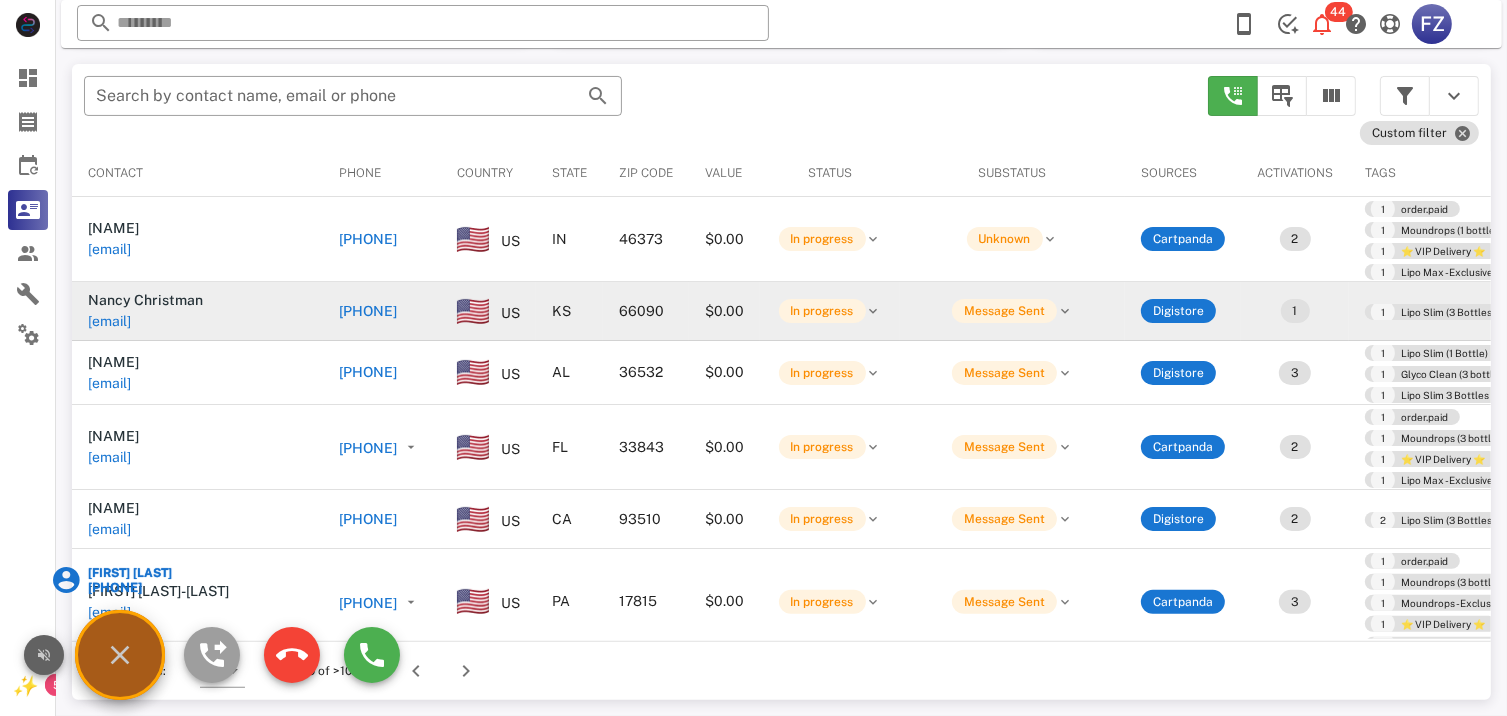 click at bounding box center (44, 655) 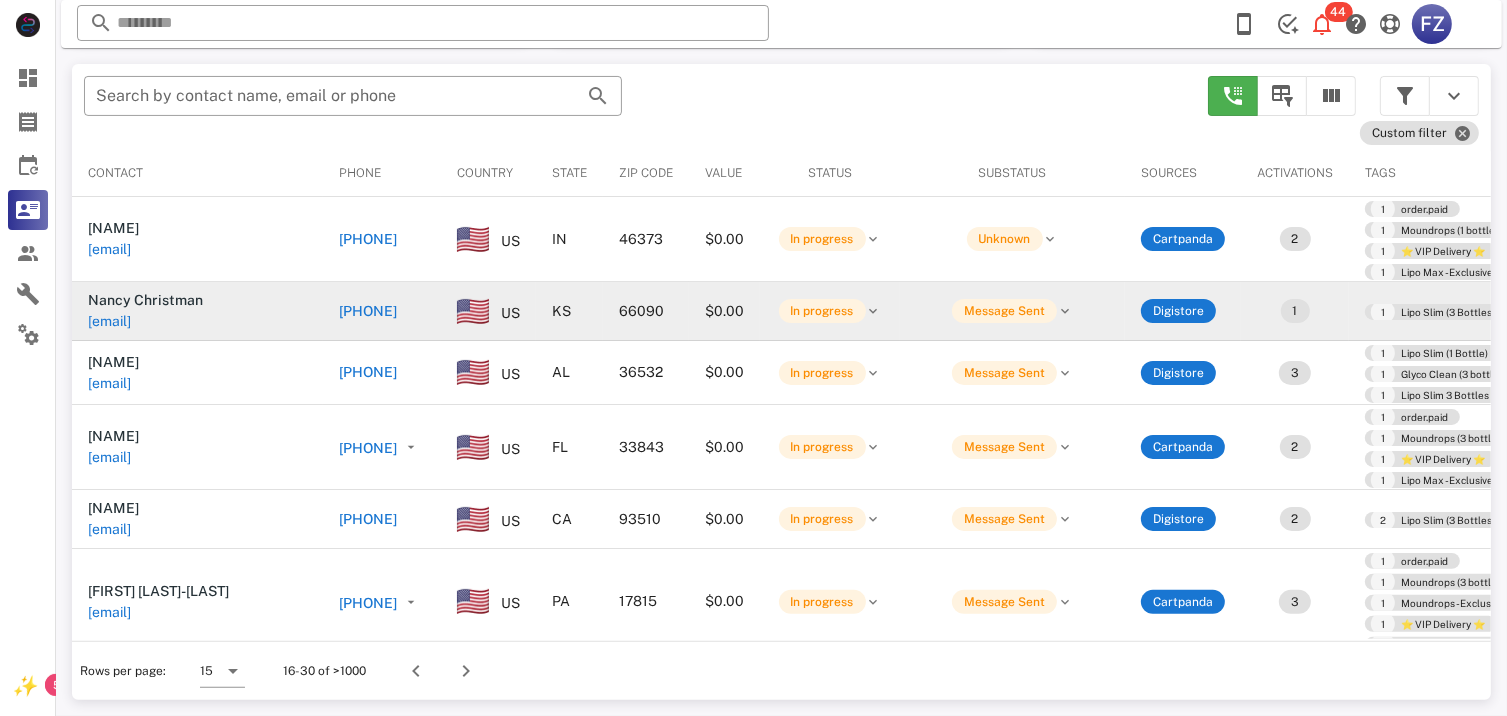 drag, startPoint x: 411, startPoint y: 517, endPoint x: 697, endPoint y: 511, distance: 286.06293 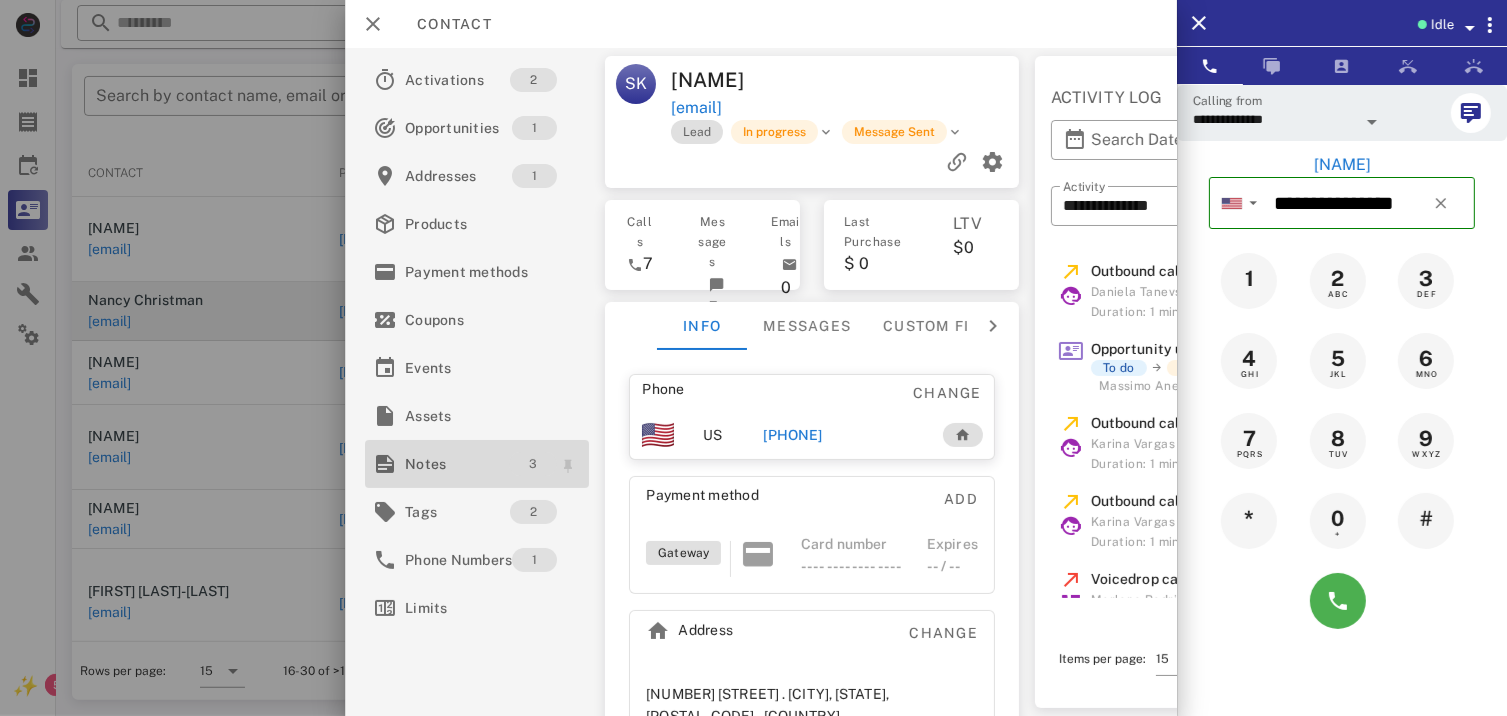 click on "3" at bounding box center [534, 464] 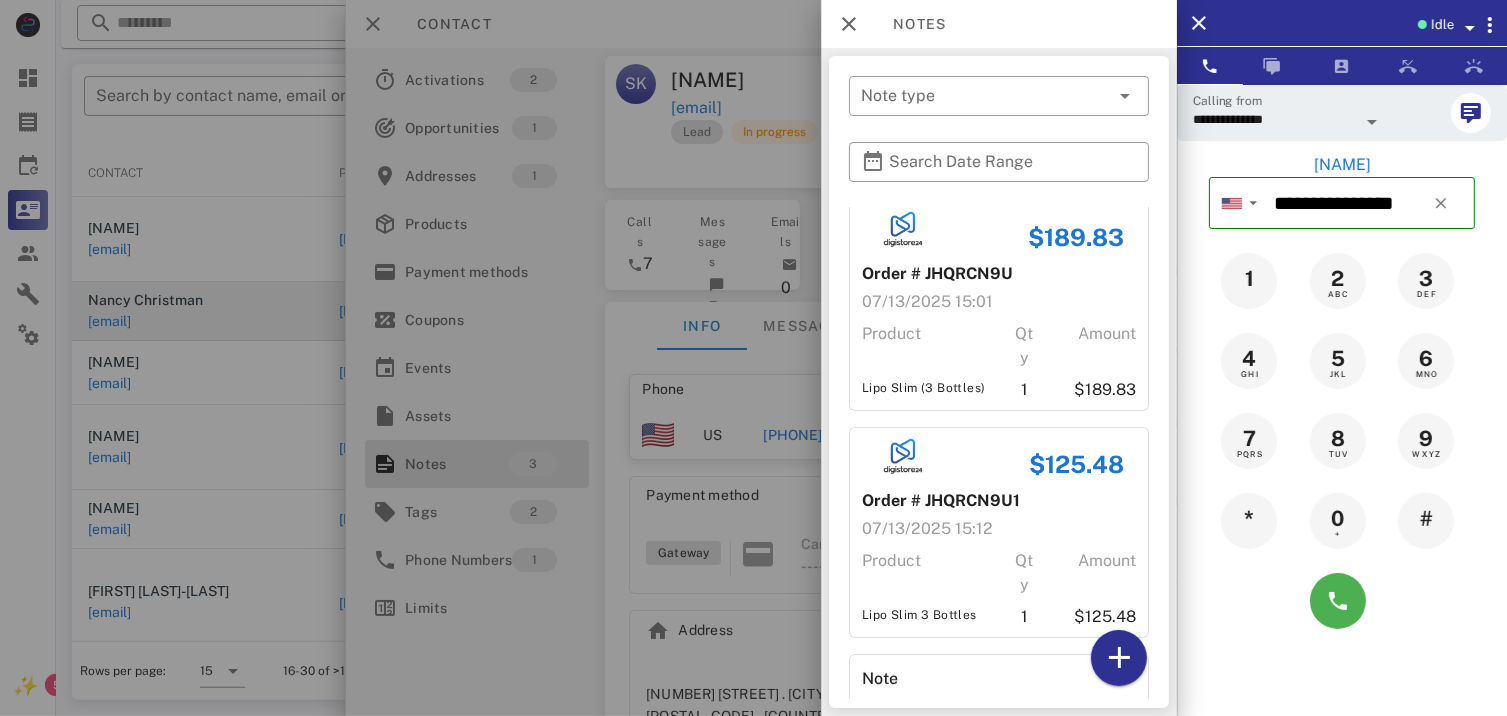 scroll, scrollTop: 0, scrollLeft: 0, axis: both 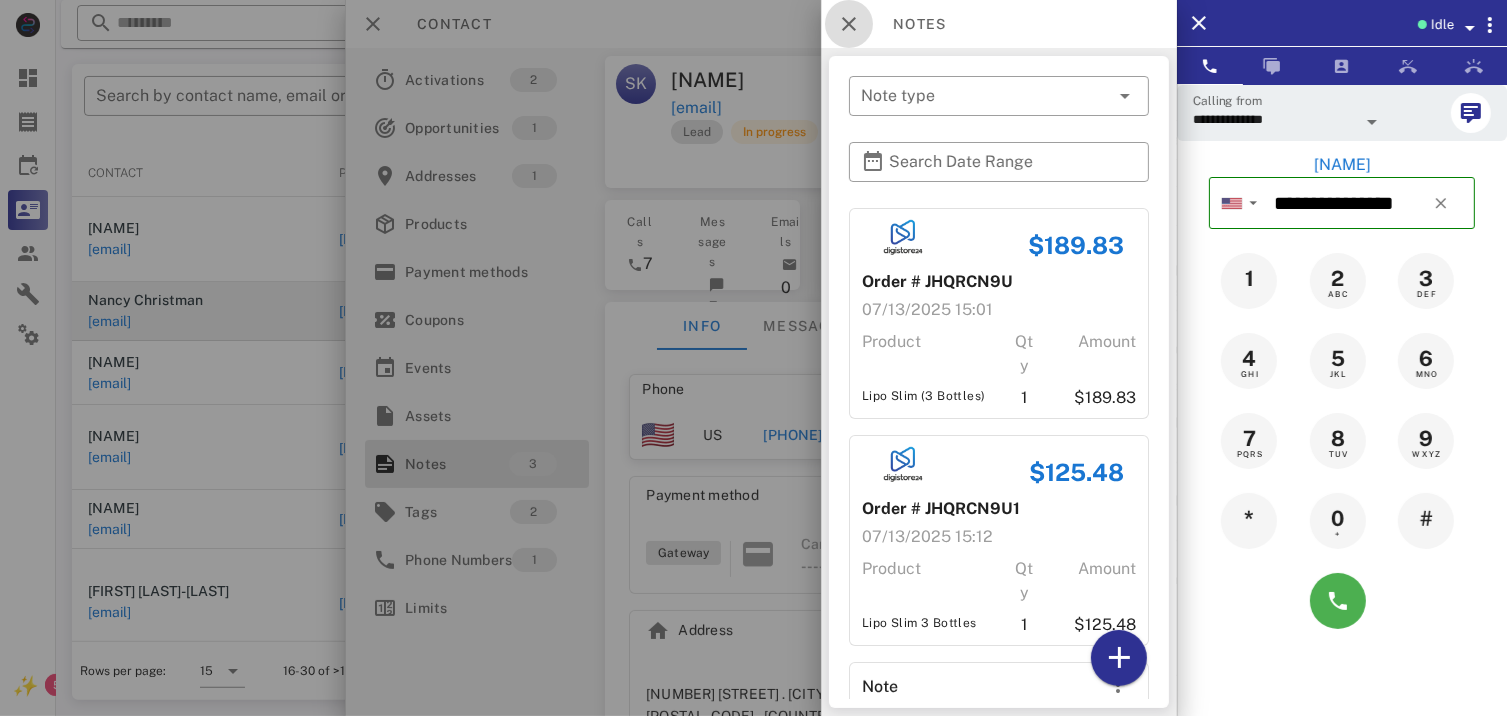 click at bounding box center [849, 24] 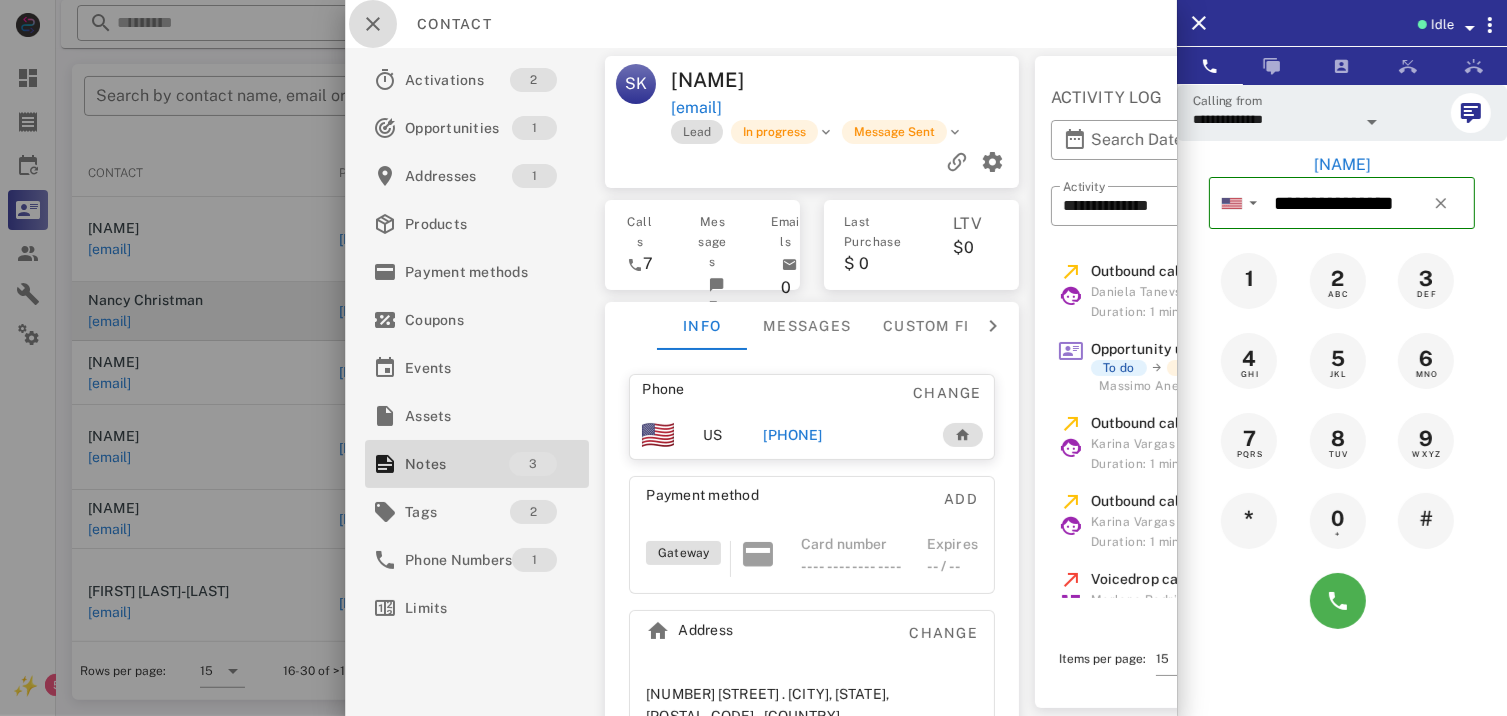 click at bounding box center (373, 24) 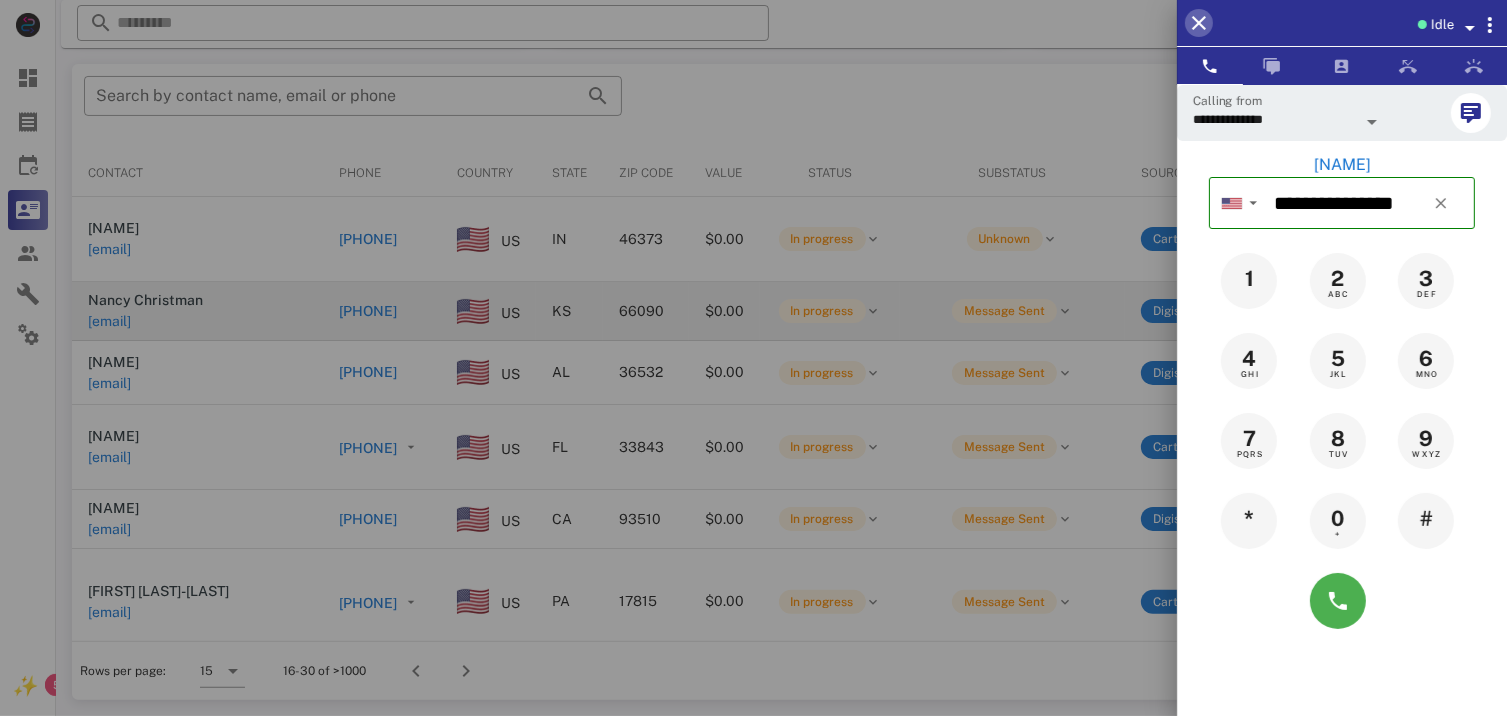 click at bounding box center [1199, 23] 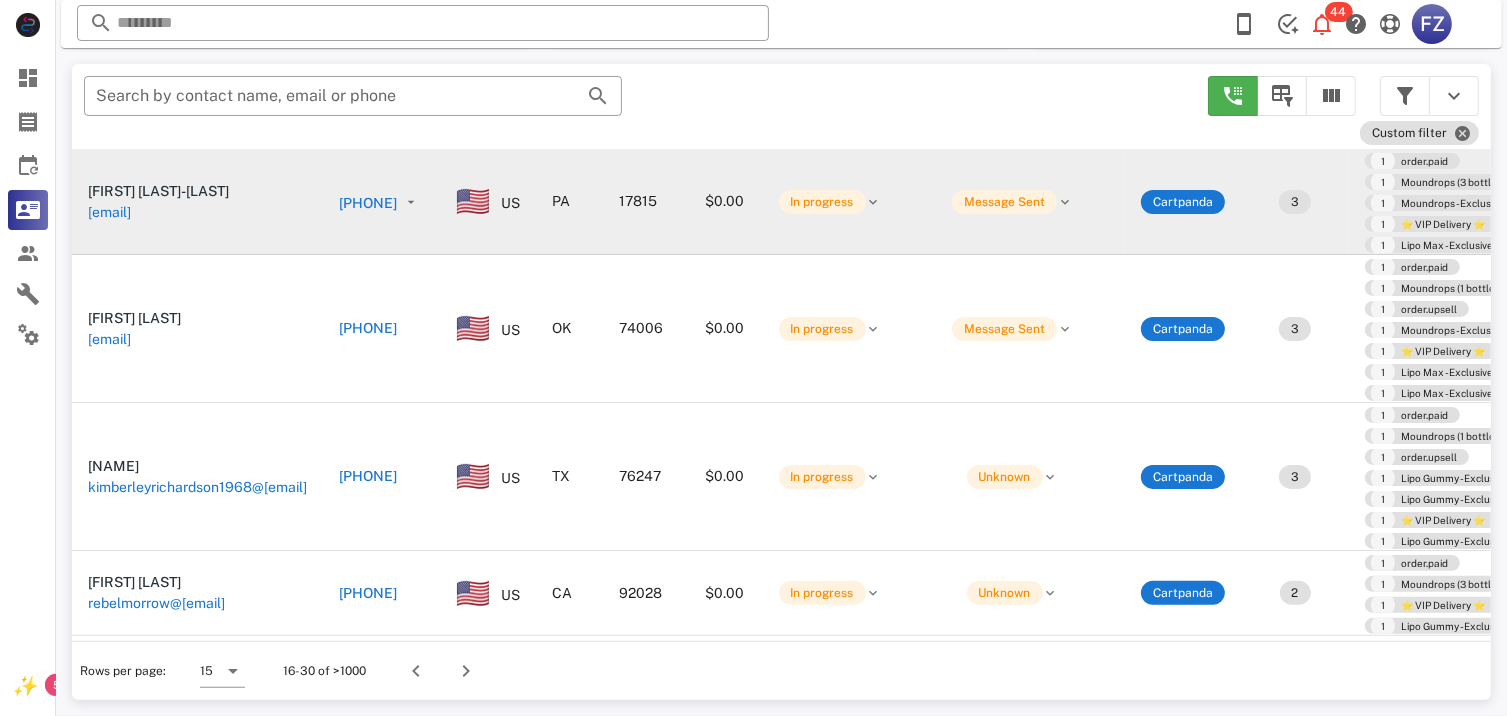 scroll, scrollTop: 463, scrollLeft: 0, axis: vertical 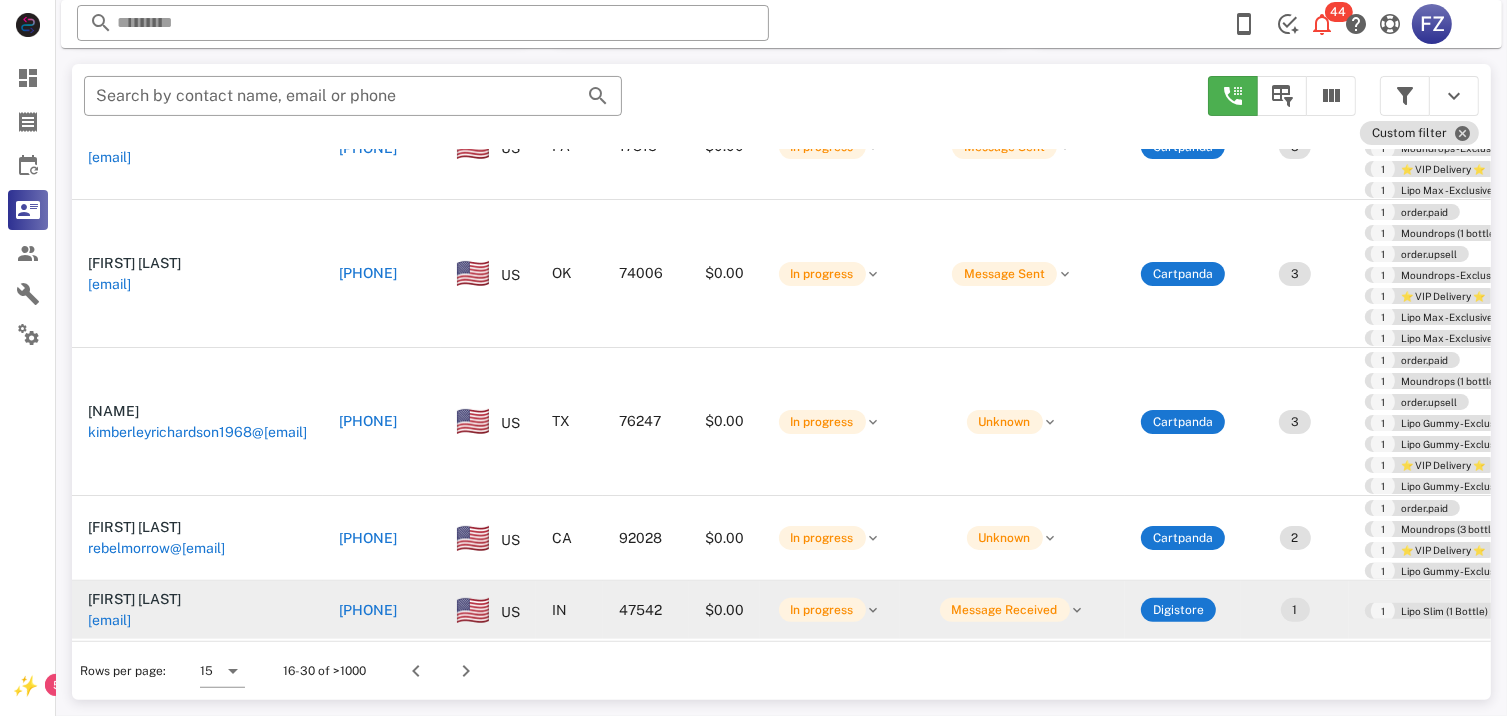 click on "[PHONE]" at bounding box center [368, 610] 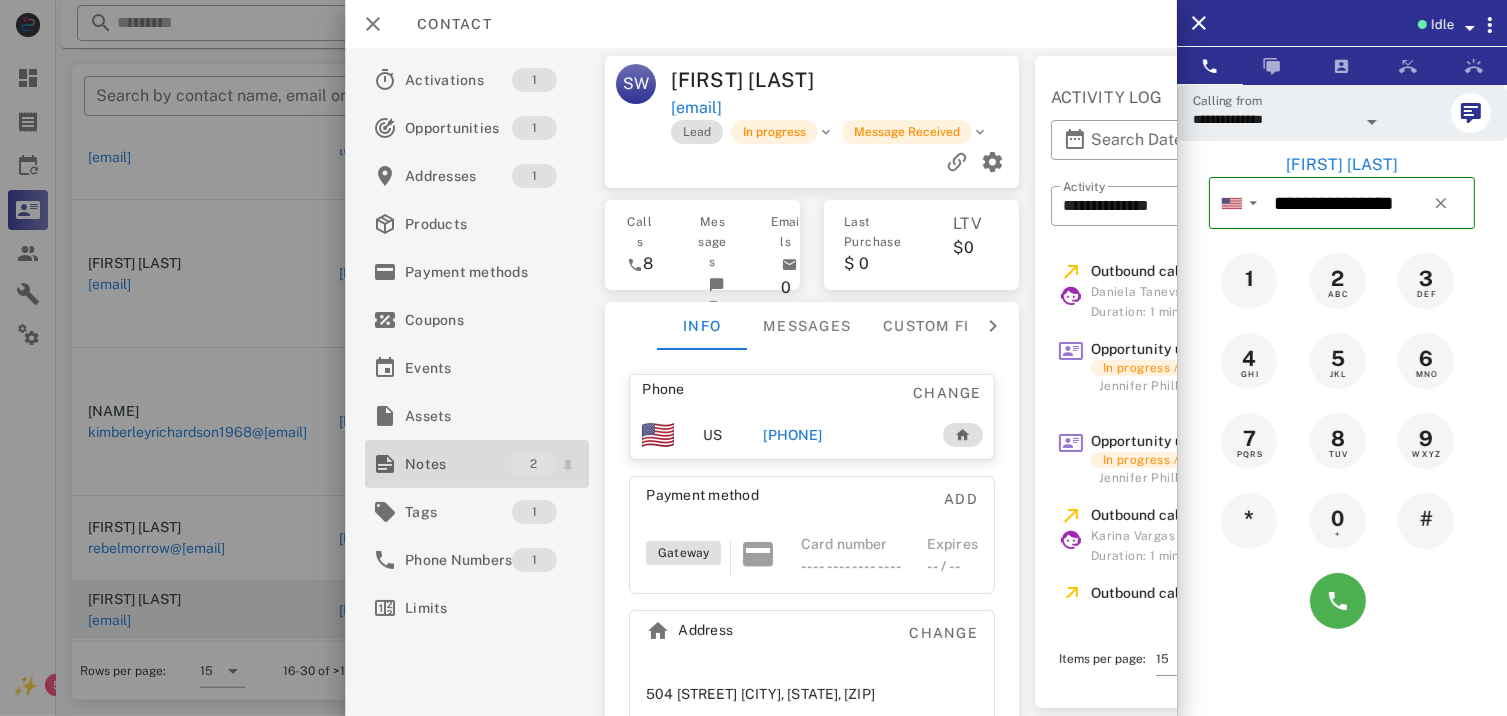 click on "Notes" at bounding box center [457, 464] 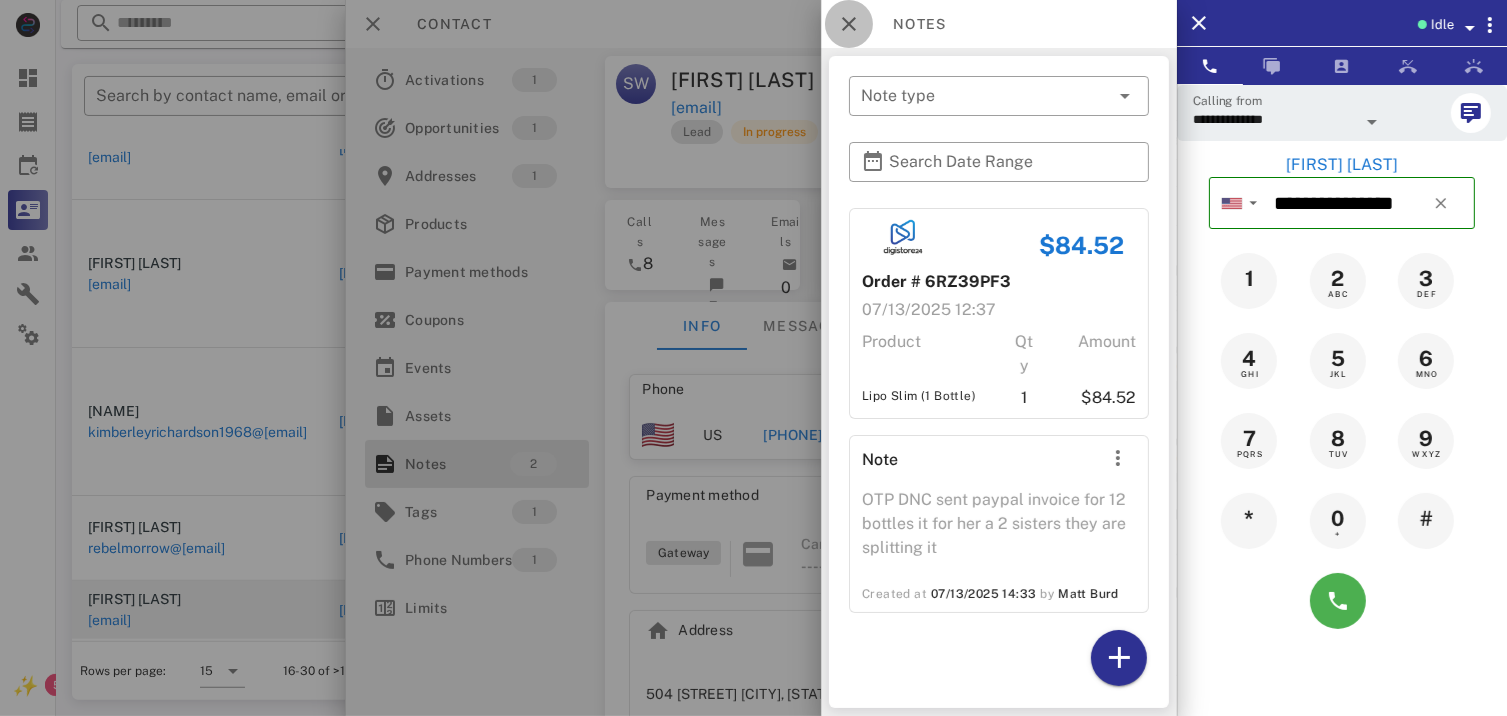 click at bounding box center [849, 24] 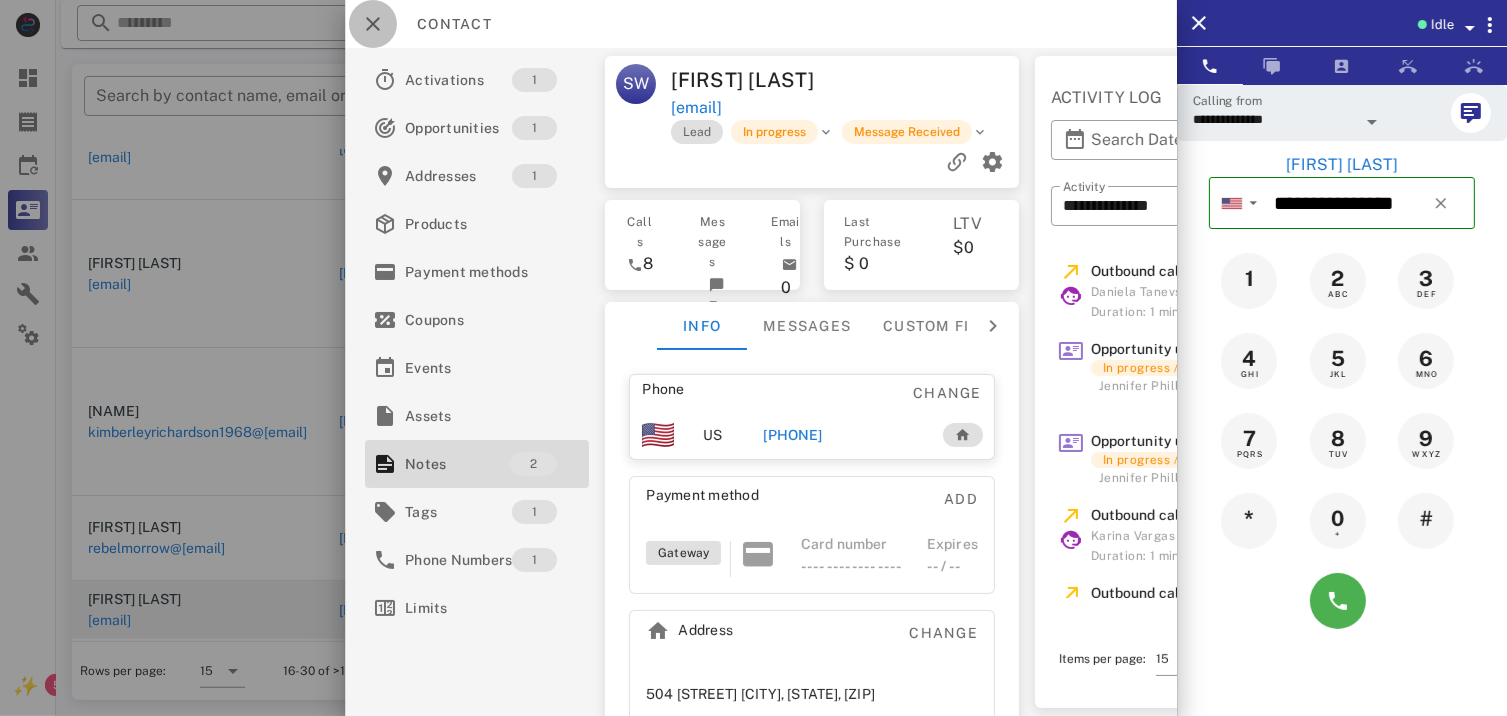 click at bounding box center (373, 24) 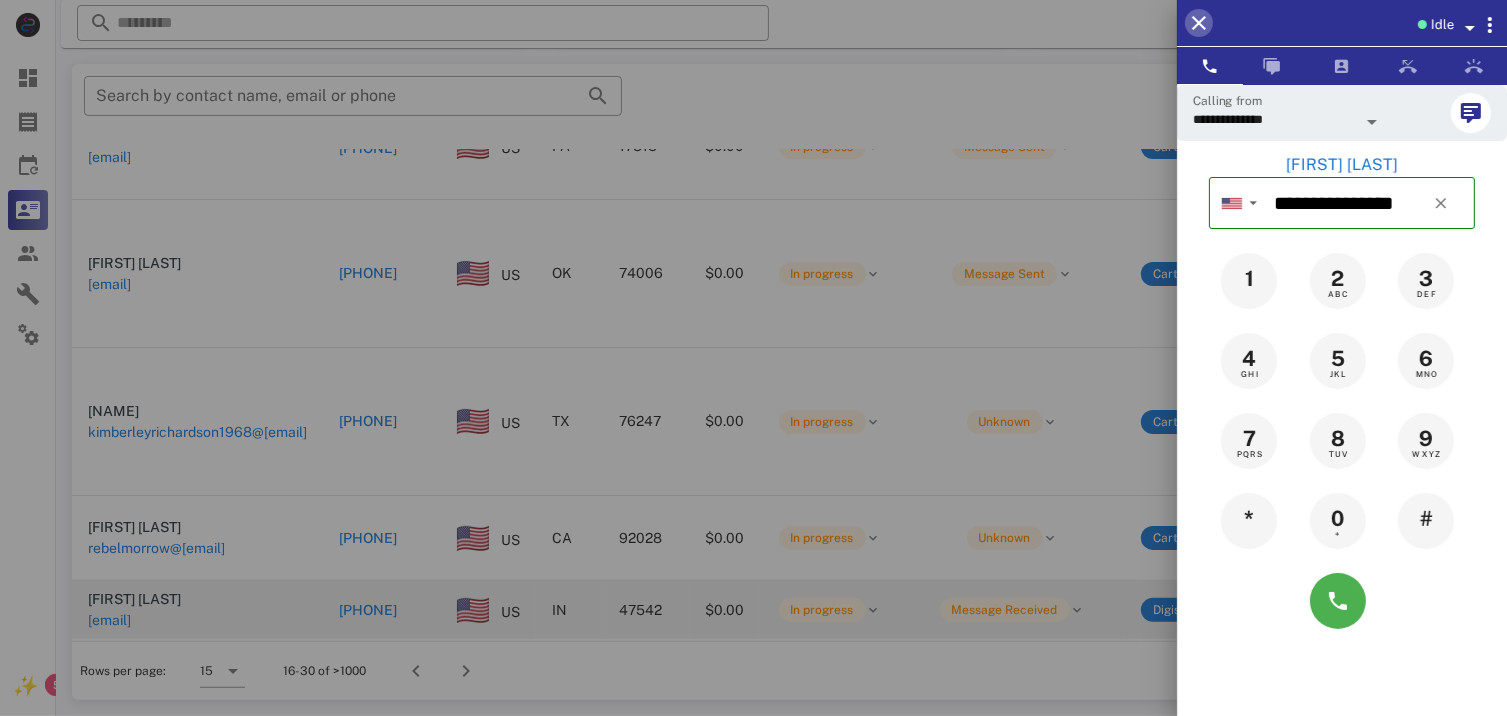 click at bounding box center [1199, 23] 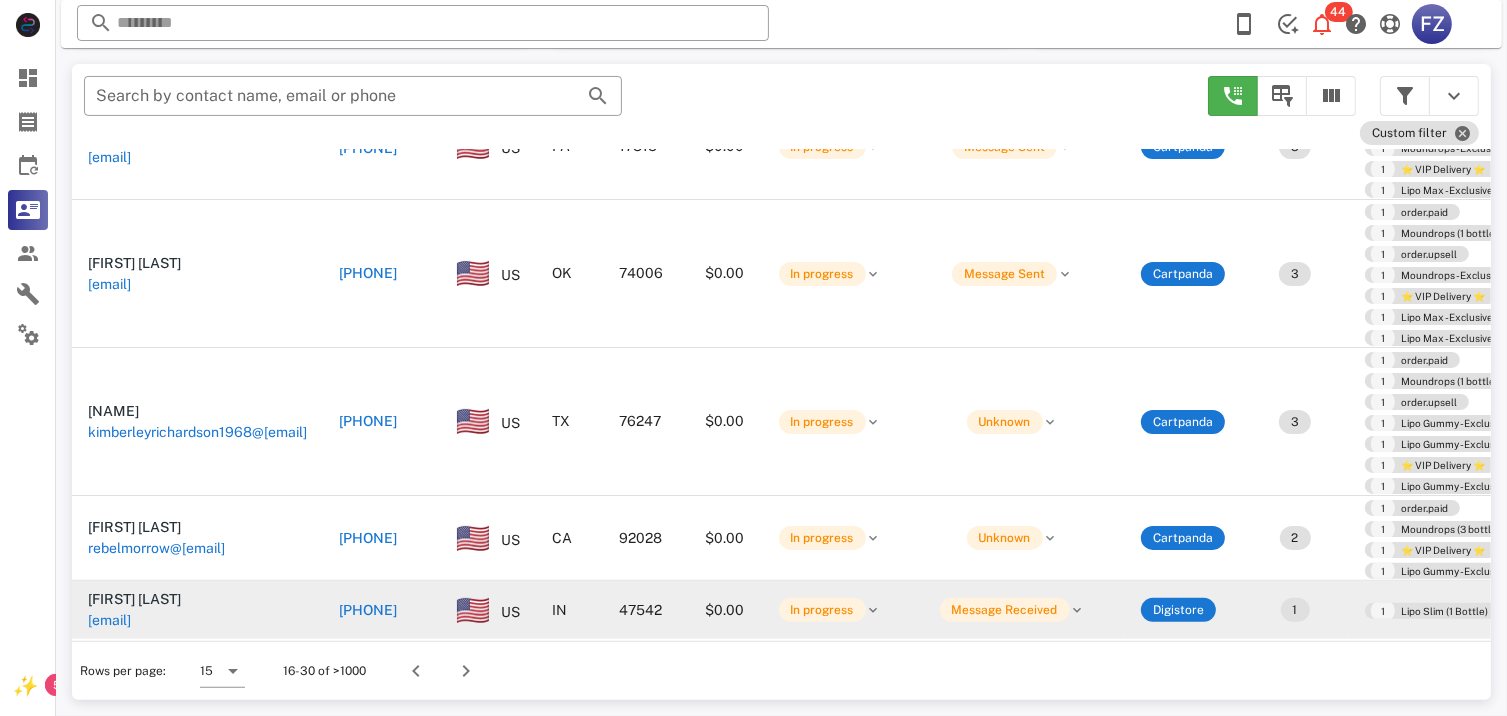 type 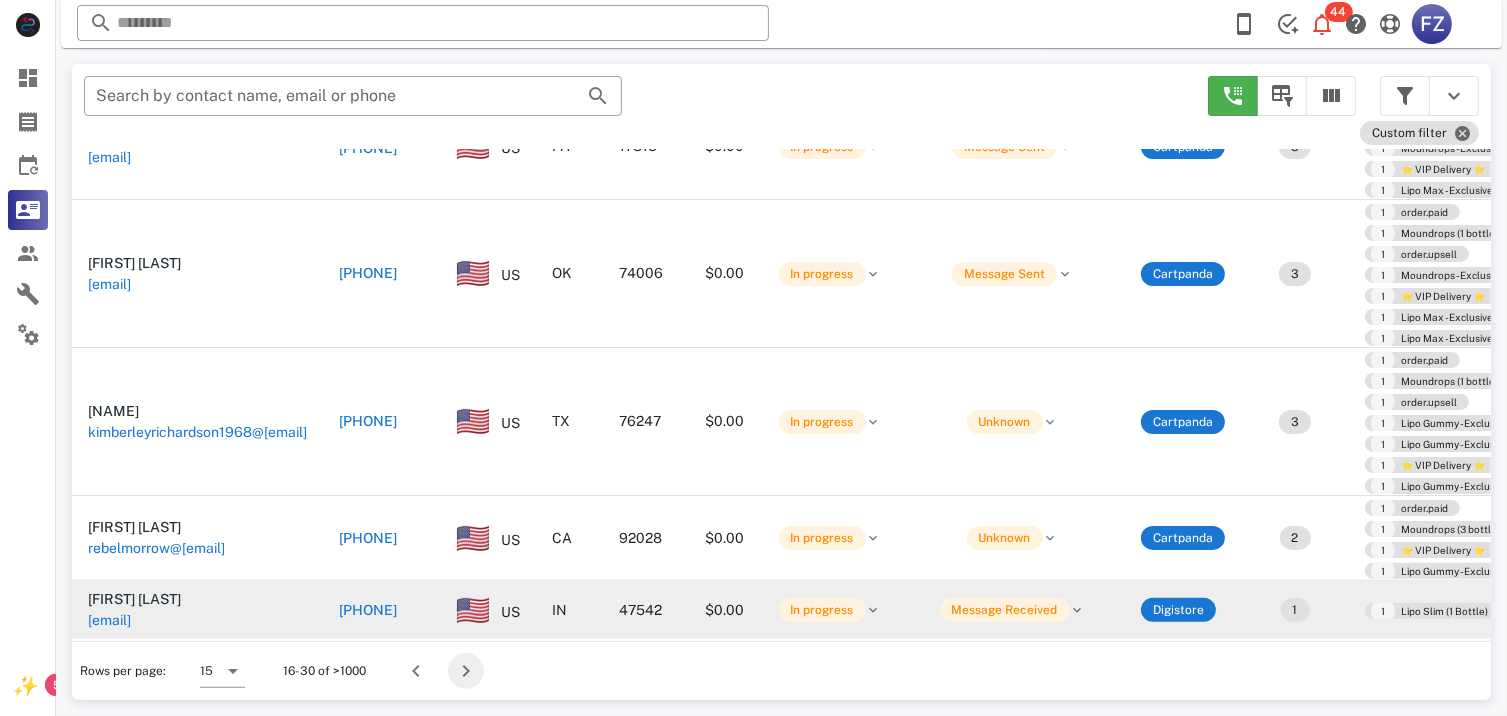 click at bounding box center (466, 671) 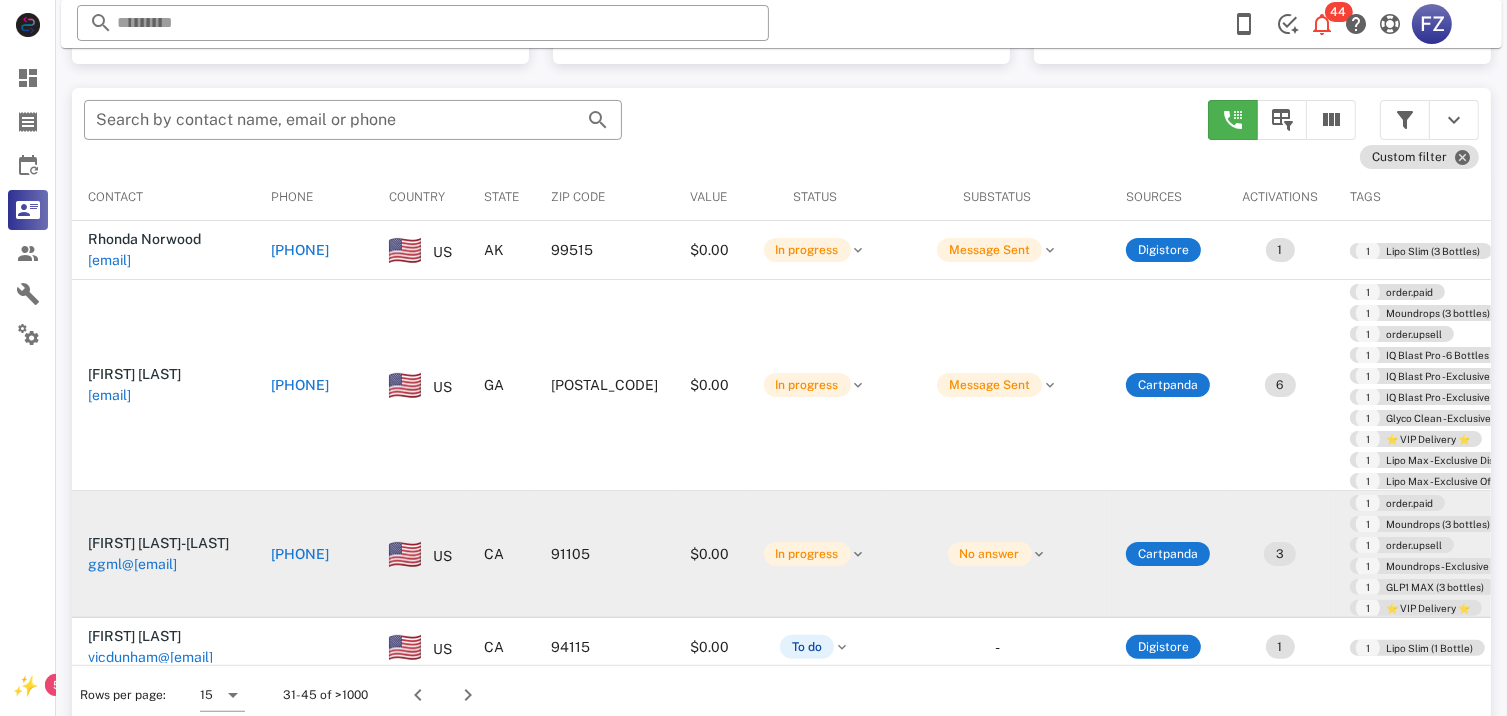 scroll, scrollTop: 380, scrollLeft: 0, axis: vertical 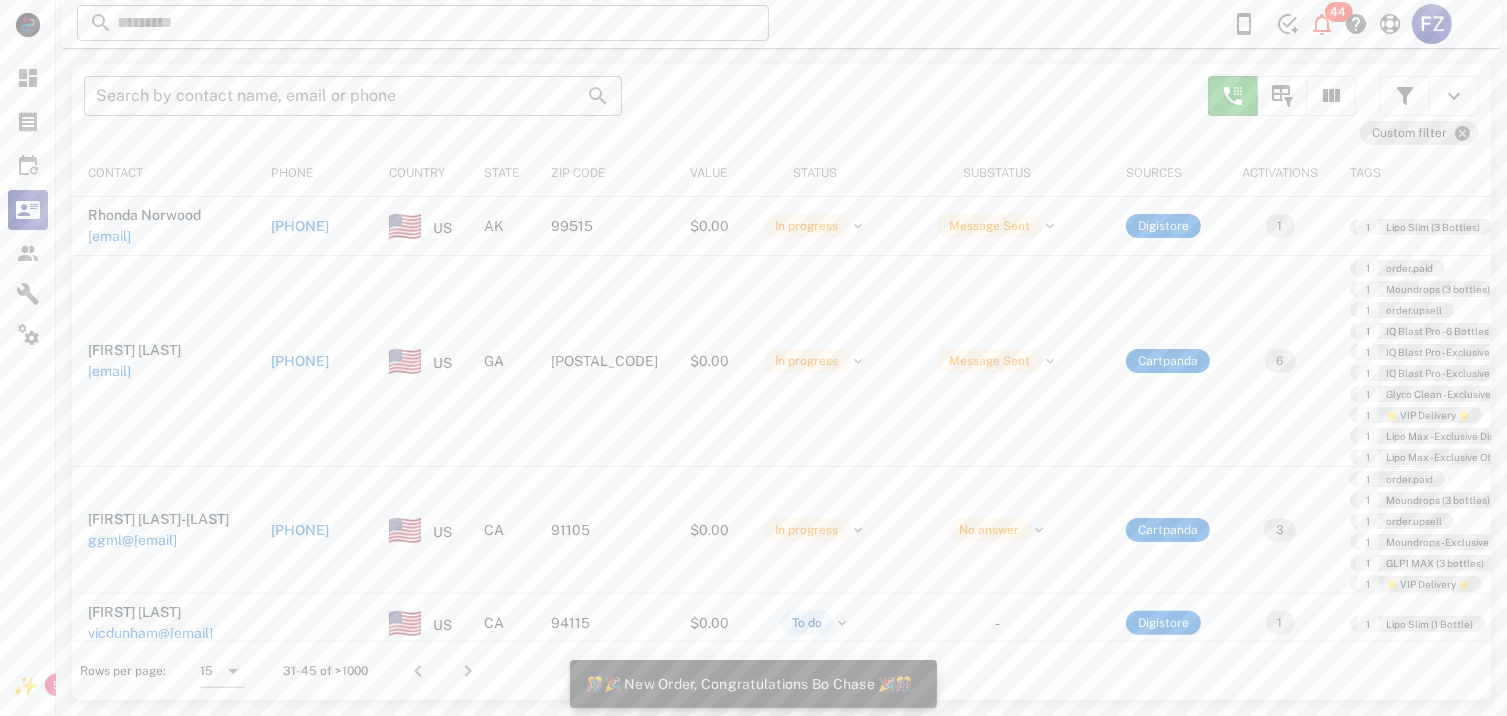 click on "🎊🎉 New Order, Congratulations Bo Chase 🎉🎊" at bounding box center (749, 684) 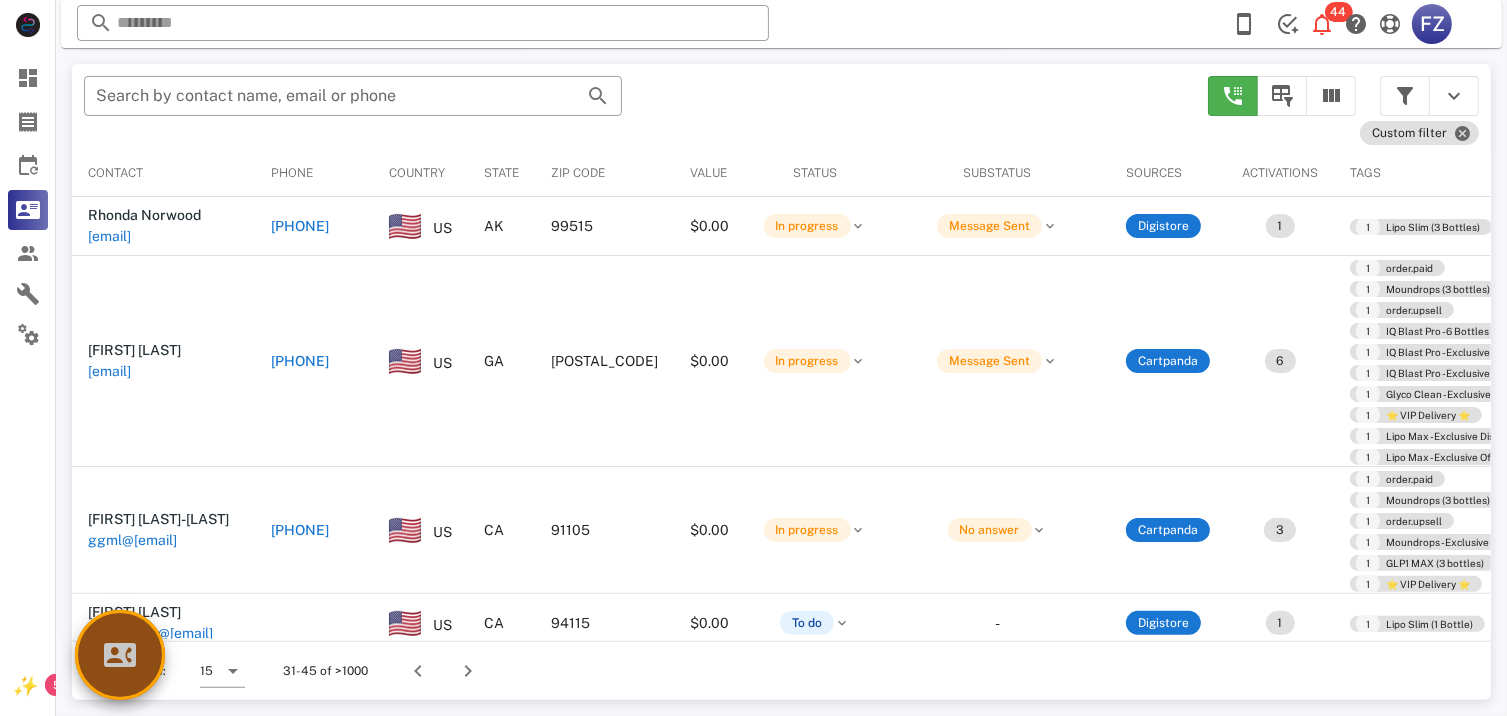 click at bounding box center (120, 655) 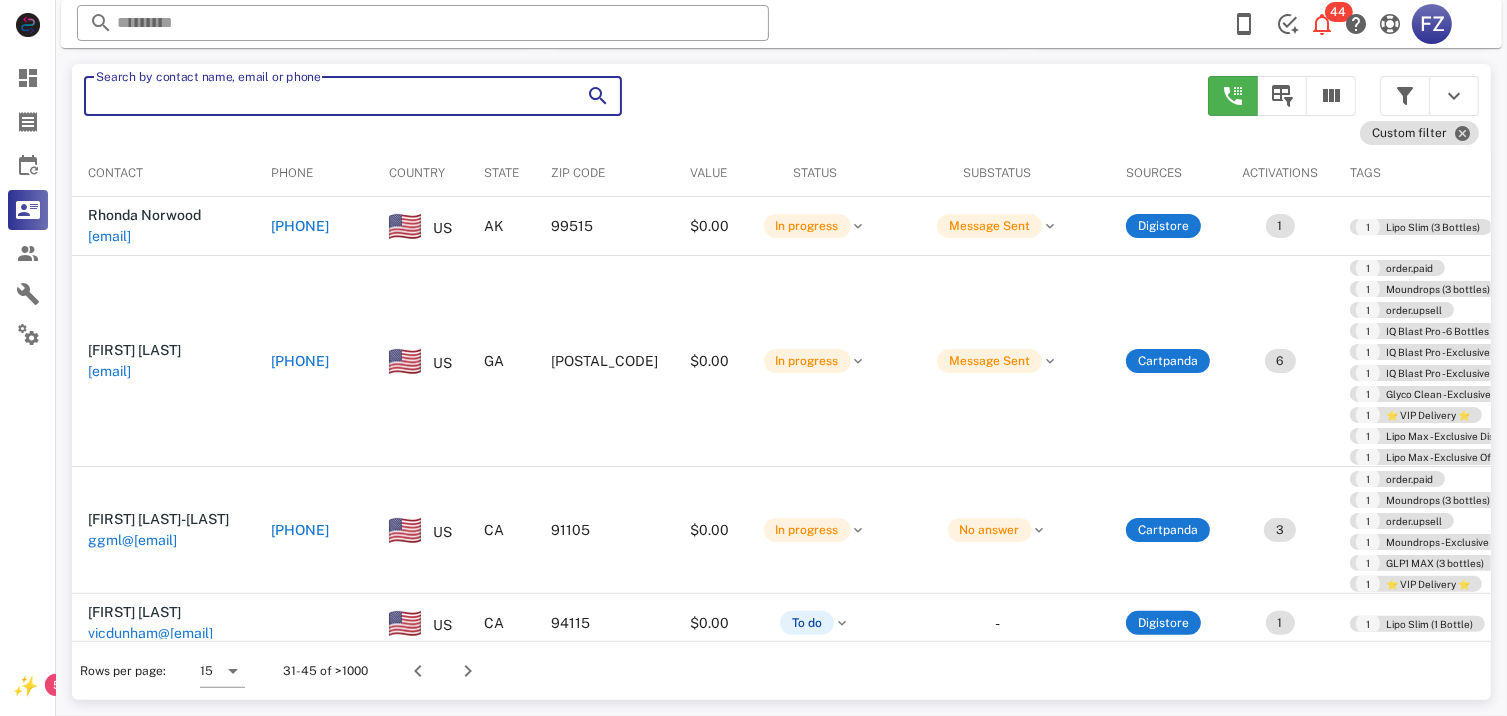 click on "Search by contact name, email or phone" at bounding box center (325, 96) 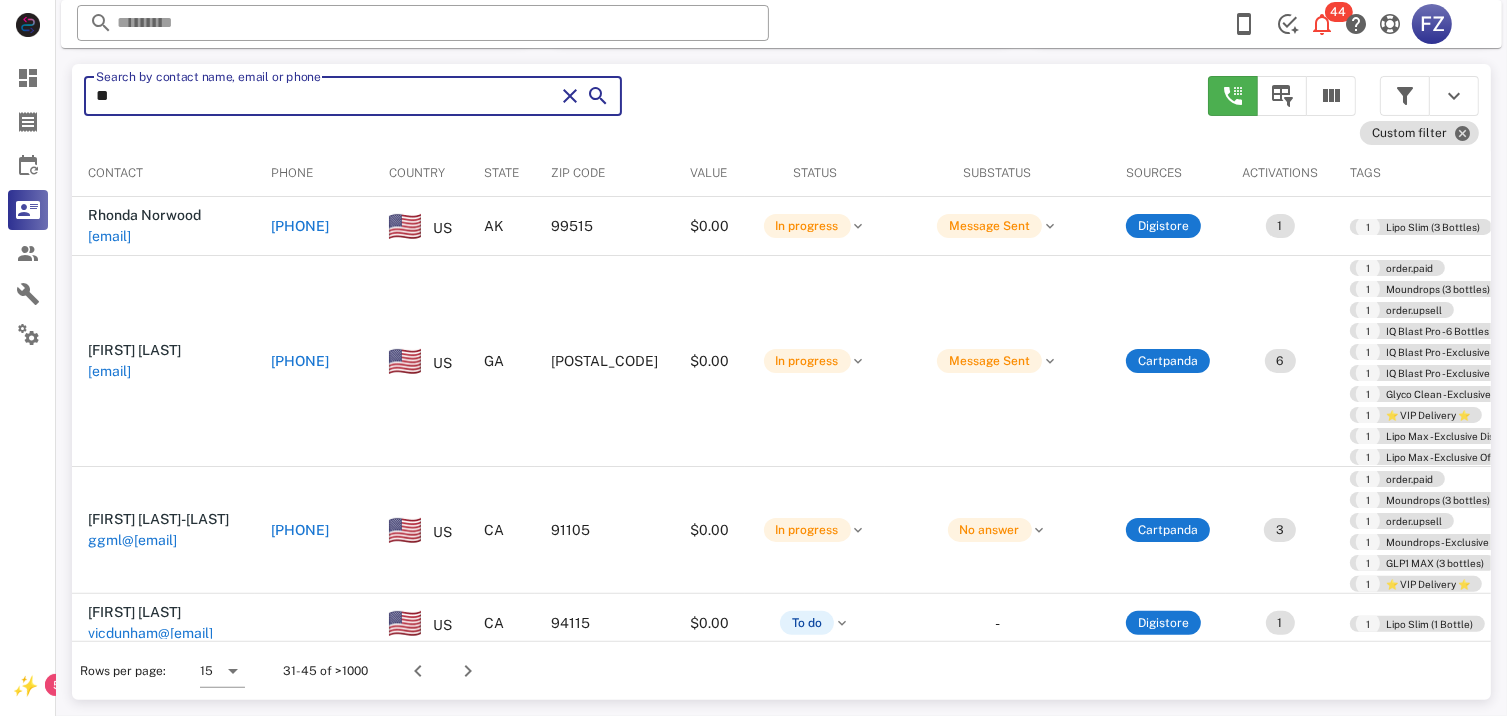type on "***" 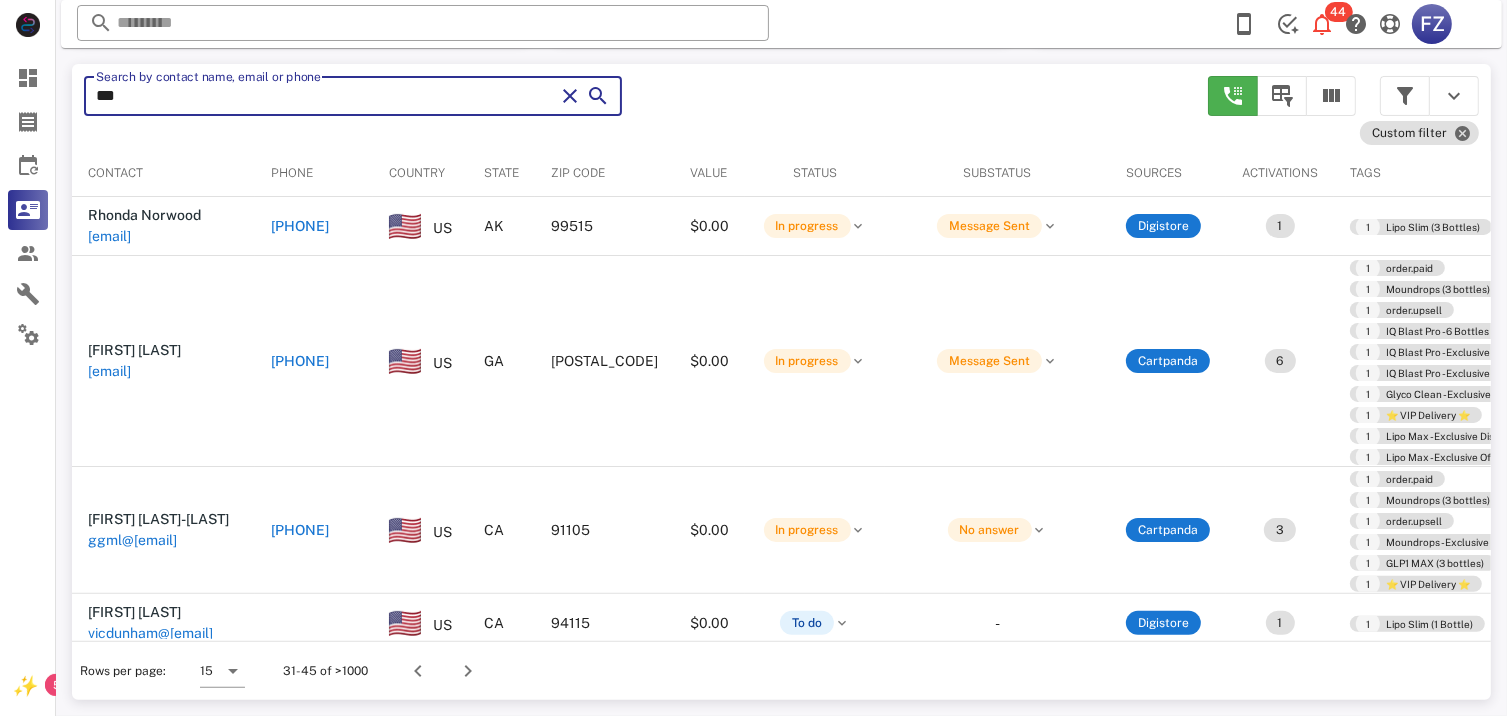 type on "**" 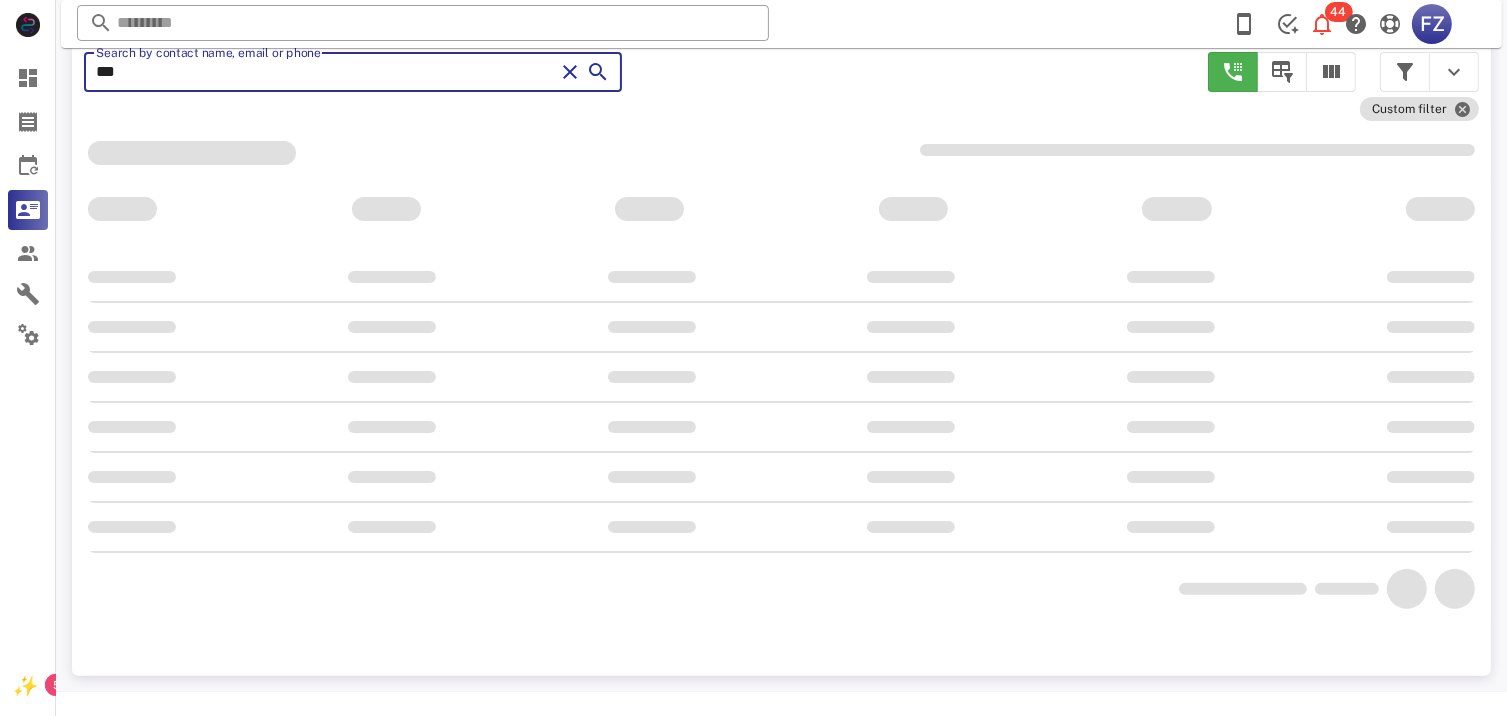 scroll, scrollTop: 356, scrollLeft: 0, axis: vertical 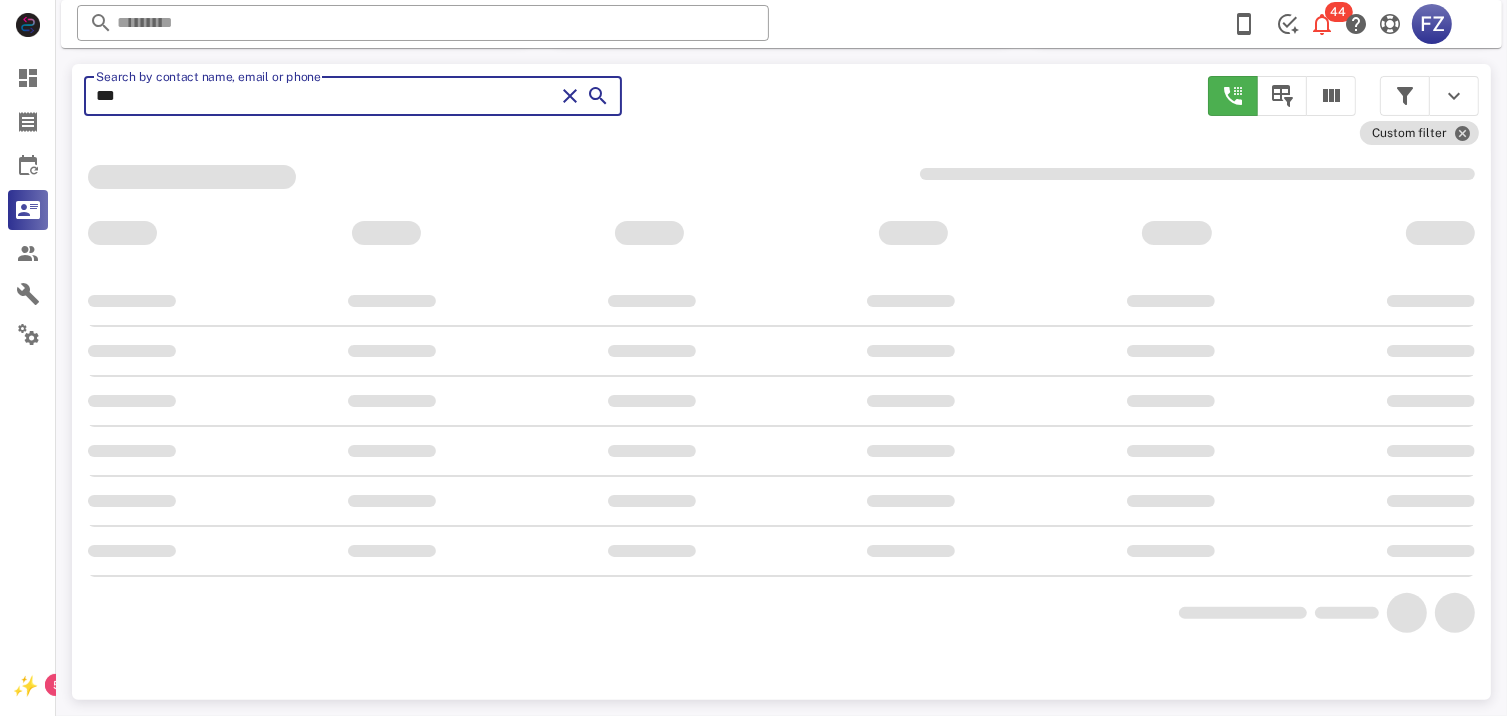 type on "****" 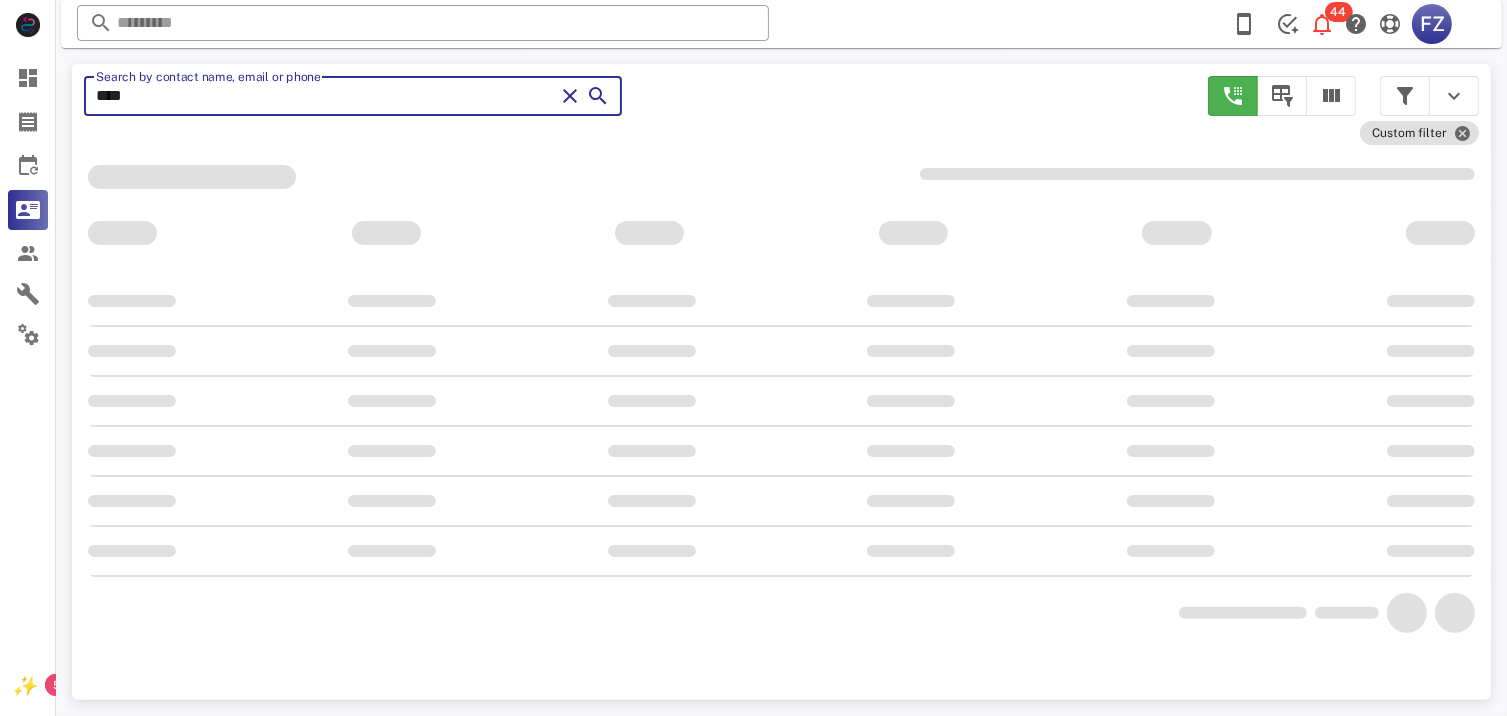 type on "****" 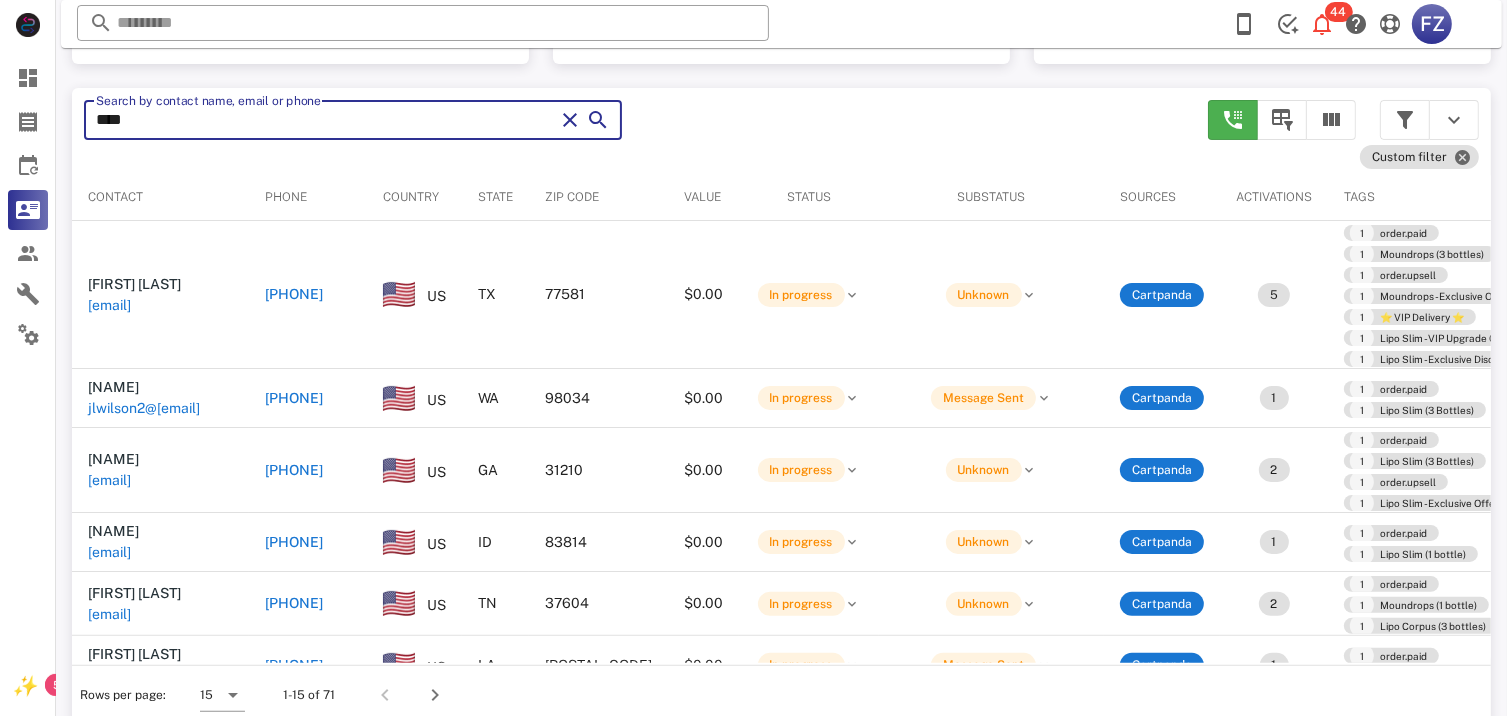 scroll, scrollTop: 380, scrollLeft: 0, axis: vertical 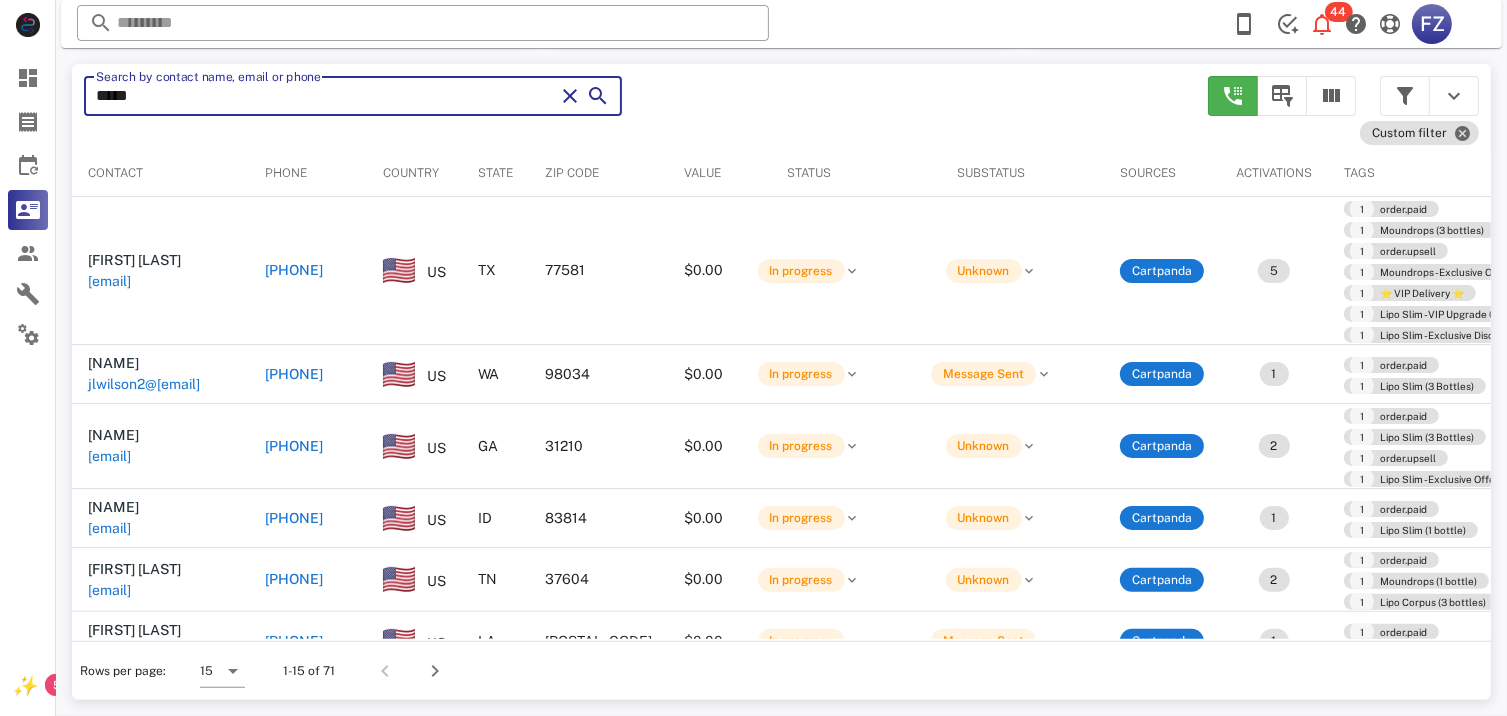 type on "******" 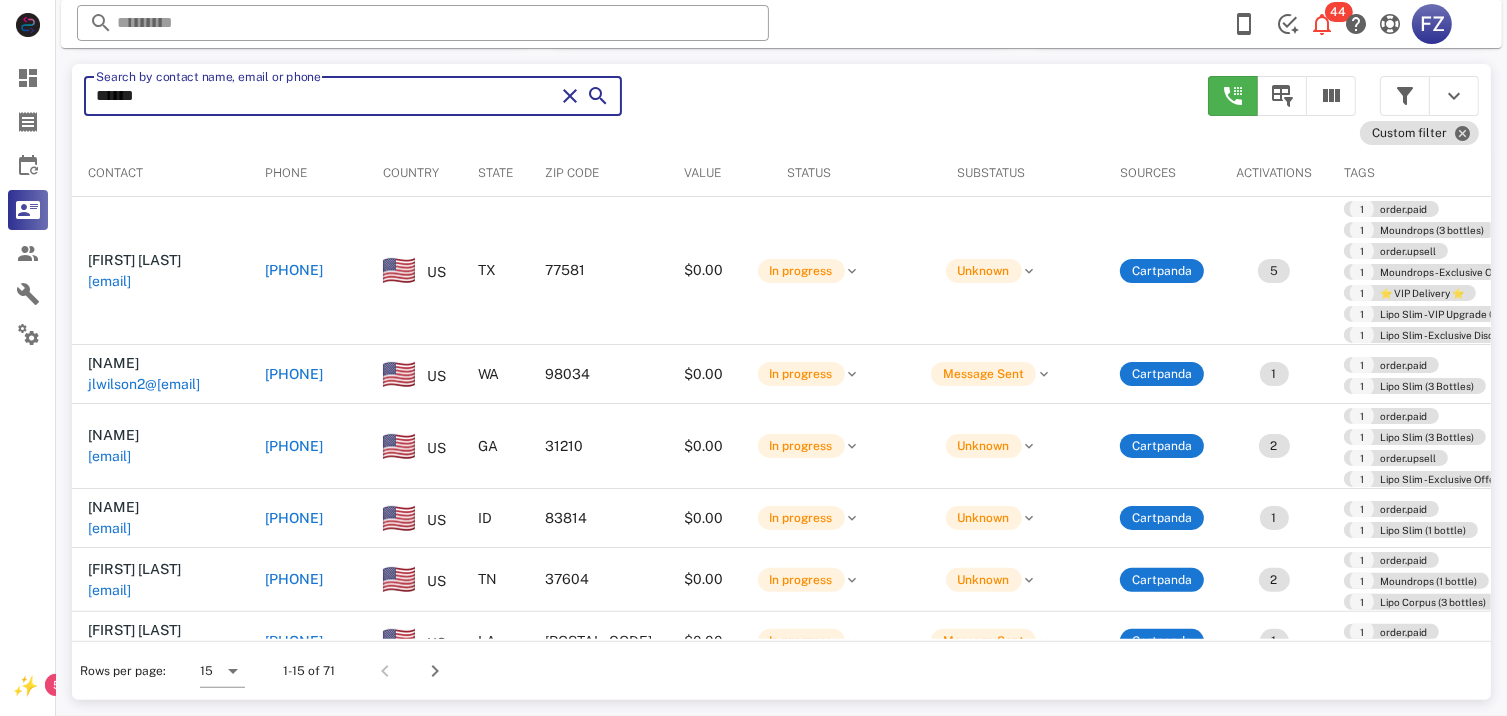 type on "******" 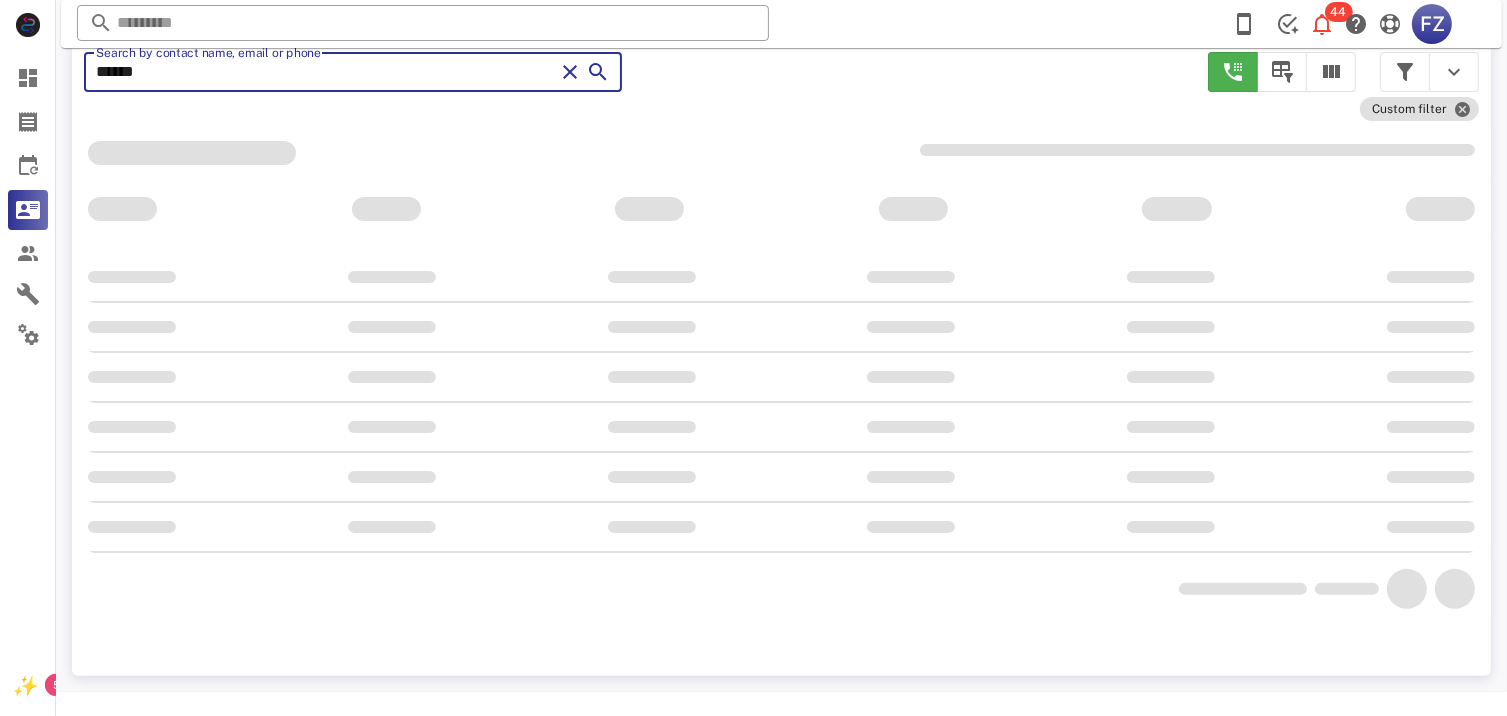 scroll, scrollTop: 356, scrollLeft: 0, axis: vertical 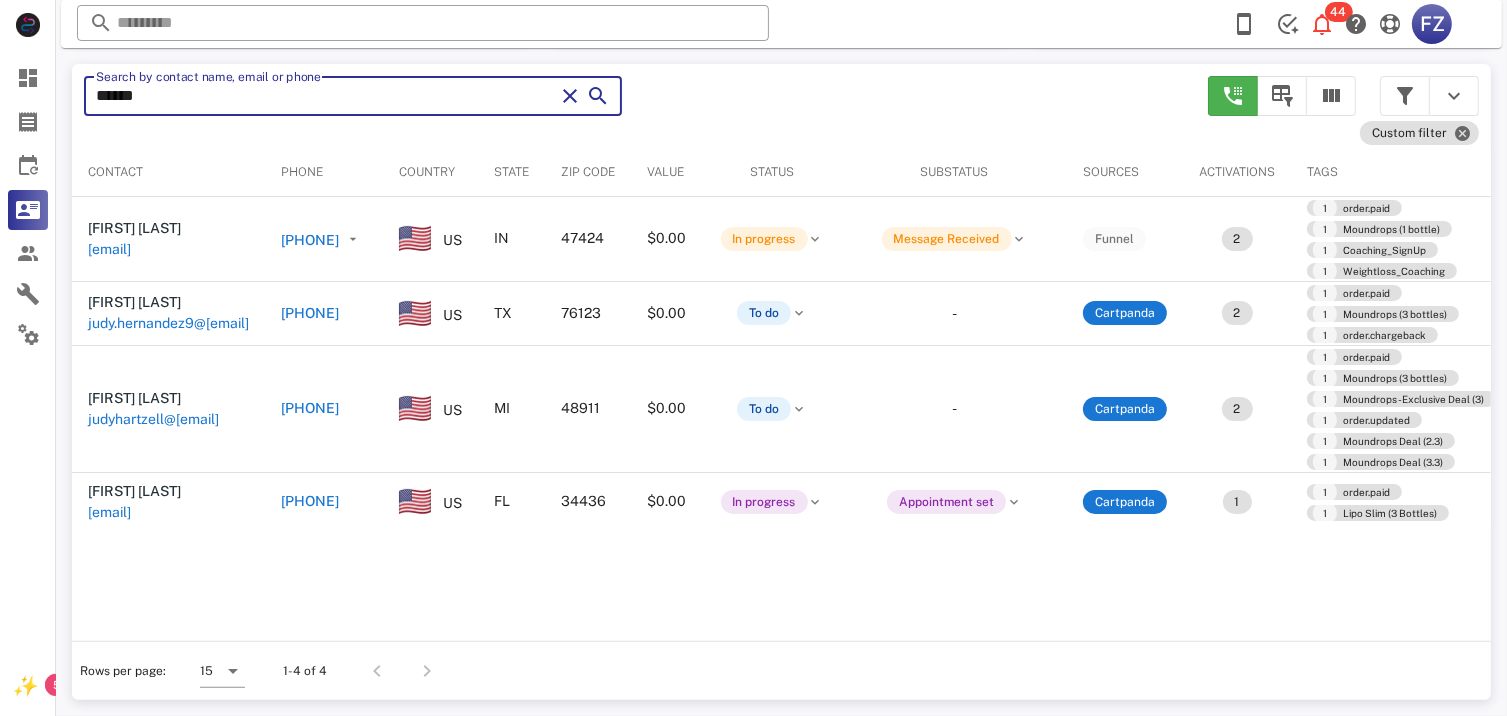 type on "*******" 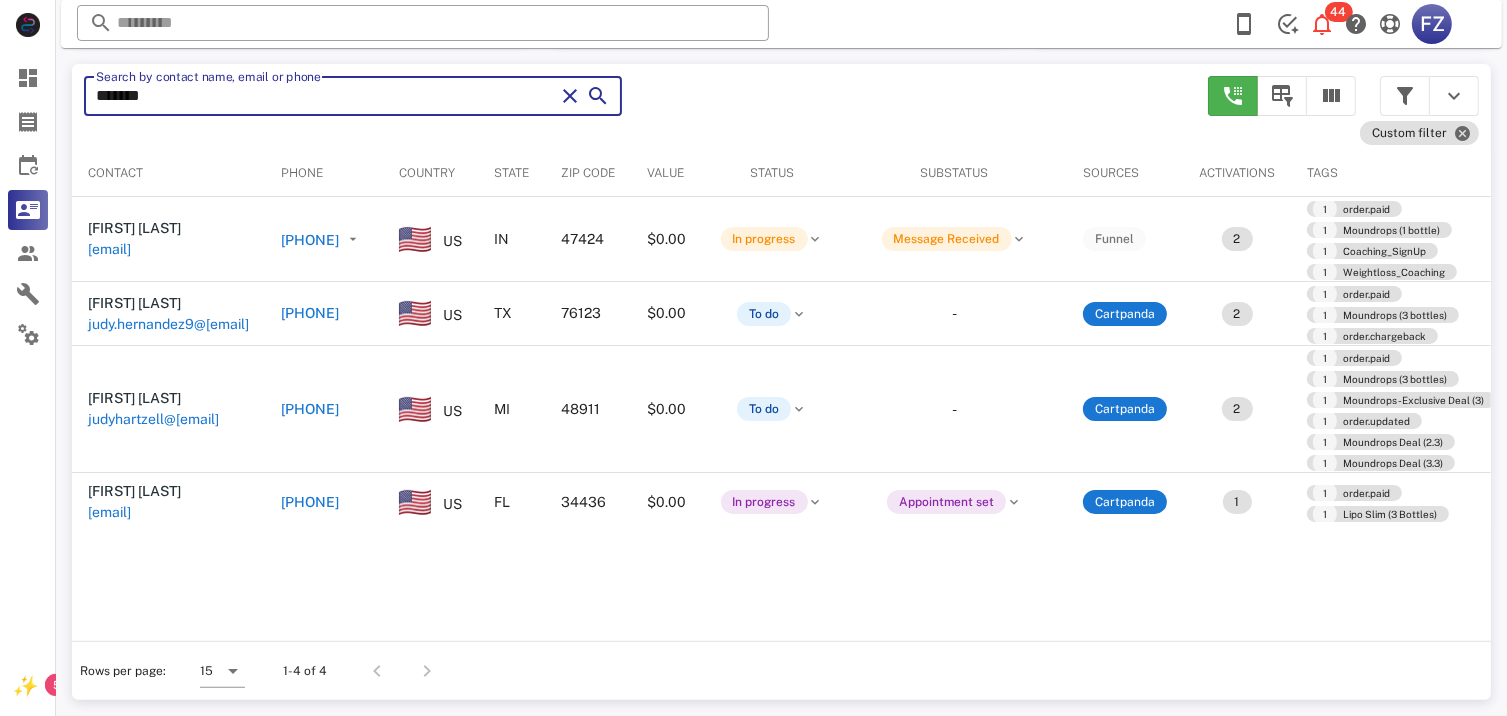 type on "*******" 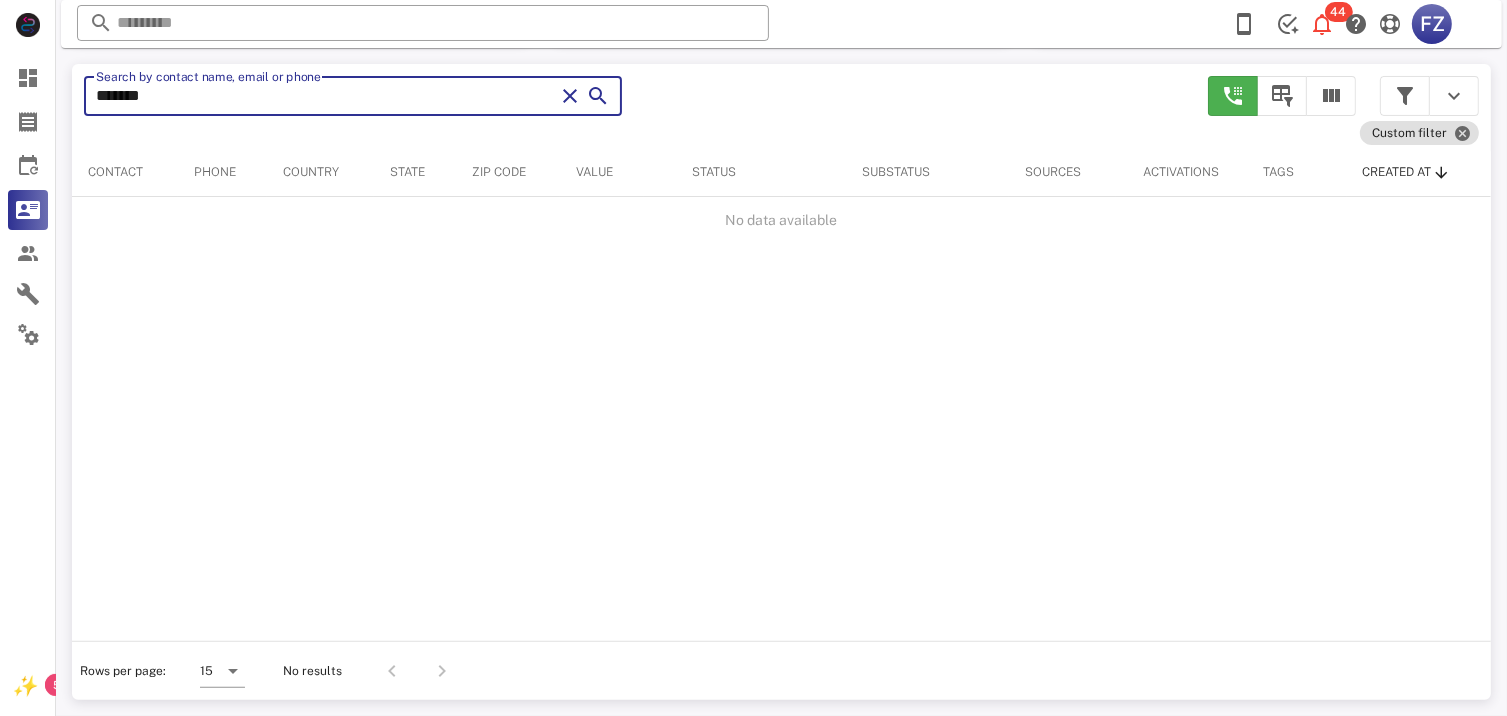 scroll, scrollTop: 380, scrollLeft: 0, axis: vertical 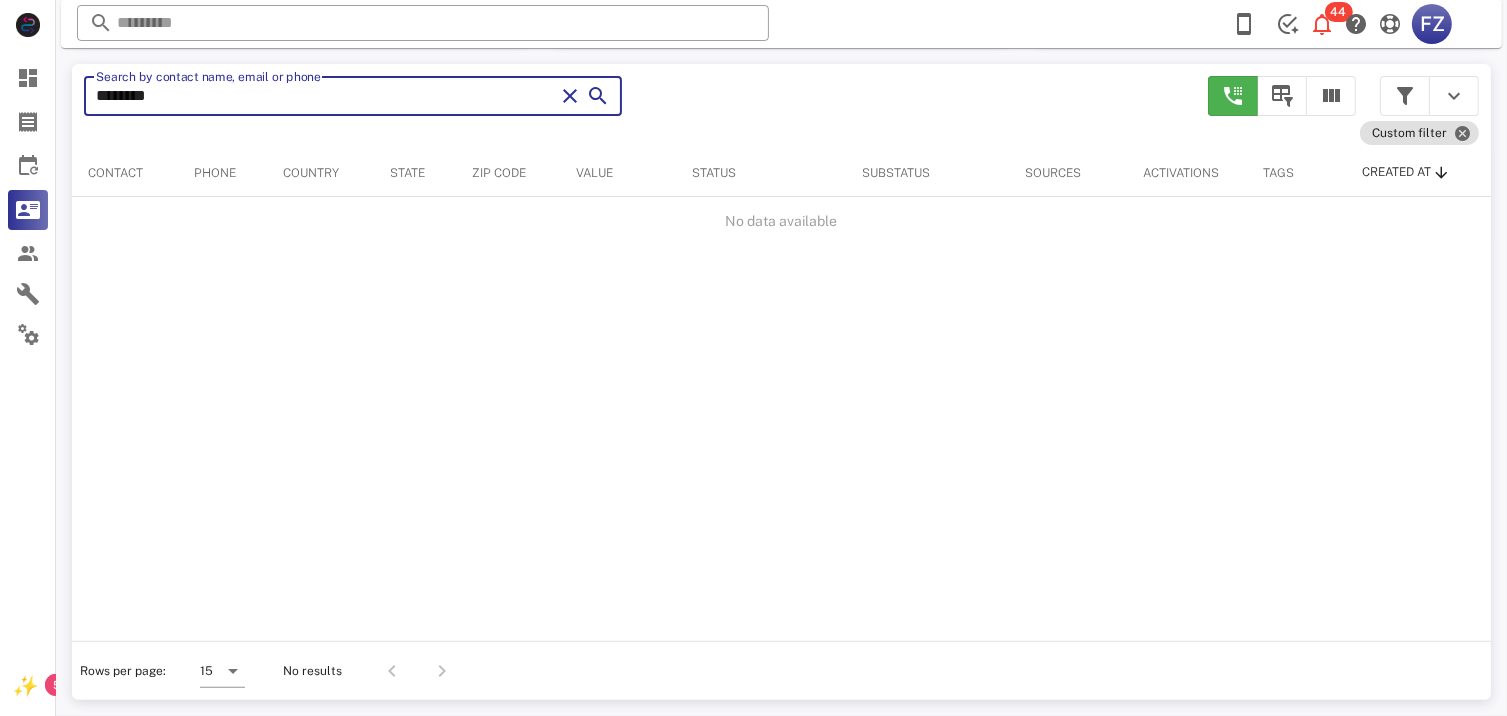 type on "*********" 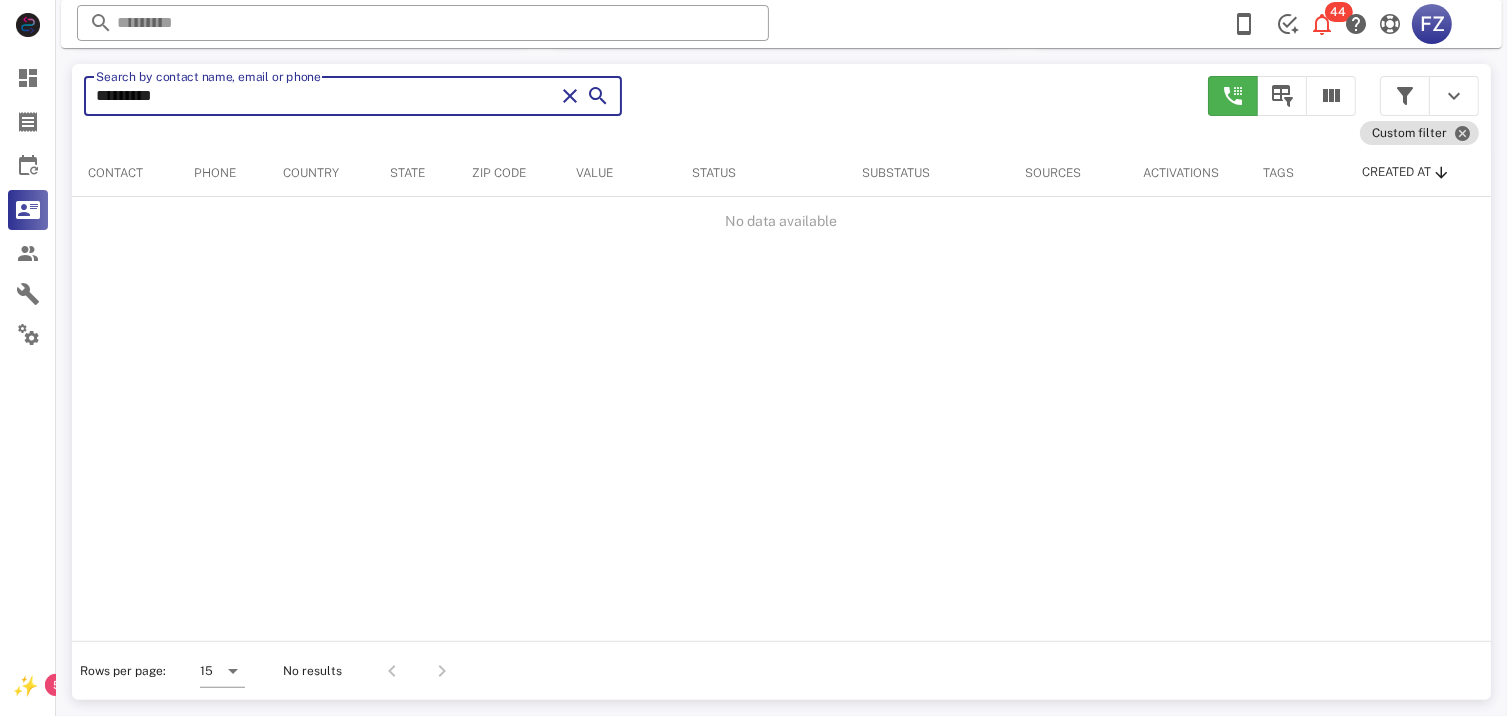 type on "*********" 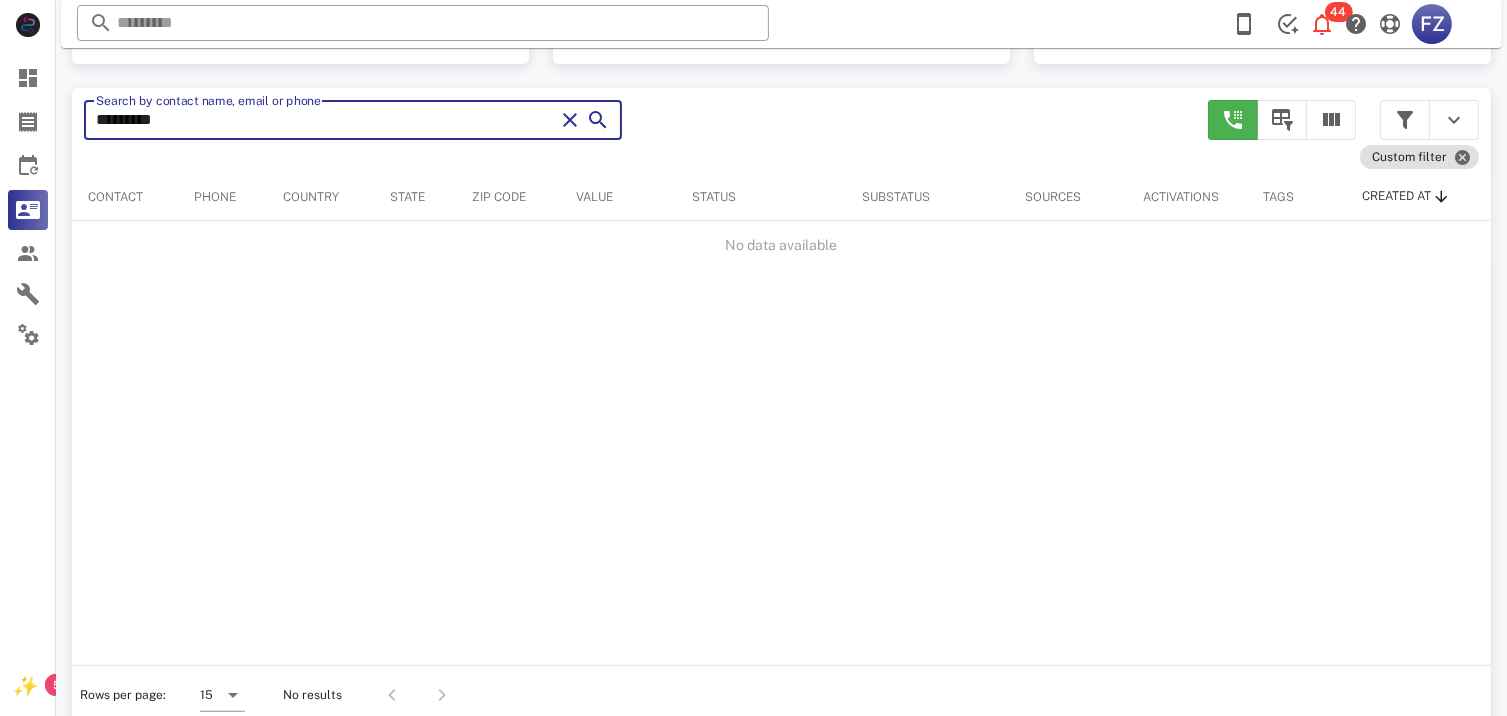 scroll, scrollTop: 380, scrollLeft: 0, axis: vertical 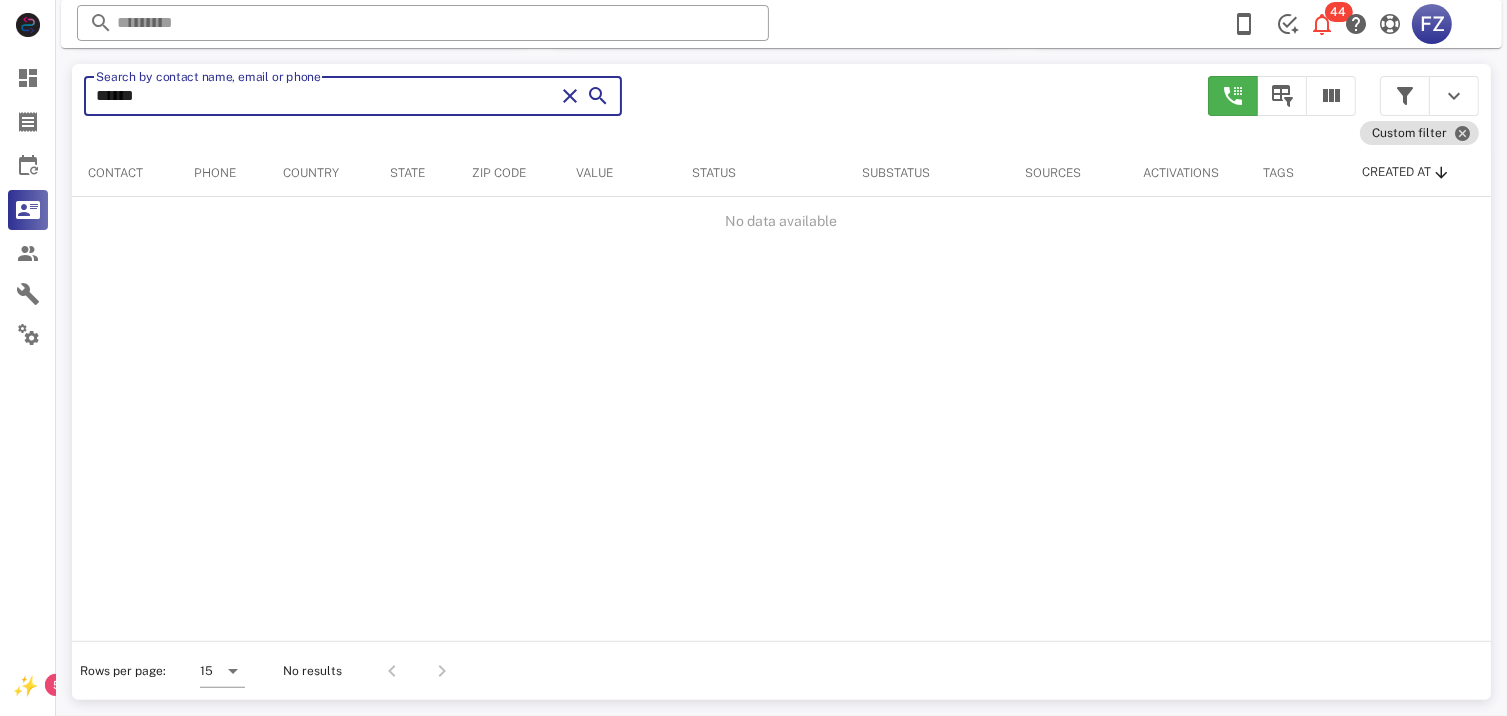 type on "****" 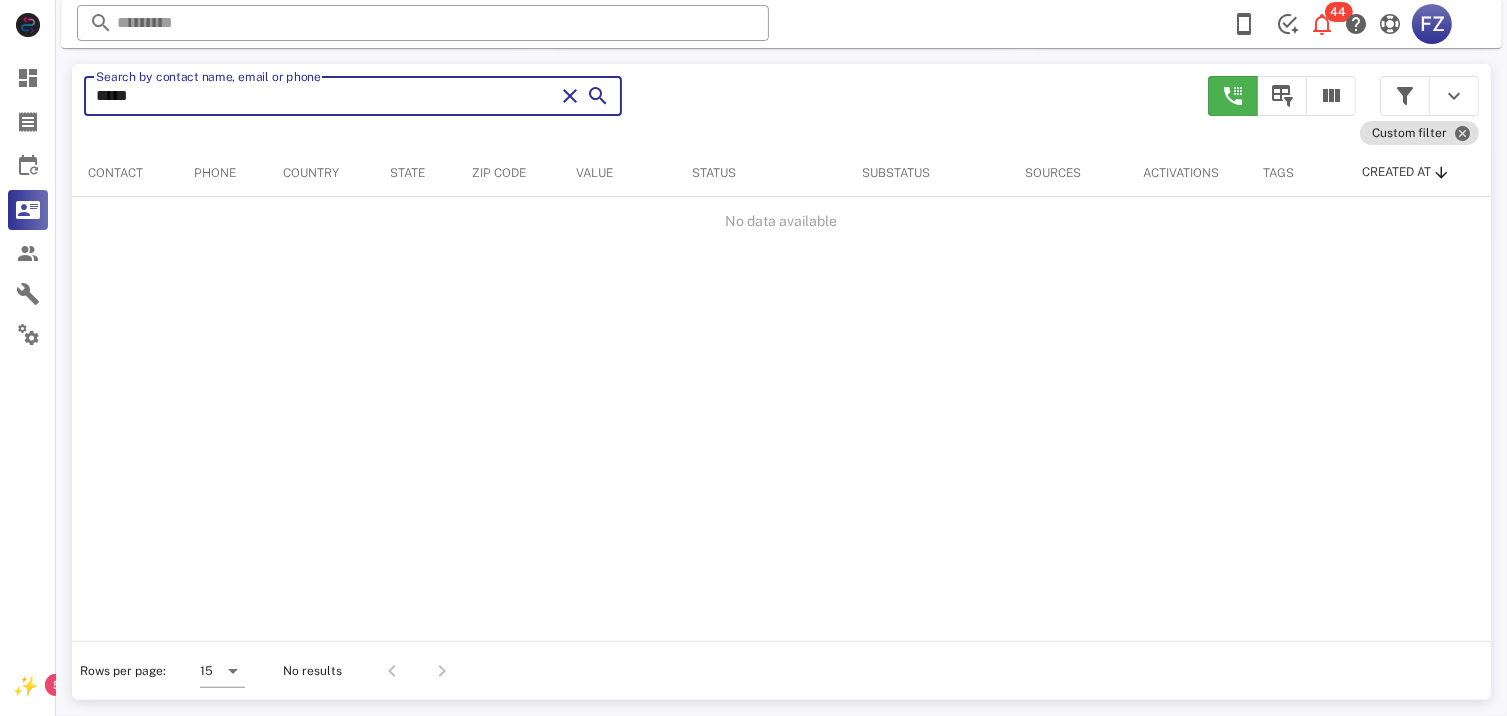 type on "****" 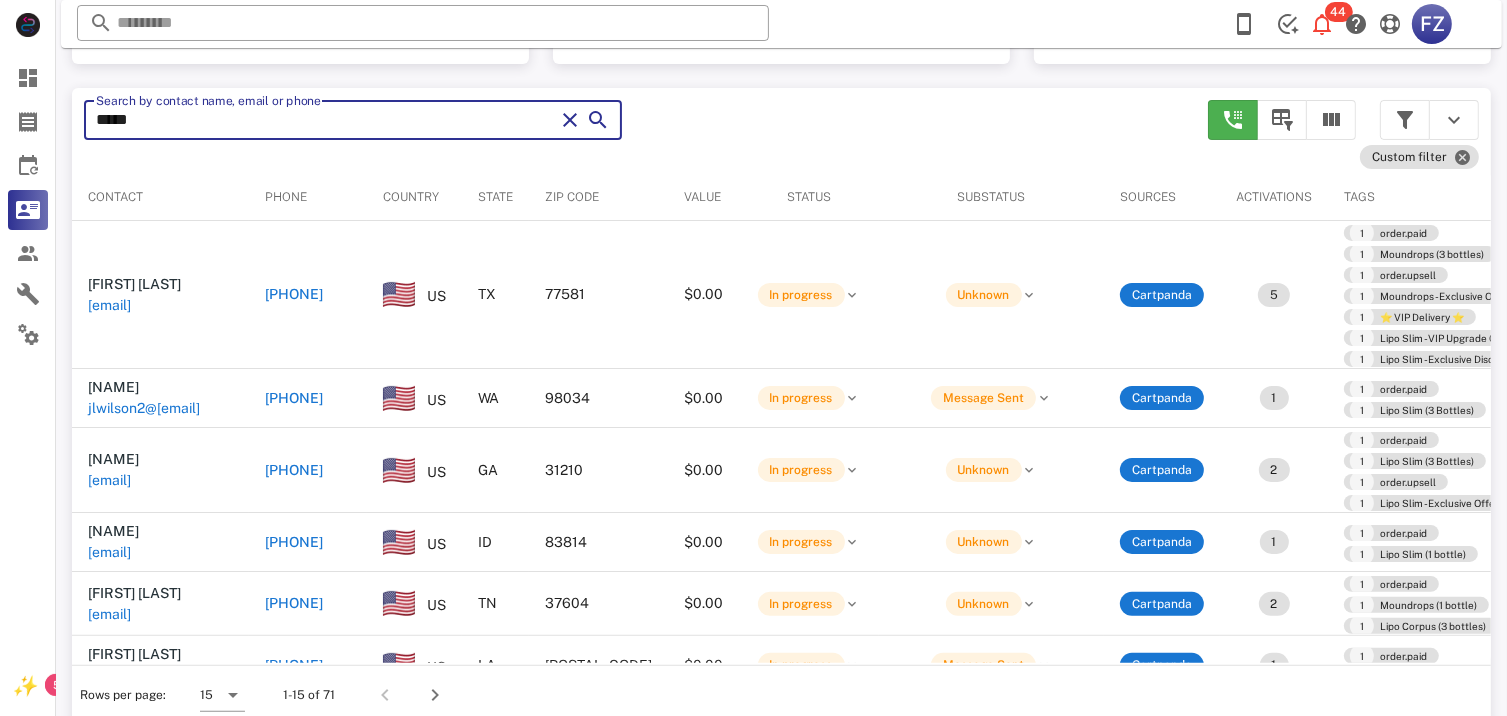 scroll, scrollTop: 380, scrollLeft: 0, axis: vertical 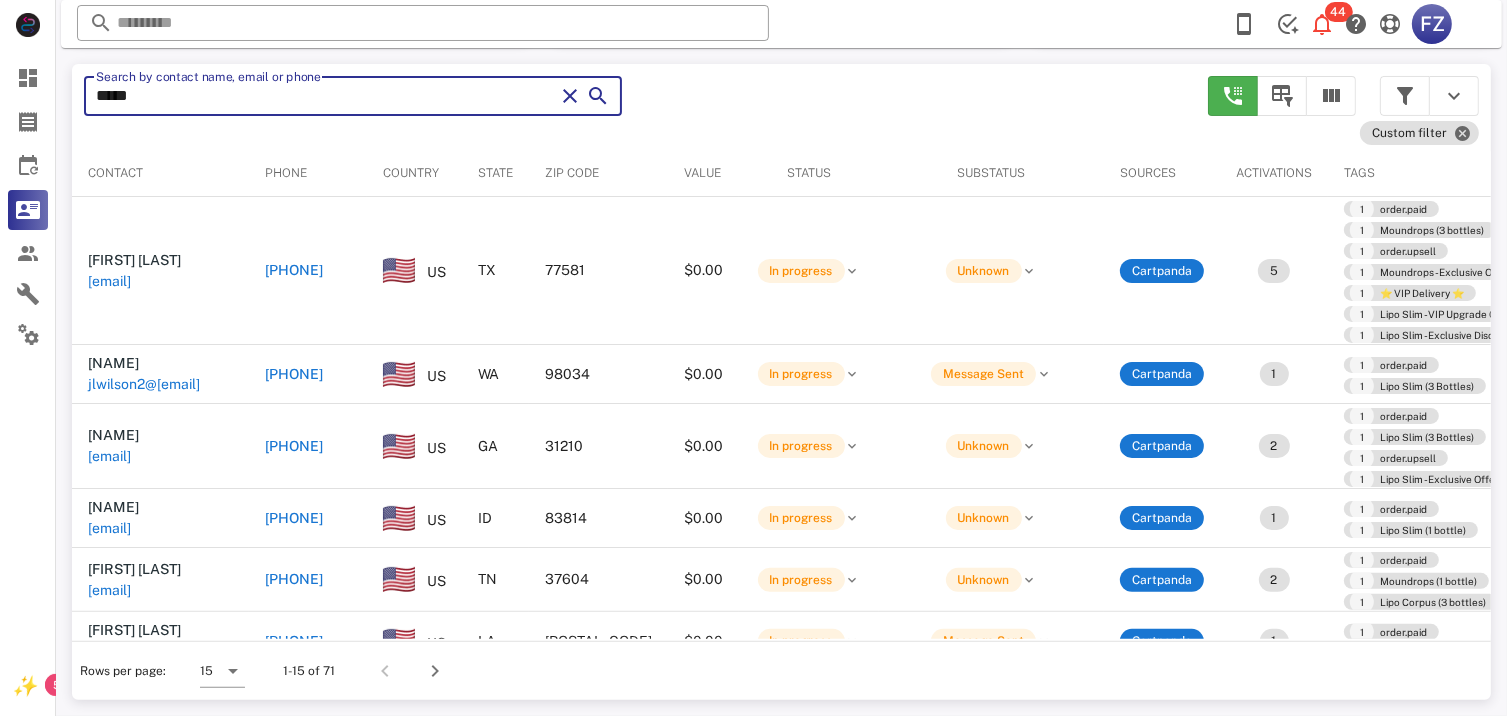 click at bounding box center [570, 96] 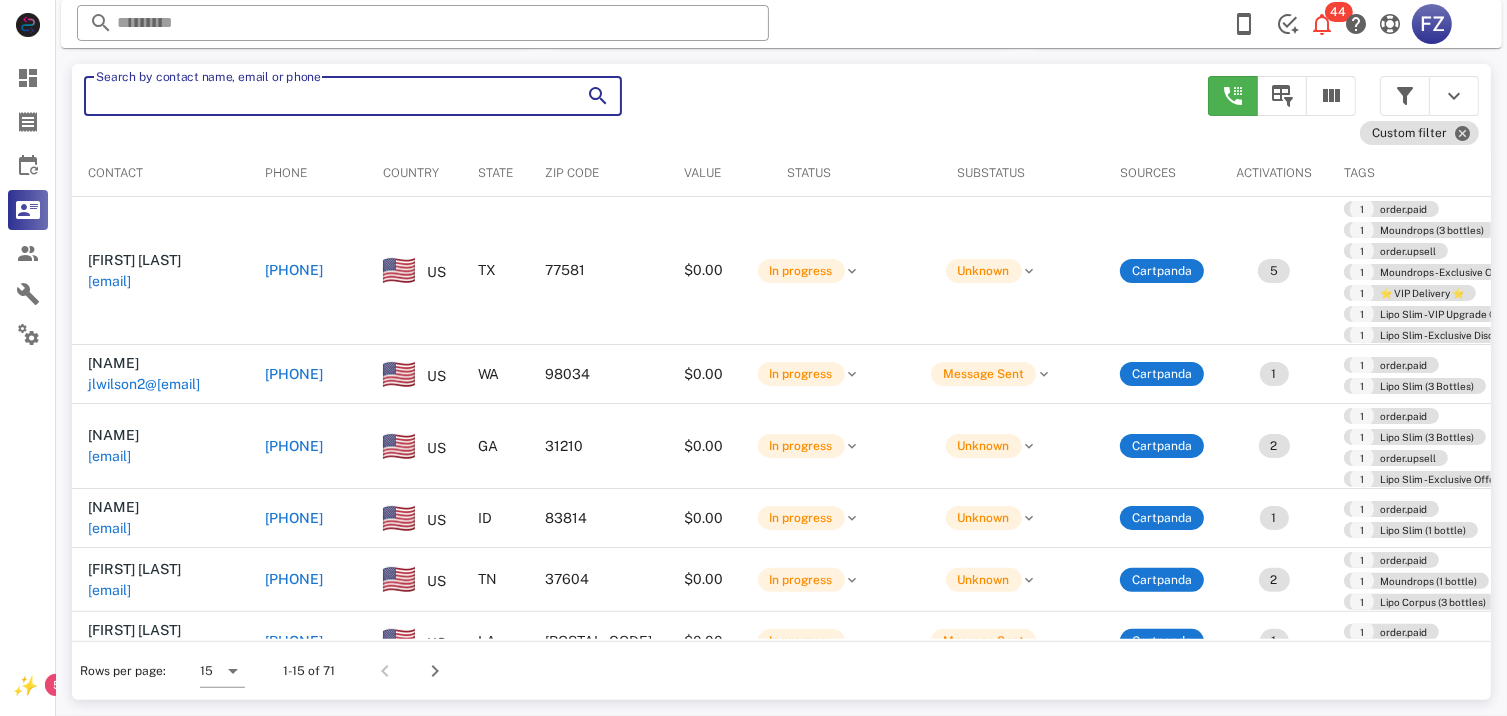 type 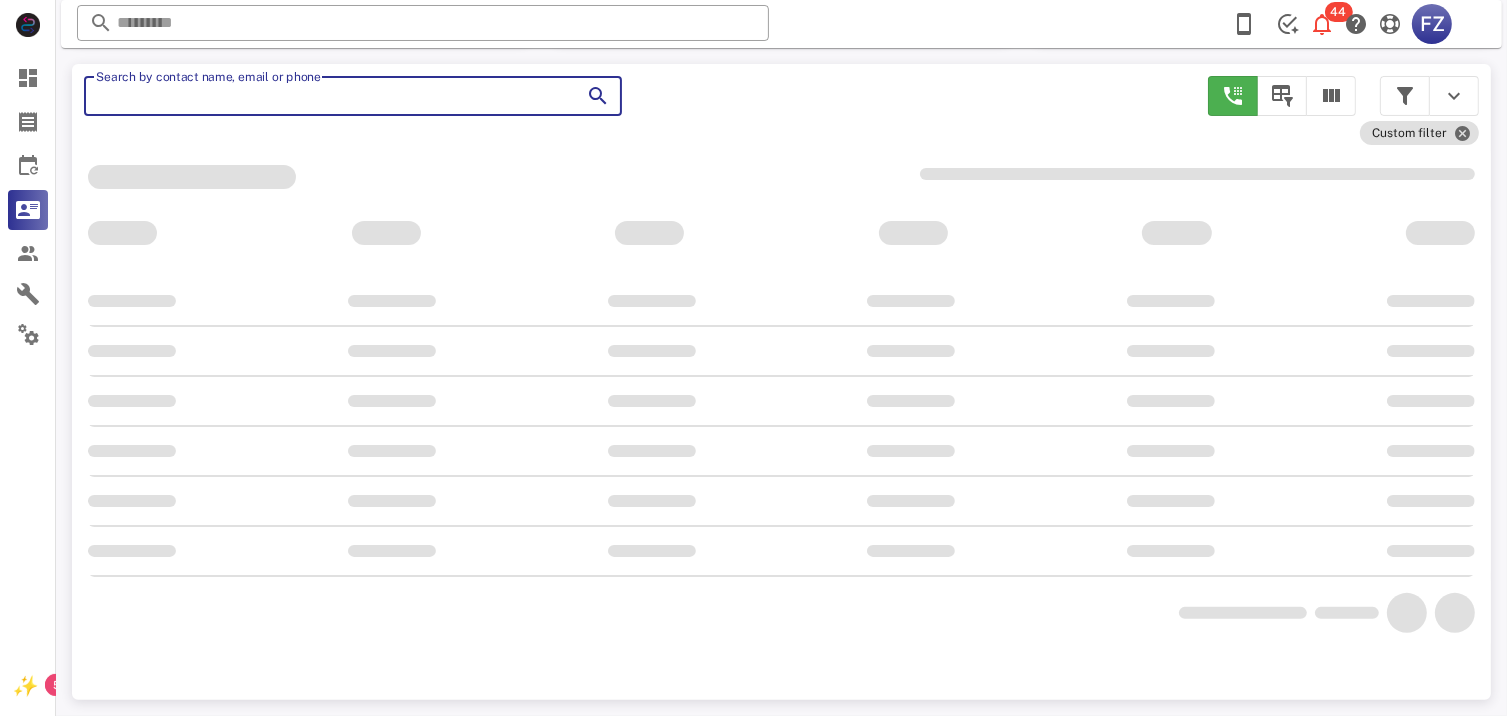 scroll, scrollTop: 356, scrollLeft: 0, axis: vertical 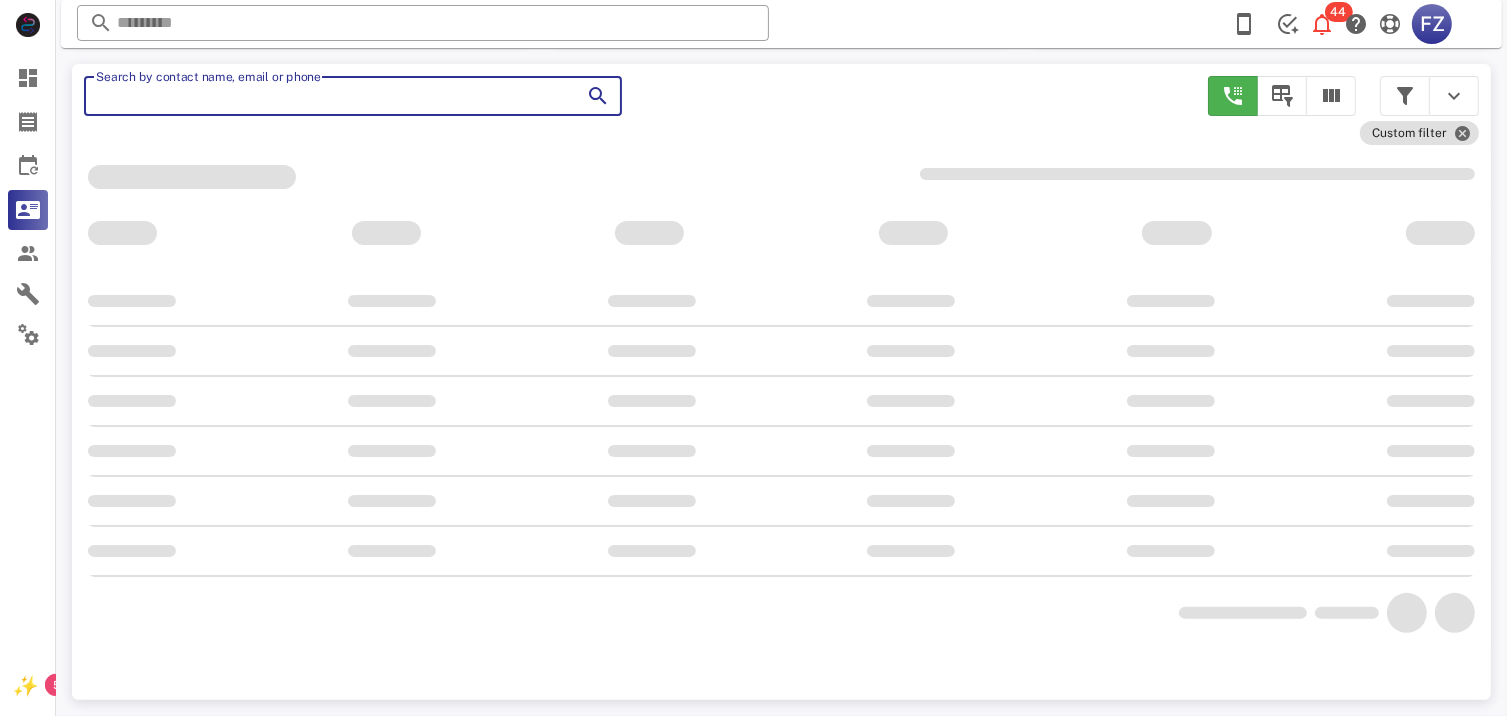 click on "Search by contact name, email or phone" at bounding box center [325, 96] 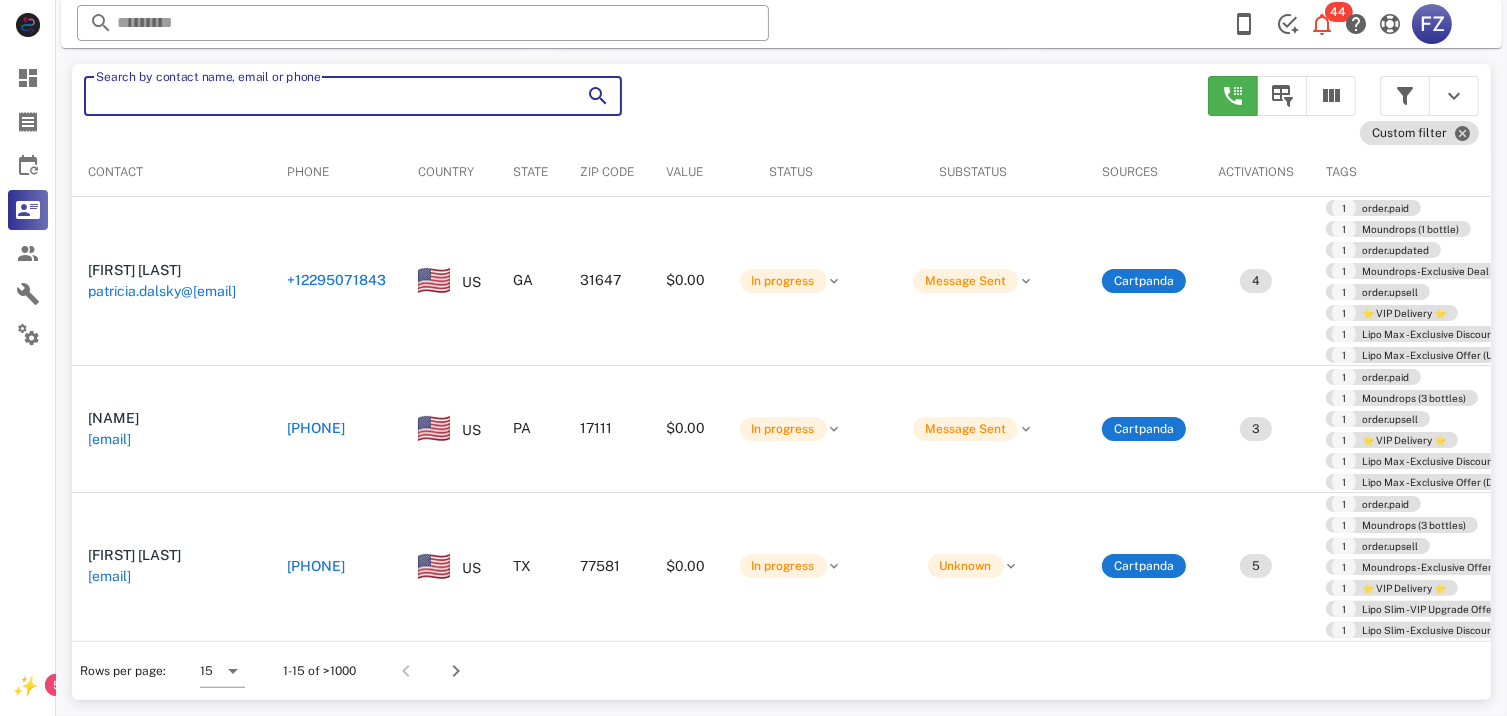 scroll, scrollTop: 380, scrollLeft: 0, axis: vertical 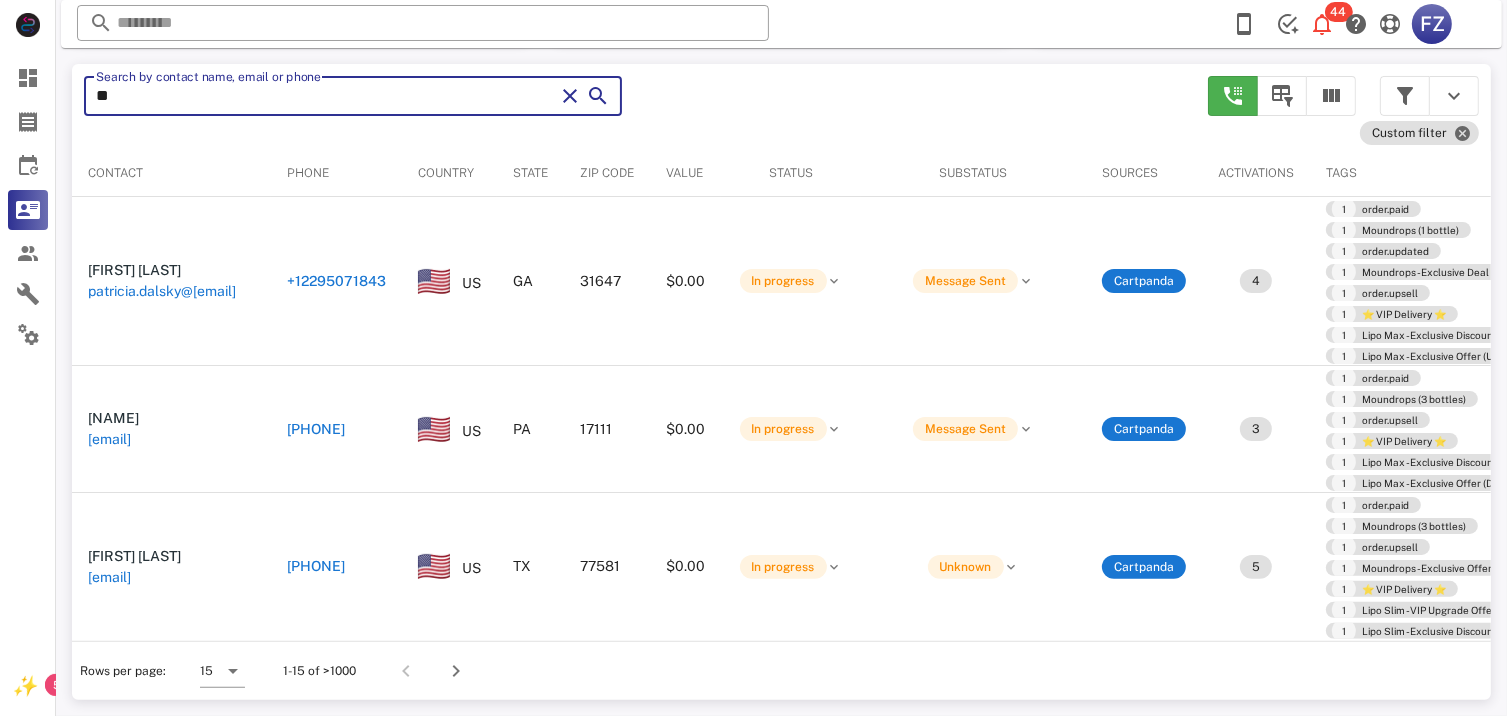 type on "***" 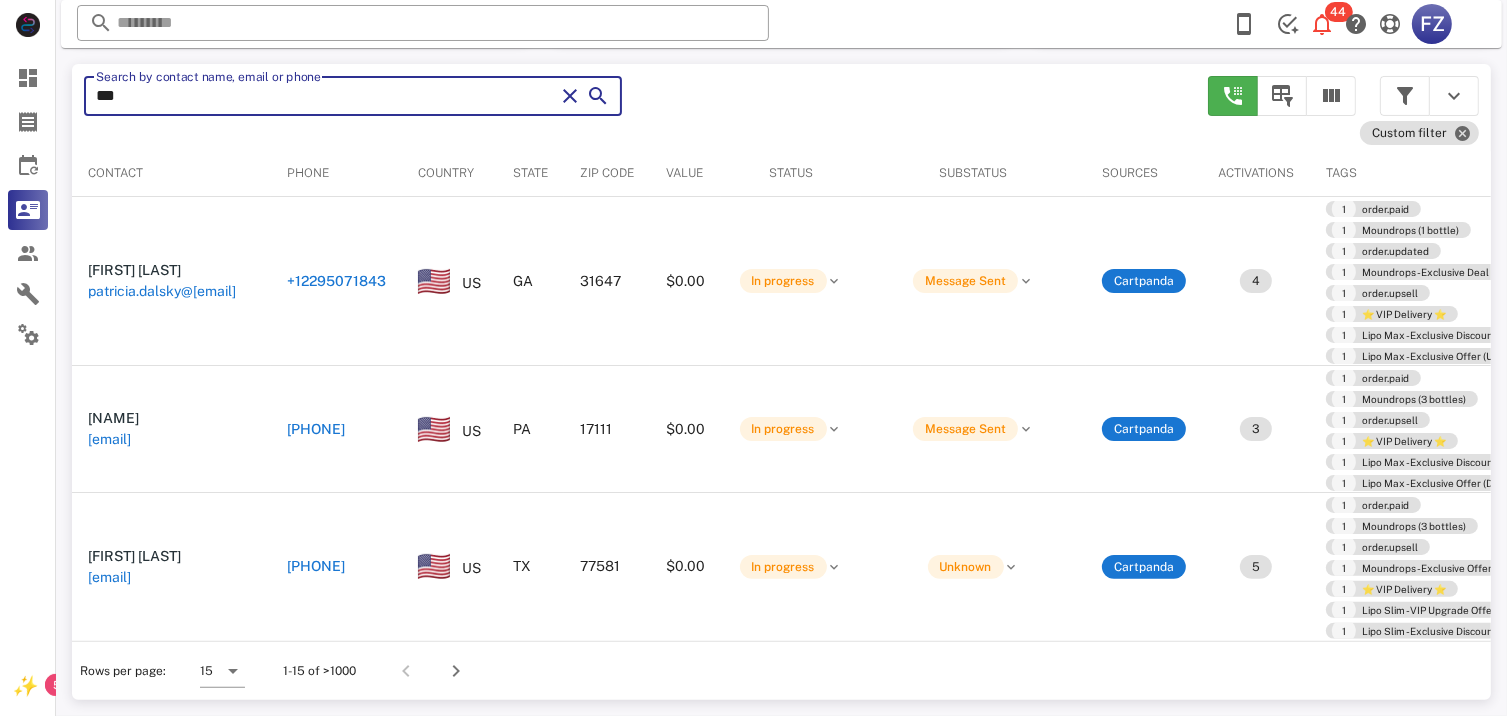 type on "***" 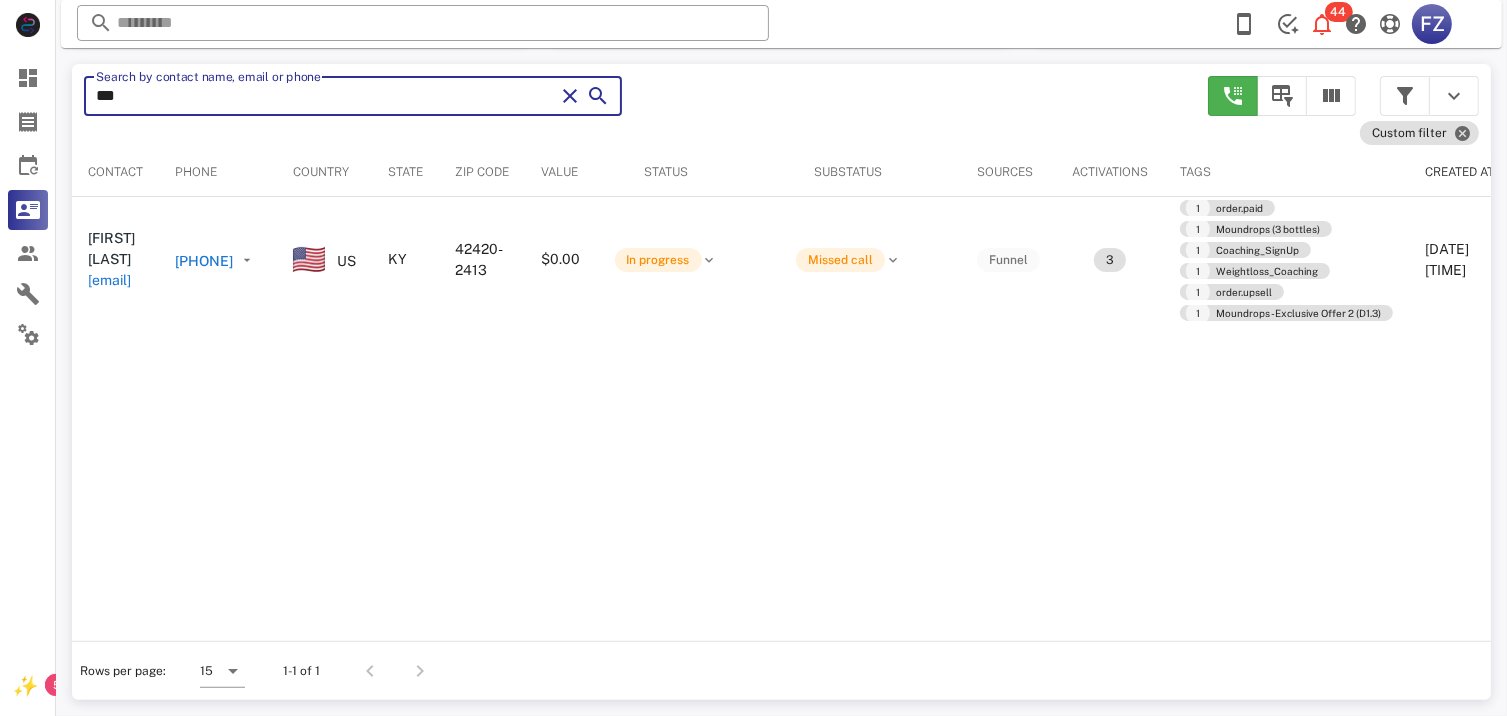 scroll, scrollTop: 380, scrollLeft: 0, axis: vertical 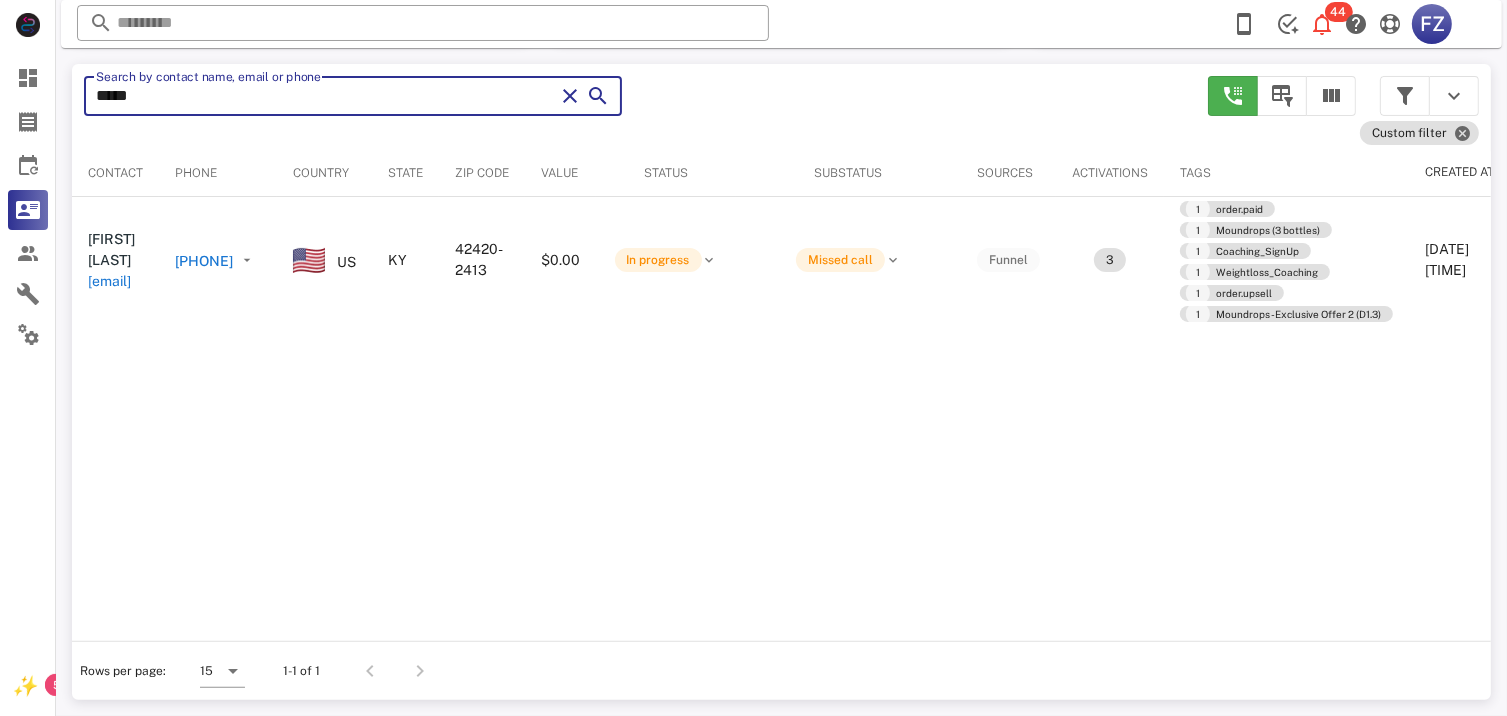 type on "******" 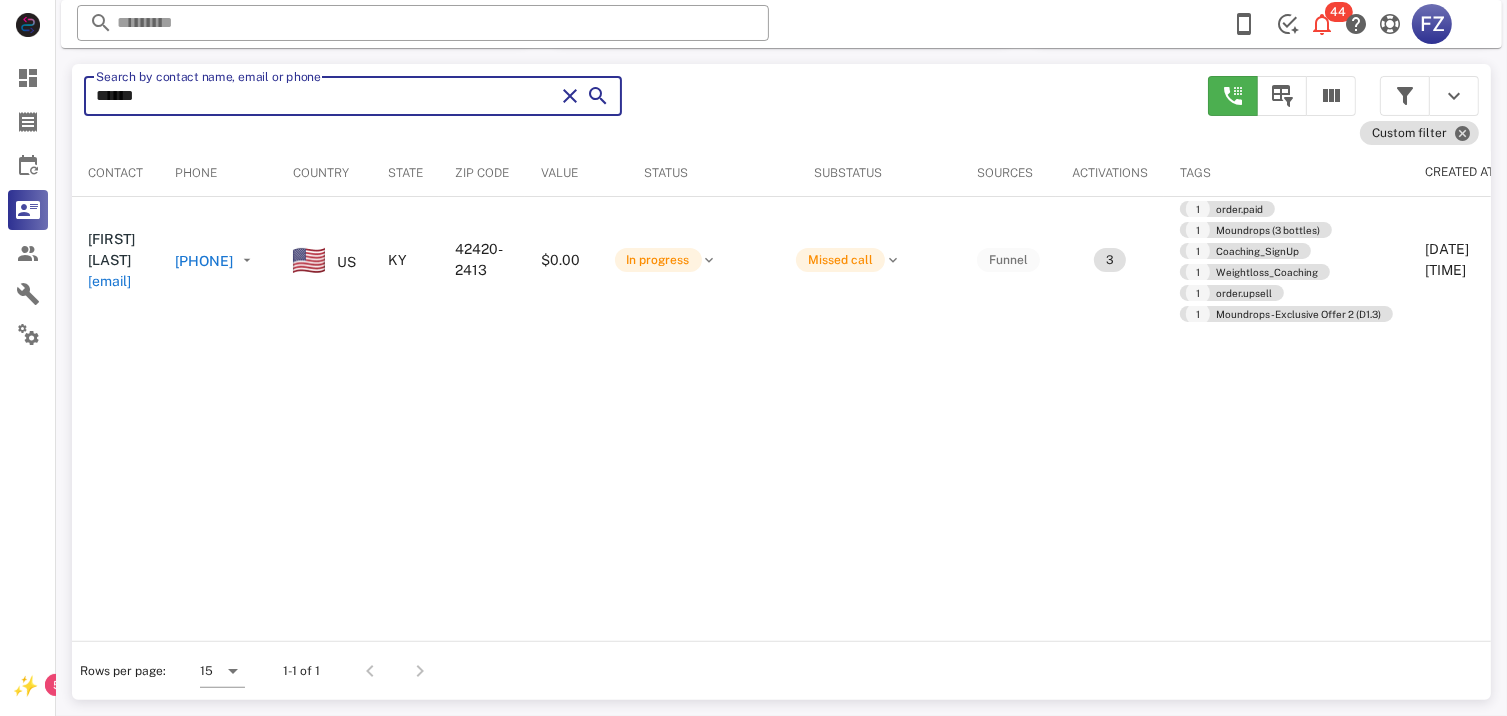 type on "******" 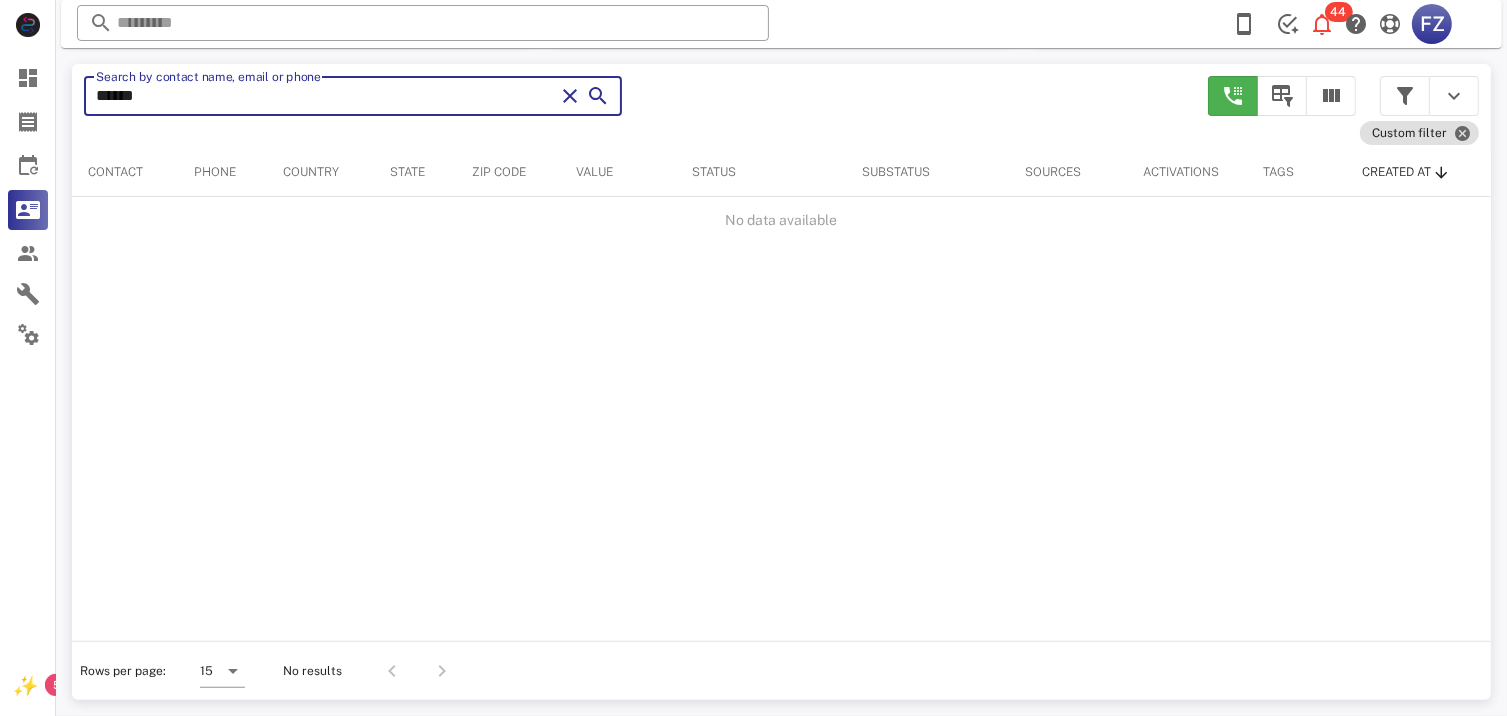 scroll, scrollTop: 380, scrollLeft: 0, axis: vertical 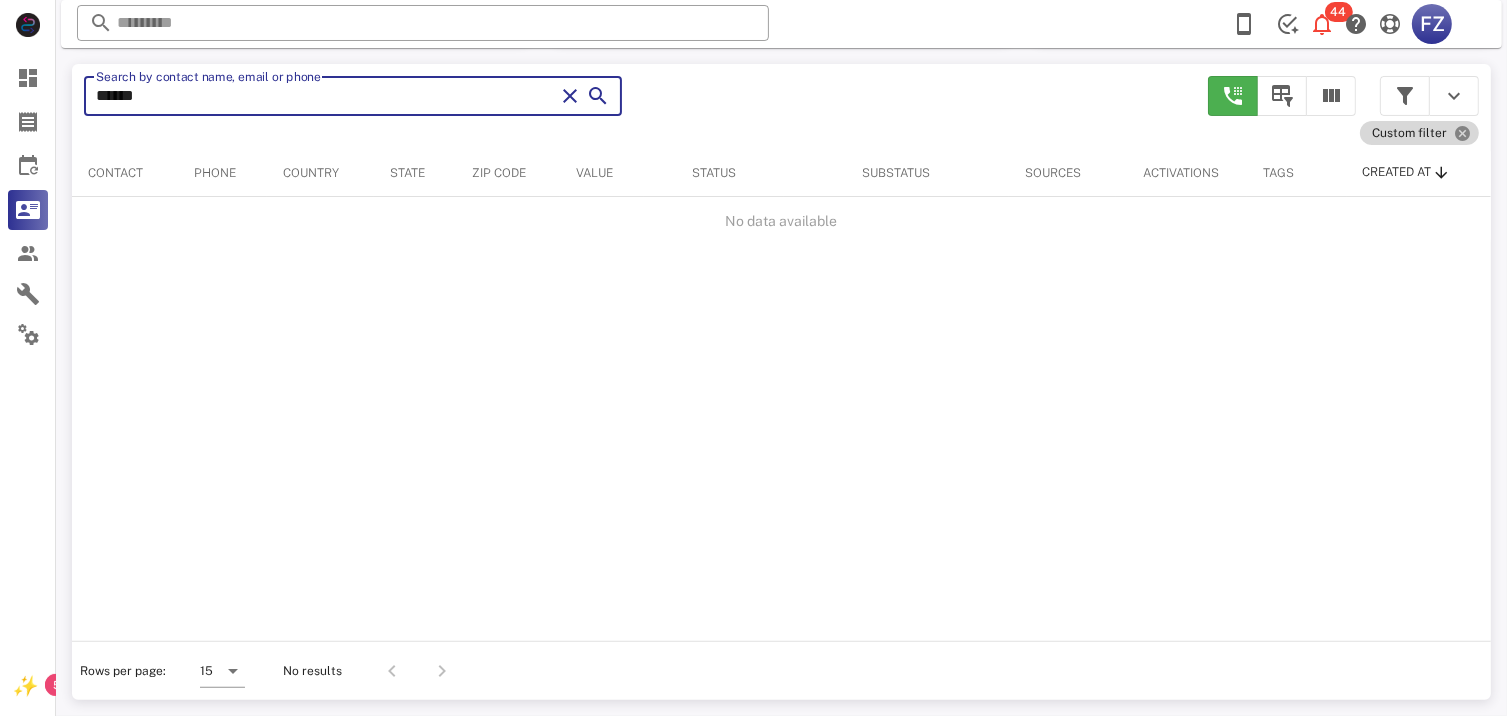 type on "******" 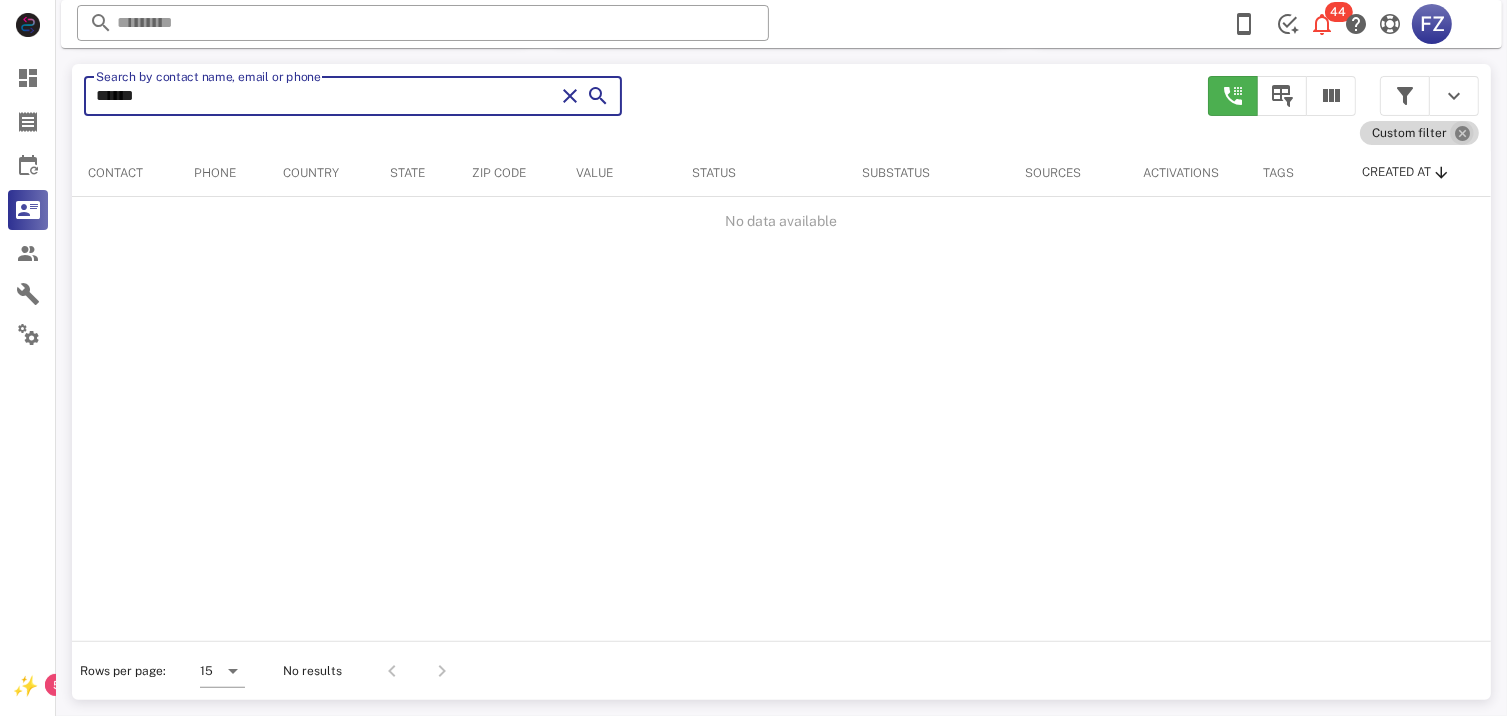 click at bounding box center [1462, 133] 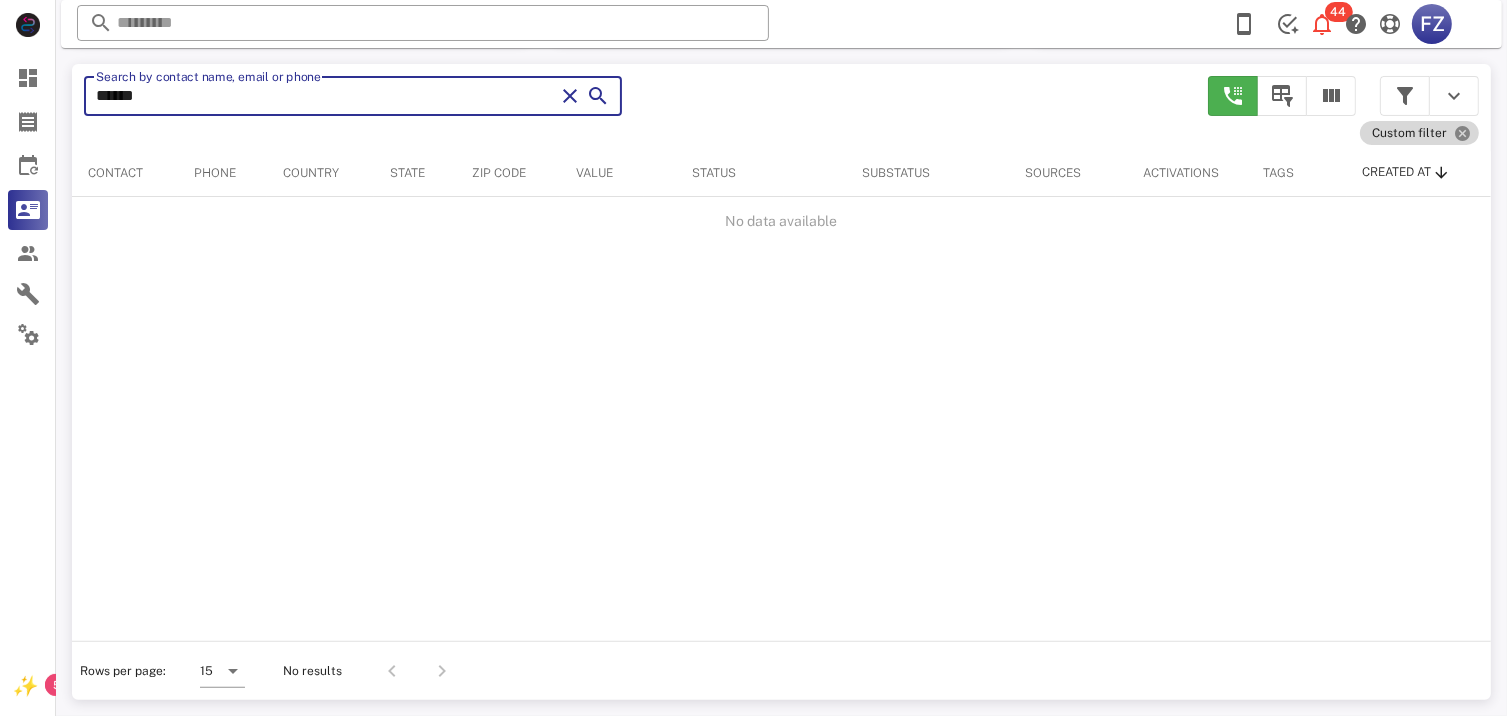 type 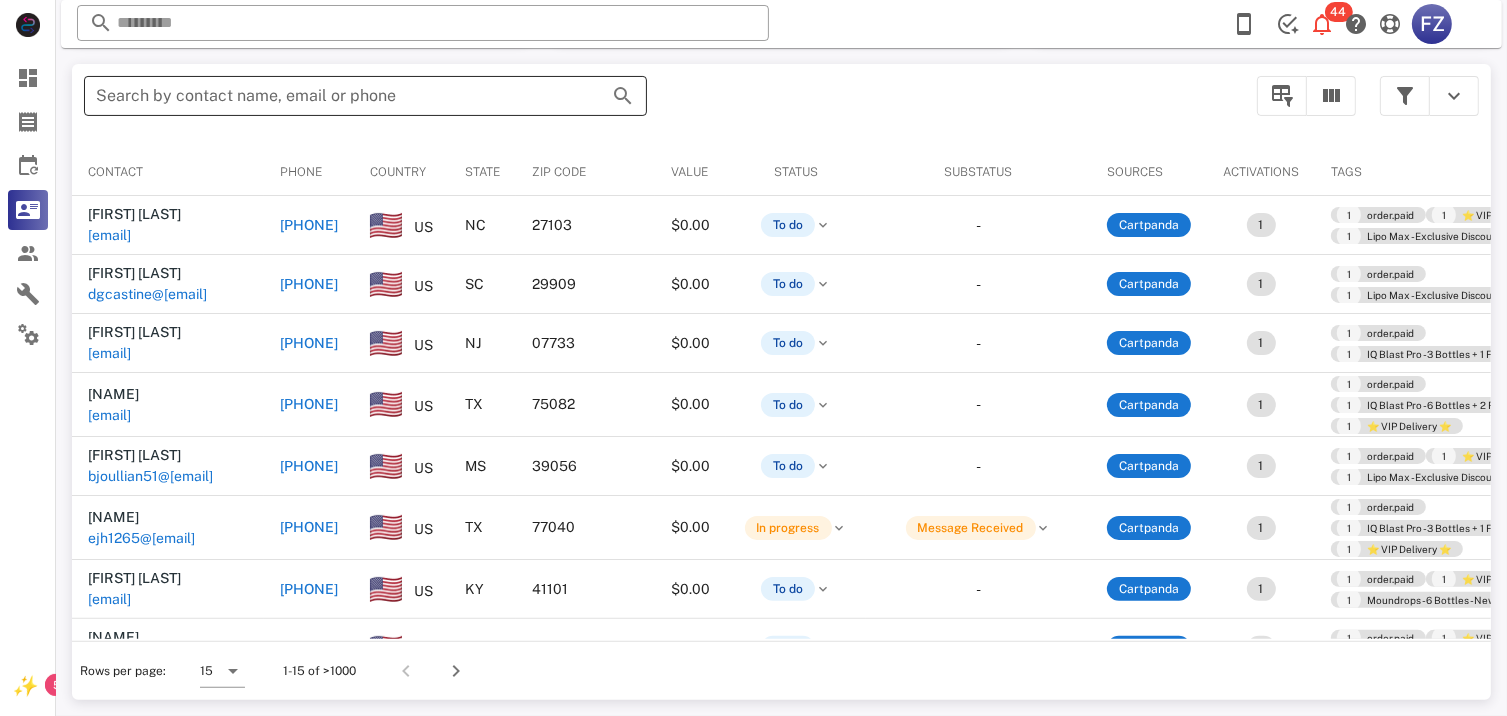 scroll, scrollTop: 377, scrollLeft: 0, axis: vertical 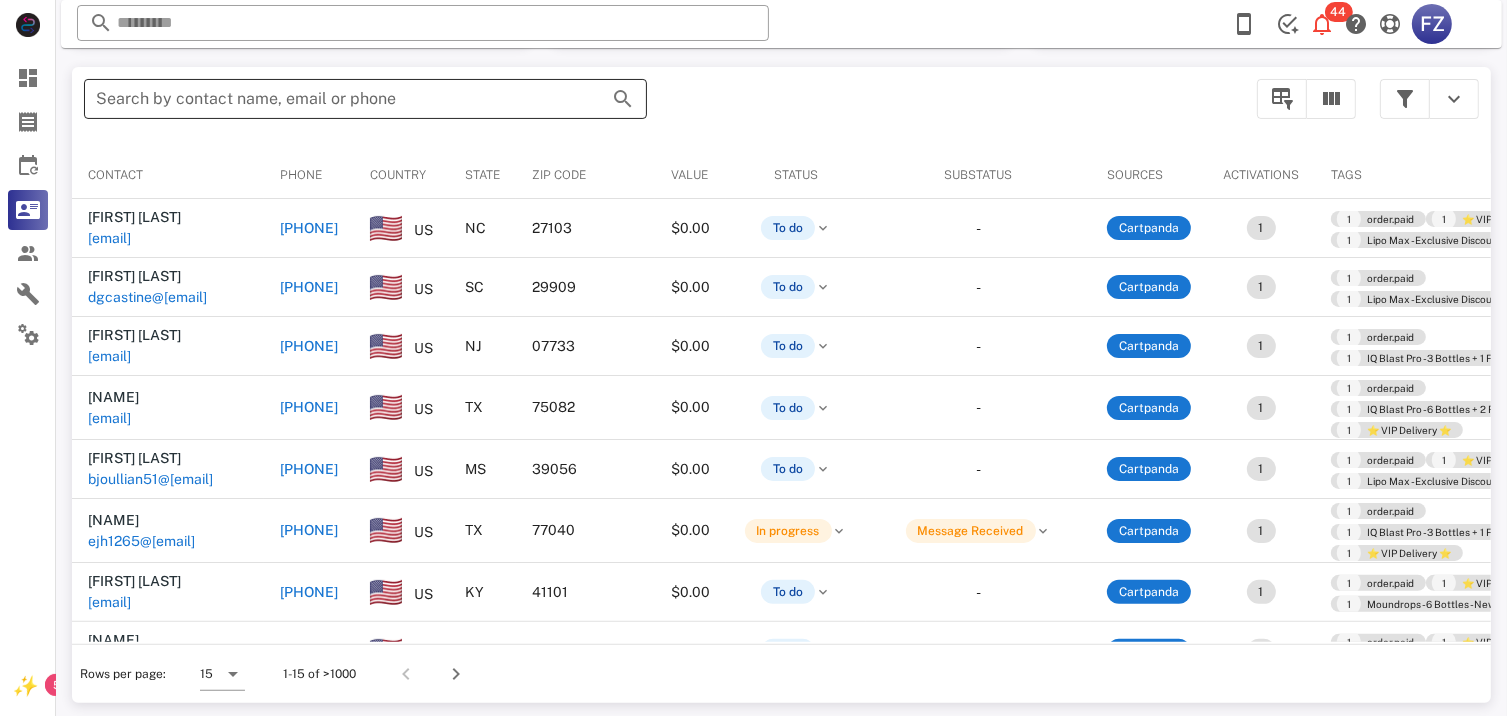 click on "Search by contact name, email or phone" at bounding box center [337, 99] 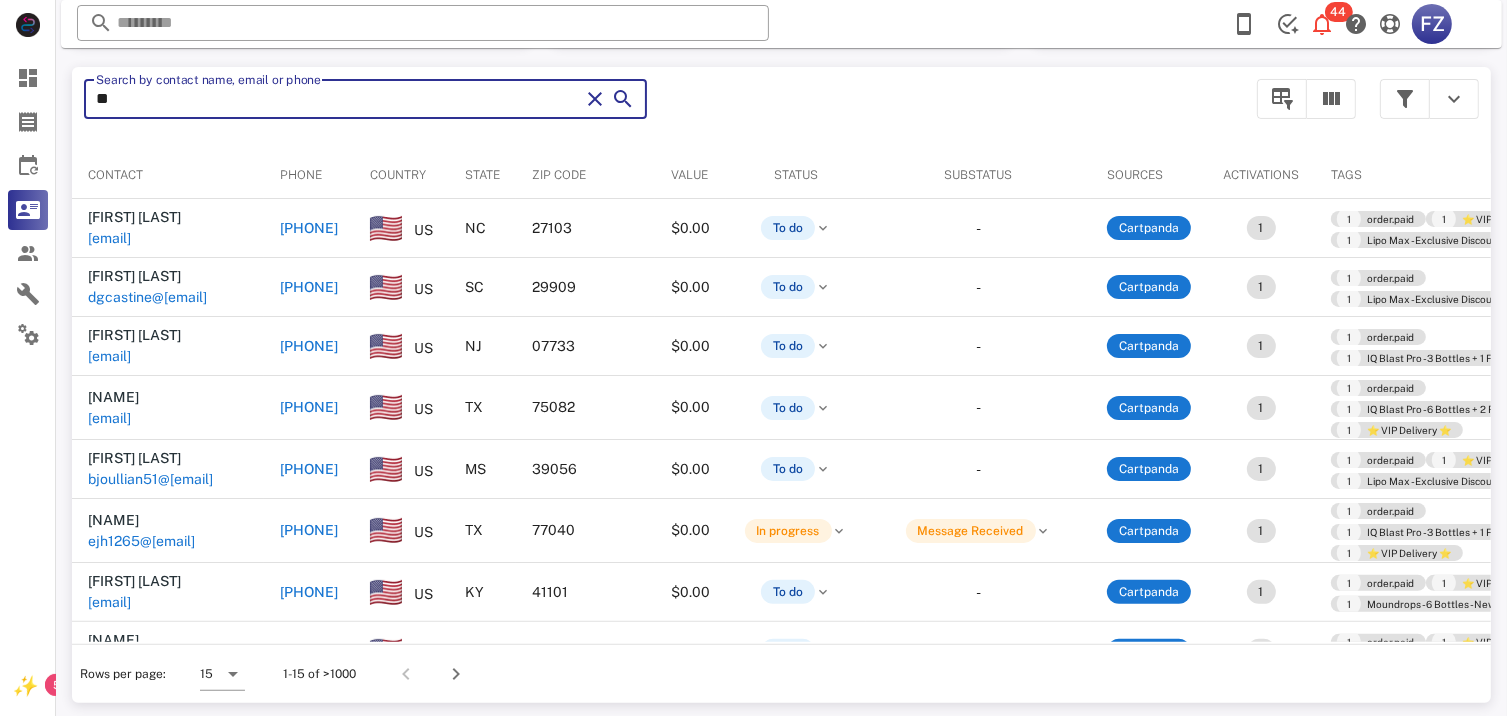 type on "***" 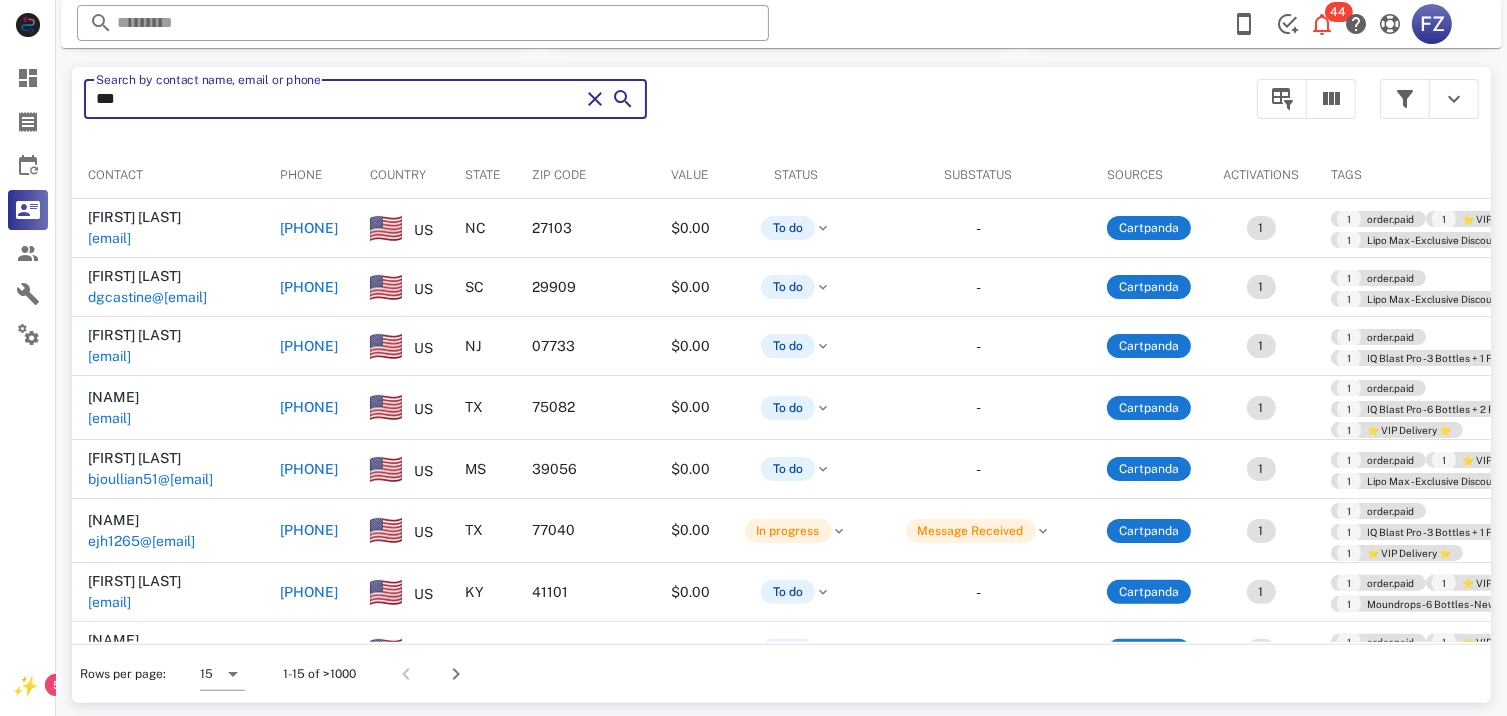 type on "***" 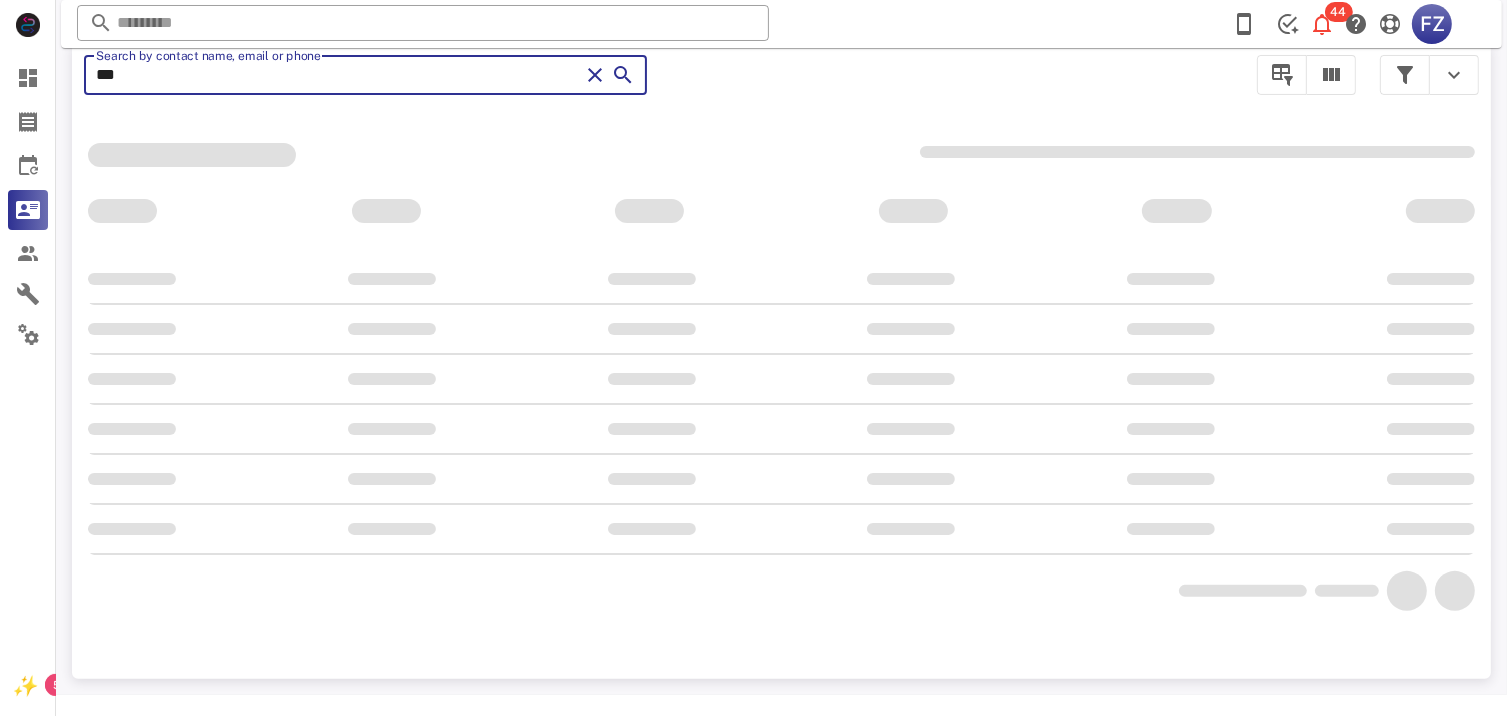 scroll, scrollTop: 356, scrollLeft: 0, axis: vertical 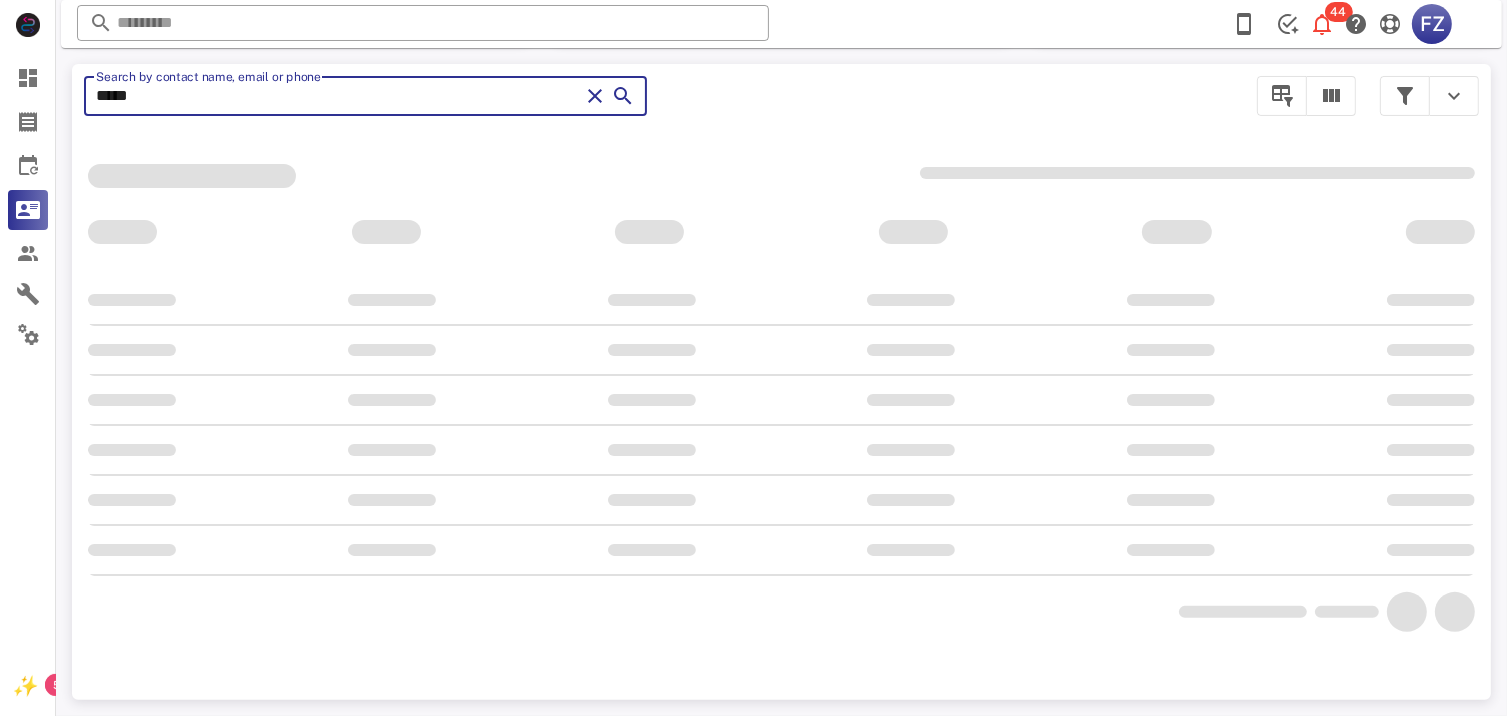 type on "******" 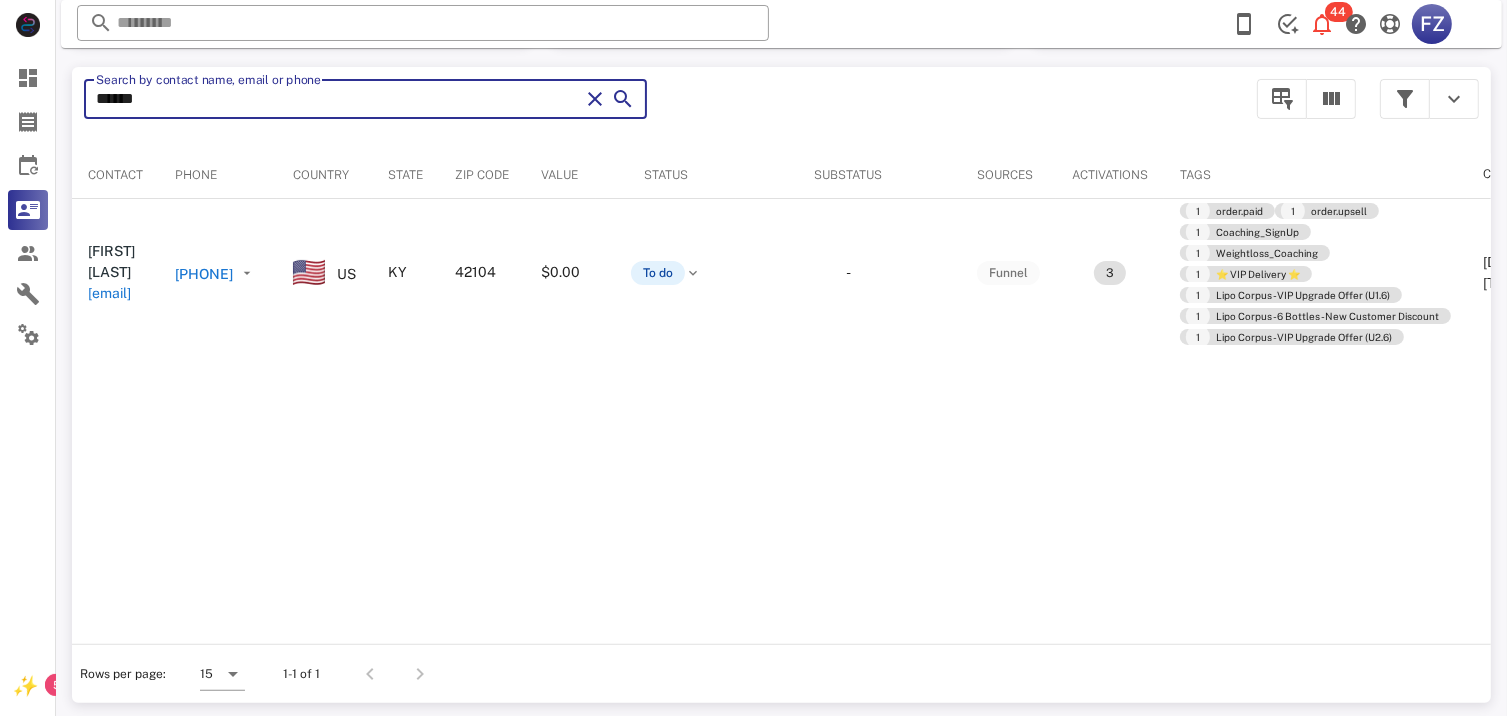 type on "******" 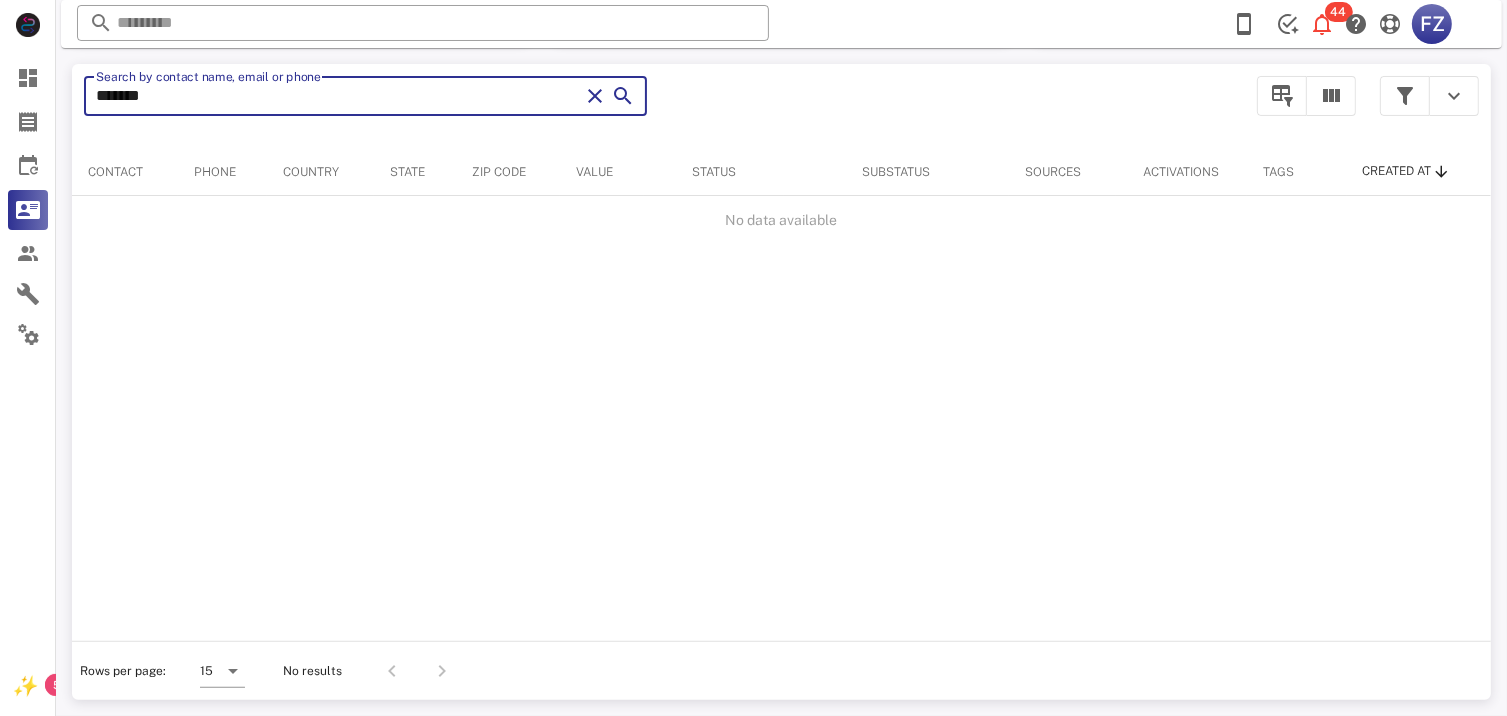type on "********" 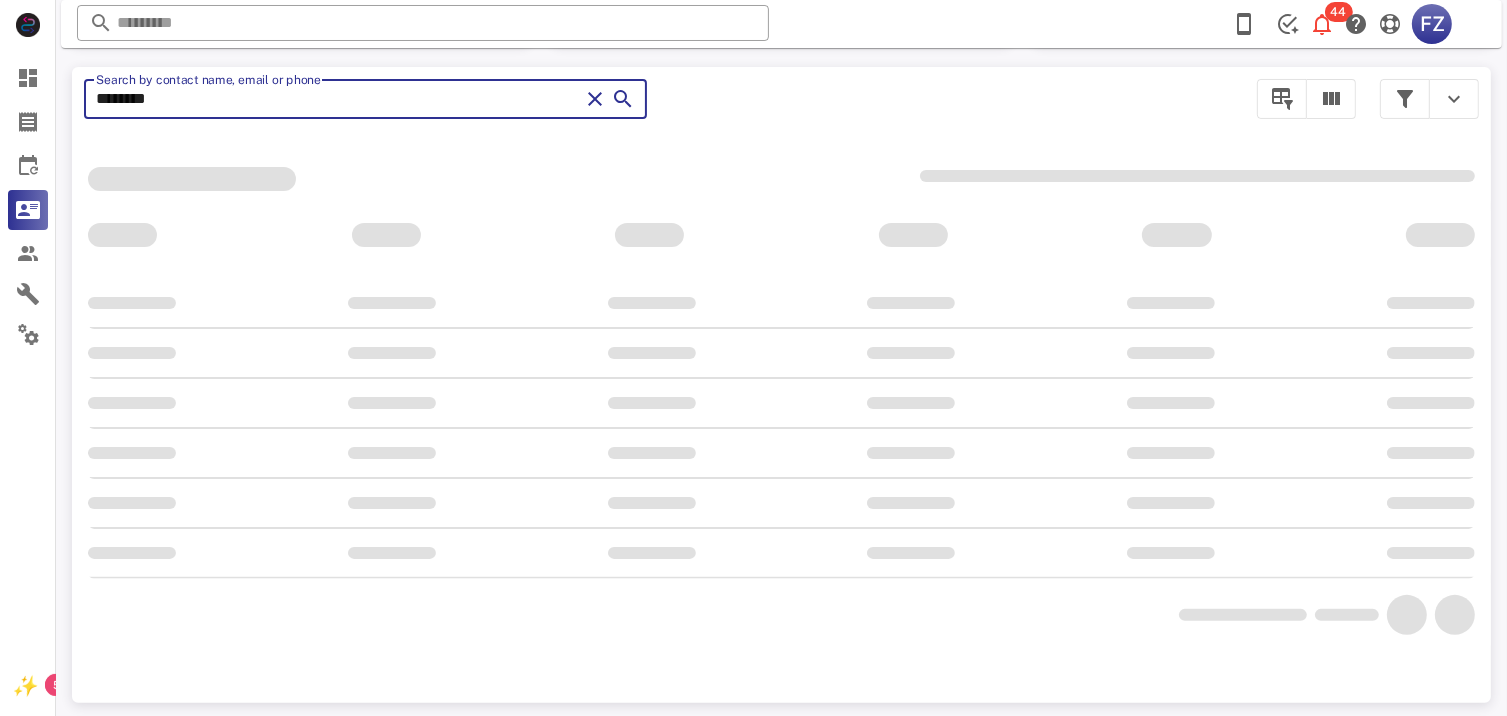 type on "********" 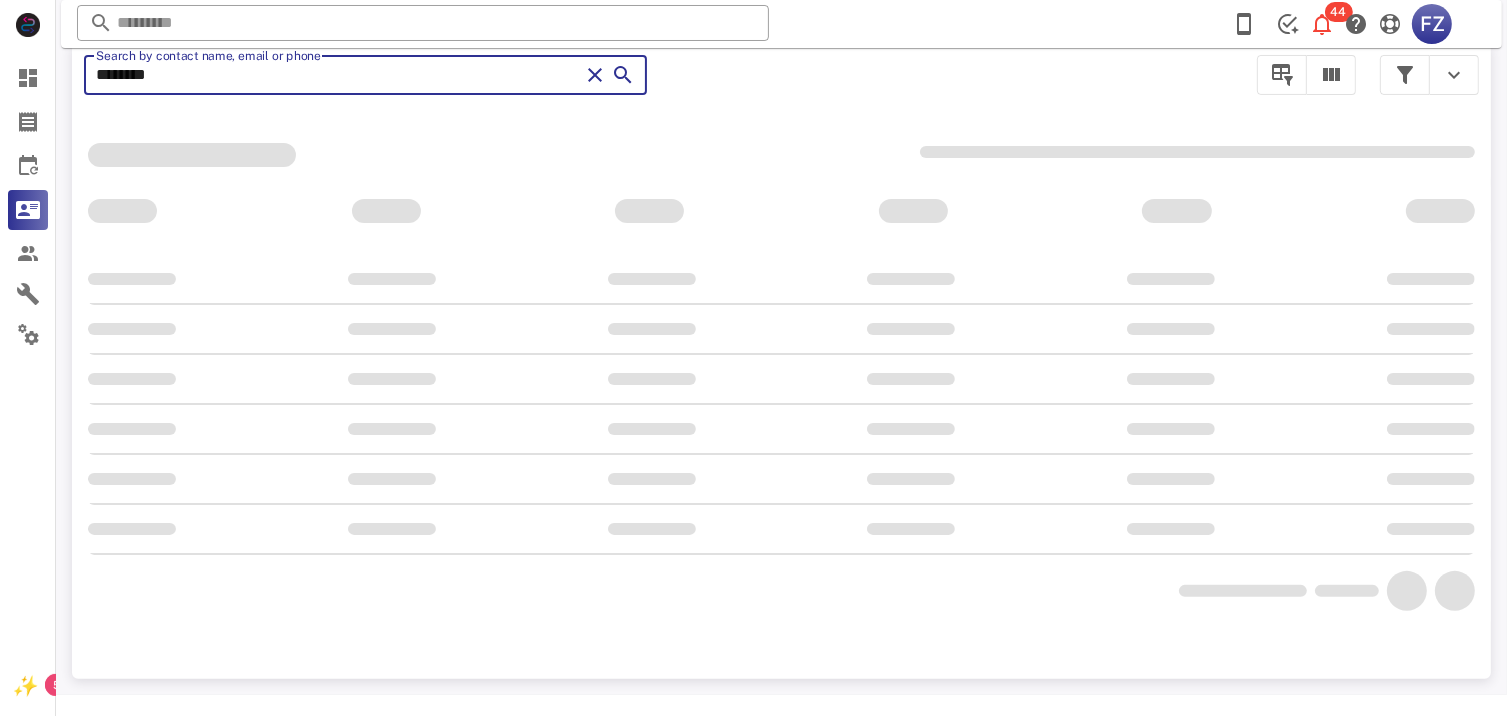scroll, scrollTop: 356, scrollLeft: 0, axis: vertical 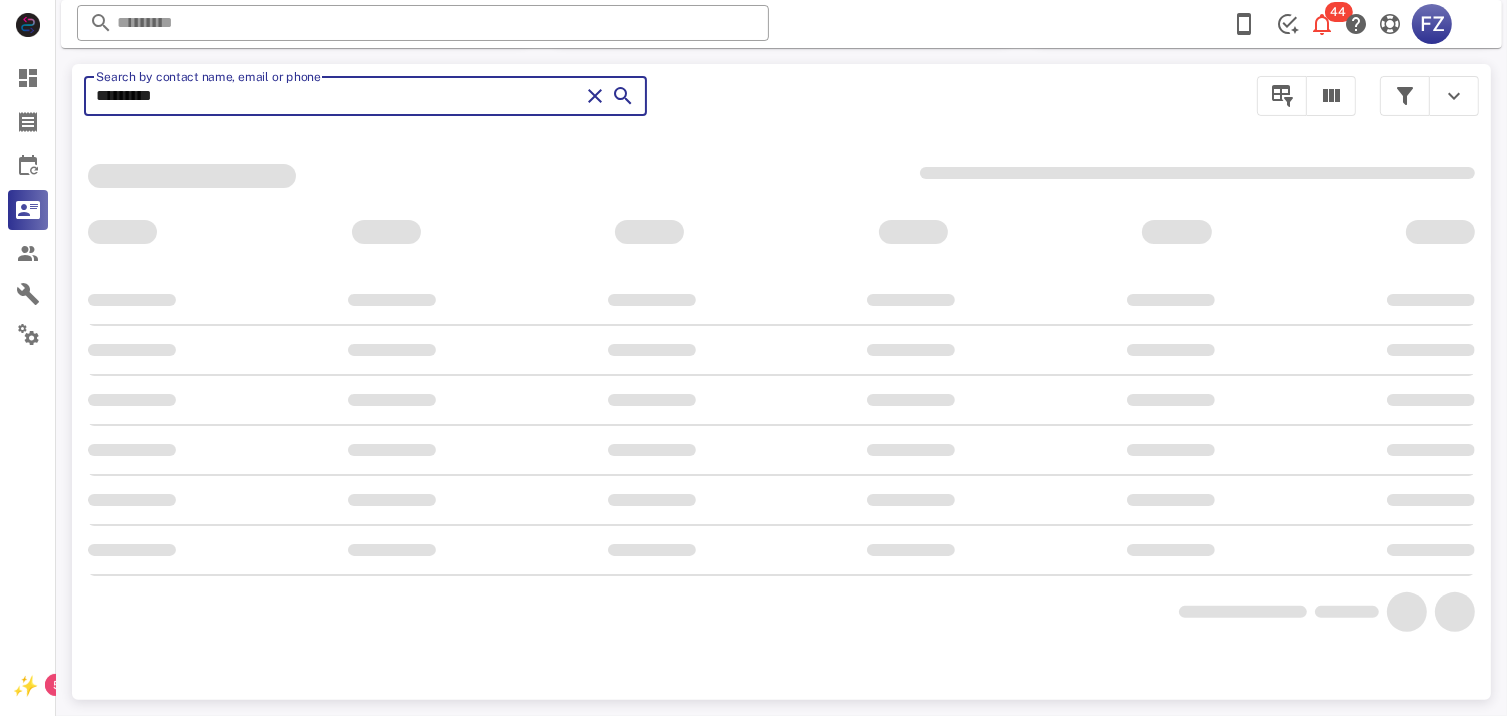 type on "**********" 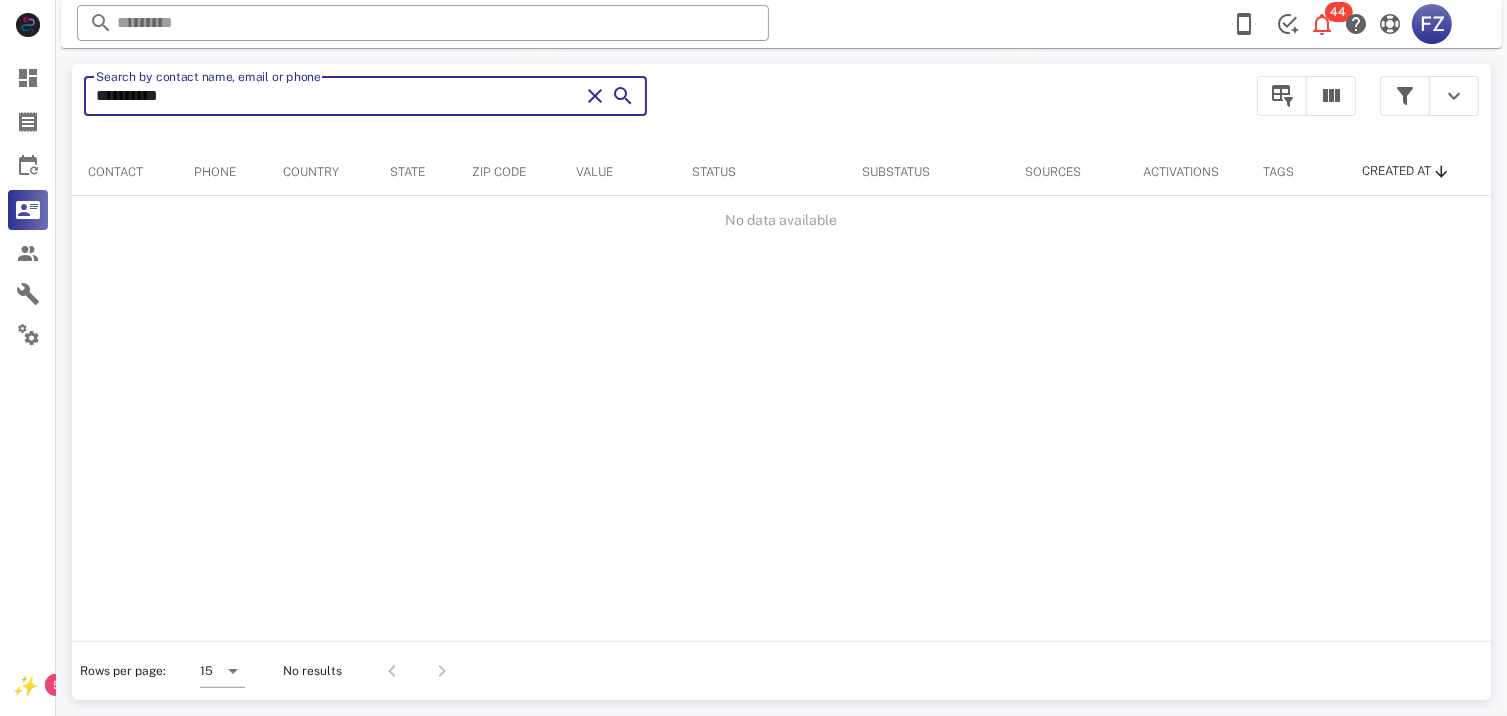 type on "**********" 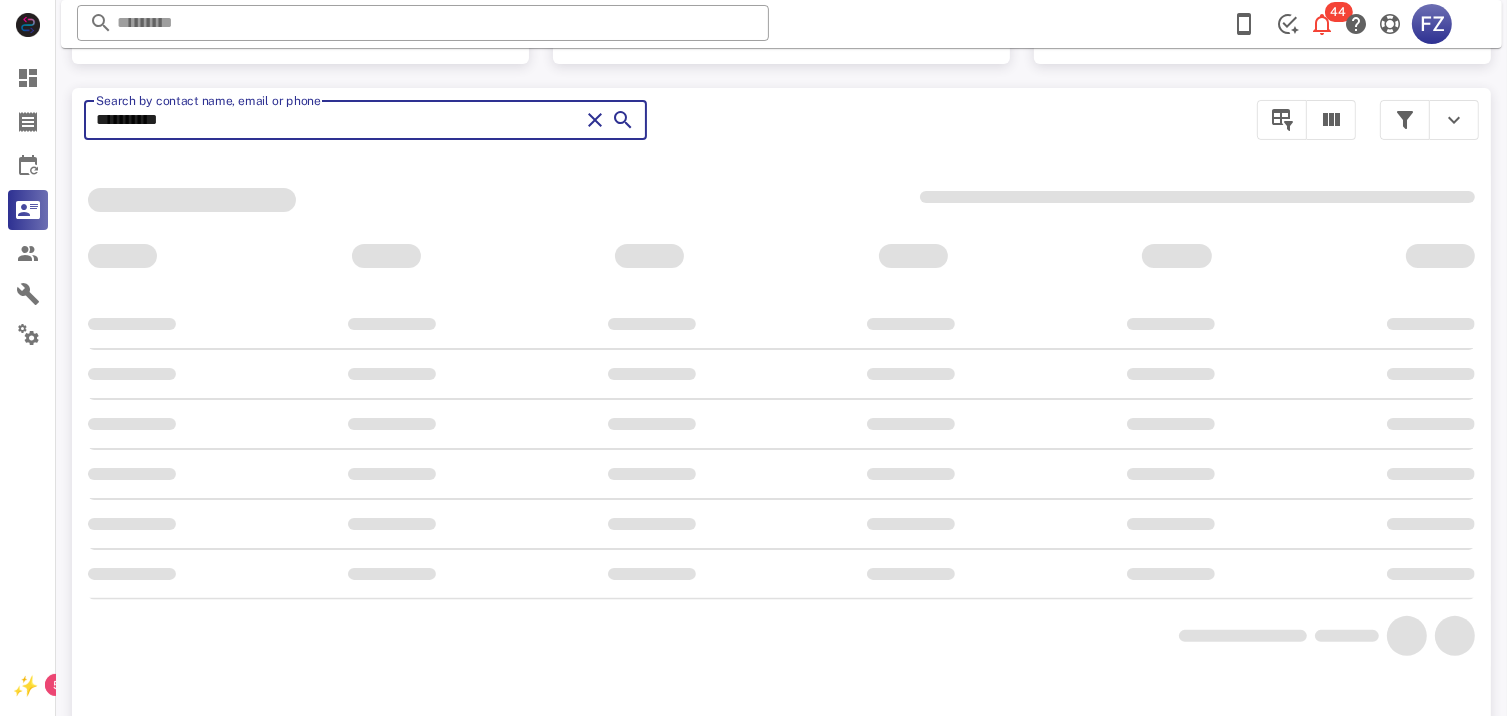 scroll, scrollTop: 377, scrollLeft: 0, axis: vertical 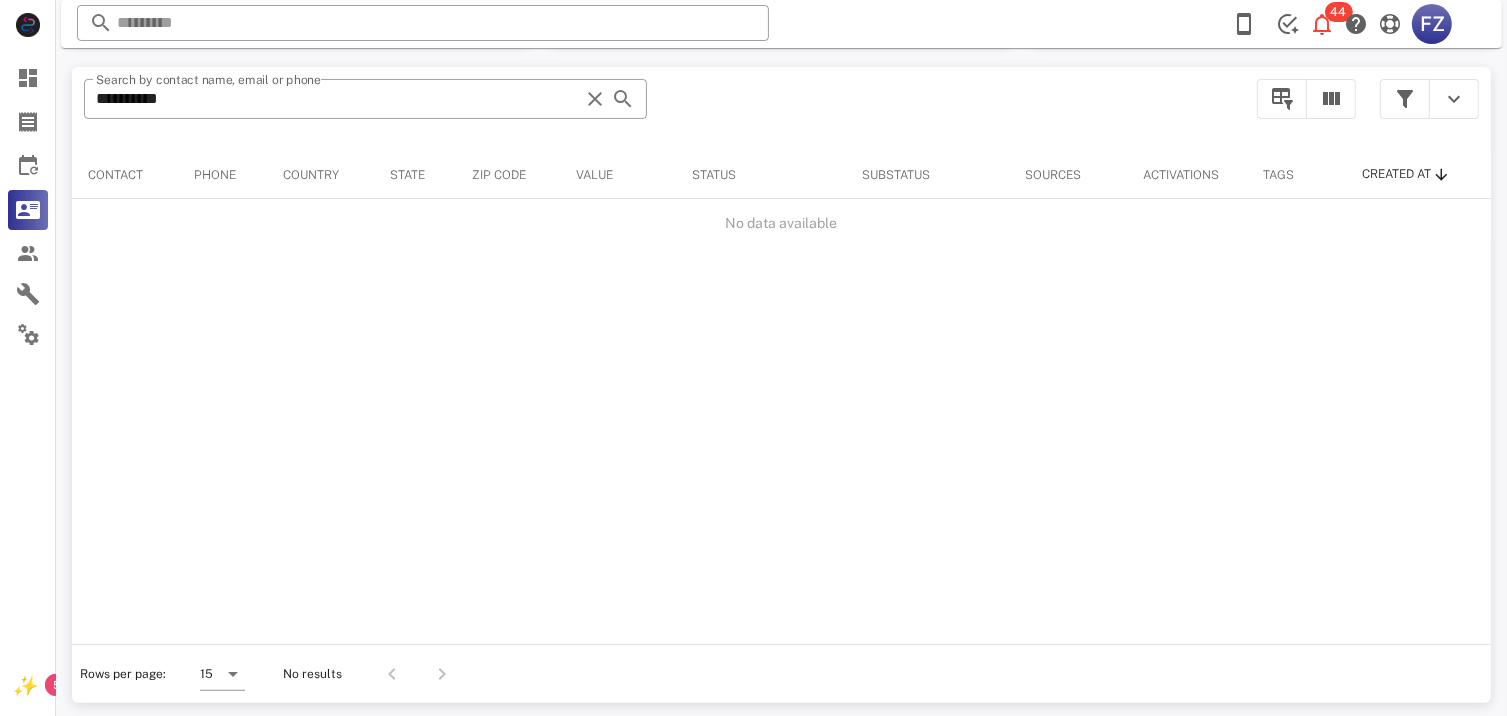 click on "Phone" at bounding box center (215, 175) 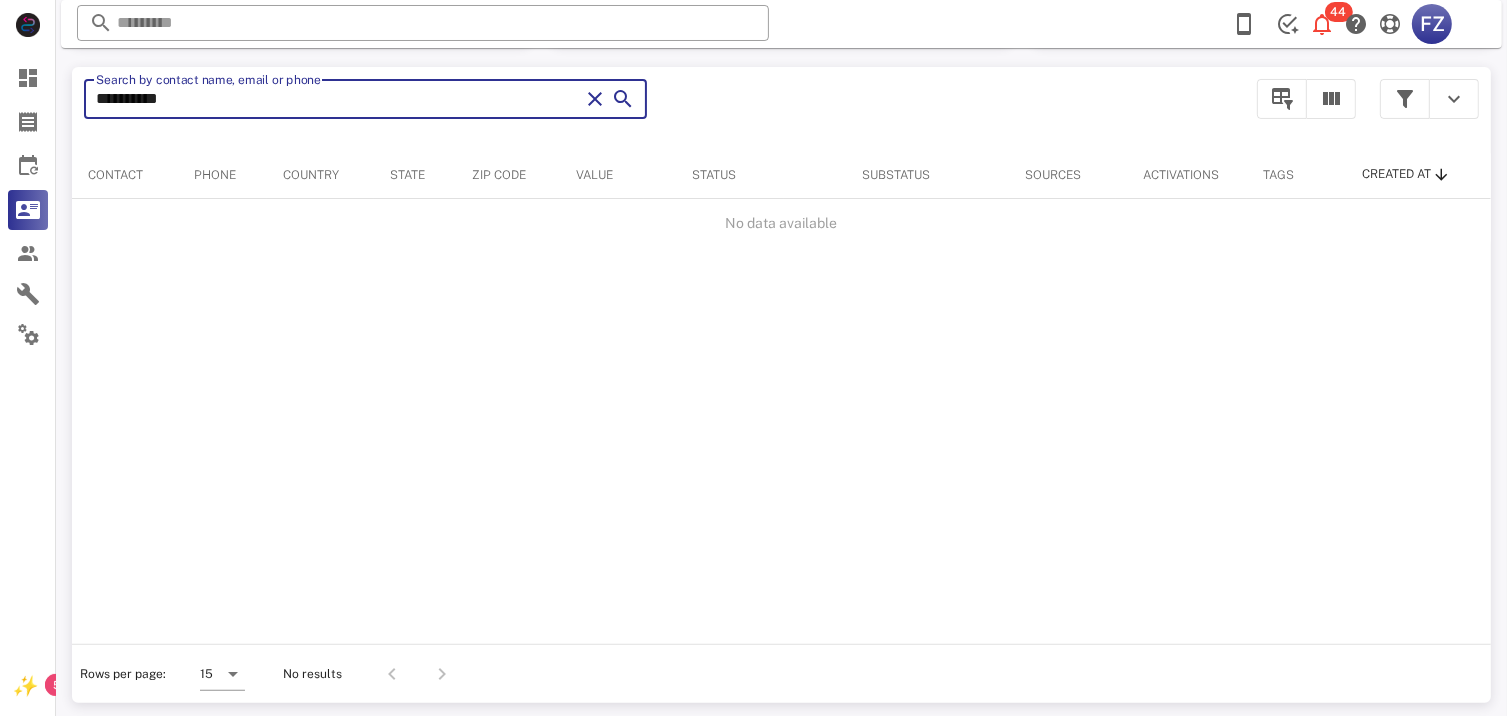 drag, startPoint x: 340, startPoint y: 96, endPoint x: 66, endPoint y: 93, distance: 274.01642 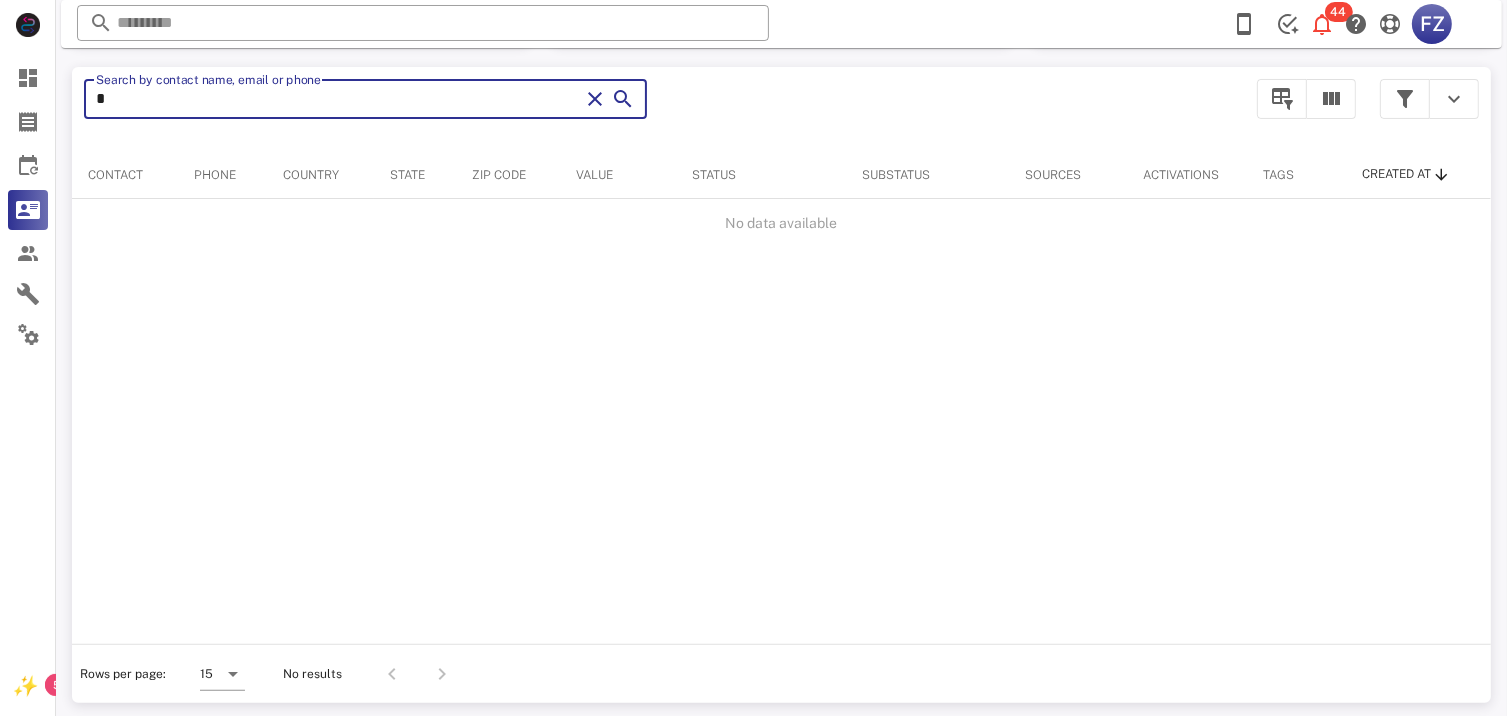 type on "**" 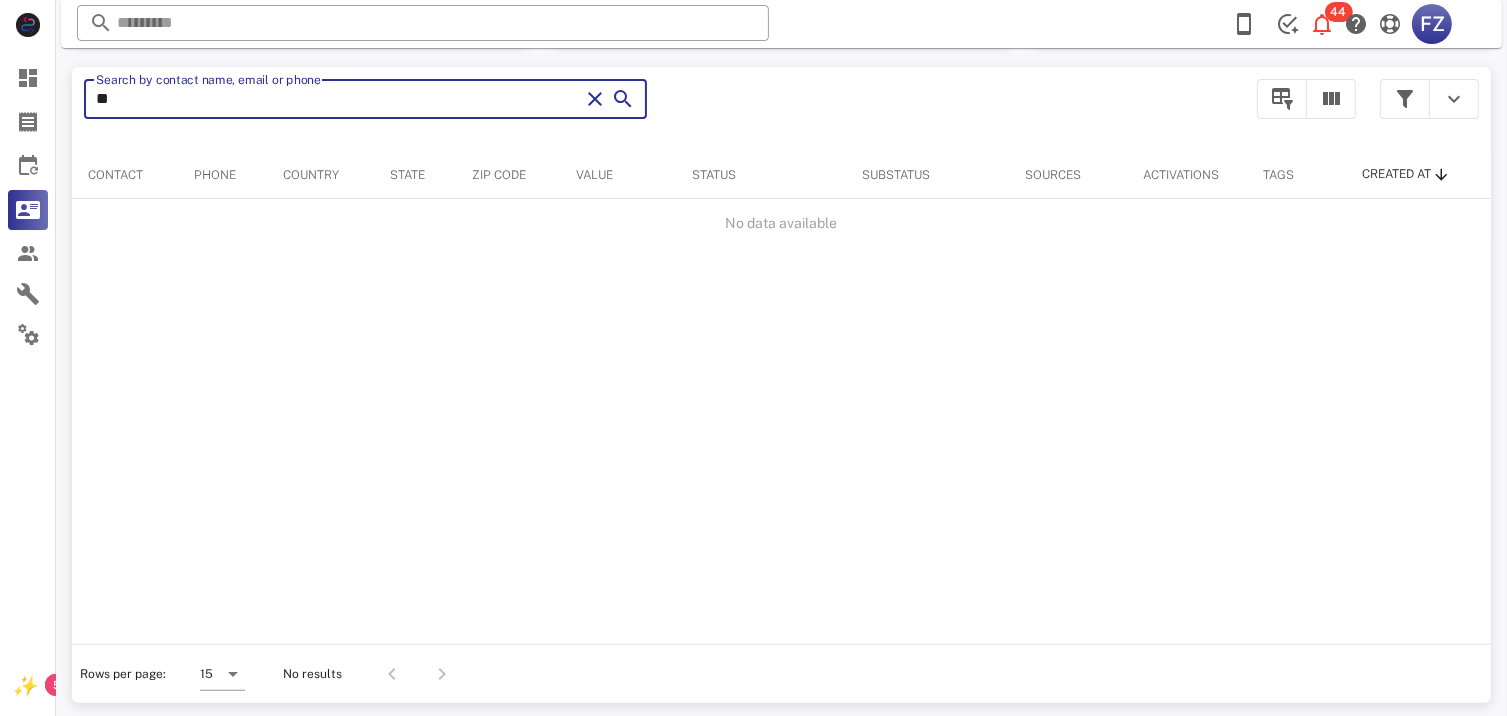 type on "**" 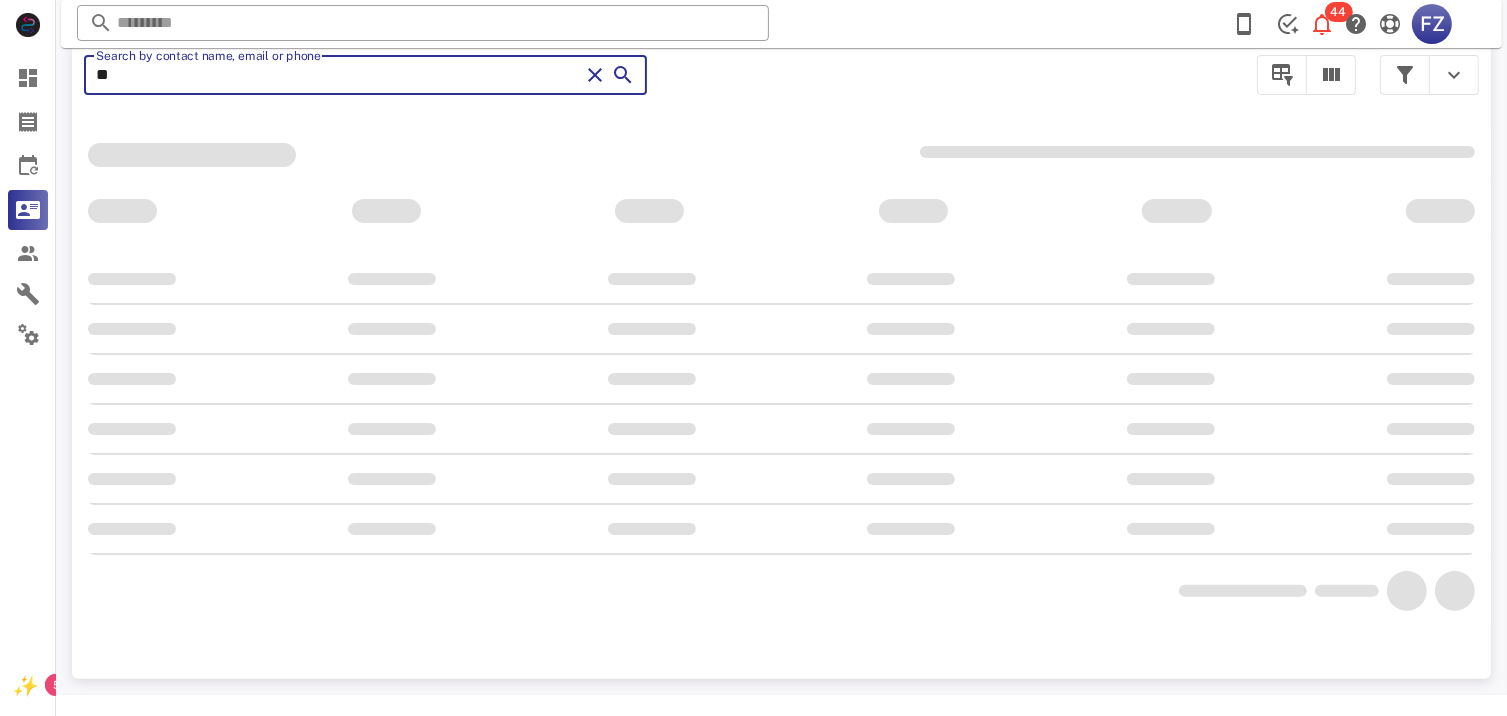 scroll, scrollTop: 356, scrollLeft: 0, axis: vertical 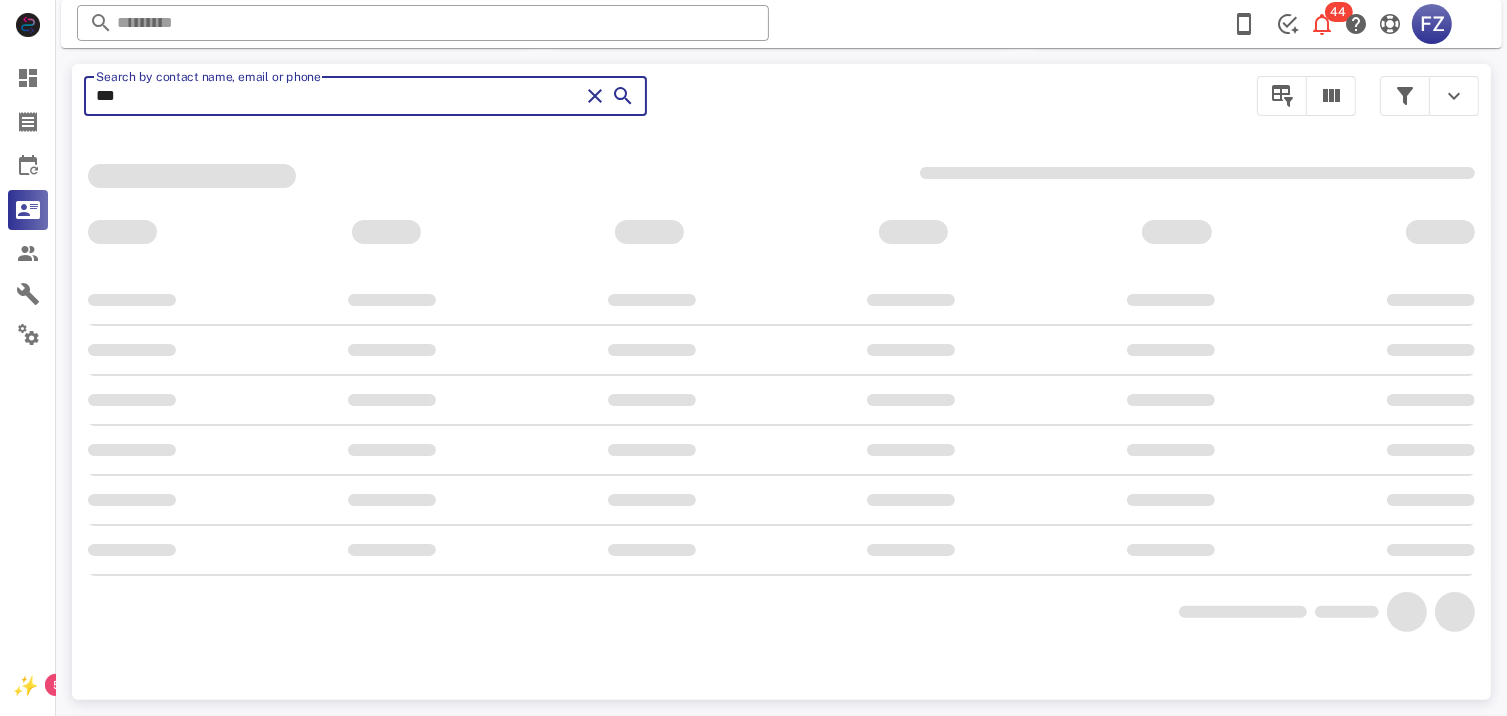 type on "****" 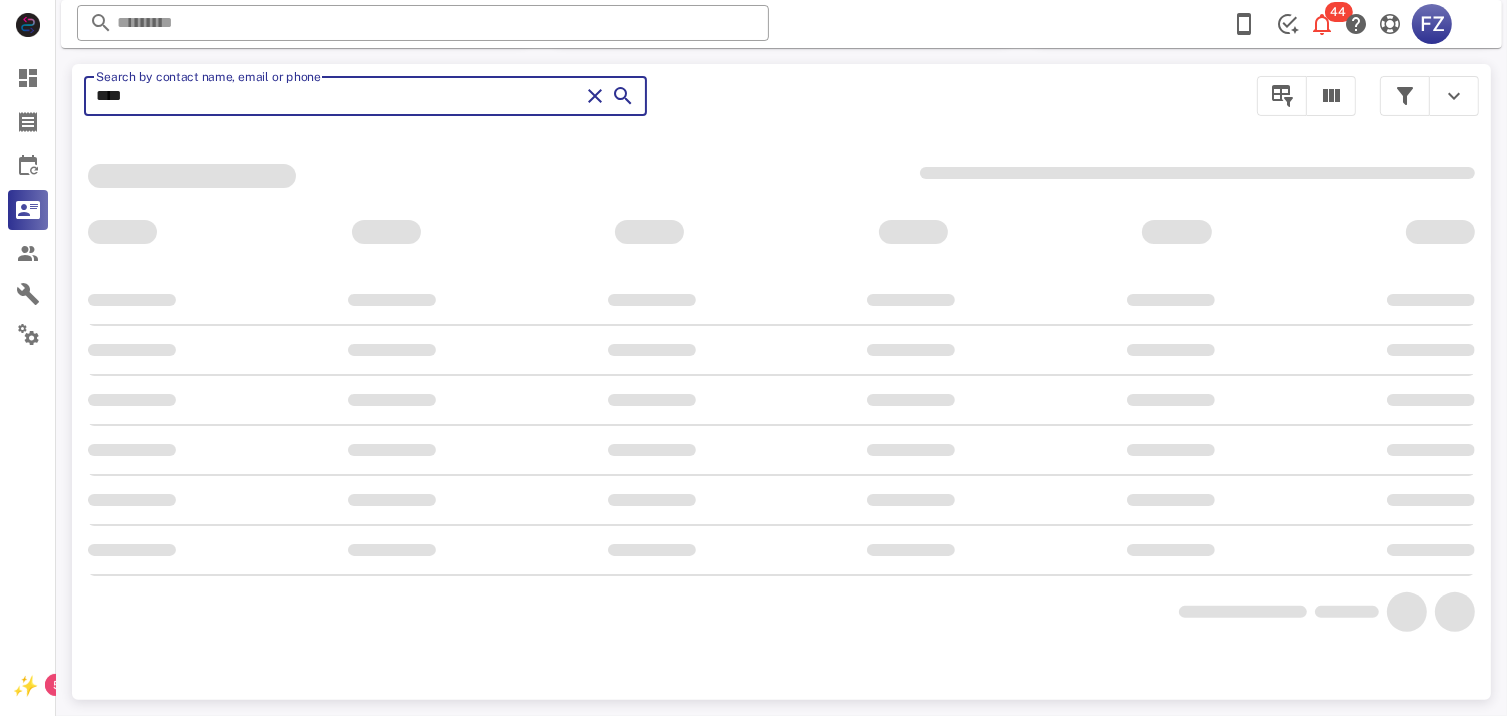 type on "****" 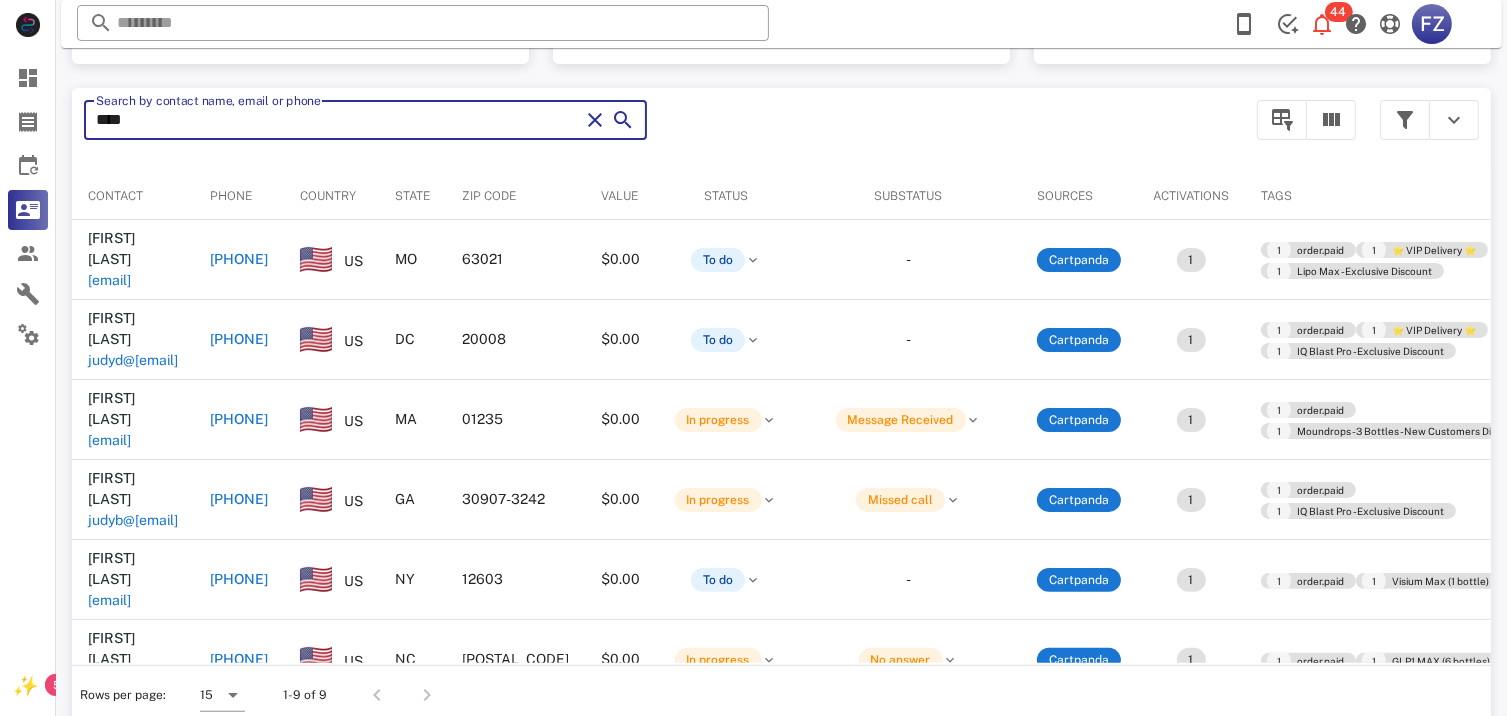 scroll, scrollTop: 377, scrollLeft: 0, axis: vertical 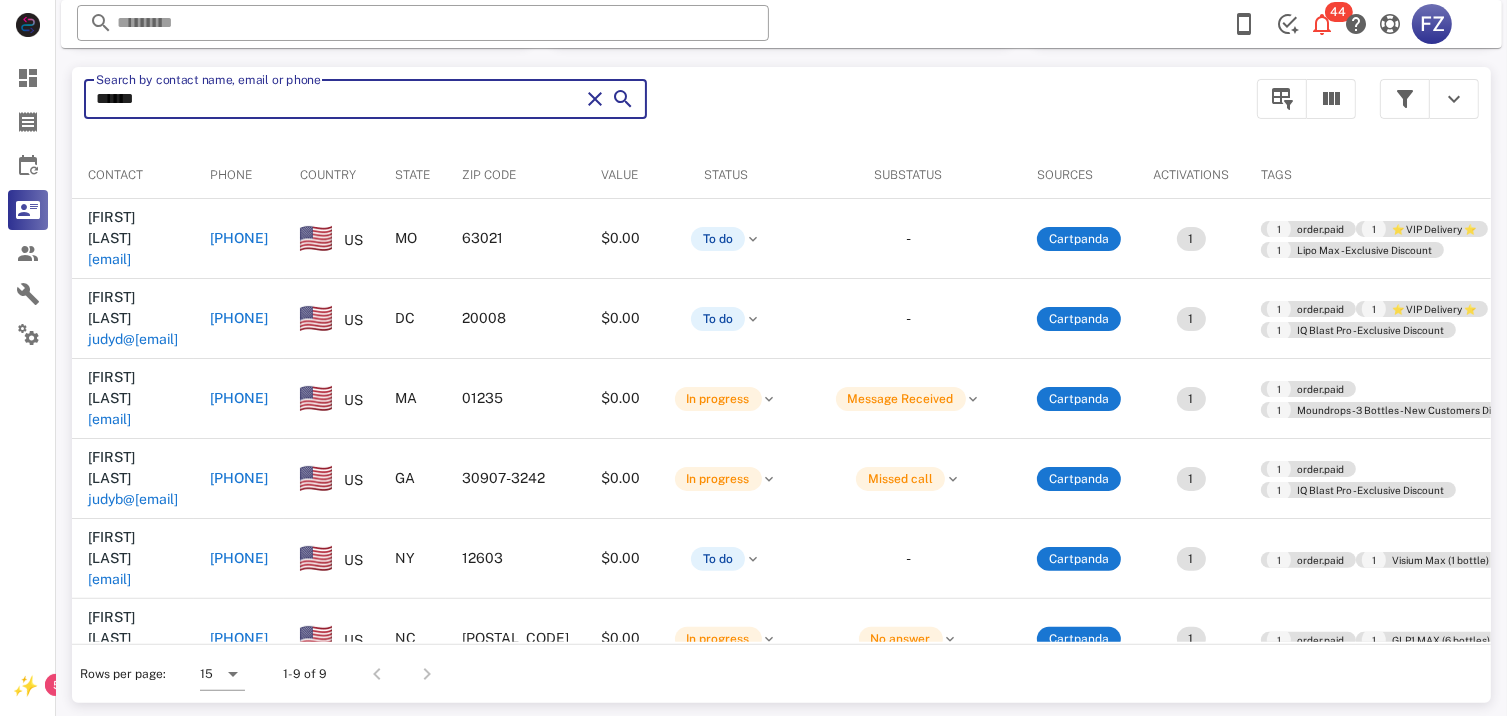 type on "*******" 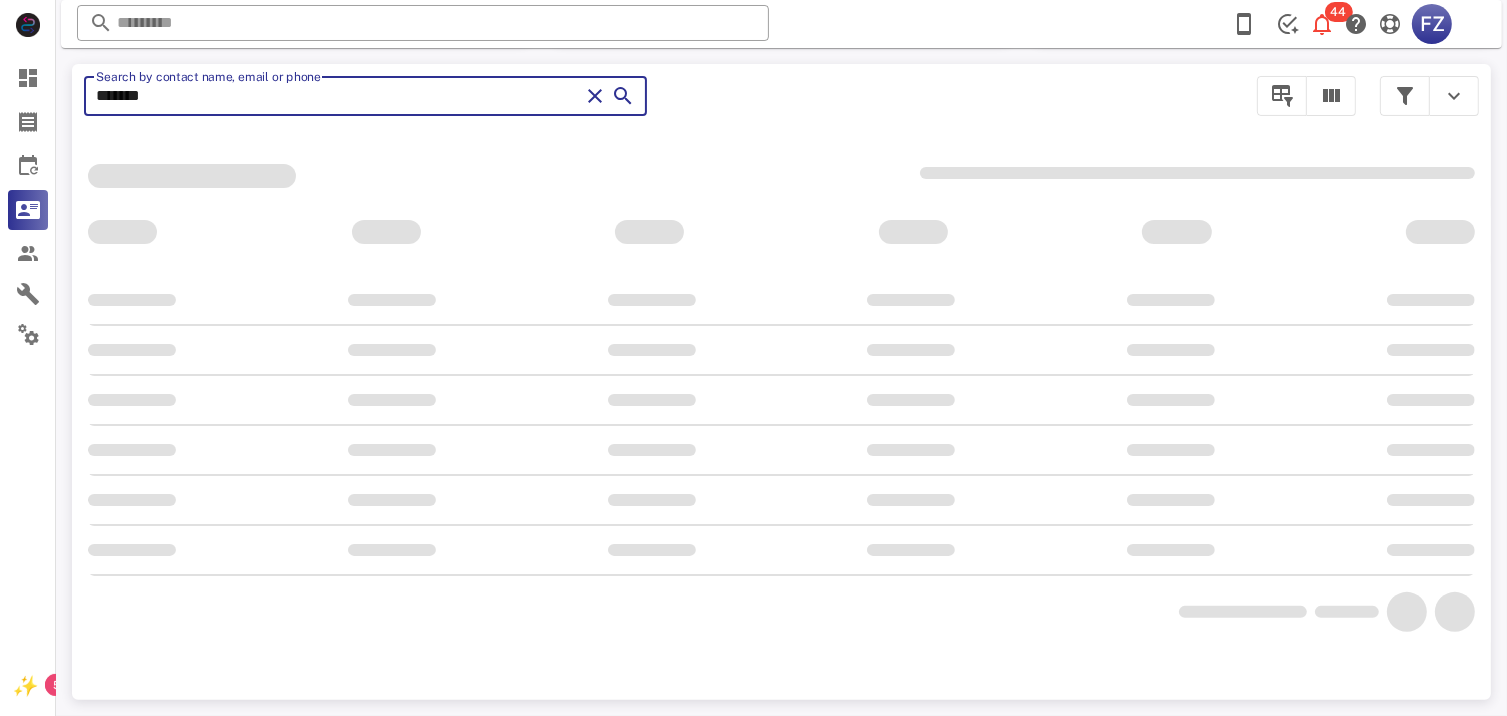 scroll, scrollTop: 356, scrollLeft: 0, axis: vertical 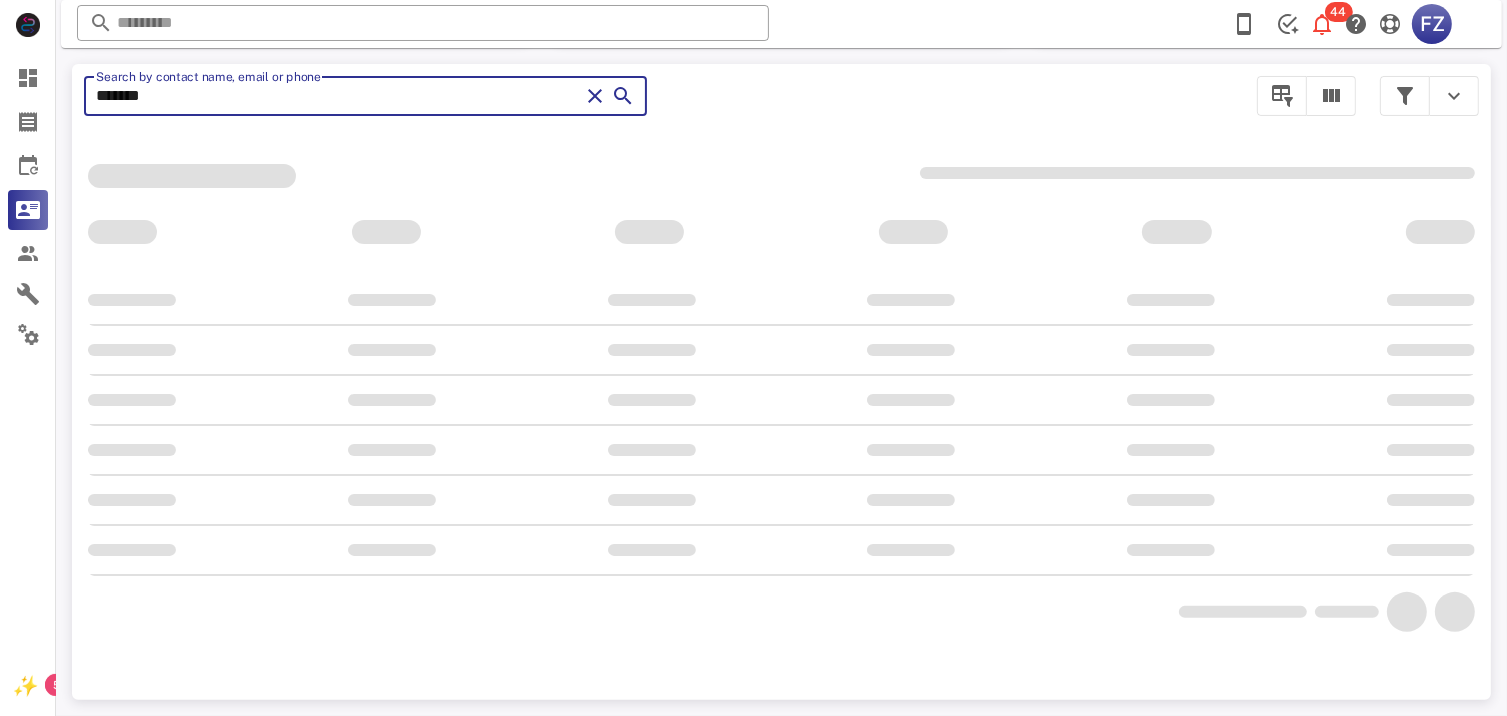 type on "*******" 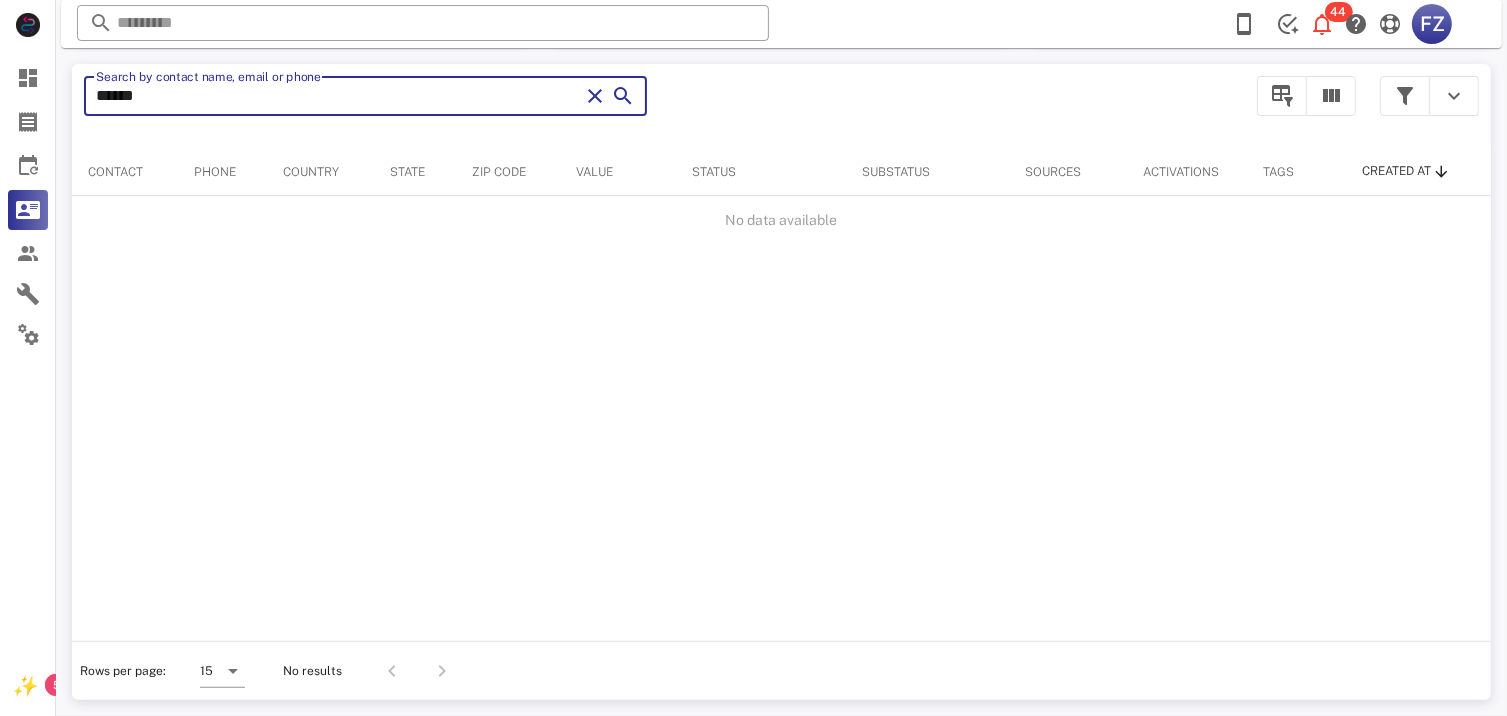 type on "******" 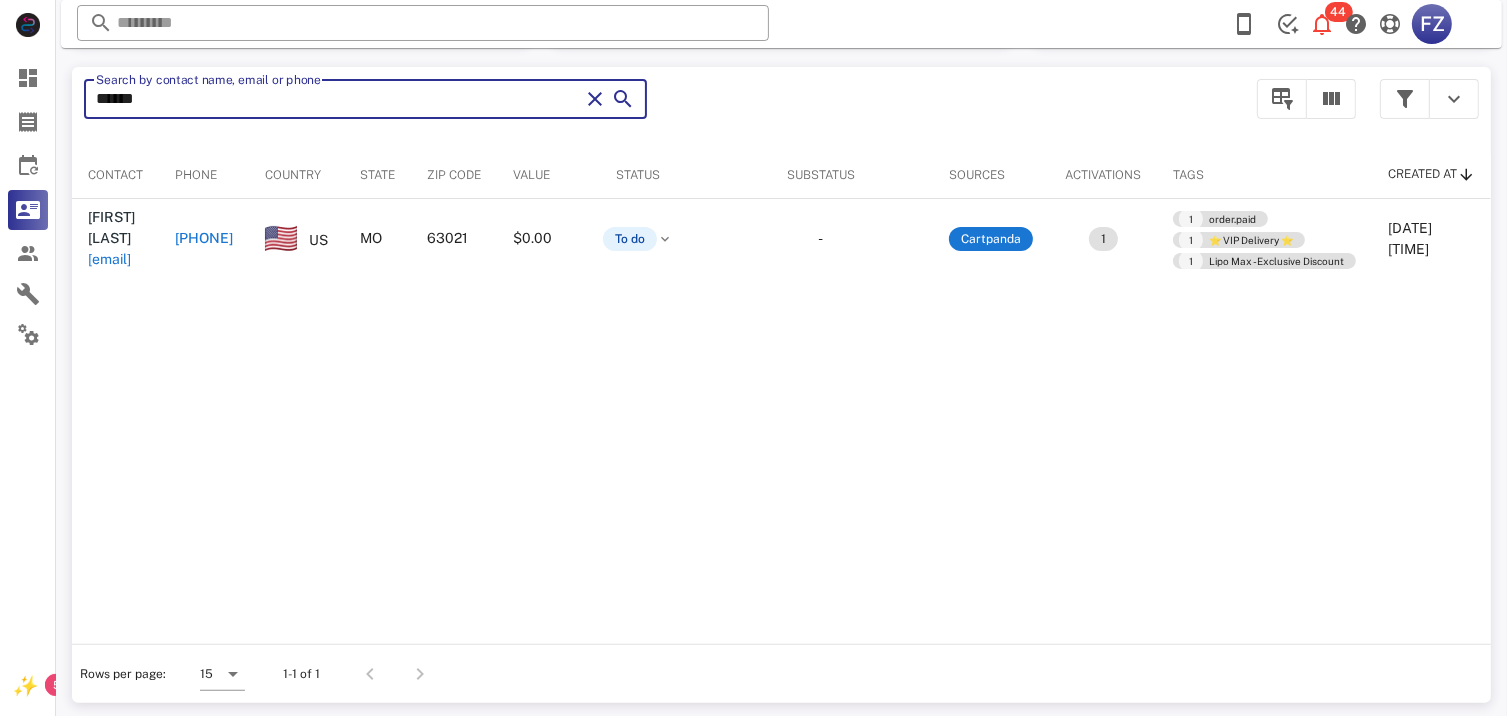 type on "*******" 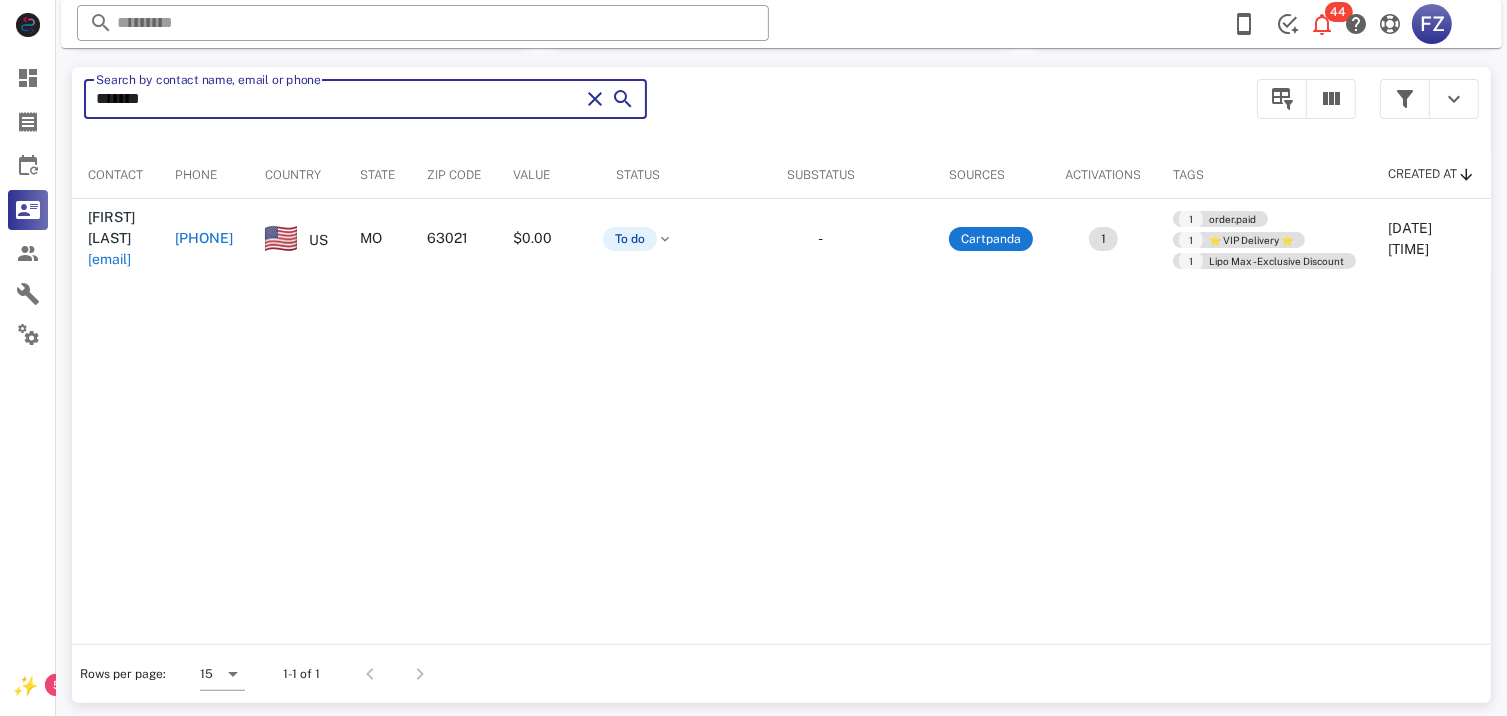 type on "*******" 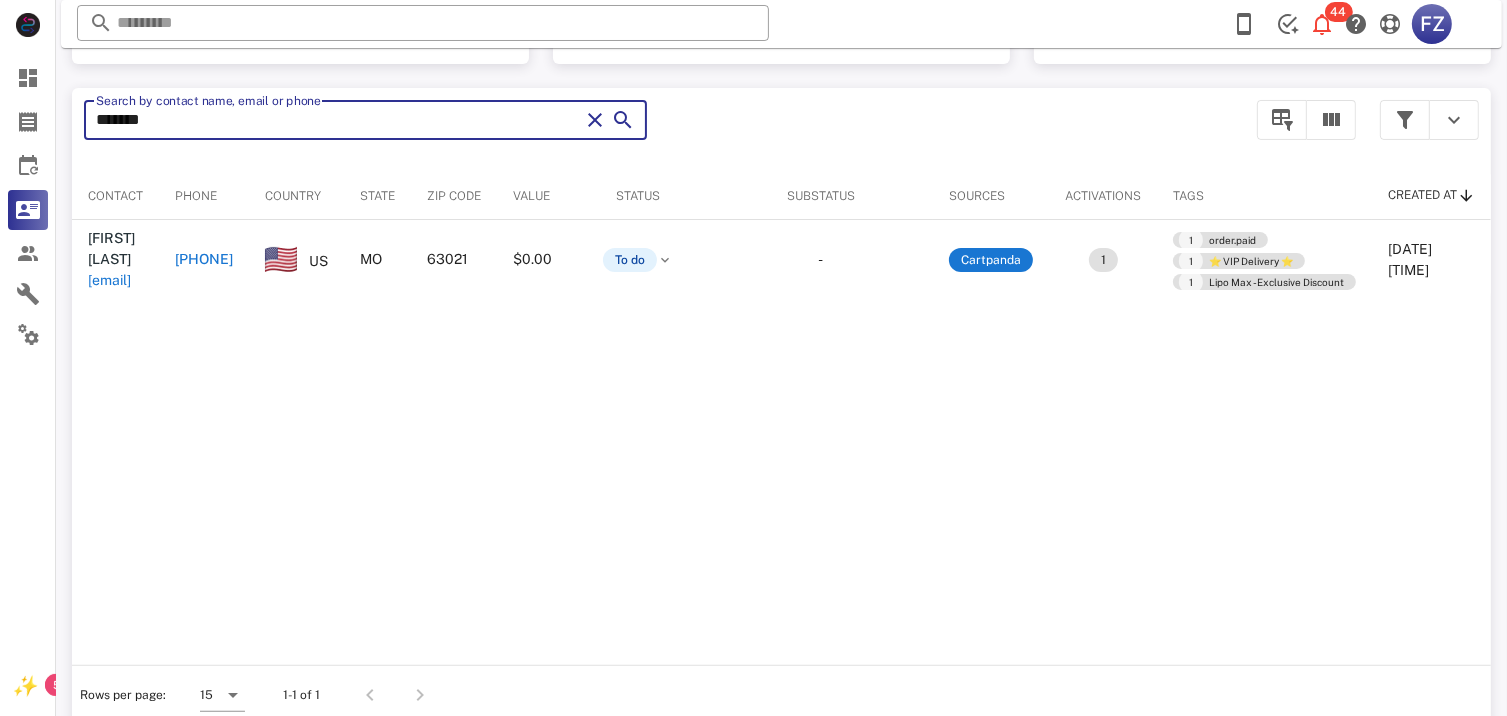 scroll, scrollTop: 377, scrollLeft: 0, axis: vertical 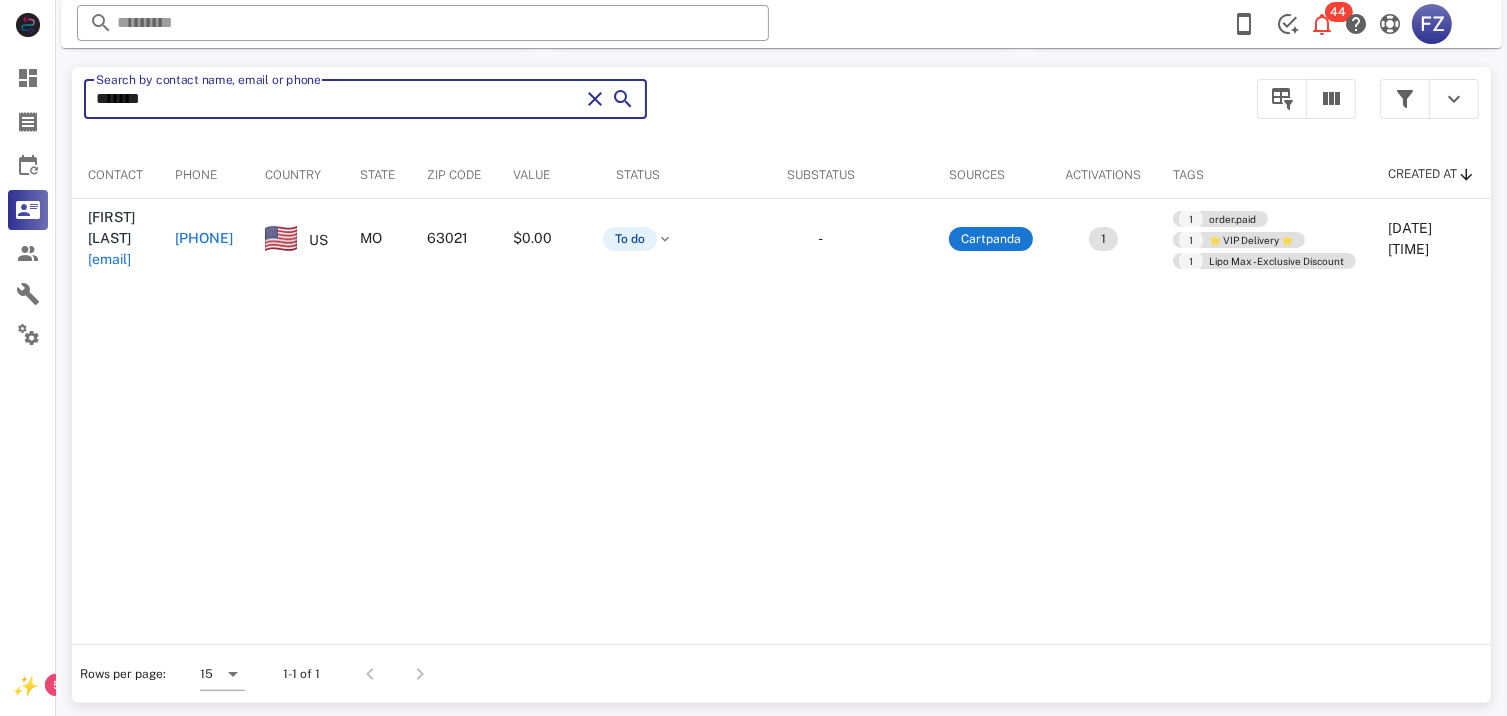 type on "********" 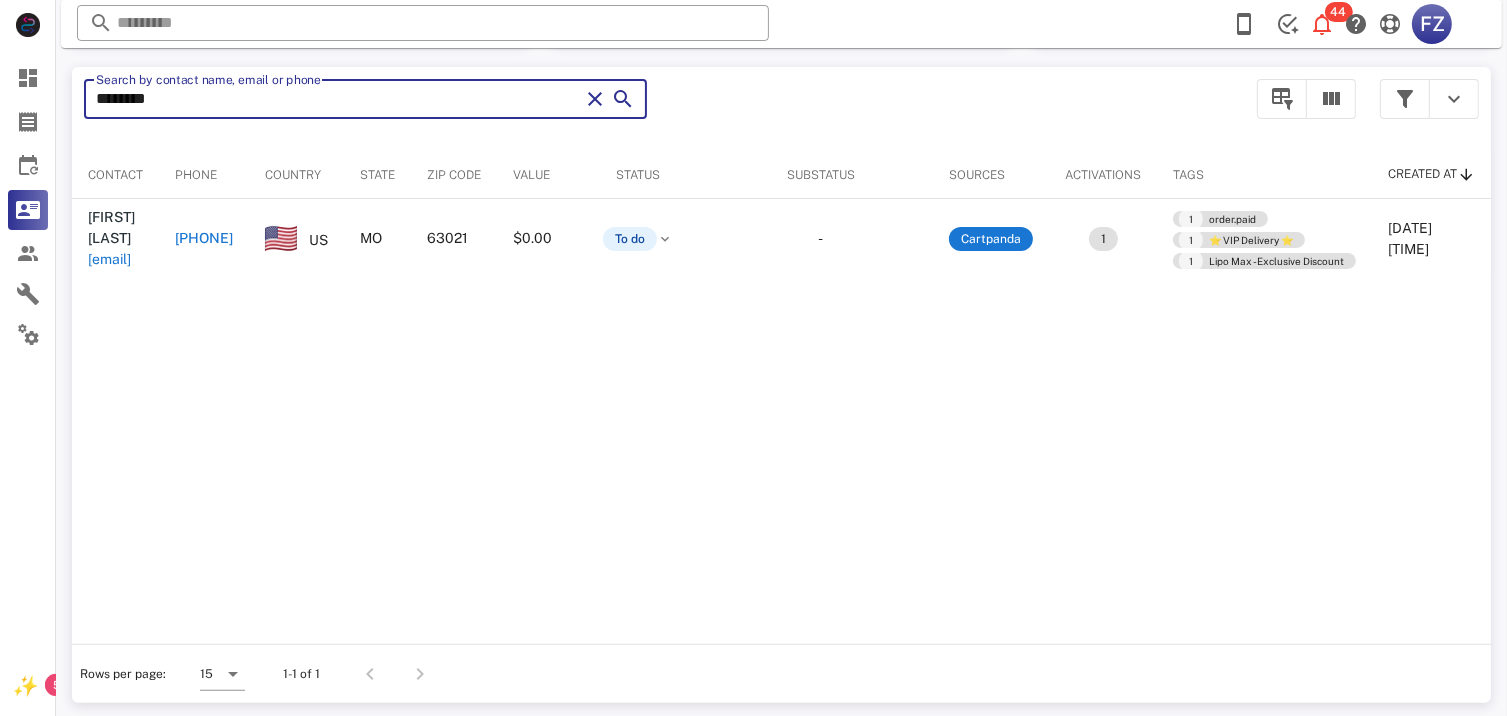 type on "********" 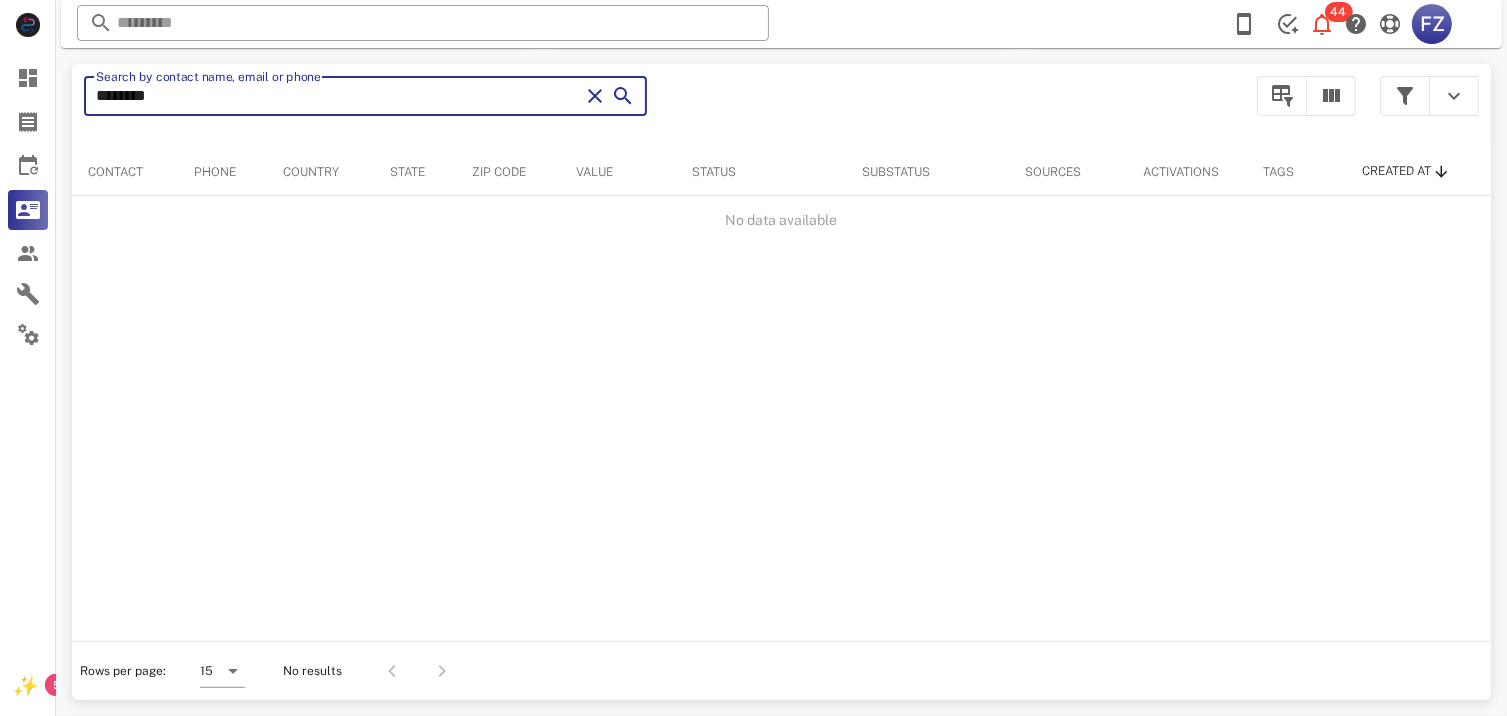 scroll, scrollTop: 377, scrollLeft: 0, axis: vertical 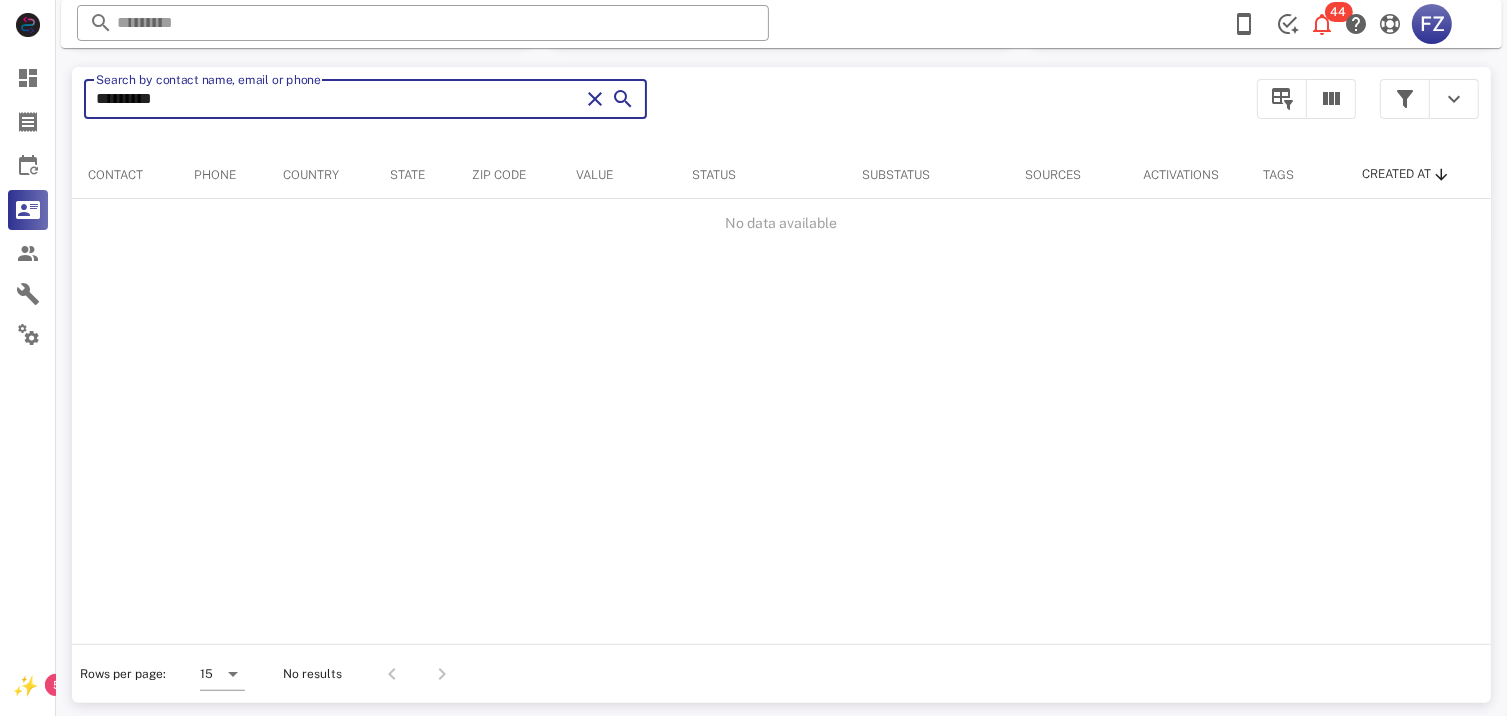 type on "**********" 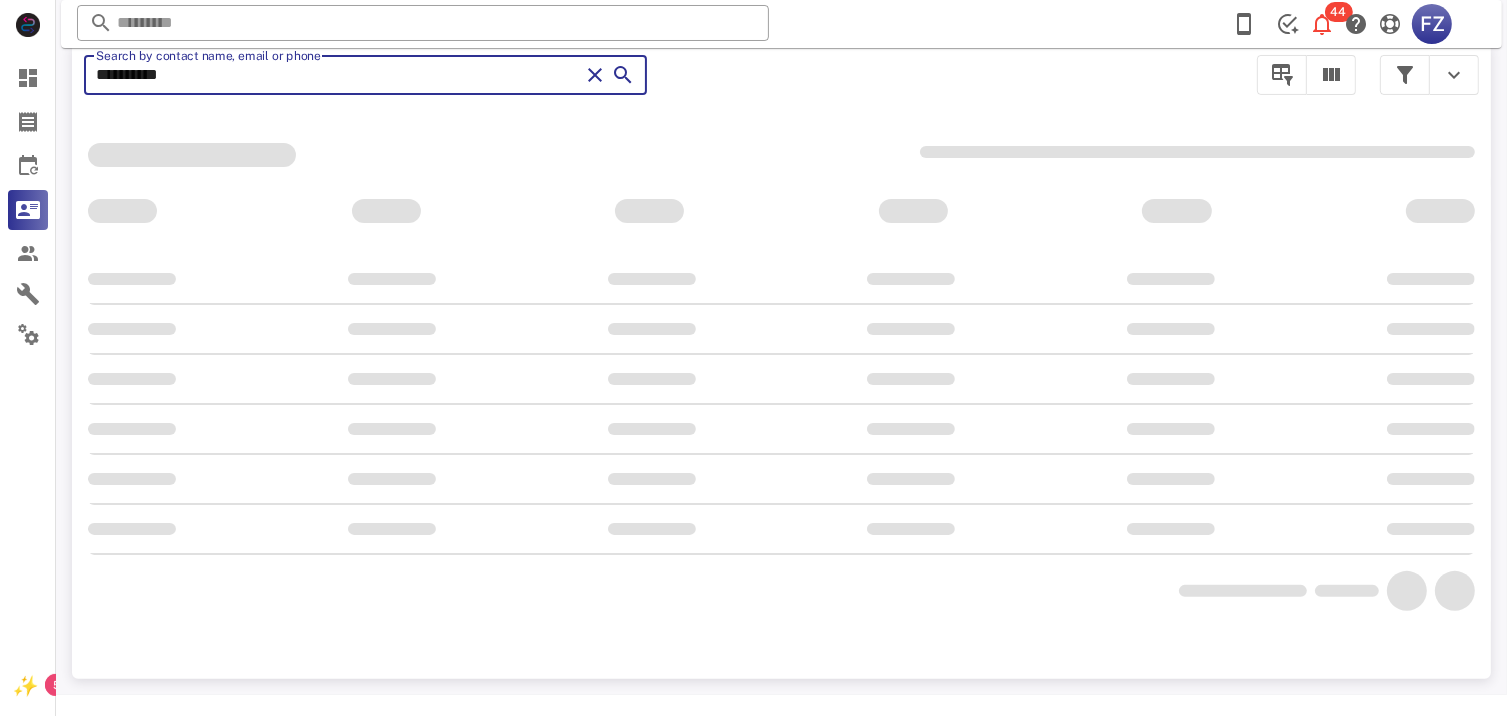 scroll, scrollTop: 356, scrollLeft: 0, axis: vertical 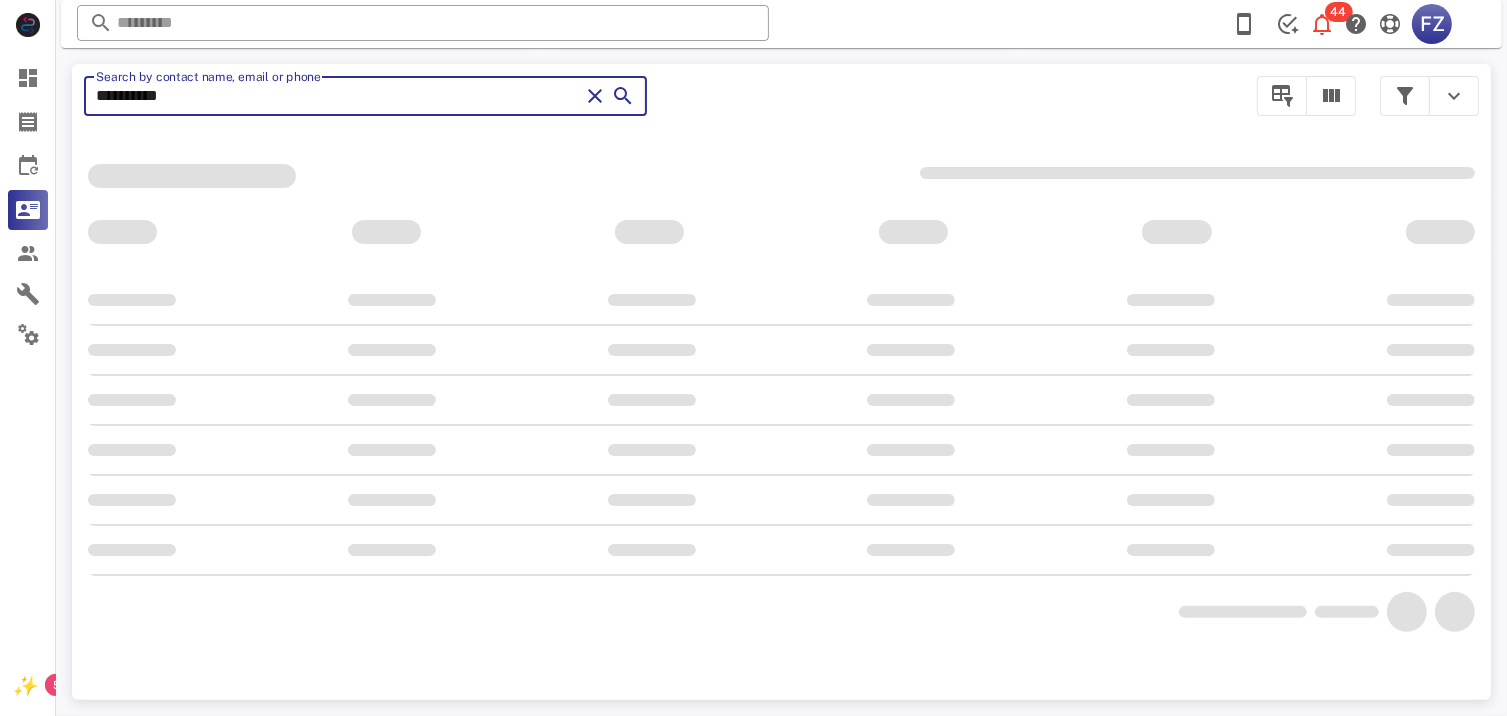type on "**********" 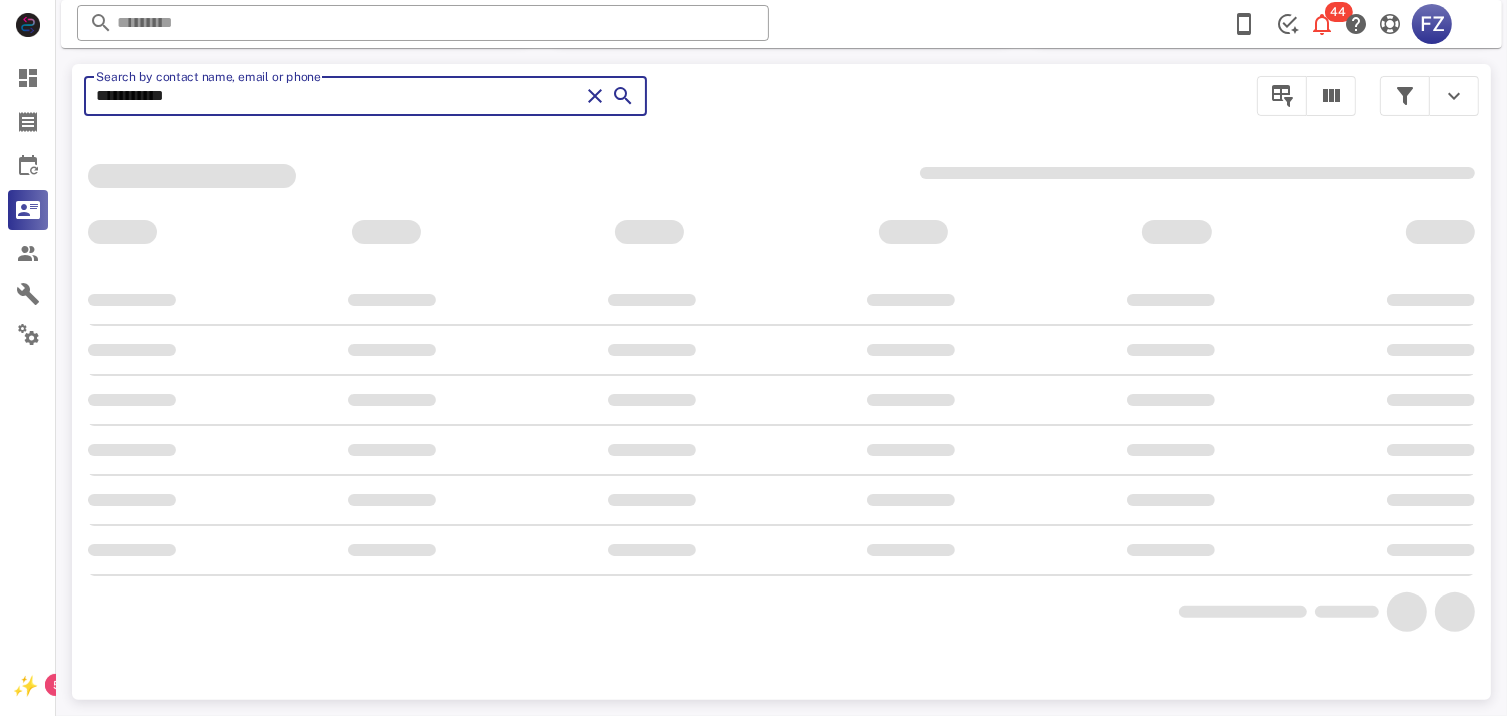 type on "**********" 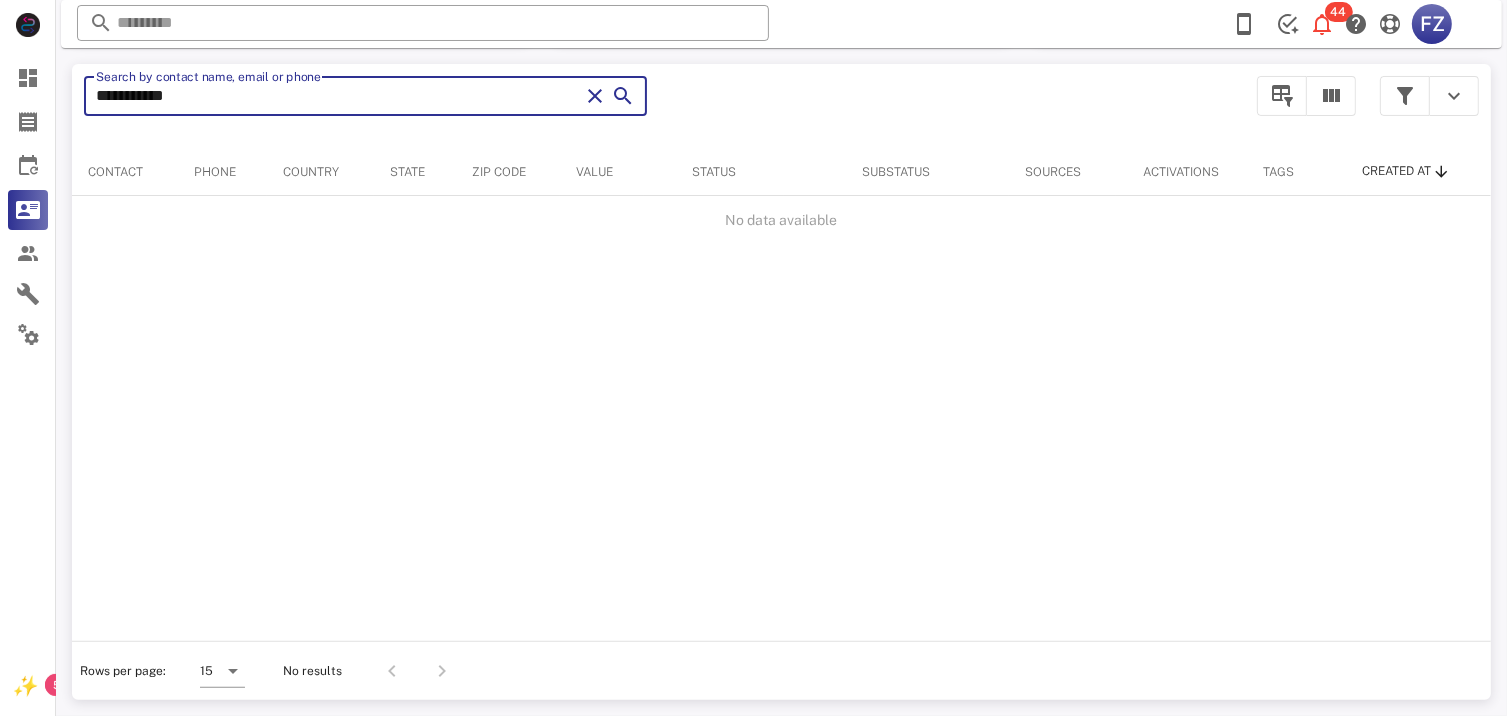 scroll, scrollTop: 377, scrollLeft: 0, axis: vertical 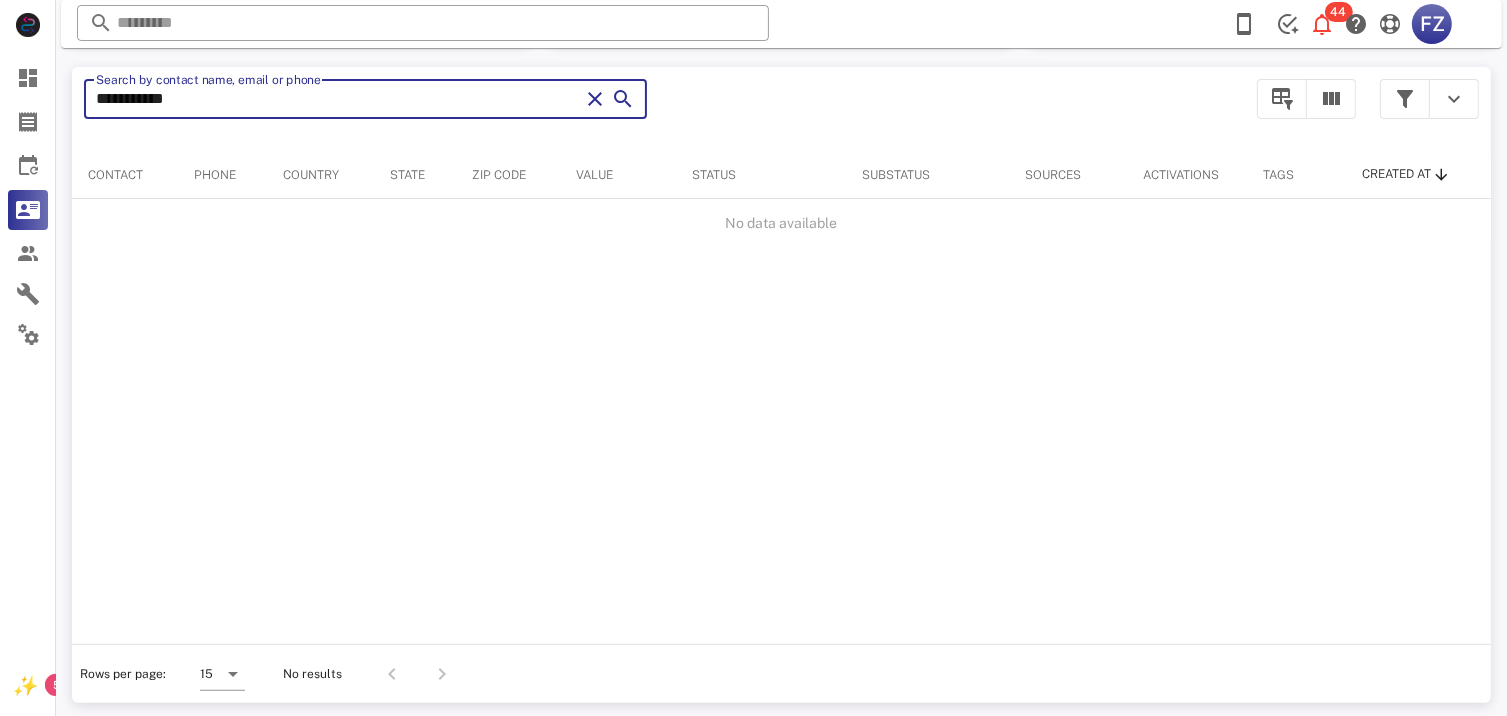 click at bounding box center [595, 99] 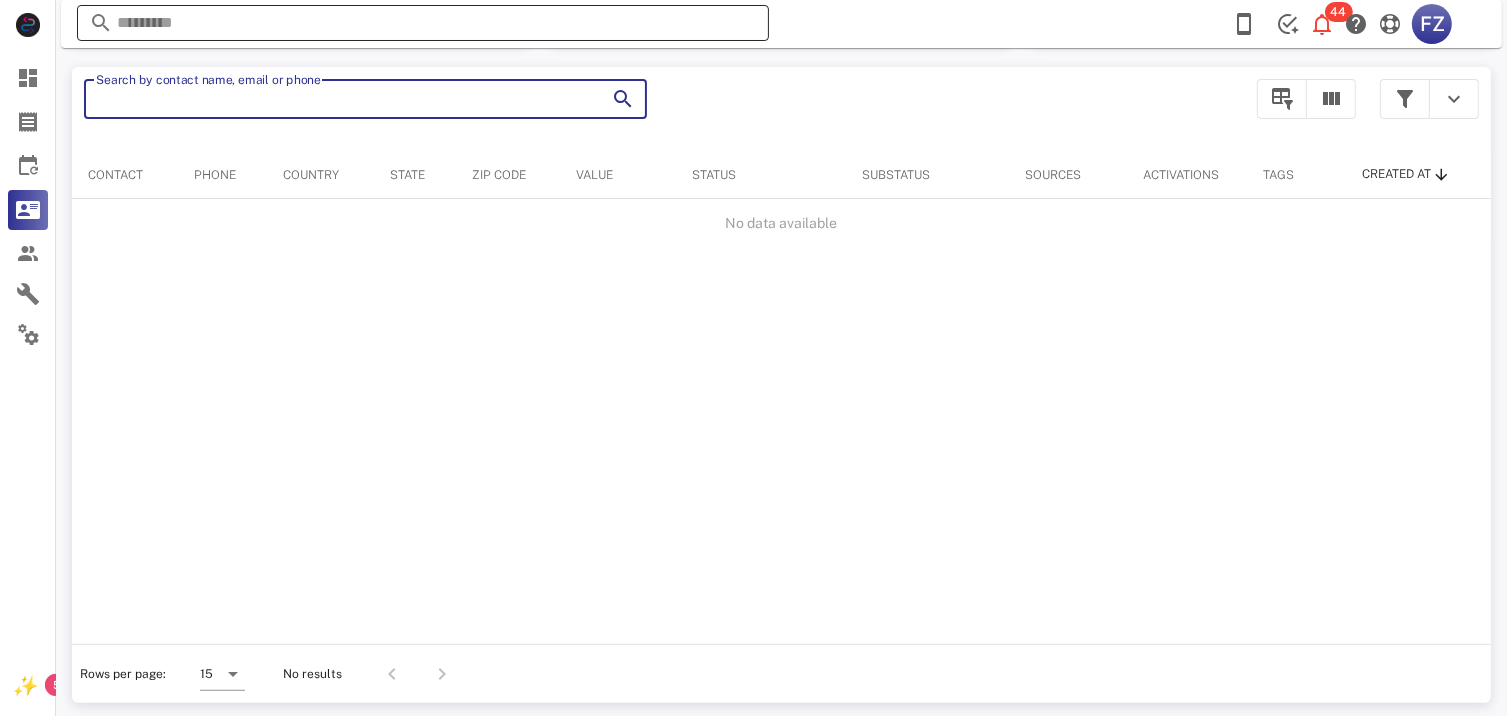 type 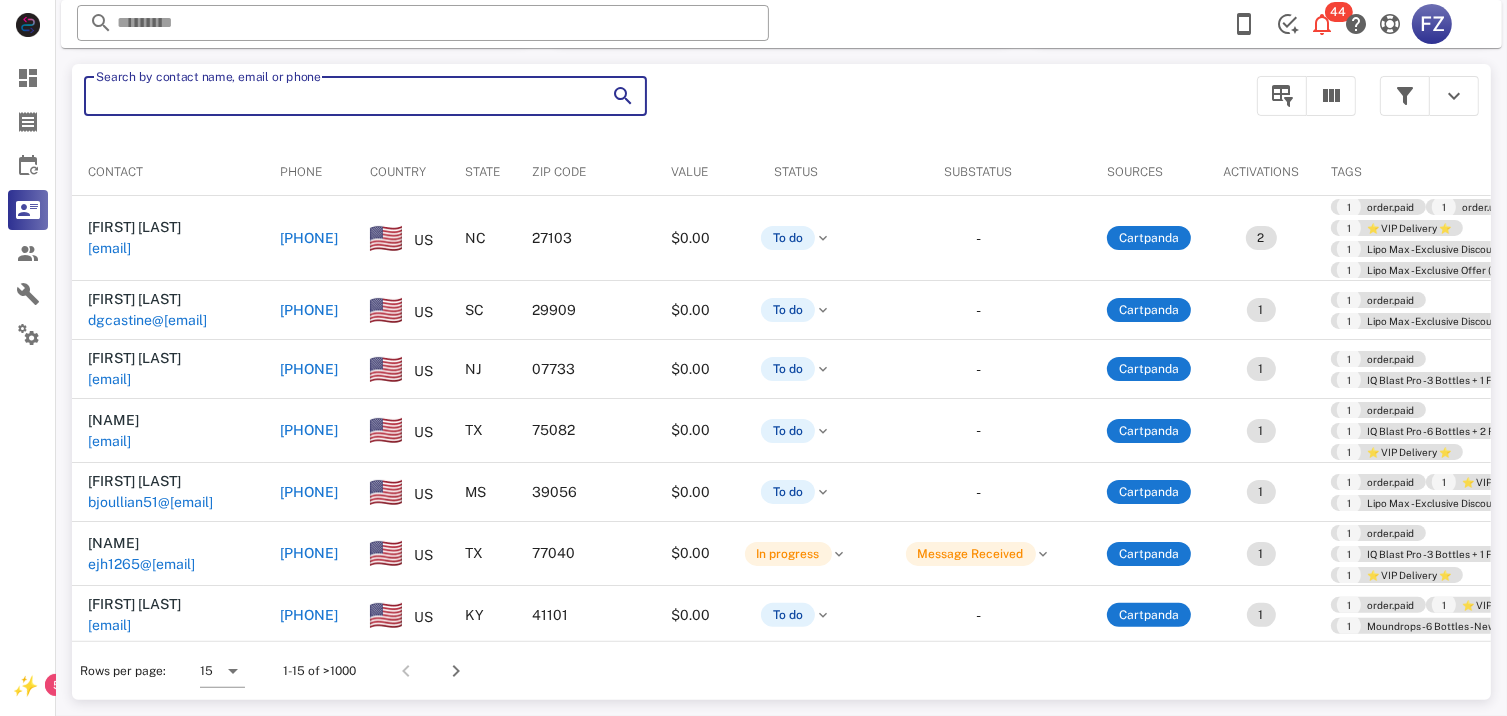 scroll, scrollTop: 377, scrollLeft: 0, axis: vertical 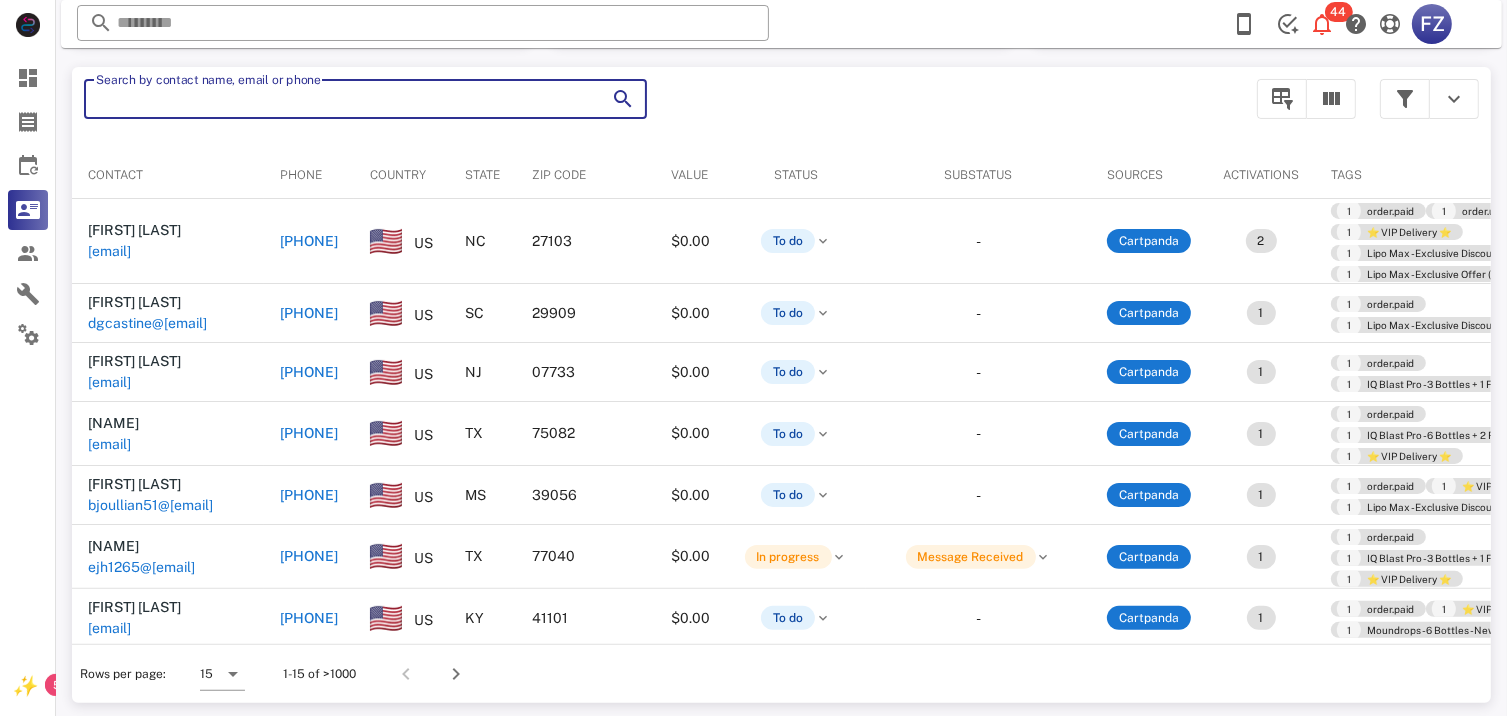 click on "Search by contact name, email or phone" at bounding box center [337, 99] 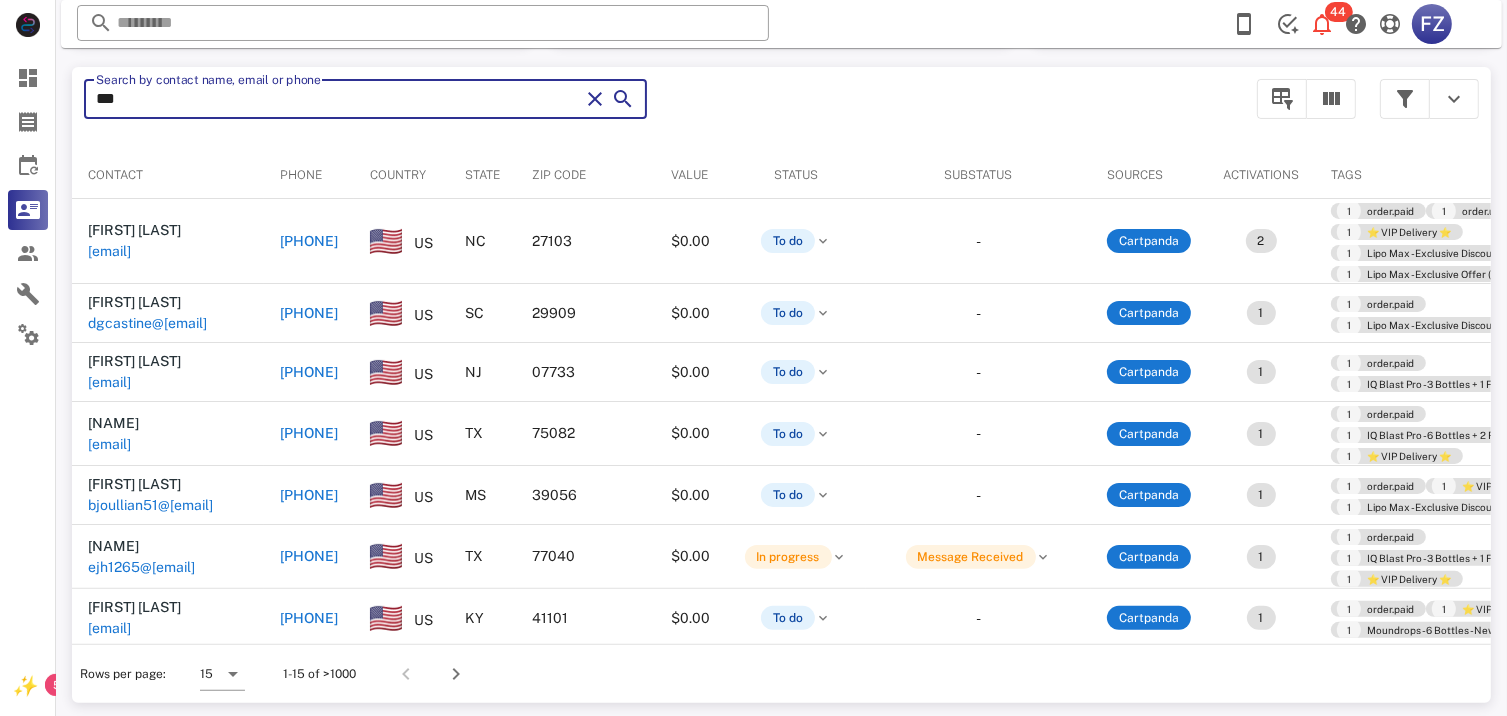 type on "****" 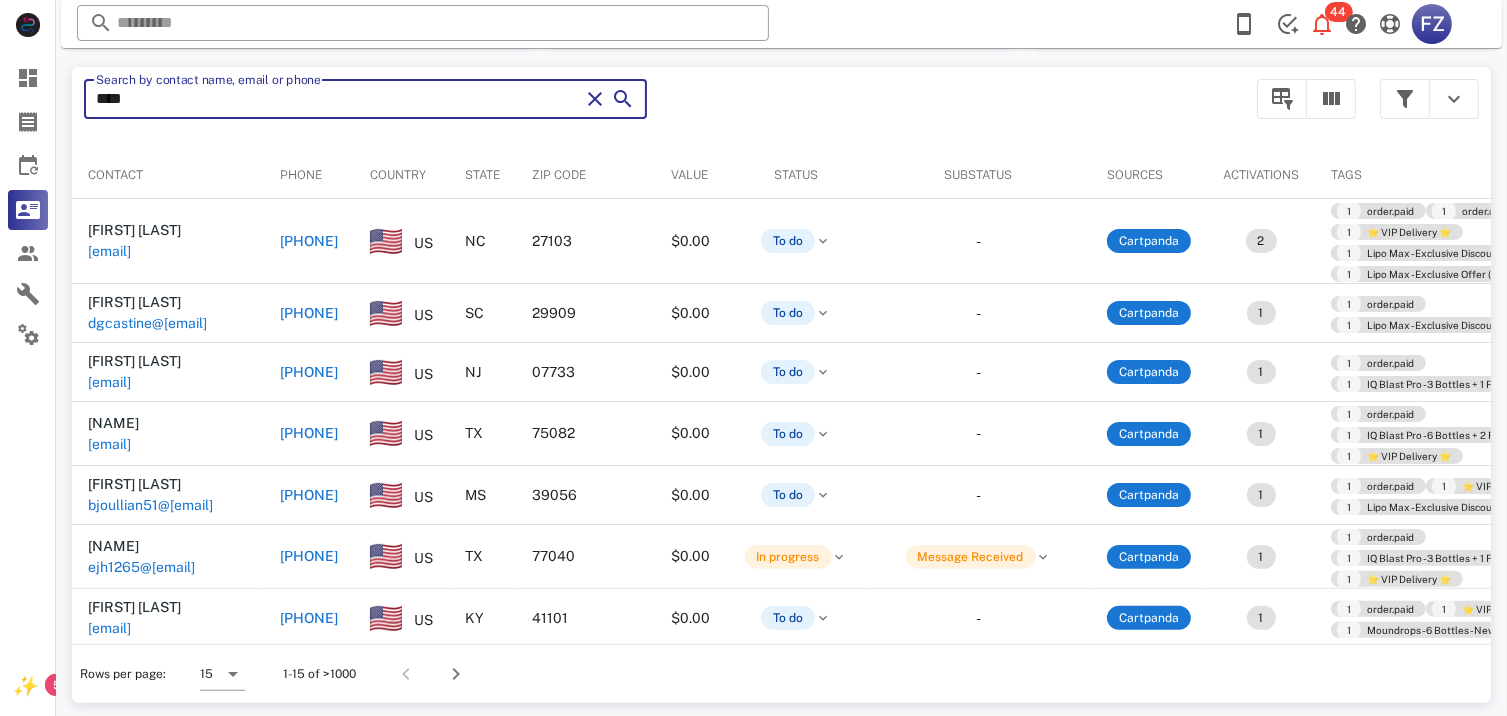 type on "****" 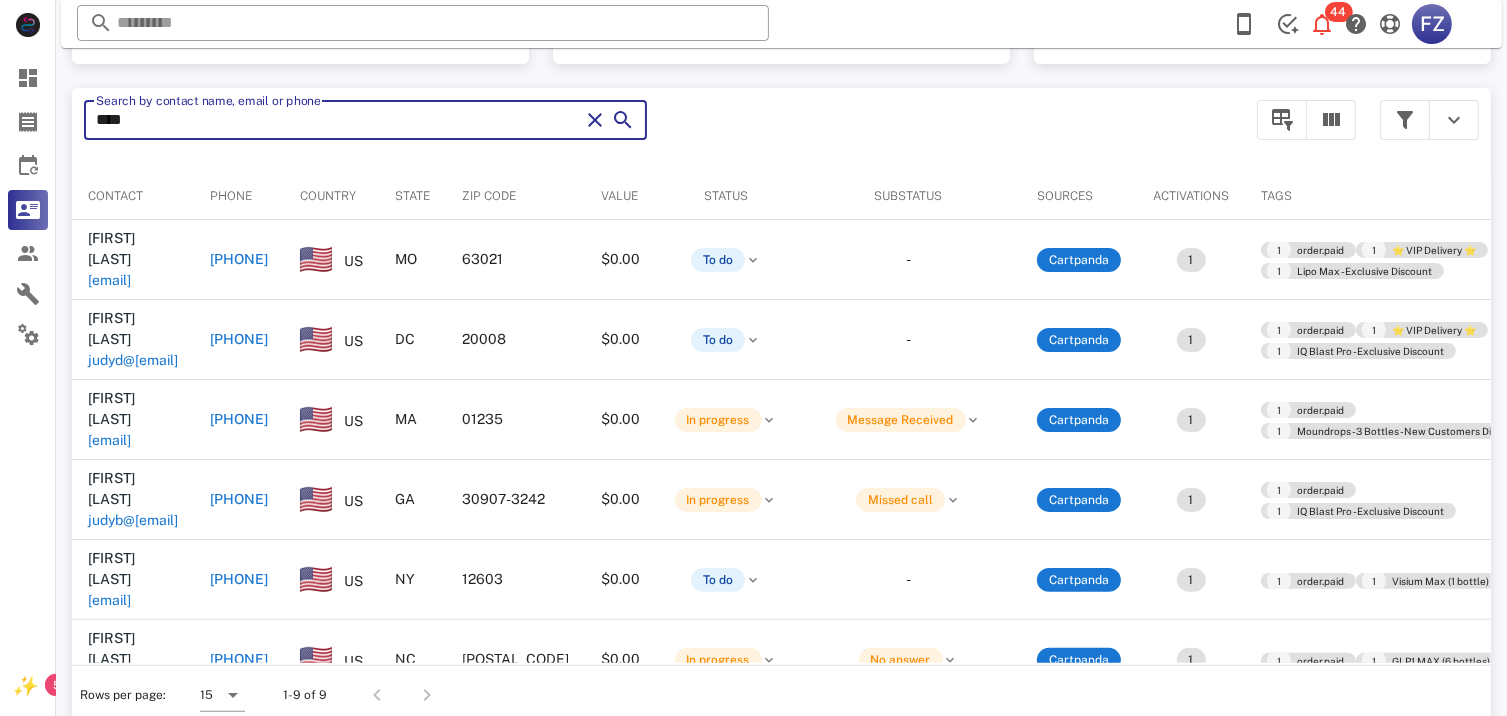 scroll, scrollTop: 377, scrollLeft: 0, axis: vertical 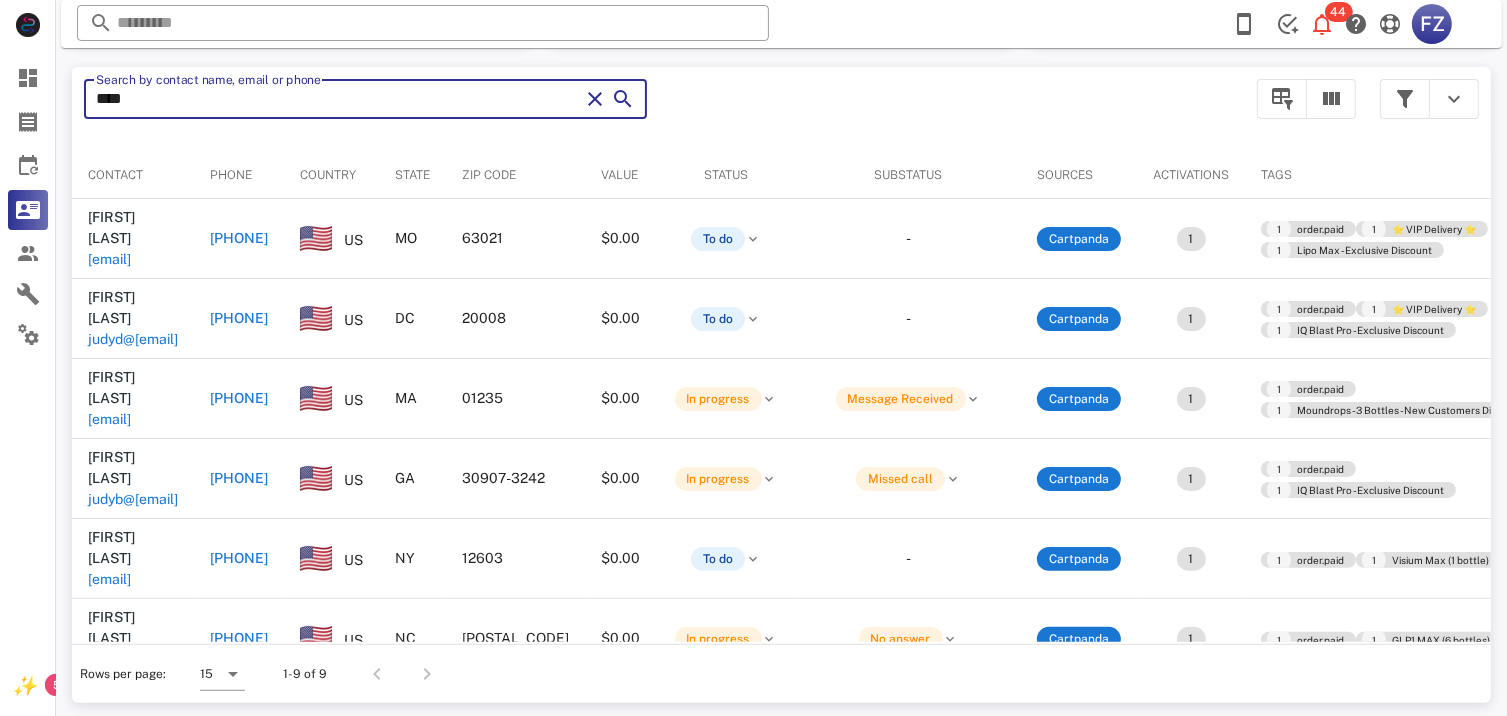 type on "****" 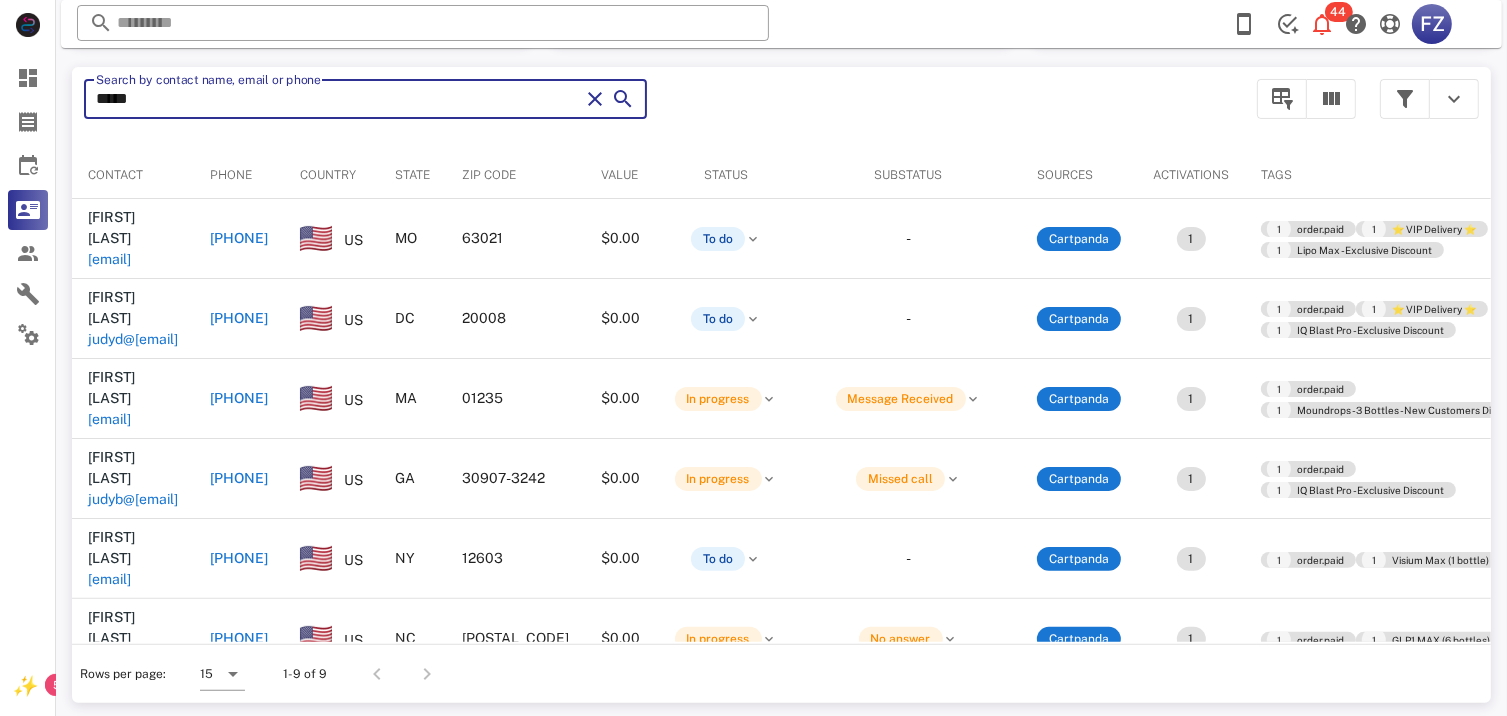 type on "****" 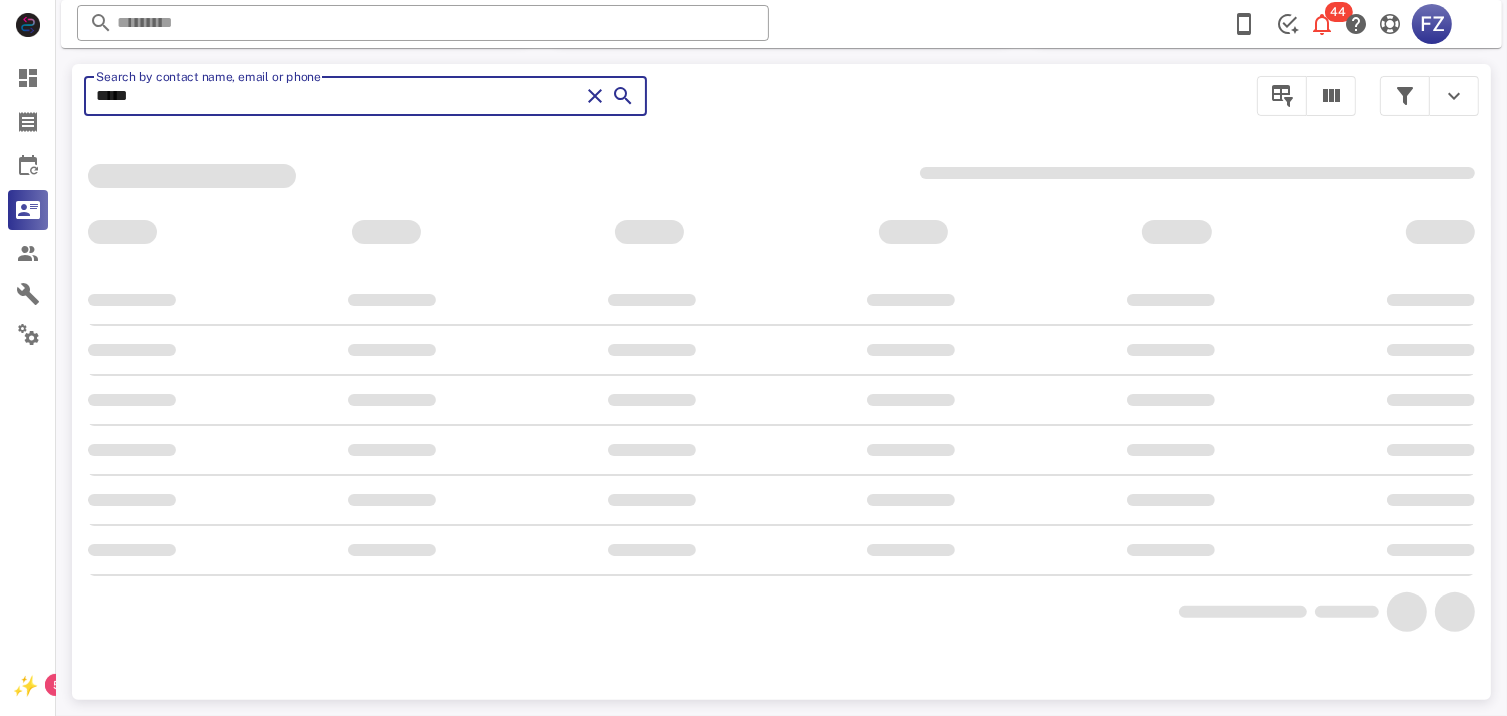 scroll, scrollTop: 356, scrollLeft: 0, axis: vertical 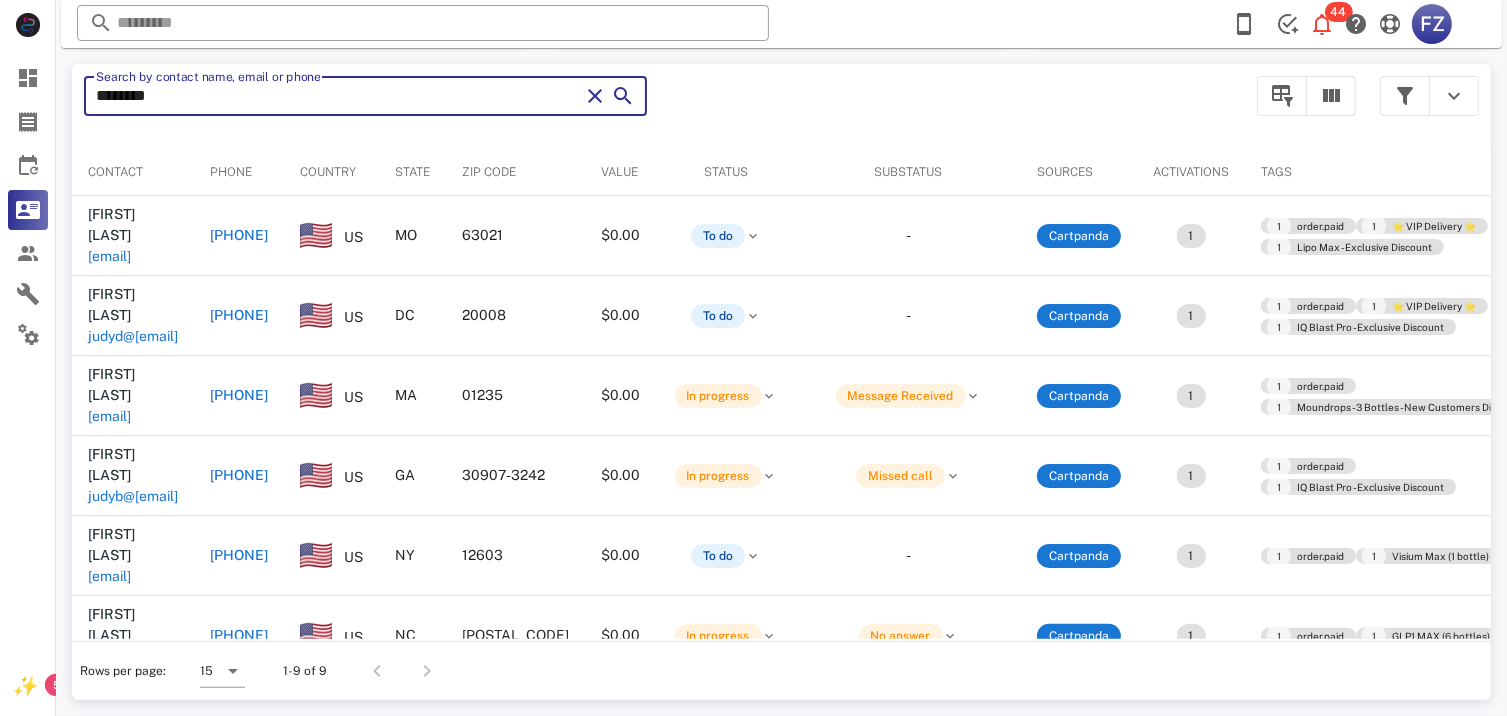 type on "*********" 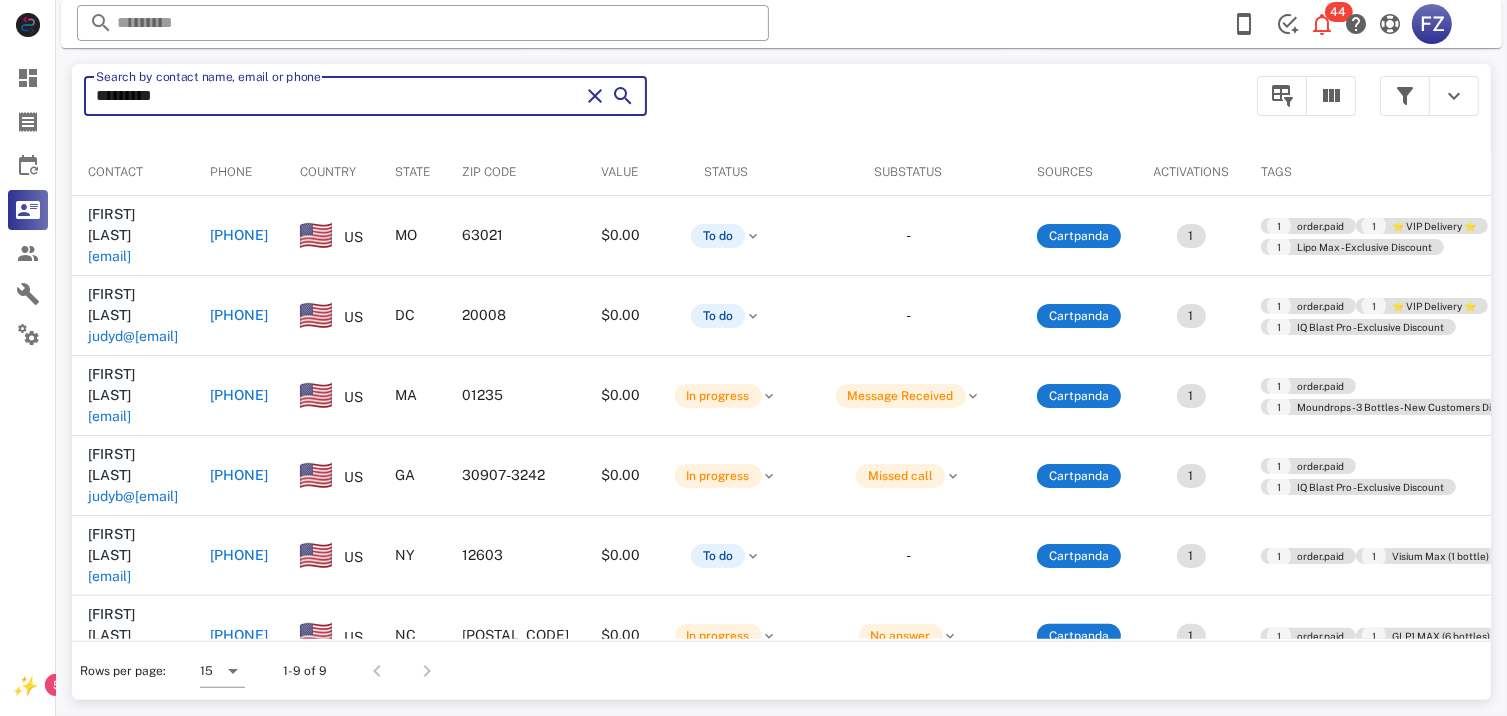 type on "*********" 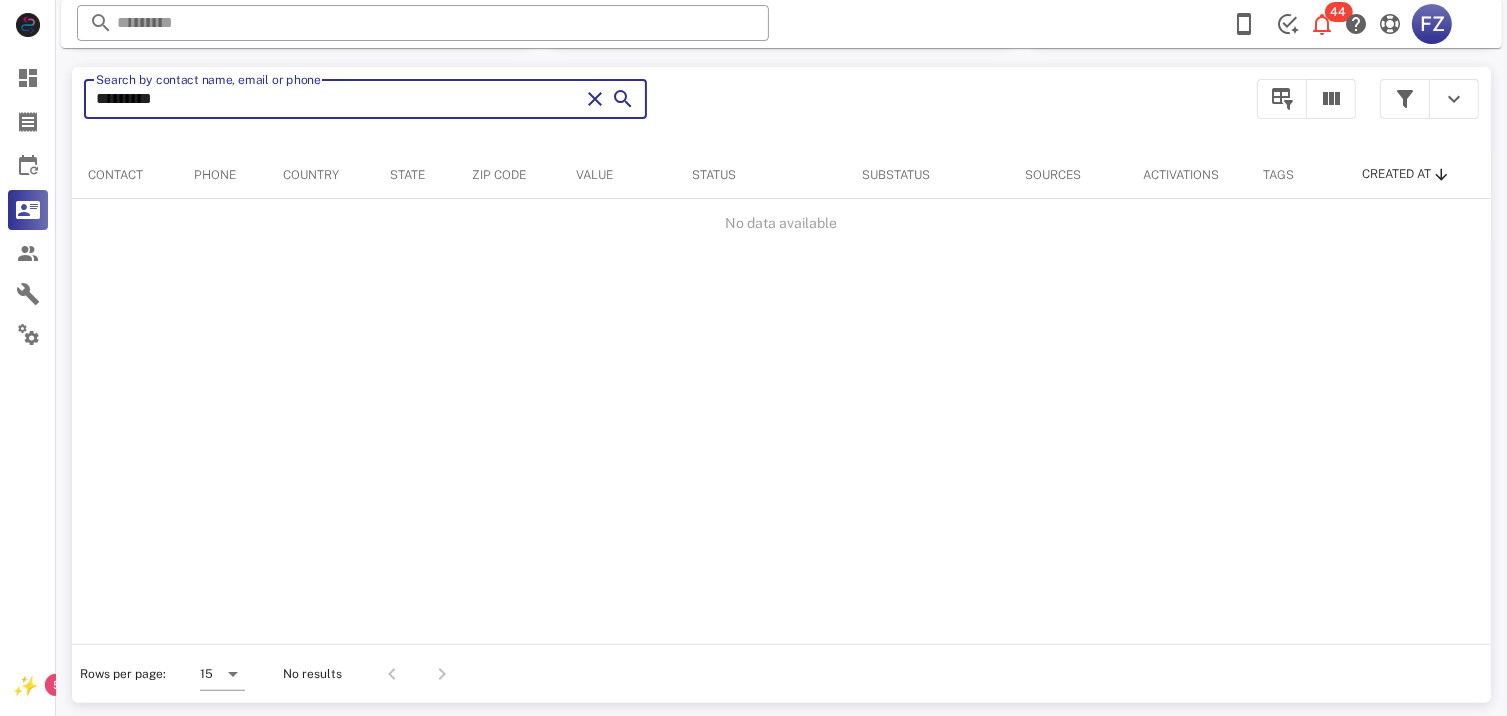 type on "**********" 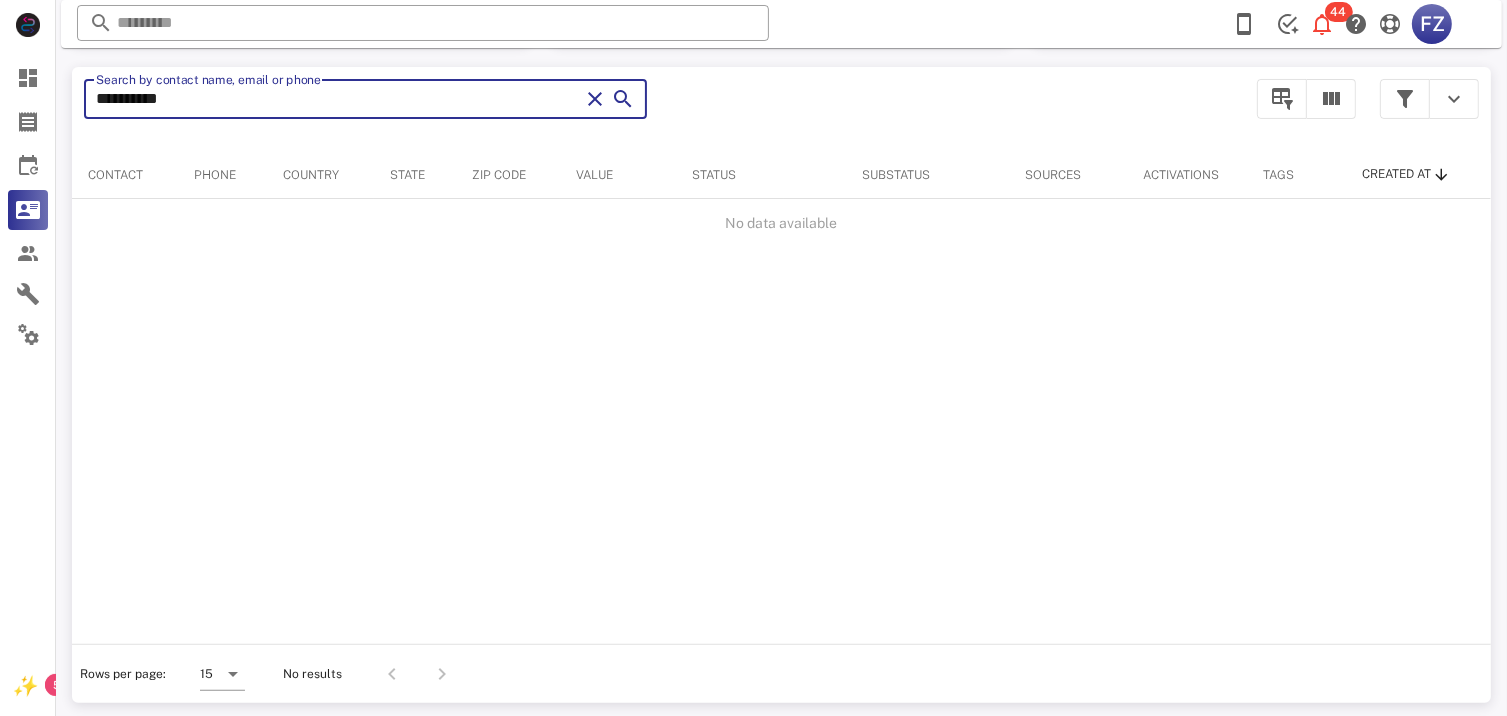 type on "**********" 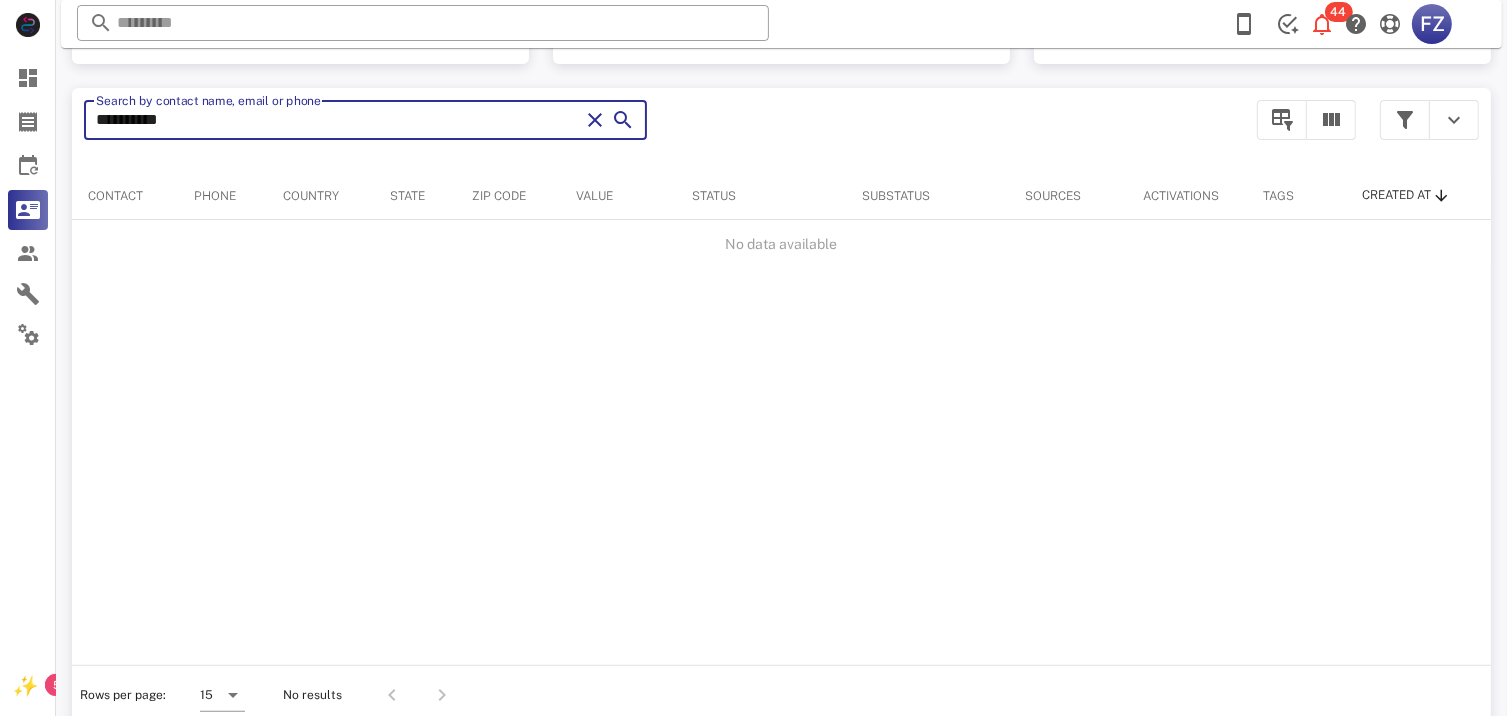 scroll, scrollTop: 377, scrollLeft: 0, axis: vertical 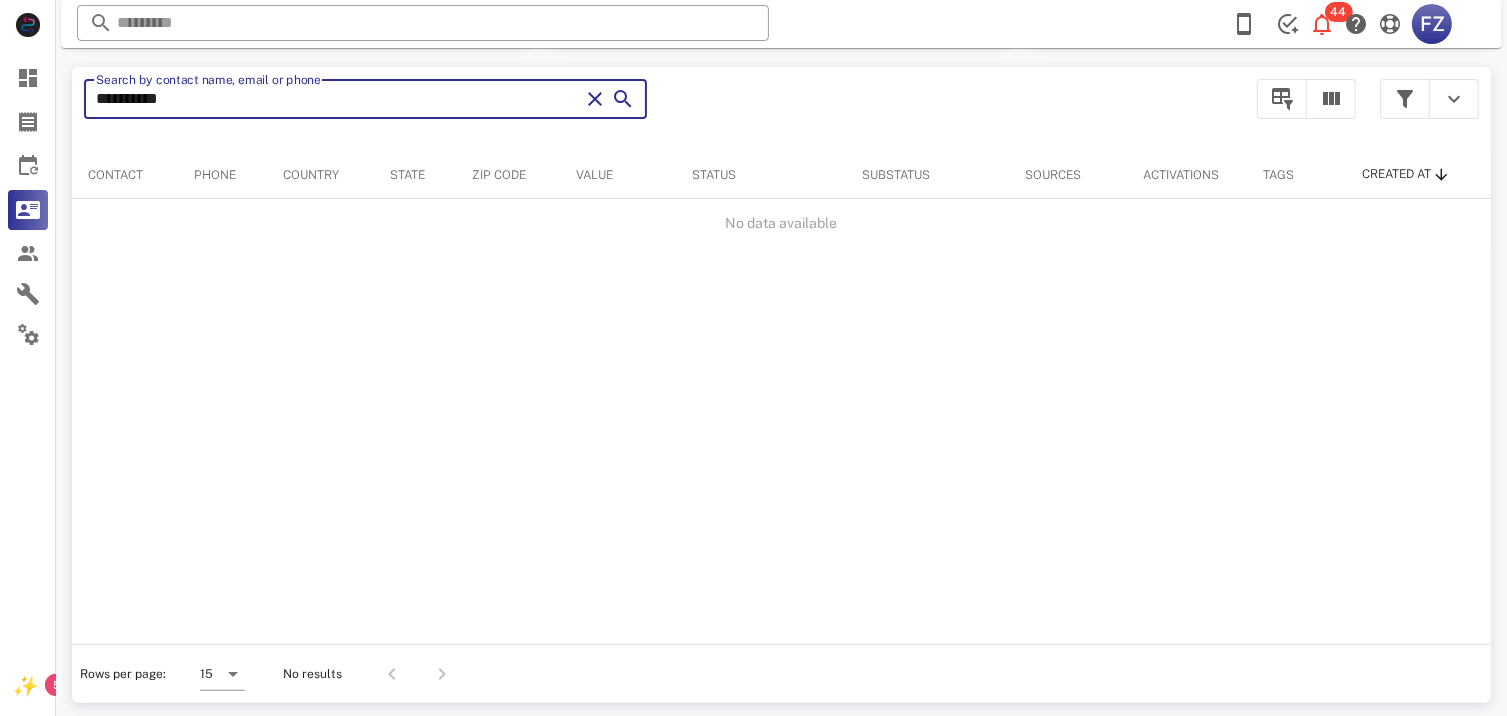 type on "**********" 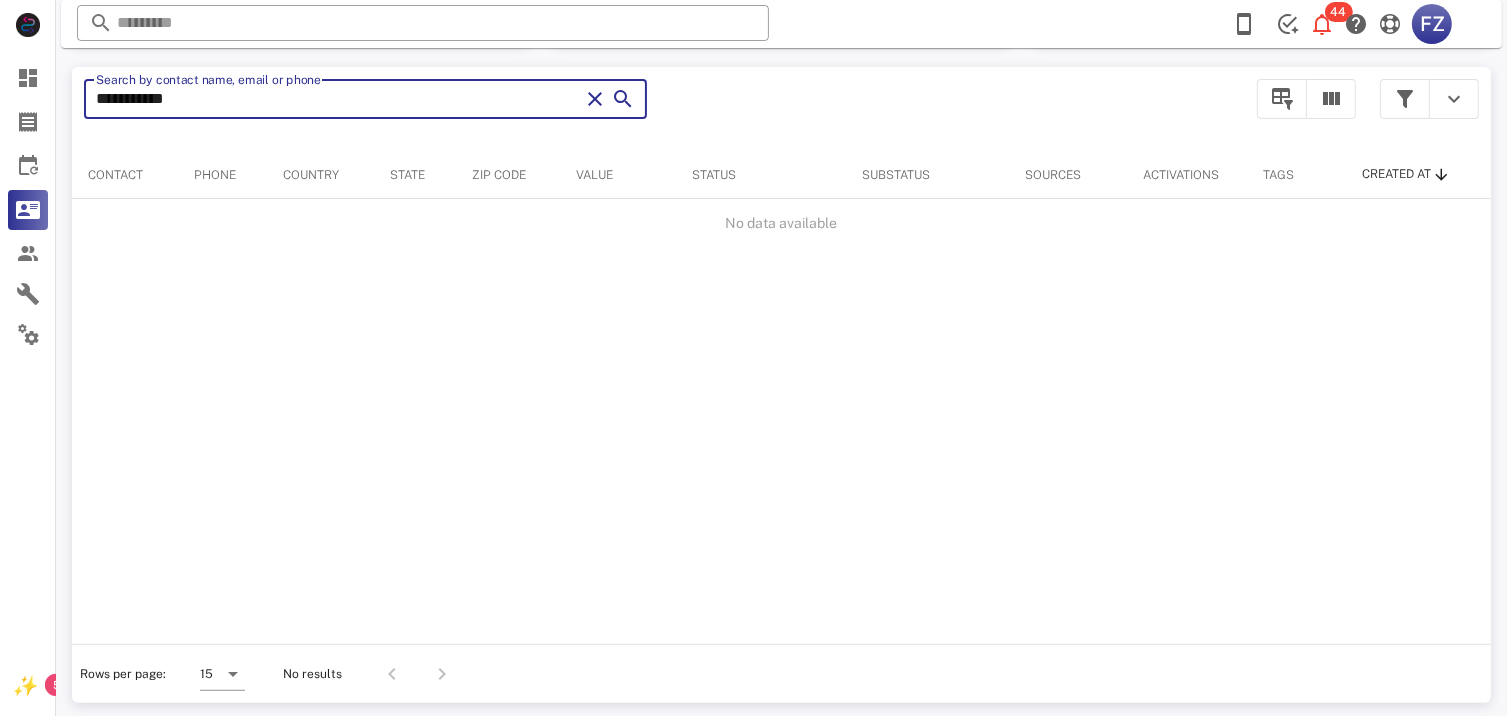 type on "**********" 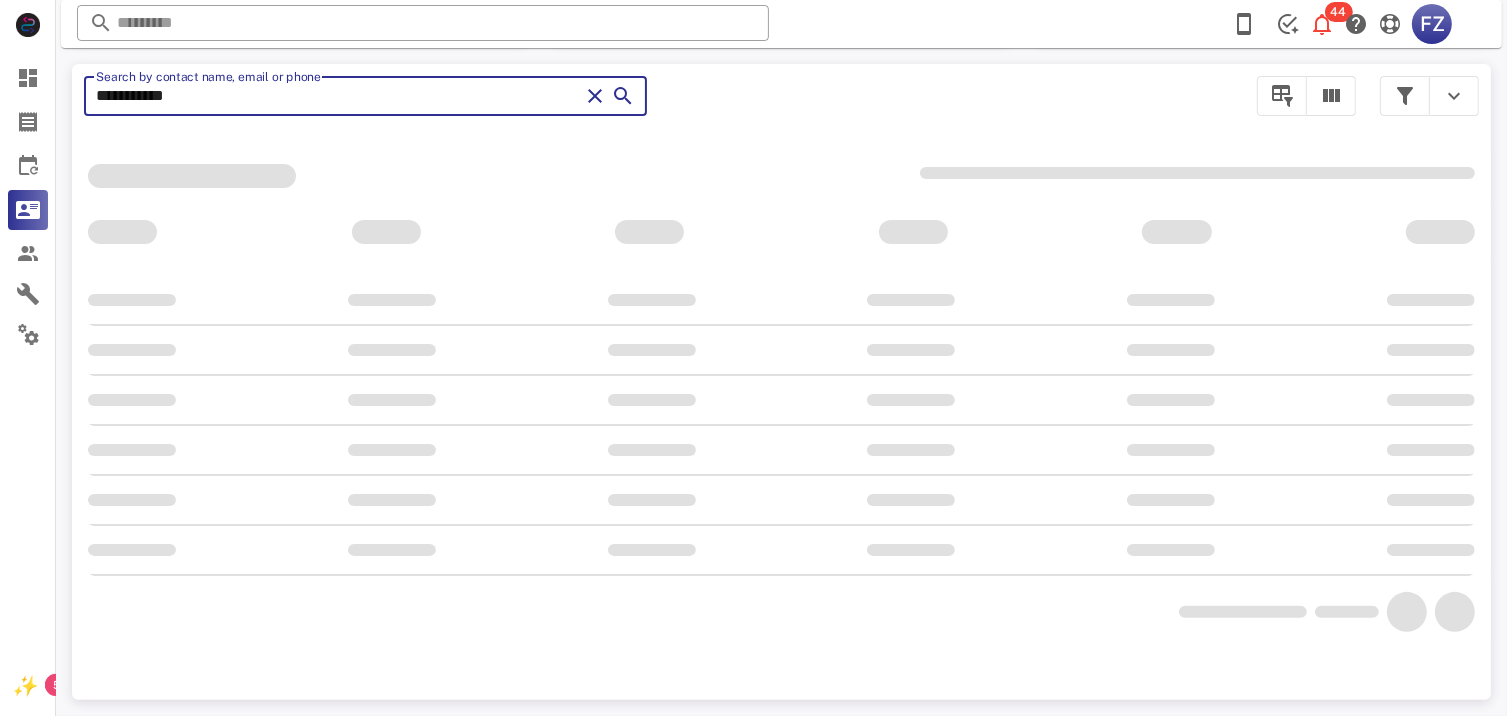 scroll, scrollTop: 356, scrollLeft: 0, axis: vertical 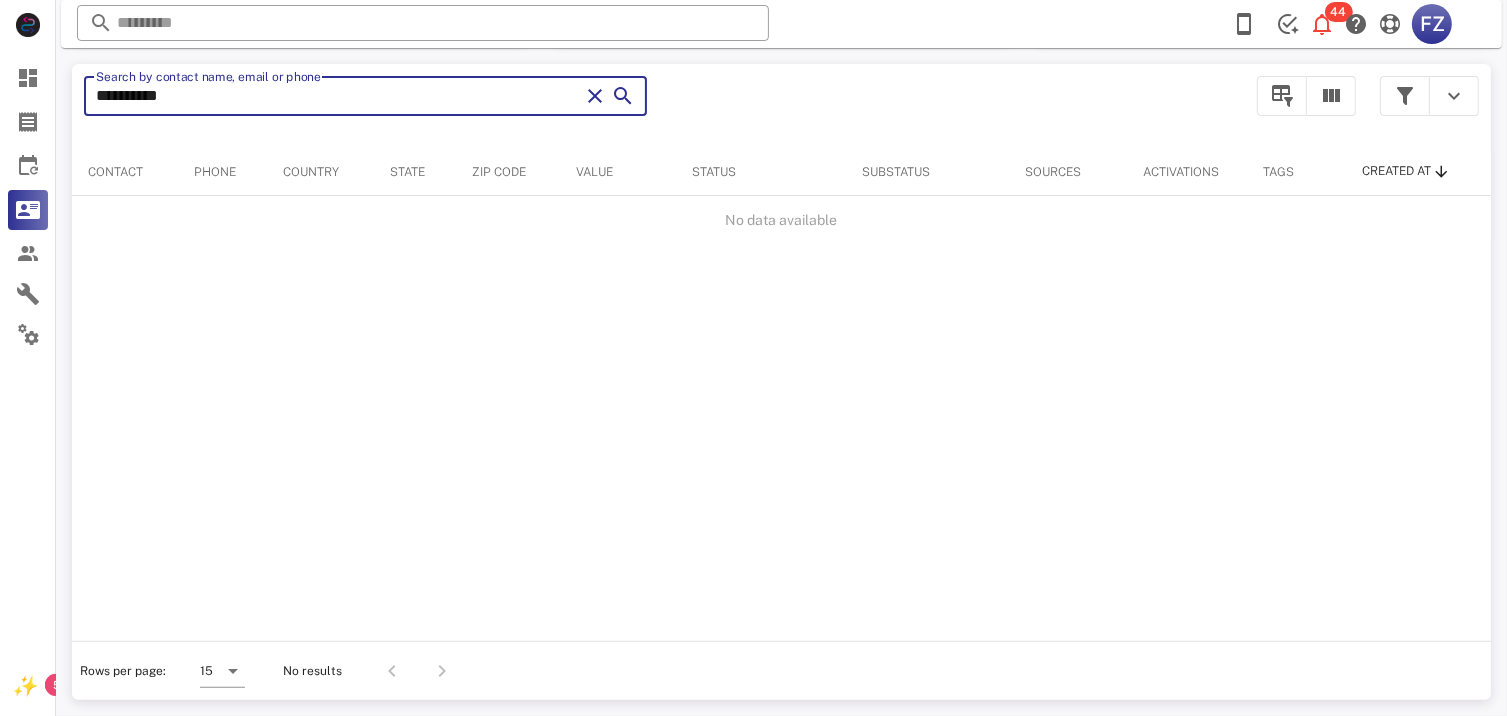 type on "*********" 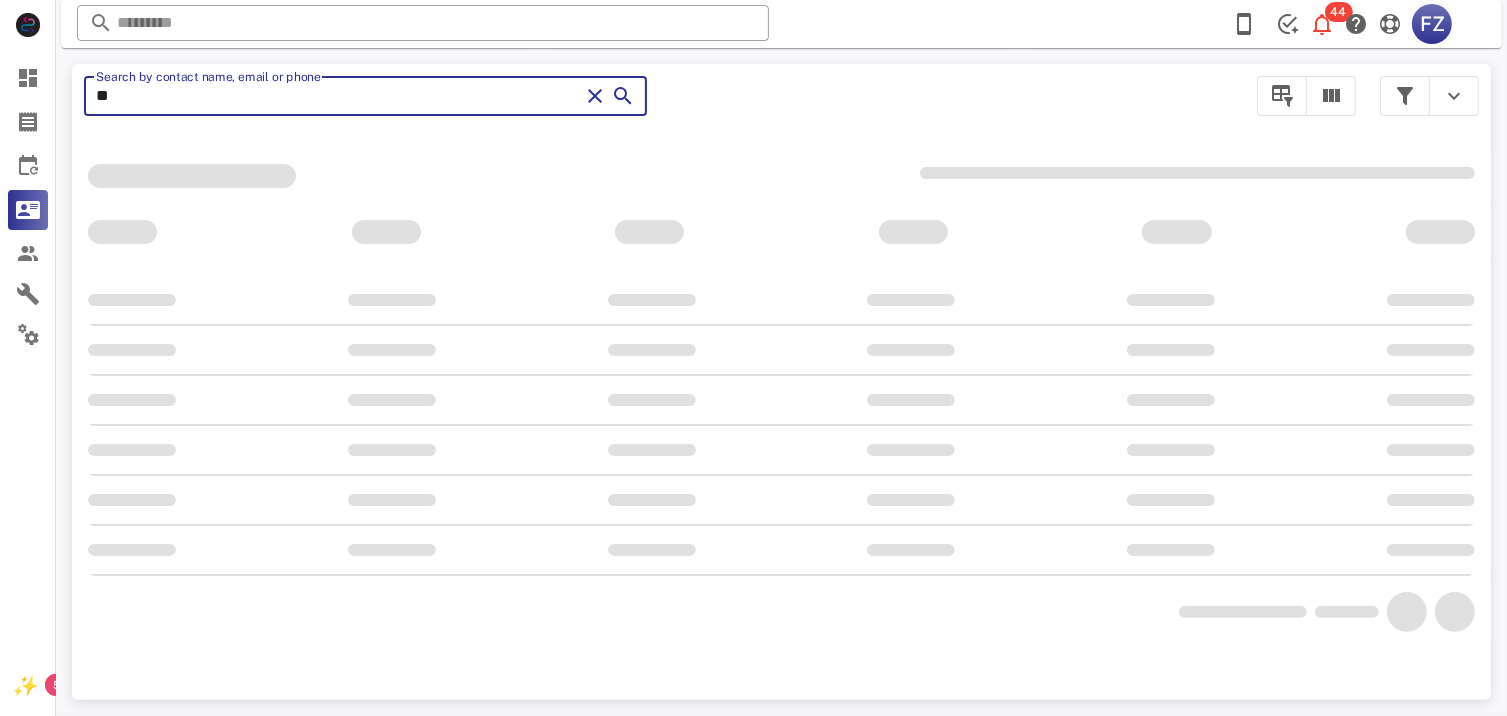 type on "*" 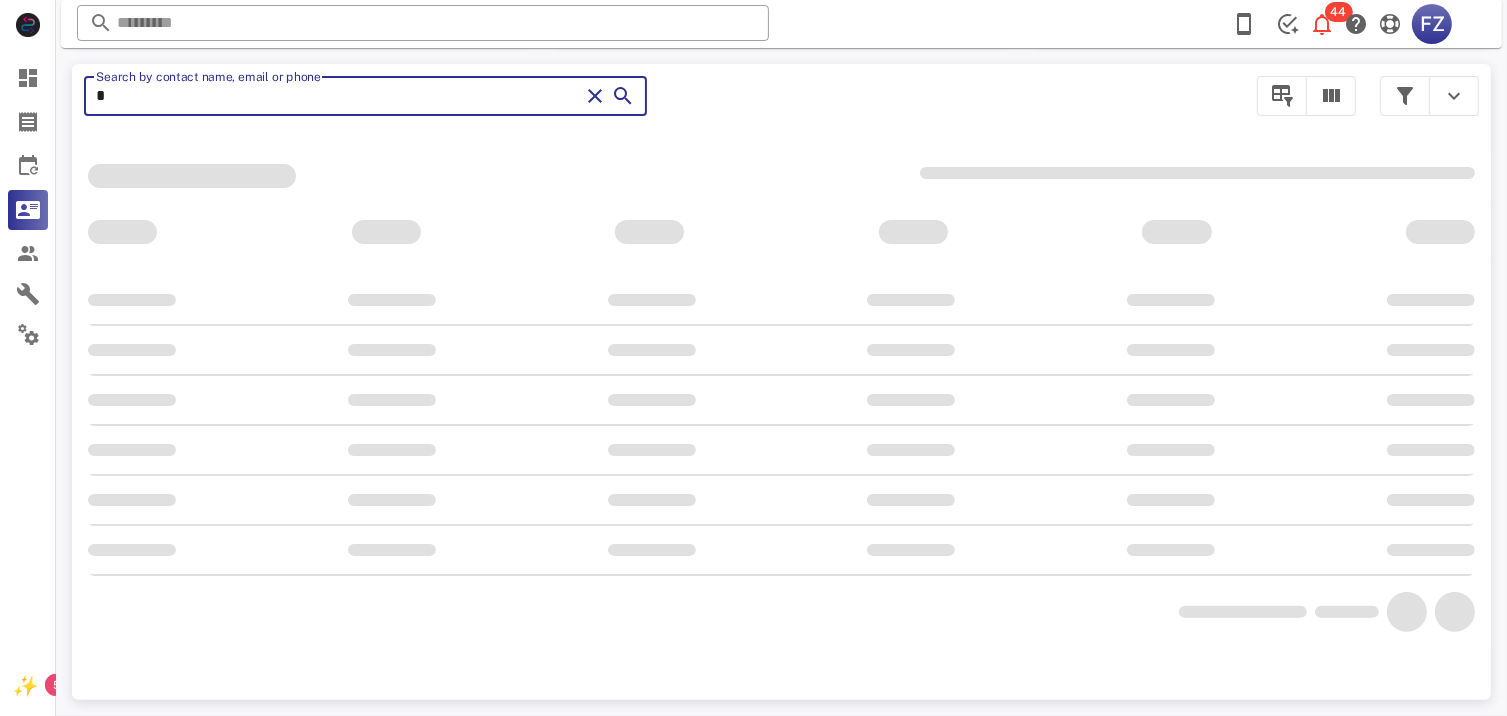 type 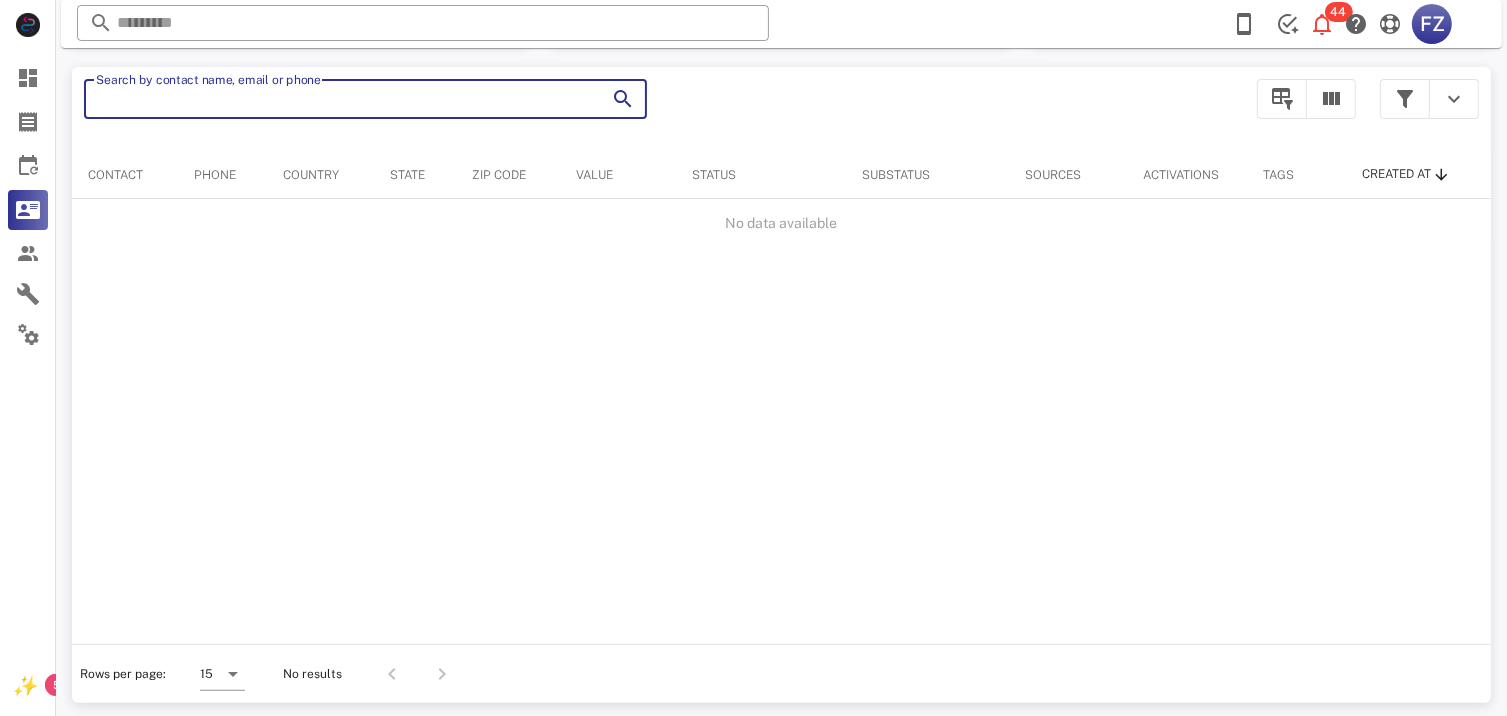type 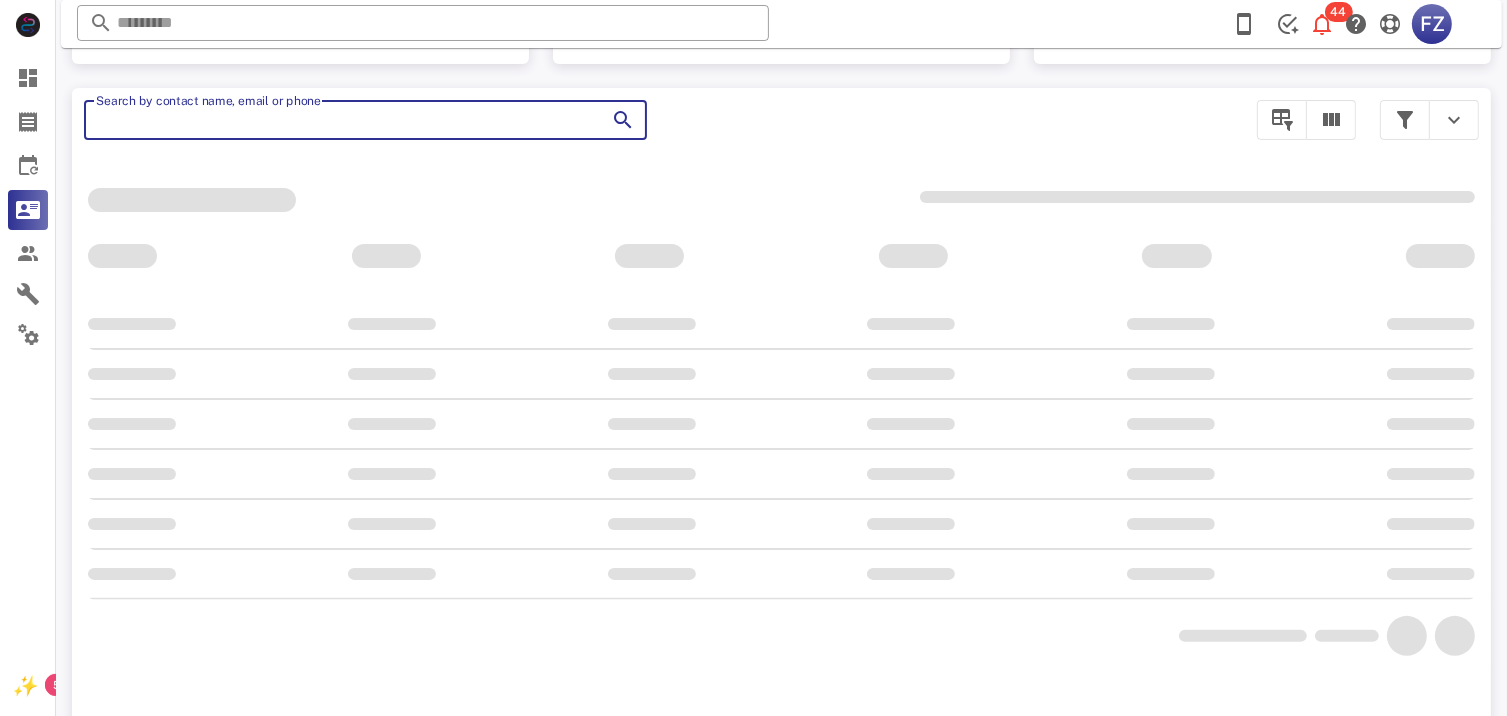 scroll, scrollTop: 377, scrollLeft: 0, axis: vertical 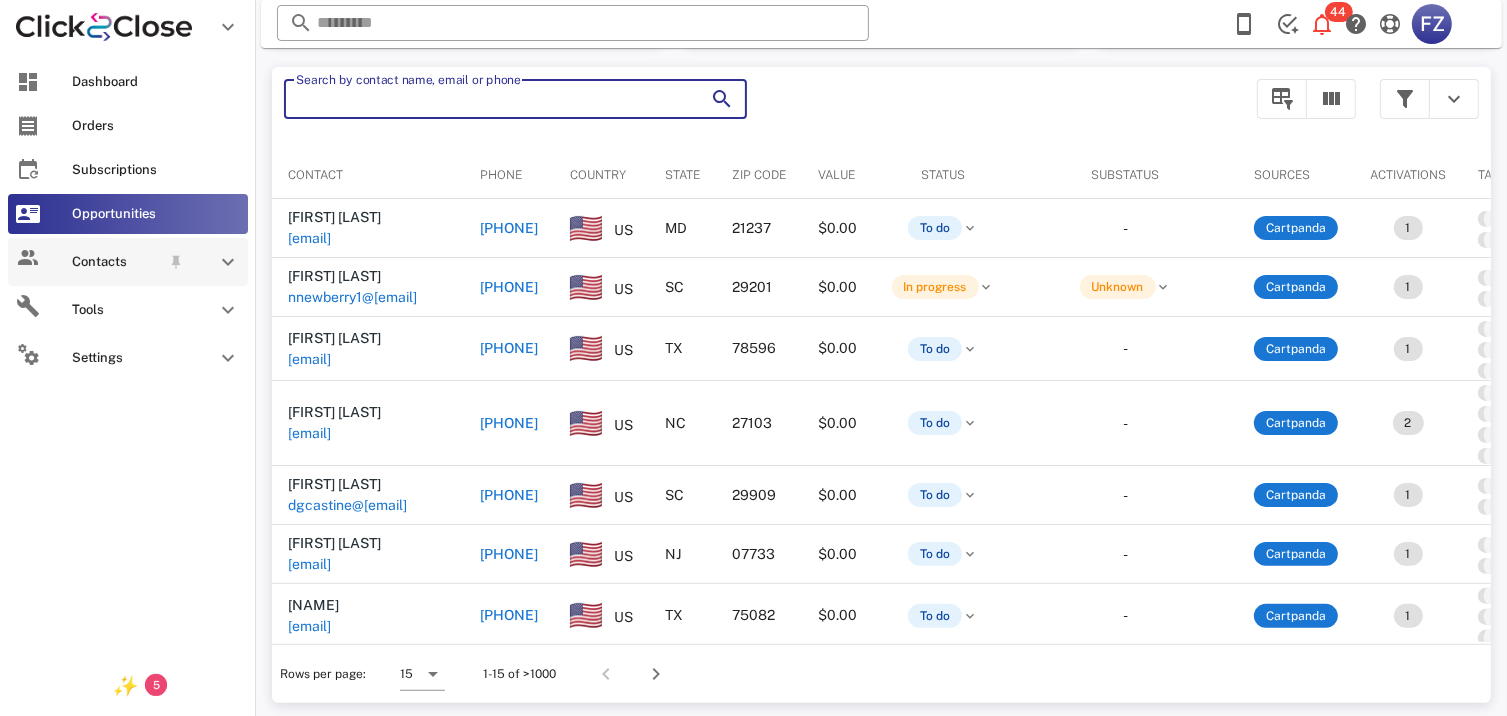 type 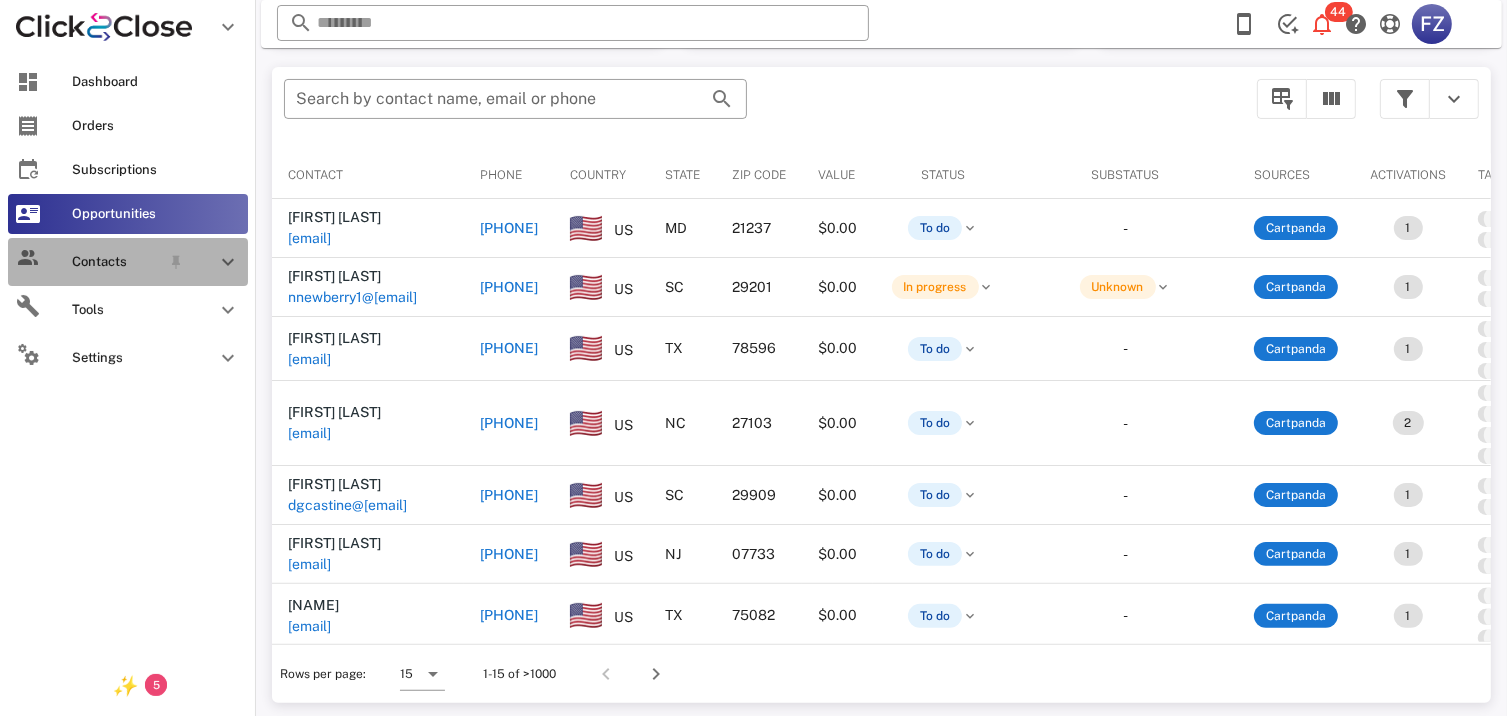 click at bounding box center [228, 262] 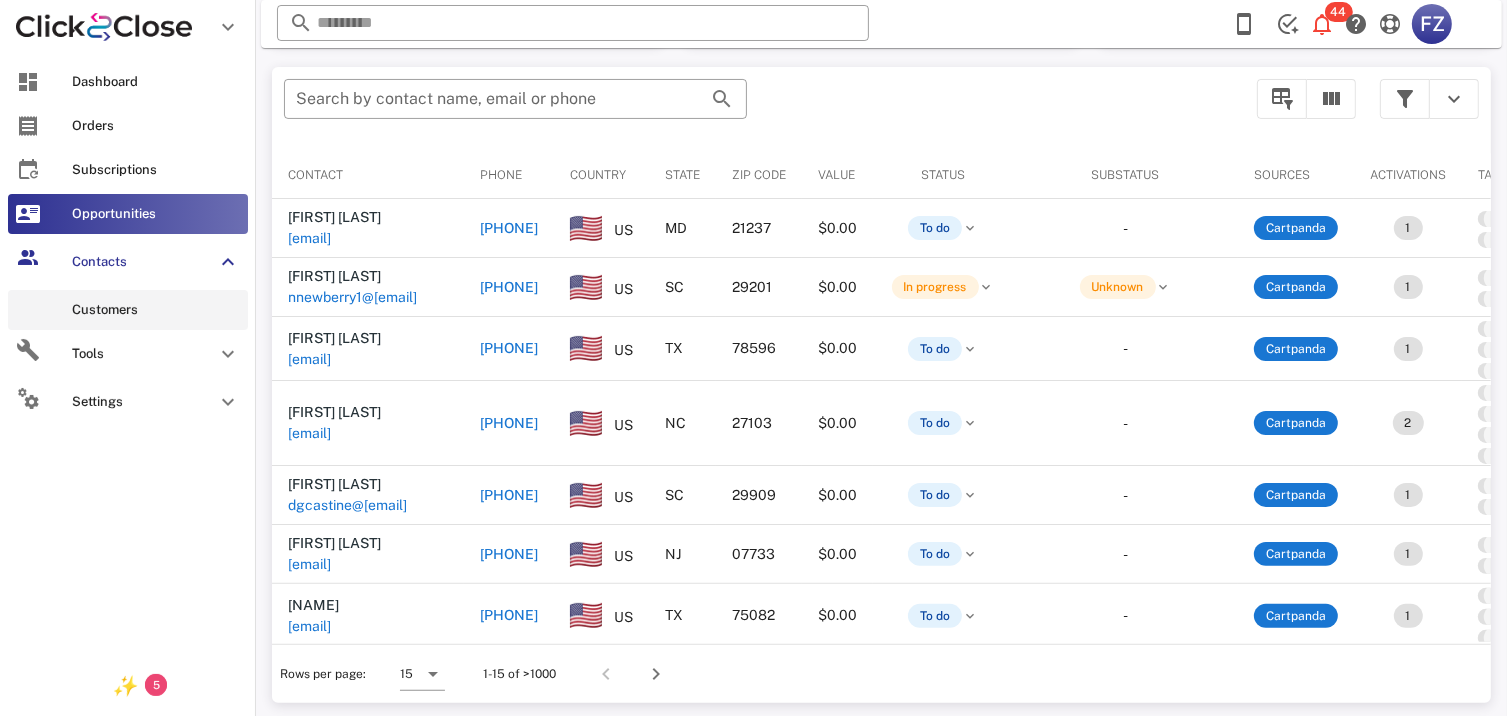 click on "Customers" at bounding box center (156, 310) 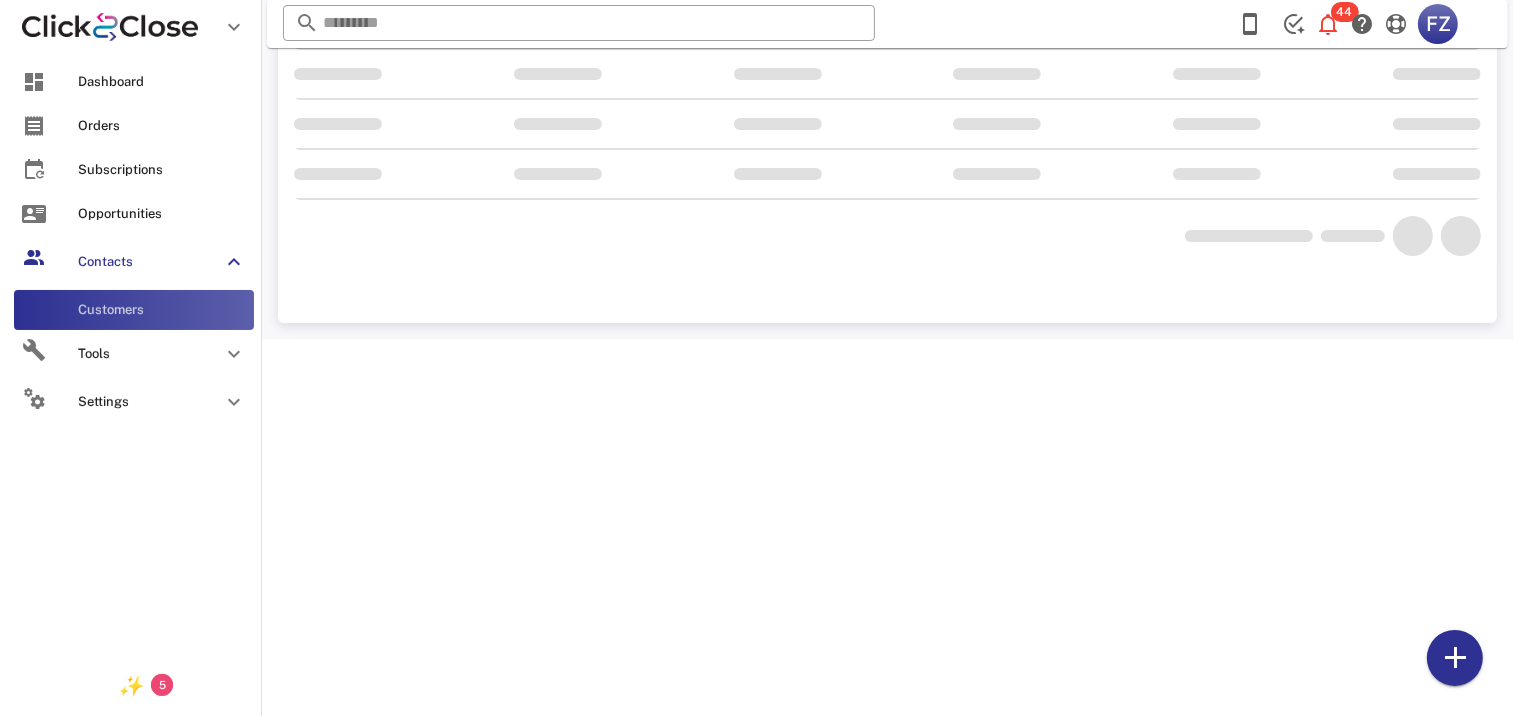 scroll, scrollTop: 0, scrollLeft: 0, axis: both 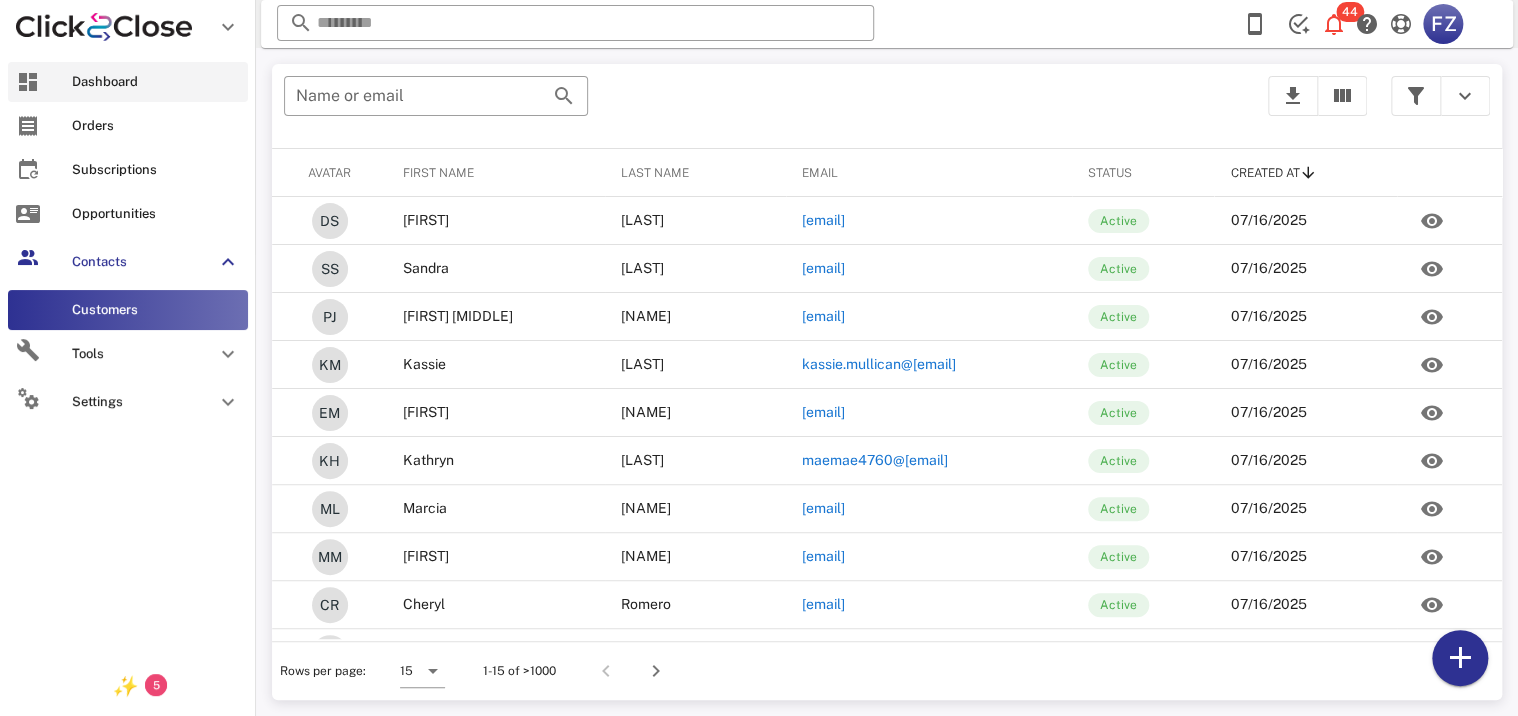 click on "Dashboard" at bounding box center (156, 82) 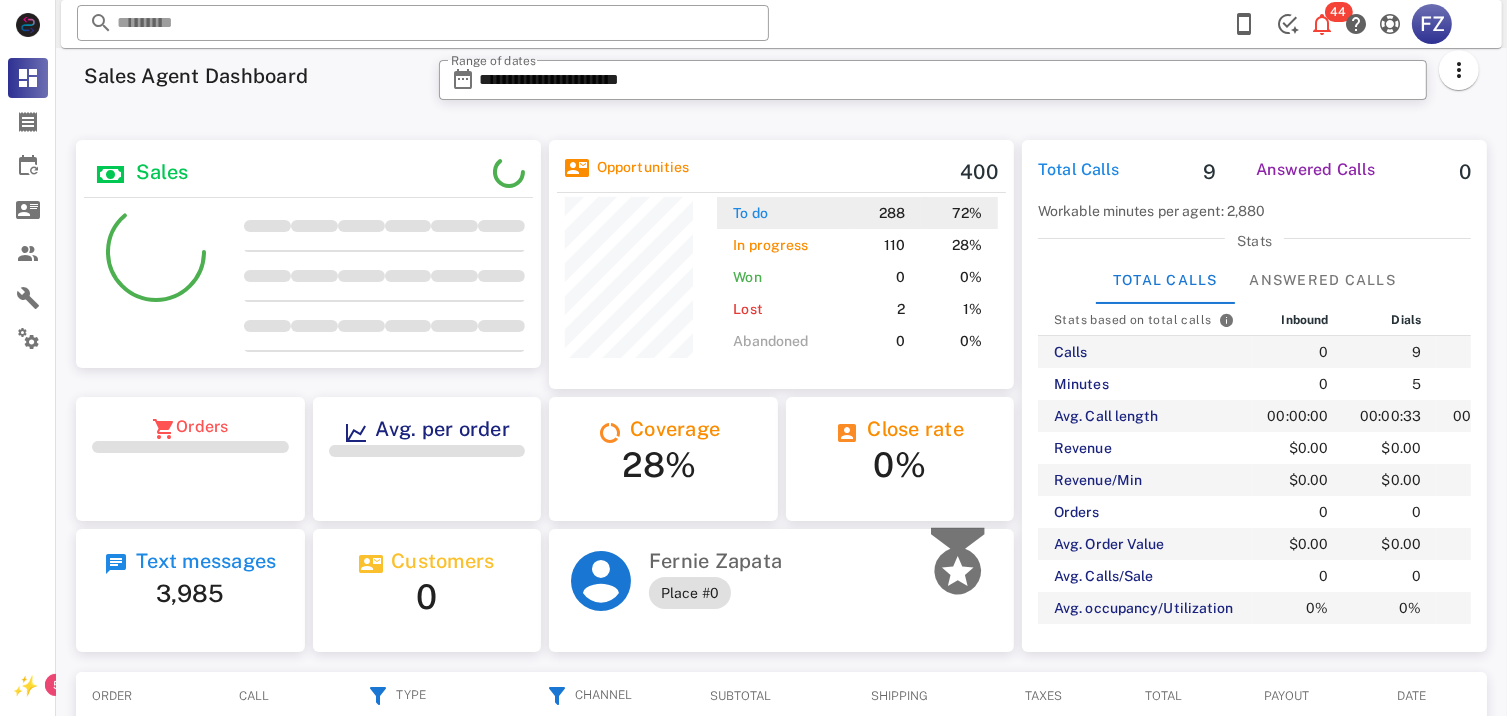 scroll, scrollTop: 999737, scrollLeft: 999535, axis: both 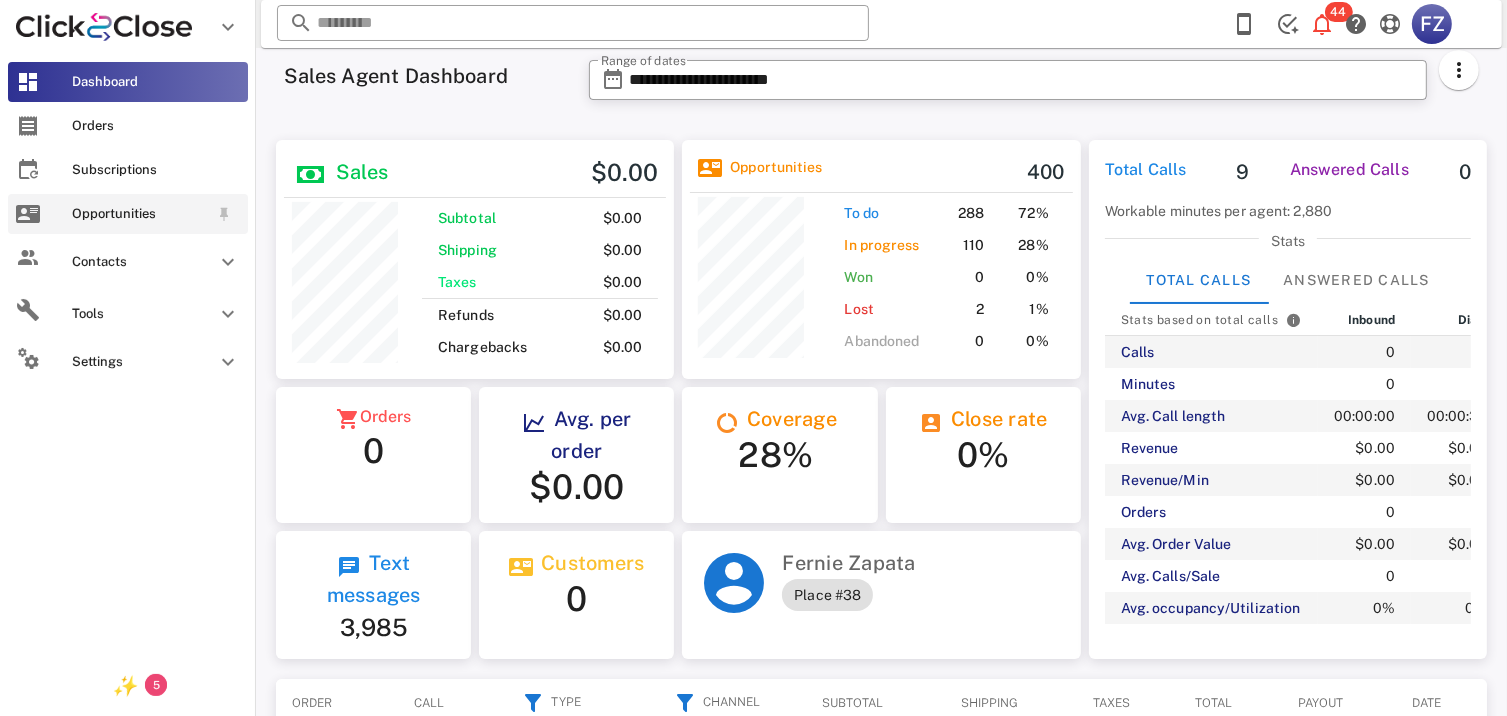 click on "Opportunities" at bounding box center [140, 214] 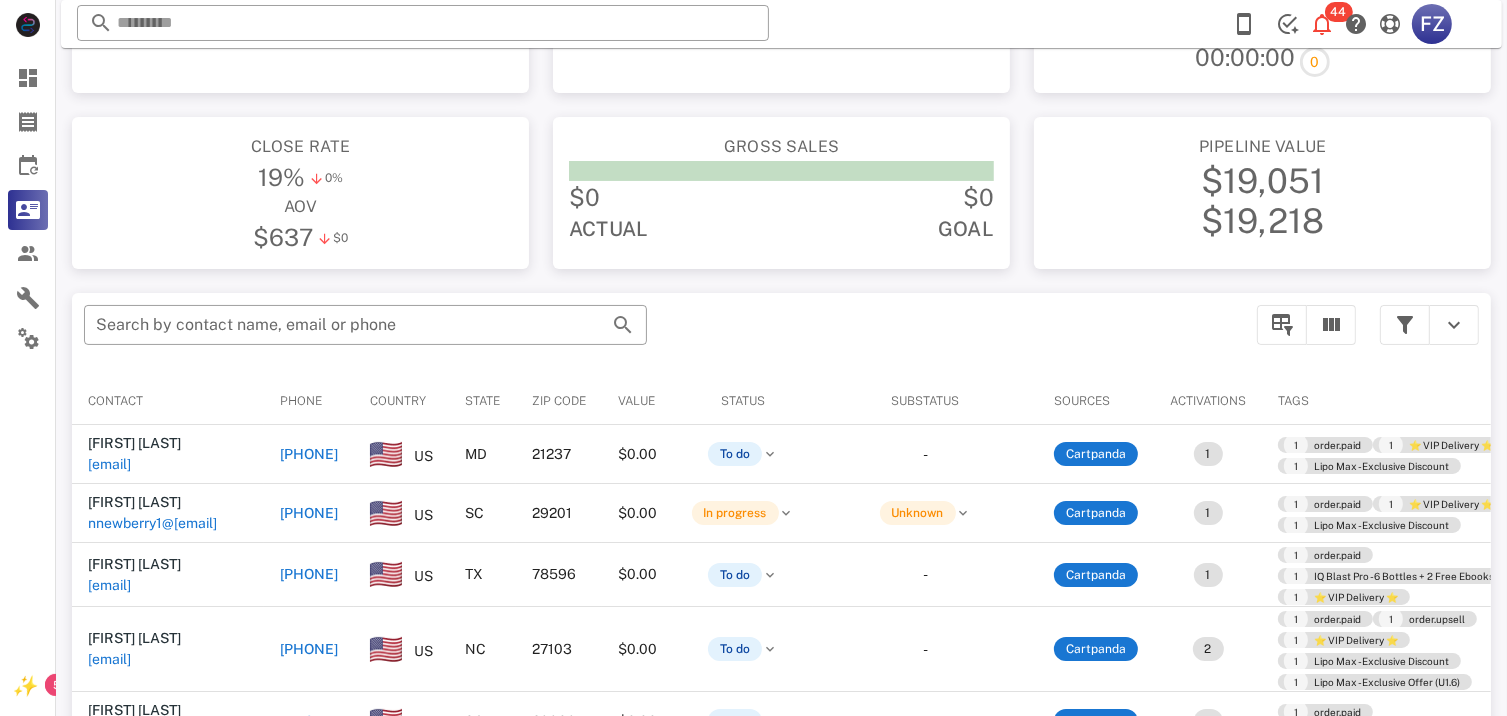scroll, scrollTop: 300, scrollLeft: 0, axis: vertical 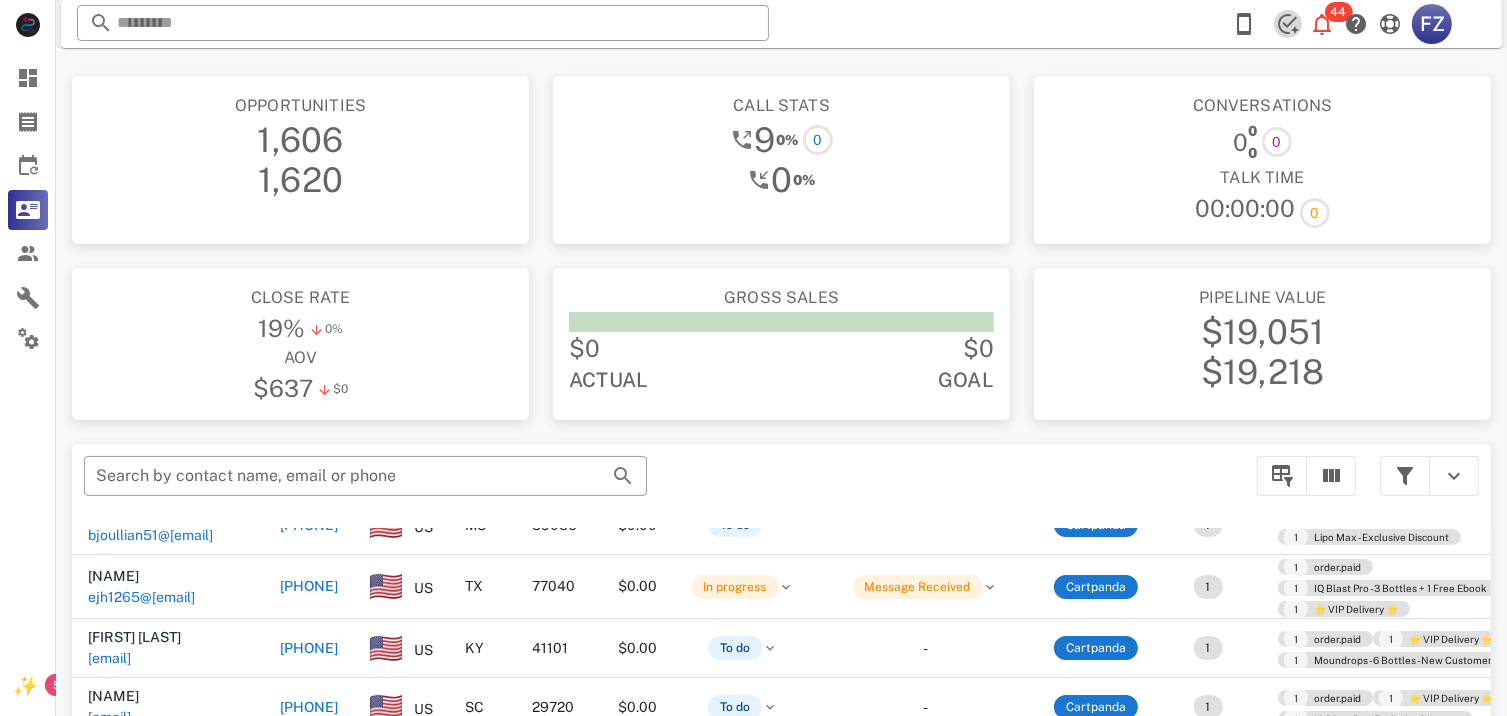 click at bounding box center (1288, 24) 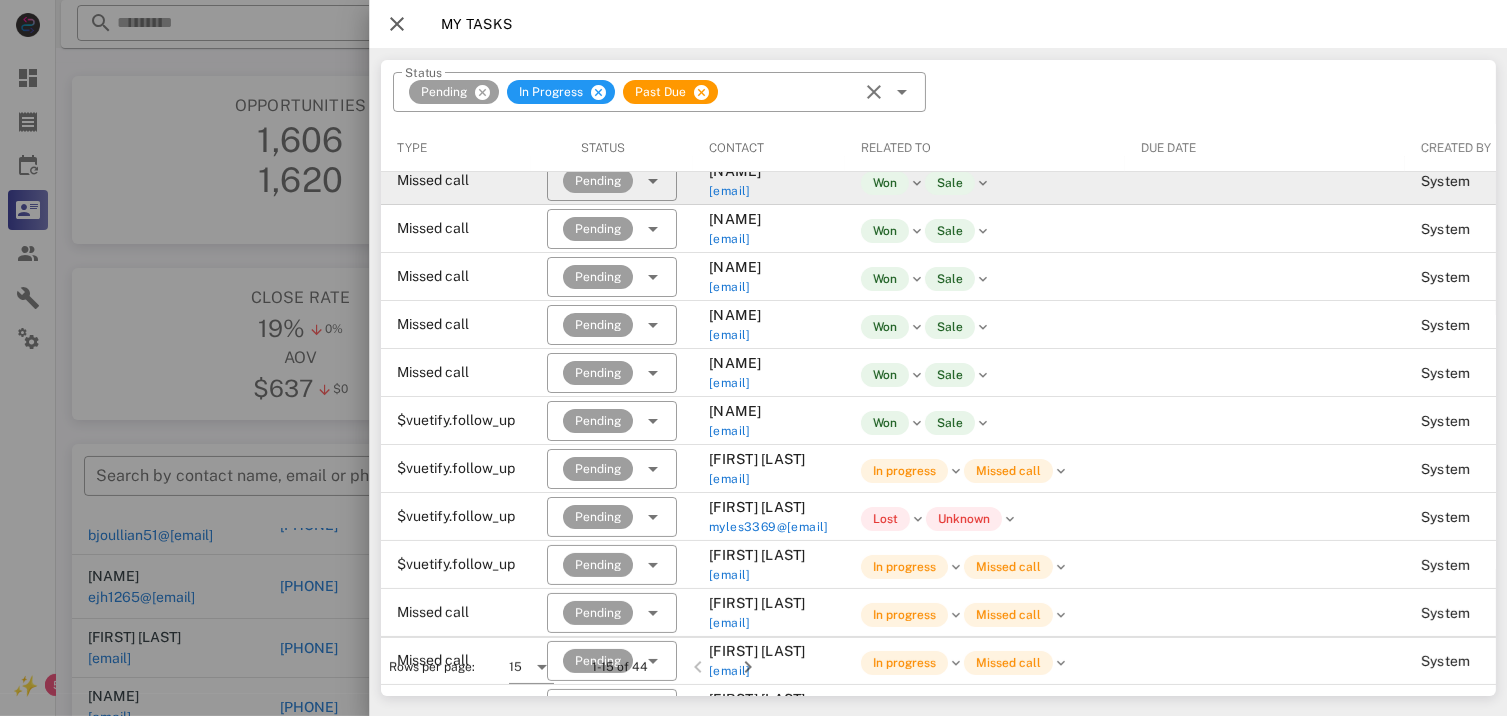 scroll, scrollTop: 169, scrollLeft: 0, axis: vertical 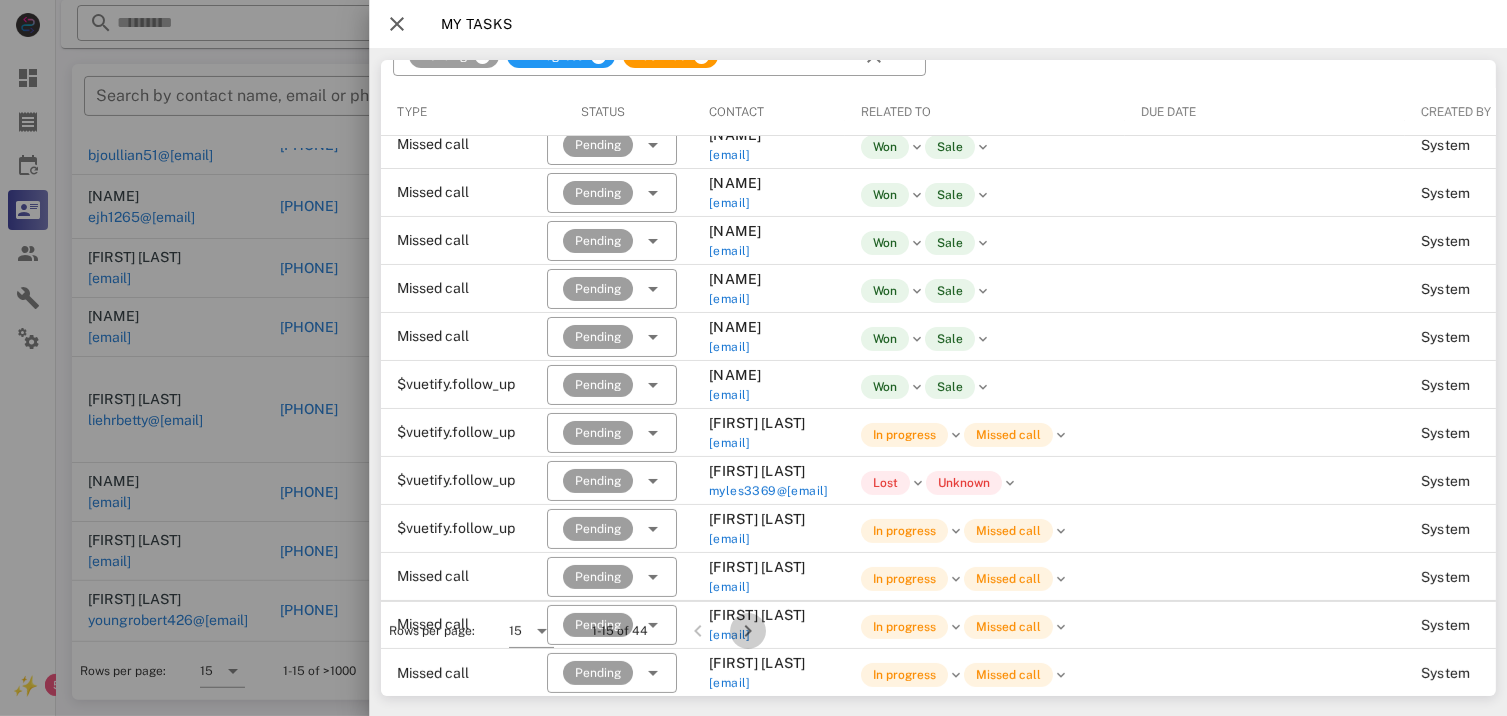 click at bounding box center (748, 631) 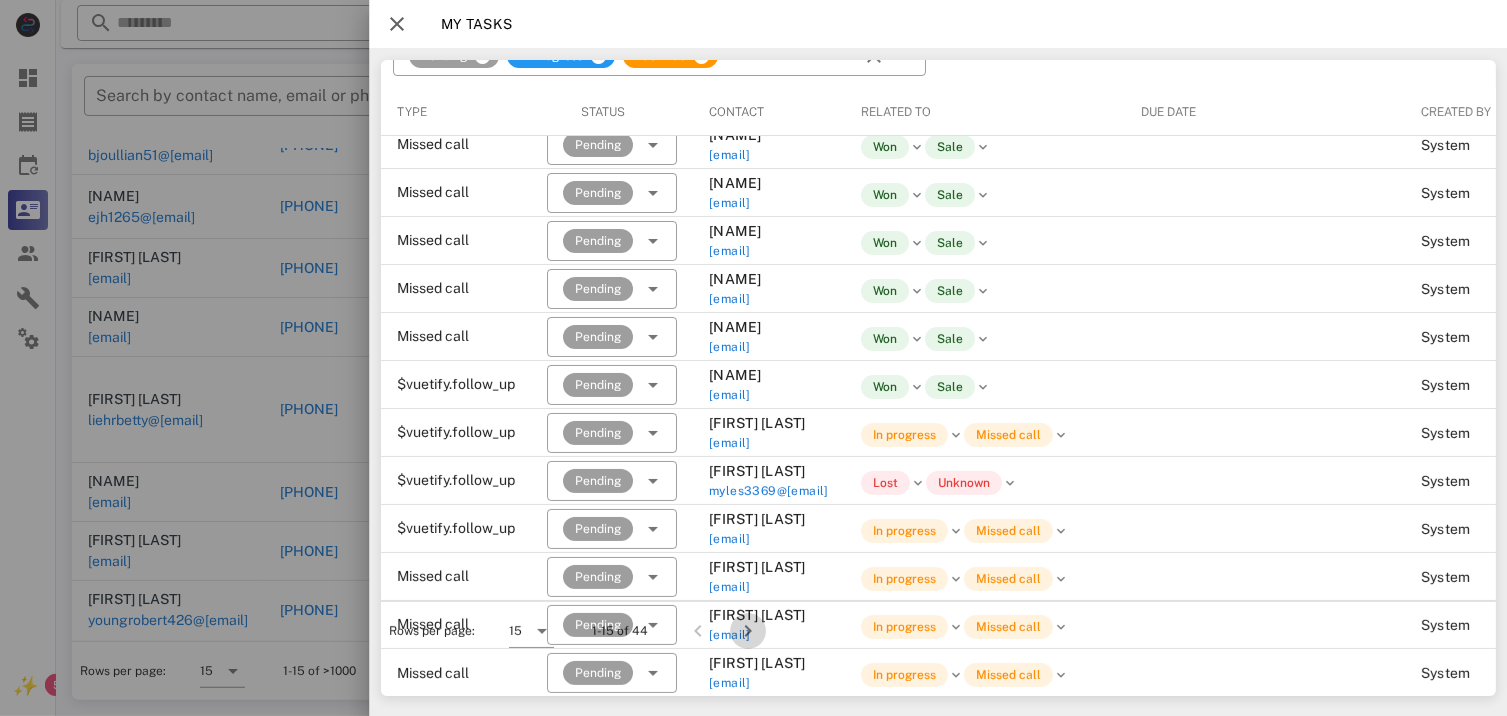 scroll, scrollTop: 0, scrollLeft: 0, axis: both 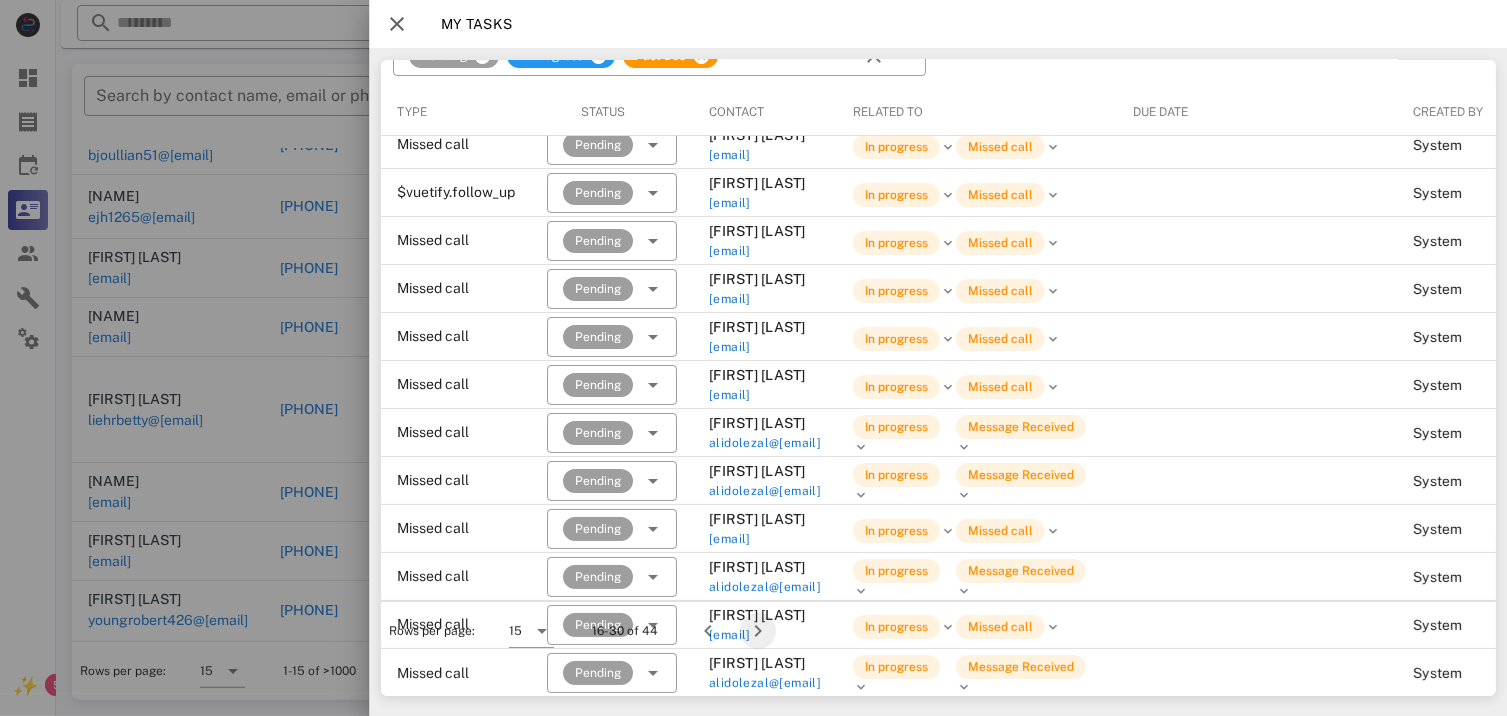 click at bounding box center [758, 631] 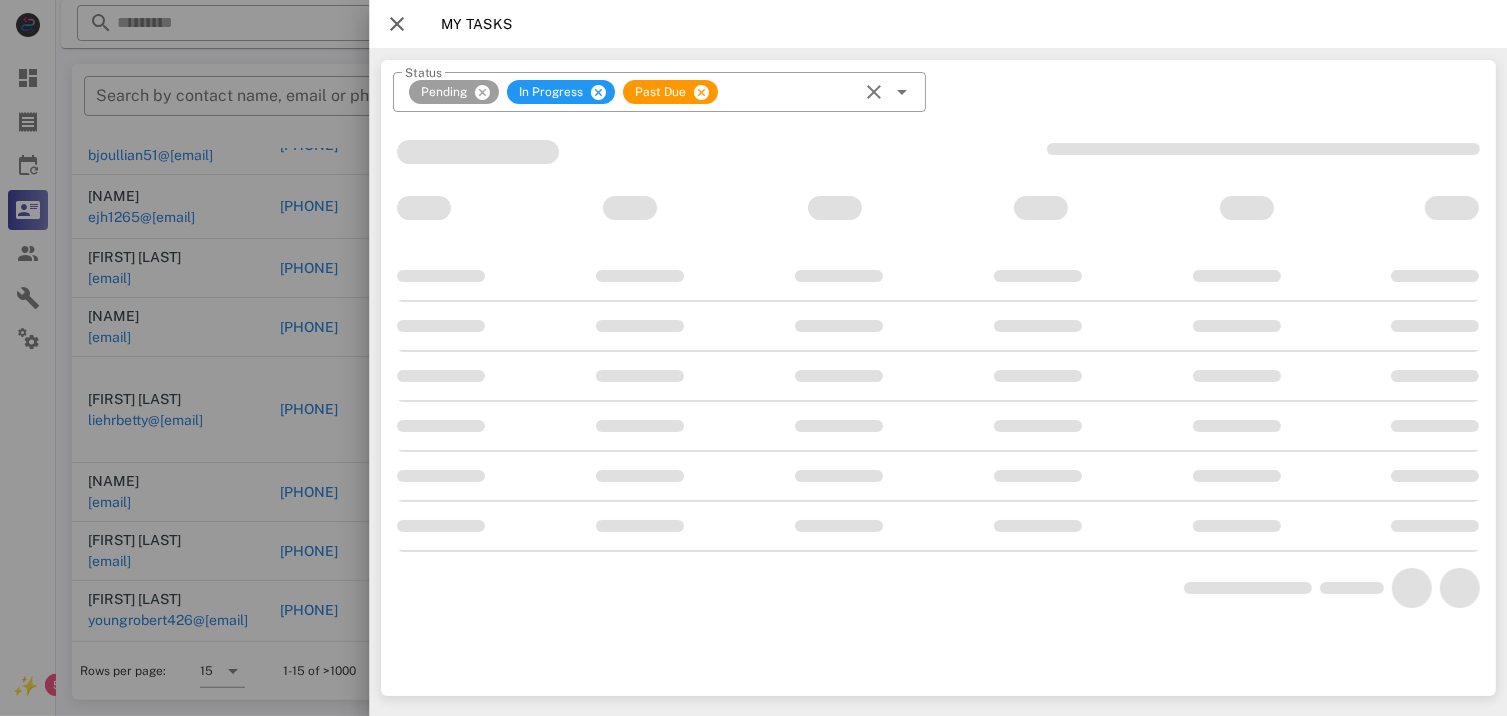 scroll, scrollTop: 0, scrollLeft: 0, axis: both 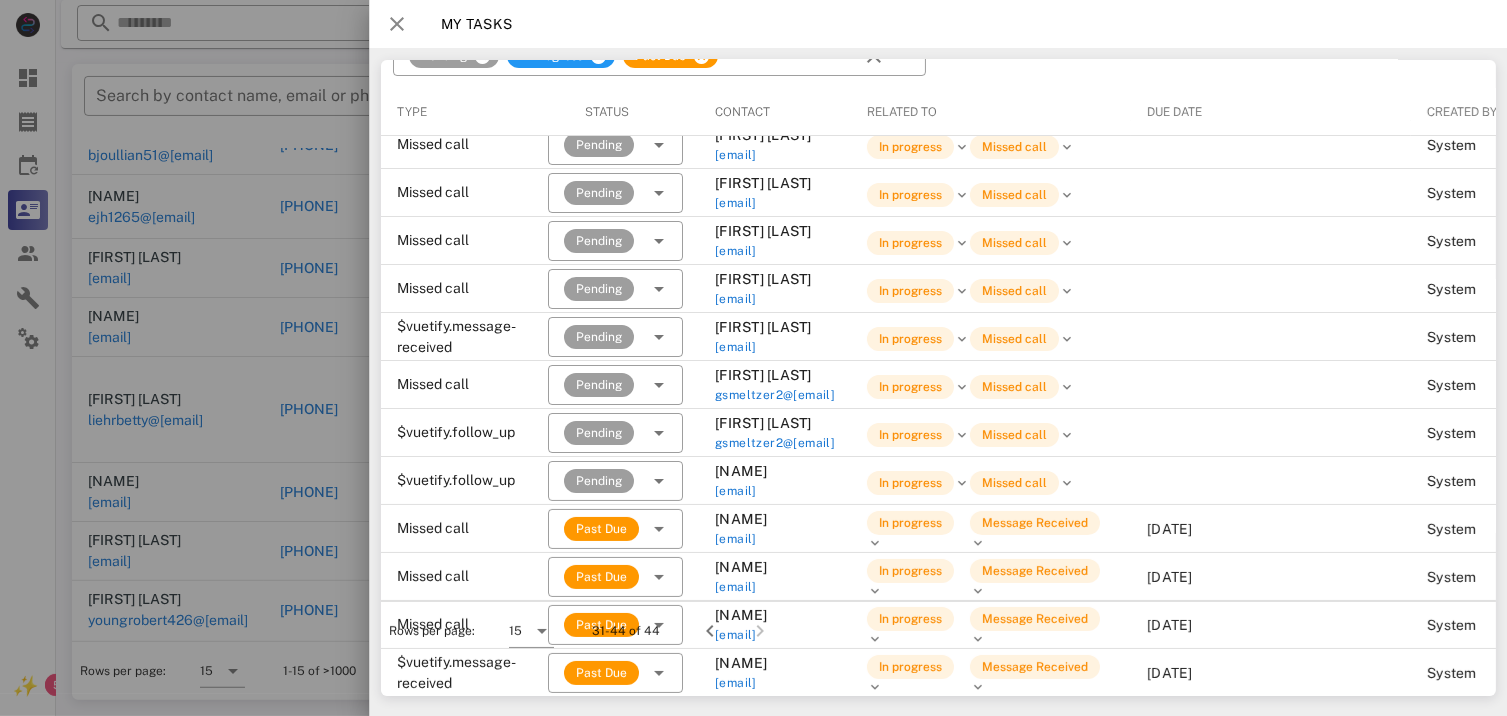 click at bounding box center [397, 24] 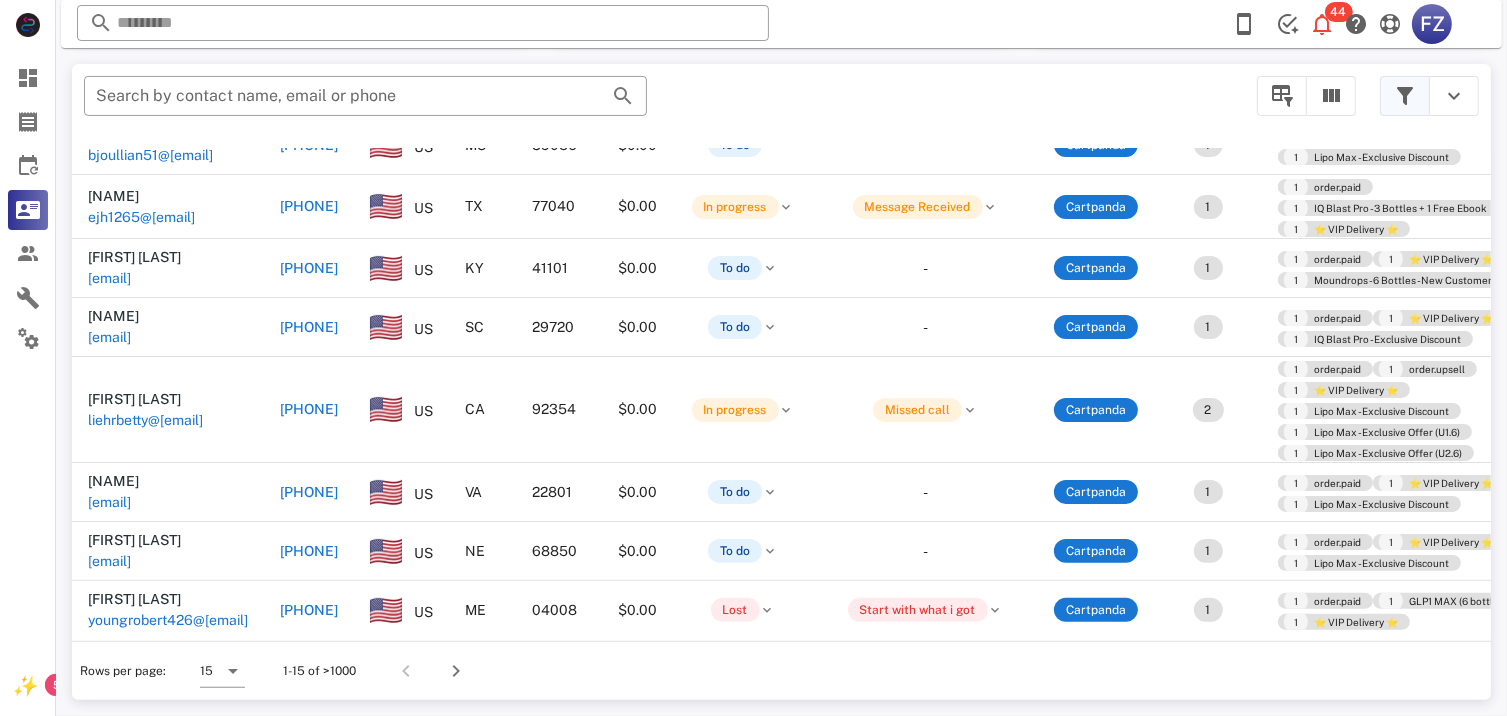 click at bounding box center (1405, 96) 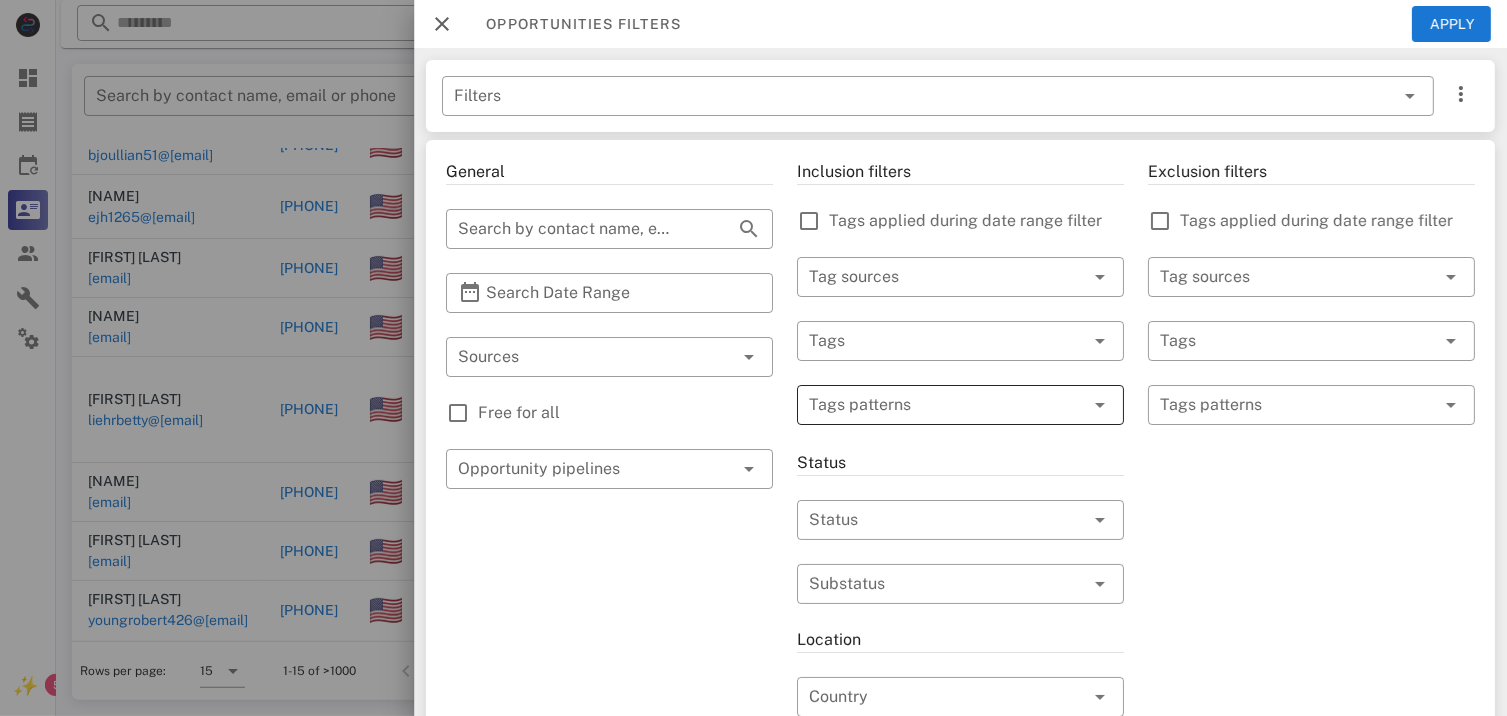 click at bounding box center [946, 405] 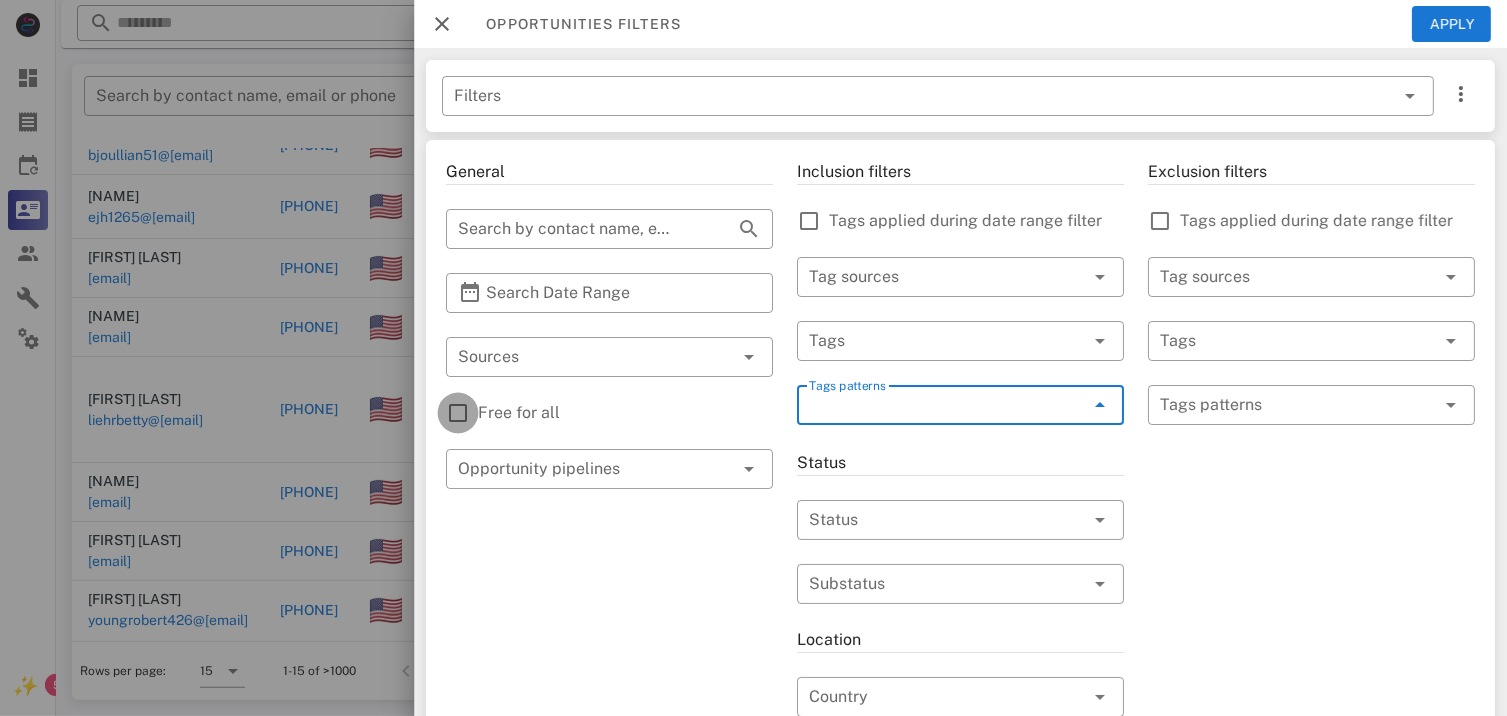 click at bounding box center [458, 413] 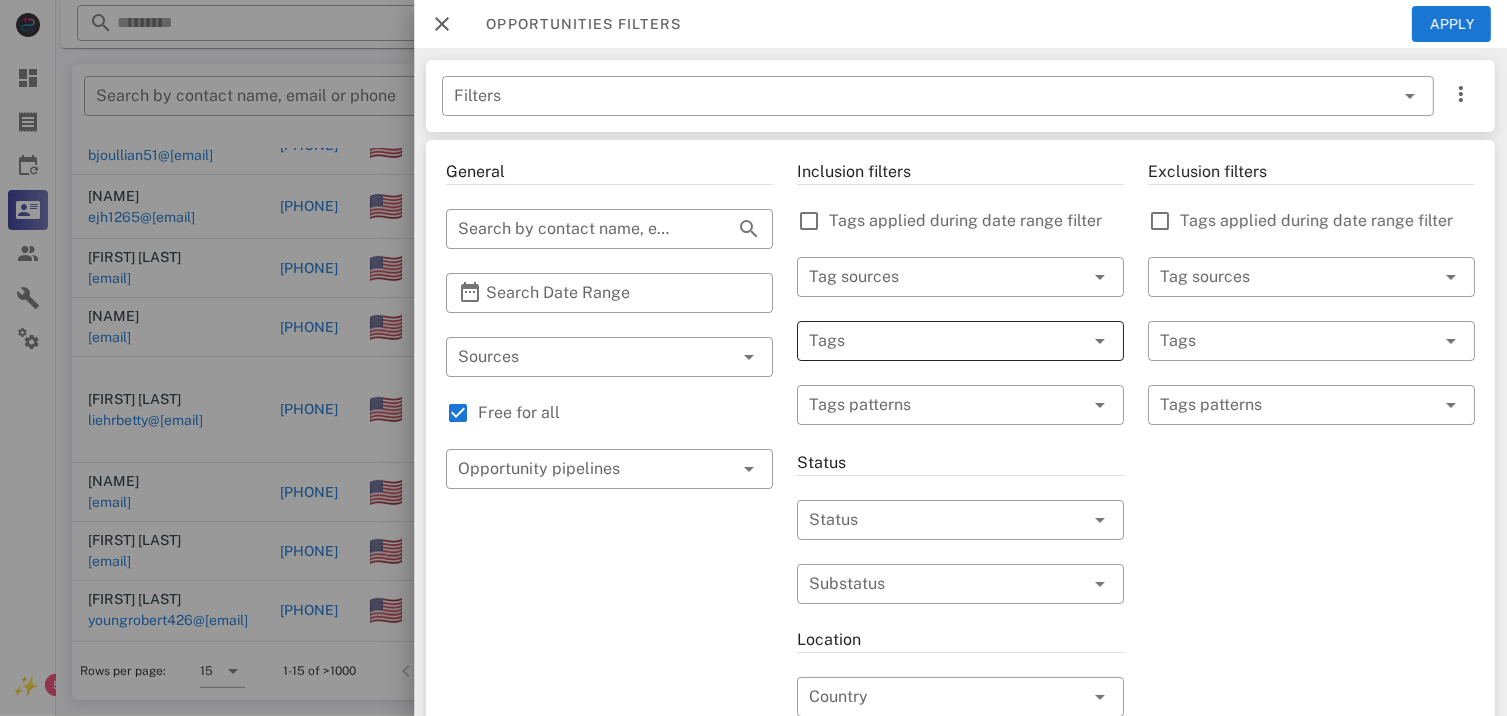 click at bounding box center (932, 341) 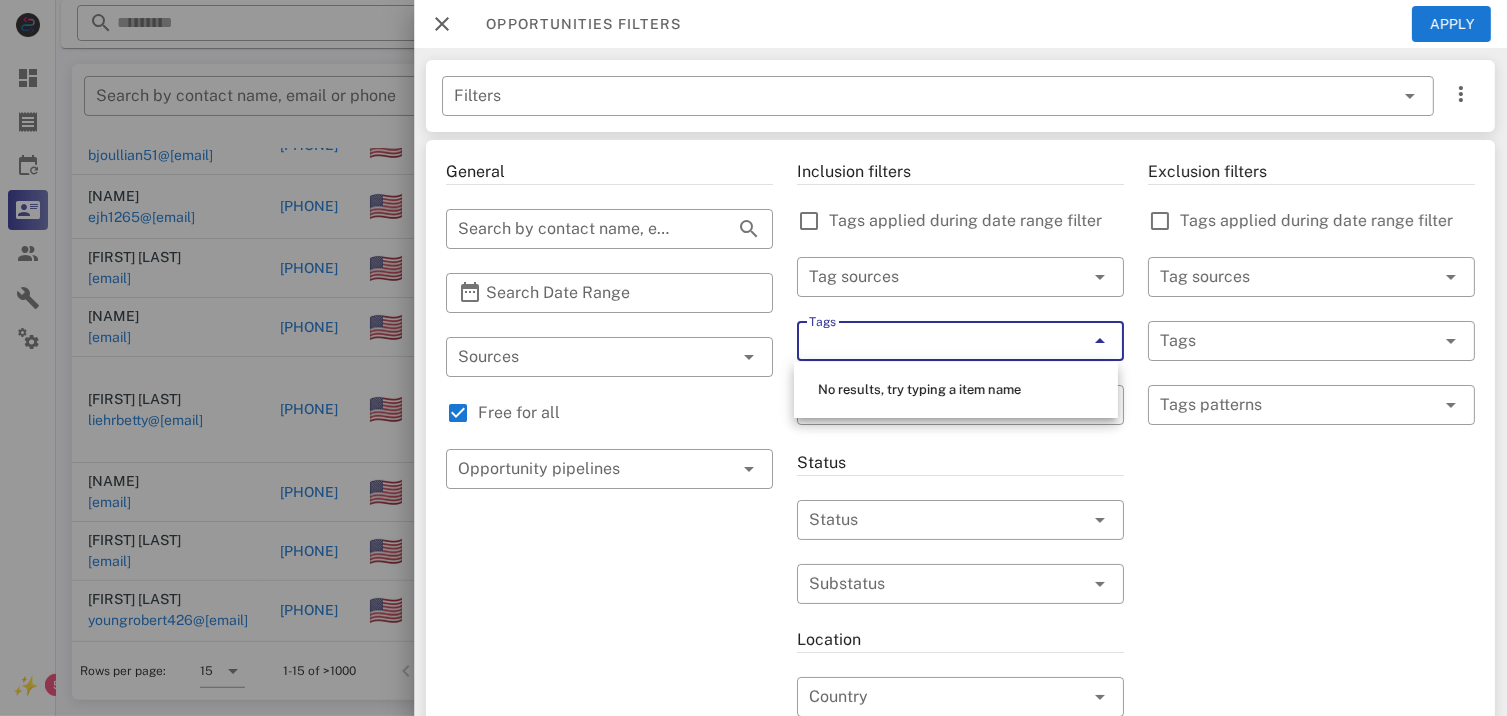 click on "Tags" at bounding box center [932, 341] 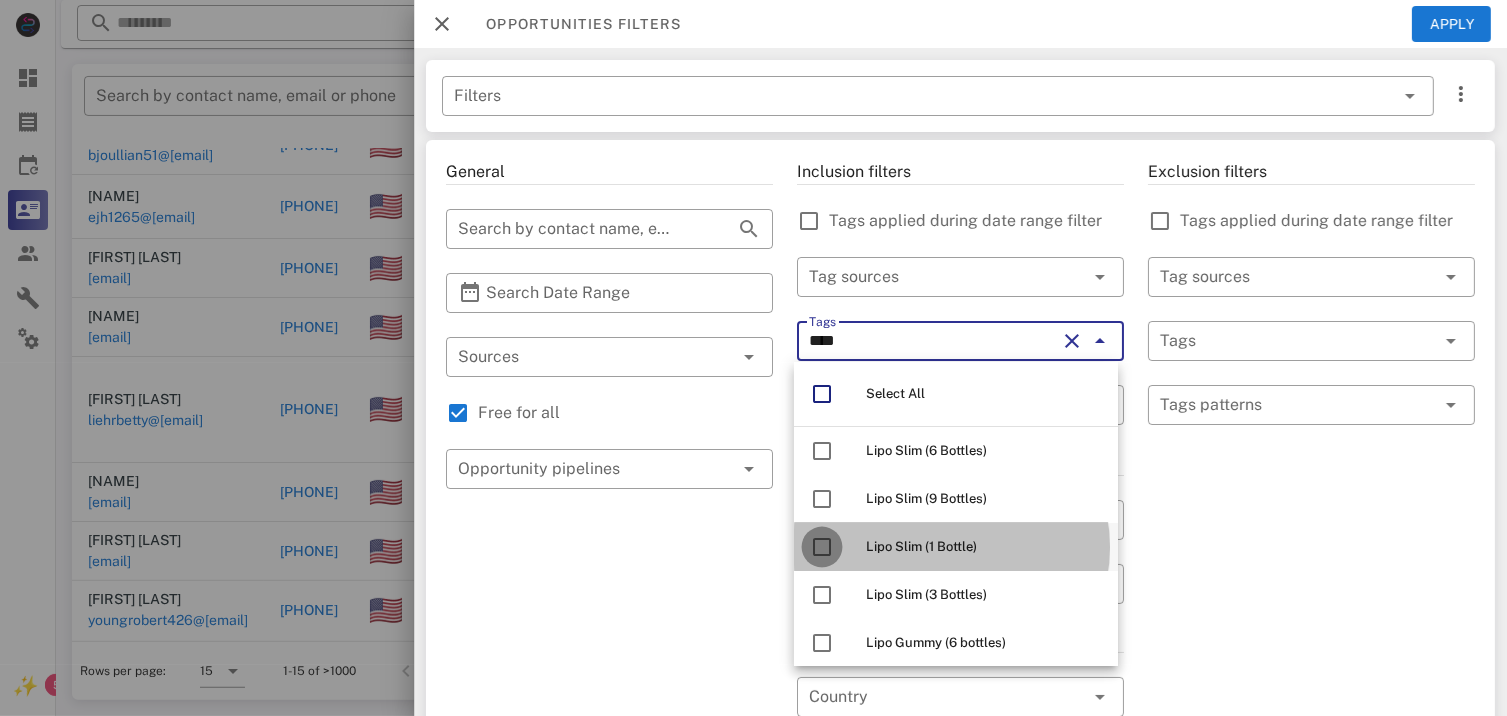 click at bounding box center (822, 547) 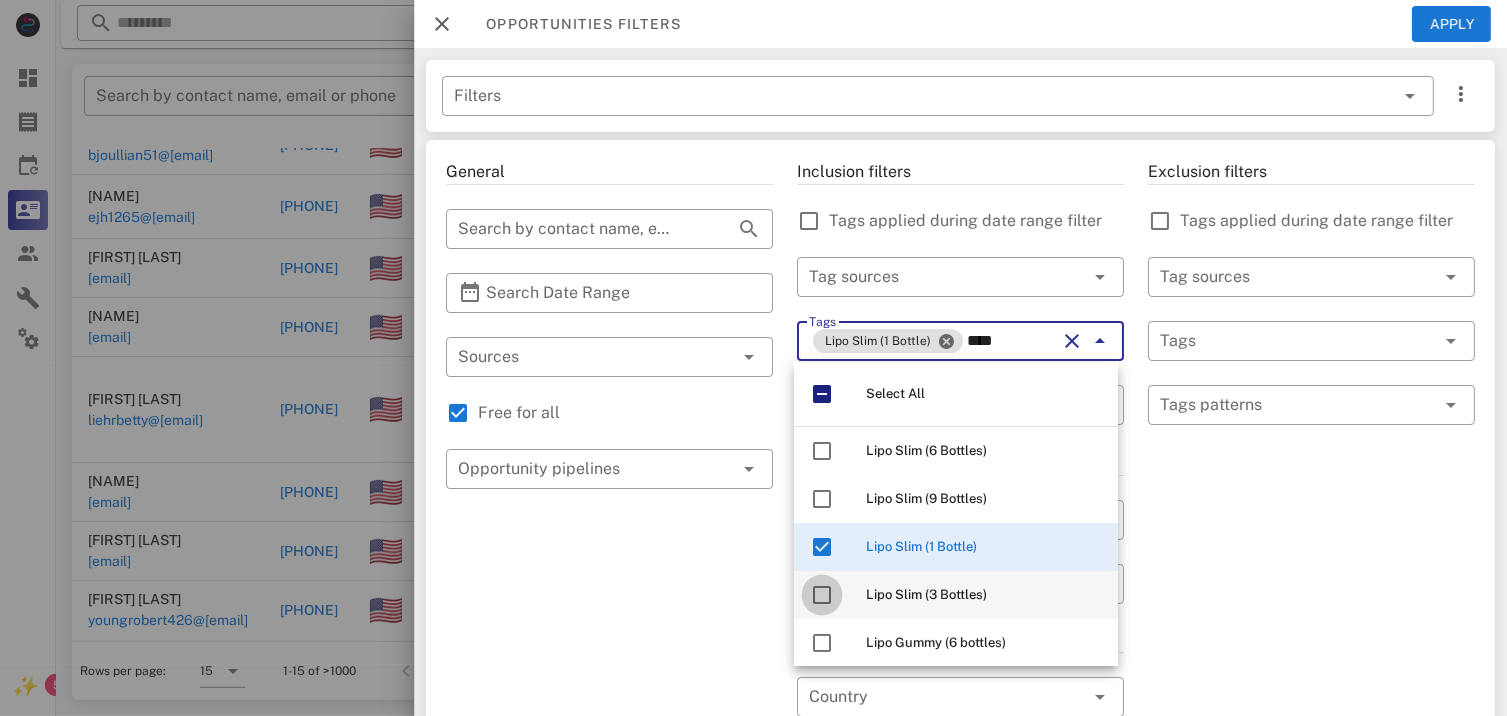 click at bounding box center [822, 595] 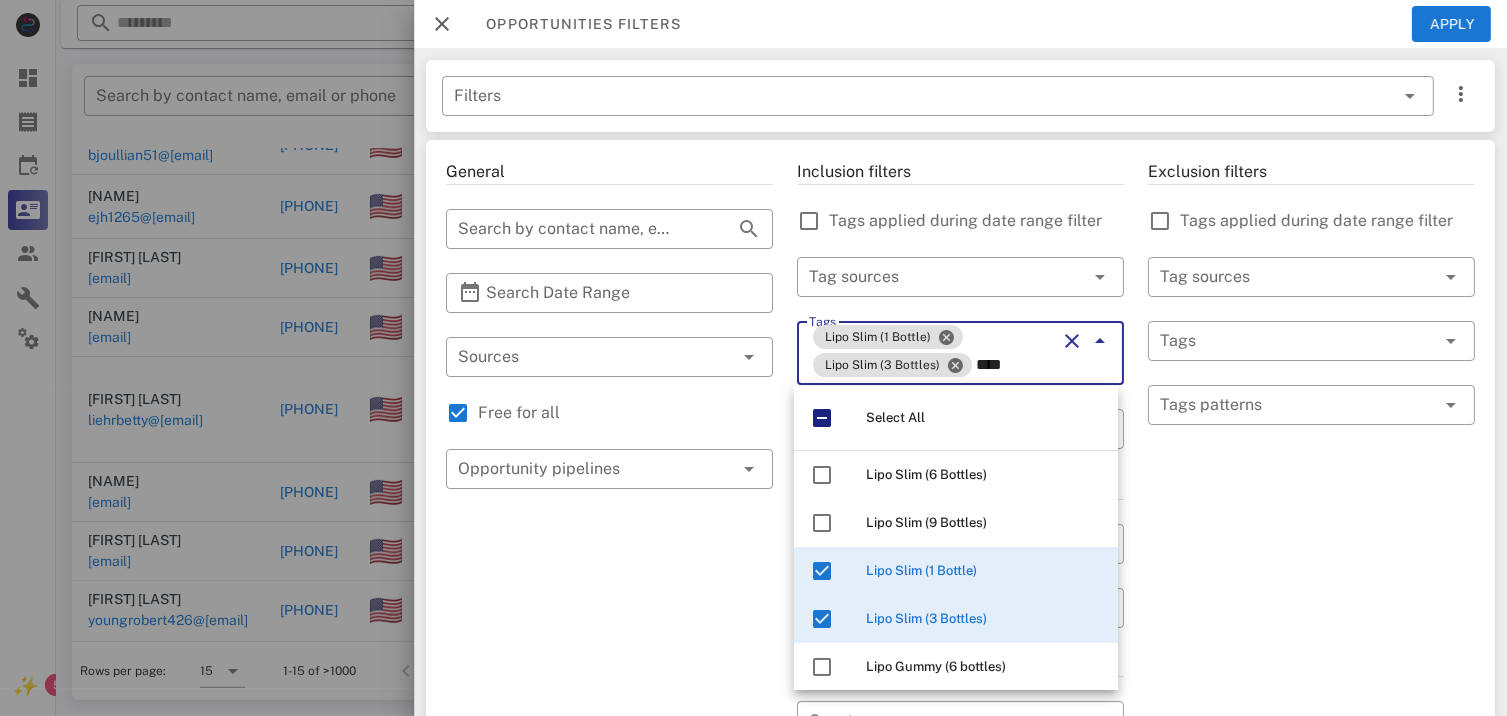 scroll, scrollTop: 477, scrollLeft: 0, axis: vertical 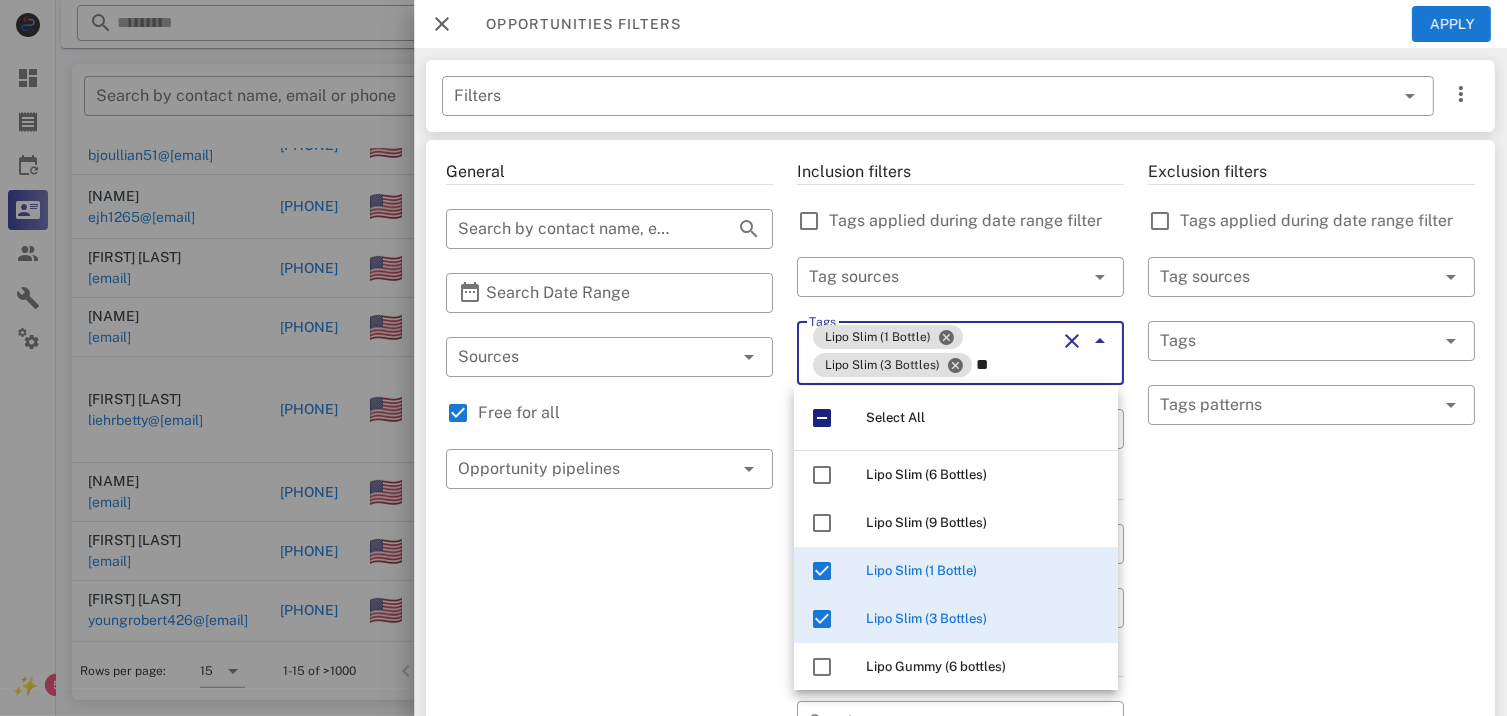type on "*" 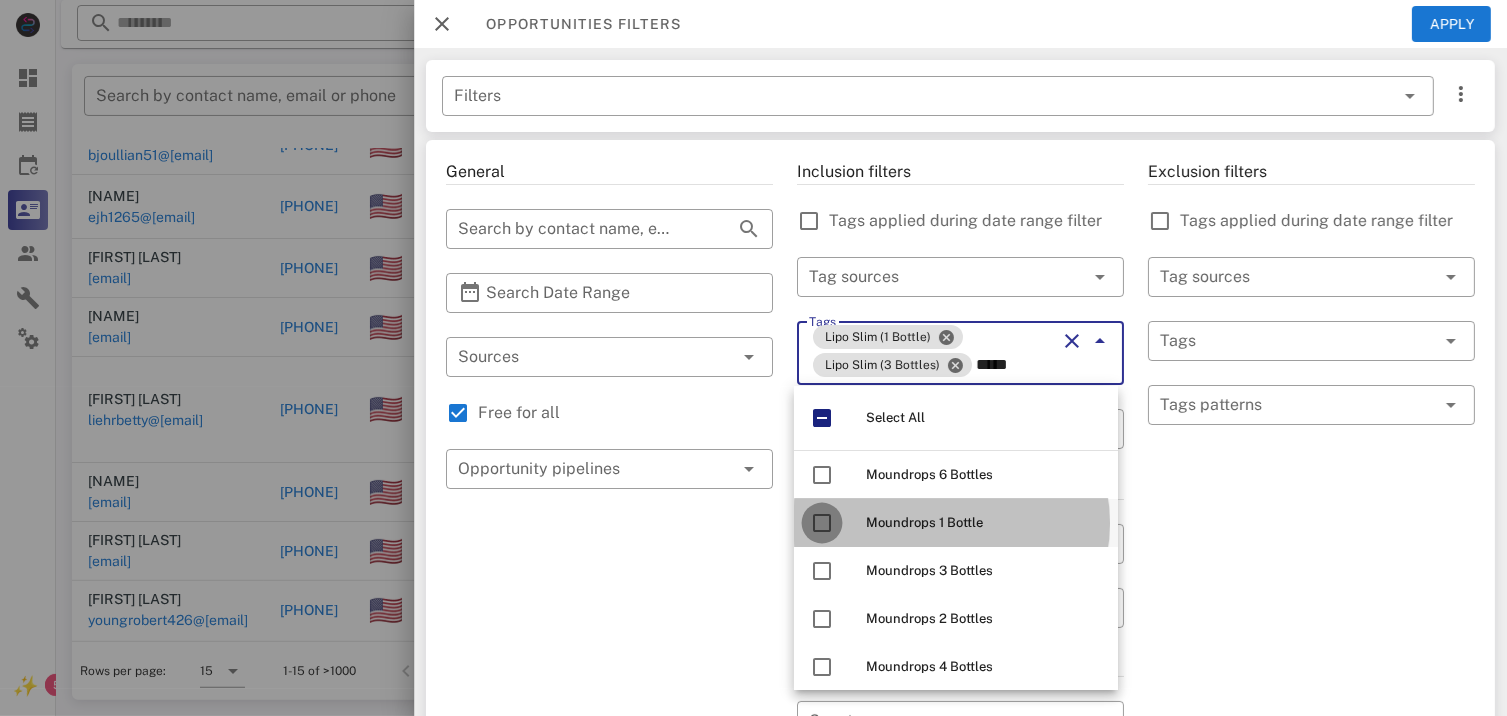 click at bounding box center (822, 523) 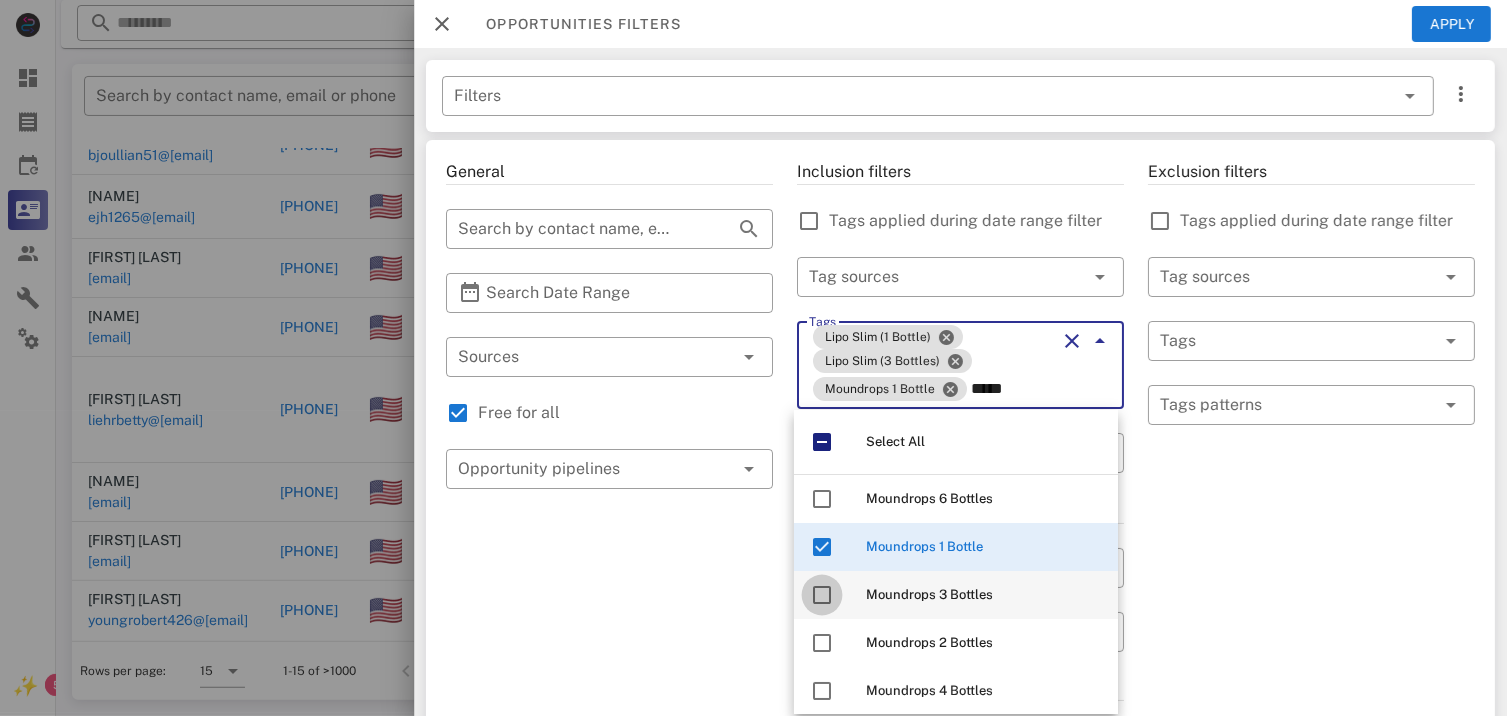 click at bounding box center [822, 595] 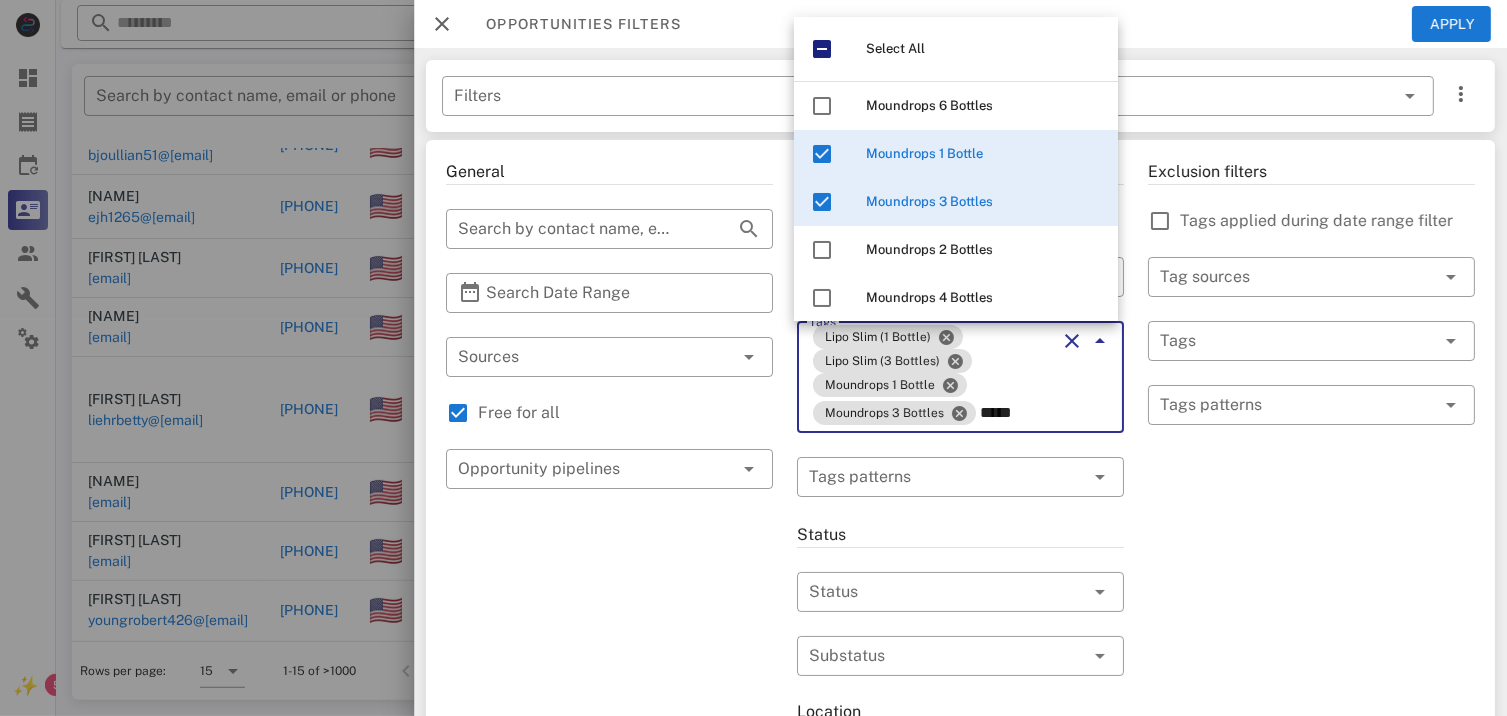 type on "*****" 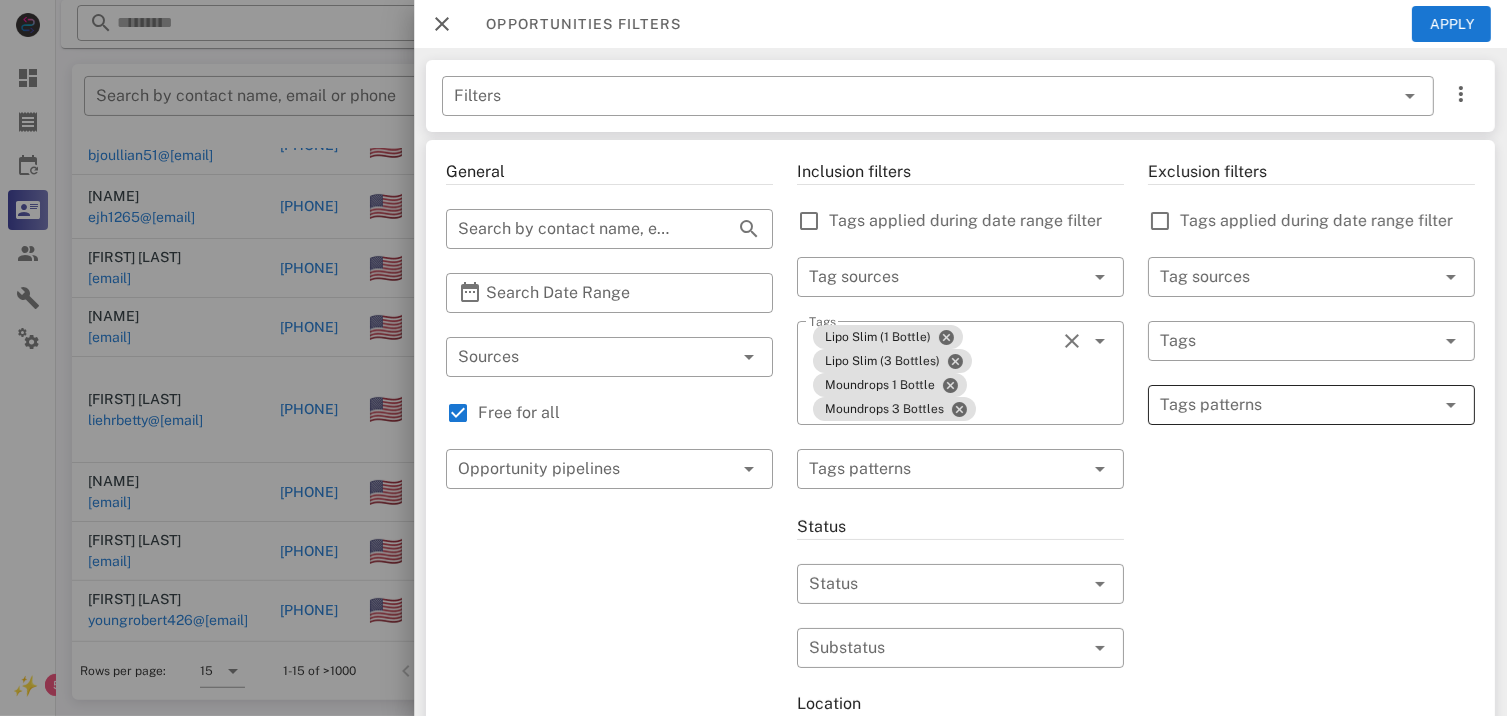 click at bounding box center [1297, 405] 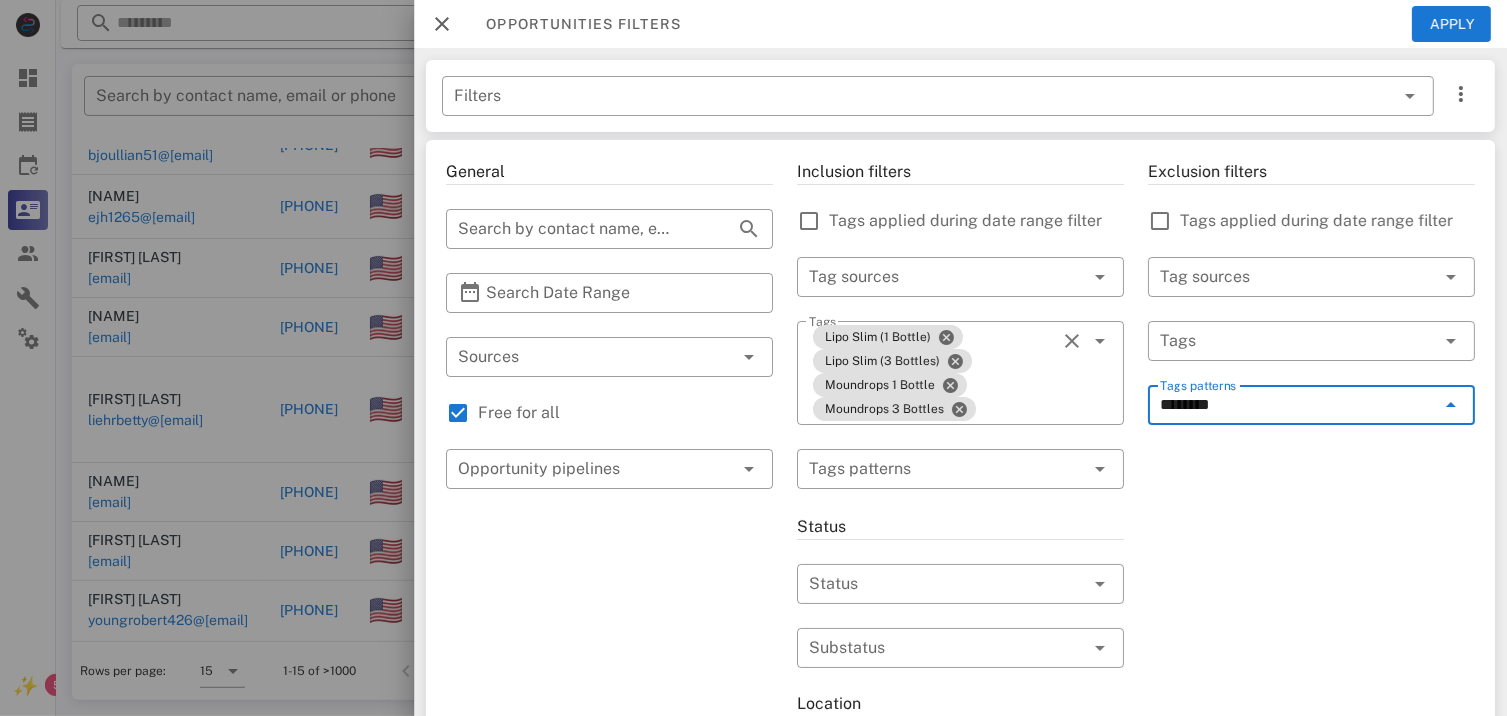 type on "*********" 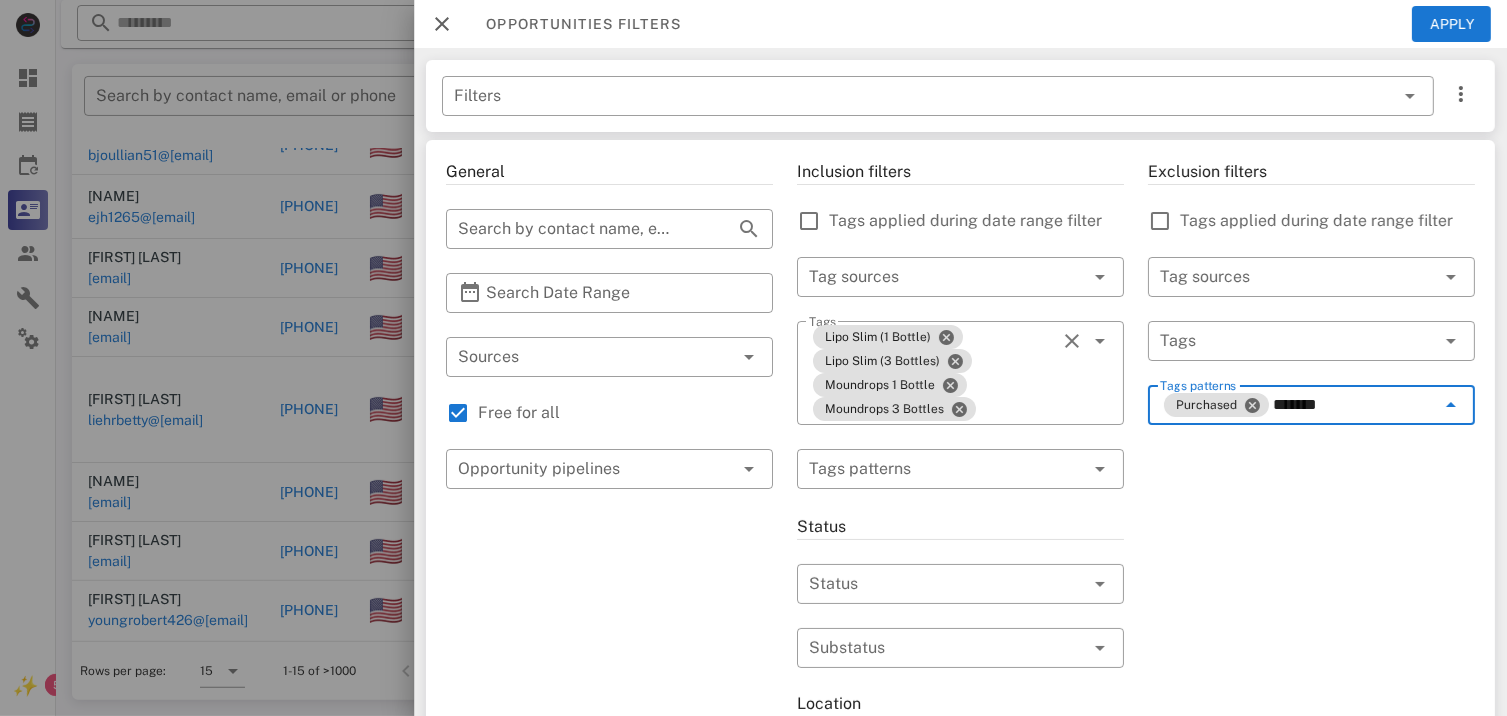 type on "********" 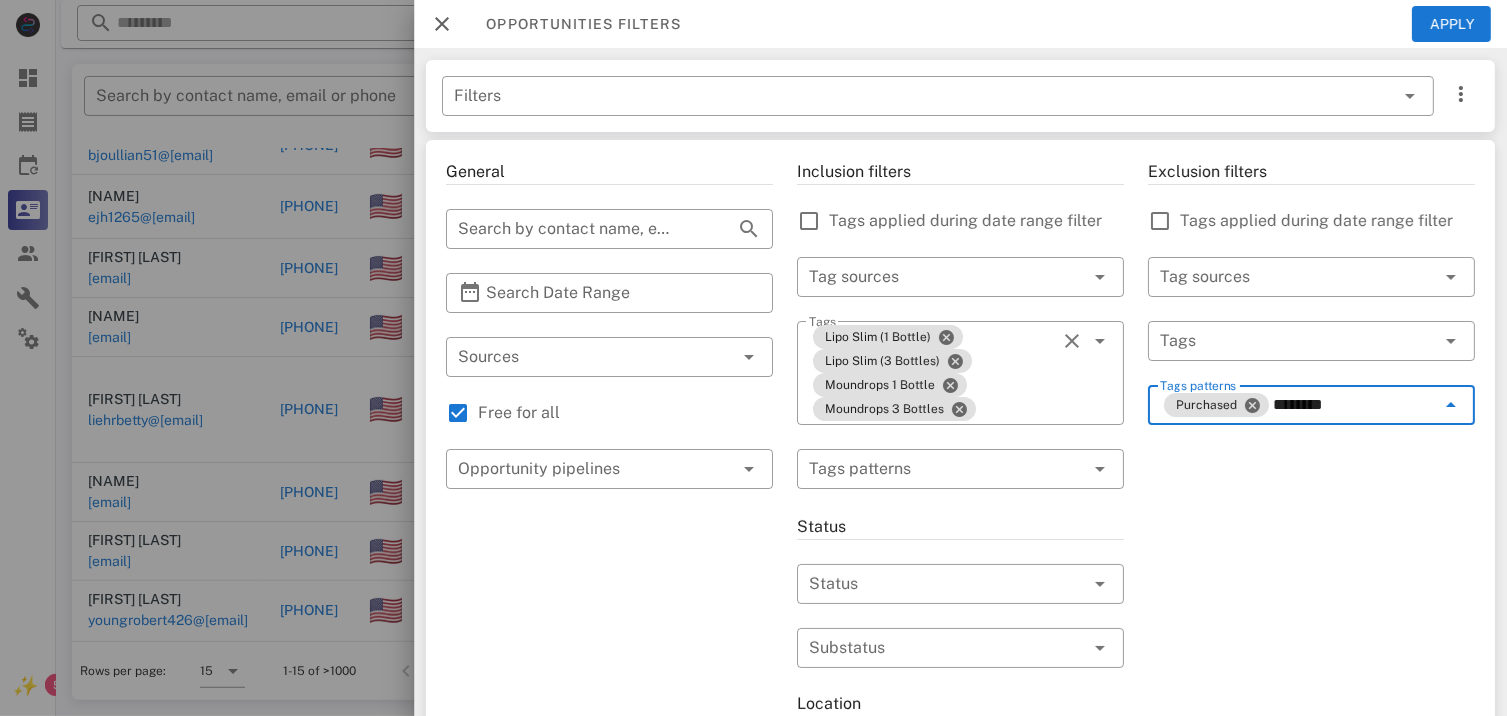 type 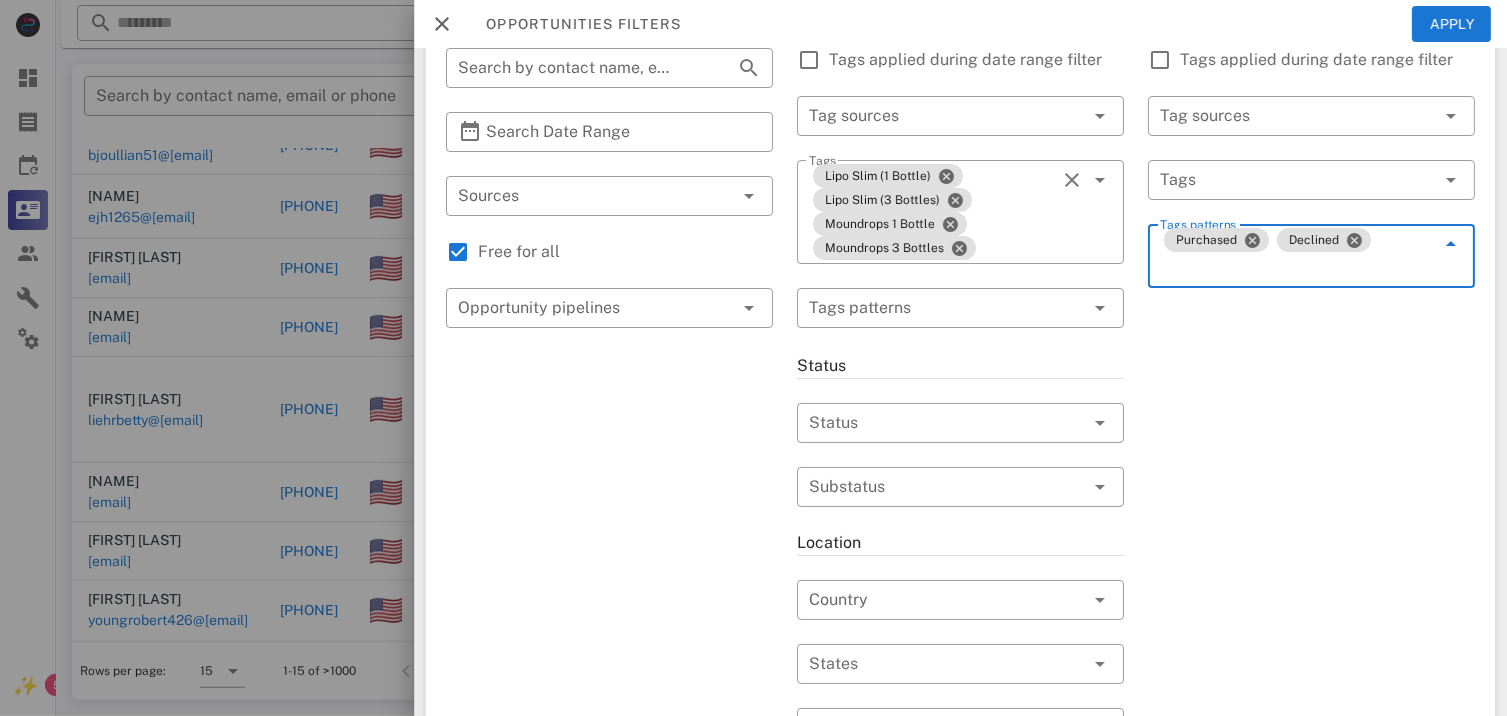 scroll, scrollTop: 200, scrollLeft: 0, axis: vertical 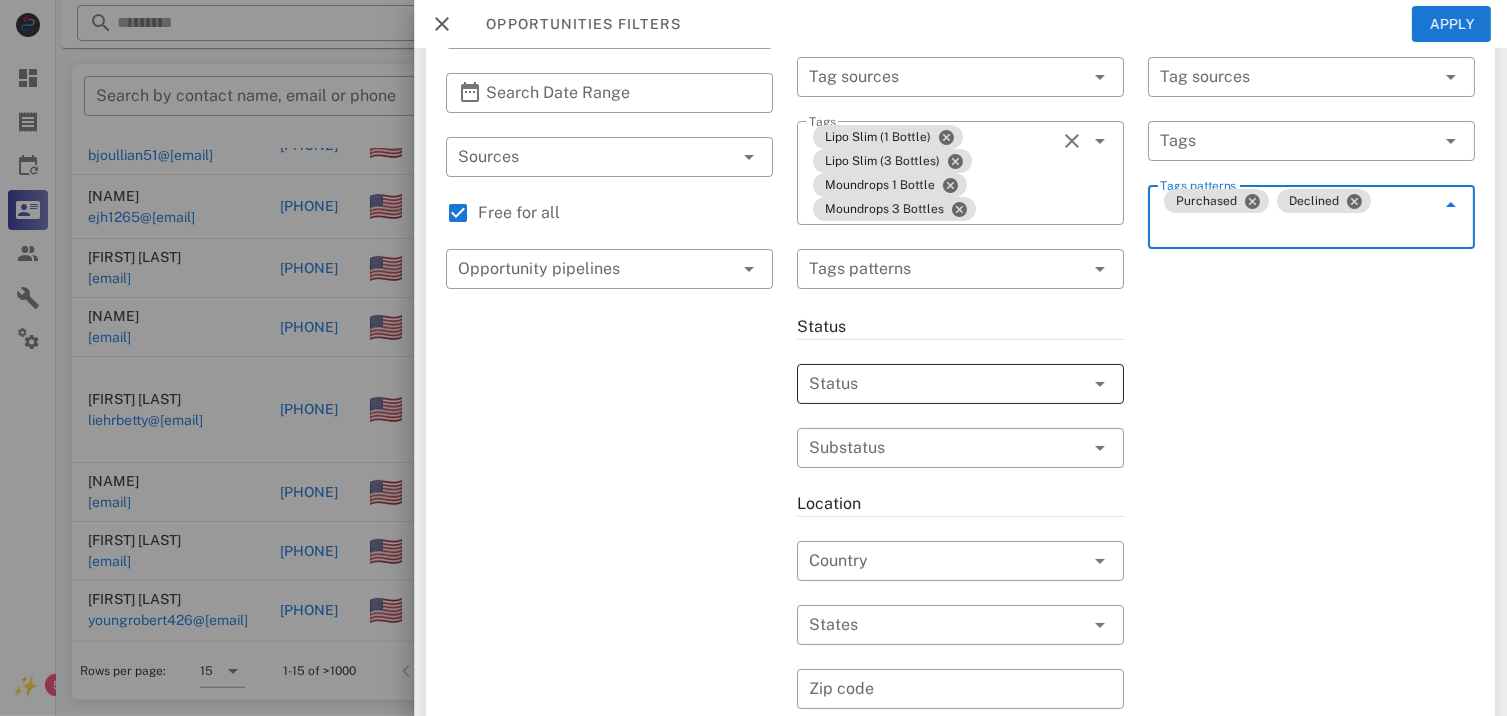 click at bounding box center [932, 384] 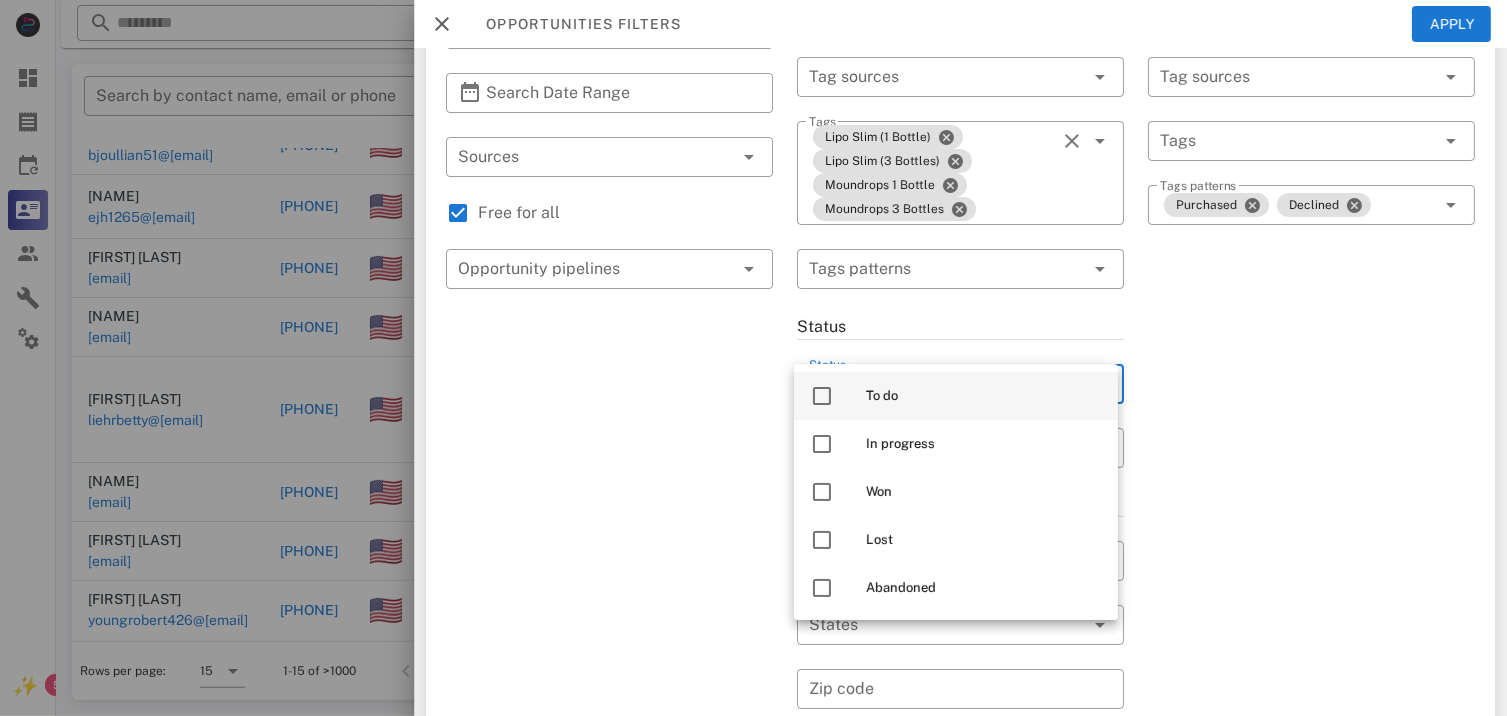 click at bounding box center [822, 396] 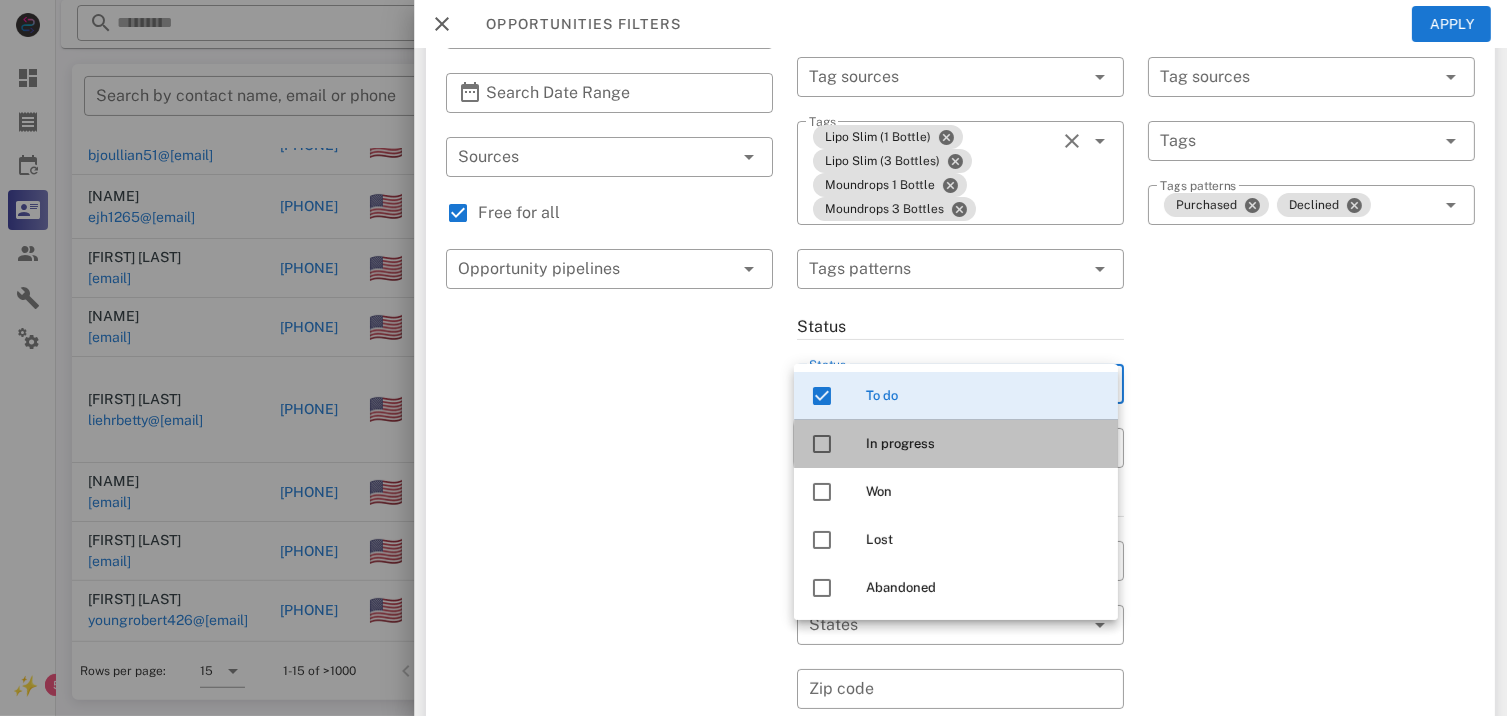 click at bounding box center (822, 444) 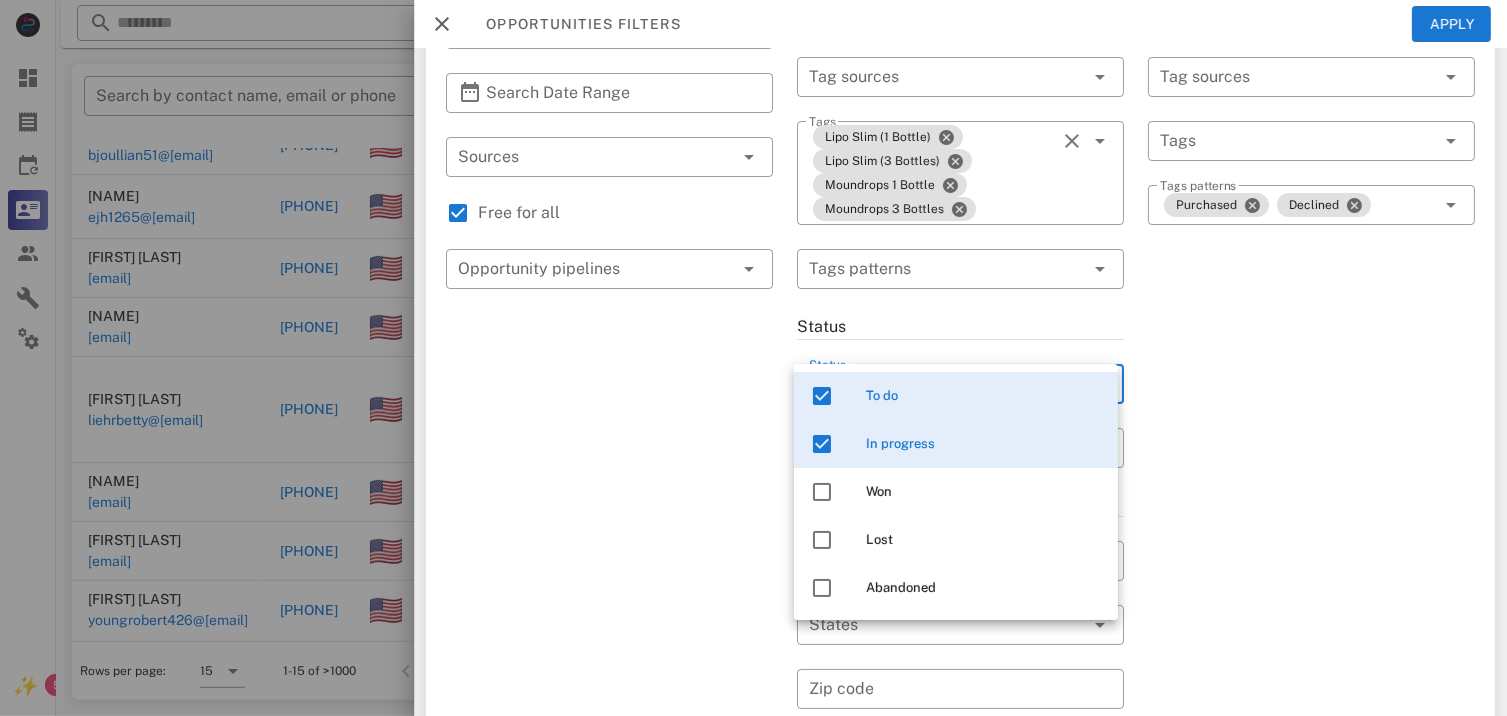 click on "Exclusion filters Tags applied during date range filter ​ Tag sources ​ Tags ​ Tags patterns Purchased Declined" at bounding box center [1311, 541] 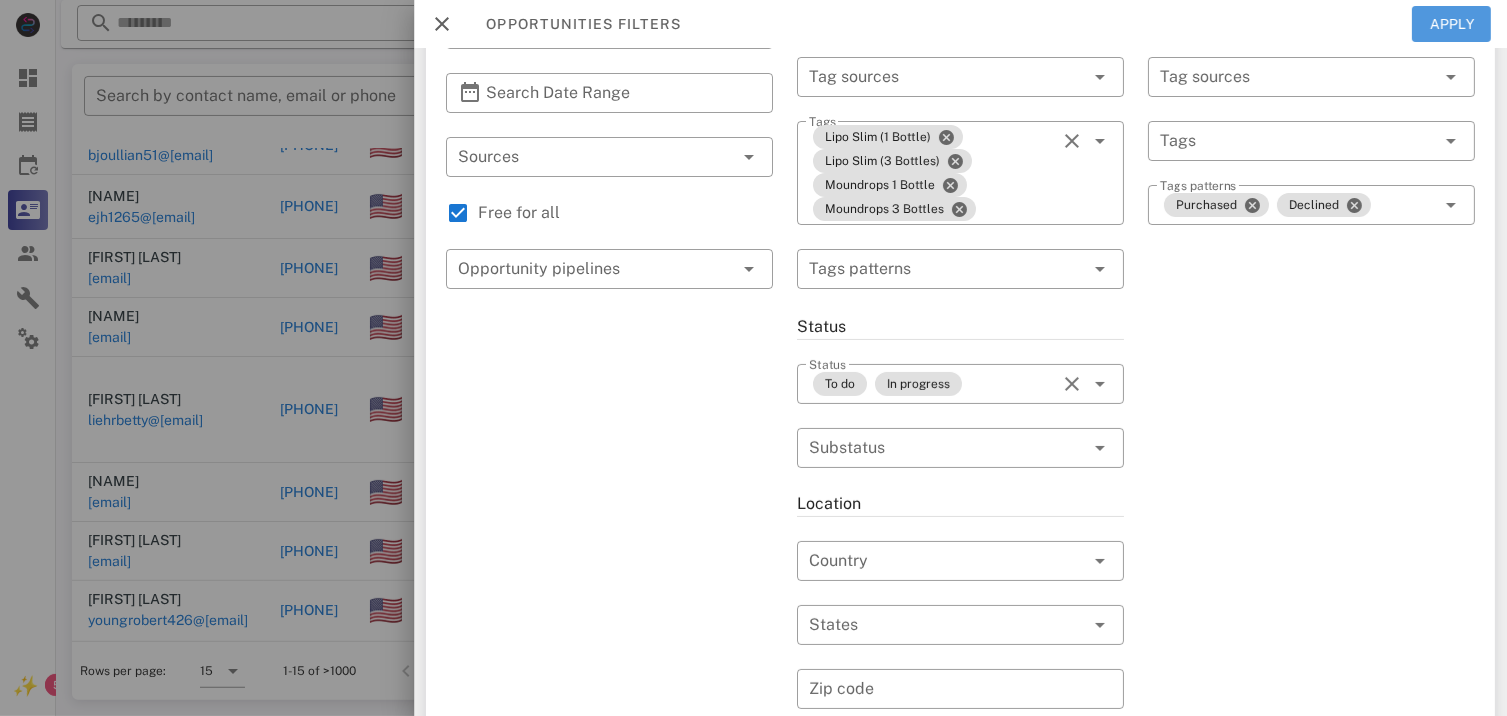 click on "Apply" at bounding box center [1452, 24] 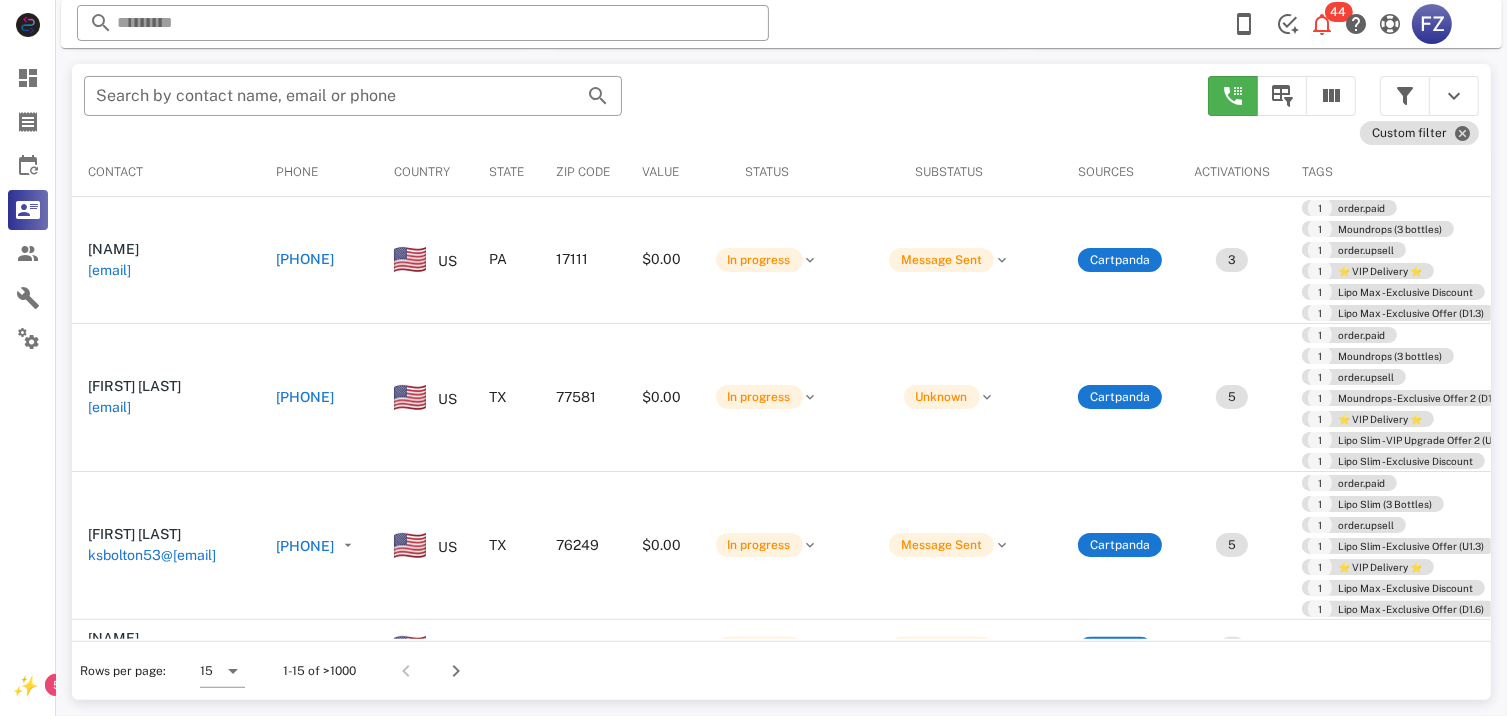 scroll, scrollTop: 380, scrollLeft: 0, axis: vertical 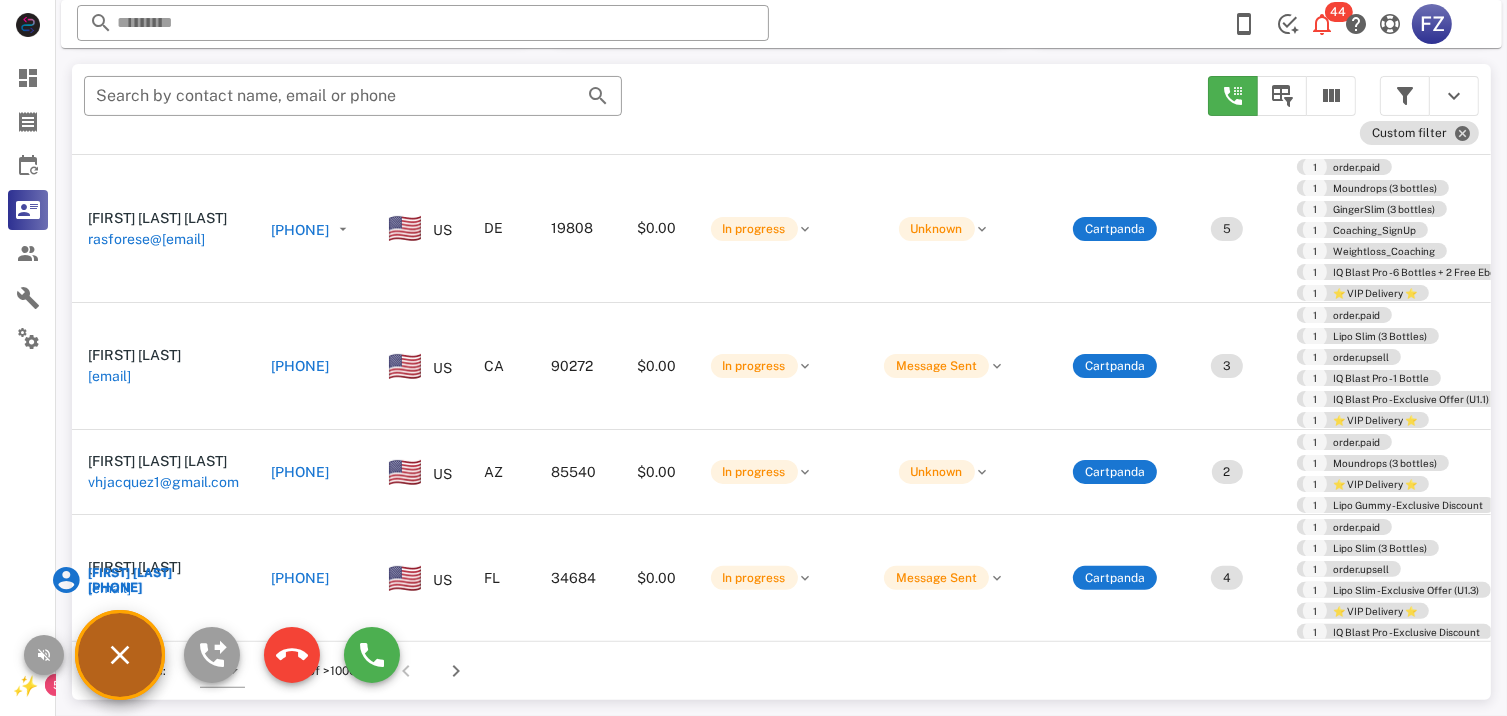 click on "[FIRST] [LAST] [PHONE]" at bounding box center (120, 655) 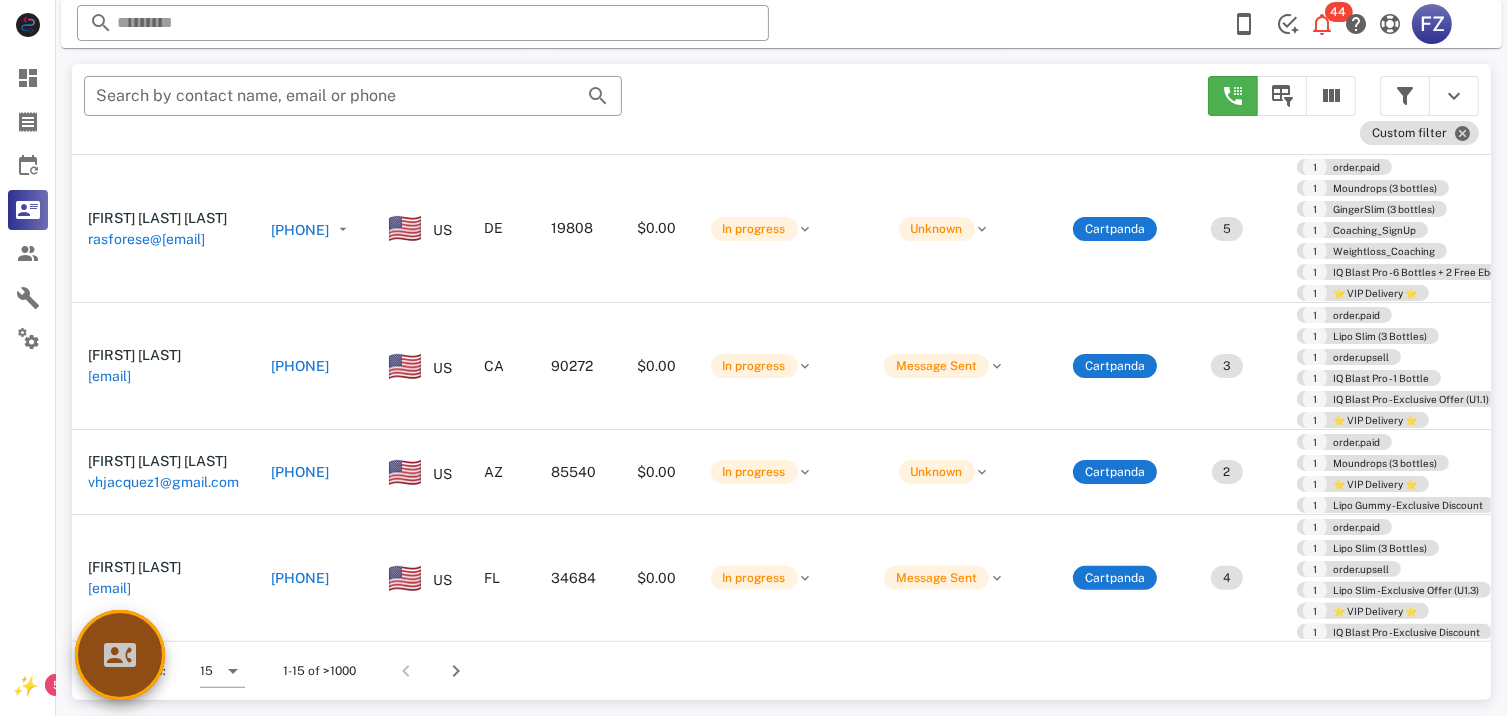 click at bounding box center (120, 655) 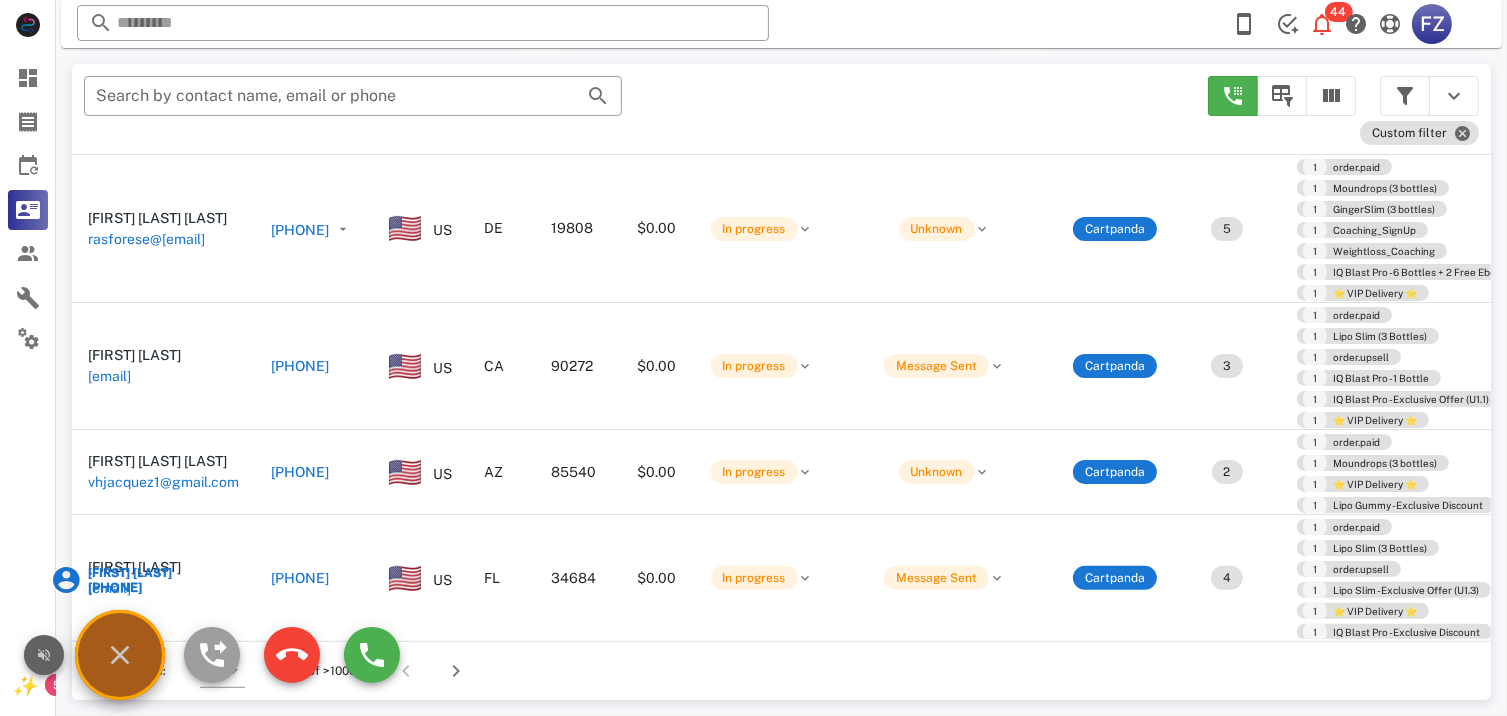 click at bounding box center [44, 655] 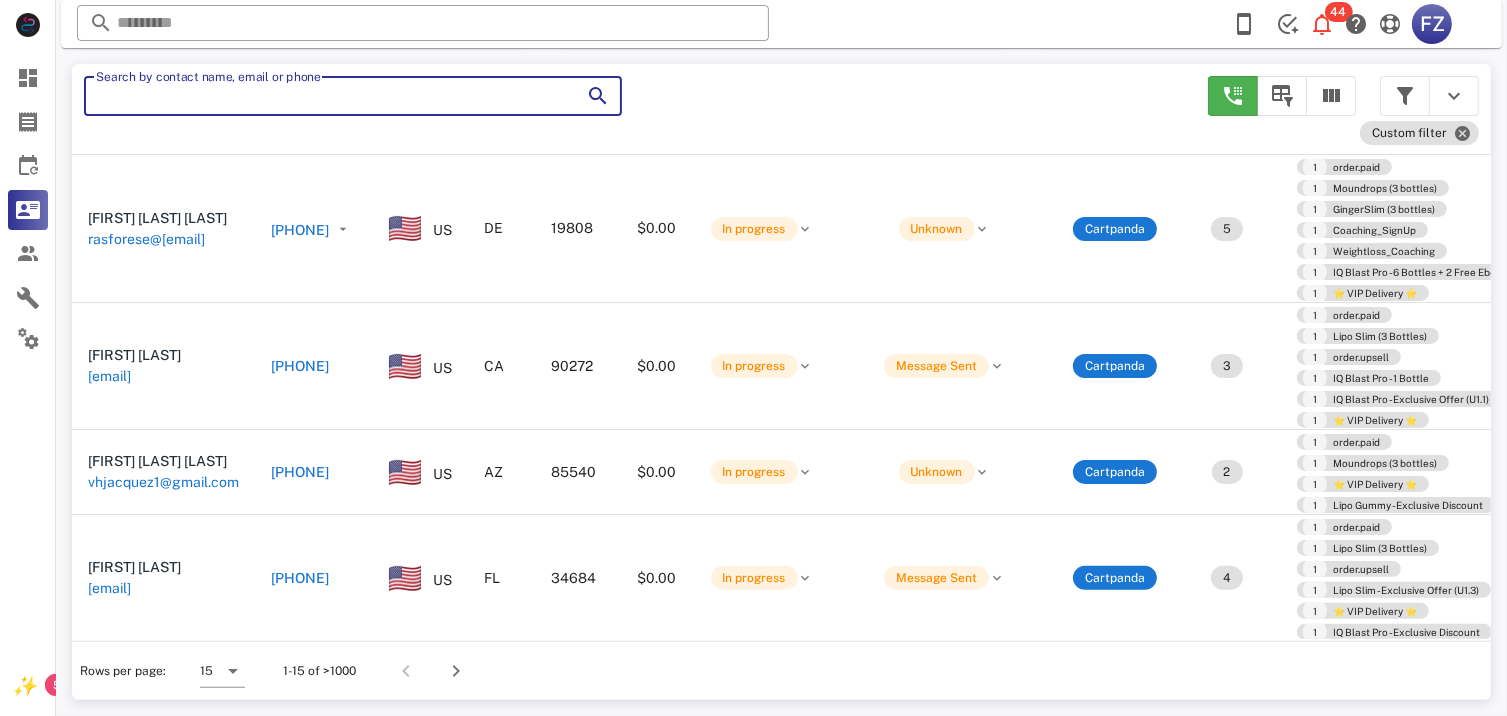click on "Search by contact name, email or phone" at bounding box center (325, 96) 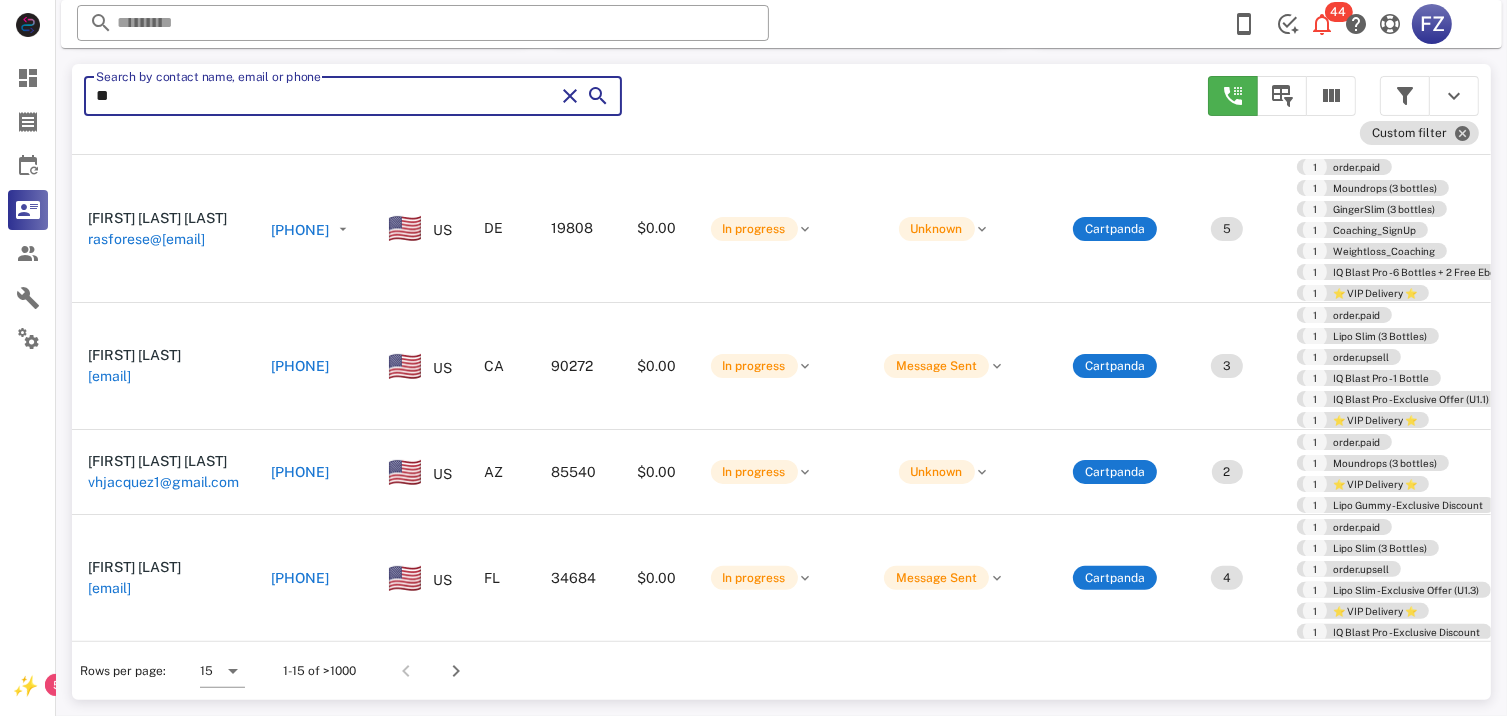 type on "***" 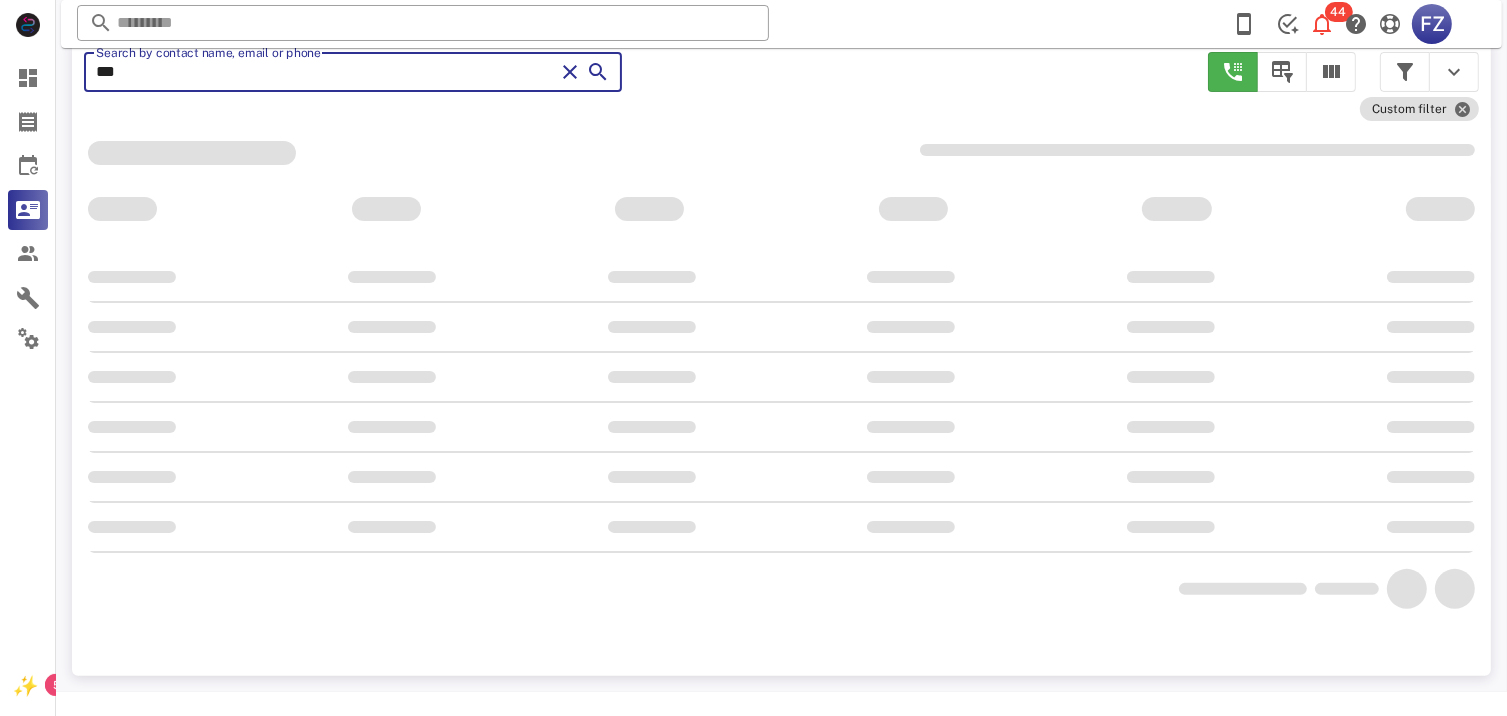 scroll, scrollTop: 356, scrollLeft: 0, axis: vertical 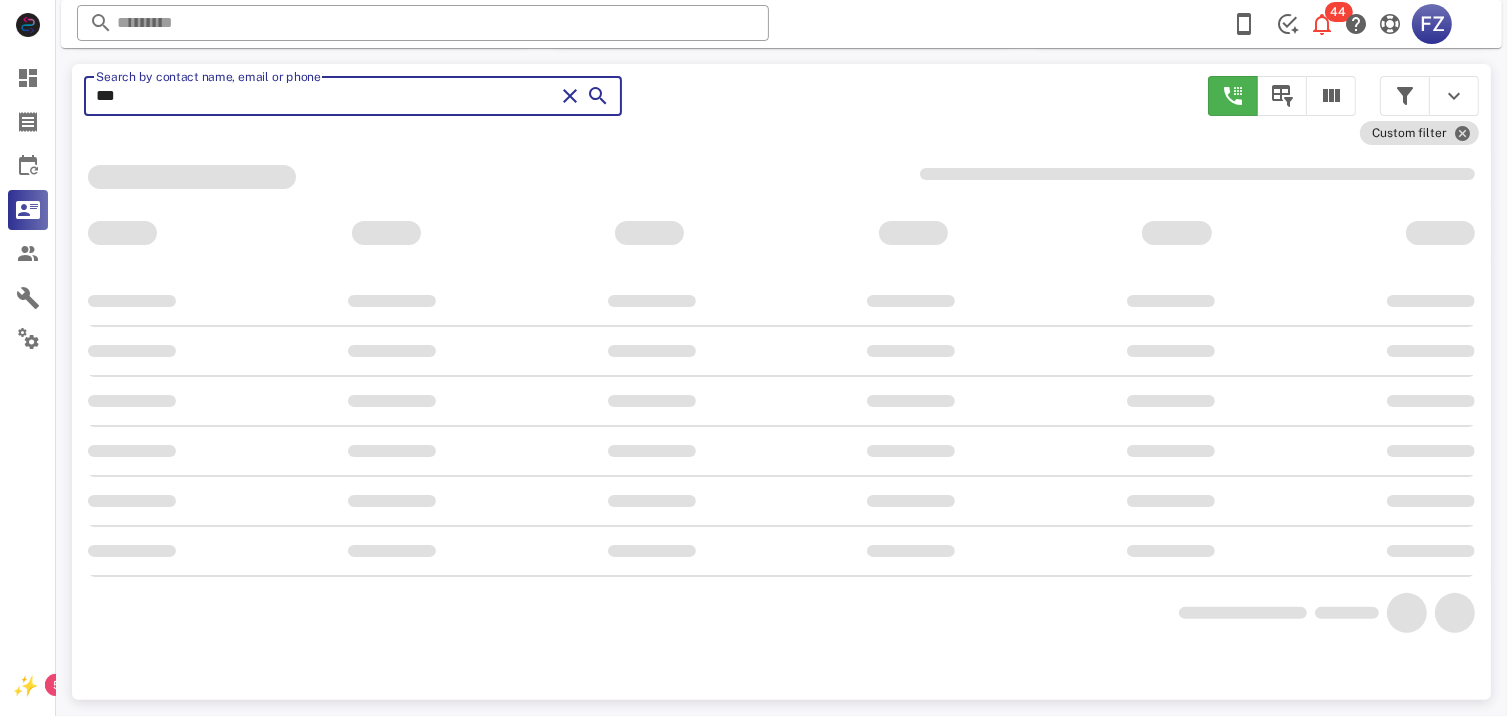 type on "****" 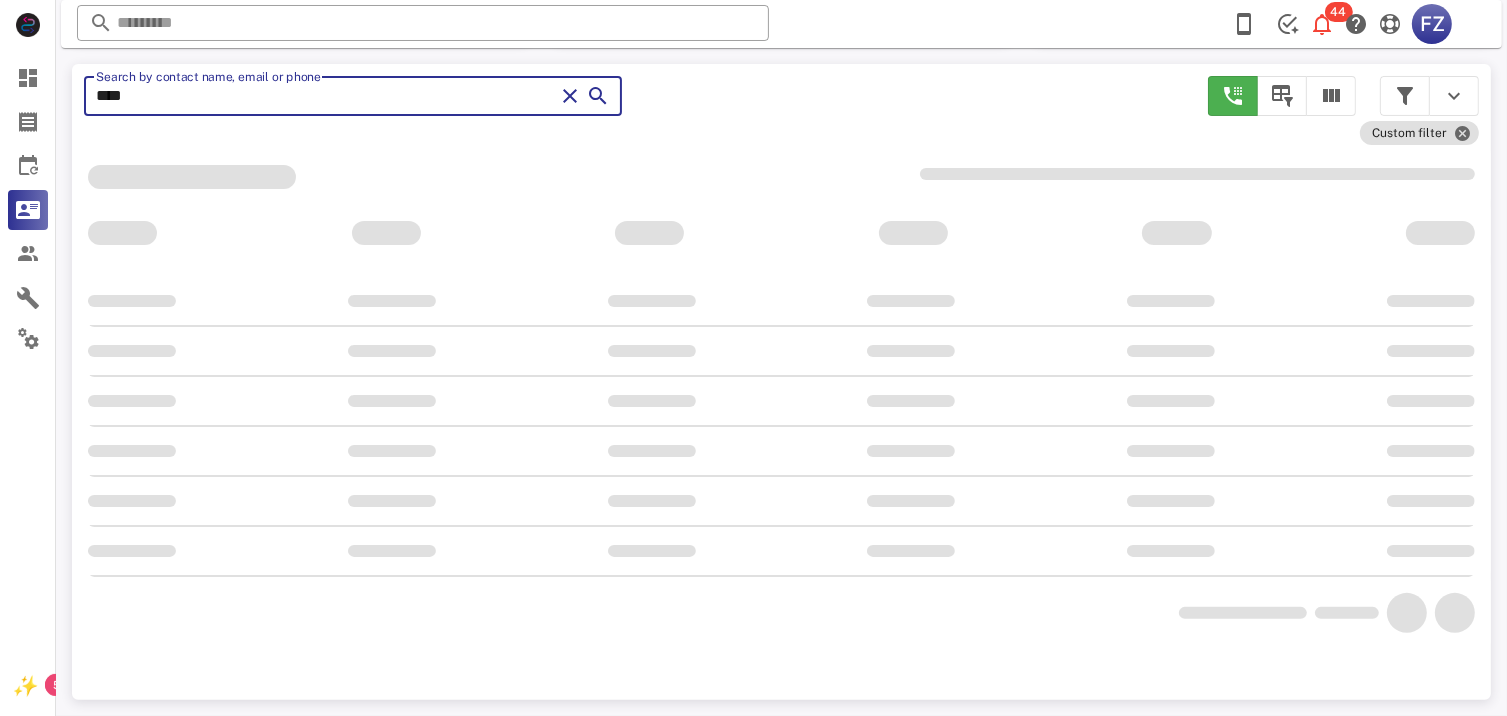 type on "****" 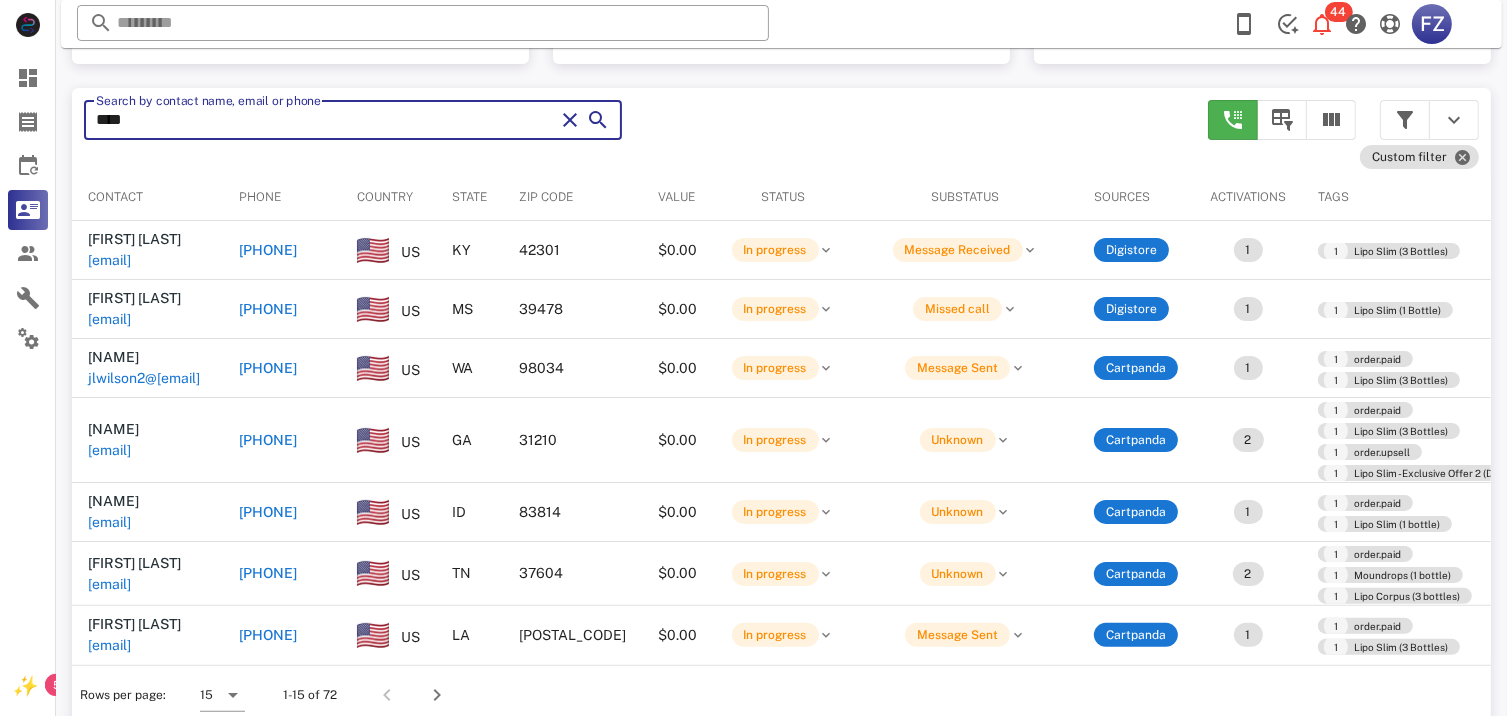 scroll, scrollTop: 380, scrollLeft: 0, axis: vertical 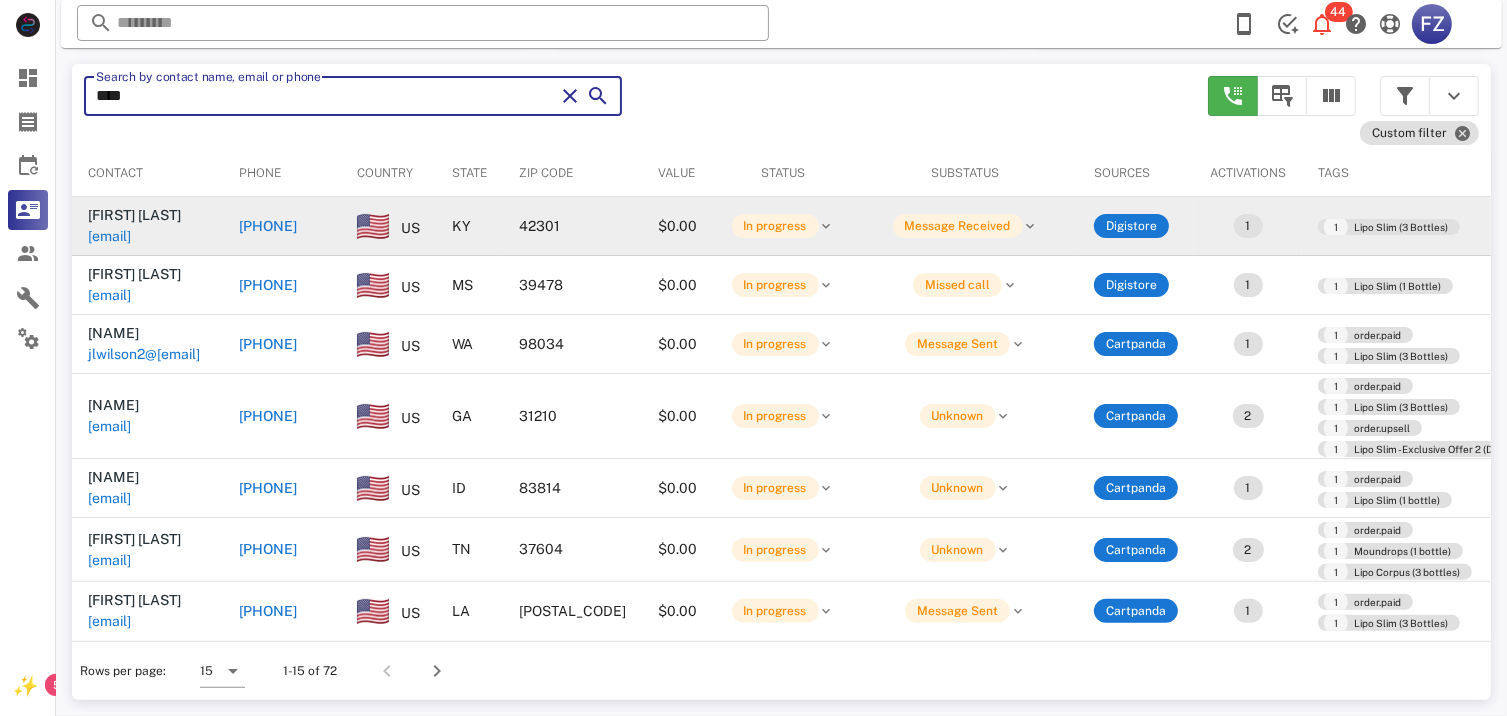 type on "****" 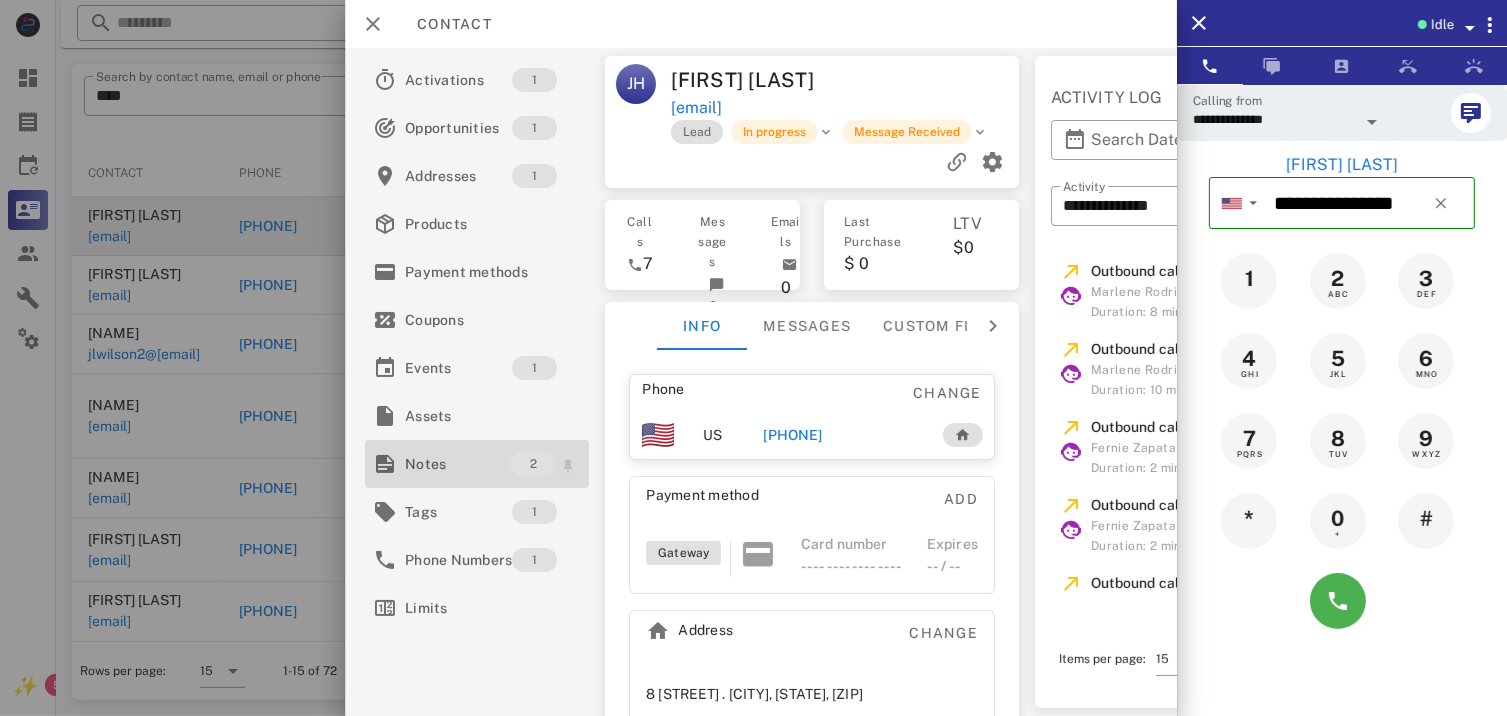 click on "Notes" at bounding box center [457, 464] 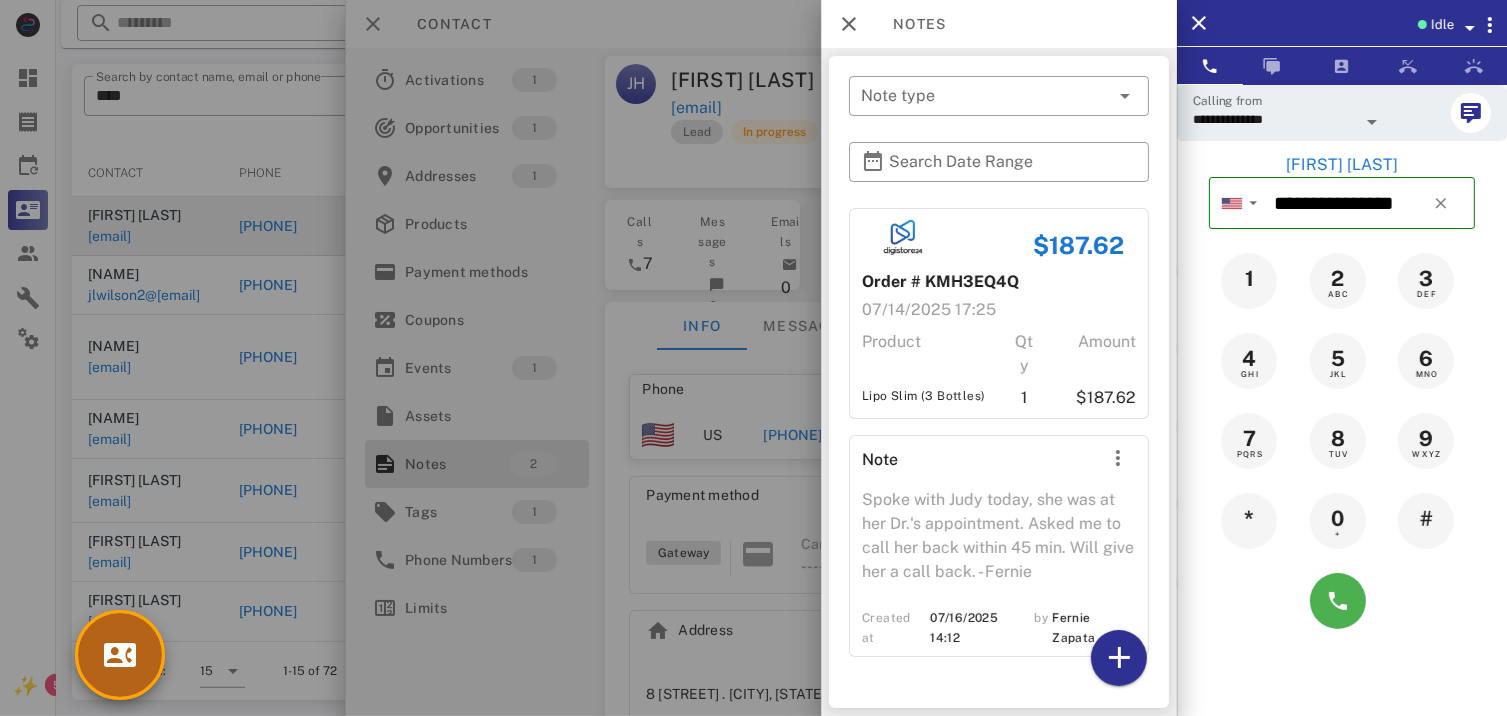 click at bounding box center [120, 655] 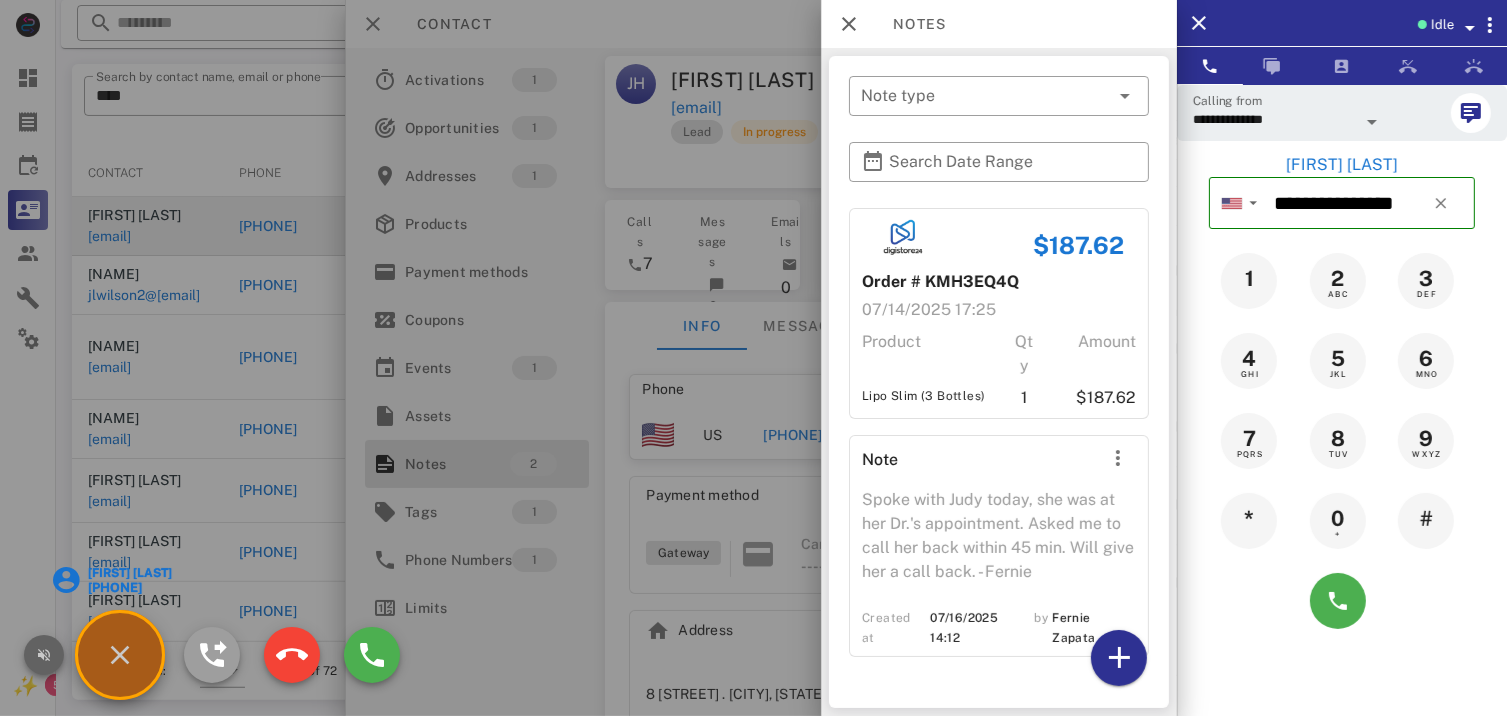 click at bounding box center (44, 655) 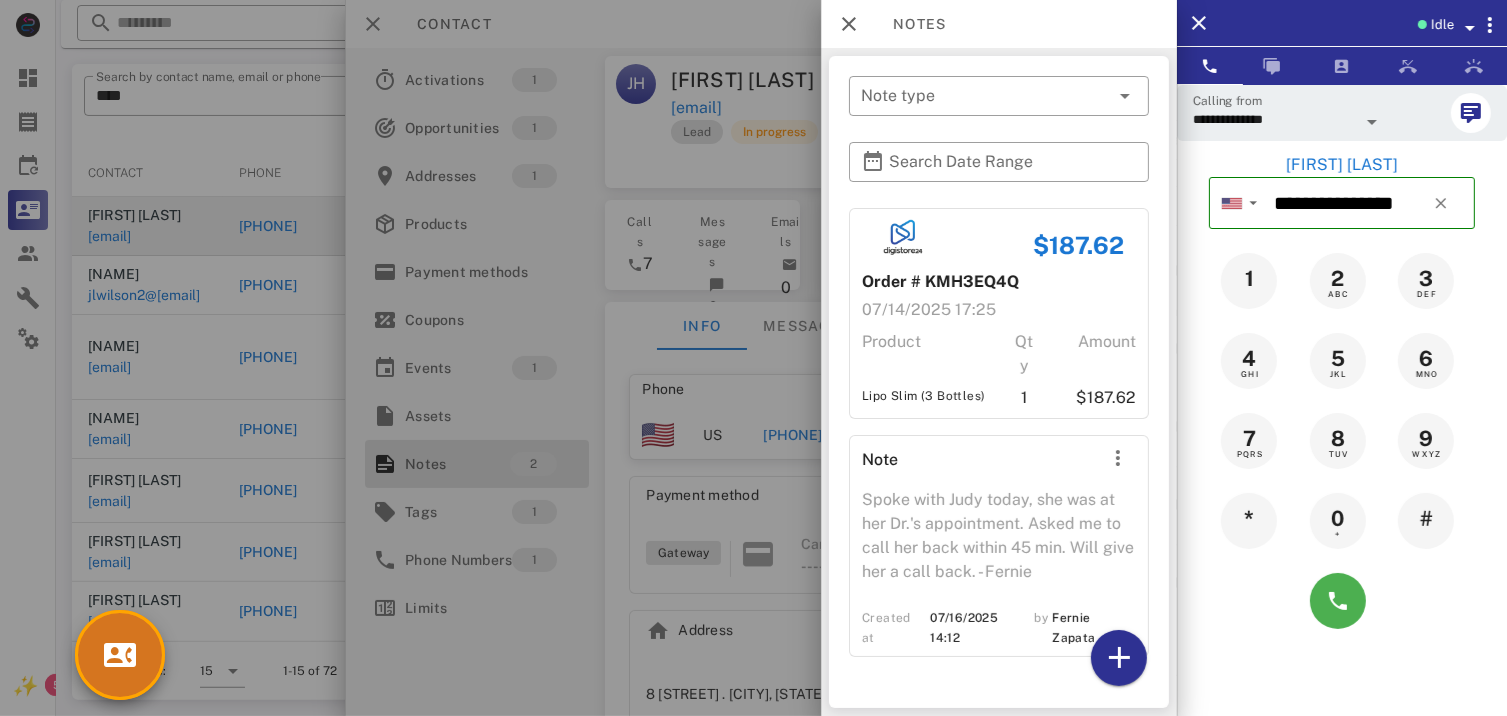 type 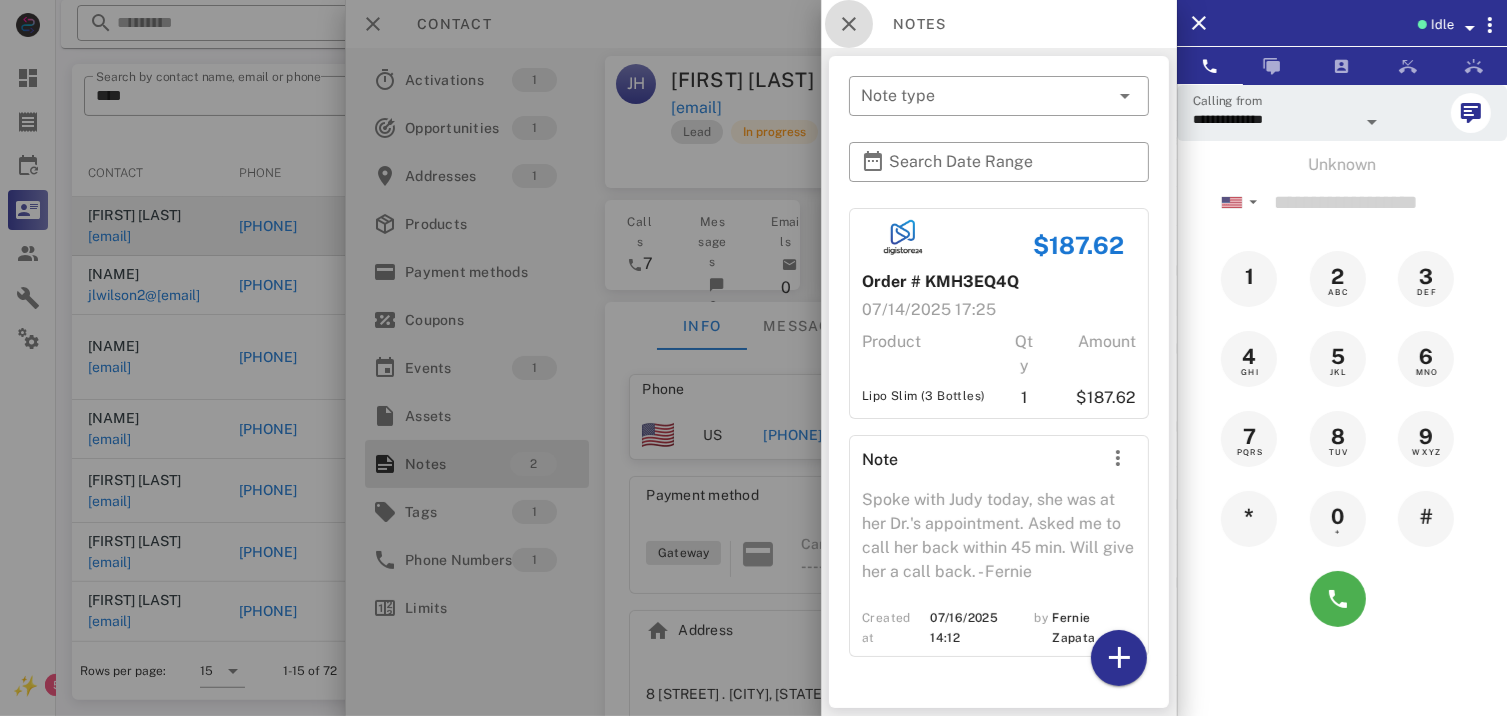 drag, startPoint x: 867, startPoint y: 21, endPoint x: 1039, endPoint y: 13, distance: 172.18594 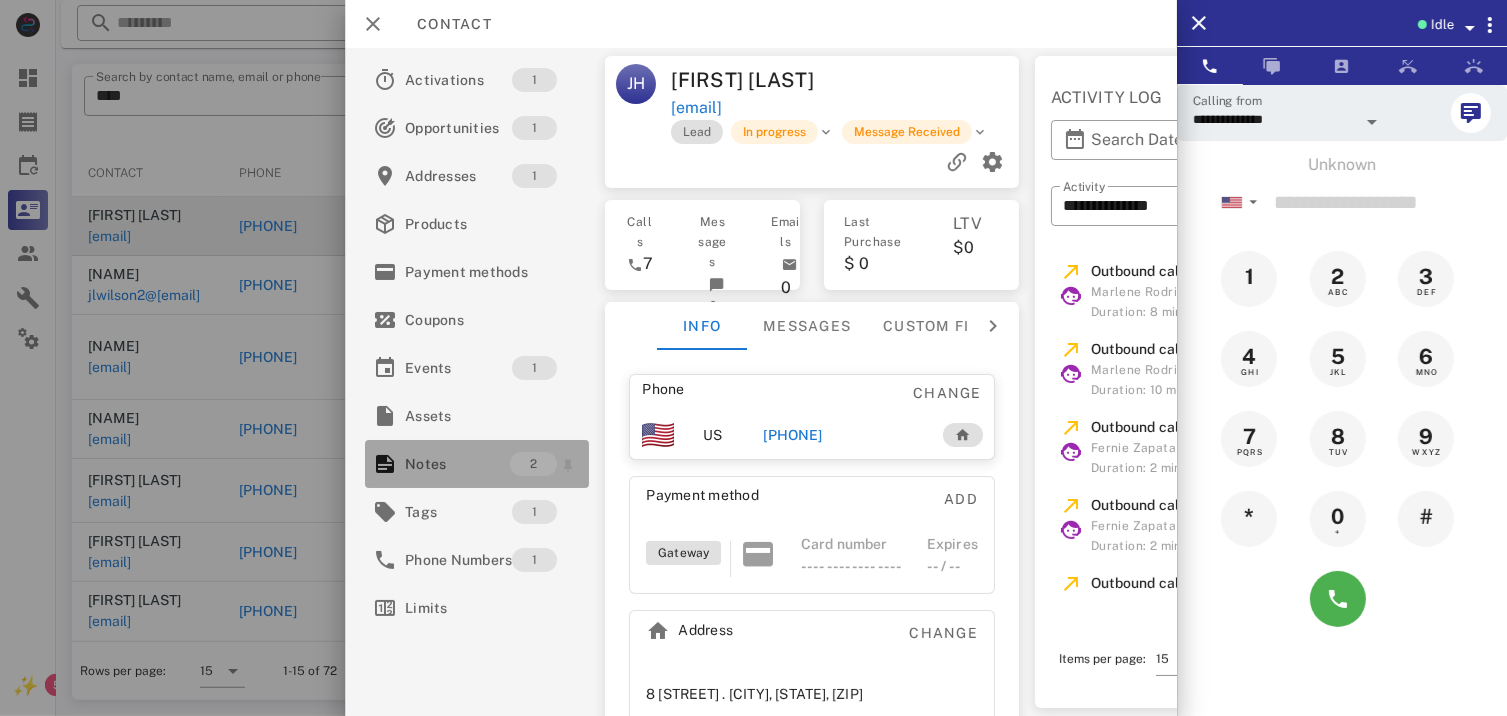 click on "Notes" at bounding box center [457, 464] 